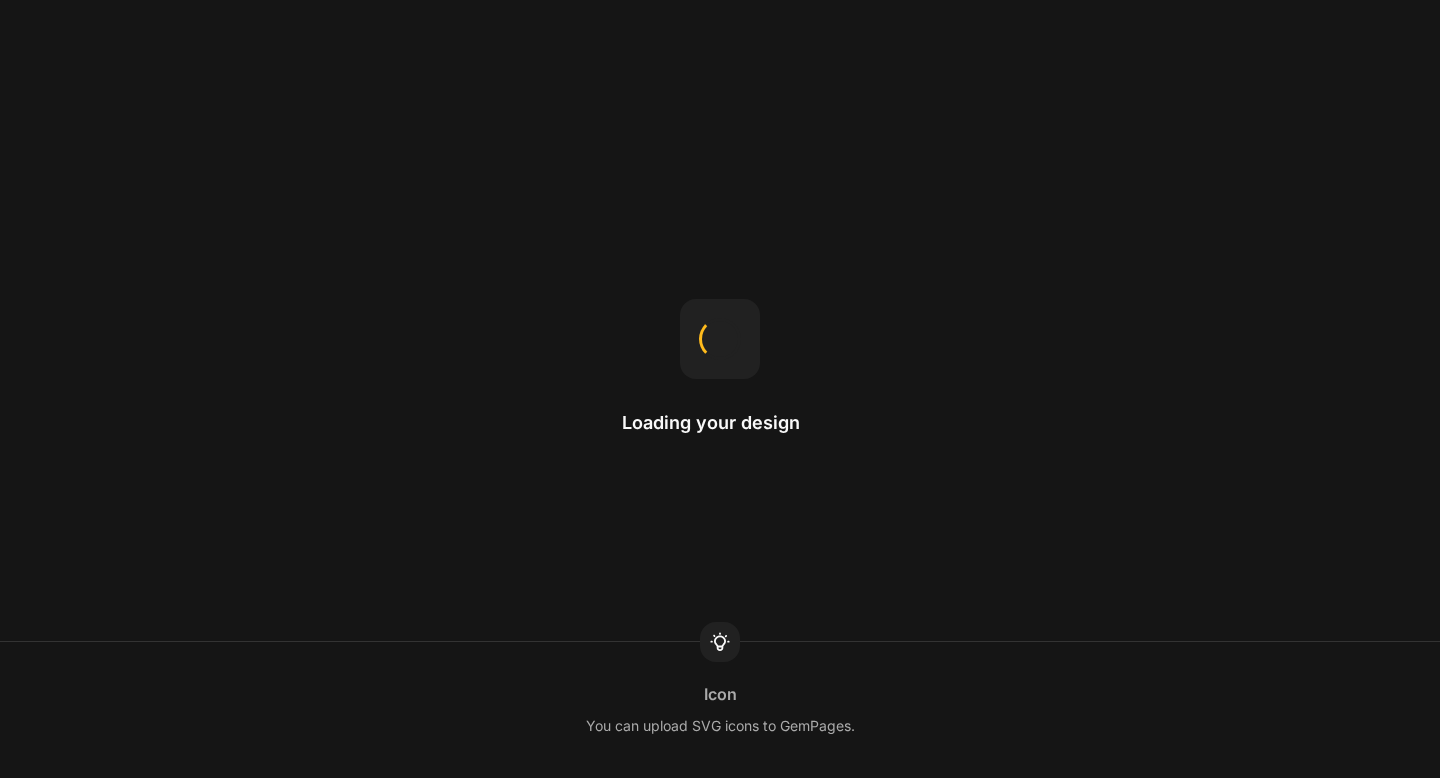 scroll, scrollTop: 0, scrollLeft: 0, axis: both 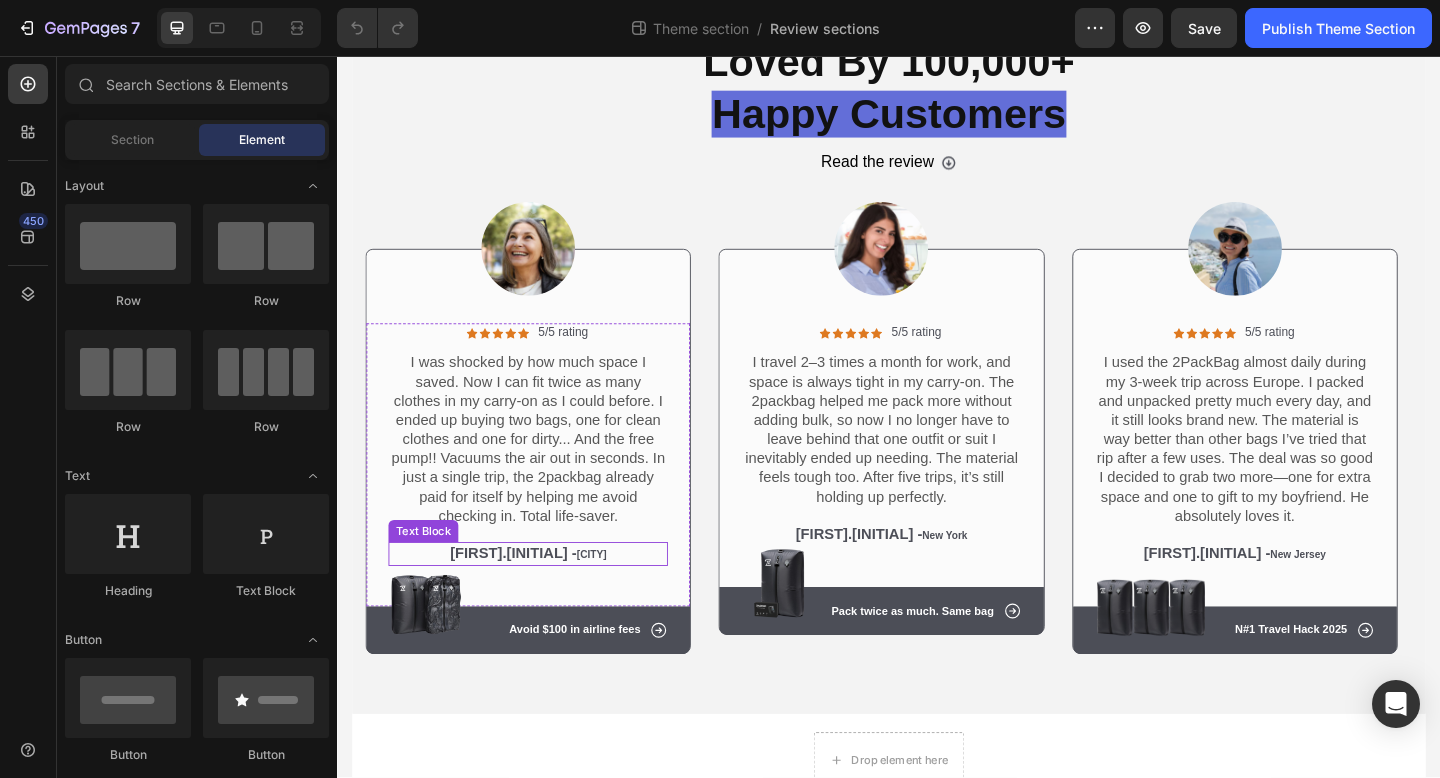 click on "[CITY]" at bounding box center [614, 598] 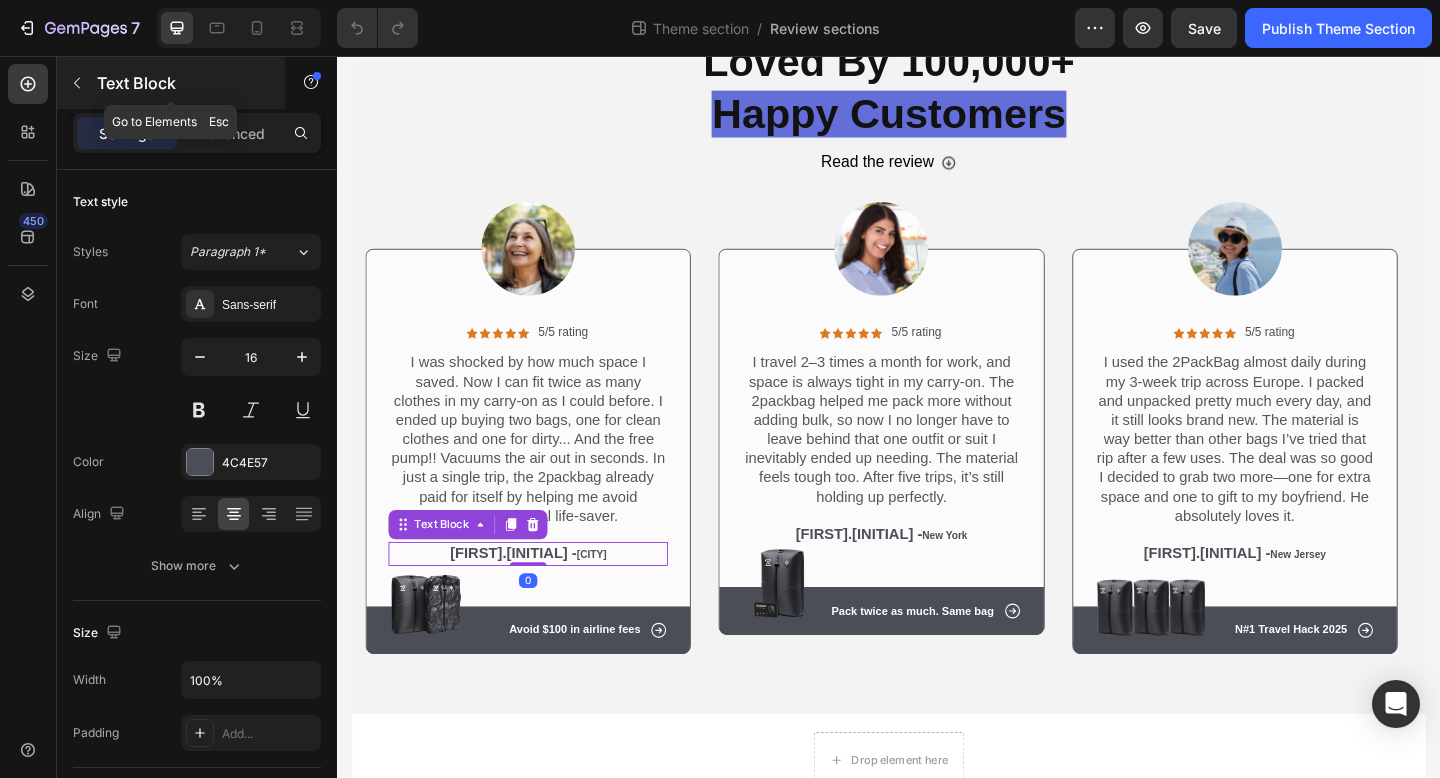 click on "Text Block" at bounding box center [171, 83] 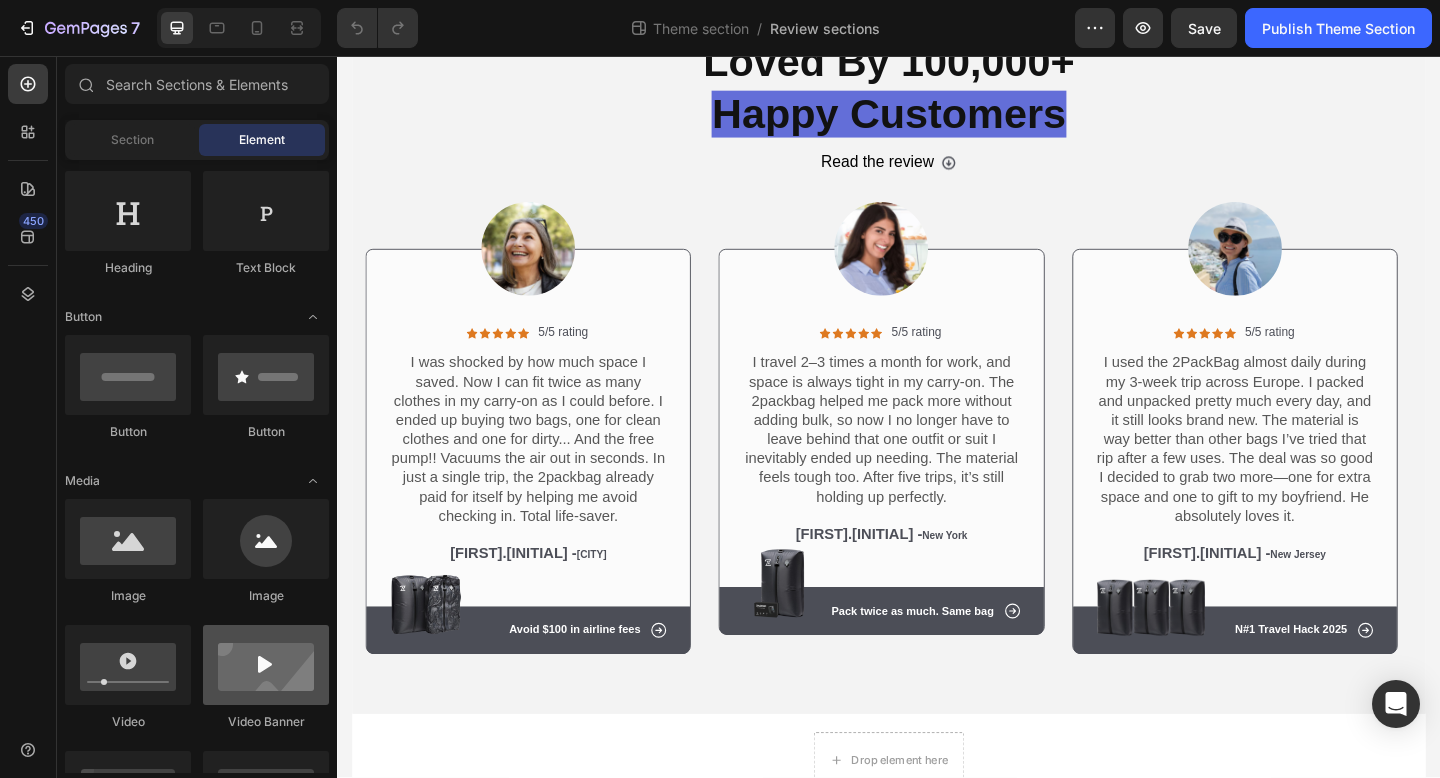scroll, scrollTop: 0, scrollLeft: 0, axis: both 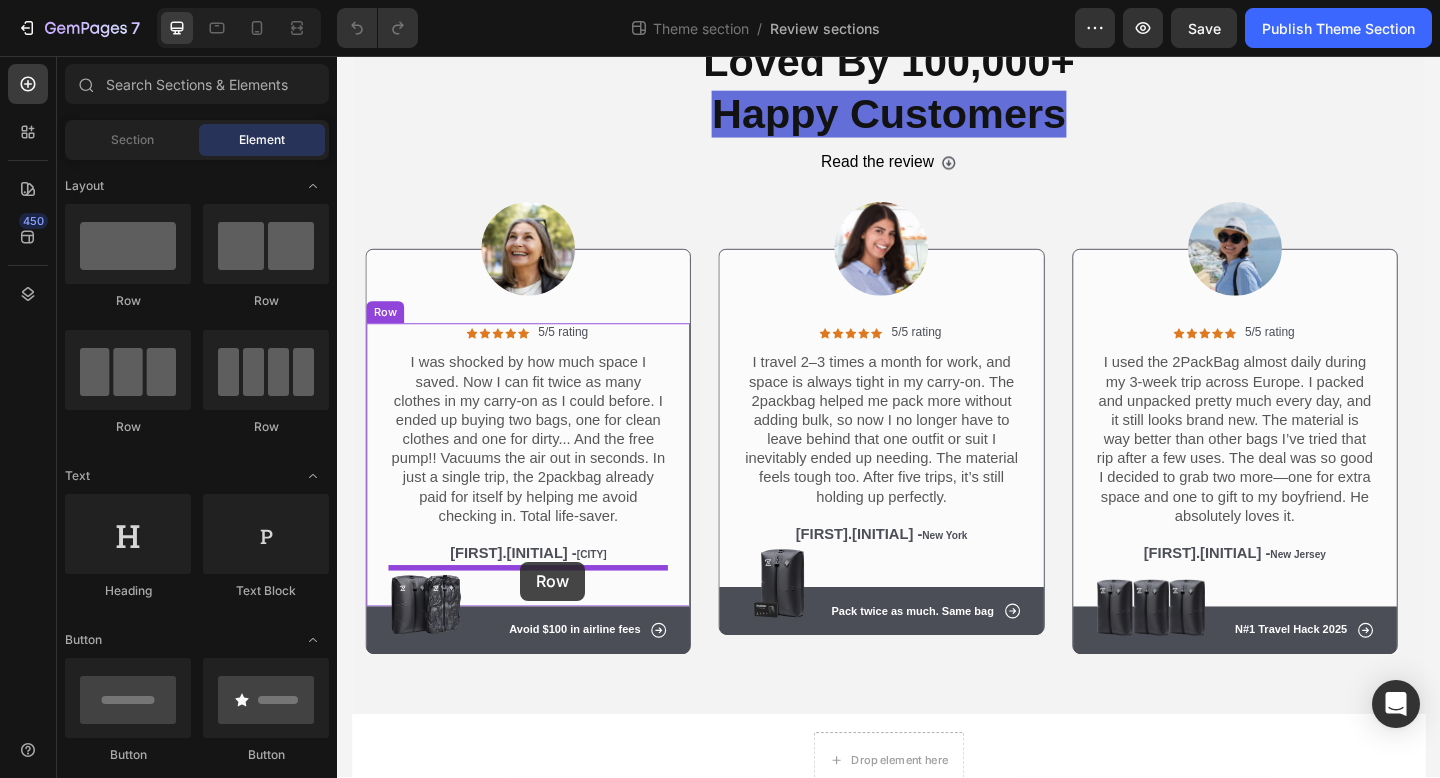 drag, startPoint x: 467, startPoint y: 323, endPoint x: 536, endPoint y: 606, distance: 291.29022 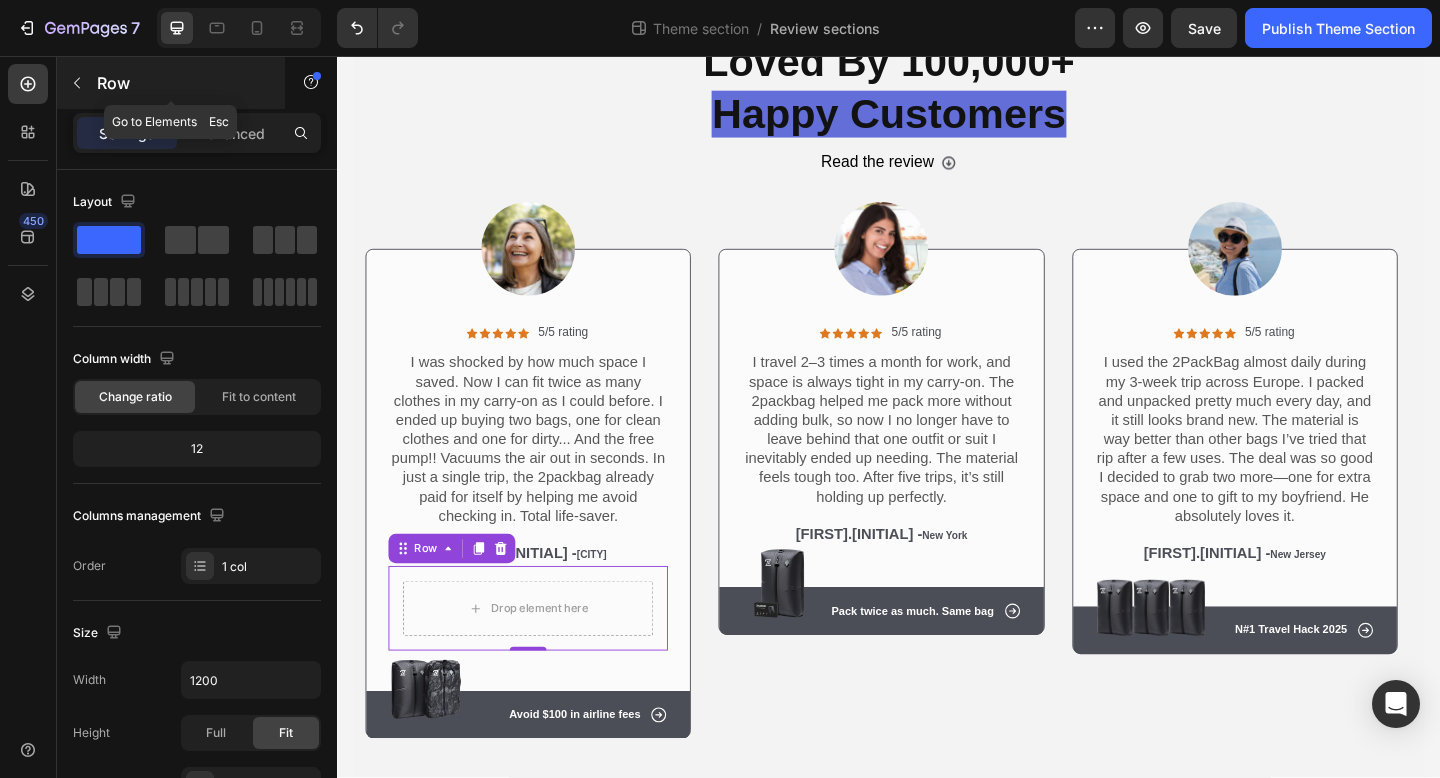 click 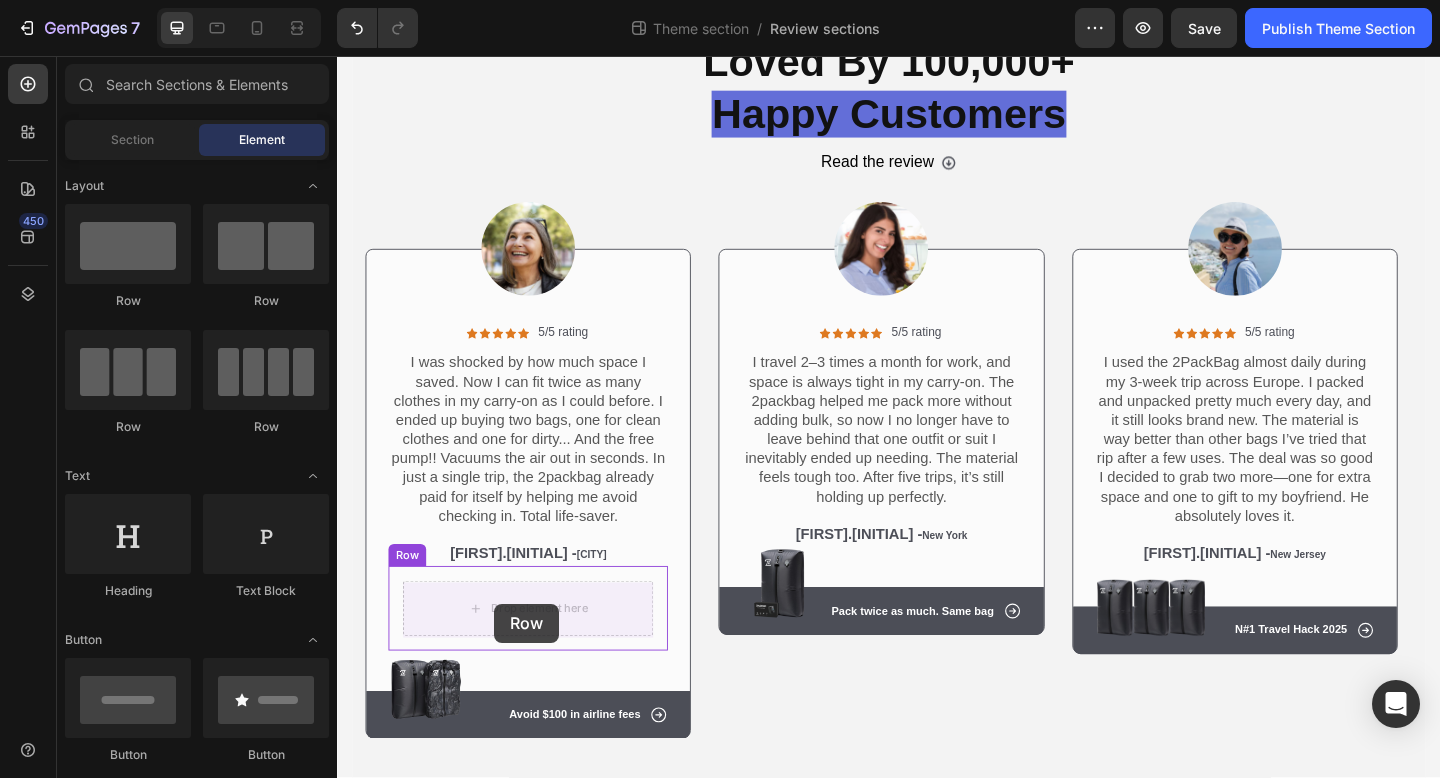 drag, startPoint x: 636, startPoint y: 326, endPoint x: 508, endPoint y: 652, distance: 350.2285 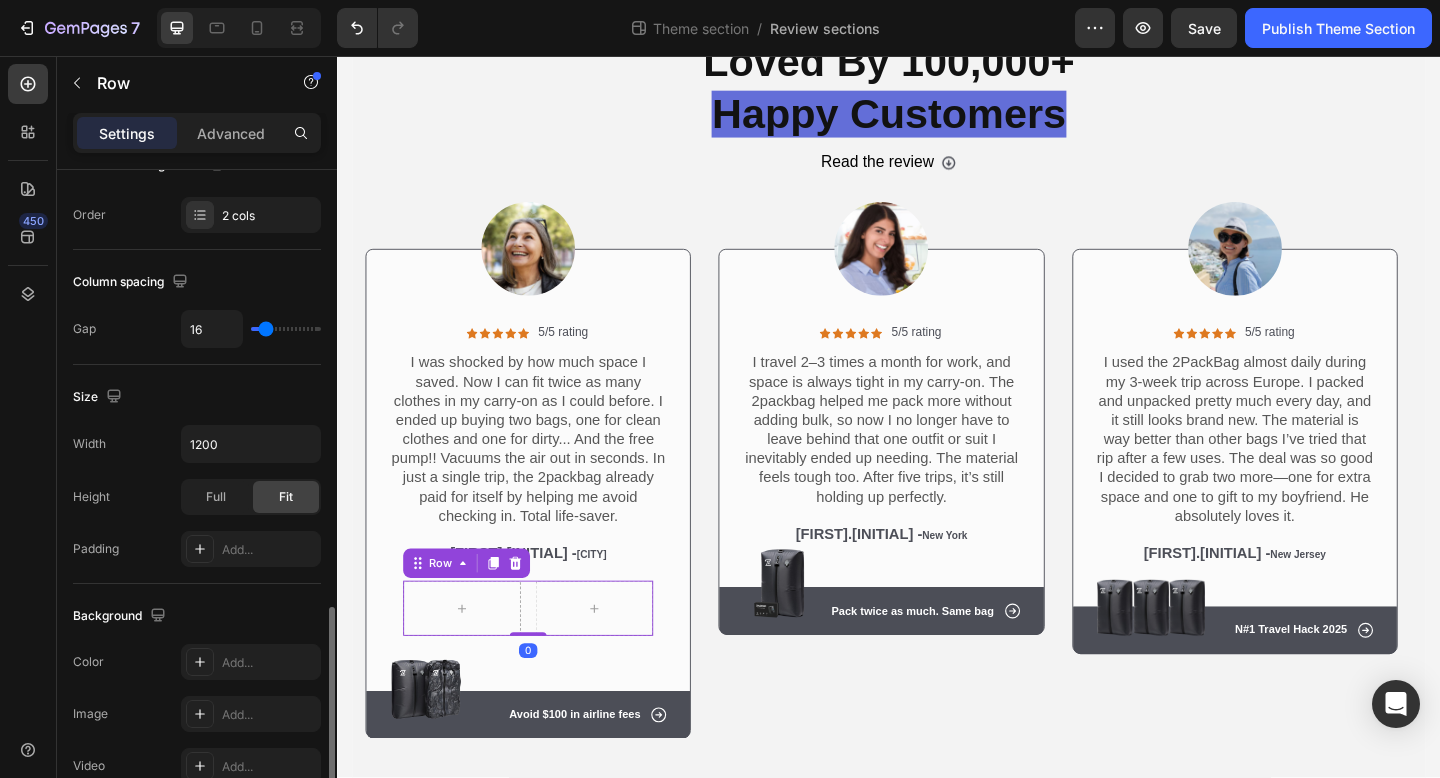 scroll, scrollTop: 783, scrollLeft: 0, axis: vertical 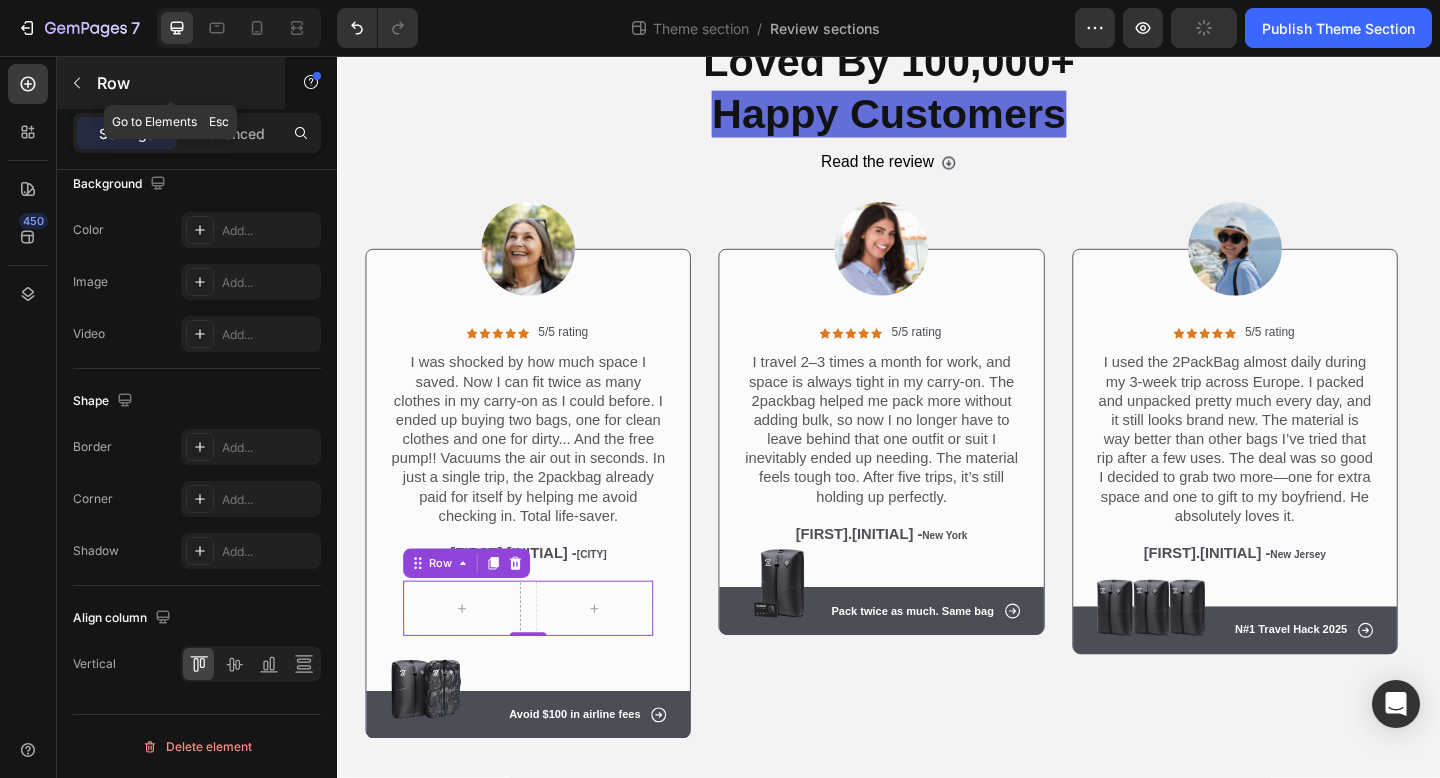 click 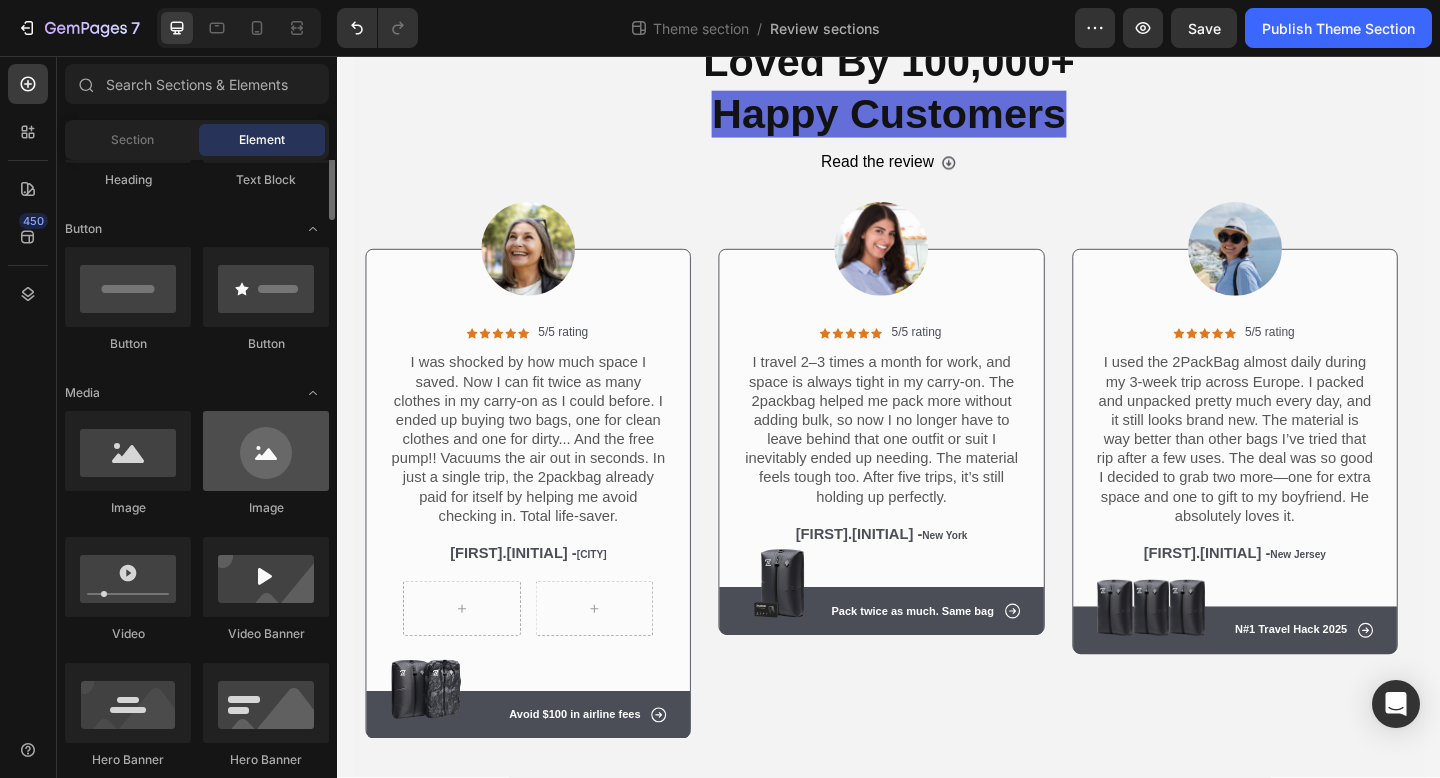 scroll, scrollTop: 246, scrollLeft: 0, axis: vertical 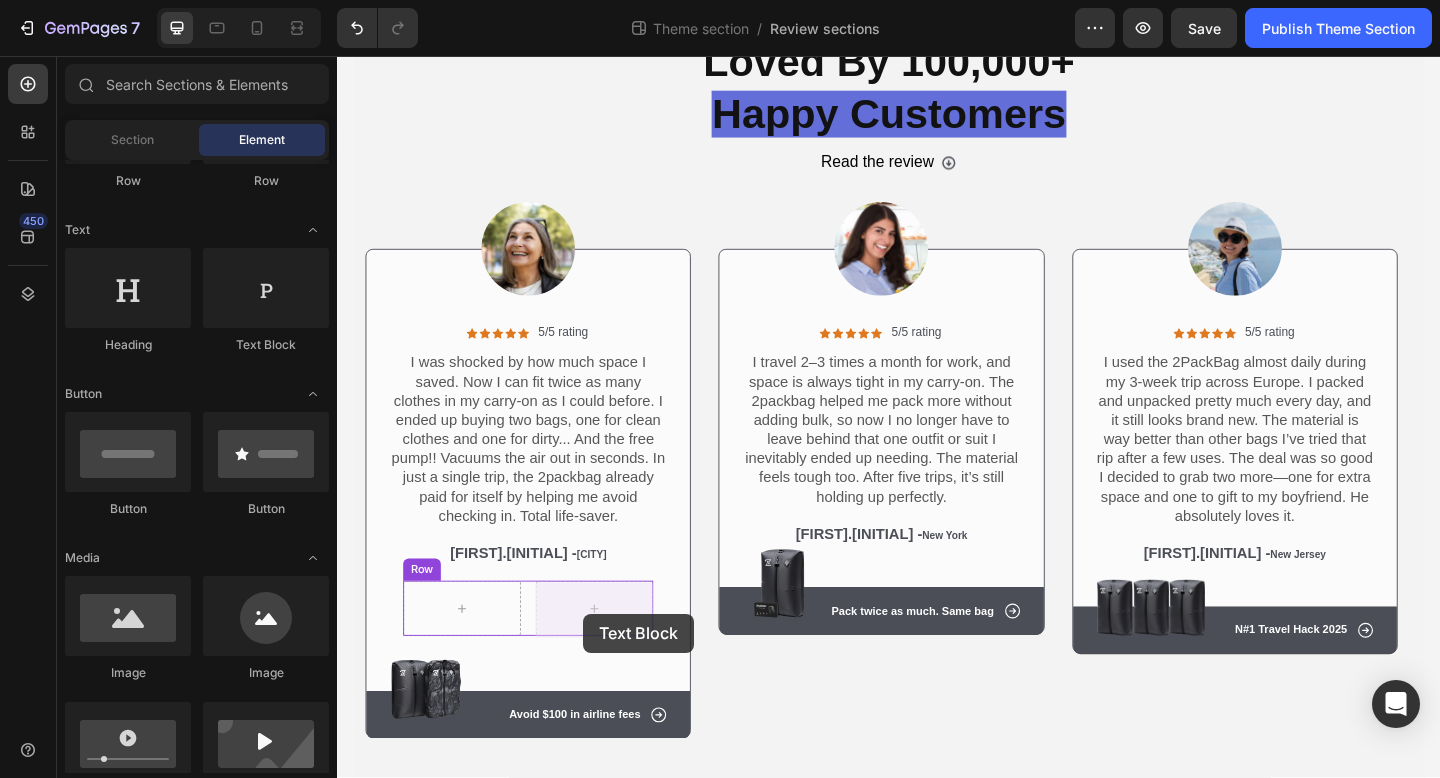 drag, startPoint x: 615, startPoint y: 353, endPoint x: 605, endPoint y: 663, distance: 310.16125 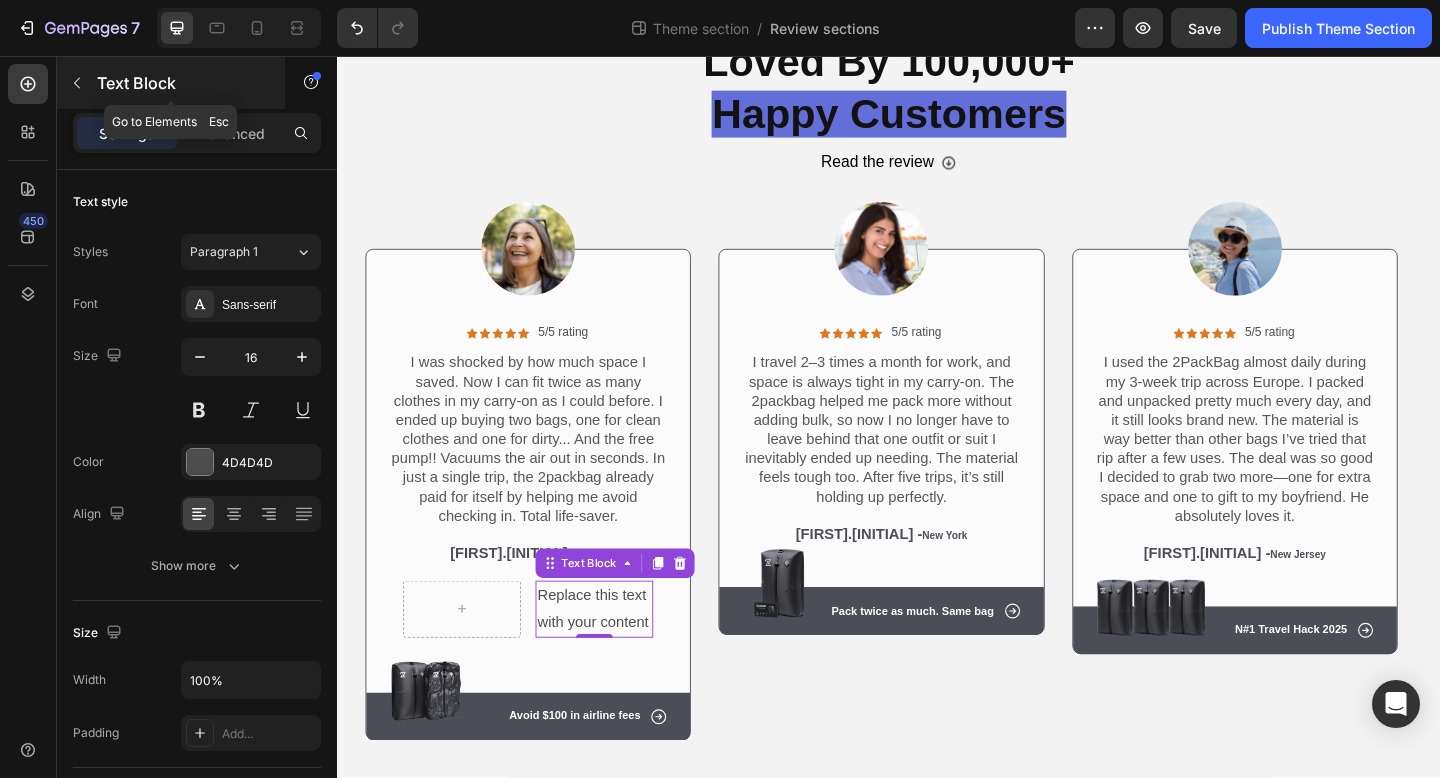 click 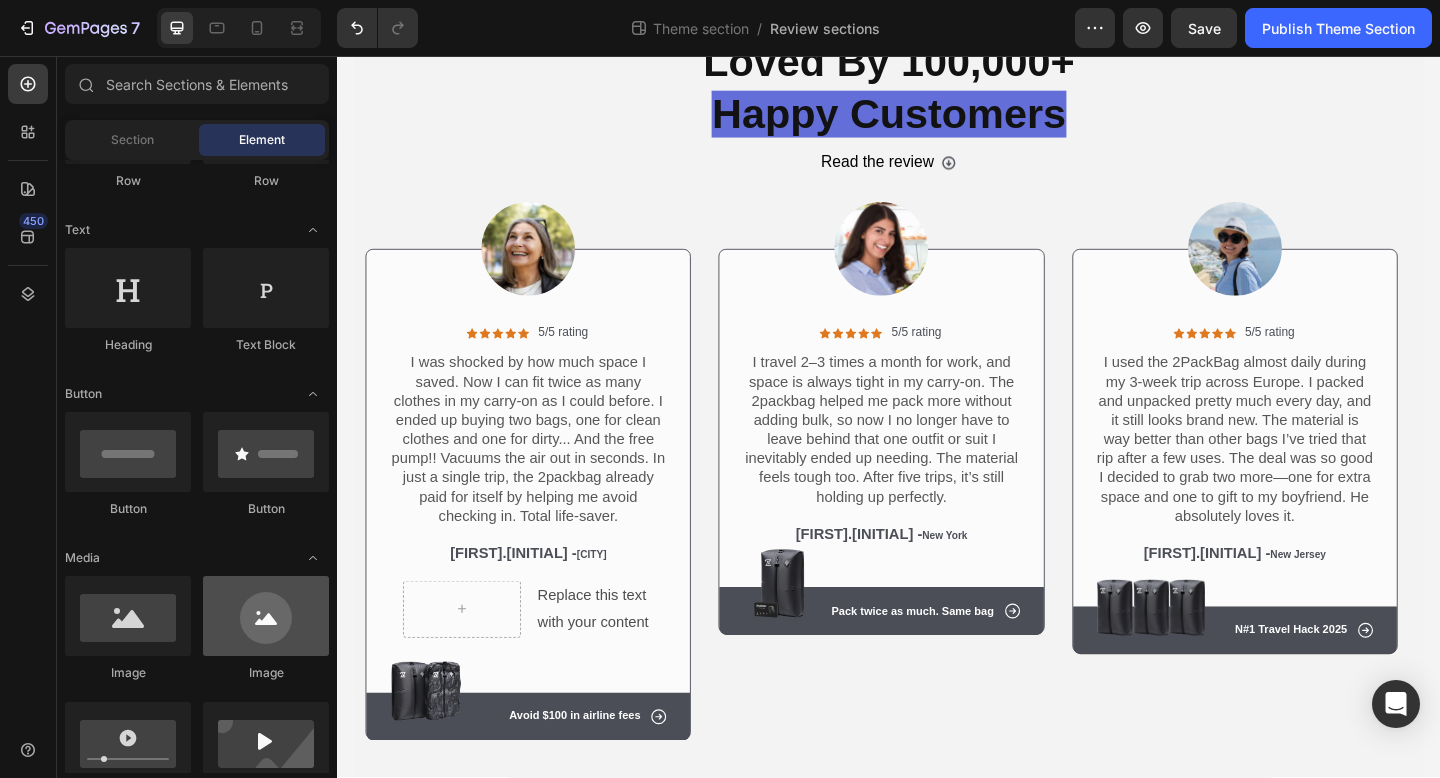 scroll, scrollTop: 402, scrollLeft: 0, axis: vertical 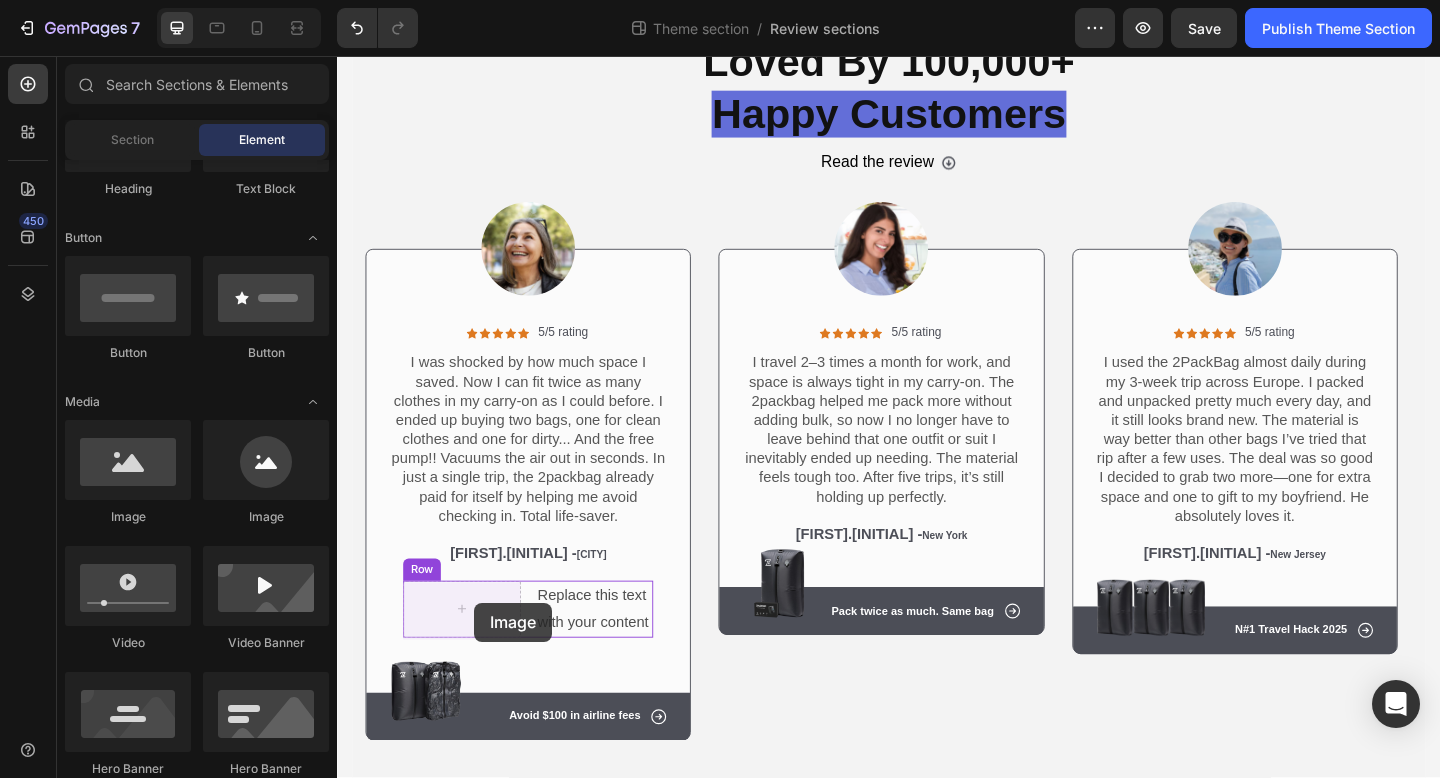 drag, startPoint x: 619, startPoint y: 527, endPoint x: 486, endPoint y: 651, distance: 181.83784 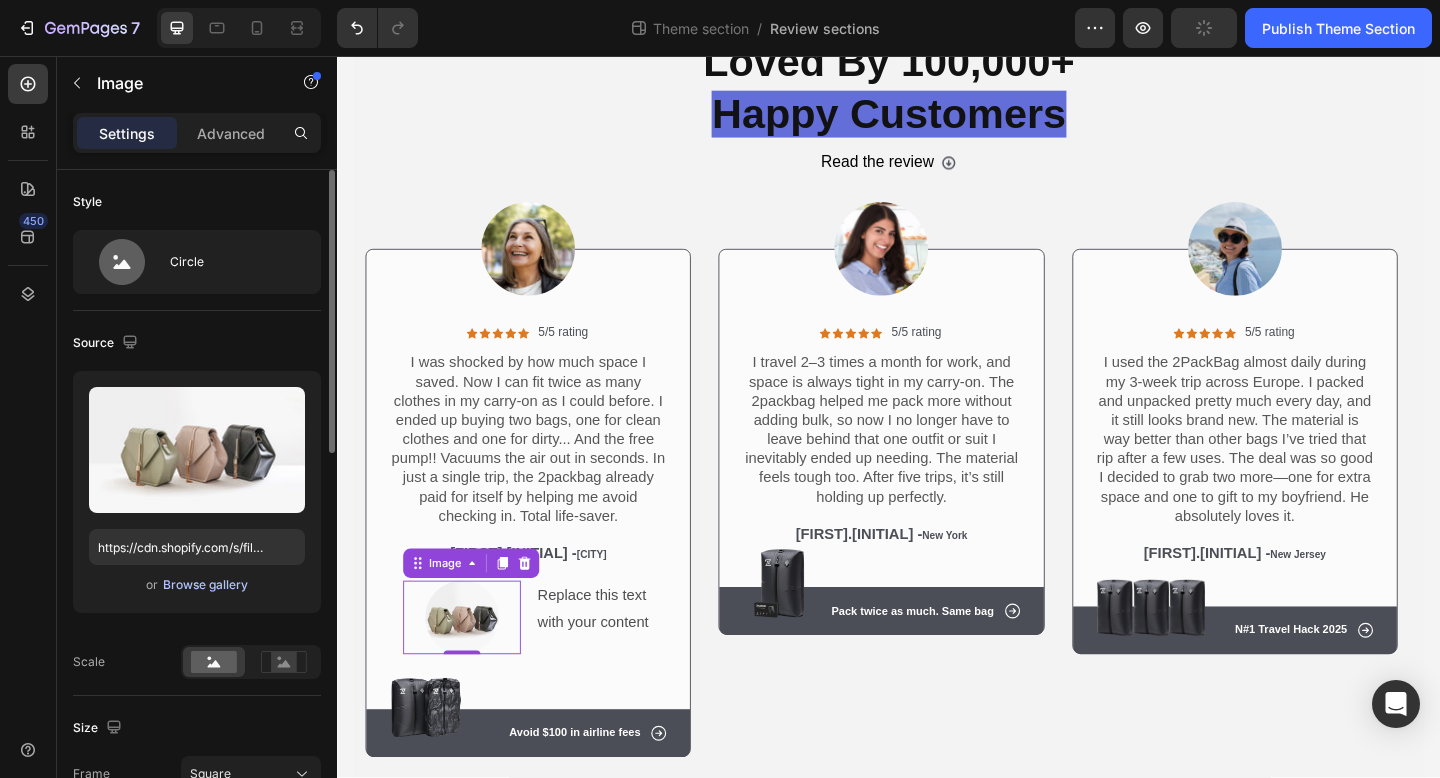 click on "Browse gallery" at bounding box center (205, 585) 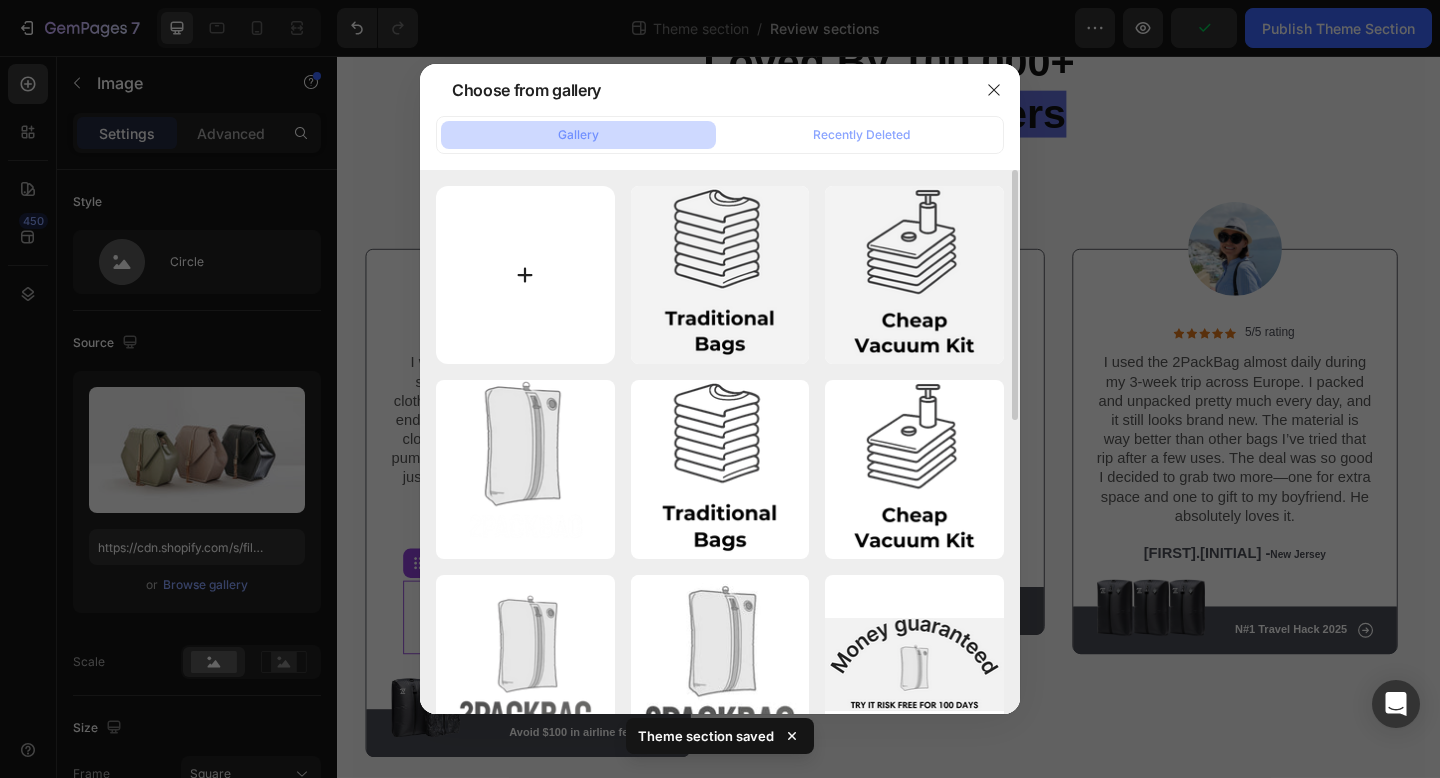 click at bounding box center (525, 275) 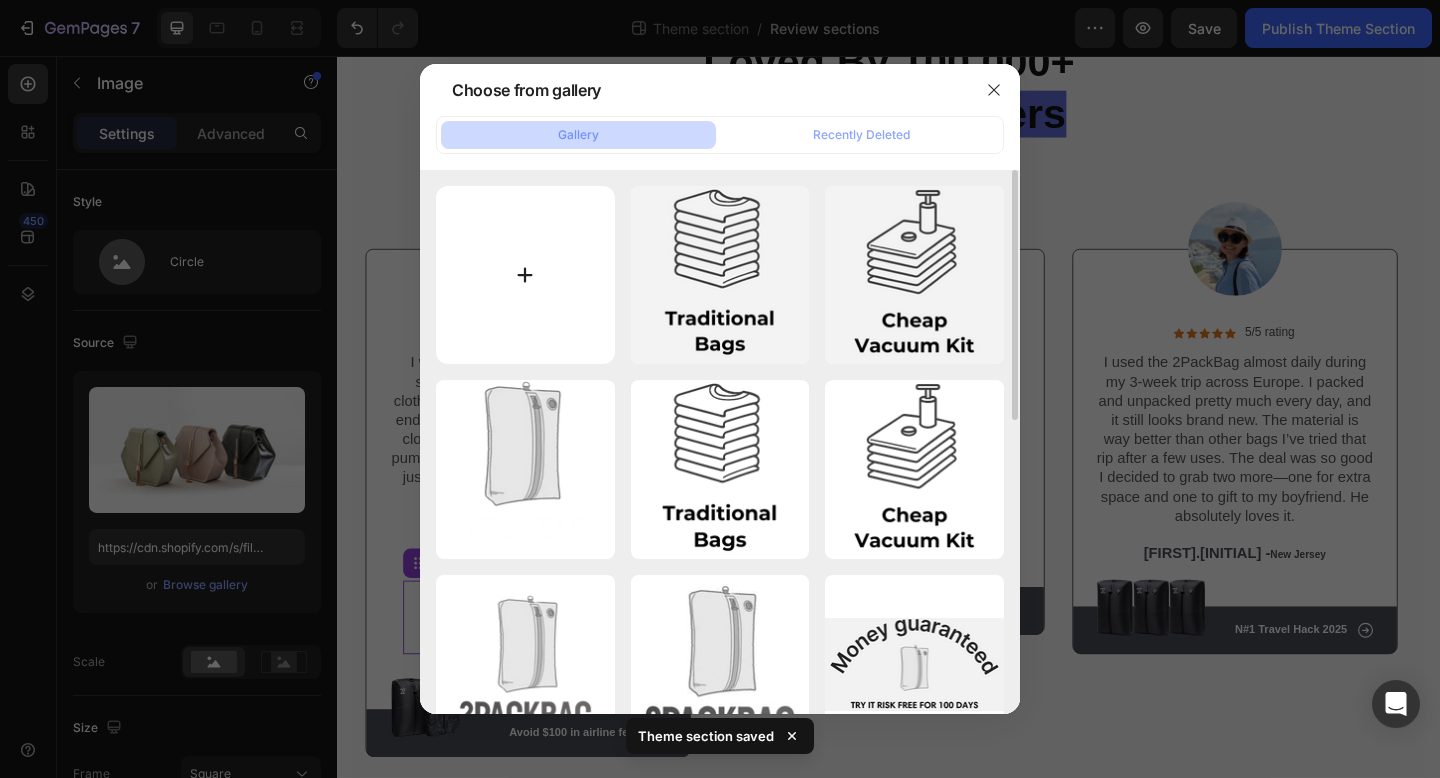 type on "C:\fakepath\gempages_536505205483635921-242d1b06-de8d-4162-b2e6-8960551a50cf.svg" 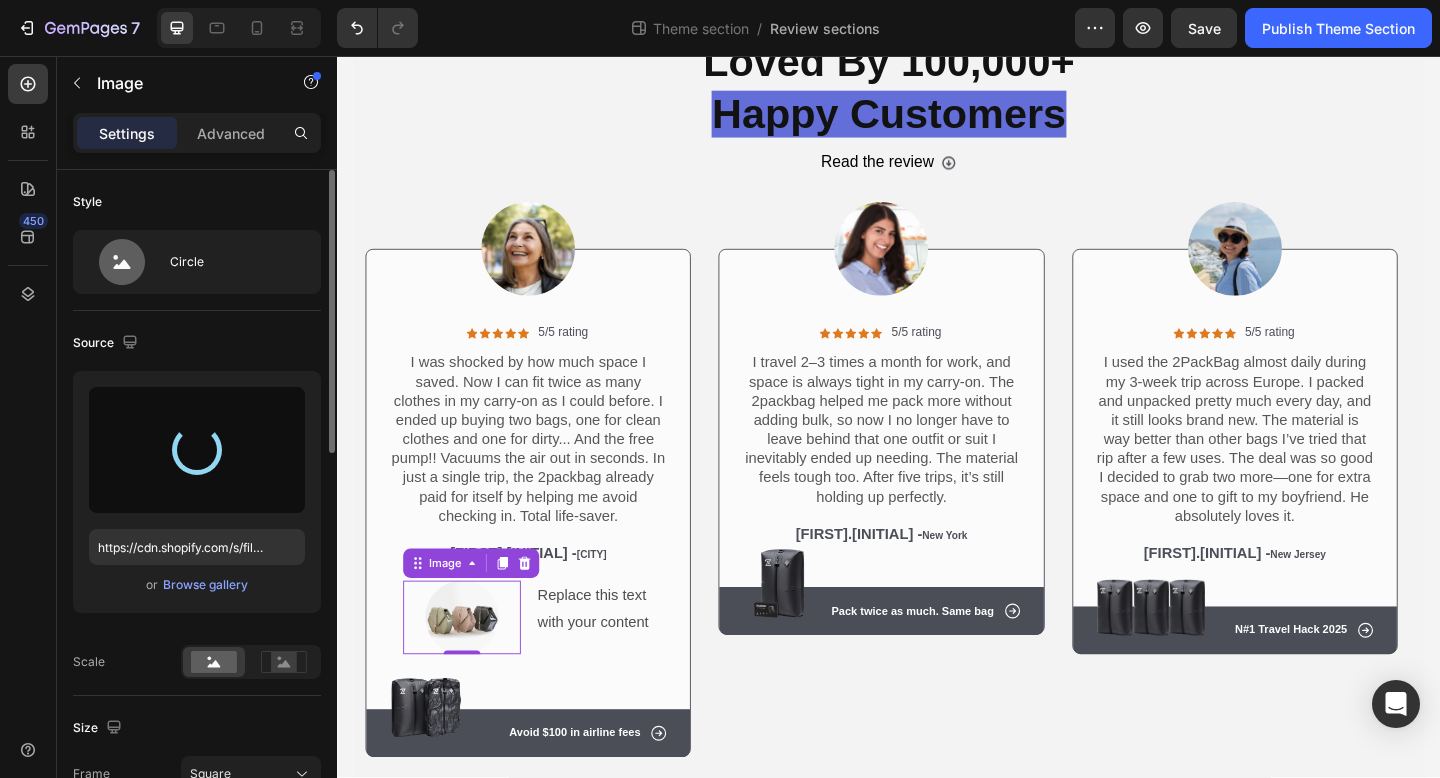 type on "https://cdn.shopify.com/s/files/1/0919/8413/4516/files/gempages_574908425209644144-4a3b104d-8a69-4b10-9baa-997655ed375e.svg" 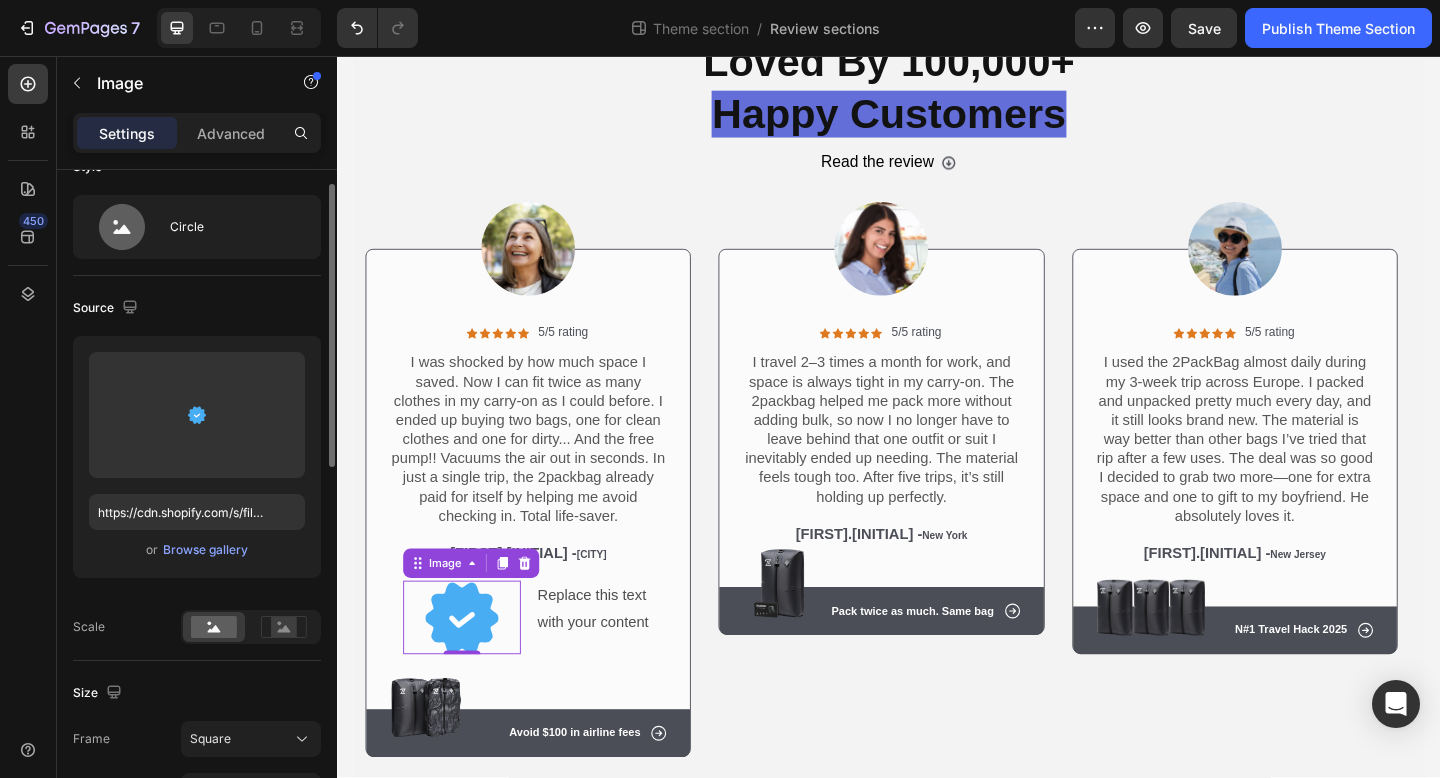 scroll, scrollTop: 186, scrollLeft: 0, axis: vertical 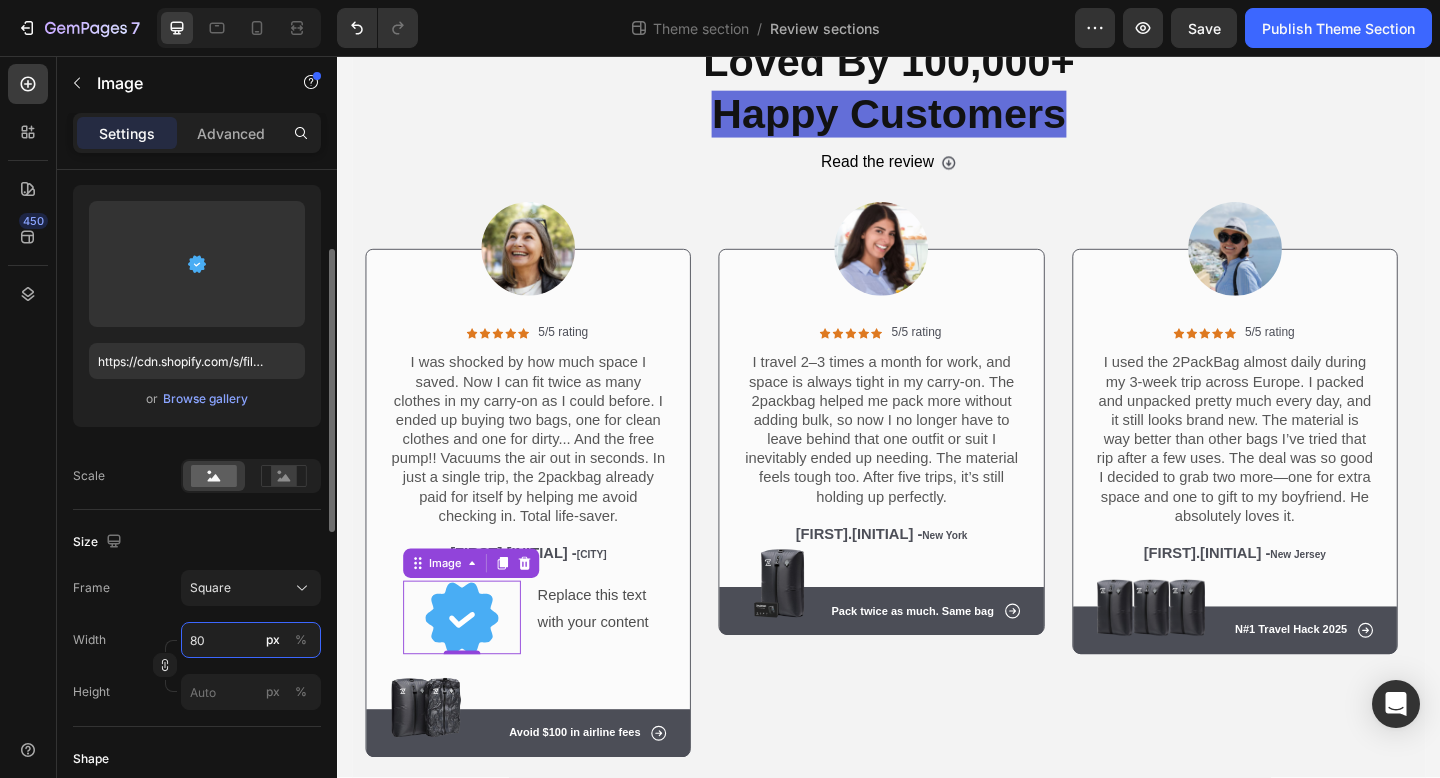 click on "80" at bounding box center (251, 640) 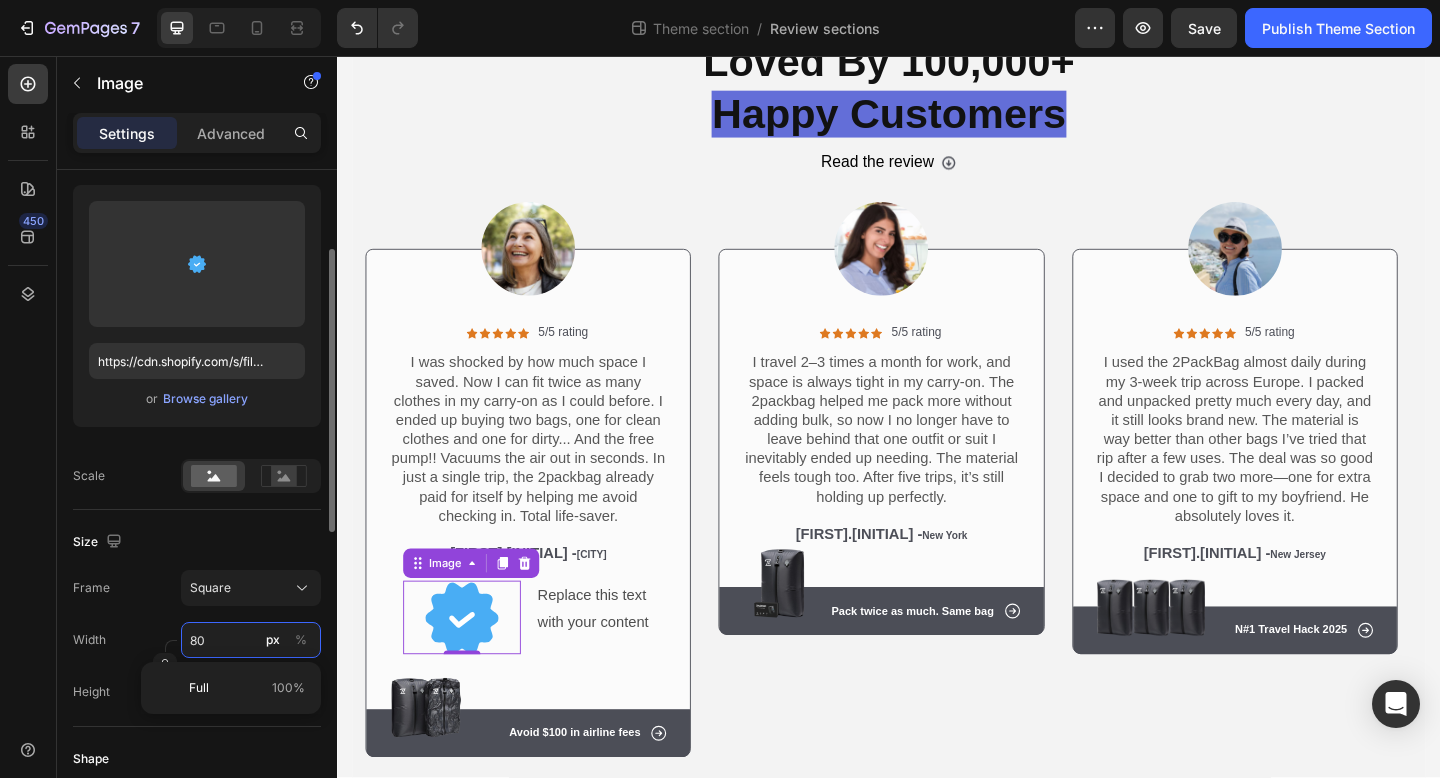type on "2" 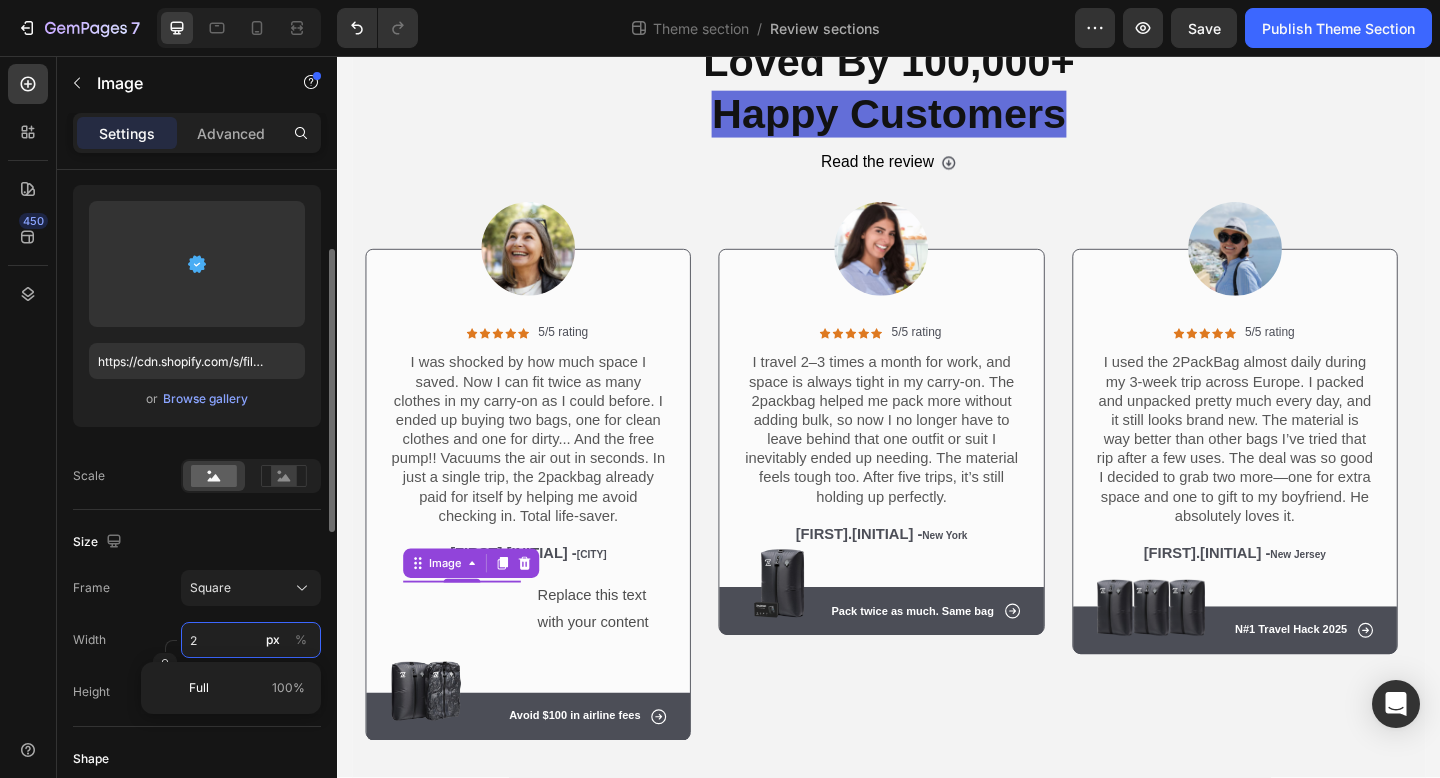 type on "20" 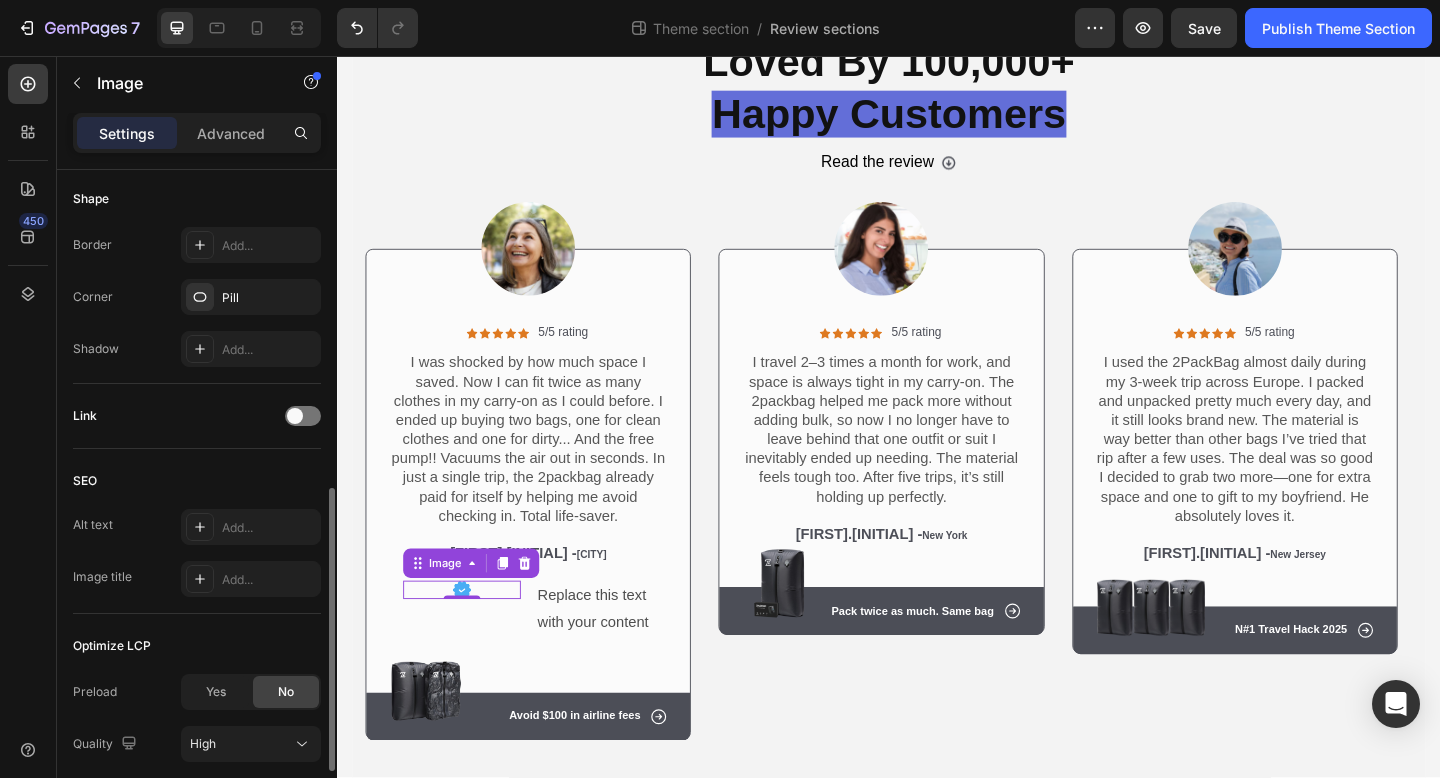 scroll, scrollTop: 895, scrollLeft: 0, axis: vertical 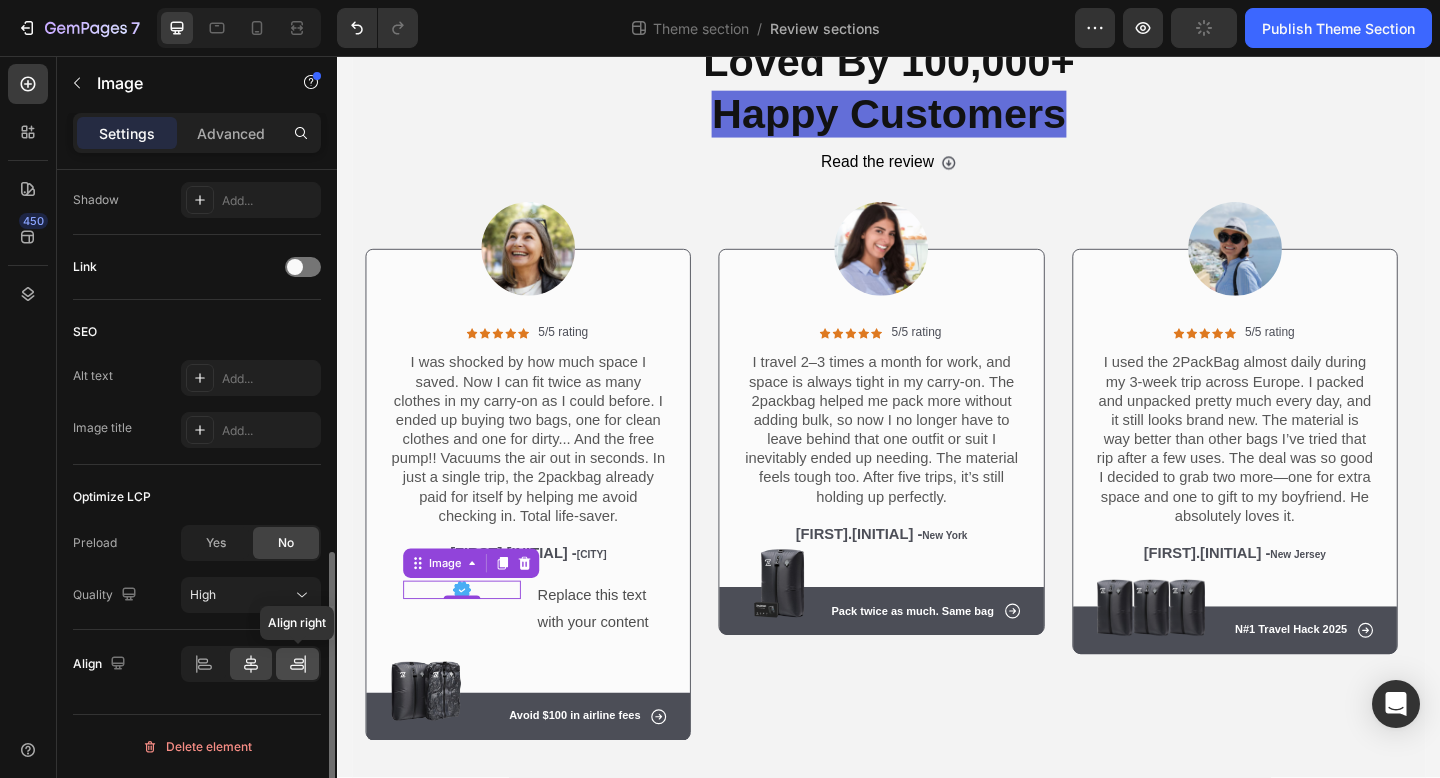 type on "20" 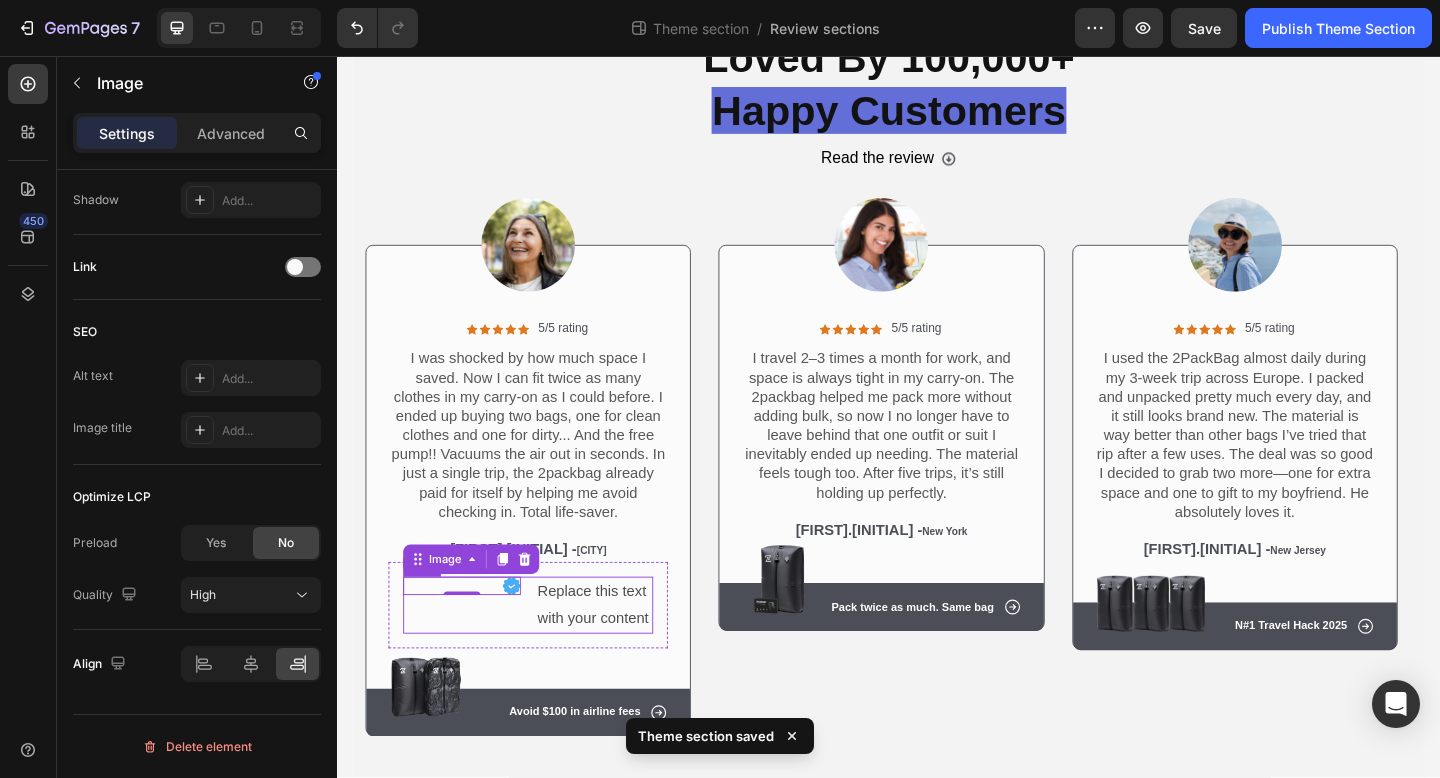 scroll, scrollTop: 167, scrollLeft: 0, axis: vertical 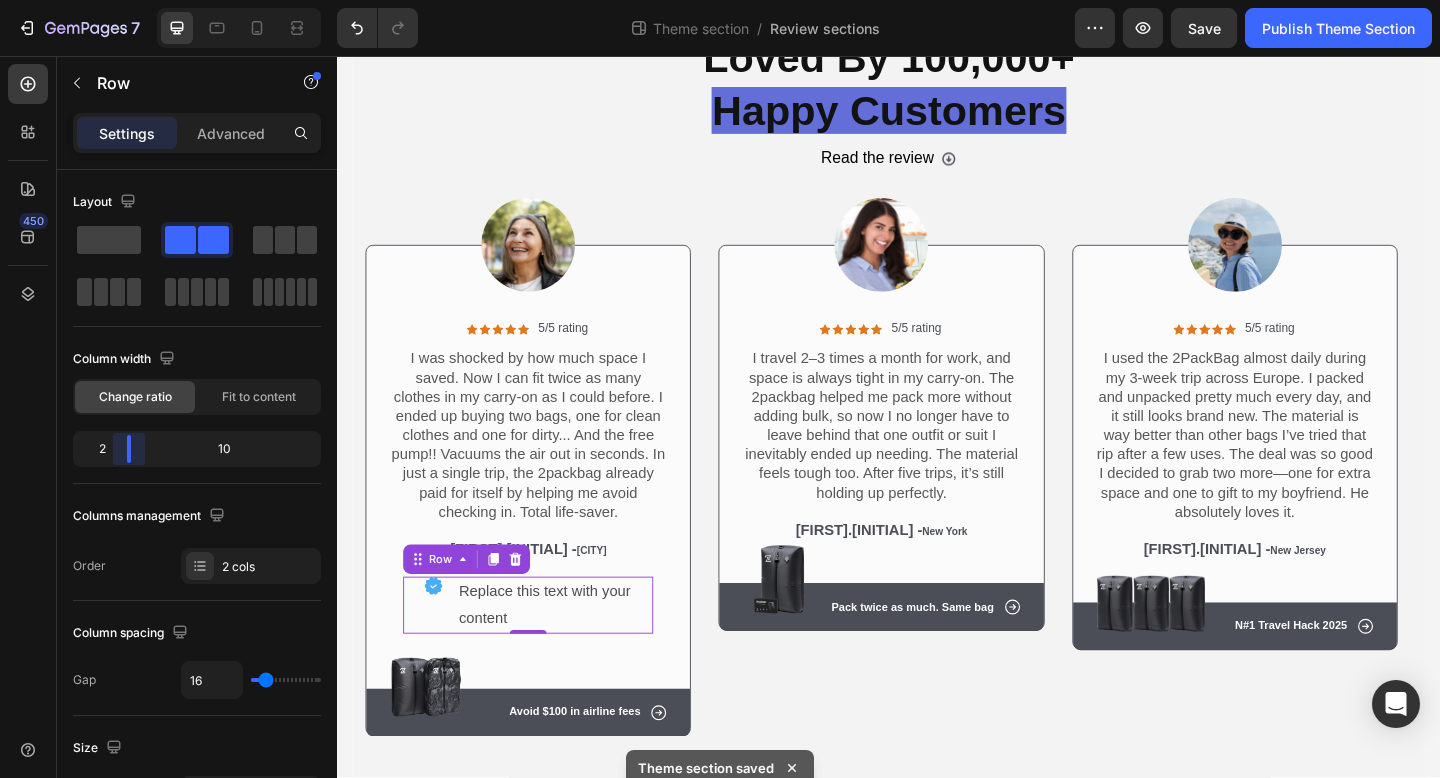 drag, startPoint x: 185, startPoint y: 448, endPoint x: 125, endPoint y: 448, distance: 60 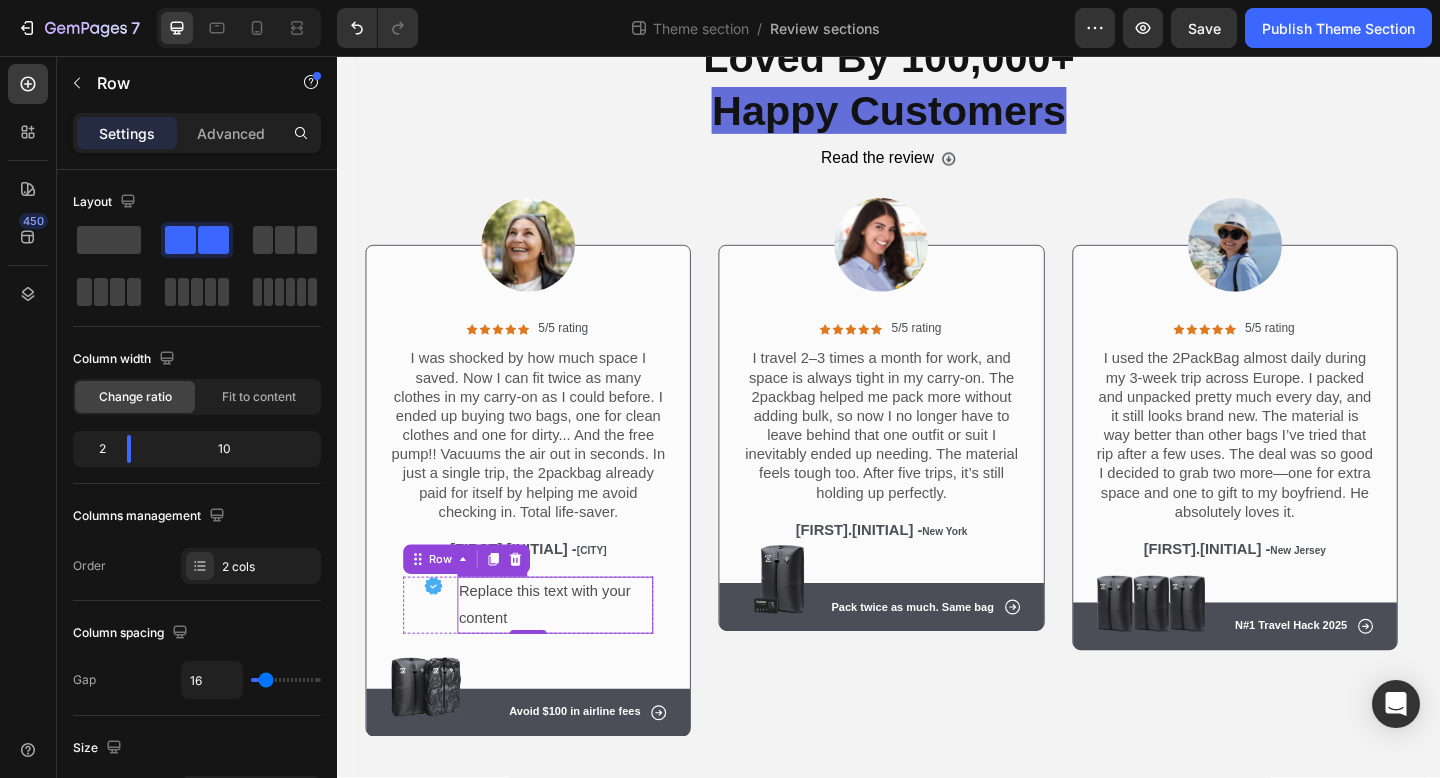 click on "Replace this text with your content" at bounding box center (575, 654) 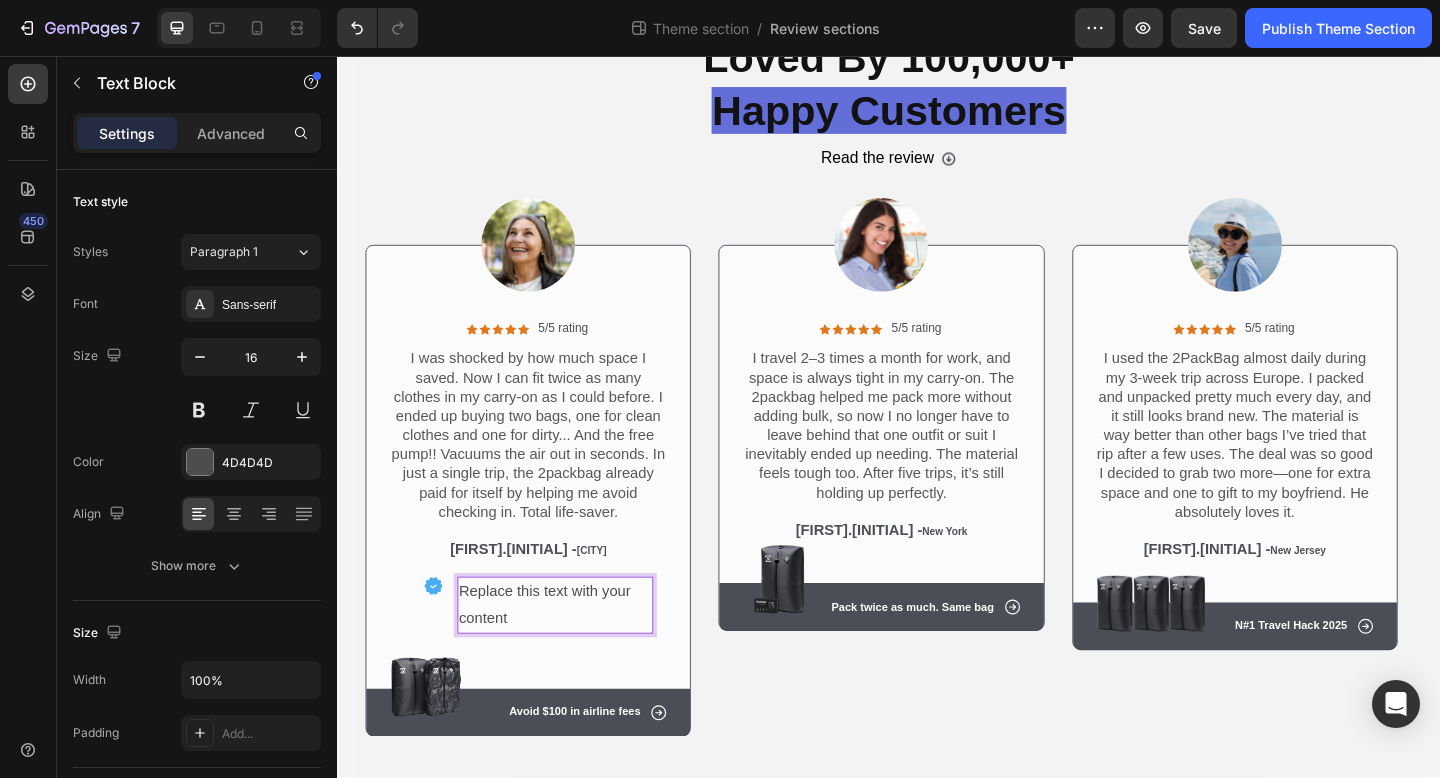 click on "Replace this text with your content" at bounding box center (575, 654) 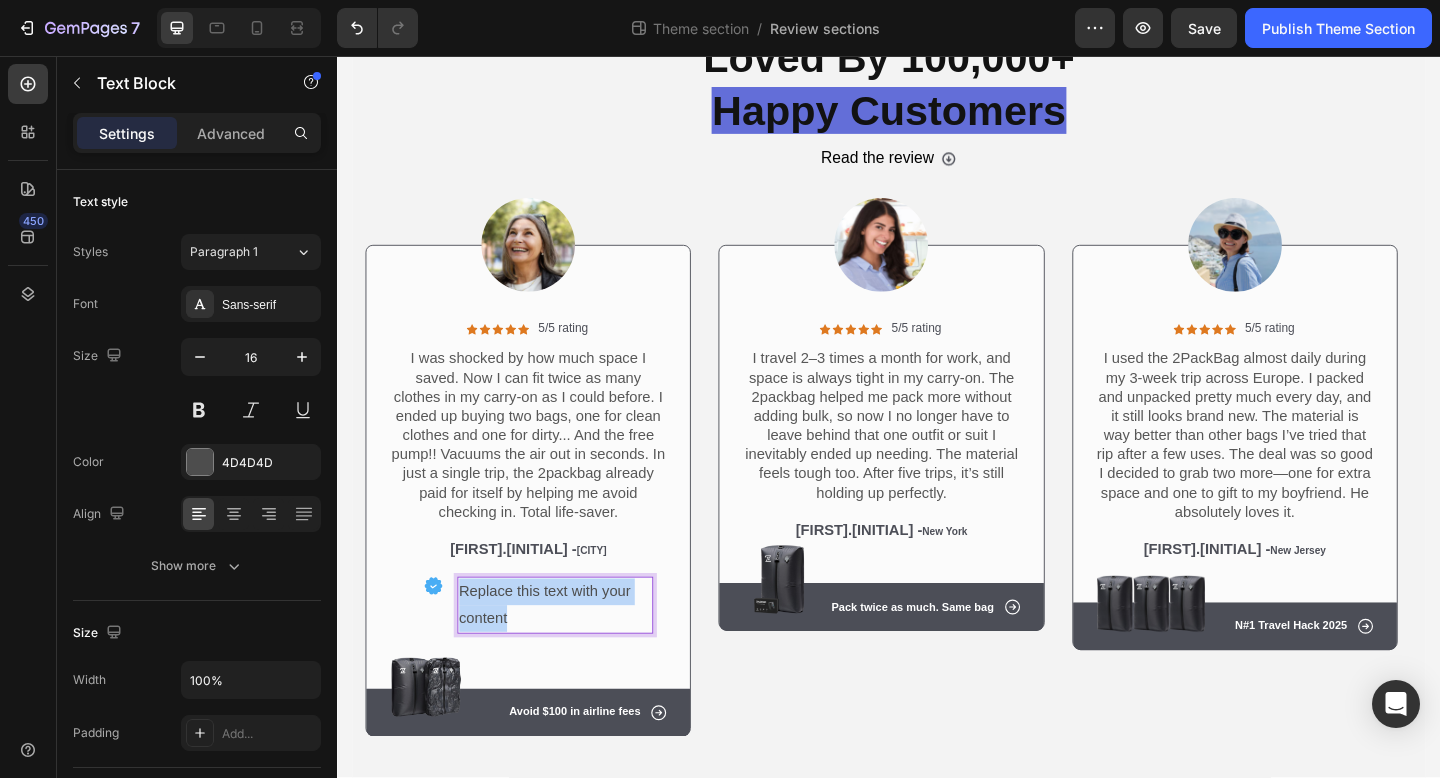 click on "Replace this text with your content" at bounding box center (575, 654) 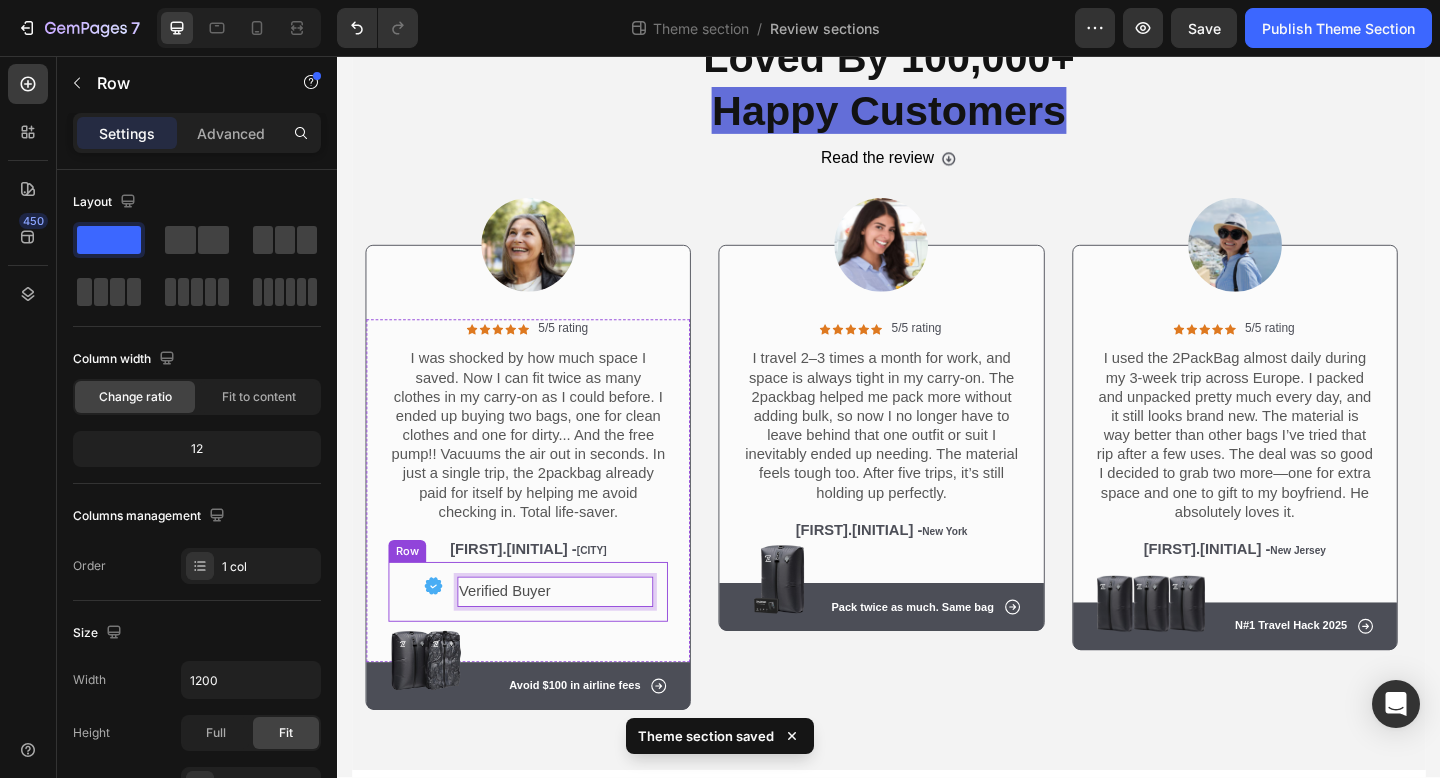 click on "Image Verified Buyer Text Block 0 Row Row" at bounding box center [545, 639] 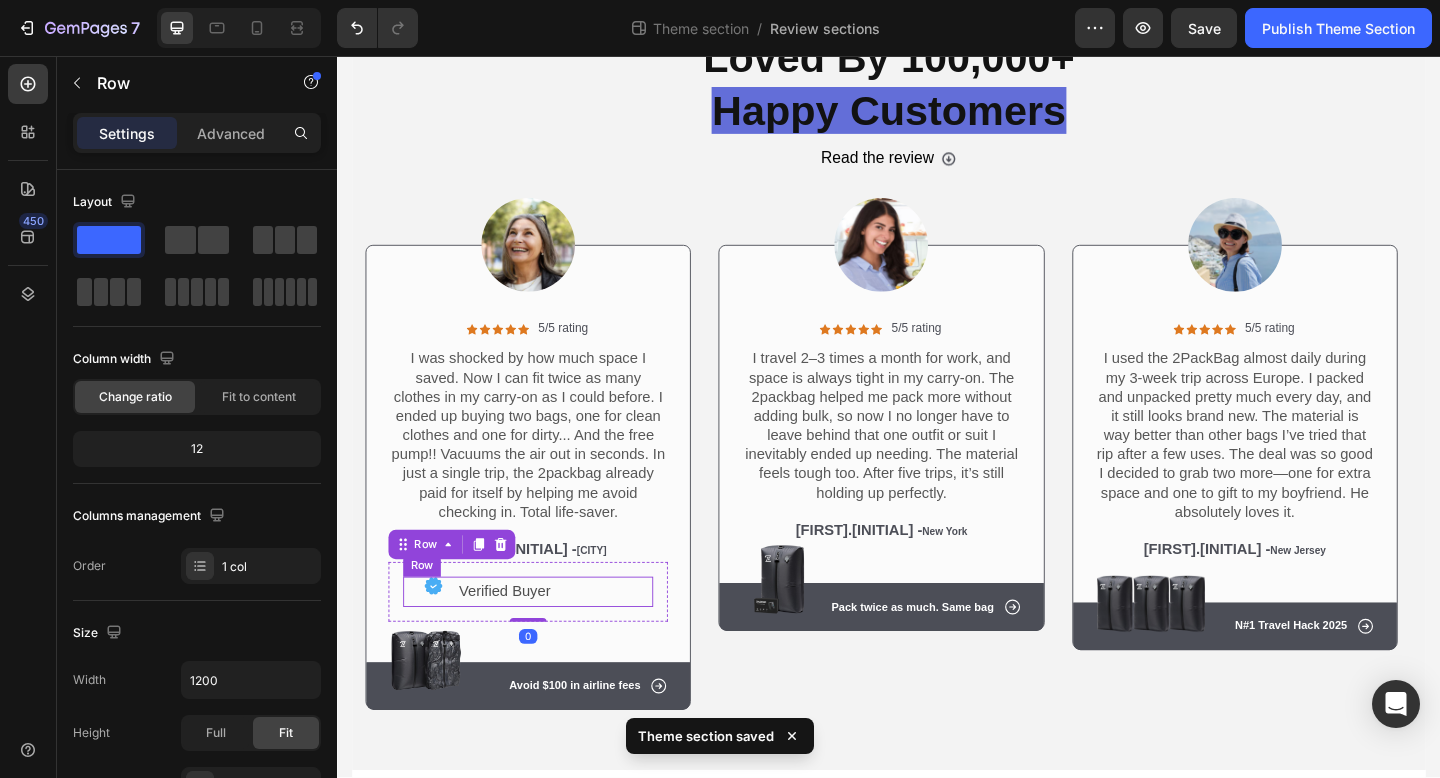 click on "Image Verified Buyer Text Block Row" at bounding box center [545, 639] 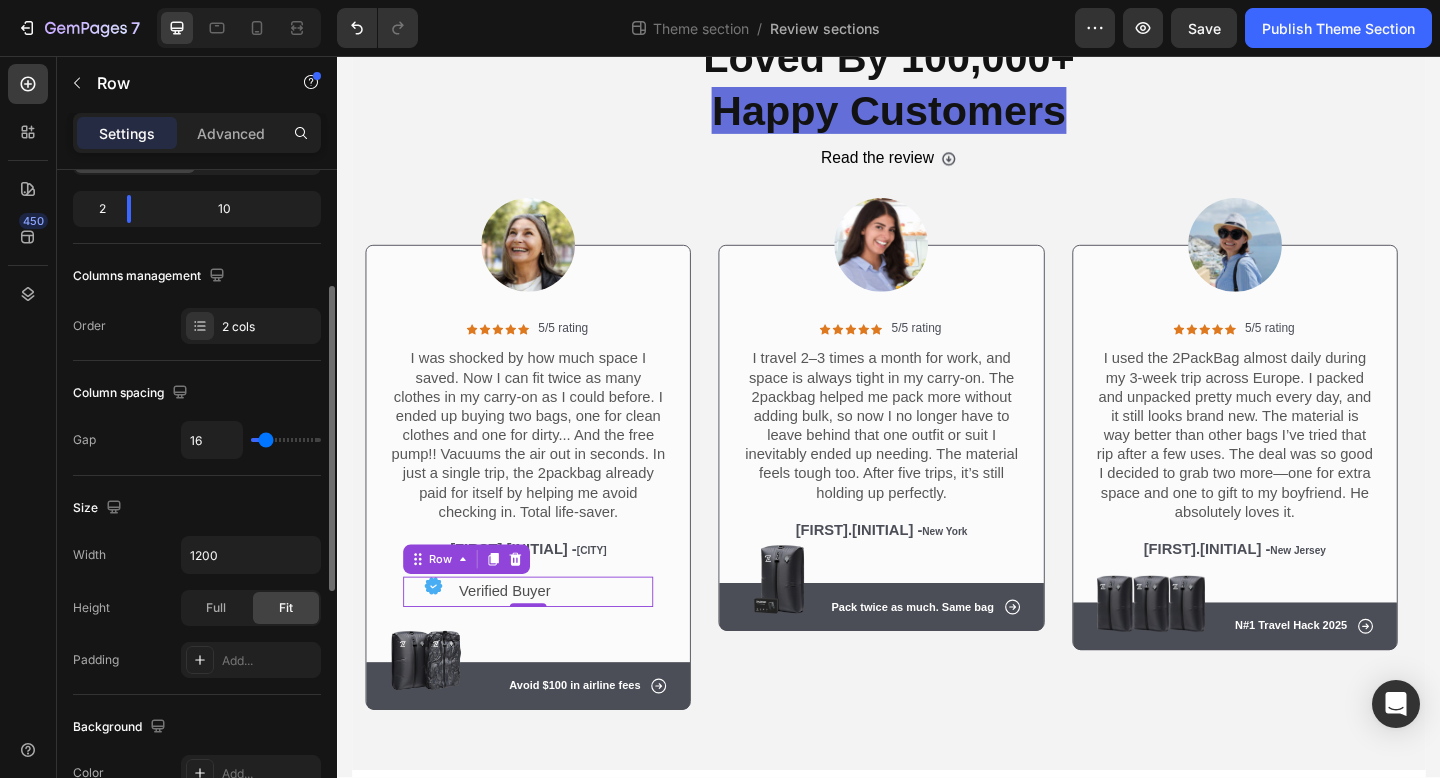 scroll, scrollTop: 413, scrollLeft: 0, axis: vertical 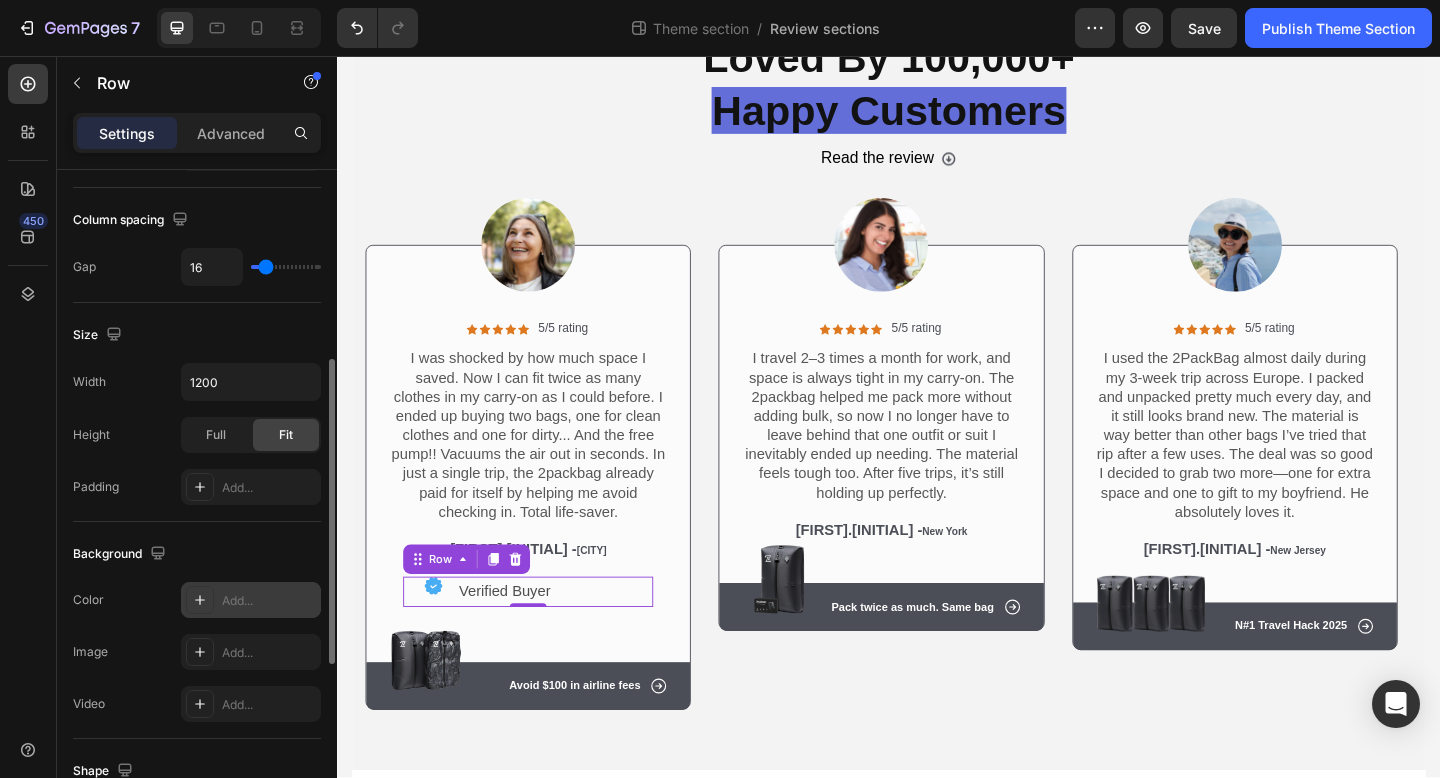 click on "Add..." at bounding box center (251, 600) 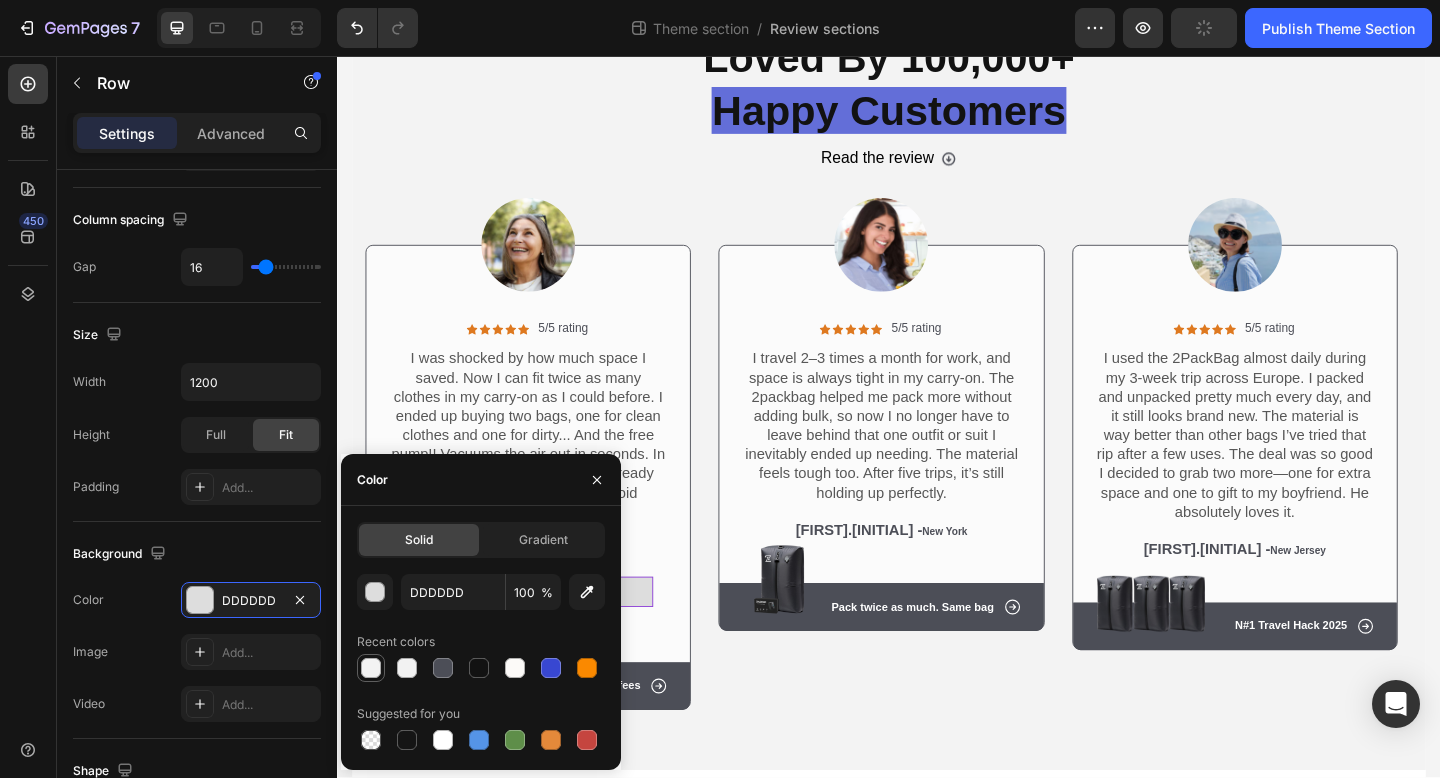 click at bounding box center (371, 668) 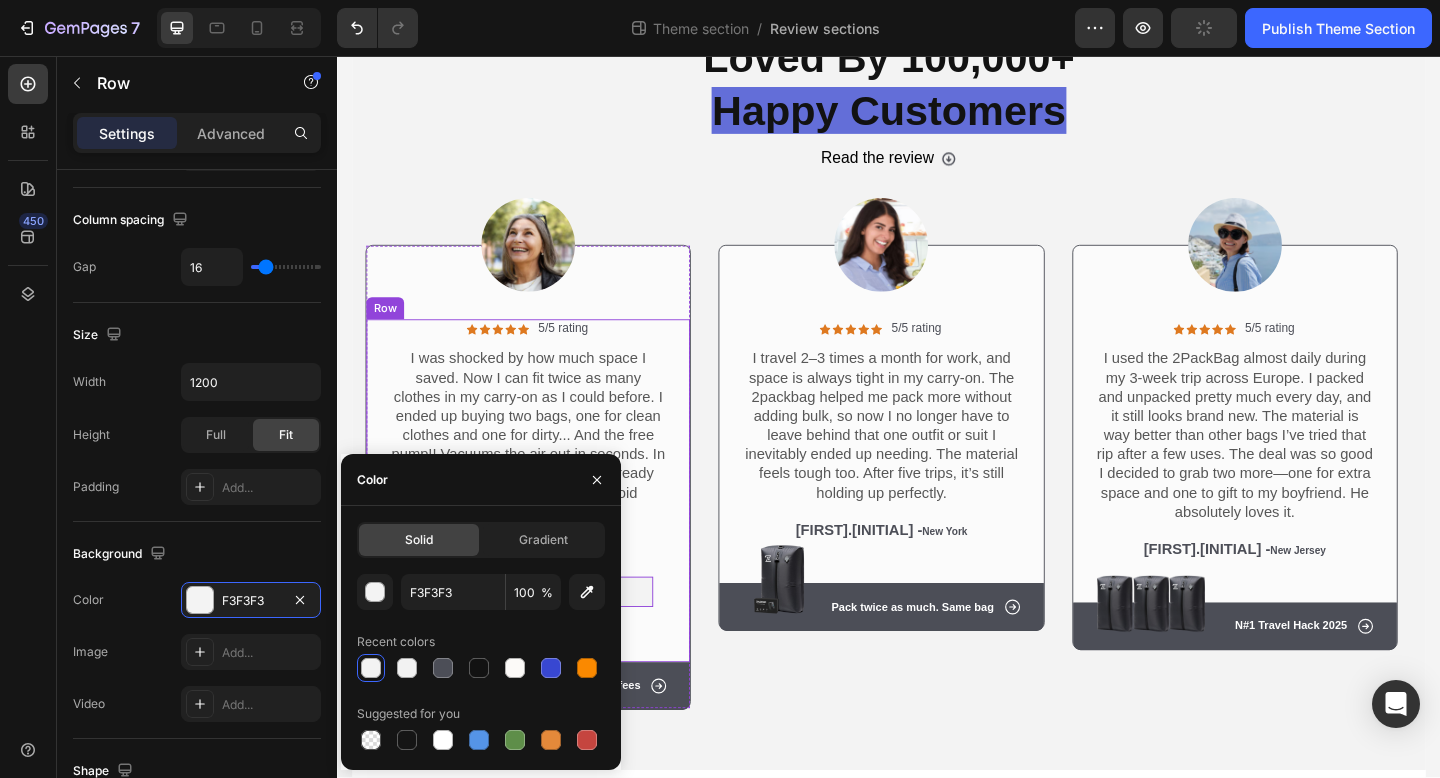click on "Icon Icon Icon Icon Icon Icon List 5/5 rating Text Block Row I was shocked by how much space I saved. Now I can fit twice as many clothes in my carry-on as I could before. I ended up buying two bags, one for clean clothes and one for dirty... And the free pump!! Vacuums the air out in seconds. In just a single trip, the 2packbag already paid for itself by helping me avoid checking in. Total life-saver. Text Block [FIRST].[INITIAL] - [CITY] Text Block Image Verified Buyer Text Block 0 Row Row Image Row" at bounding box center [545, 529] 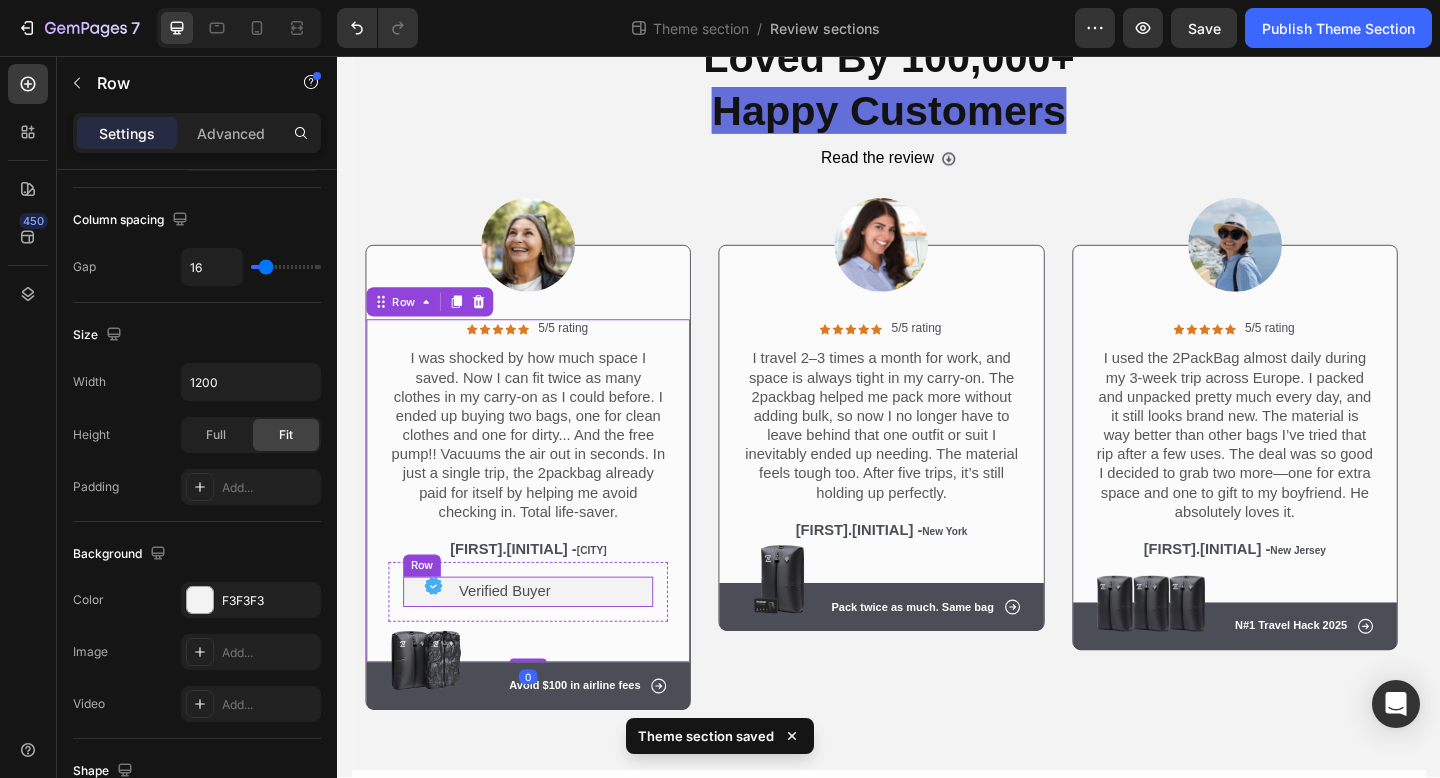 click on "Image Verified Buyer Text Block Row" at bounding box center (545, 639) 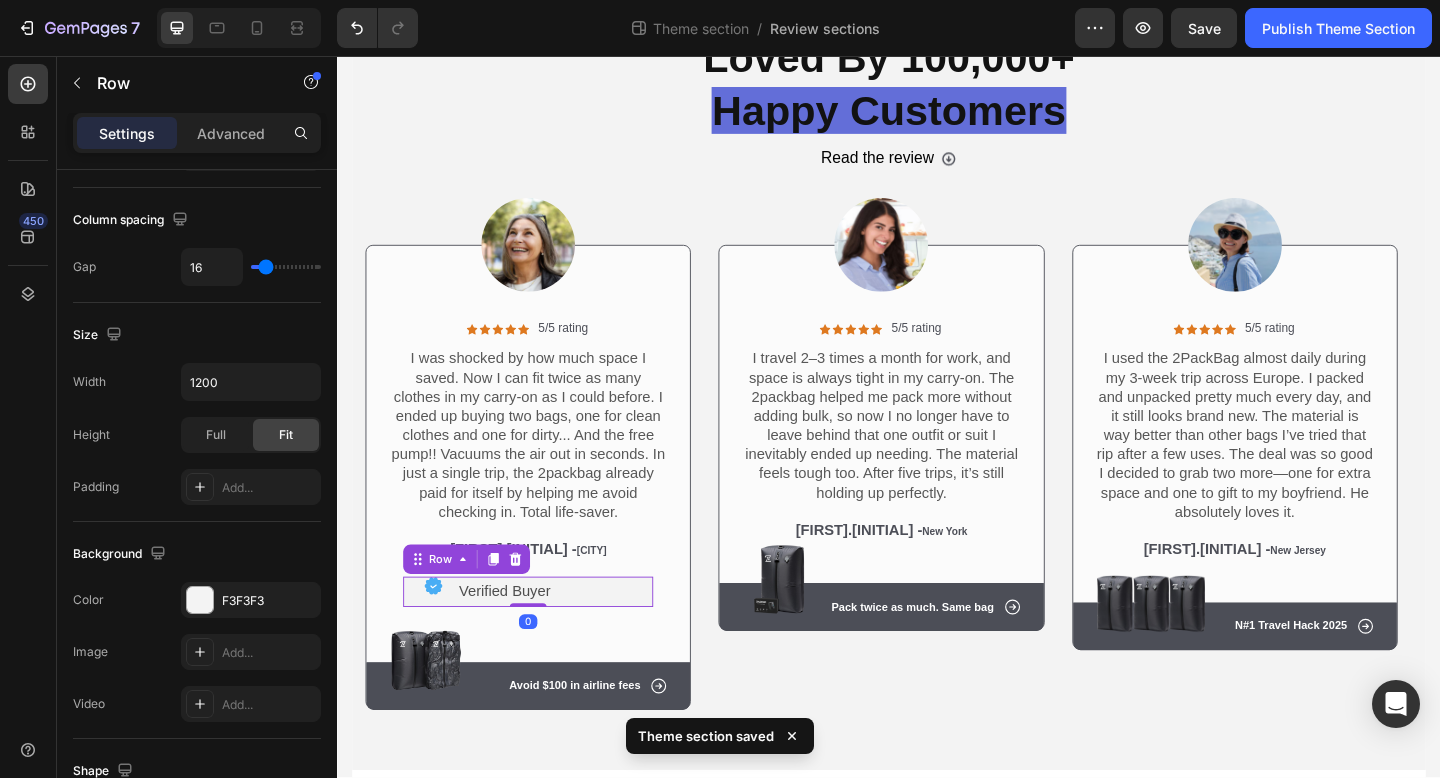 scroll, scrollTop: 783, scrollLeft: 0, axis: vertical 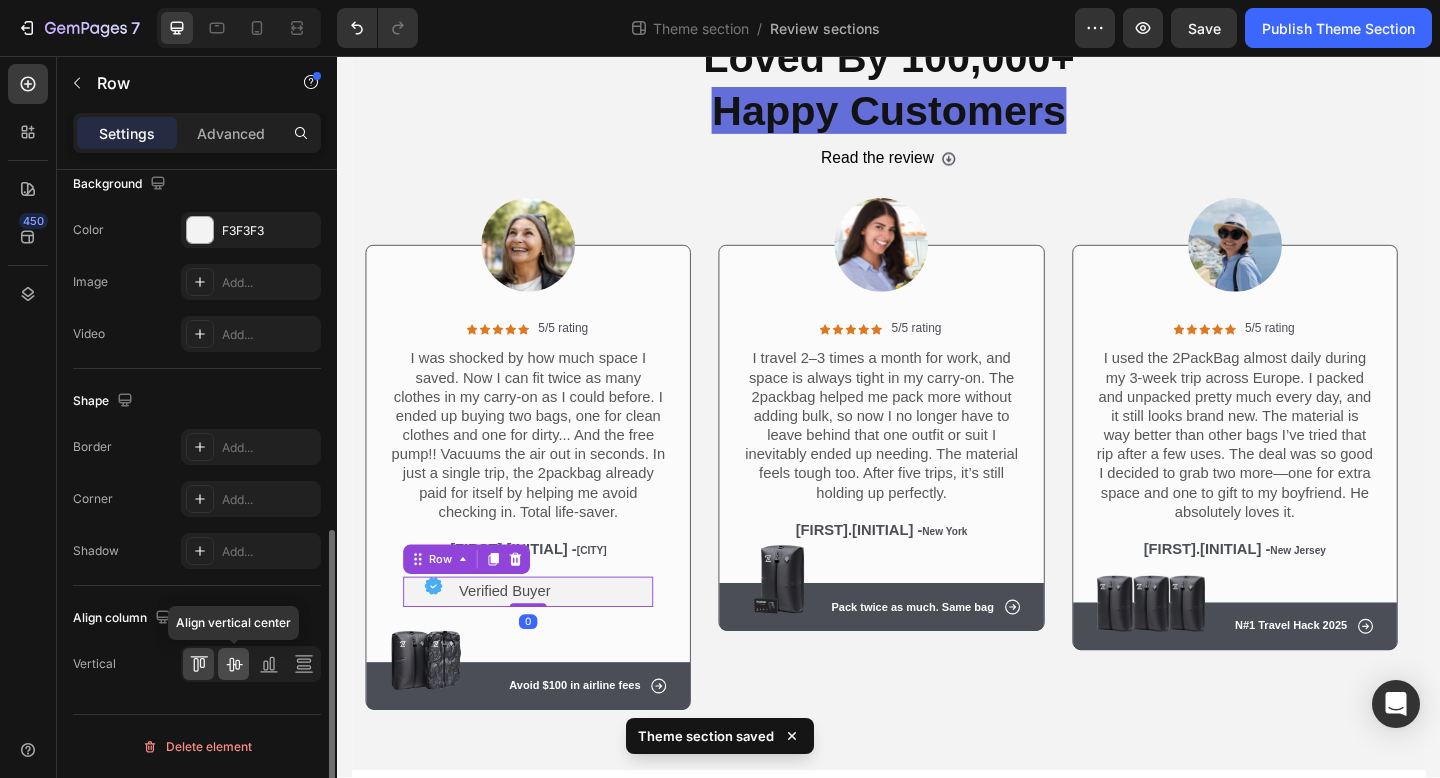click 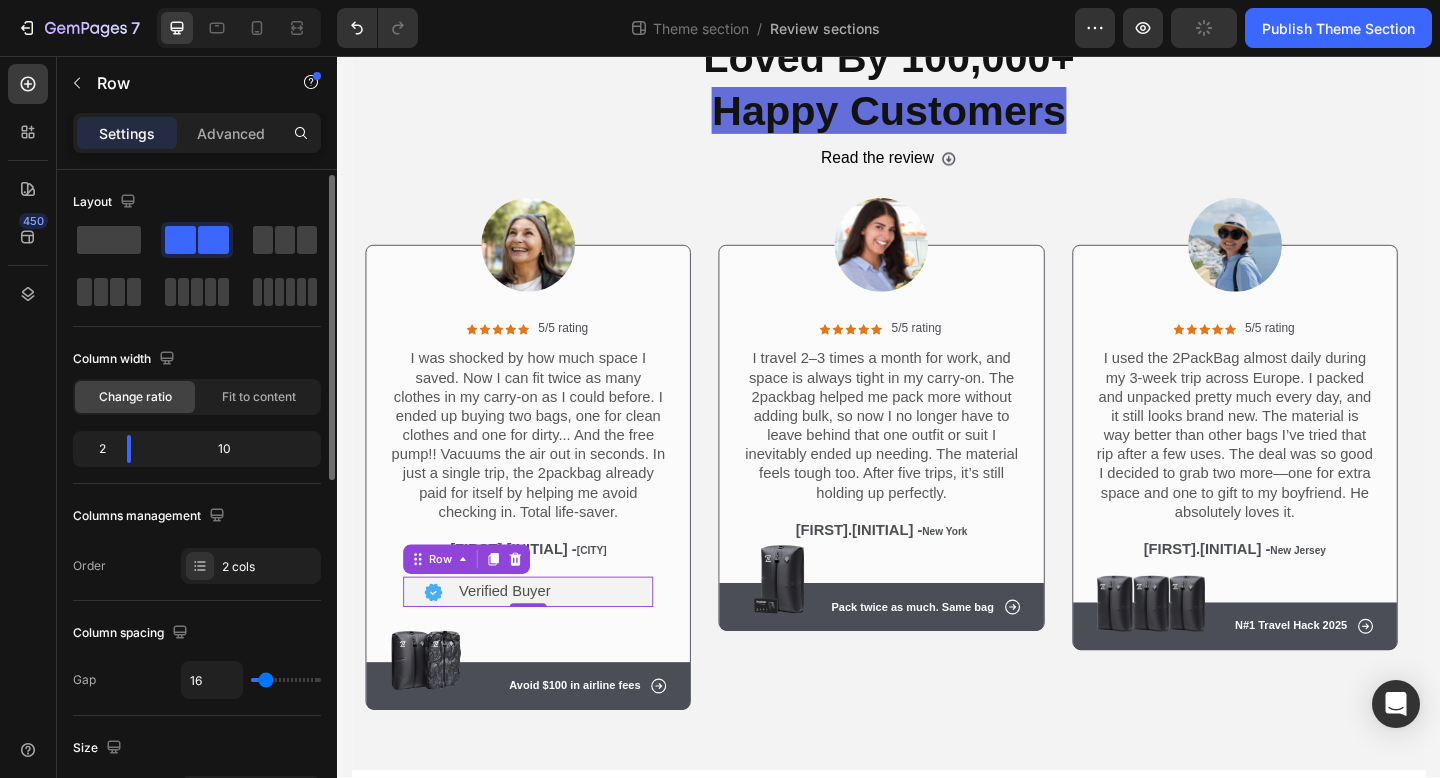 scroll, scrollTop: 783, scrollLeft: 0, axis: vertical 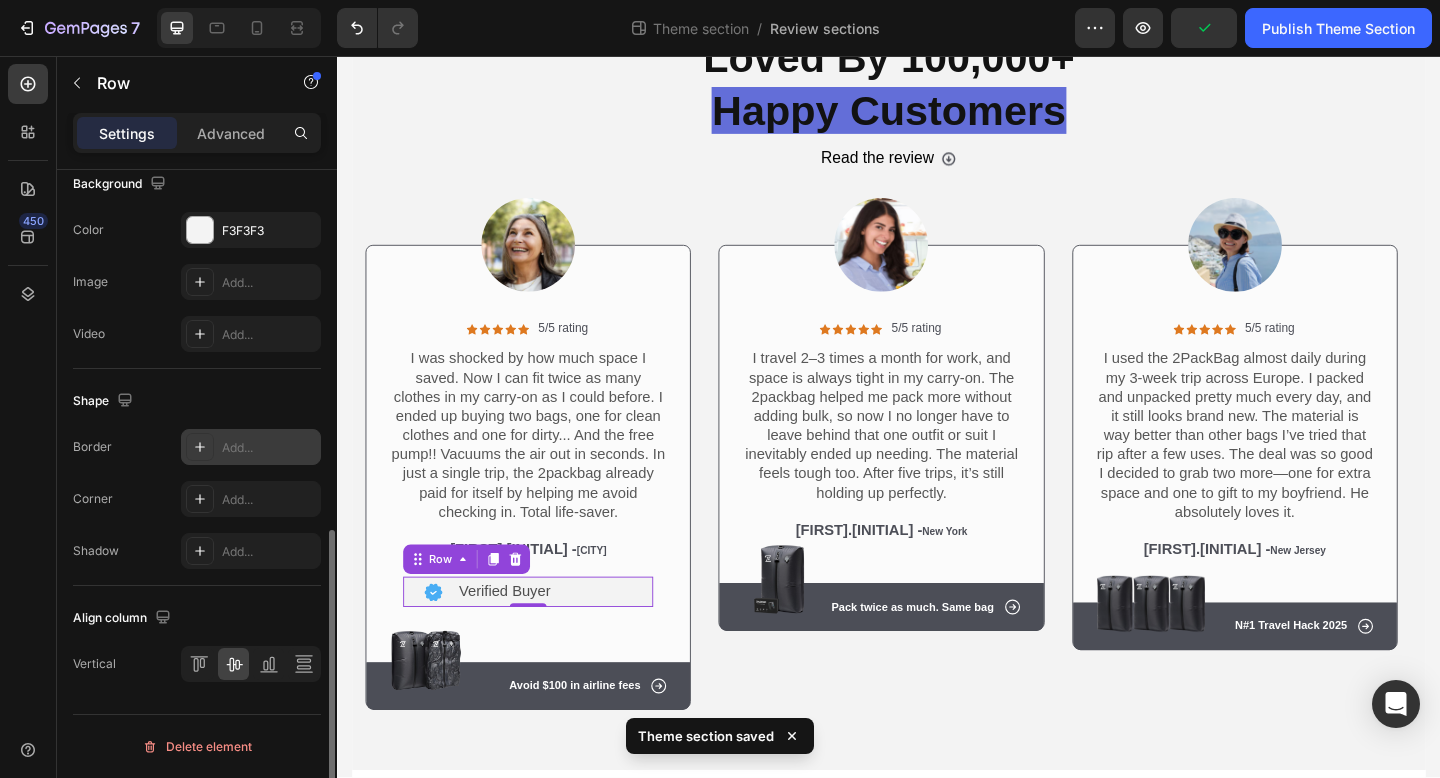 click on "Add..." at bounding box center [251, 447] 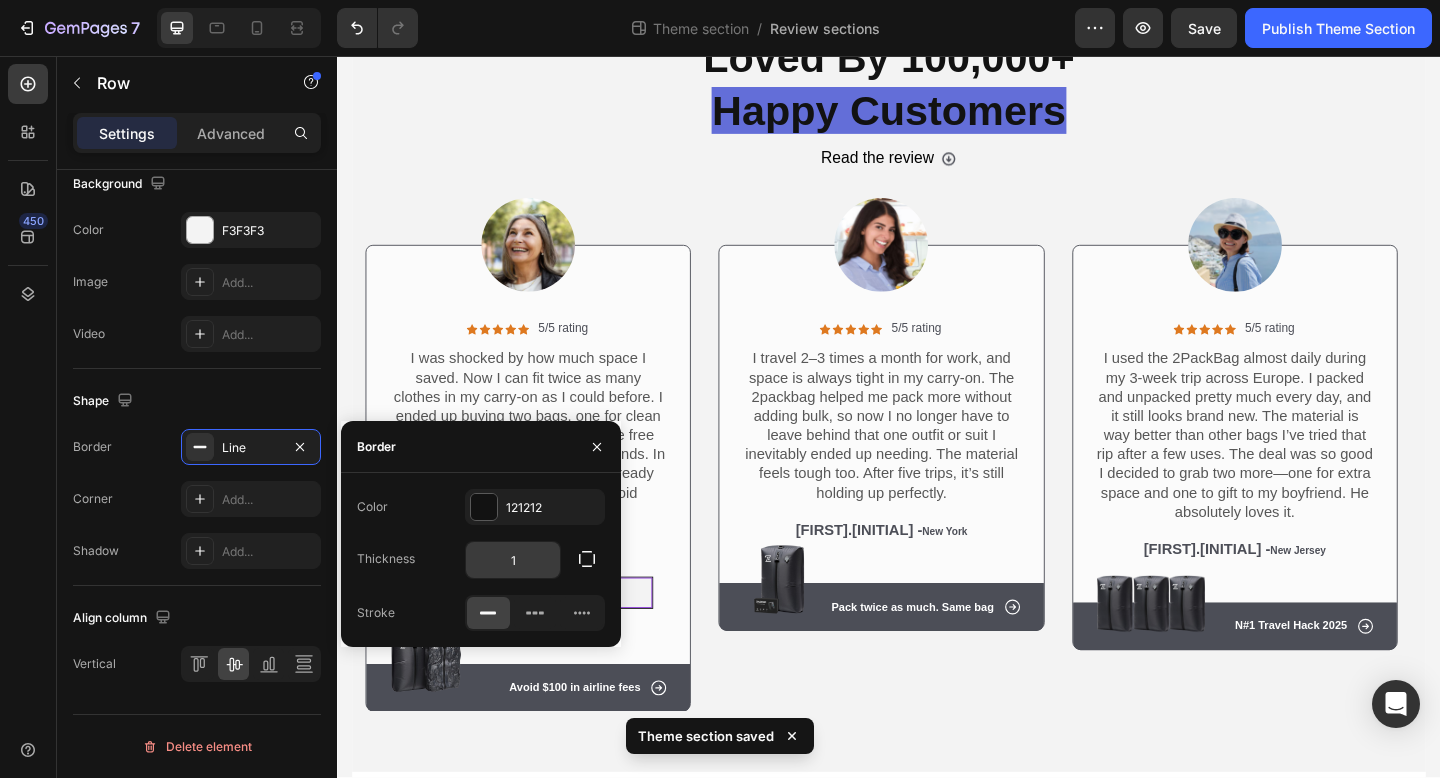 click on "1" at bounding box center [513, 560] 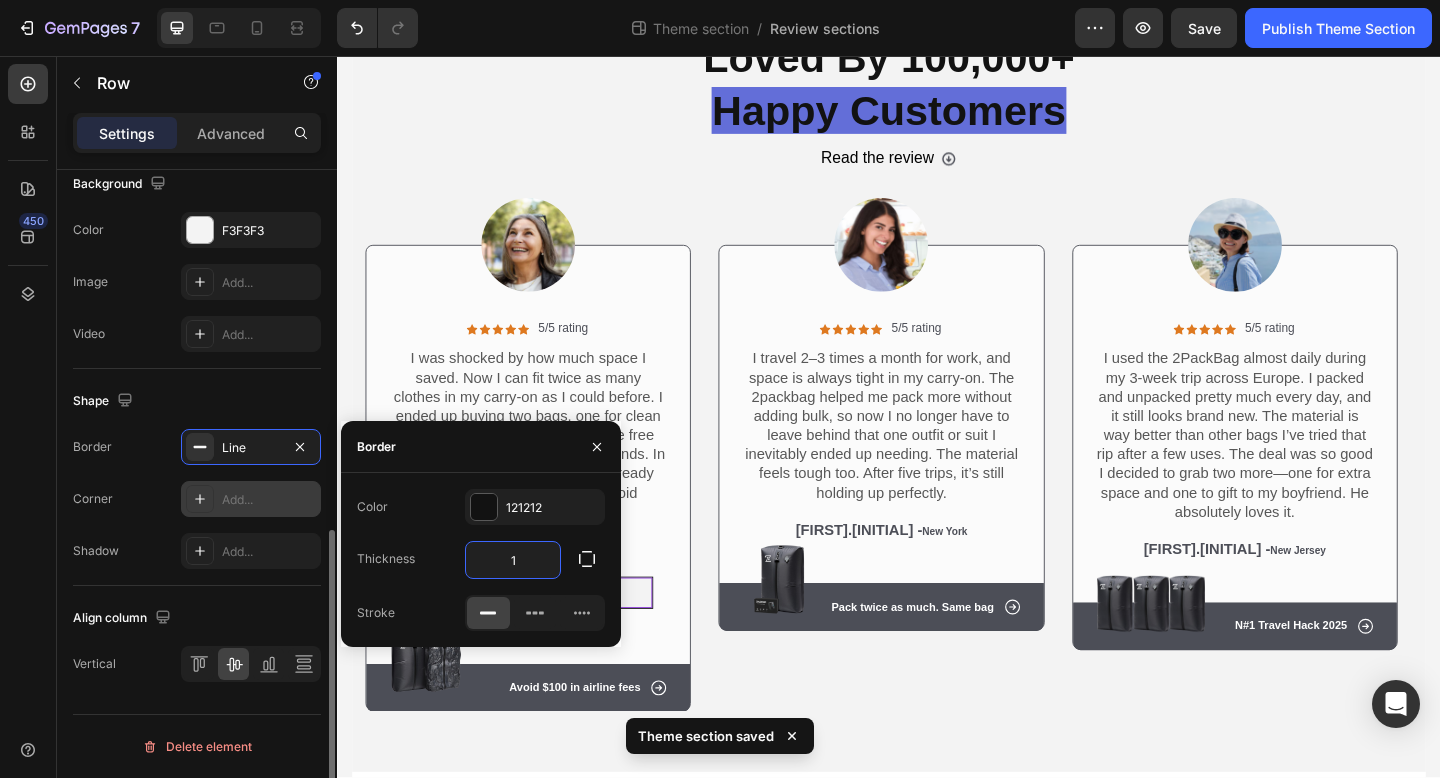 click on "Add..." at bounding box center (269, 500) 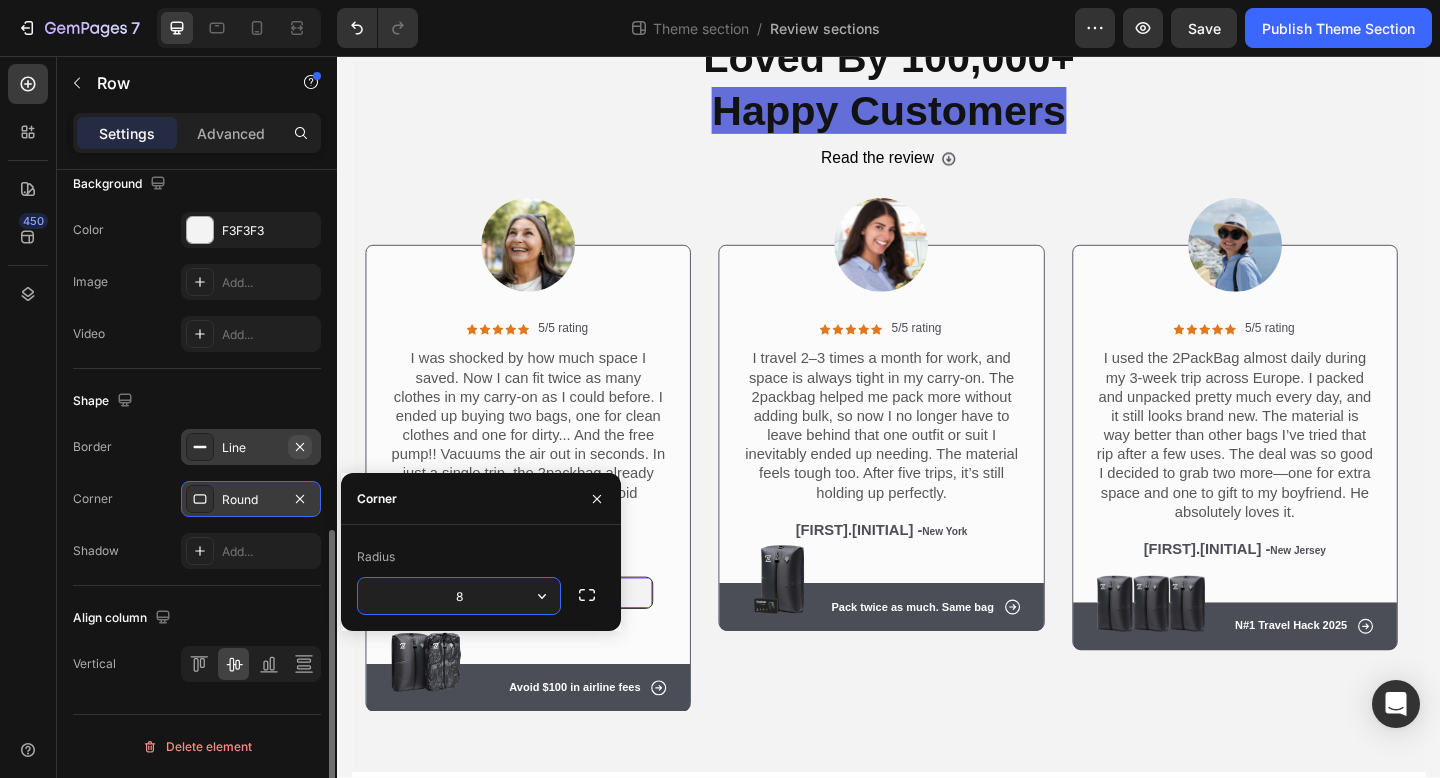 click 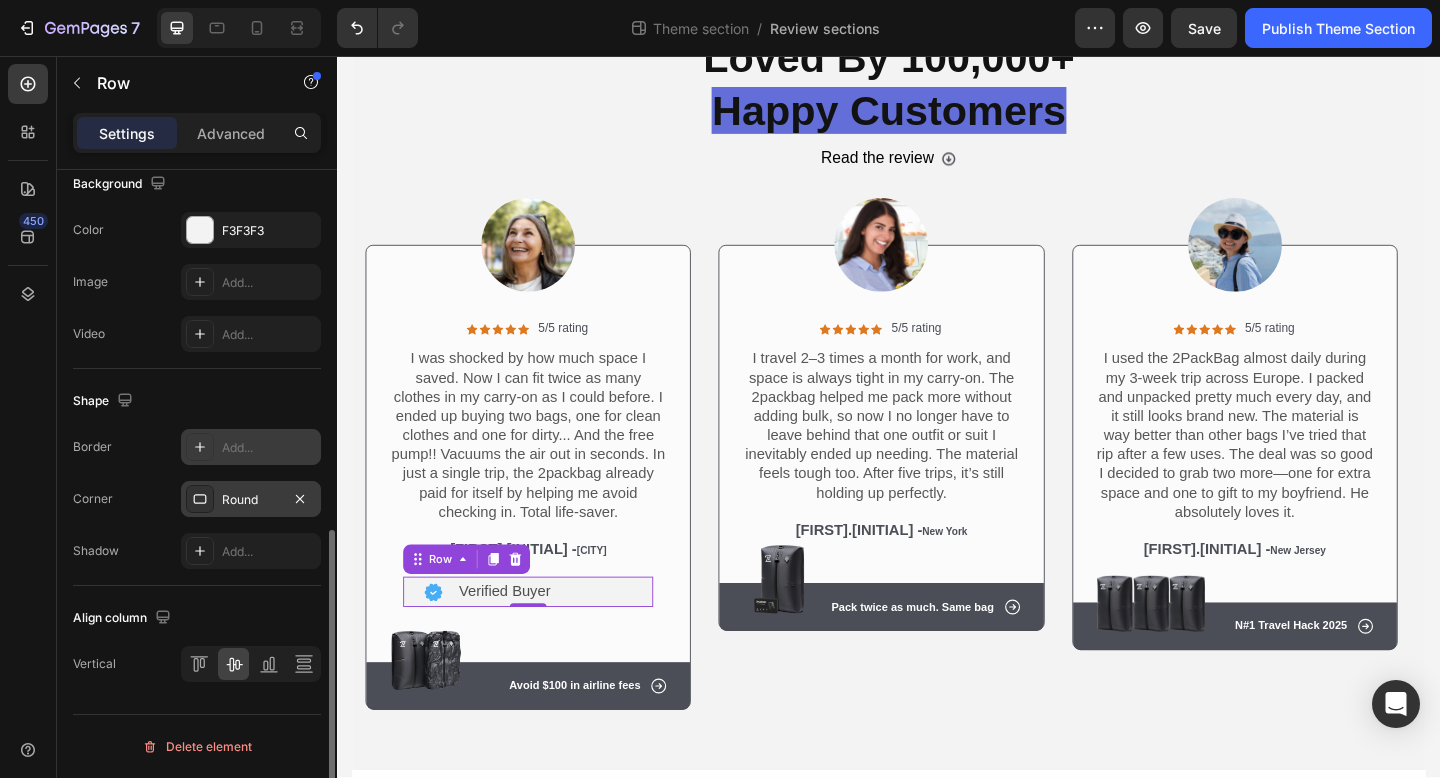 click on "Round" at bounding box center (251, 499) 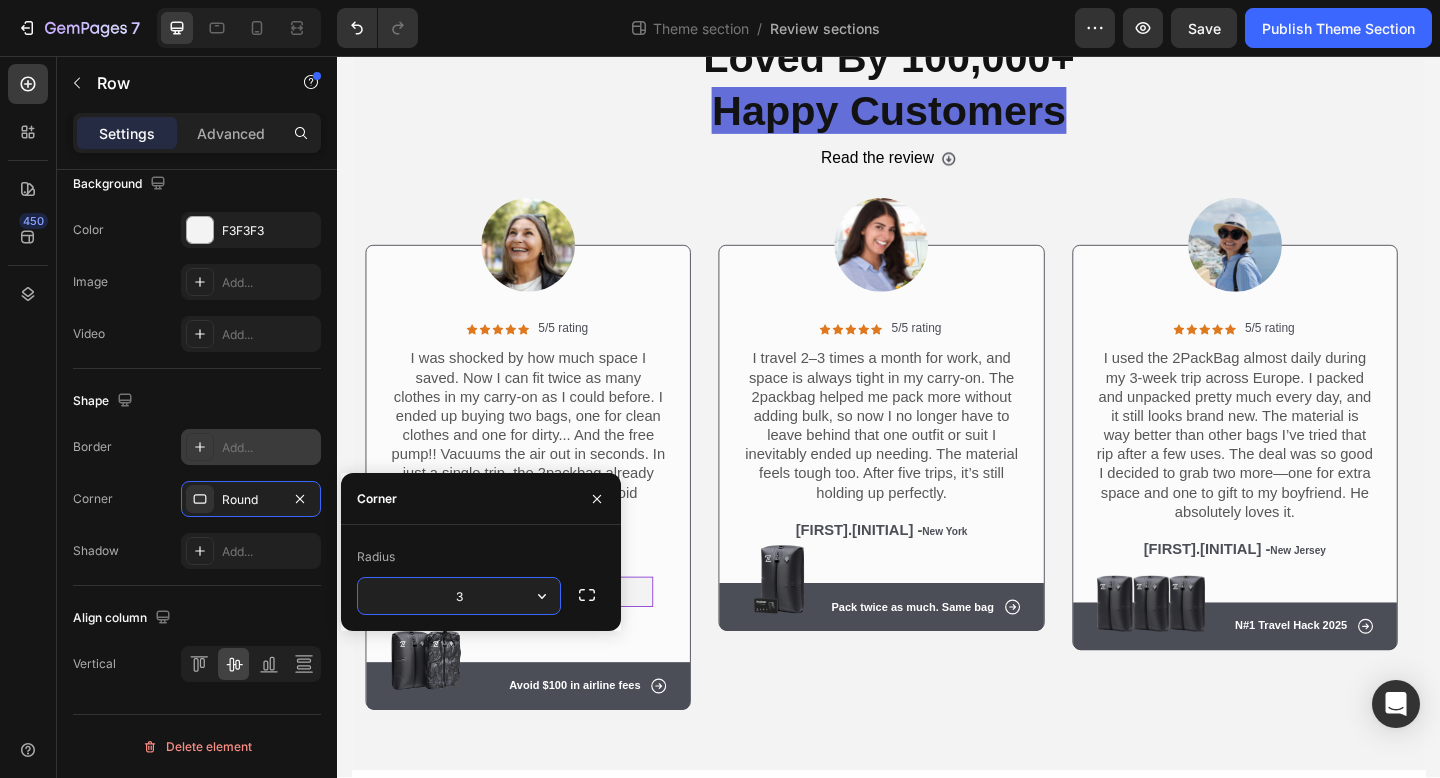 type on "30" 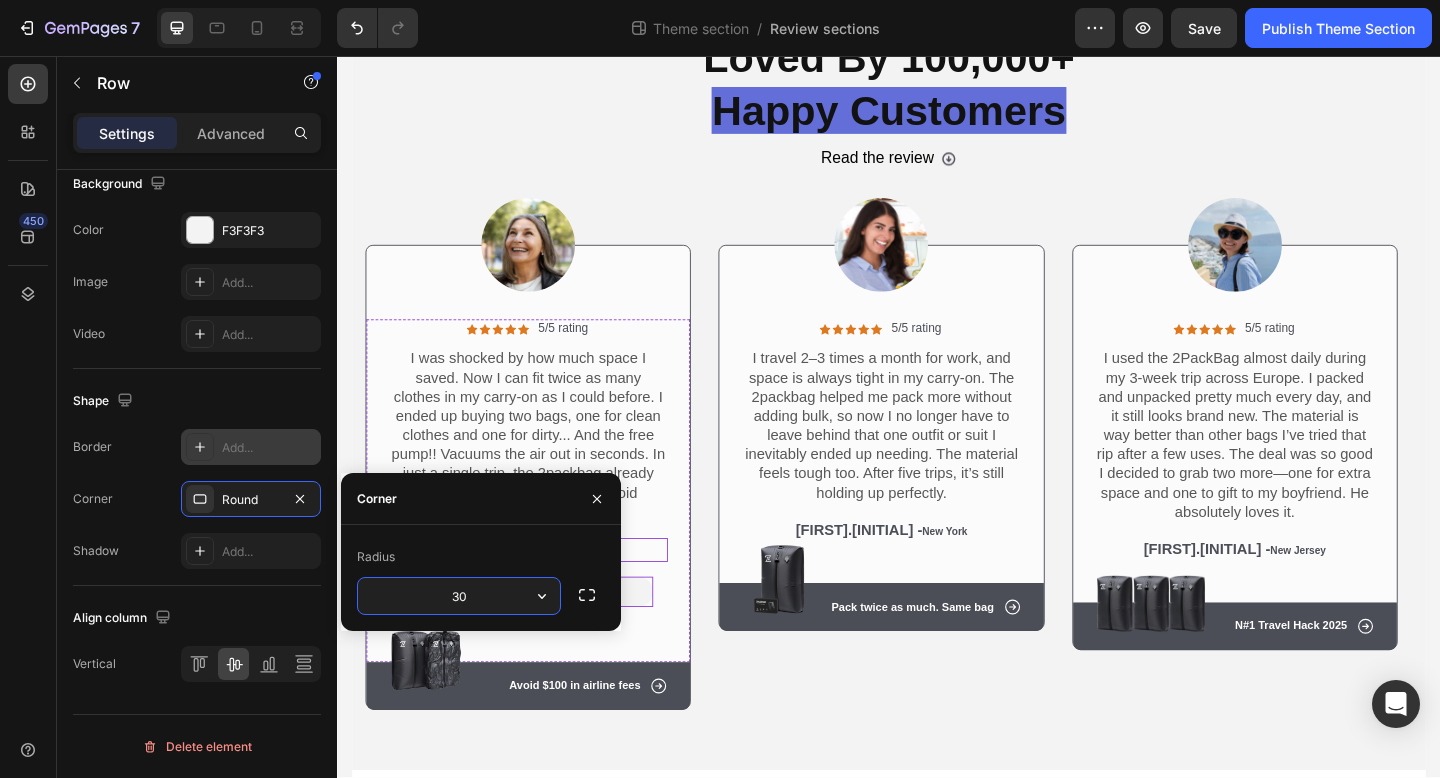 click on "[FIRST].[INITIAL] - [CITY]" at bounding box center [545, 594] 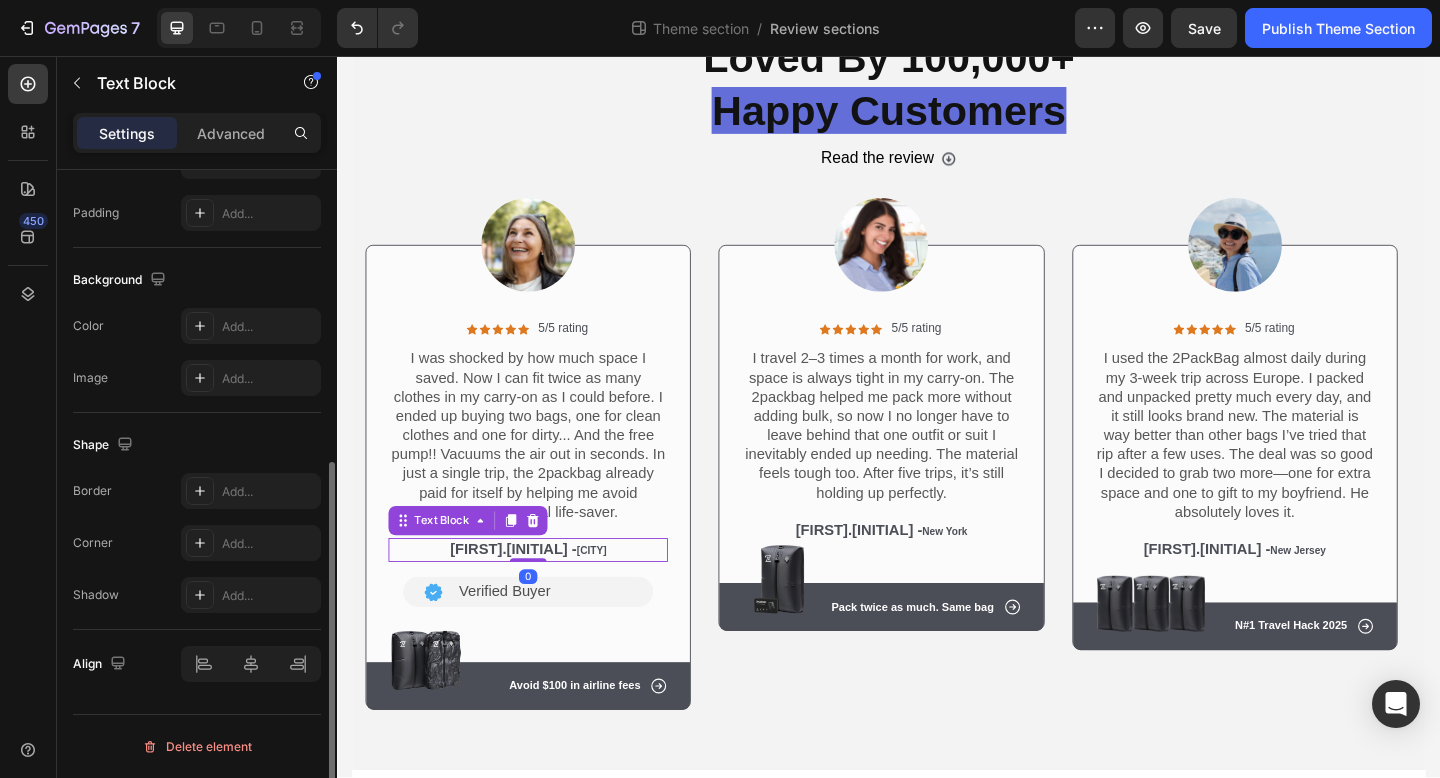 scroll, scrollTop: 0, scrollLeft: 0, axis: both 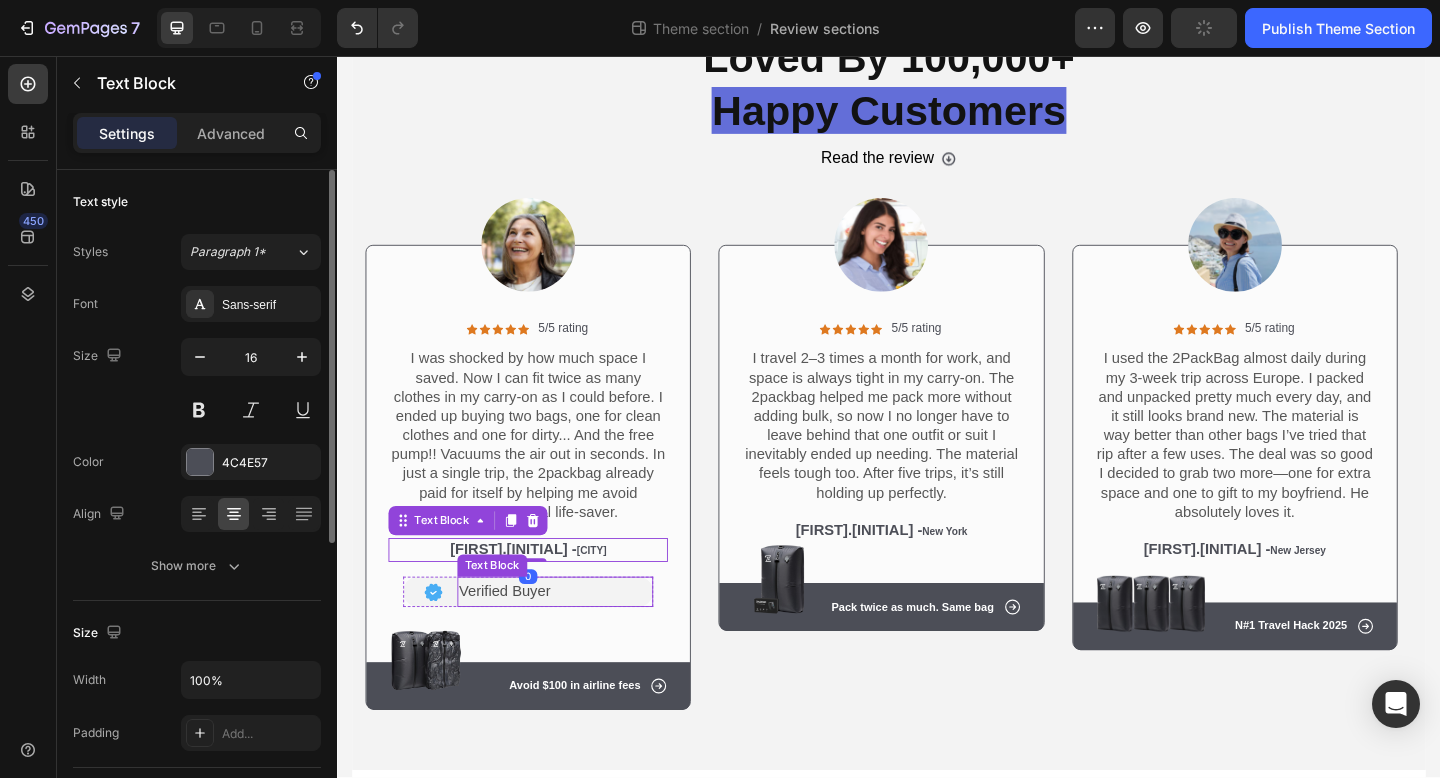 click on "Verified Buyer" at bounding box center (575, 639) 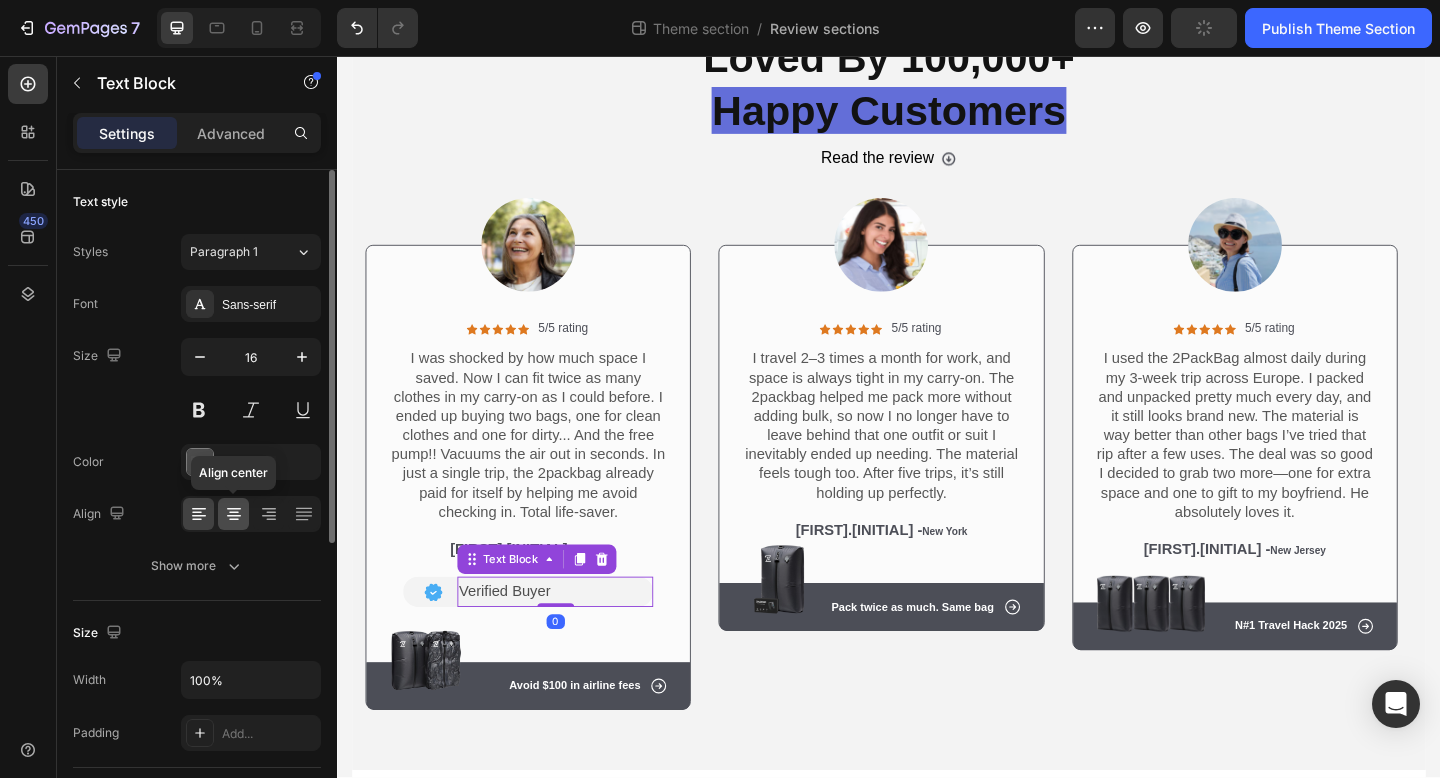 click 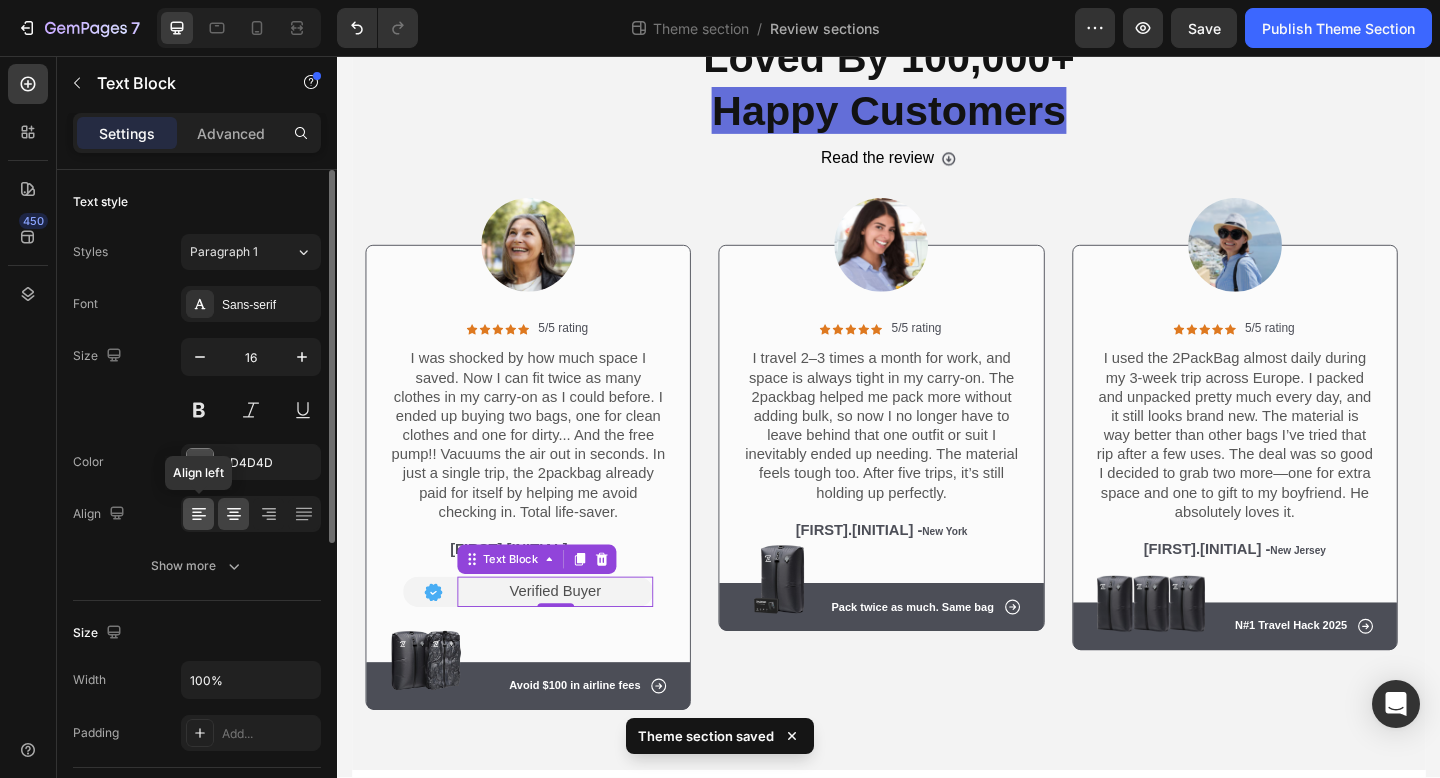 click 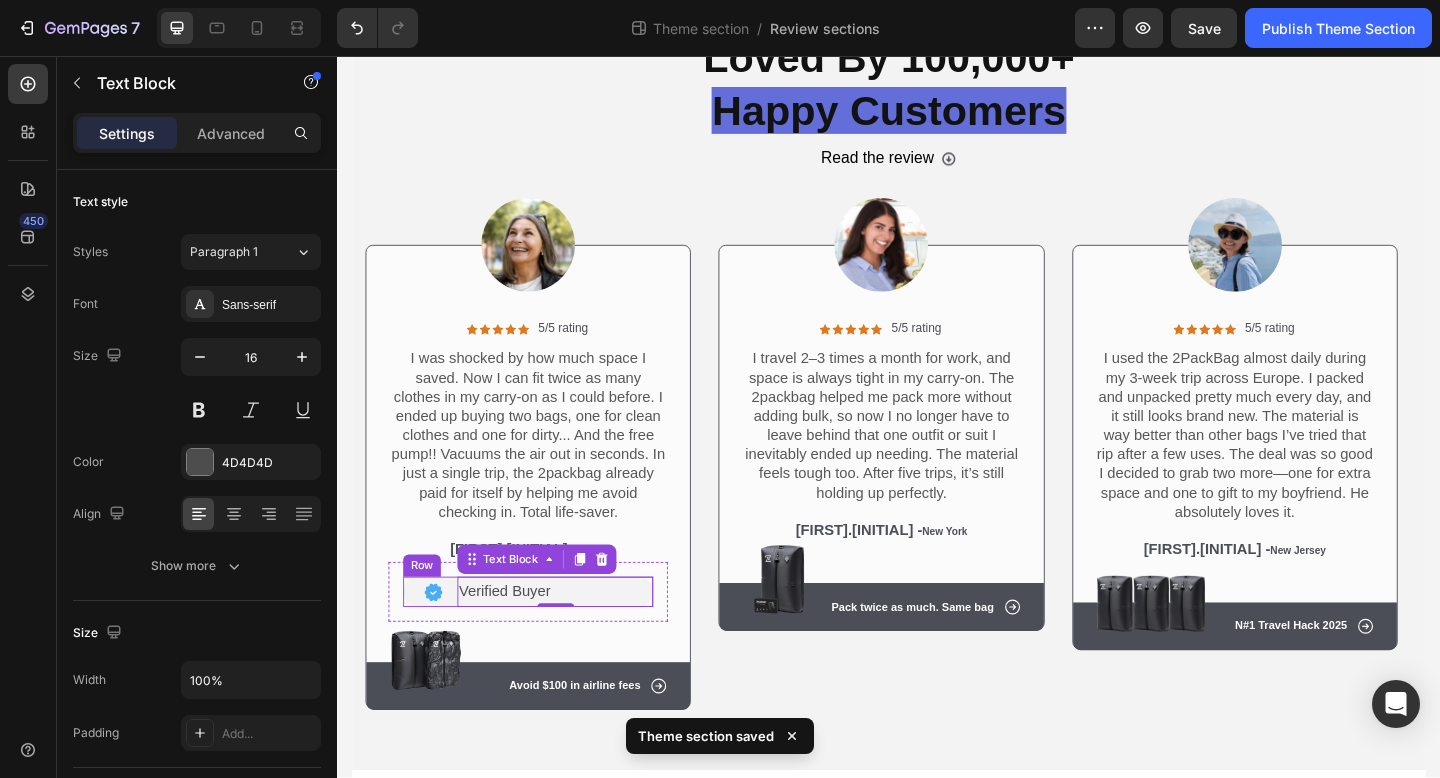 click on "Image Verified Buyer Text Block 0 Row" at bounding box center [545, 639] 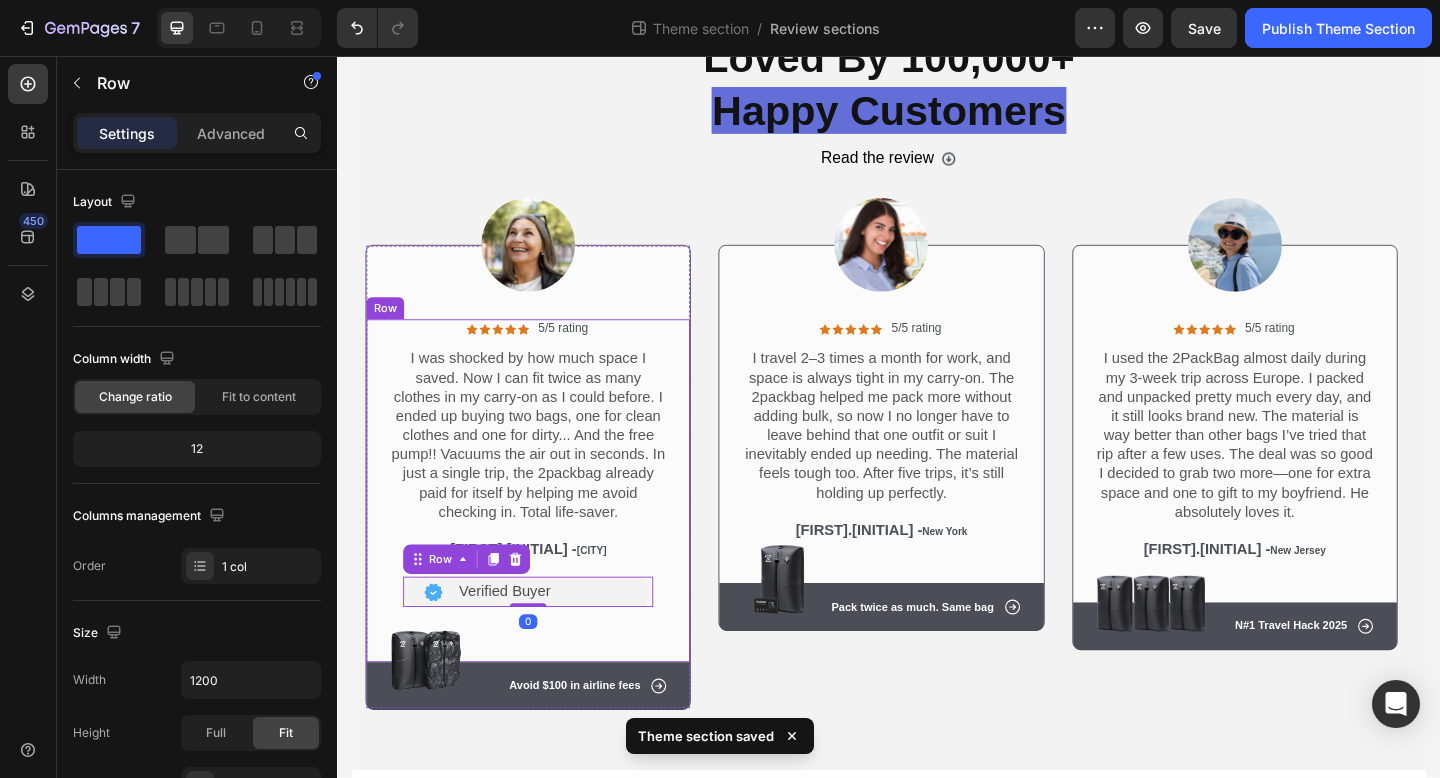 click on "Icon Icon Icon Icon Icon Icon List 5/5 rating Text Block Row I was shocked by how much space I saved. Now I can fit twice as many clothes in my carry-on as I could before. I ended up buying two bags, one for clean clothes and one for dirty... And the free pump!! Vacuums the air out in seconds. In just a single trip, the 2packbag already paid for itself by helping me avoid checking in. Total life-saver. Text Block [FIRST].[INITIAL] - [CITY] Text Block Image Verified Buyer Text Block 0 Row Row Image Row" at bounding box center (545, 529) 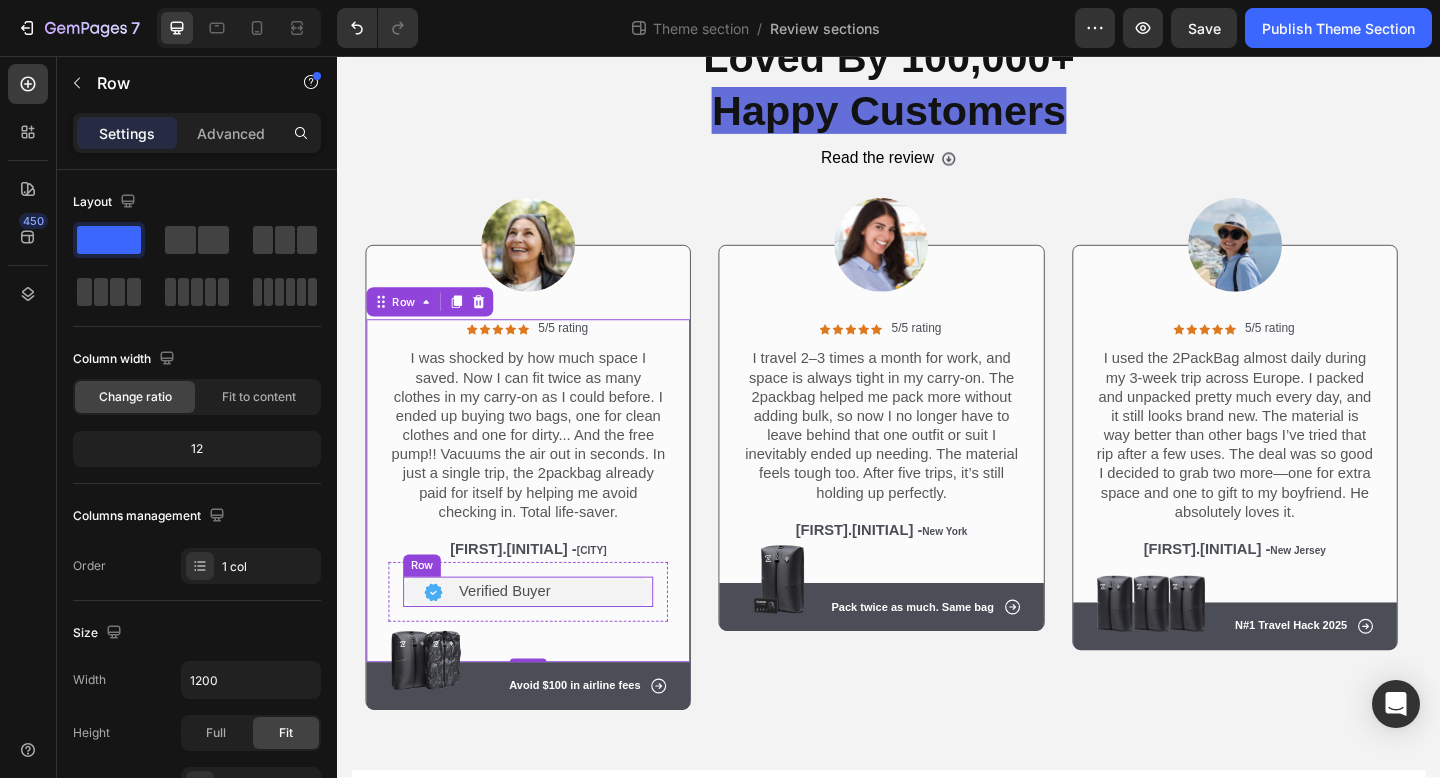 click on "Image" at bounding box center [430, 639] 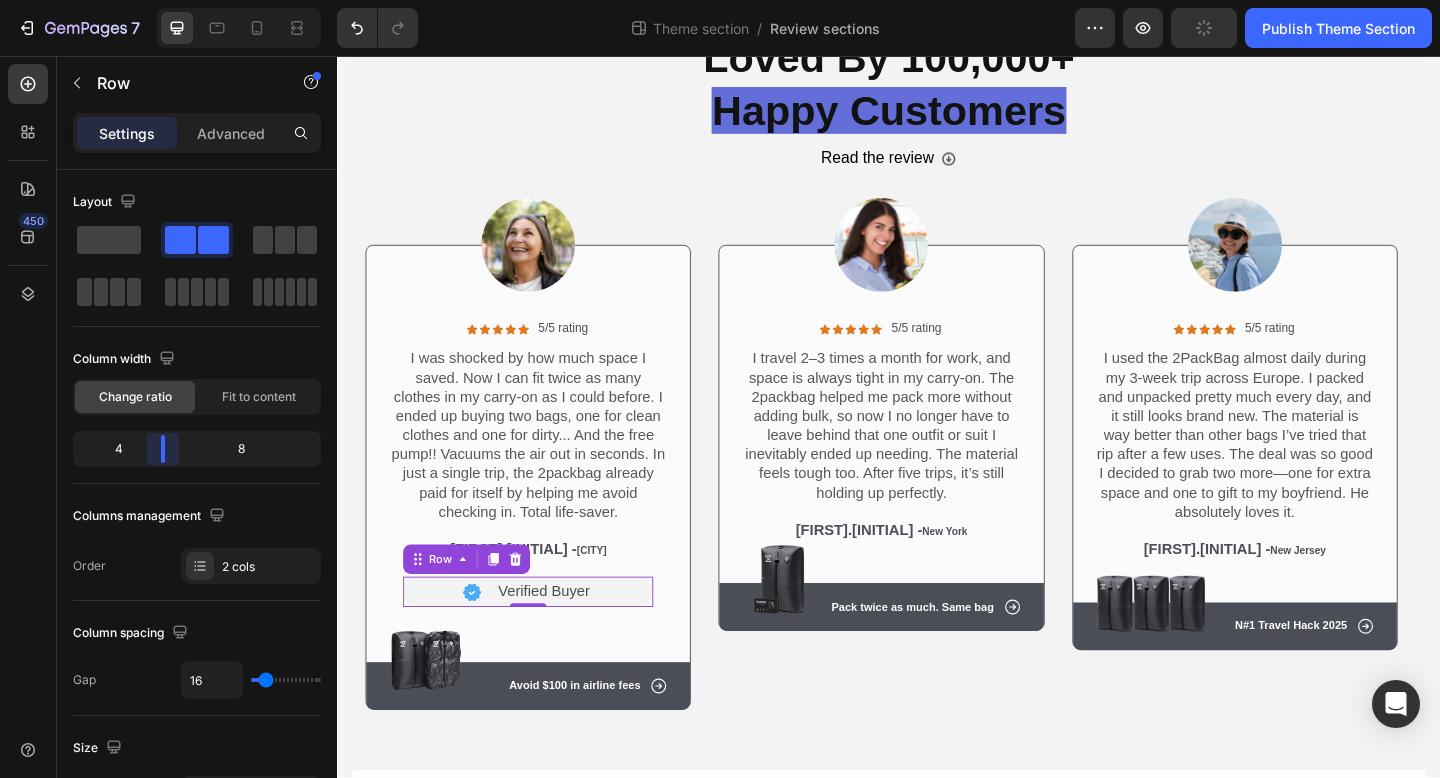 drag, startPoint x: 129, startPoint y: 462, endPoint x: 156, endPoint y: 464, distance: 27.073973 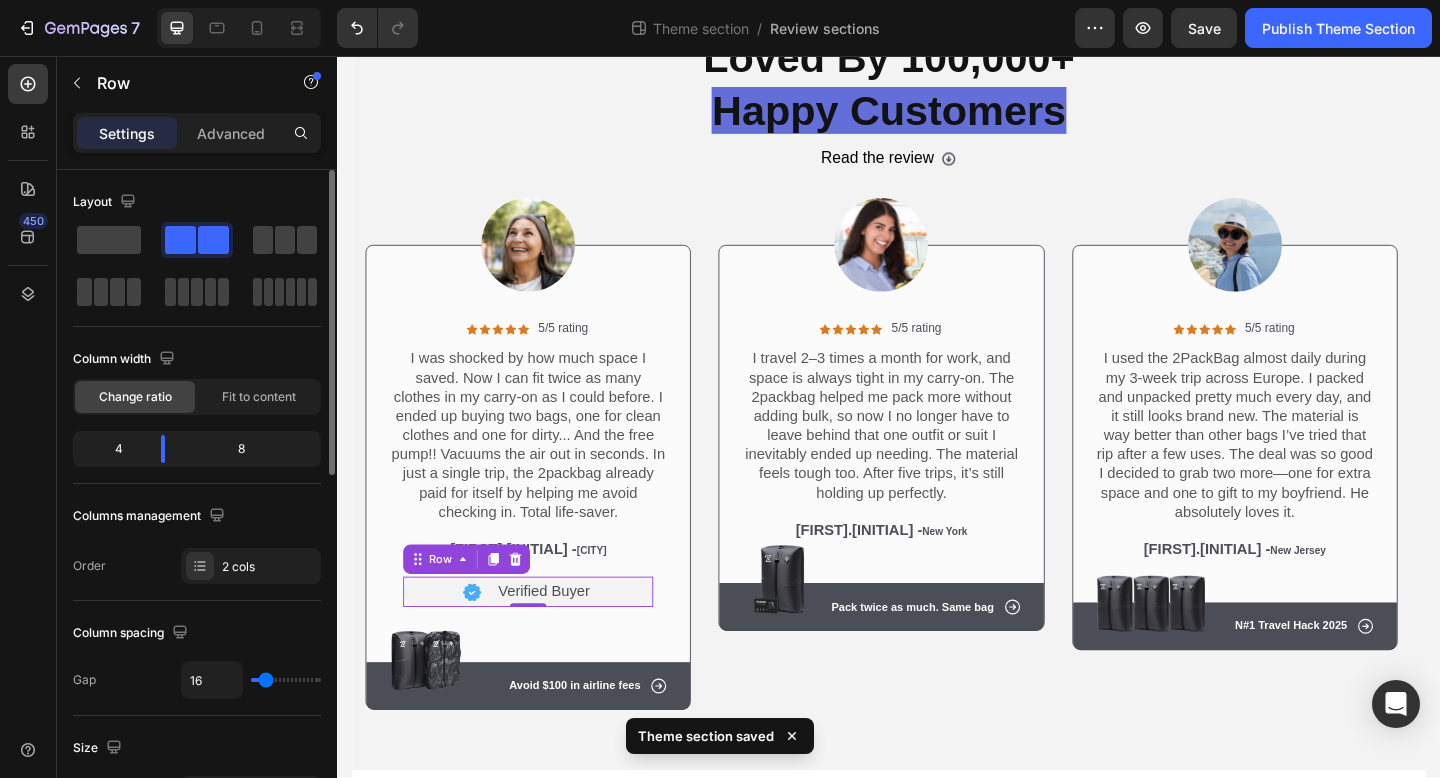 type on "9" 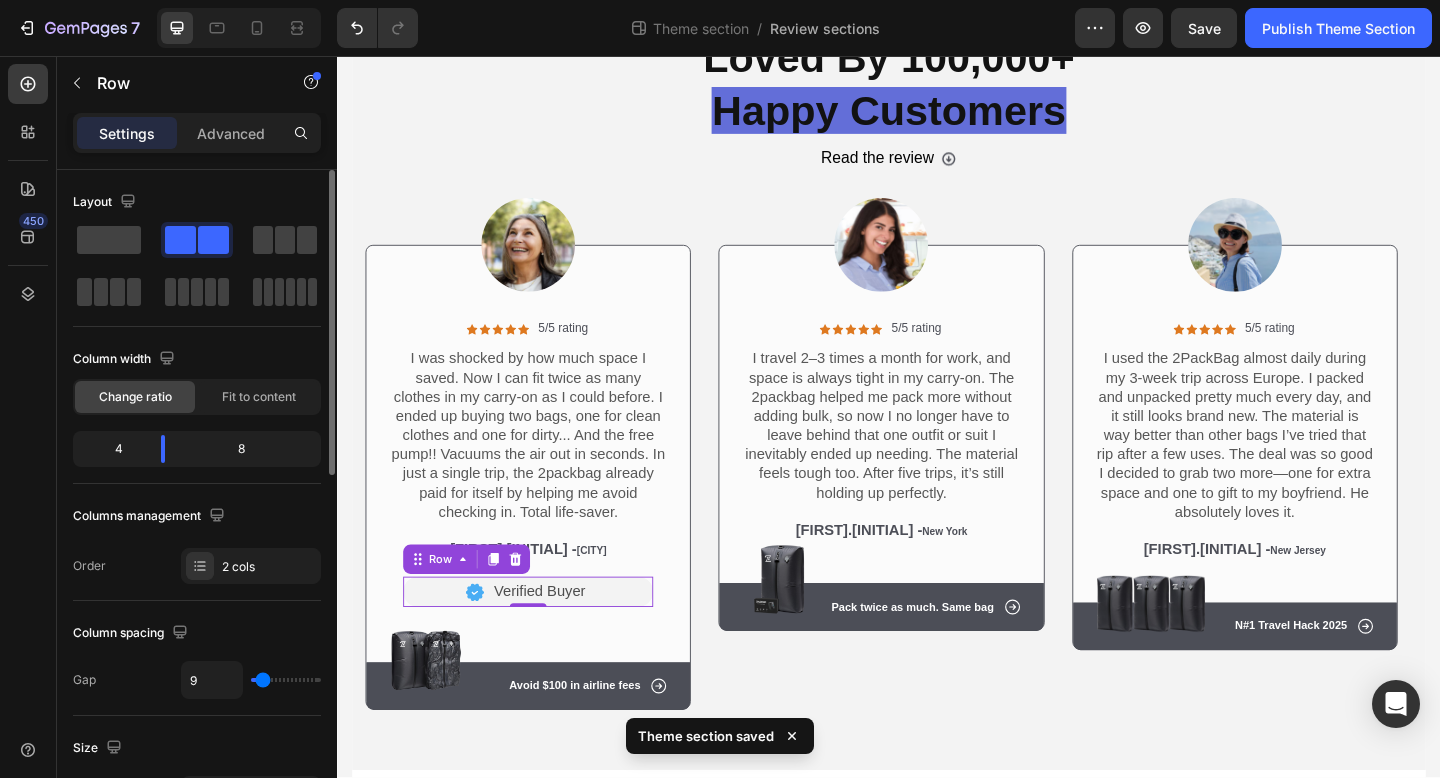 type on "8" 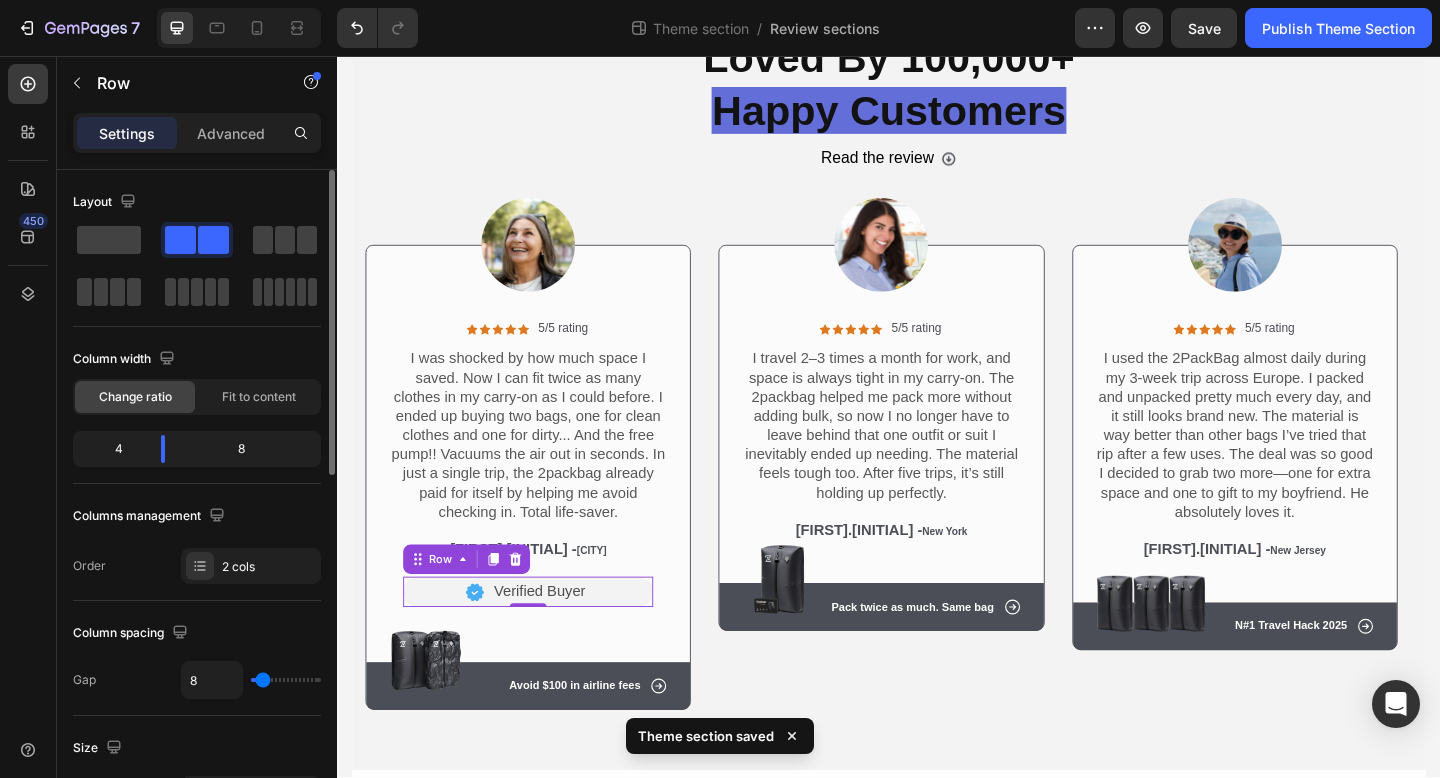 type on "7" 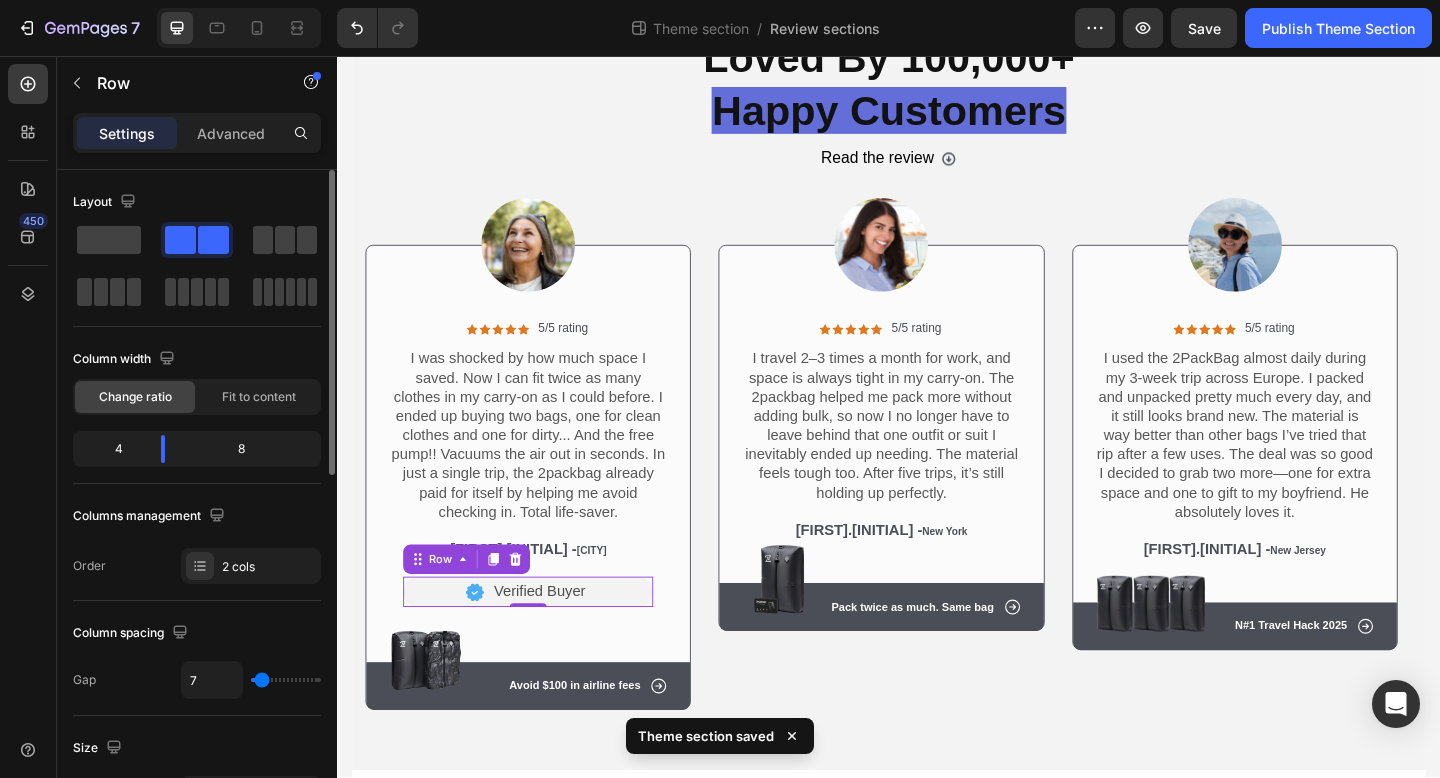 type on "6" 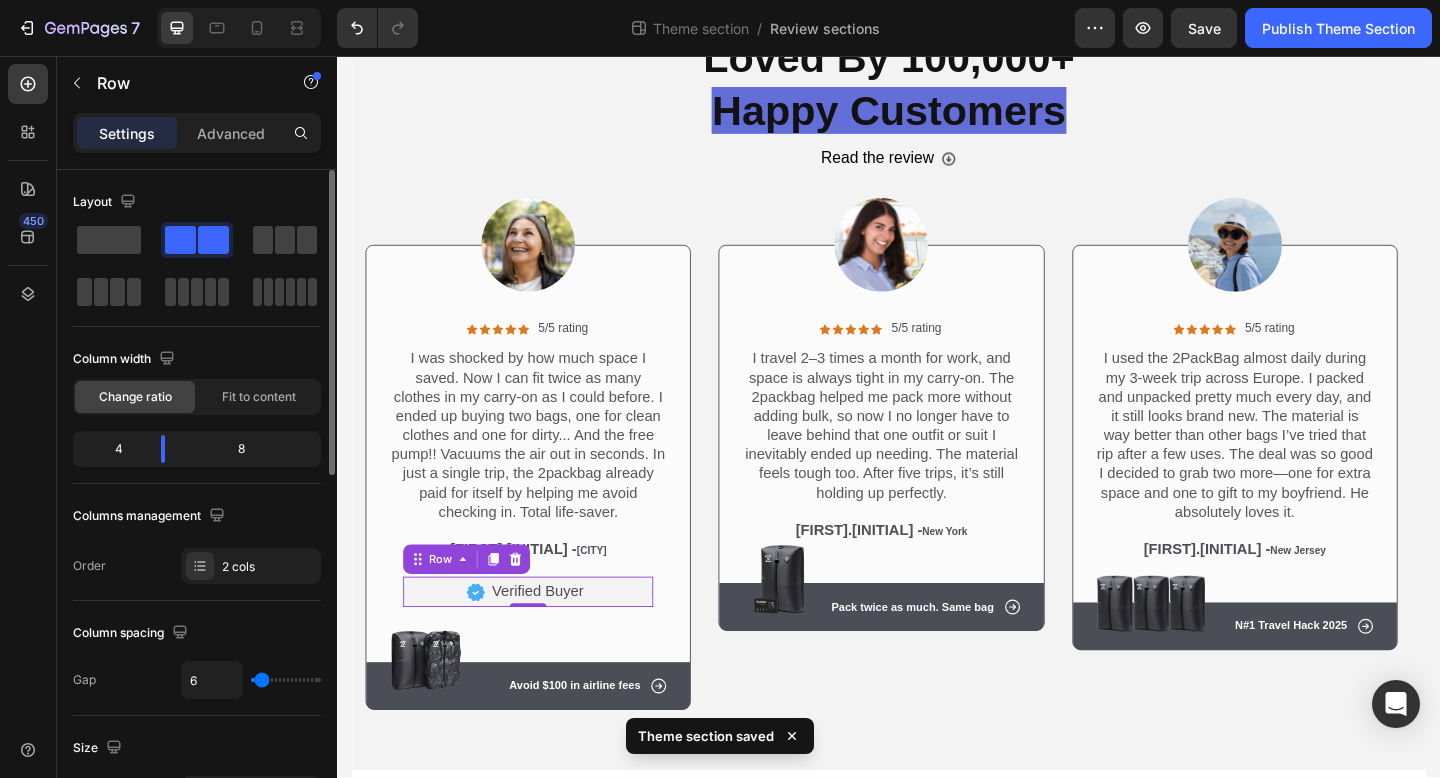 type on "5" 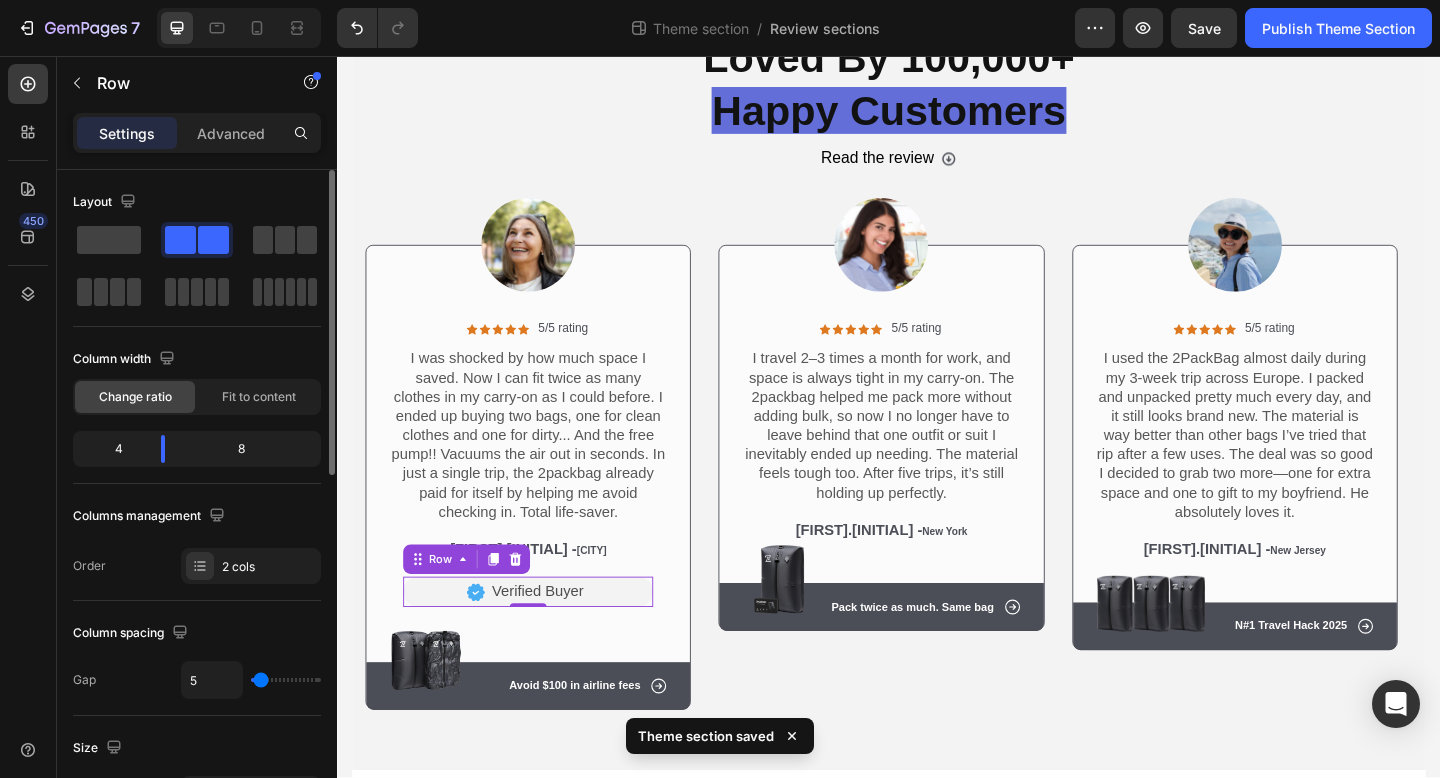 type on "4" 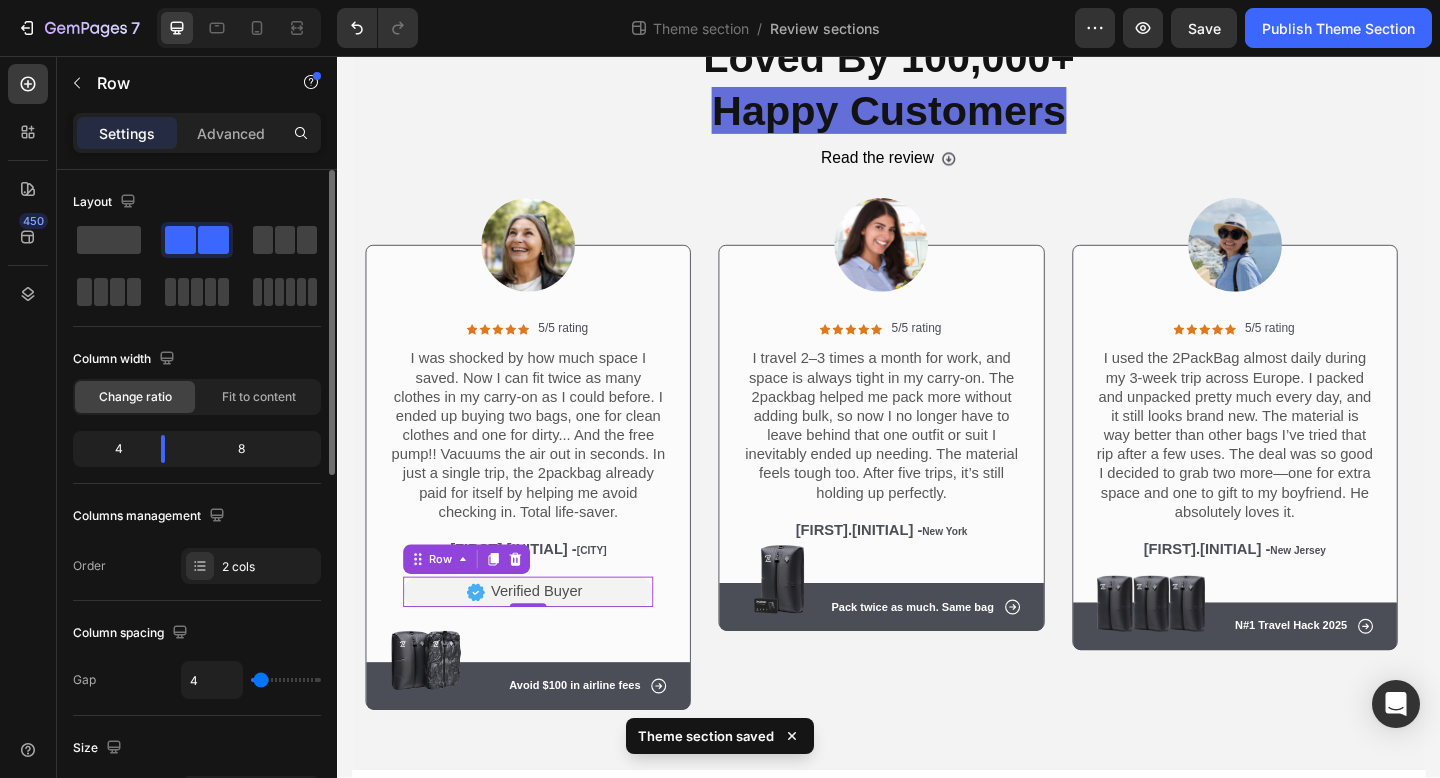 type on "0" 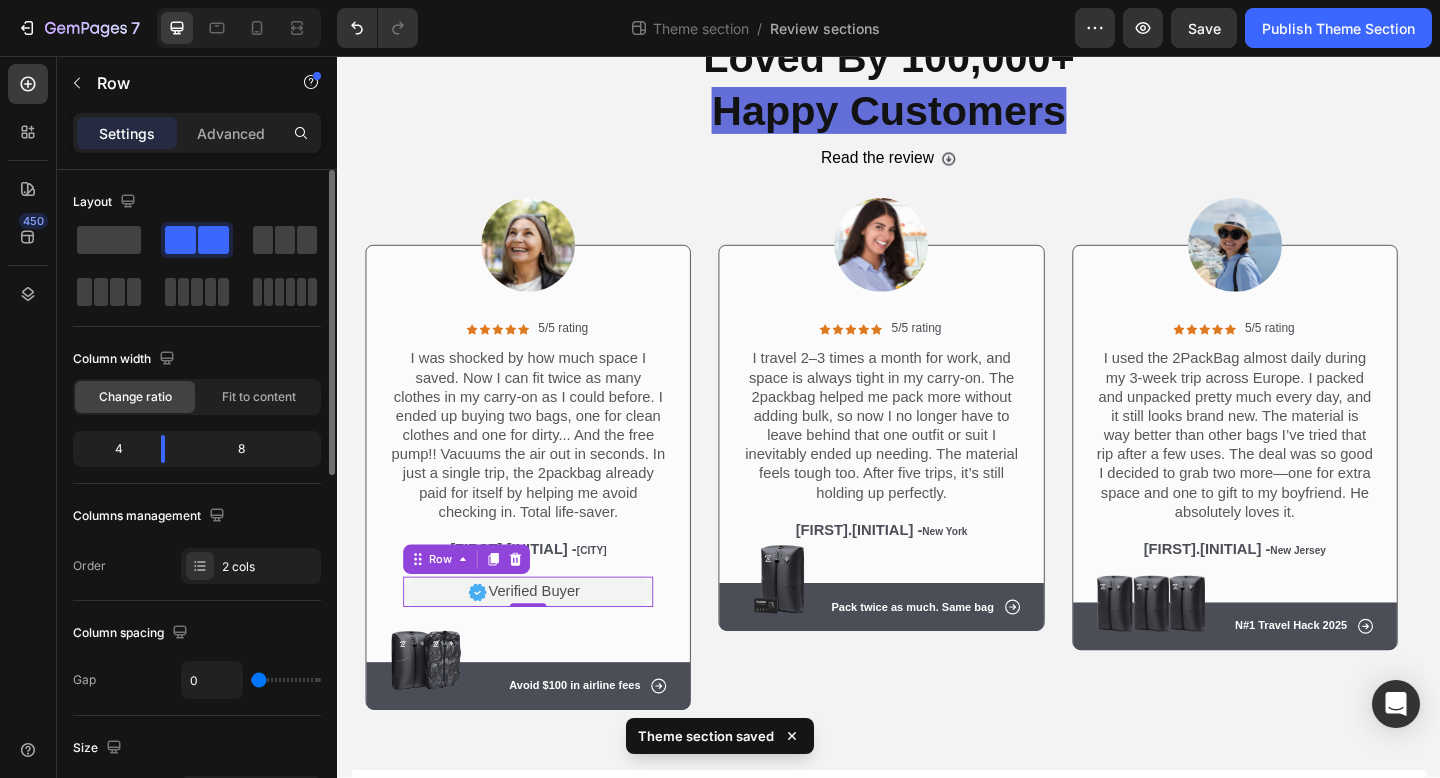 type on "2" 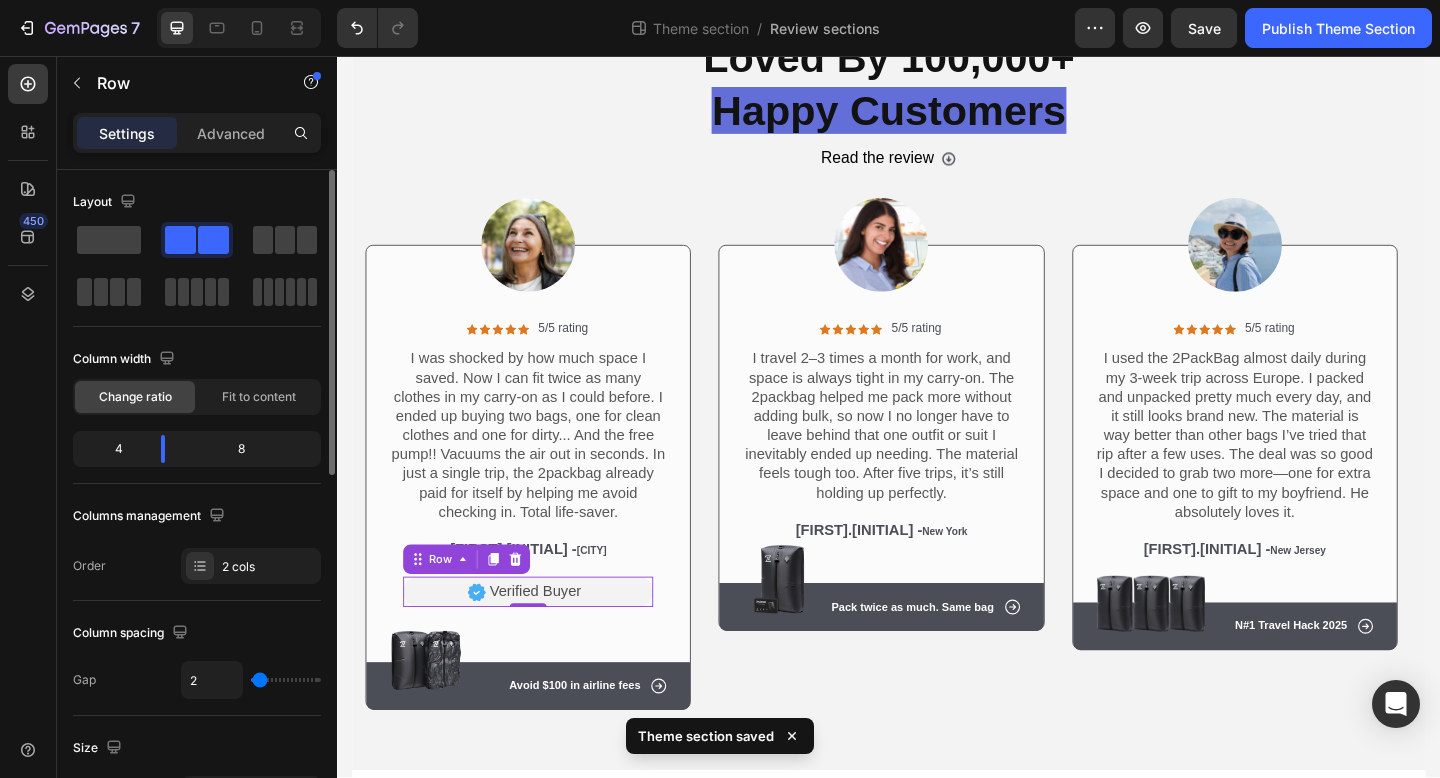 type on "3" 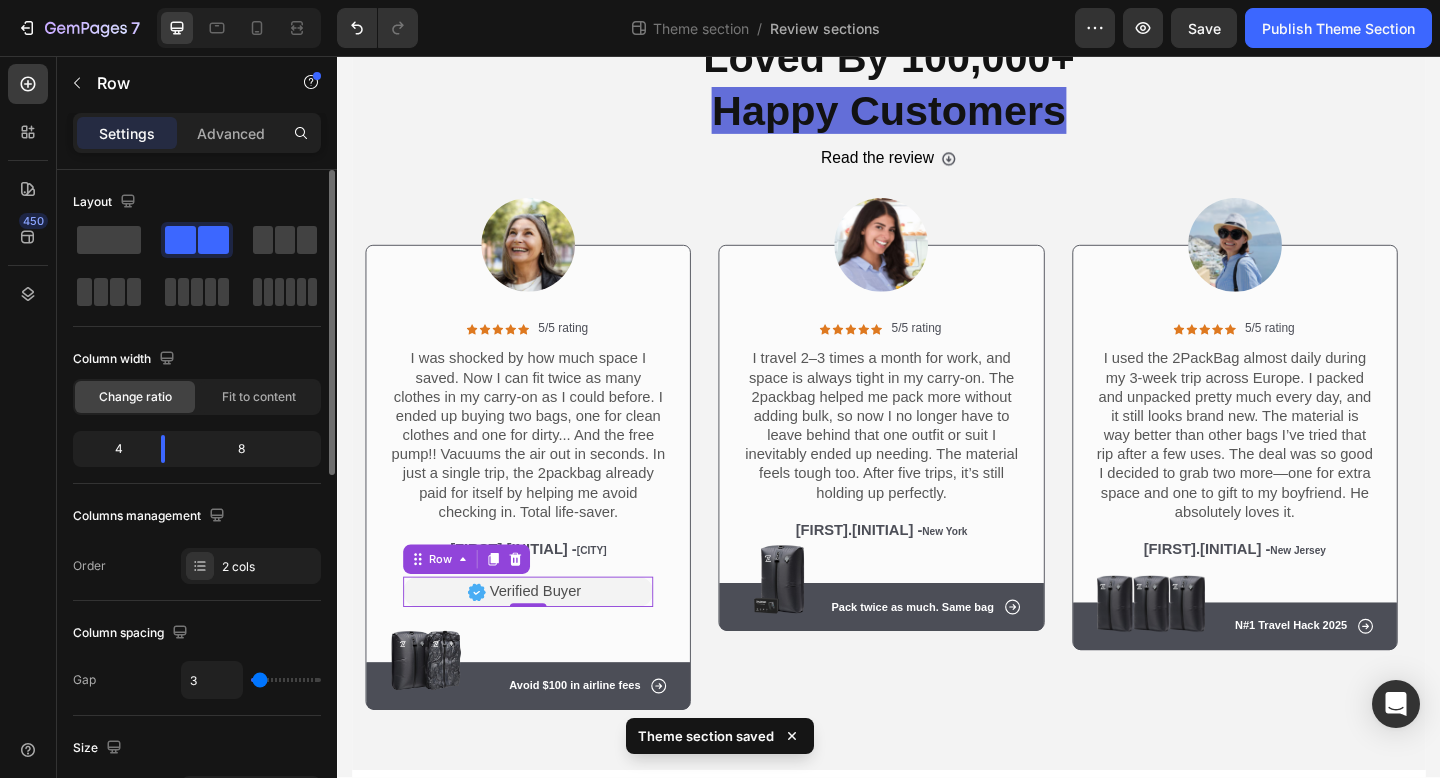 type on "4" 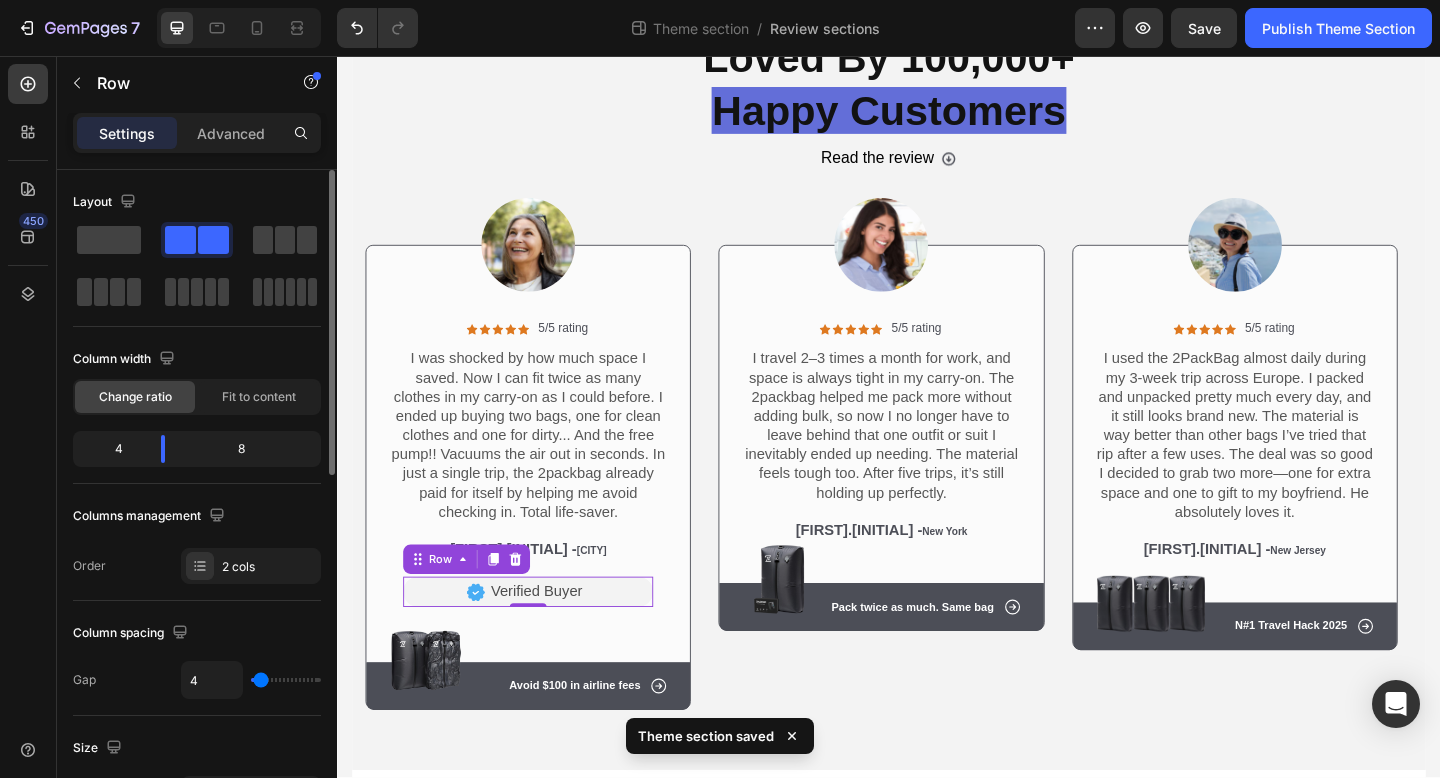 type on "5" 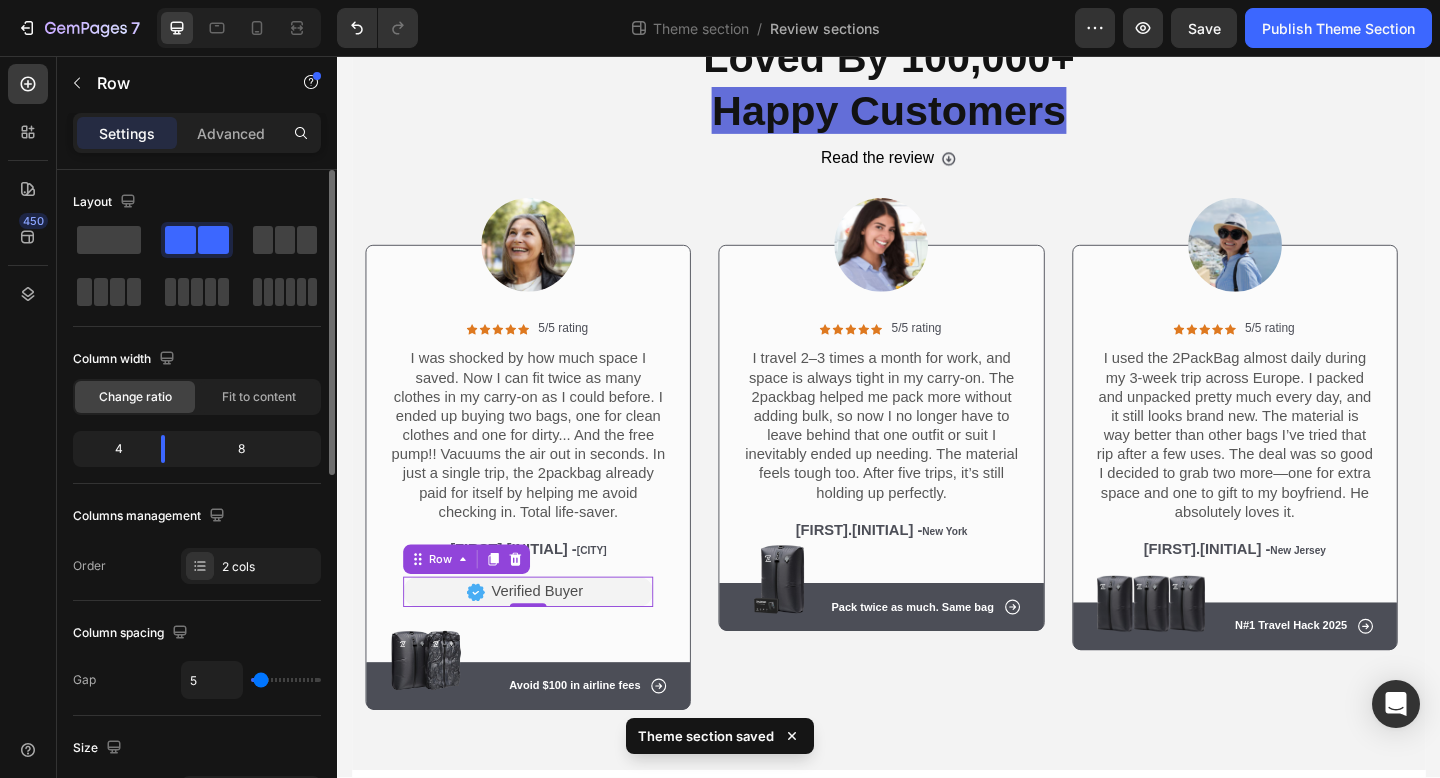 type on "6" 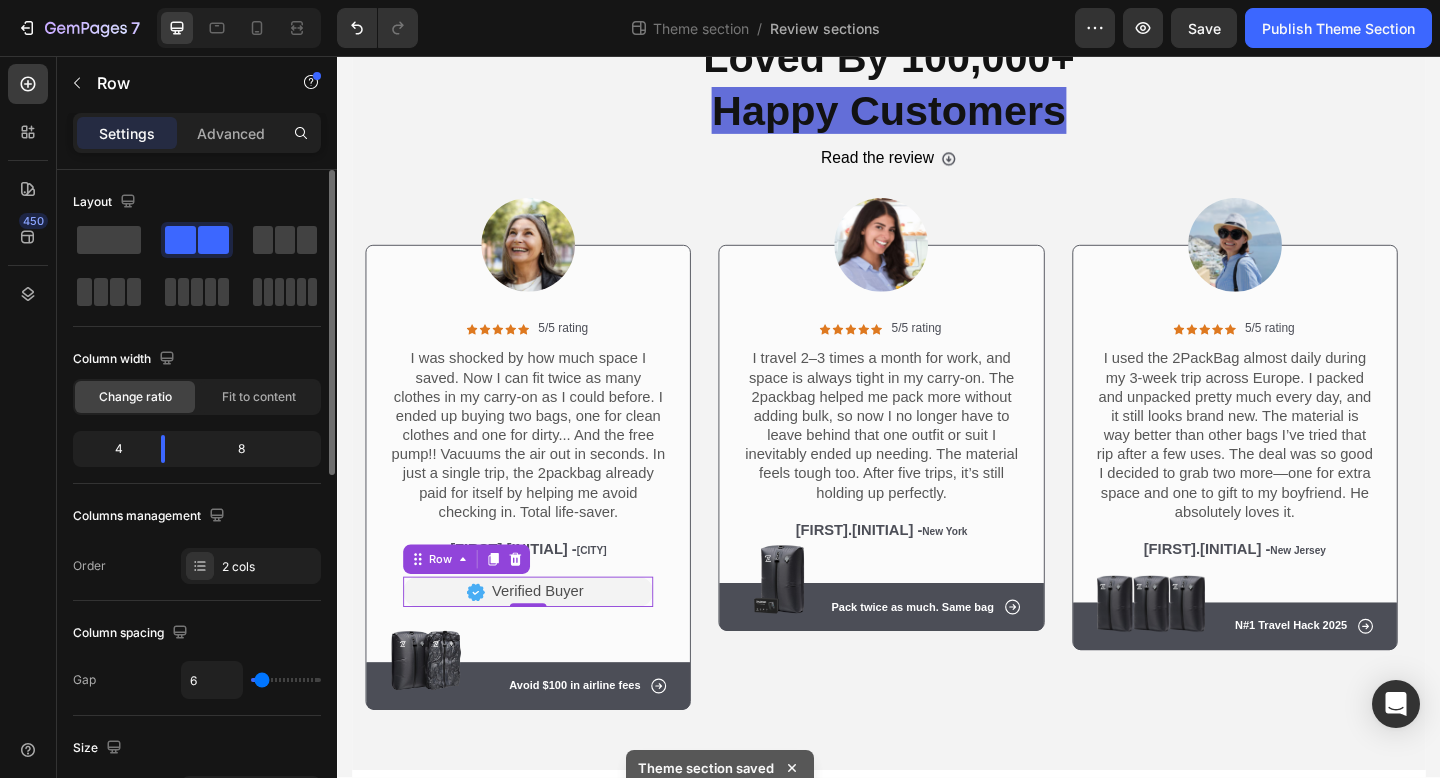 type on "6" 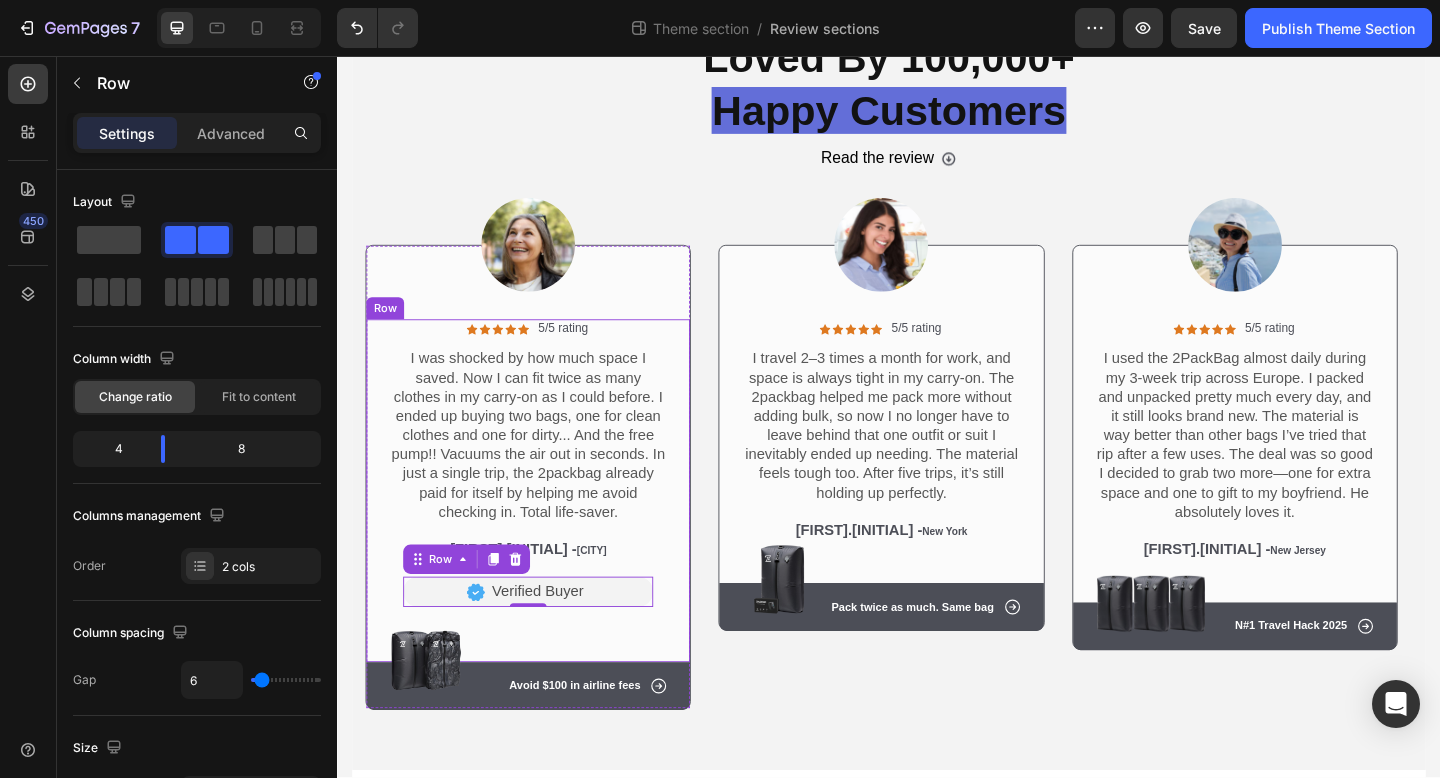 click on "Icon Icon Icon Icon Icon Icon List 5/5 rating Text Block Row I was shocked by how much space I saved. Now I can fit twice as many clothes in my carry-on as I could before. I ended up buying two bags, one for clean clothes and one for dirty... And the free pump!! Vacuums the air out in seconds. In just a single trip, the 2packbag already paid for itself by helping me avoid checking in. Total life-saver. Text Block [FIRST].[INITIAL] - [CITY] Text Block Image Verified Buyer Text Block 0 Row Row Image Row" at bounding box center (545, 529) 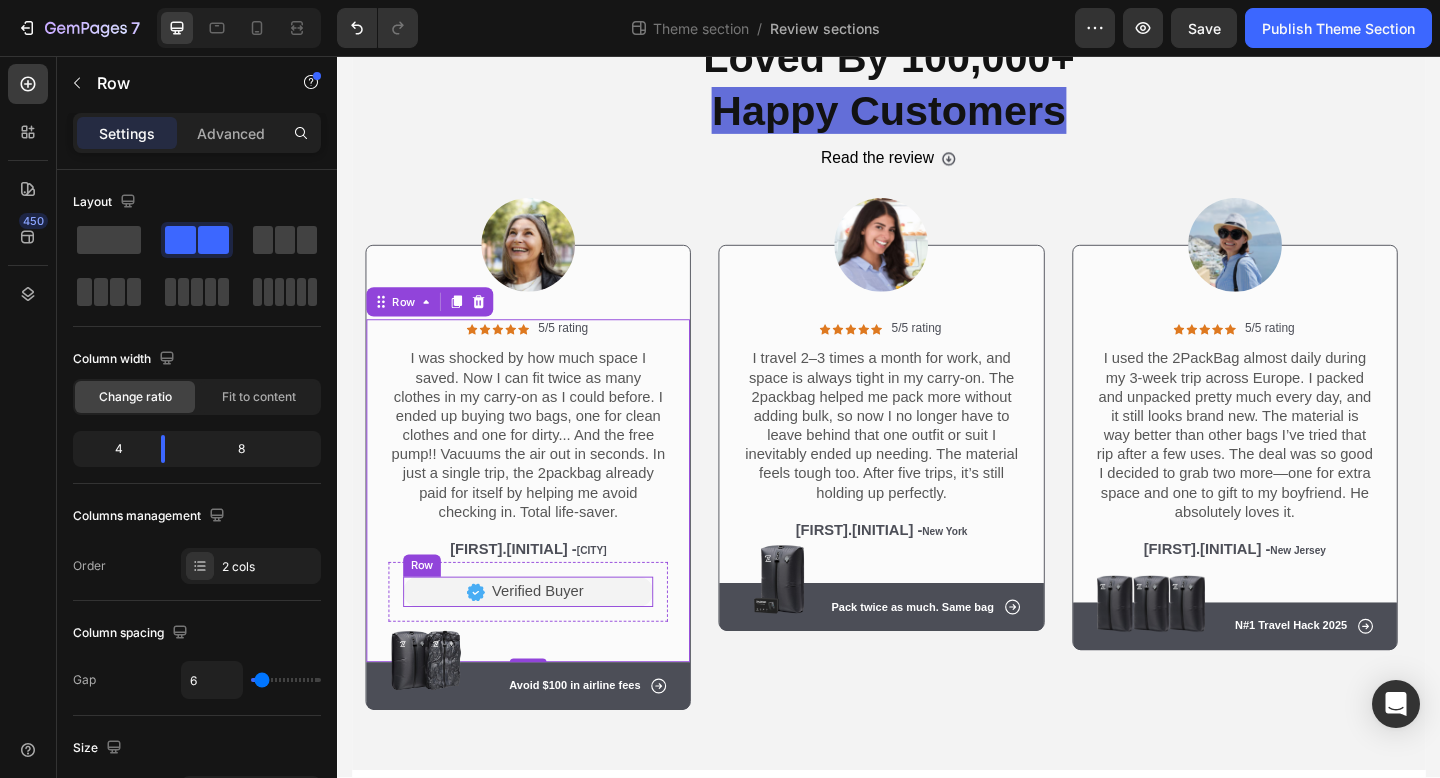 click on "Image" at bounding box center [453, 639] 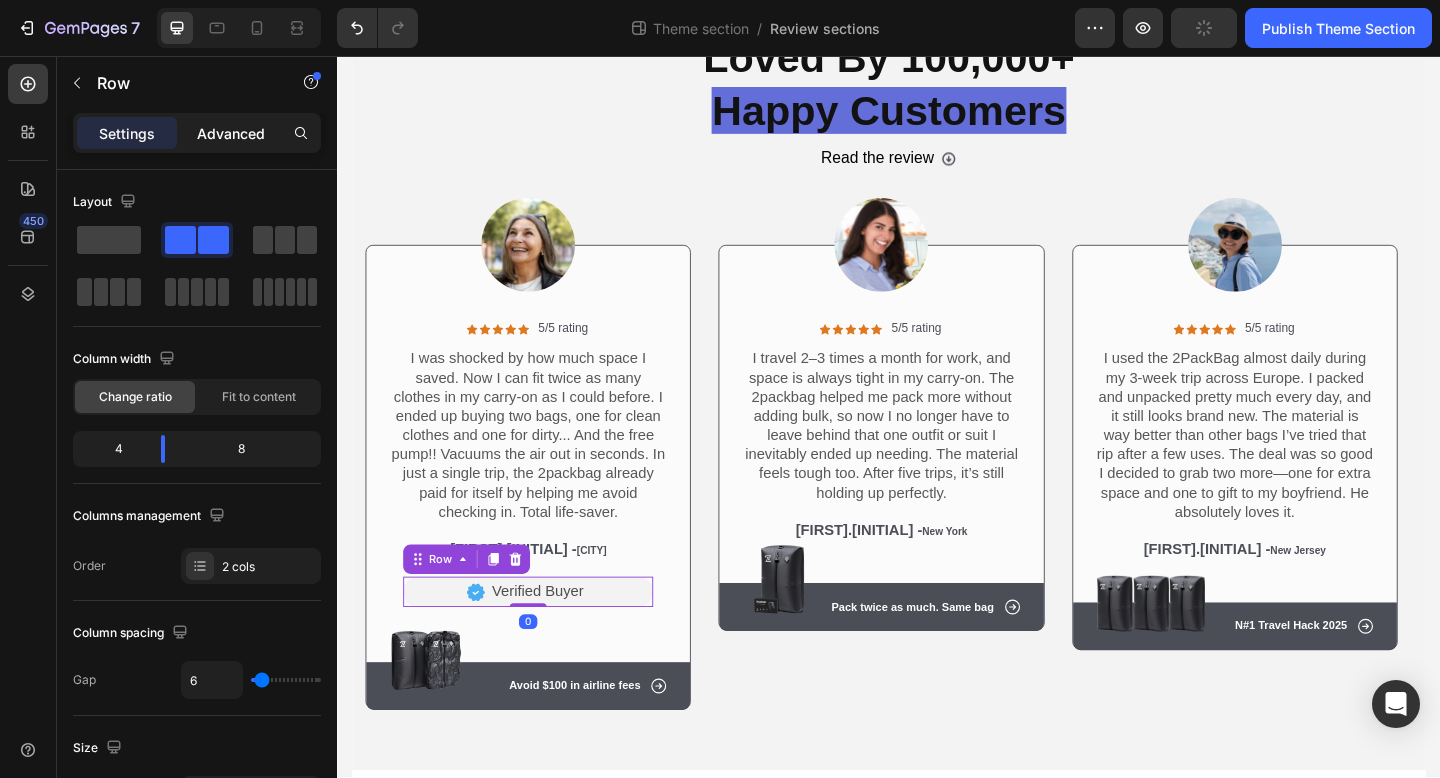 click on "Advanced" 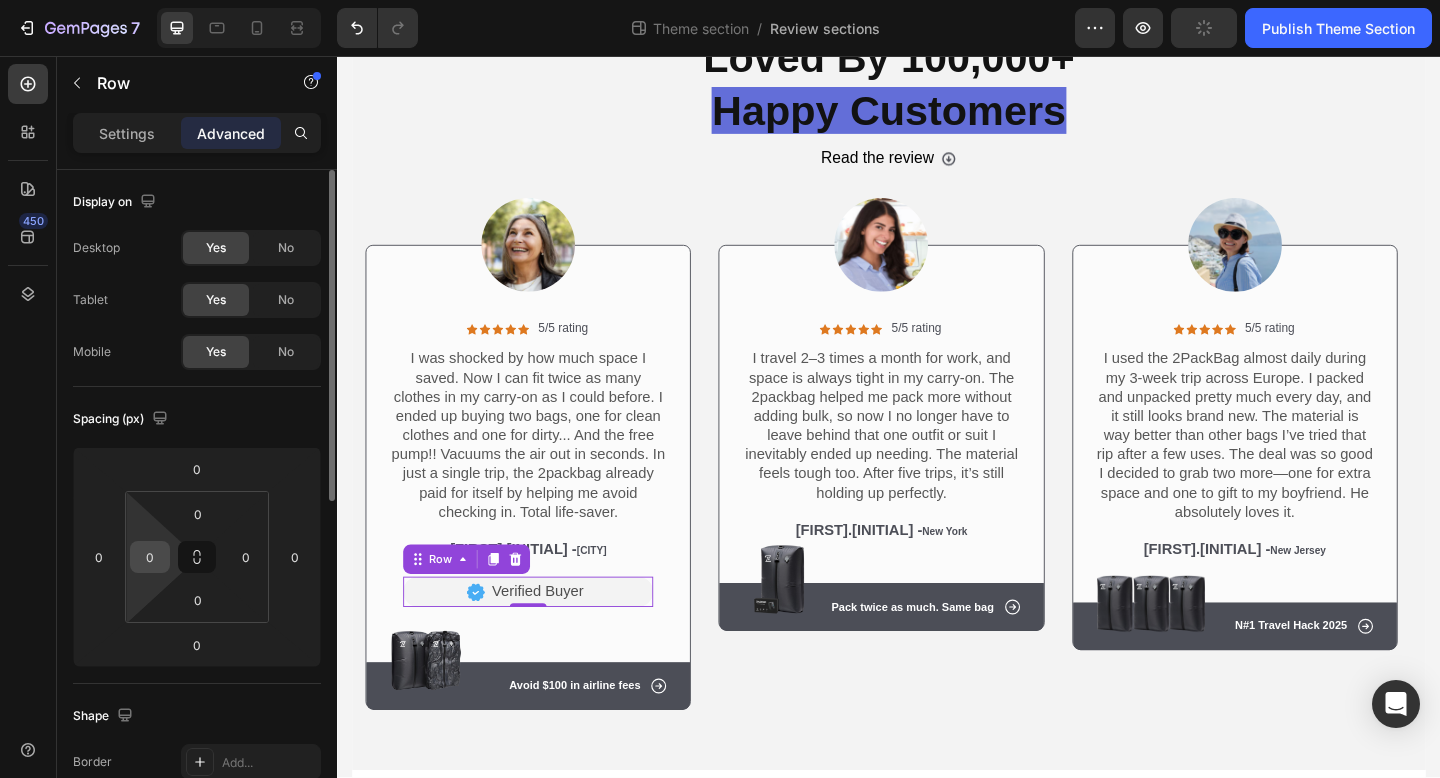 click on "0" at bounding box center [150, 557] 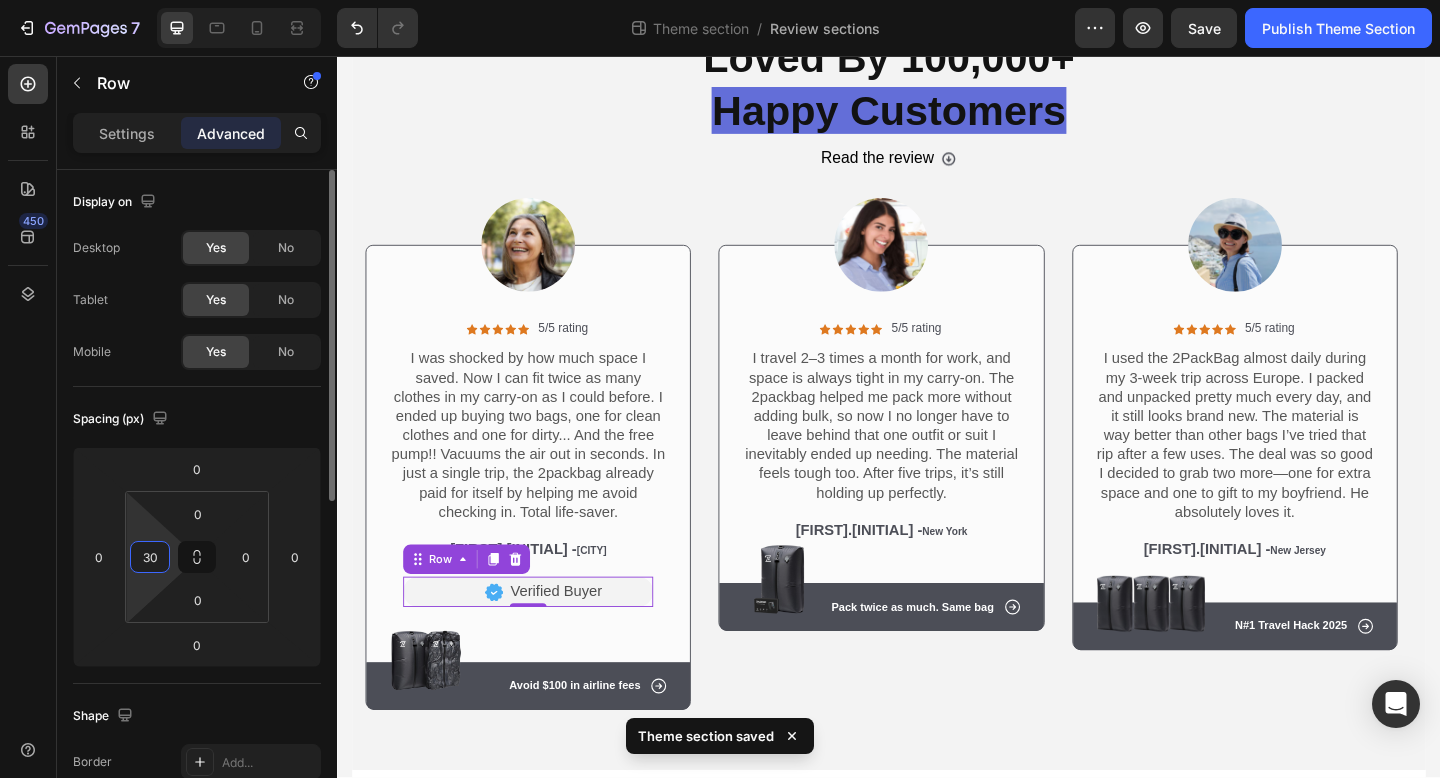 type on "3" 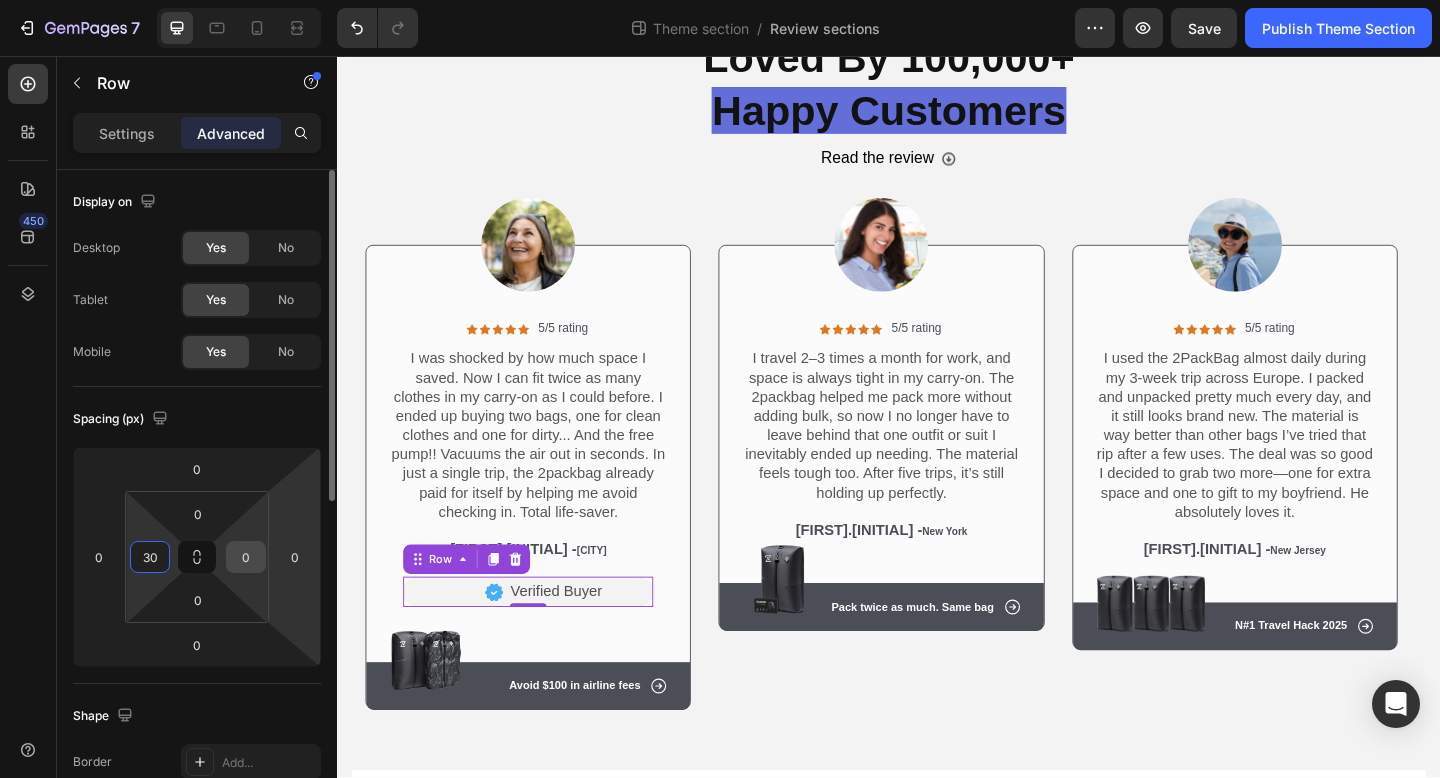 type on "30" 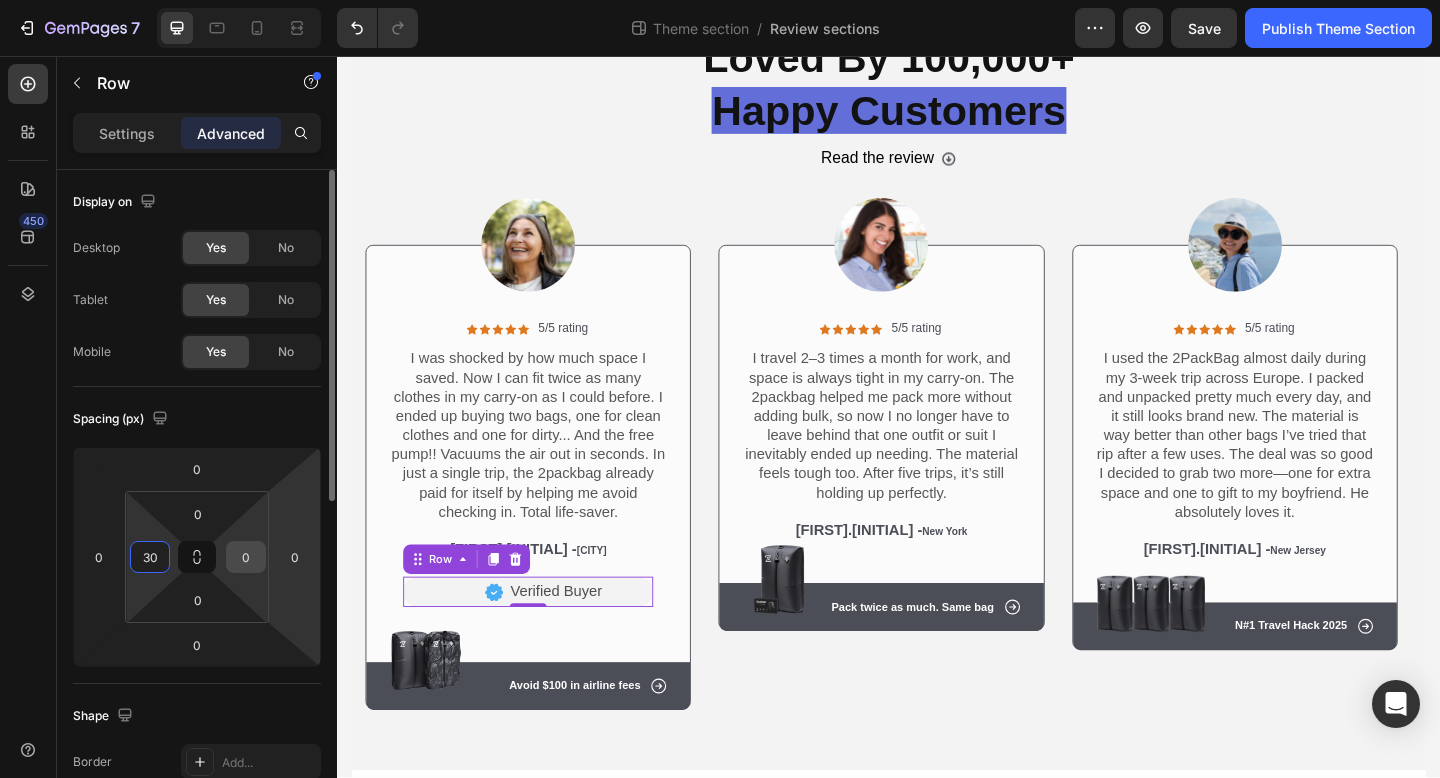 click on "0" at bounding box center (246, 557) 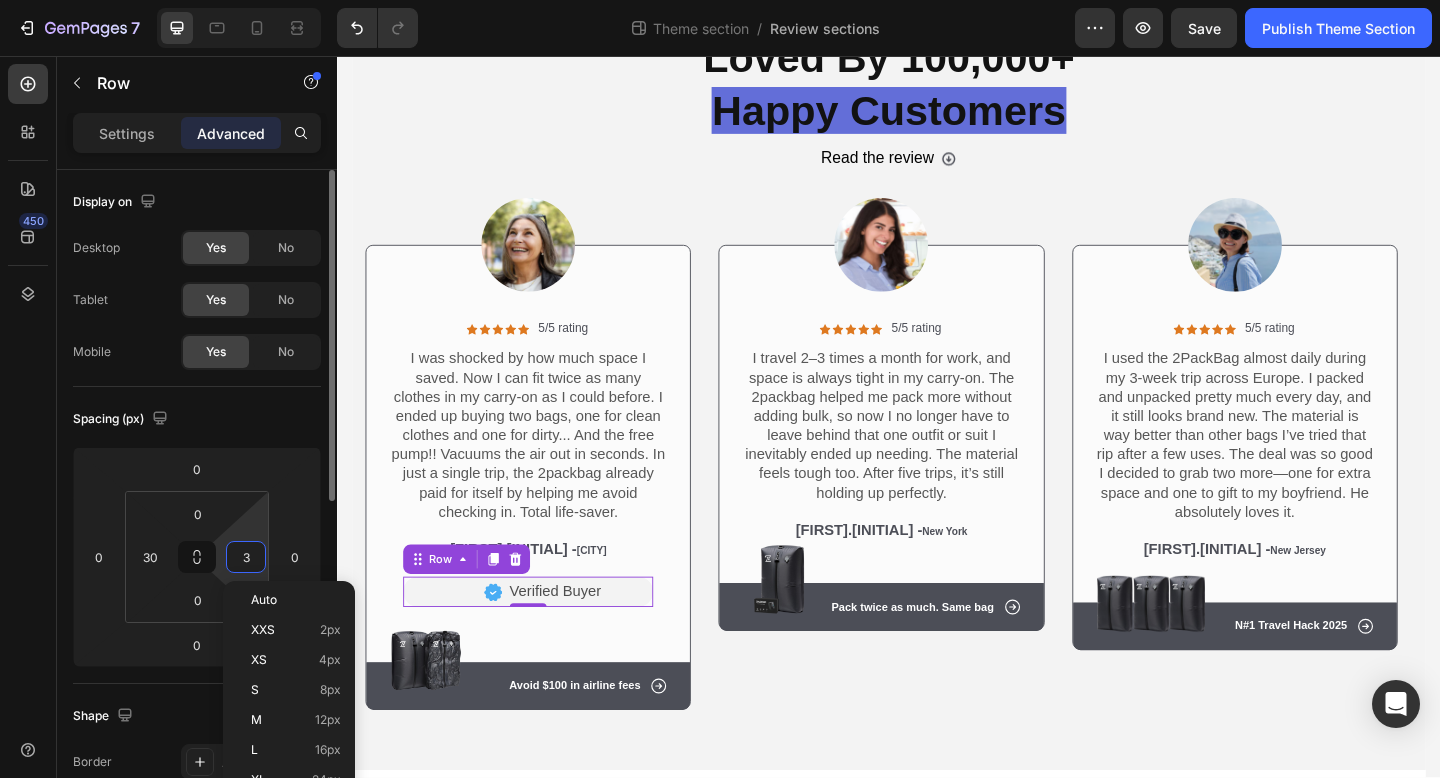 type on "30" 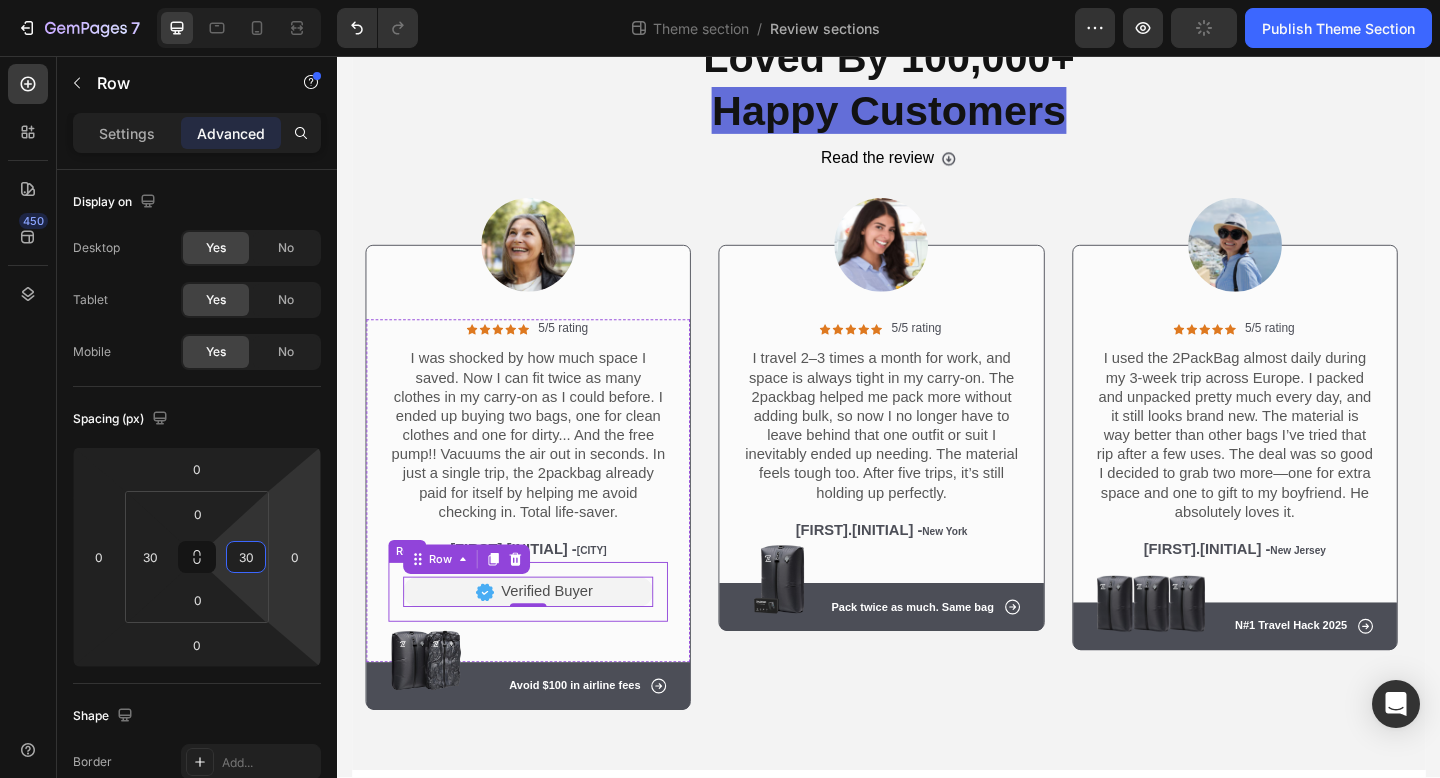 click on "Image Verified Buyer Text Block Row 0 Row" at bounding box center [545, 639] 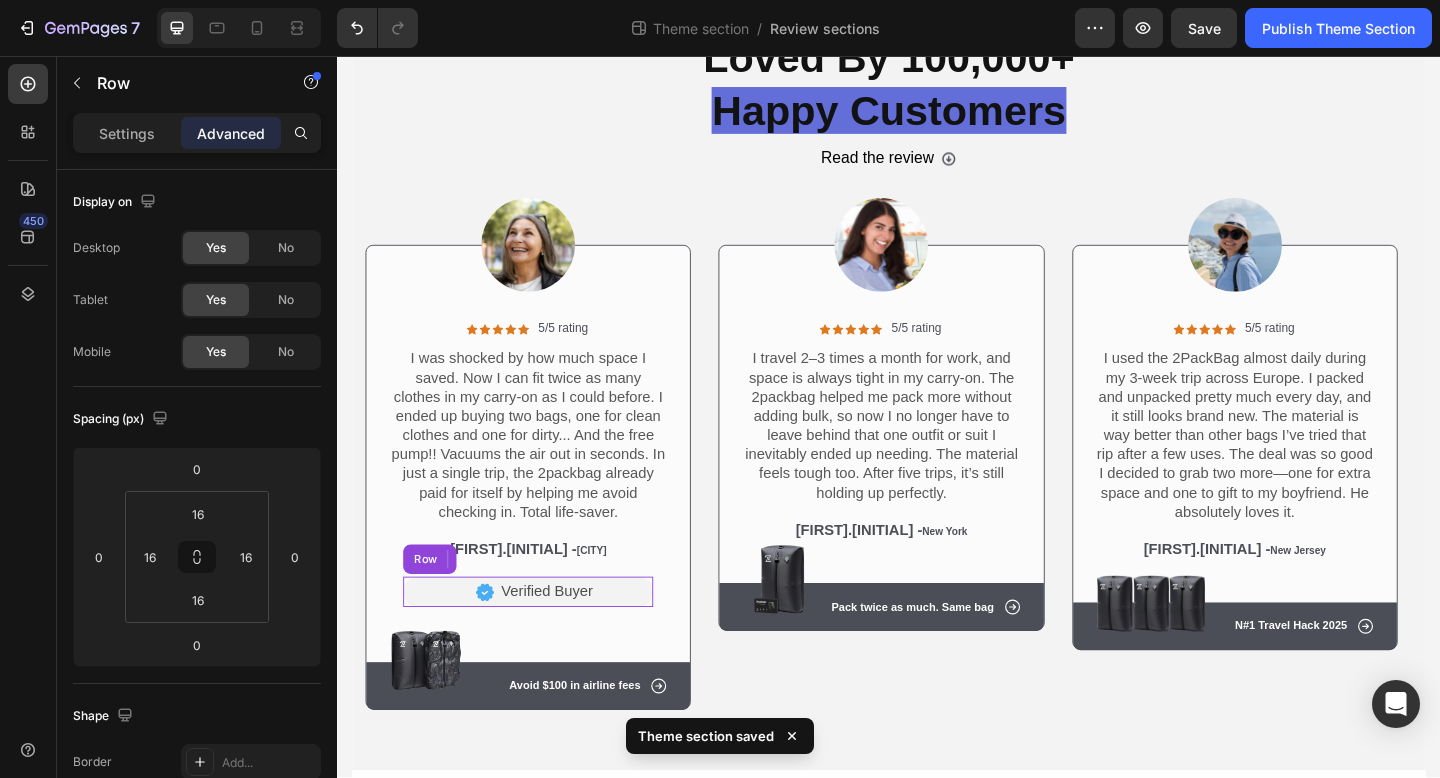 click on "Image Verified Buyer Text Block Row" at bounding box center [545, 639] 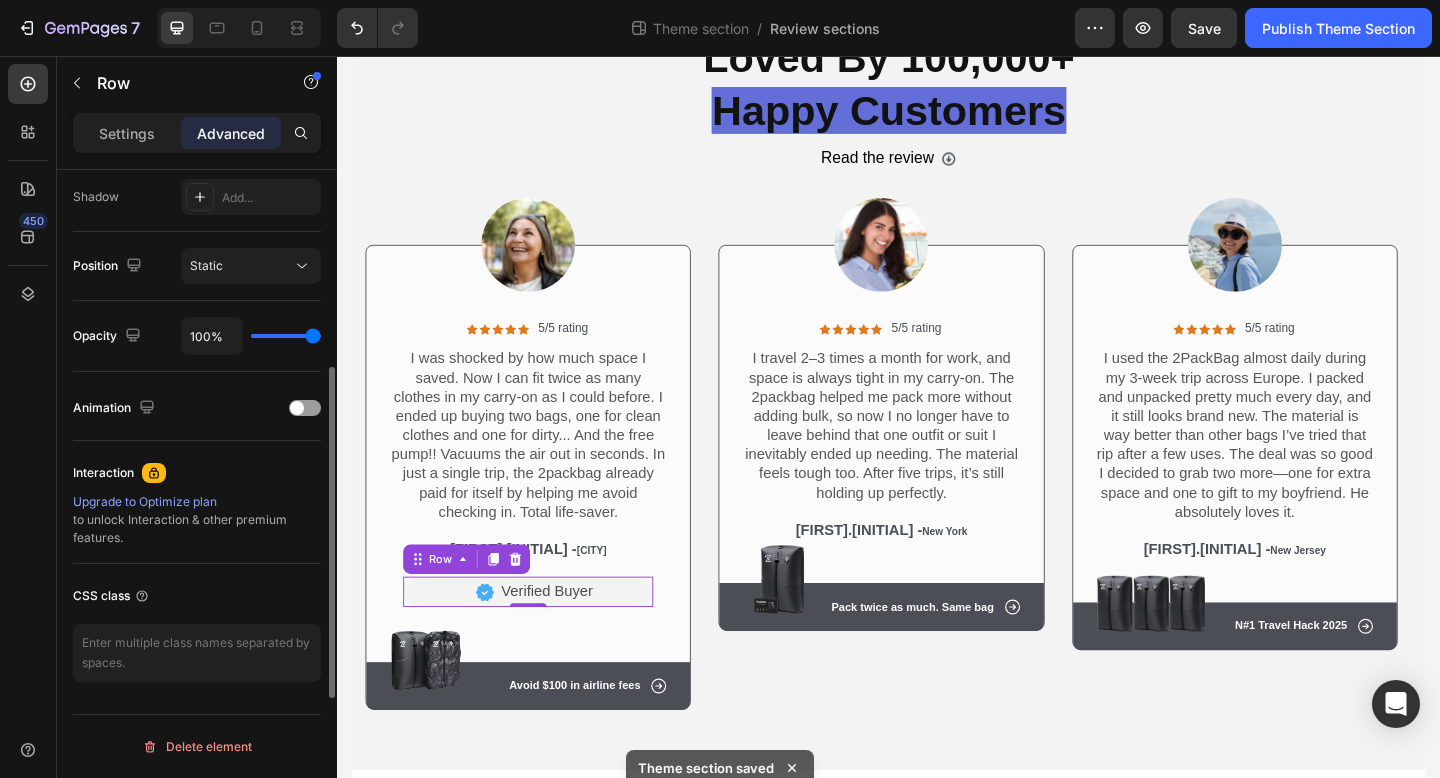 scroll, scrollTop: 0, scrollLeft: 0, axis: both 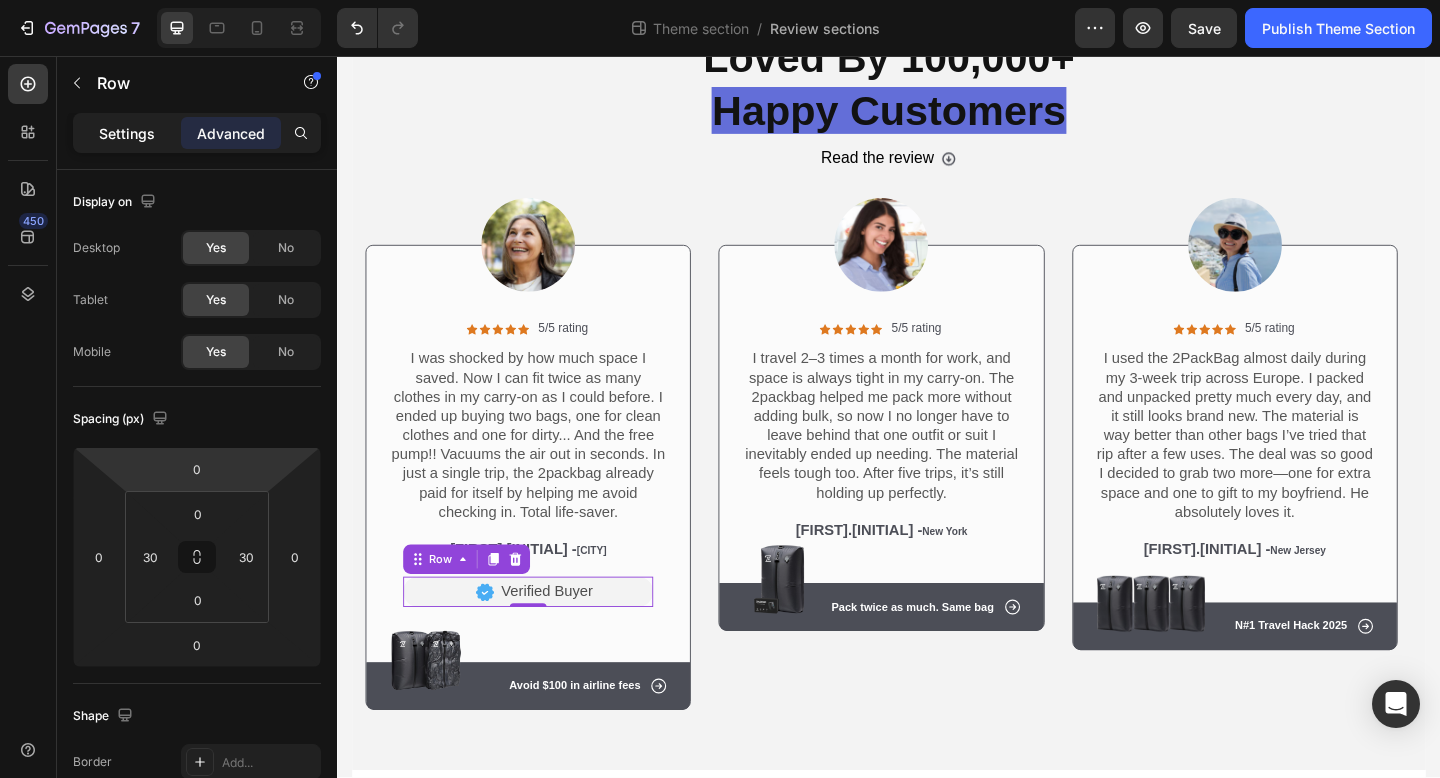 click on "Settings" at bounding box center (127, 133) 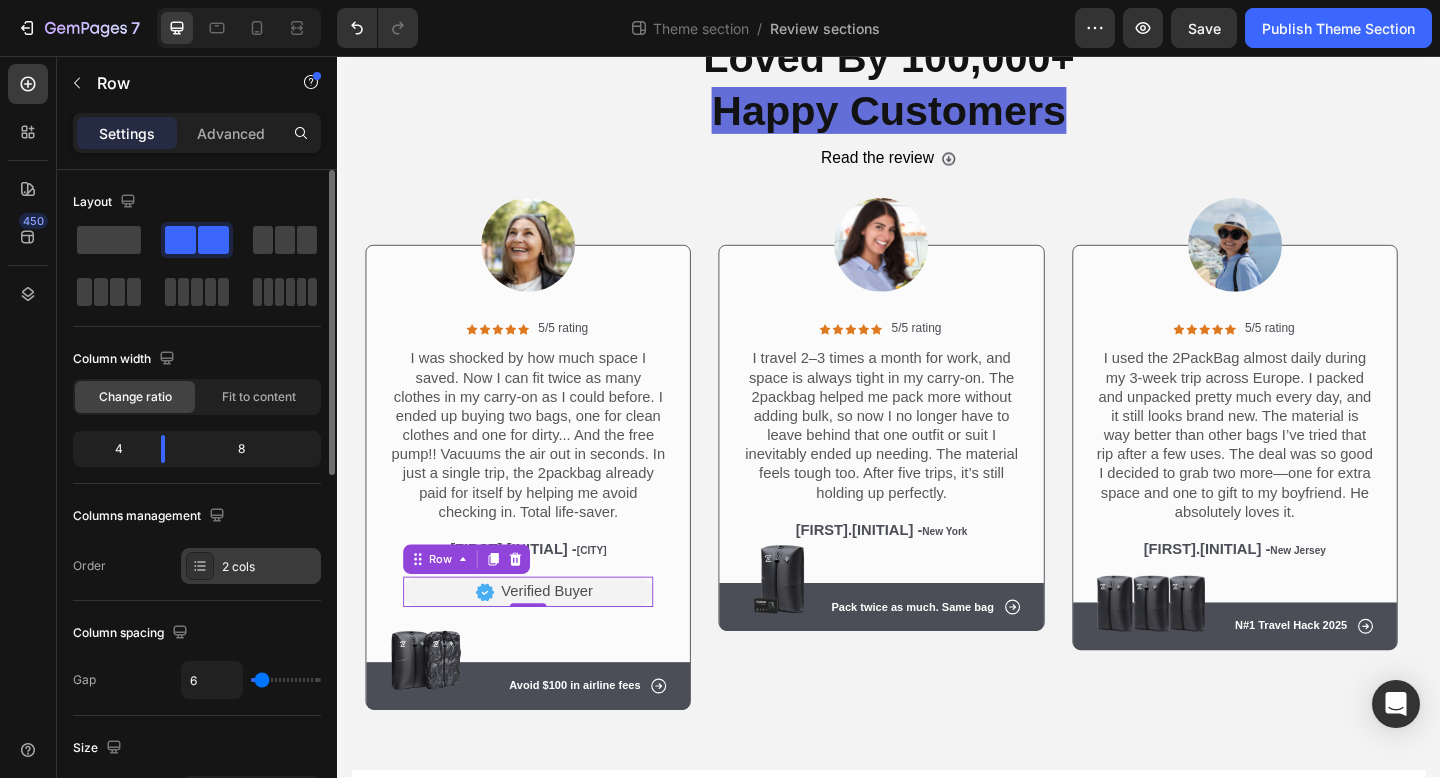 scroll, scrollTop: 36, scrollLeft: 0, axis: vertical 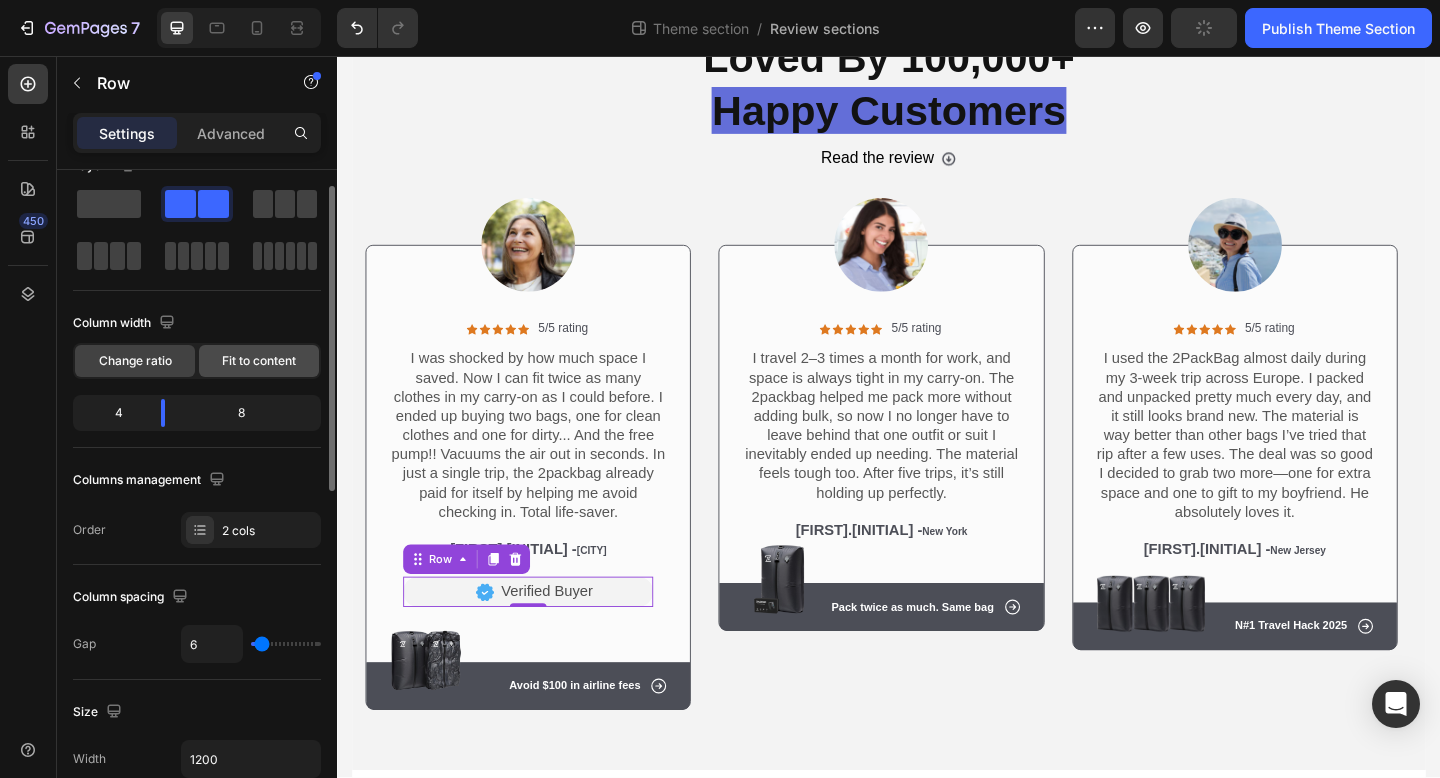click on "Fit to content" 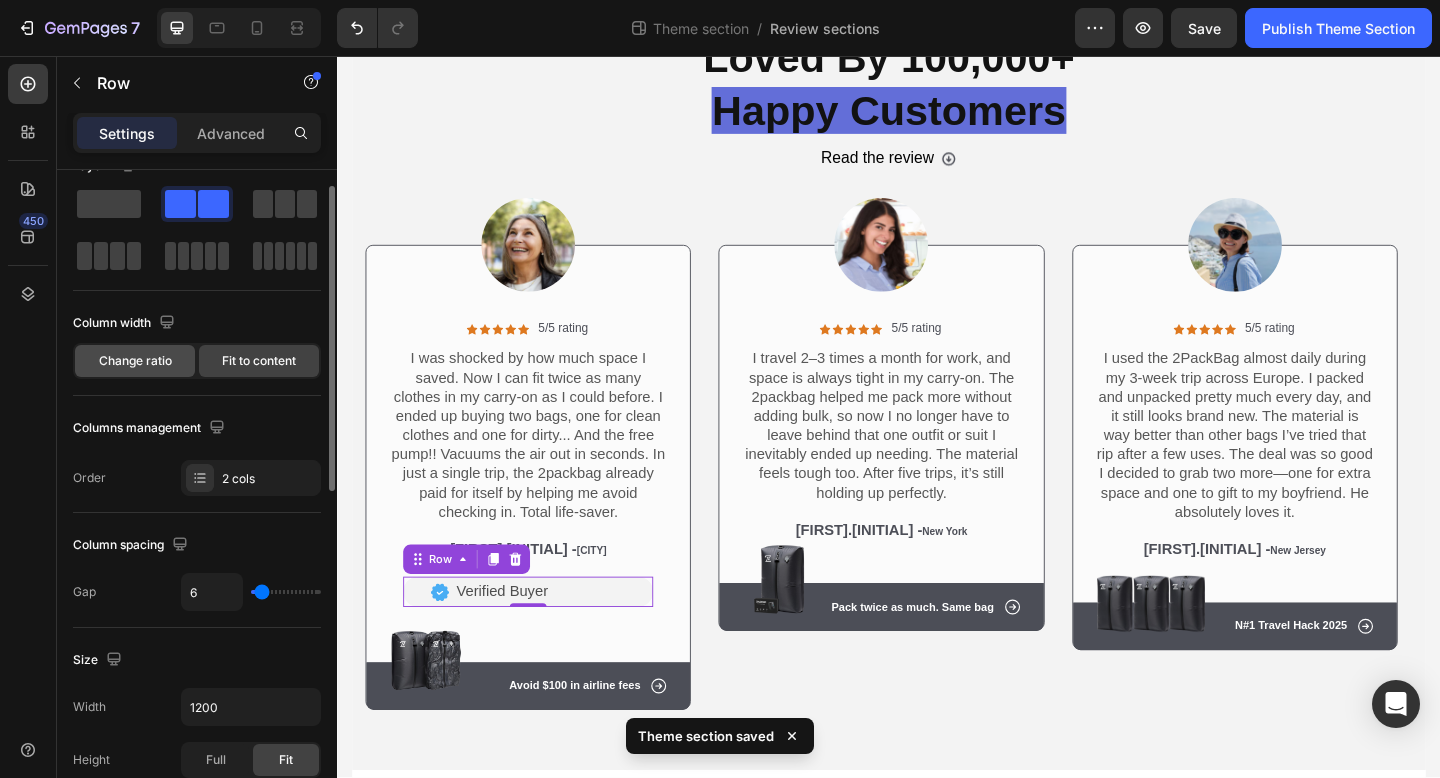 click on "Change ratio" 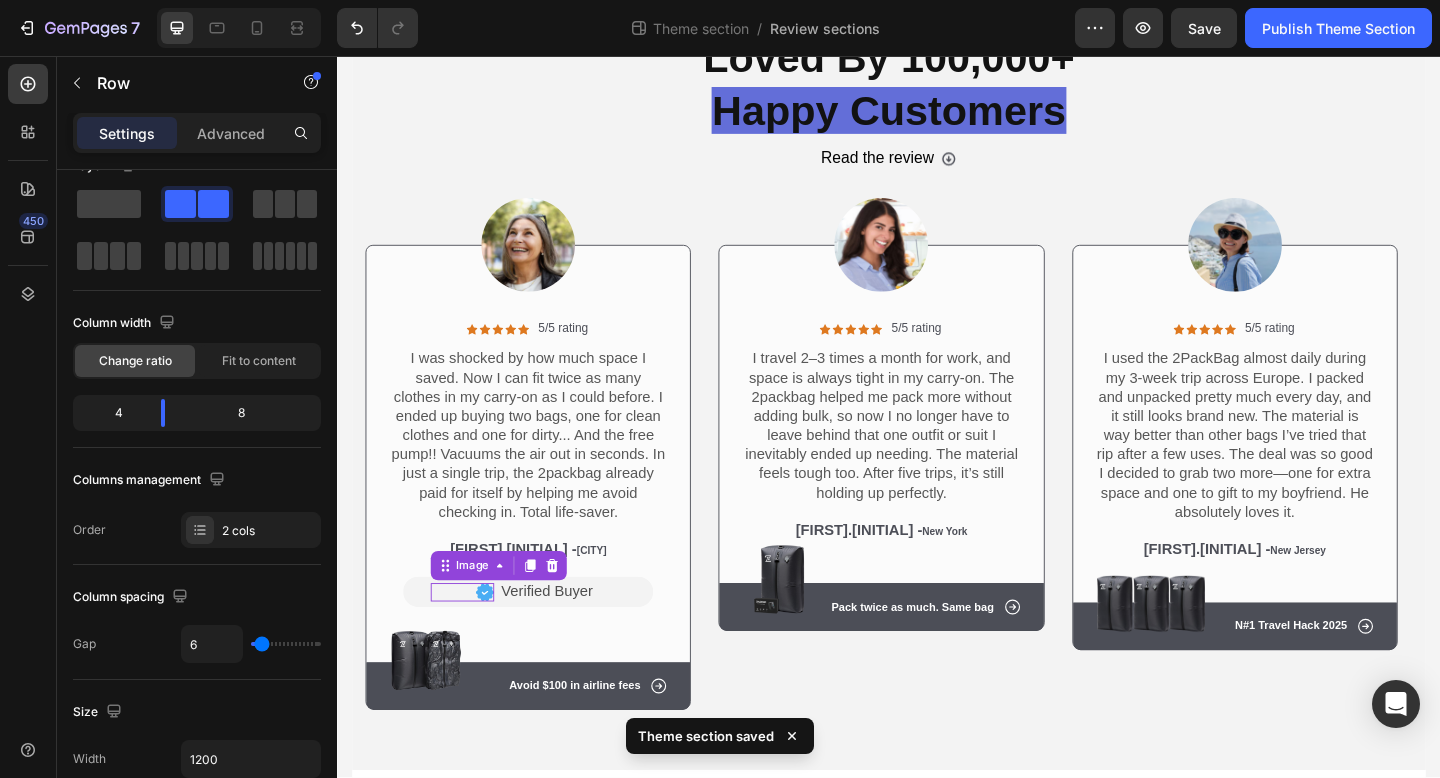click on "Image   0" at bounding box center [473, 640] 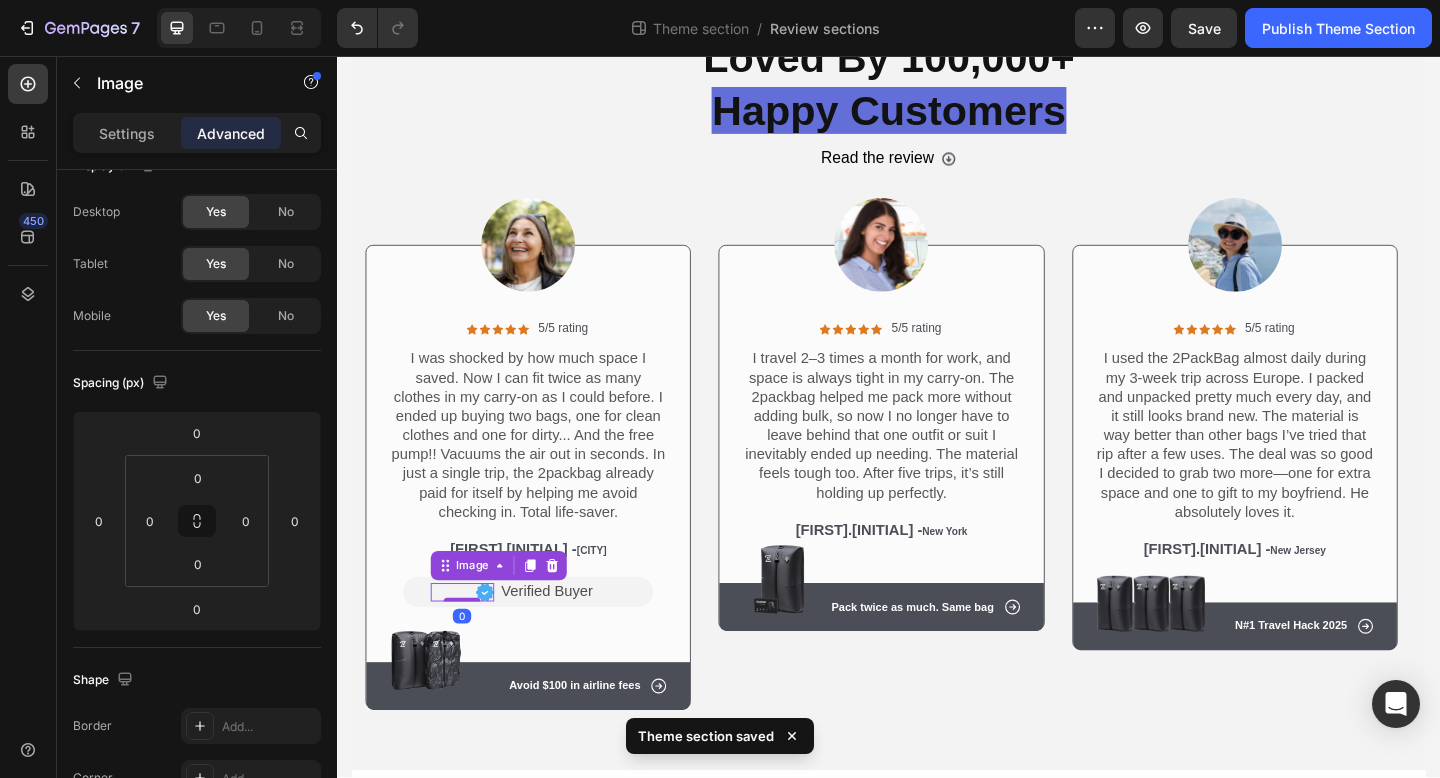 scroll, scrollTop: 0, scrollLeft: 0, axis: both 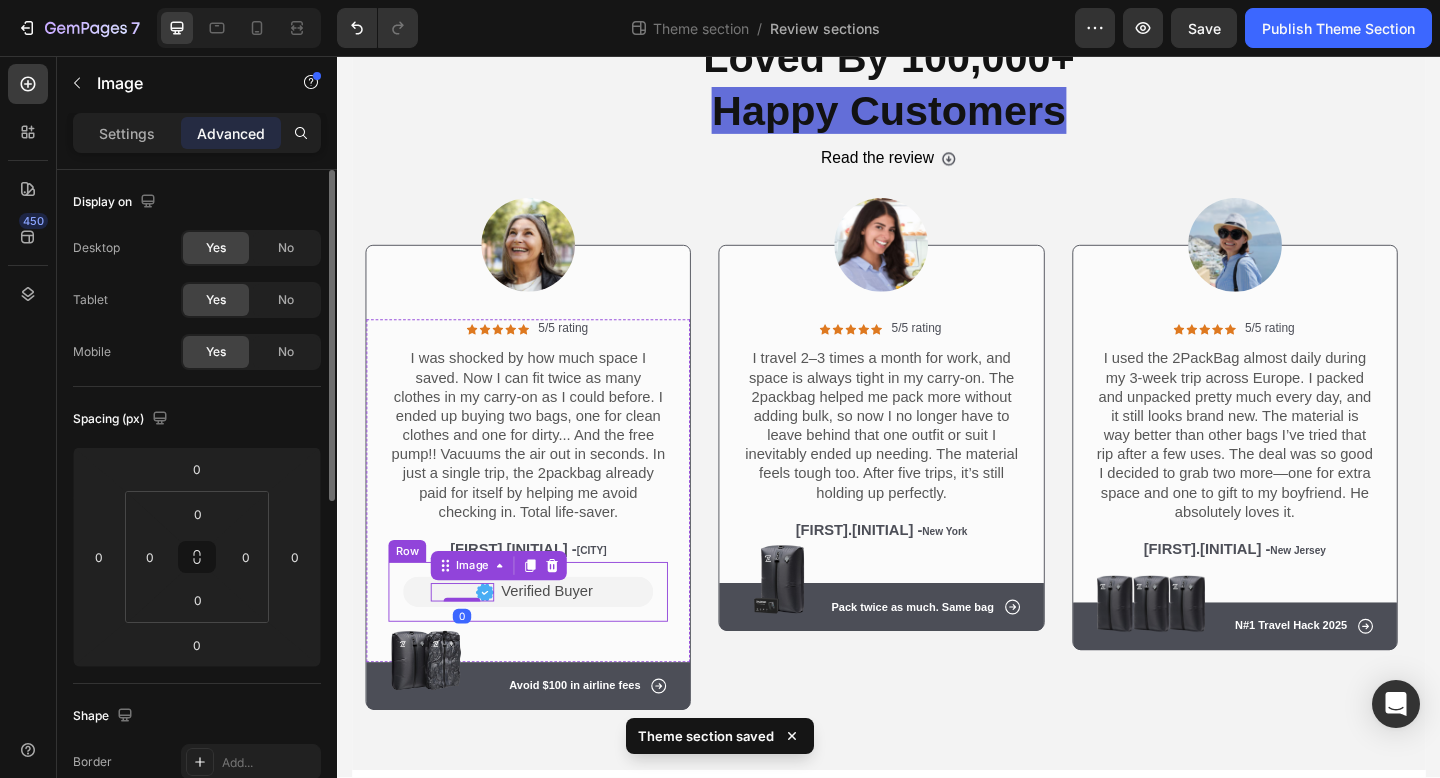 click on "Image 0 Verified Buyer Text Block Row Row" at bounding box center (545, 639) 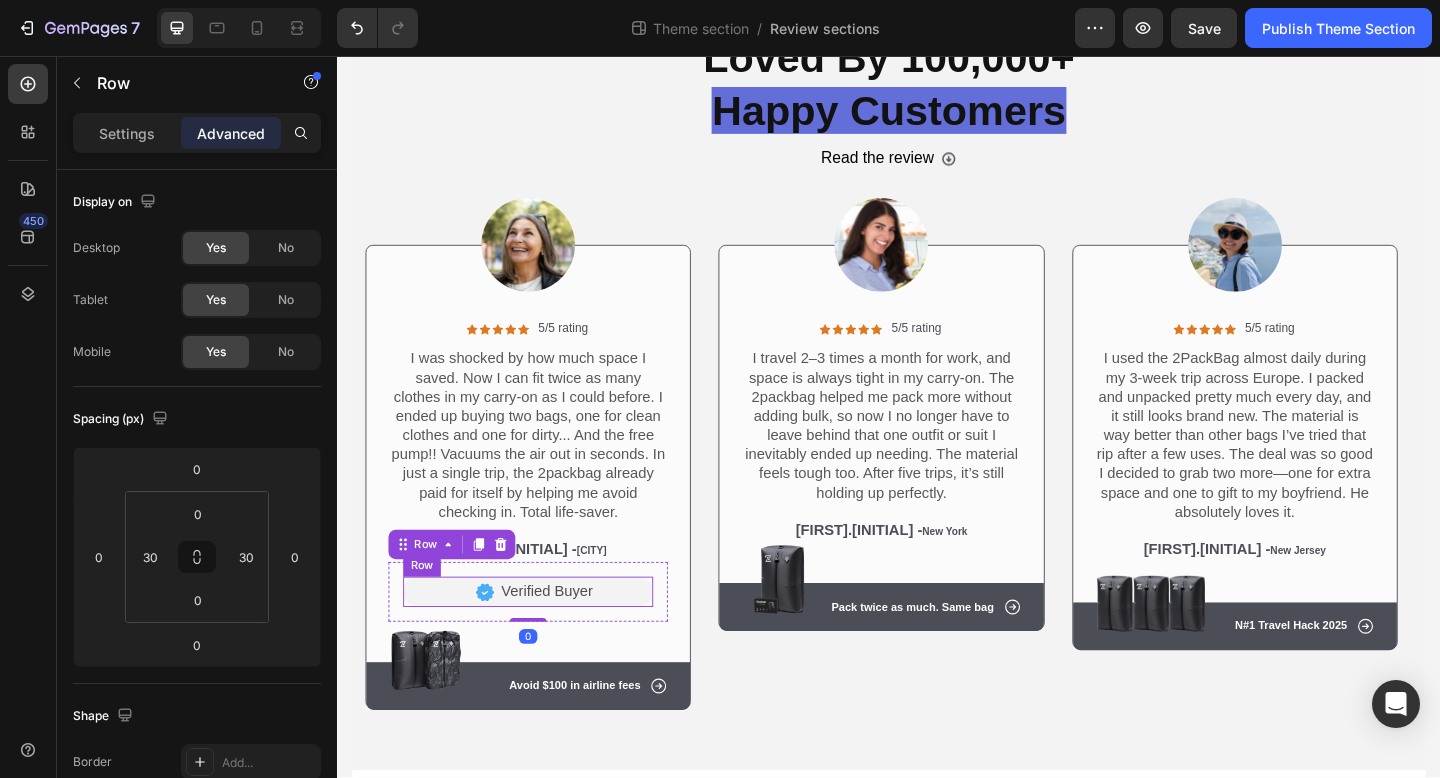 click on "Image Verified Buyer Text Block Row" at bounding box center [545, 639] 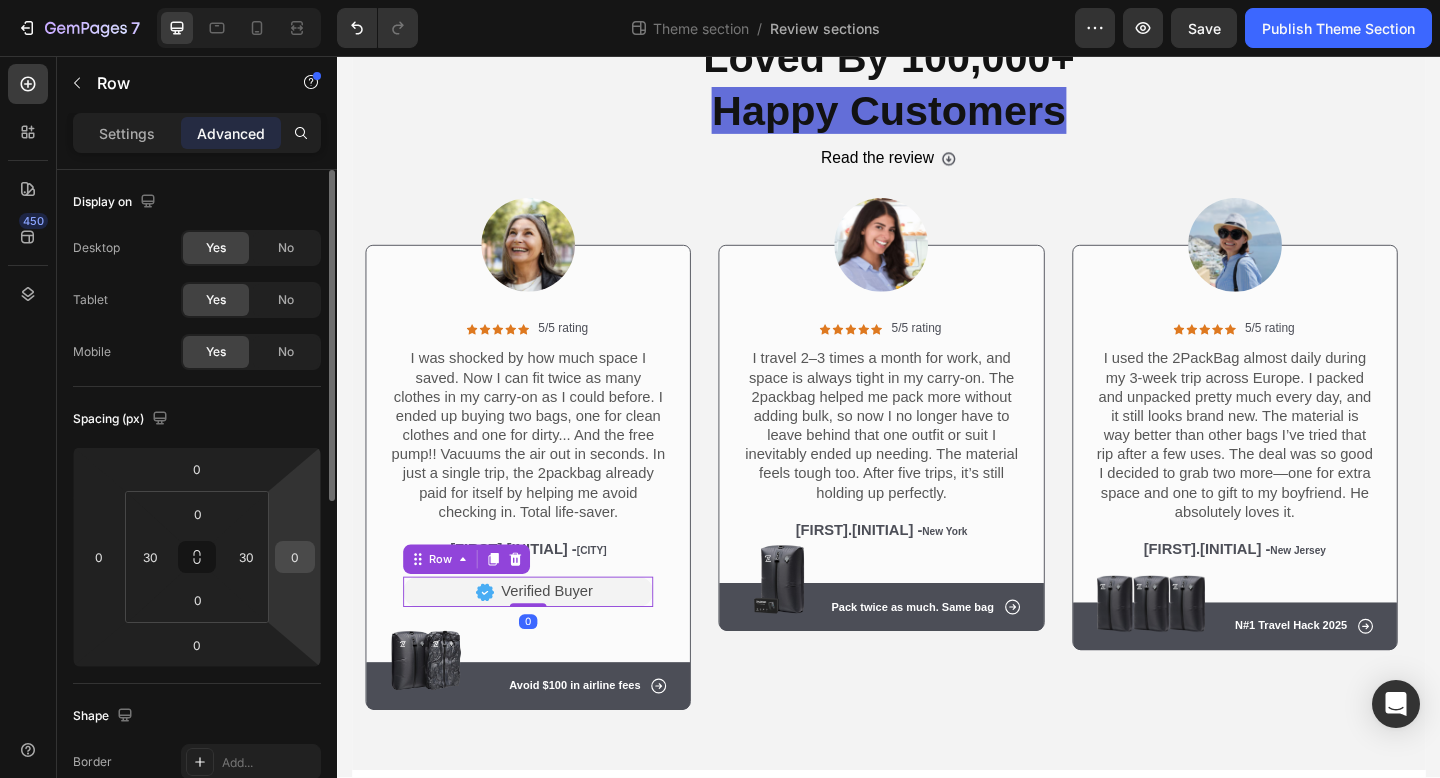 click on "0" at bounding box center [295, 557] 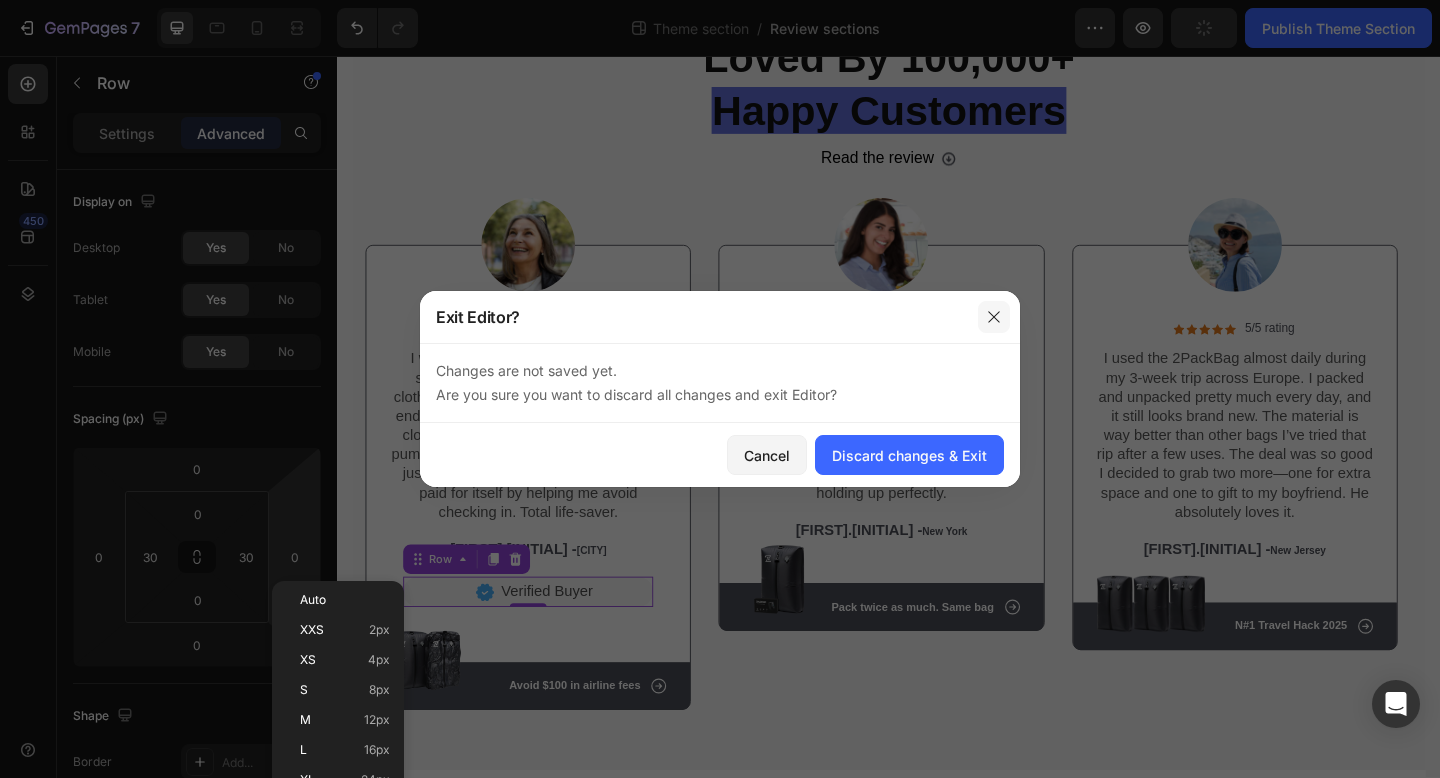 click at bounding box center (994, 317) 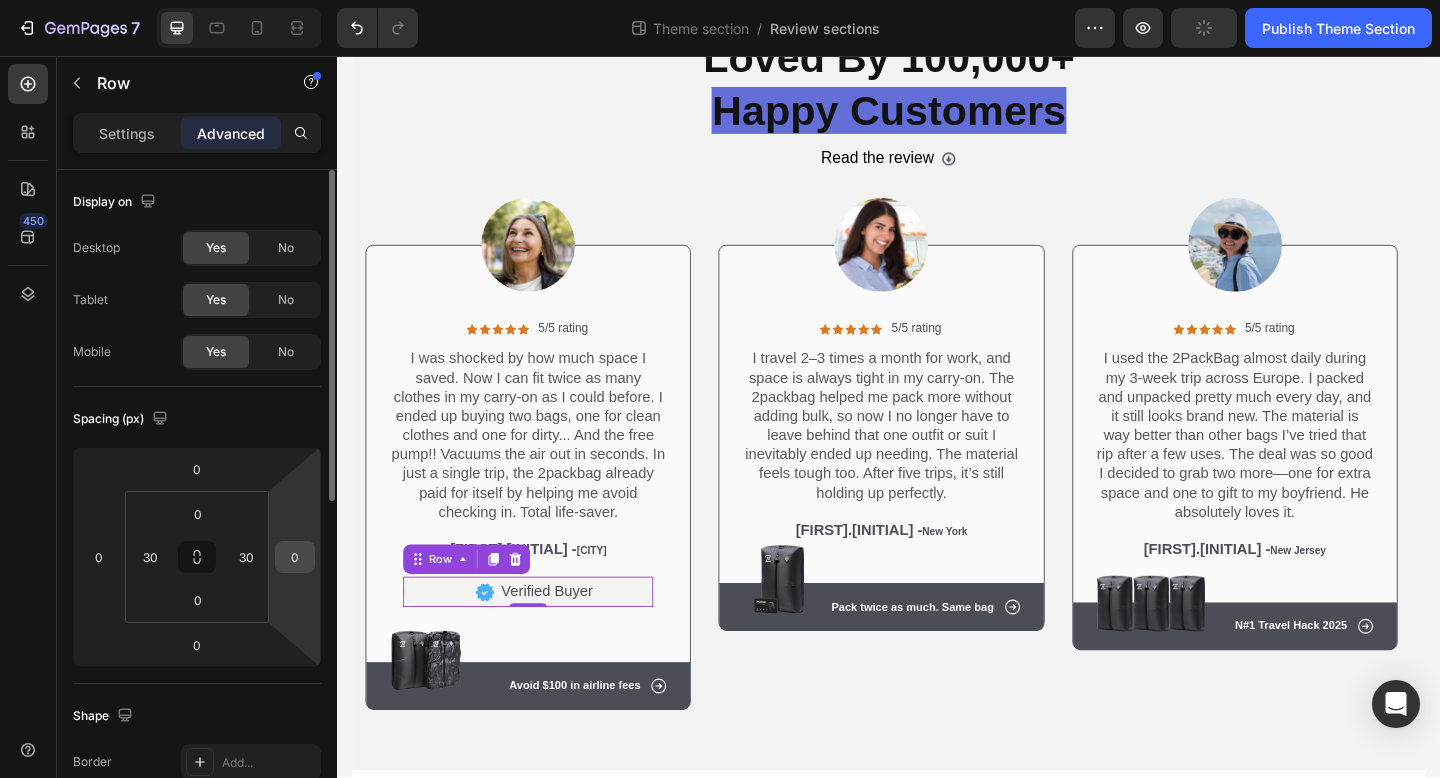 click on "0" at bounding box center [295, 557] 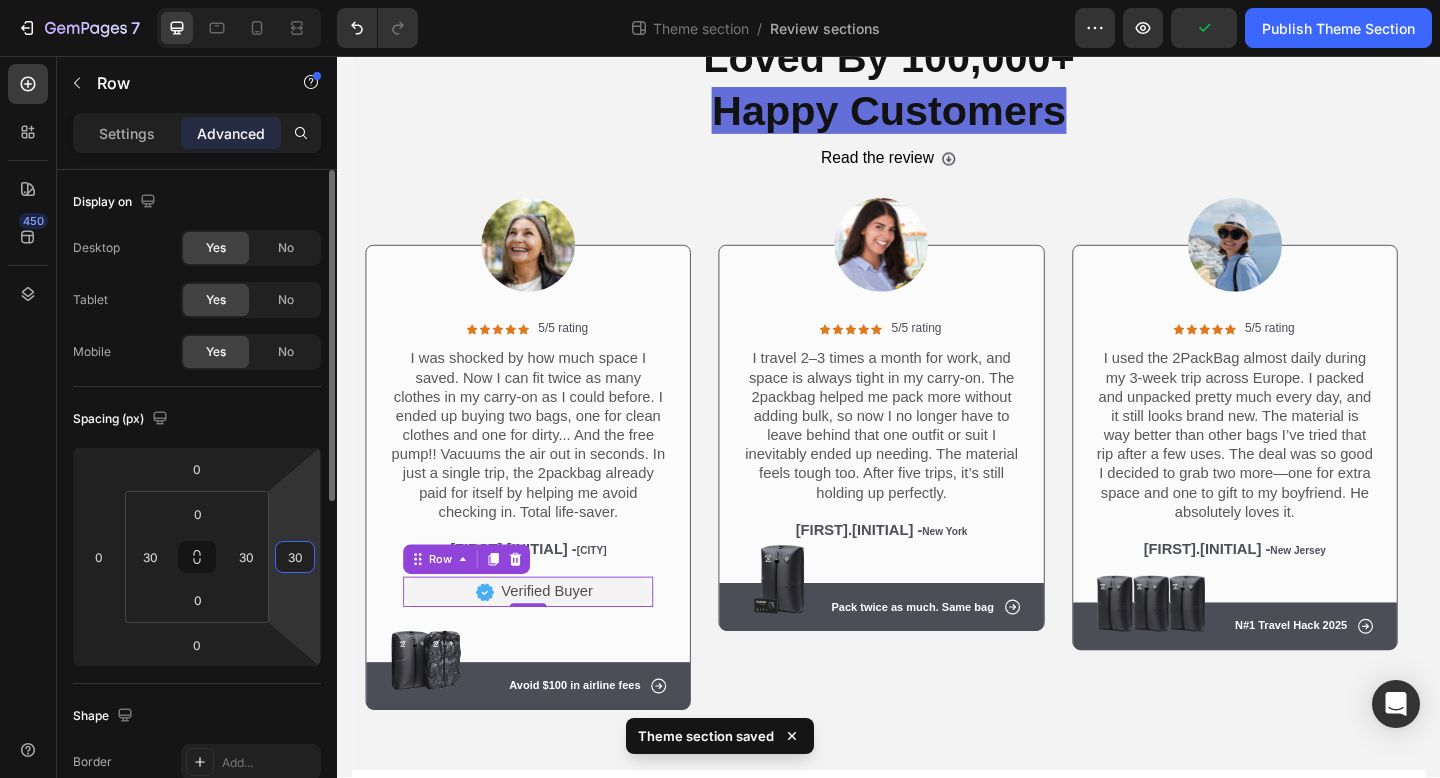 type on "3" 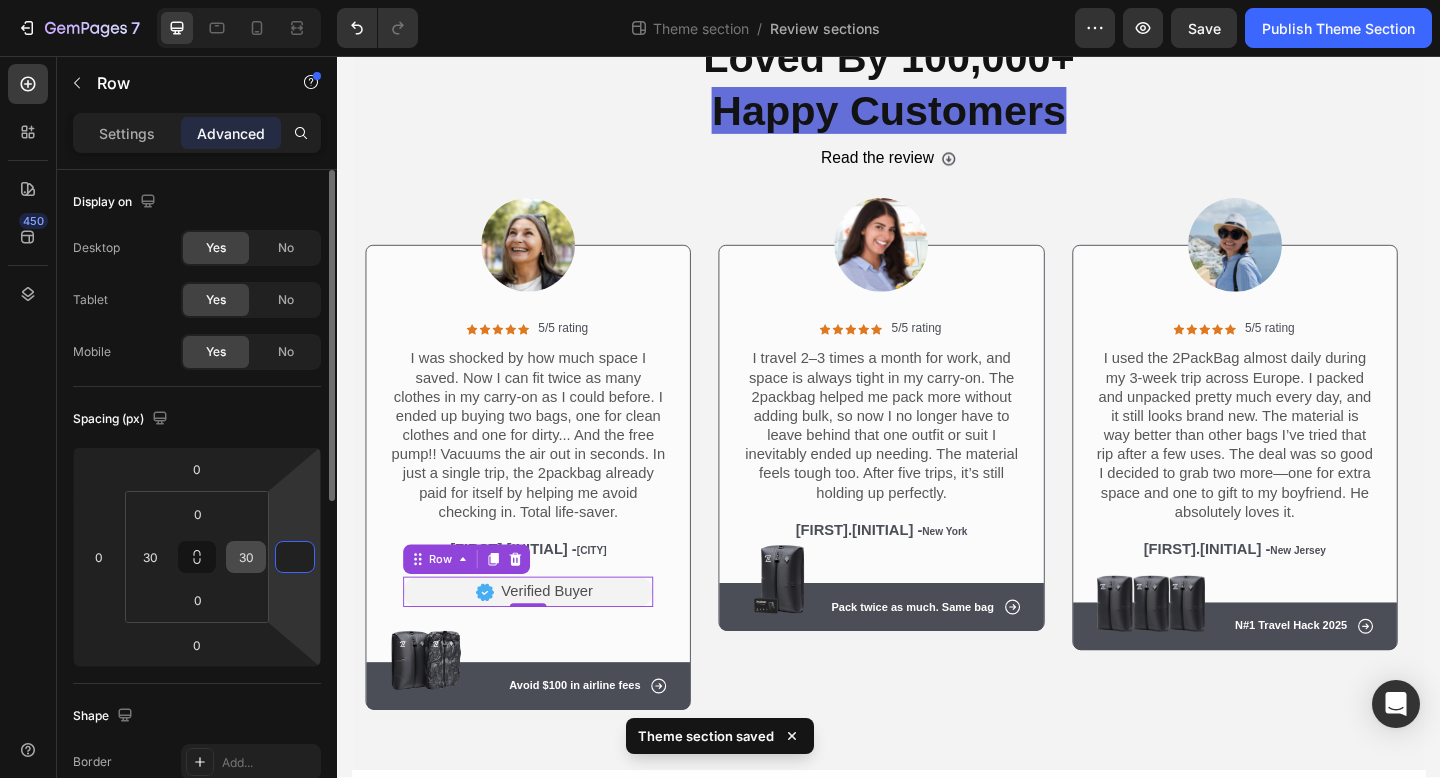 click on "30" at bounding box center [246, 557] 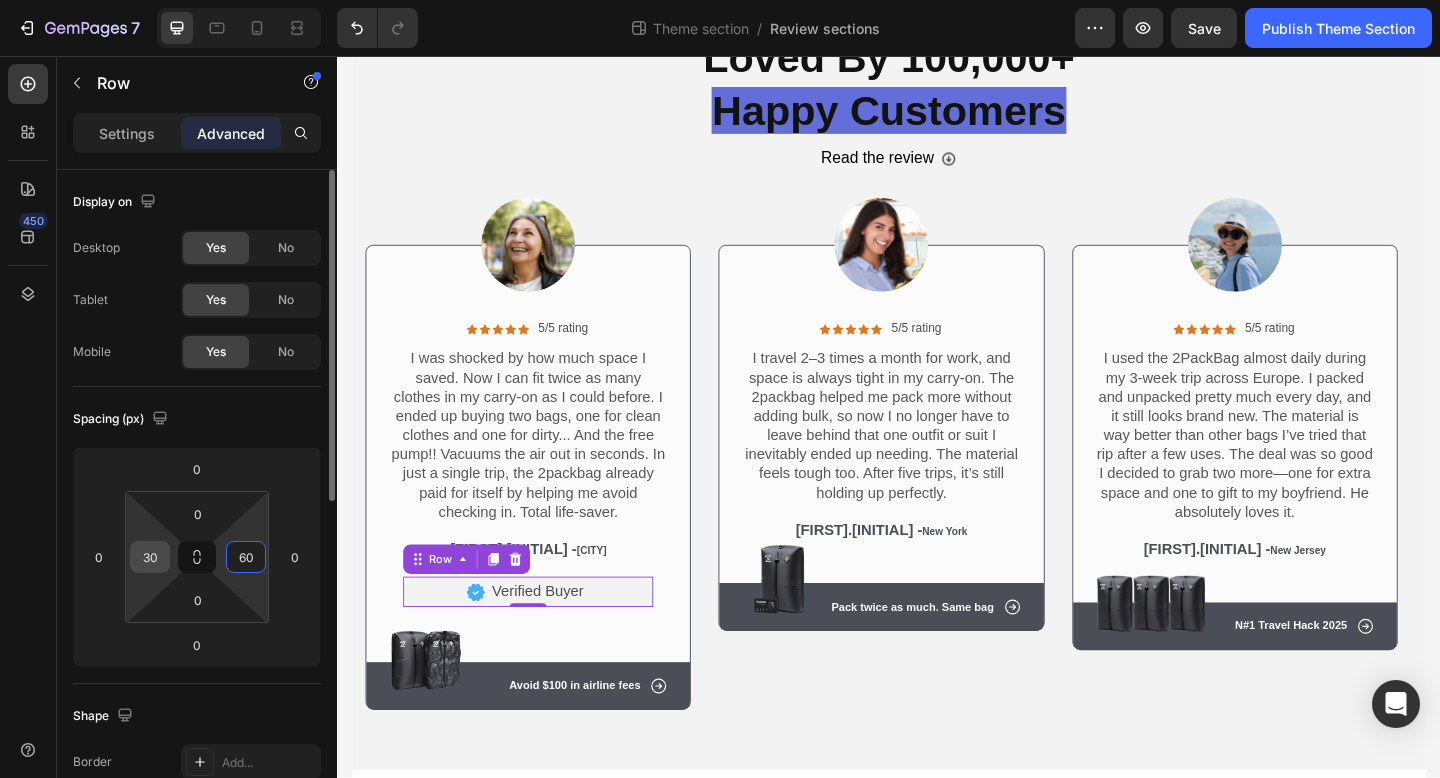 type on "60" 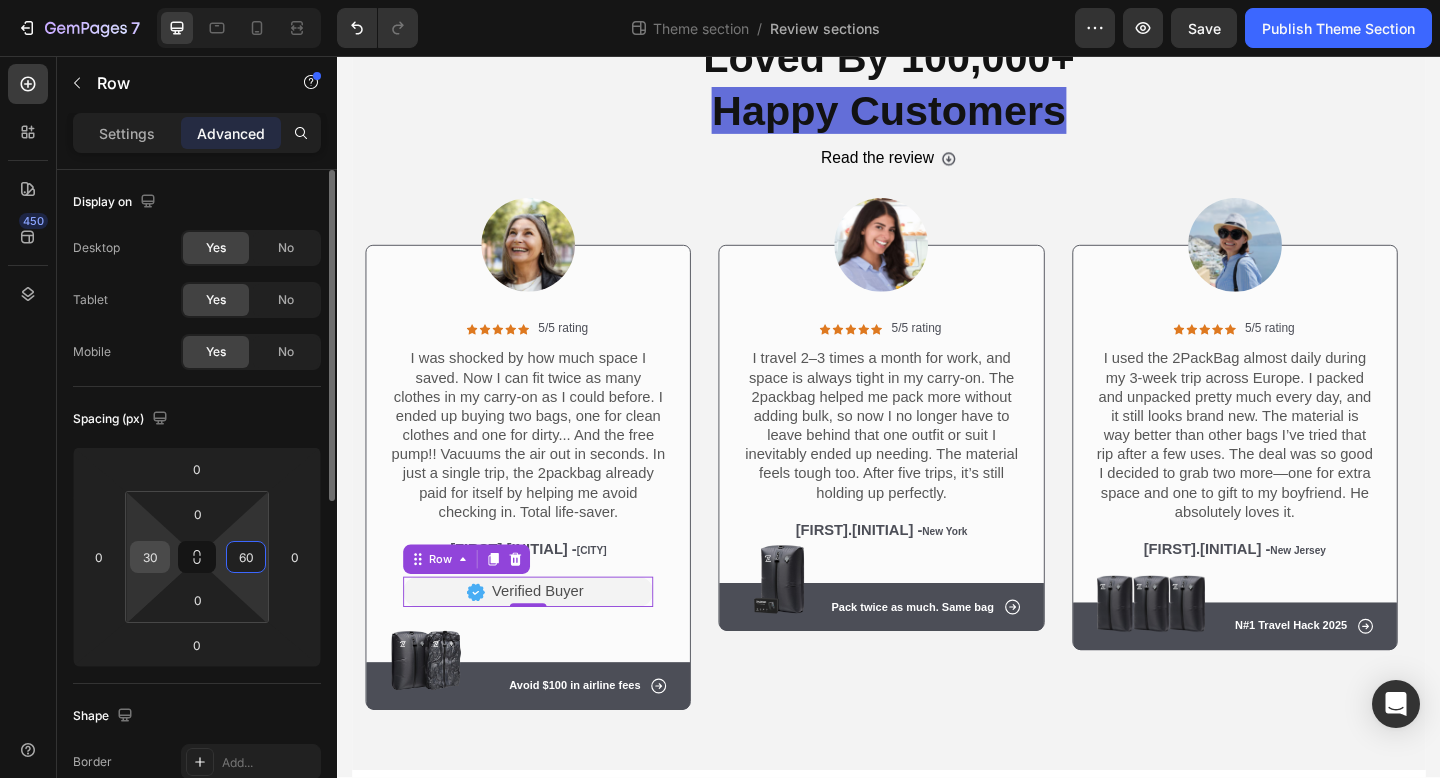 click on "30" at bounding box center [150, 557] 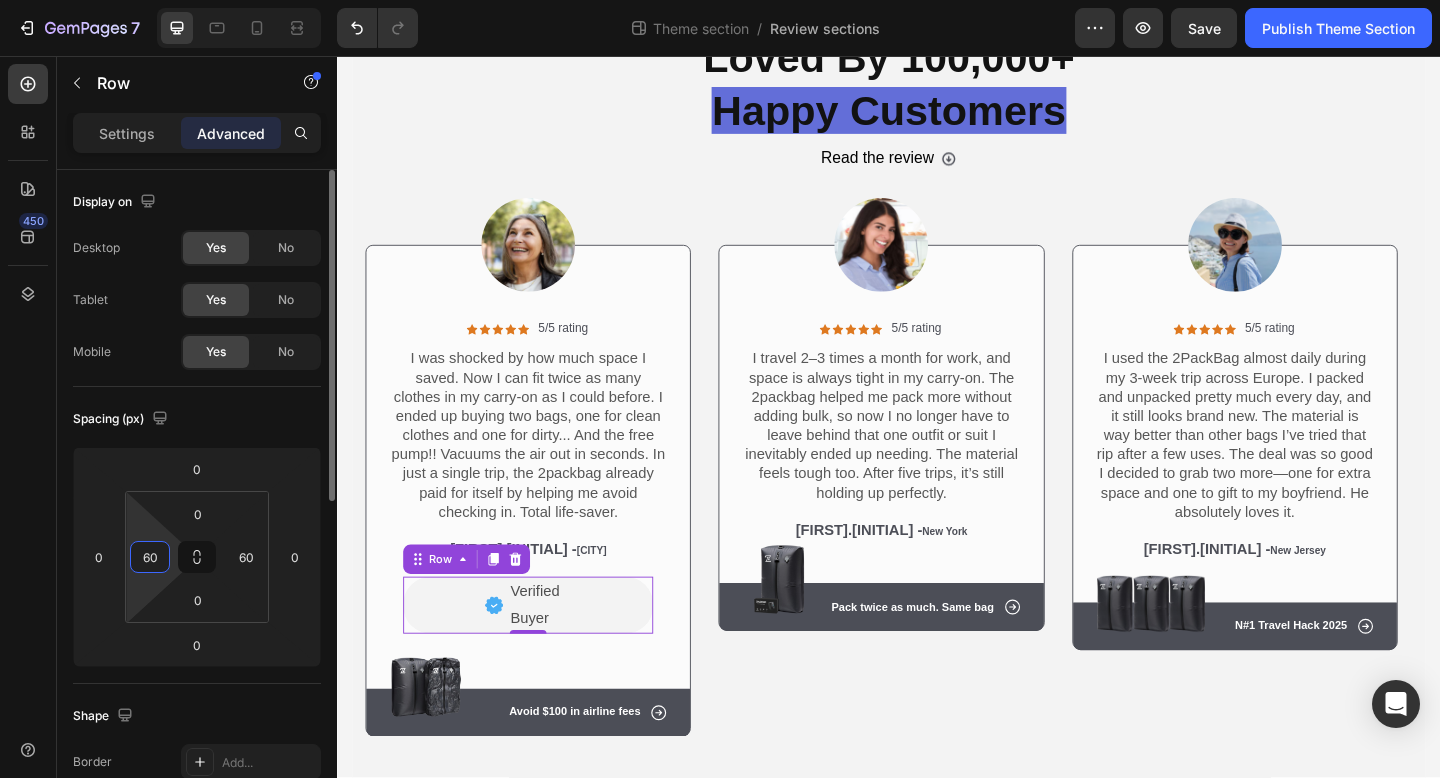 type on "6" 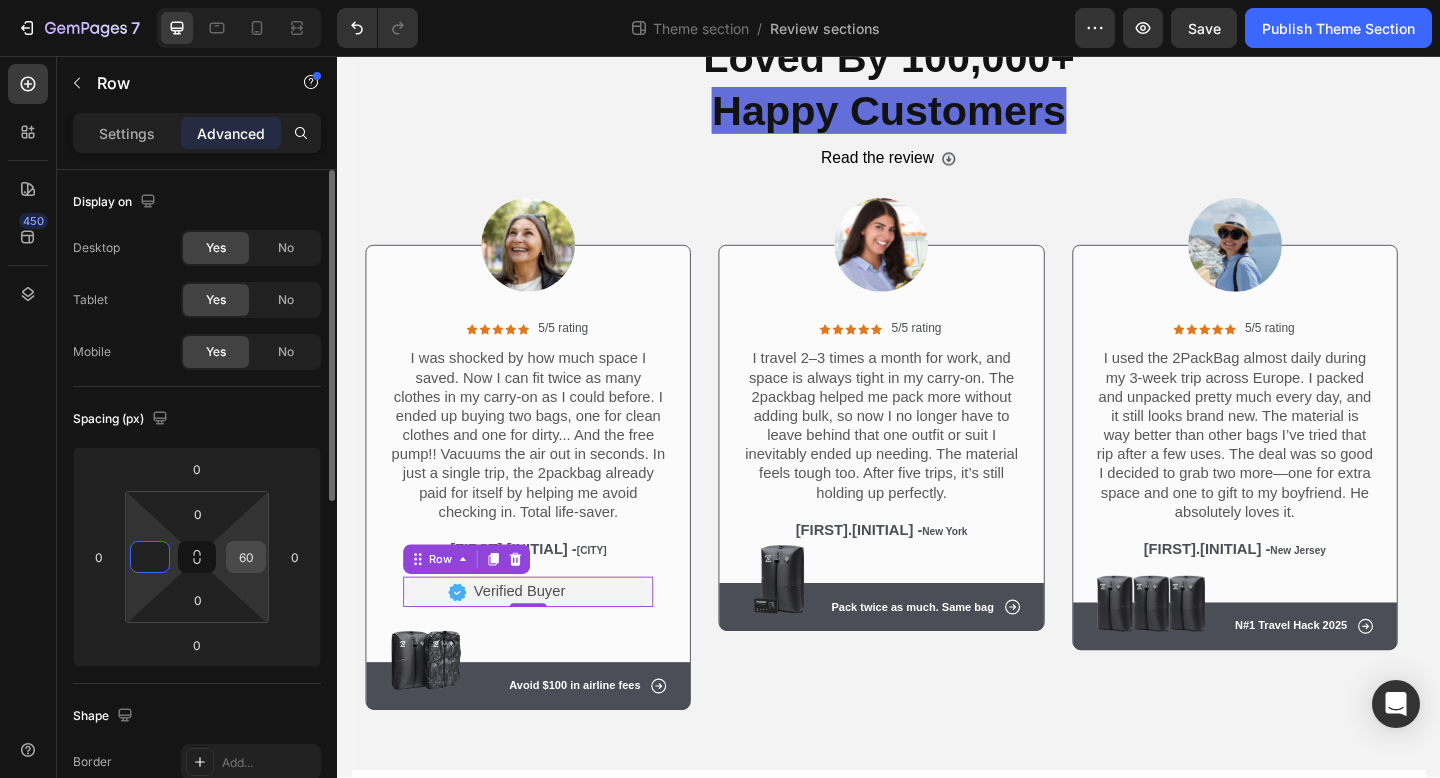 type on "0" 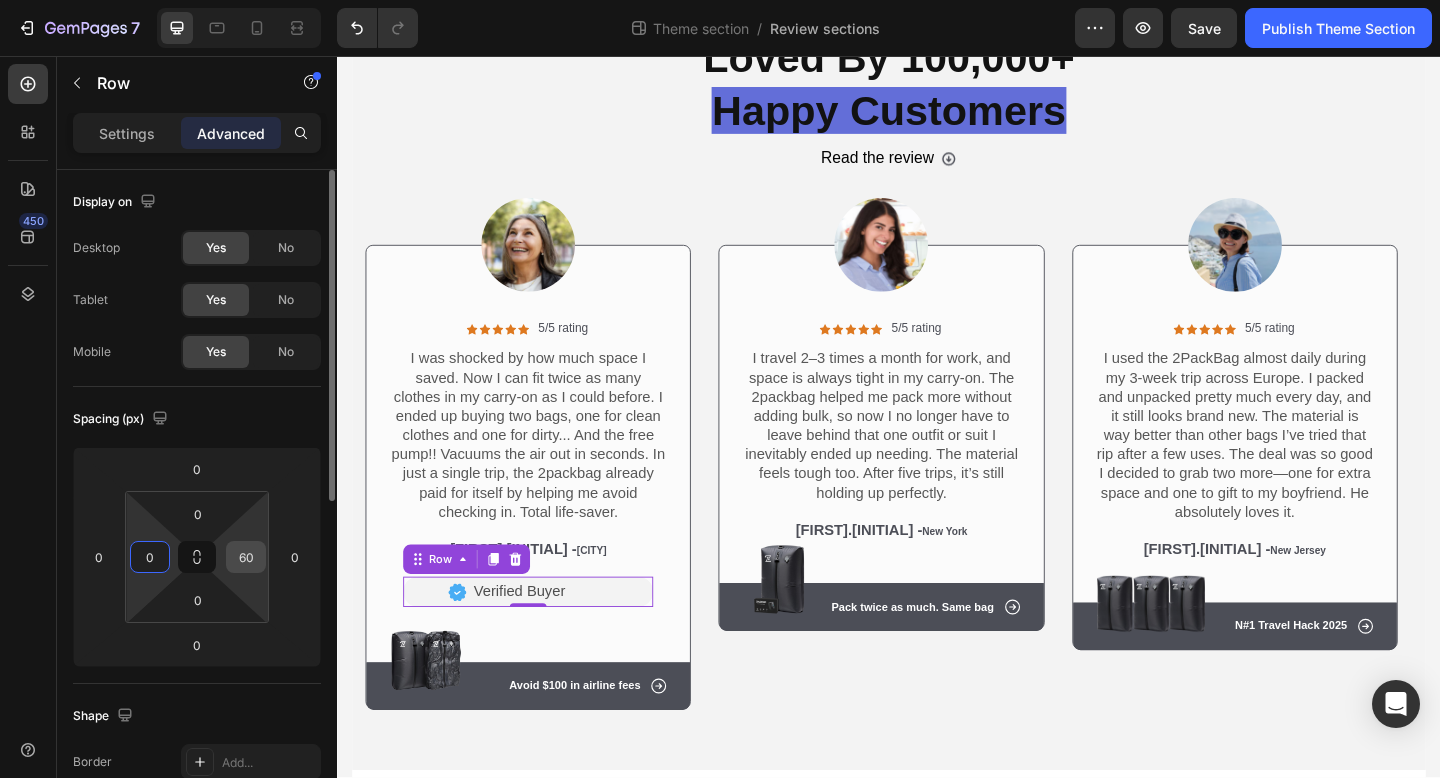 click on "60" at bounding box center (246, 557) 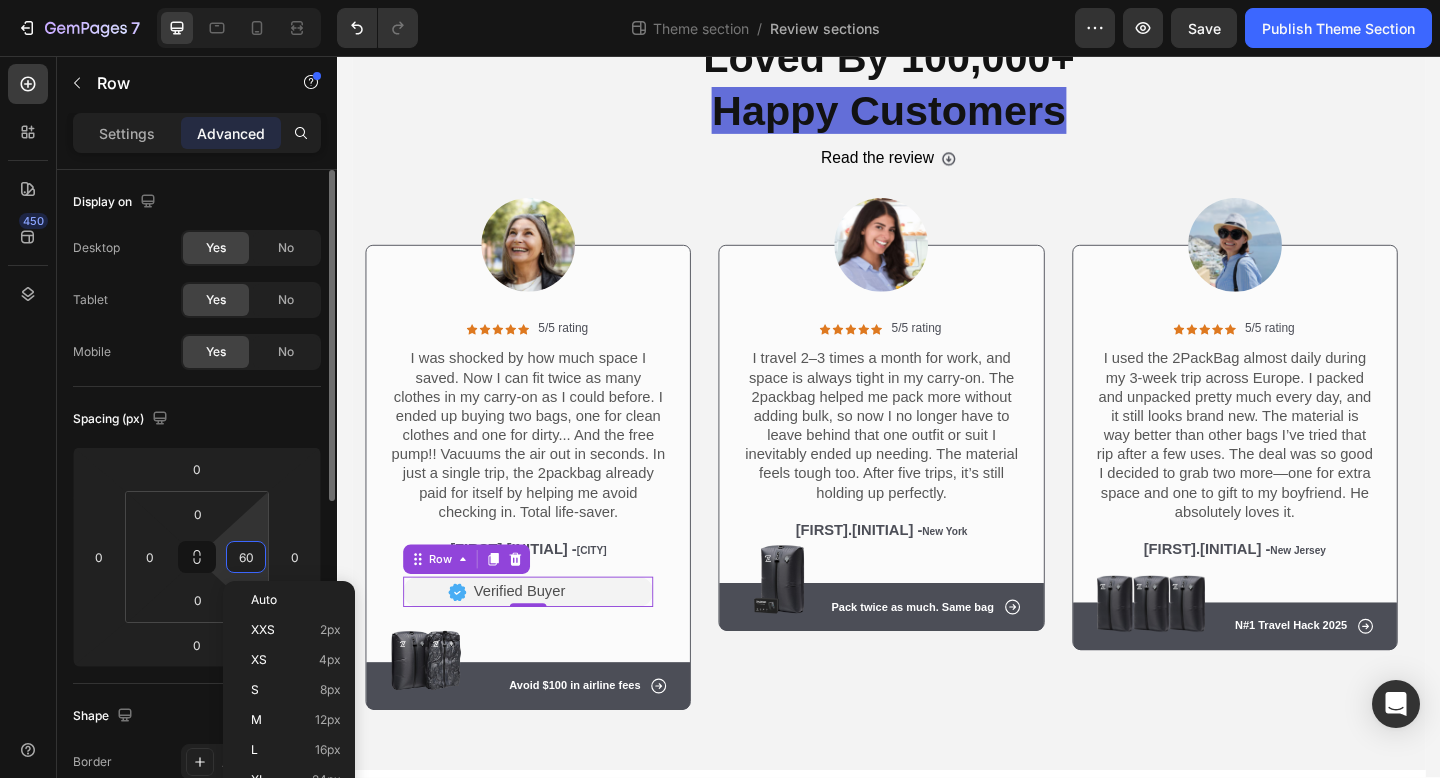 click on "60" at bounding box center (246, 557) 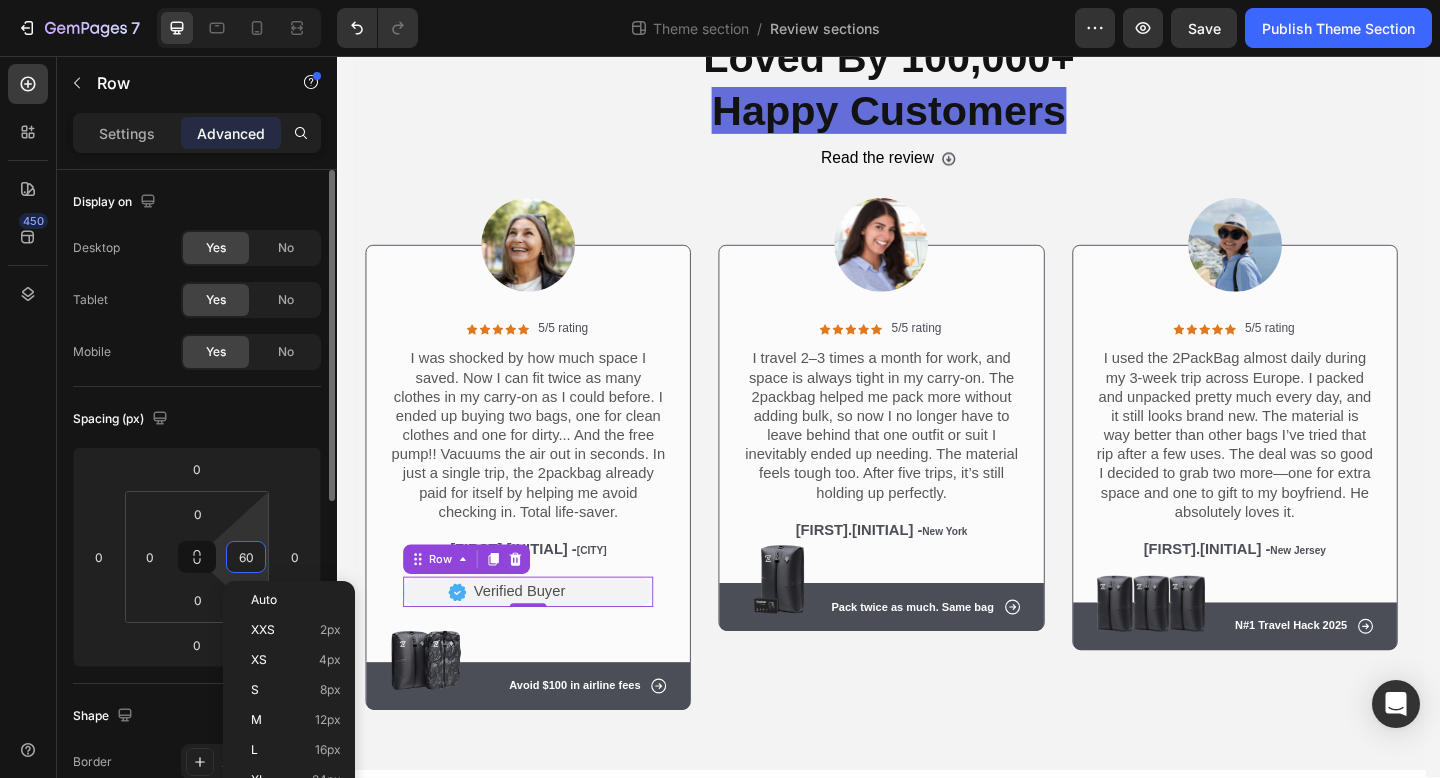 type 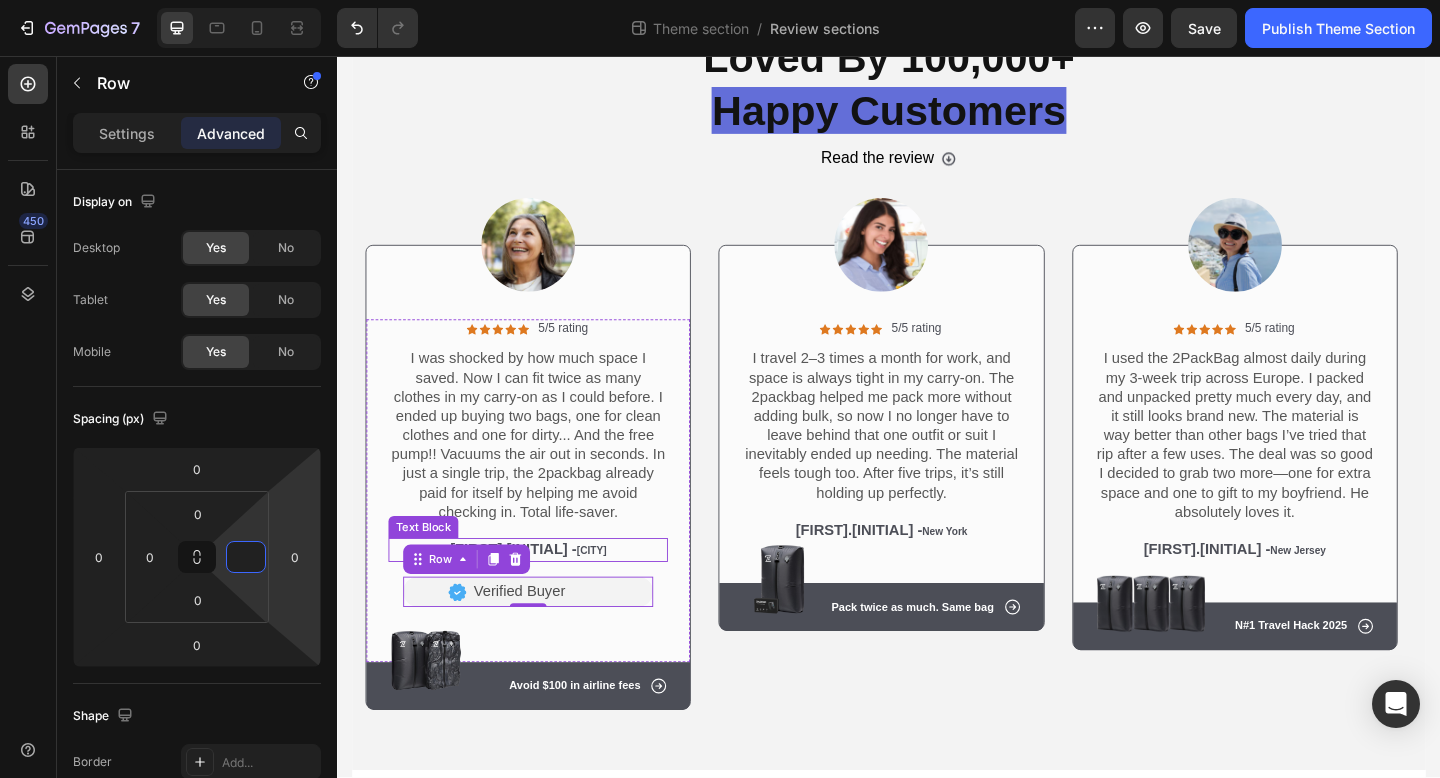 click on "[FIRST].[INITIAL] - [CITY]" at bounding box center [545, 594] 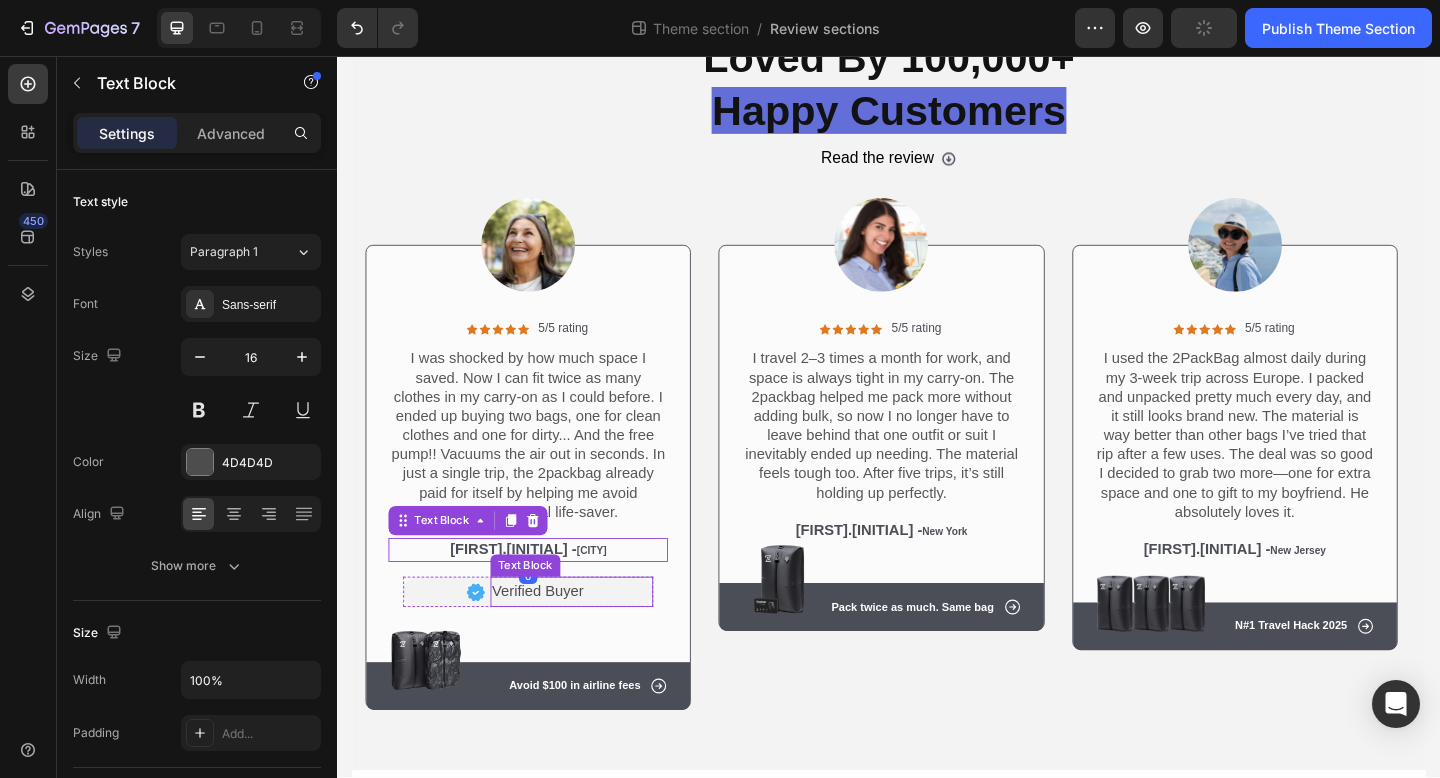 click on "Verified Buyer" at bounding box center [593, 639] 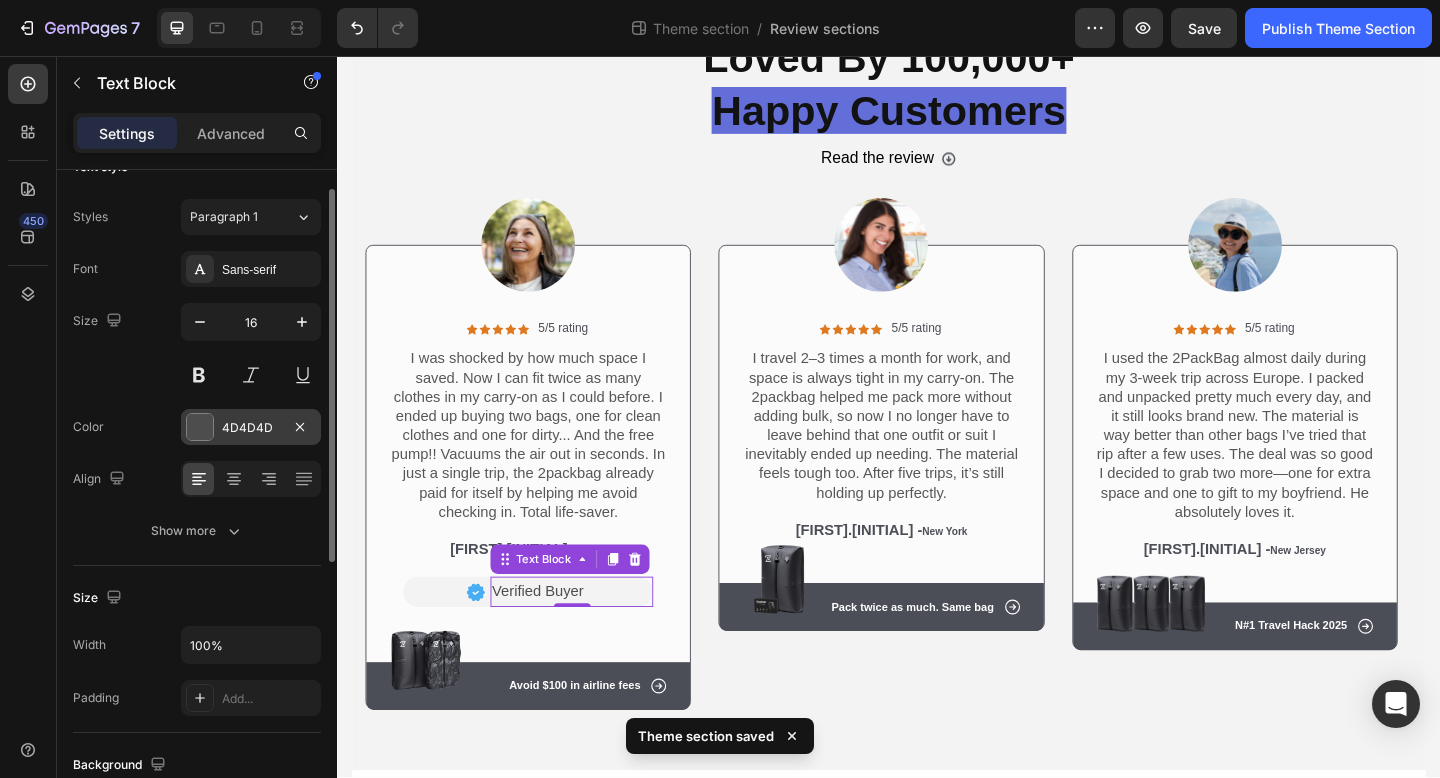 scroll, scrollTop: 0, scrollLeft: 0, axis: both 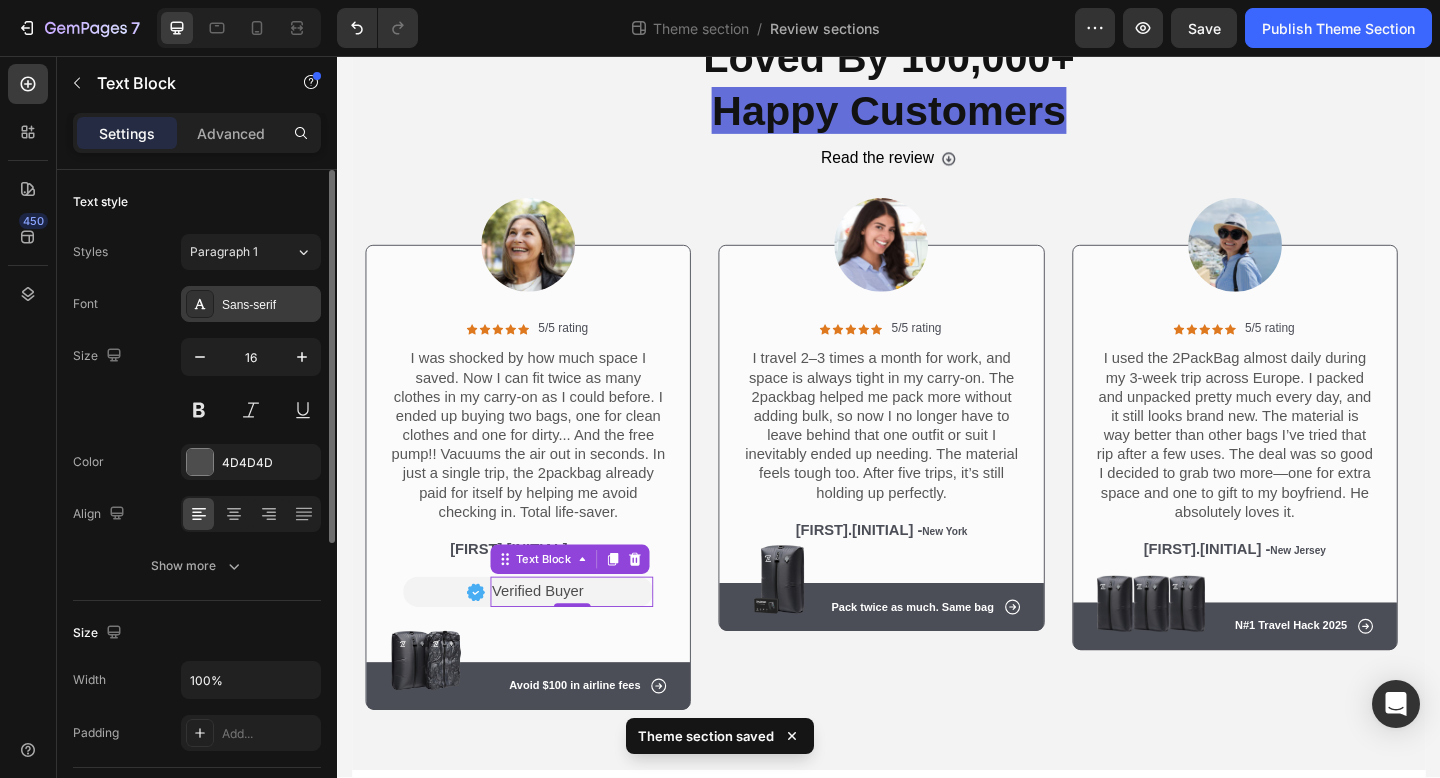 click on "Sans-serif" at bounding box center [269, 305] 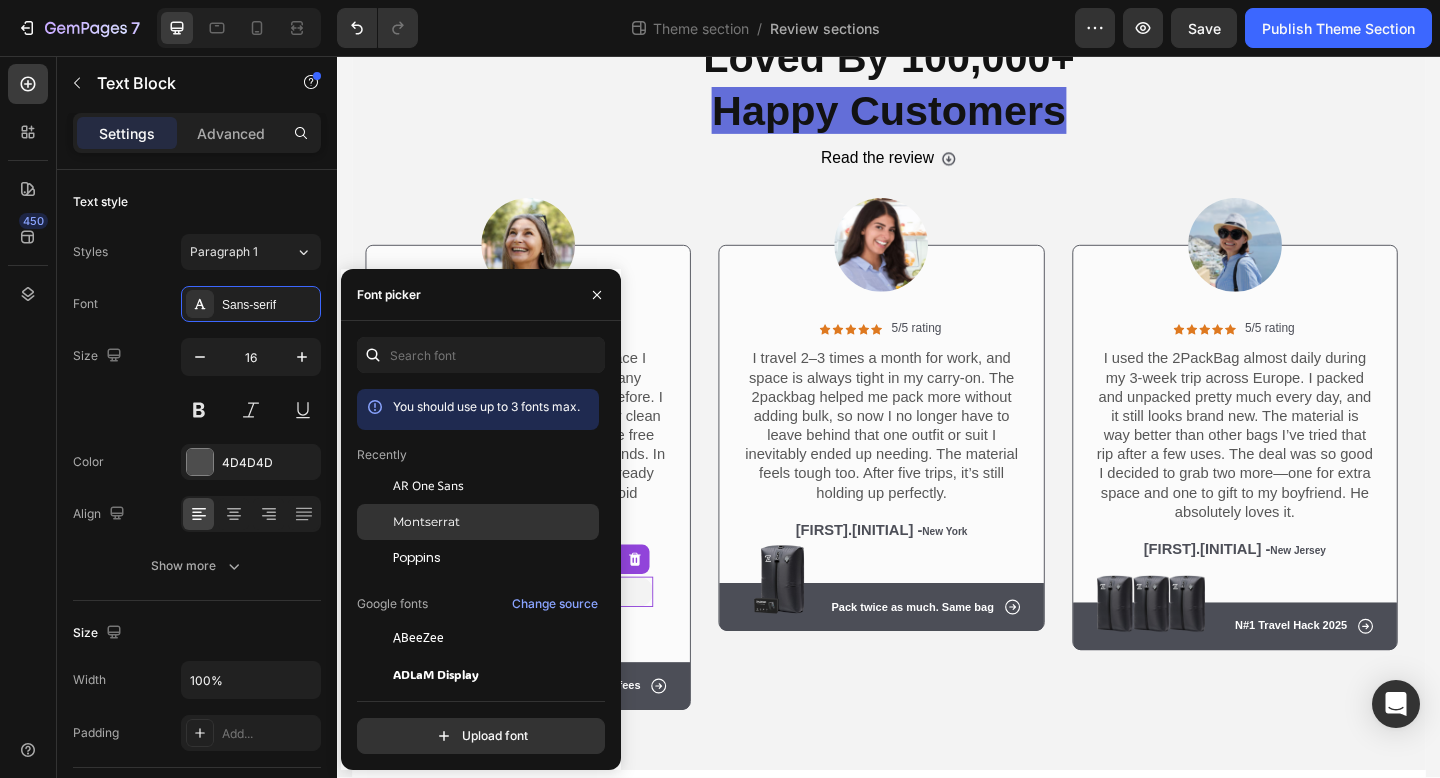 click on "Montserrat" at bounding box center [426, 522] 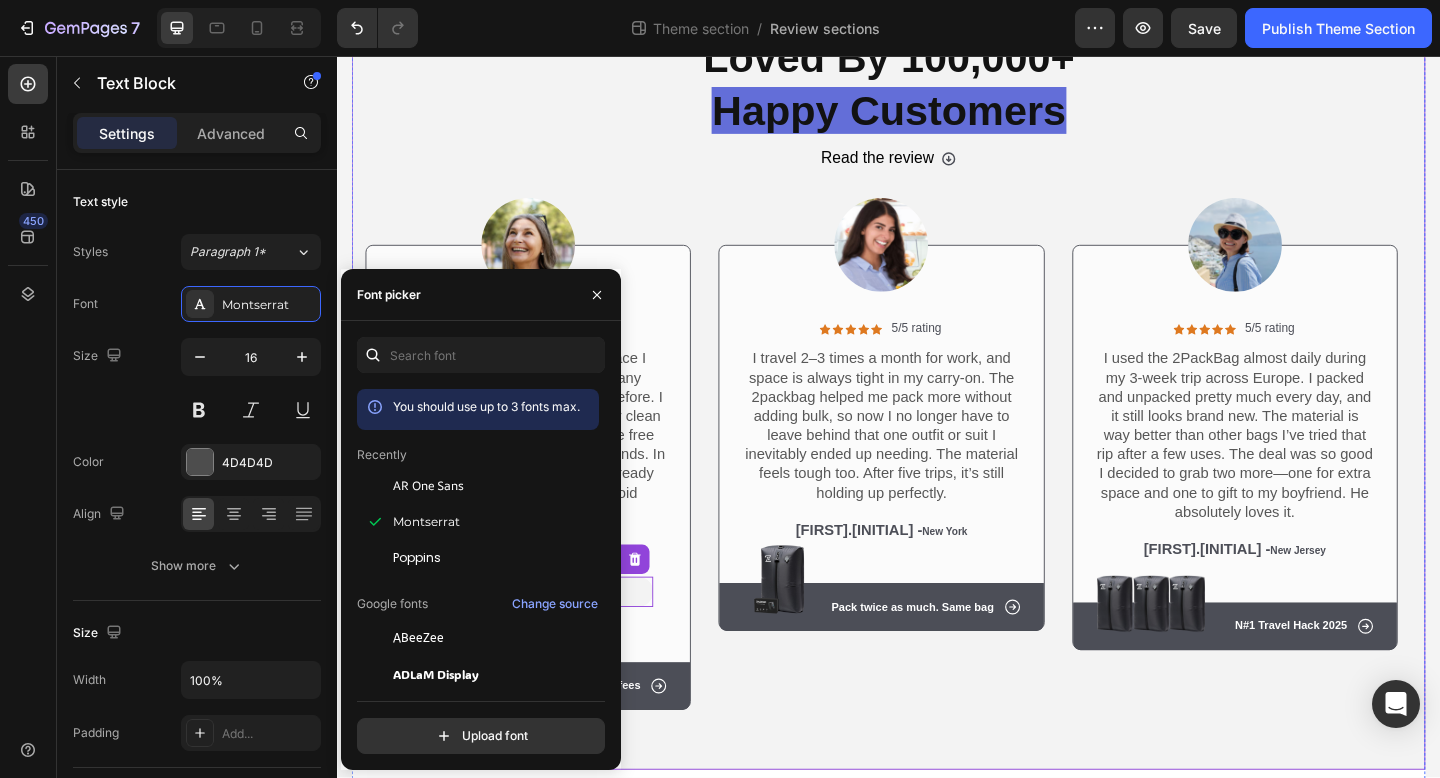 click on "Icon Icon Icon Icon Icon Icon List 5/5 rating Text Block Row I was shocked by how much space I saved. Now I can fit twice as many clothes in my carry-on as I could before. I ended up buying two bags, one for clean clothes and one for dirty... And the free pump!! Vacuums the air out in seconds. In just a single trip, the 2packbag already paid for itself by helping me avoid checking in. Total life-saver. Text Block [FIRST].[INITIAL] - [CITY] Text Block Image Verified Buyer Text Block 0 Row Row Image Row Row
Icon Avoid $100 in airline fees Text Block Row Hero Banner Row Image Icon Icon Icon Icon Icon Icon List 5/5 rating Text Block Row I travel 2–3 times a month for work, and space is always tight in my carry-on. The 2packbag helped me pack more without adding bulk, so now I no longer have to leave behind that one outfit or suit I inevitably ended up needing. The material feels tough too. After five trips, it’s still holding up perfectly. Text Block [FIRST].[INITIAL] - [CITY] Text Block" at bounding box center (937, 471) 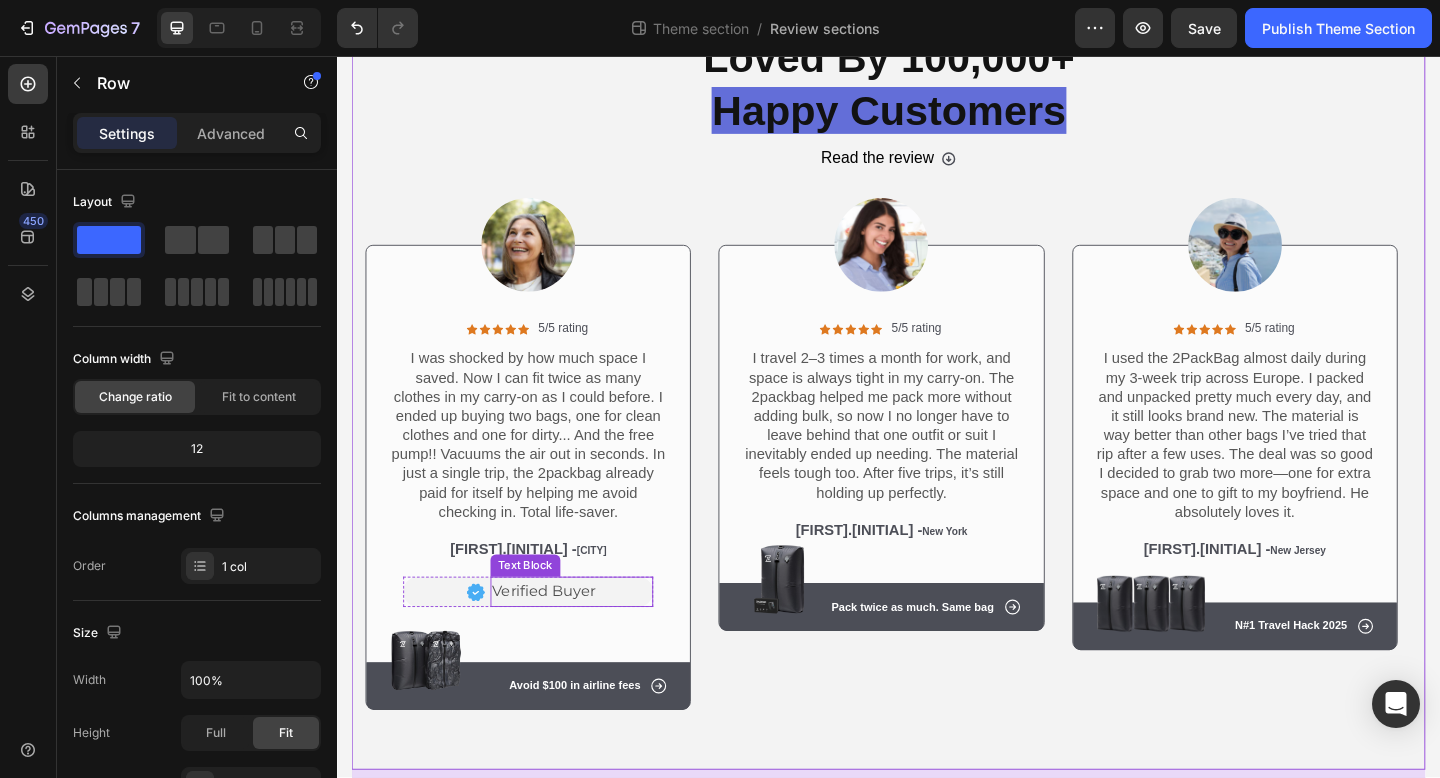 click on "Verified Buyer" at bounding box center (593, 639) 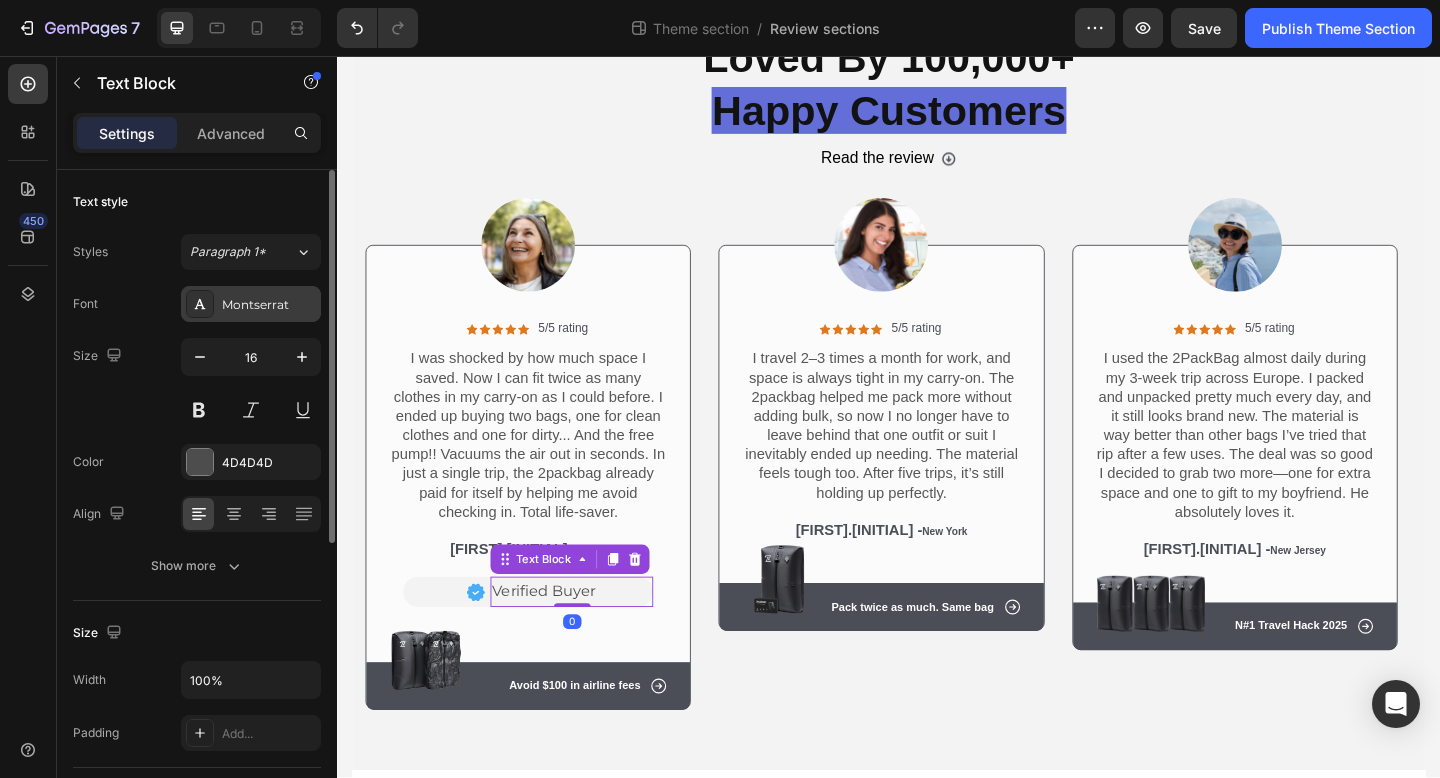 click on "Montserrat" at bounding box center (269, 305) 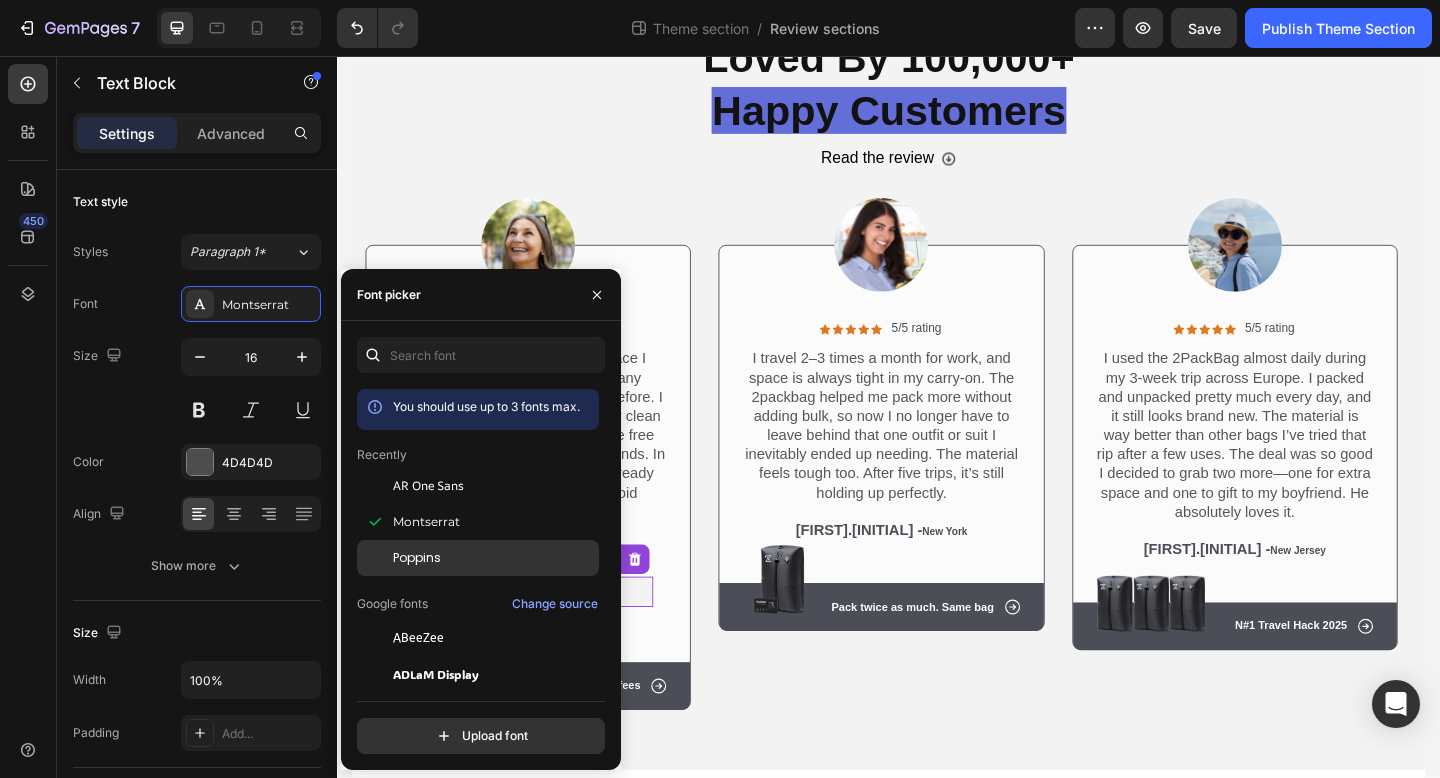 click on "Poppins" 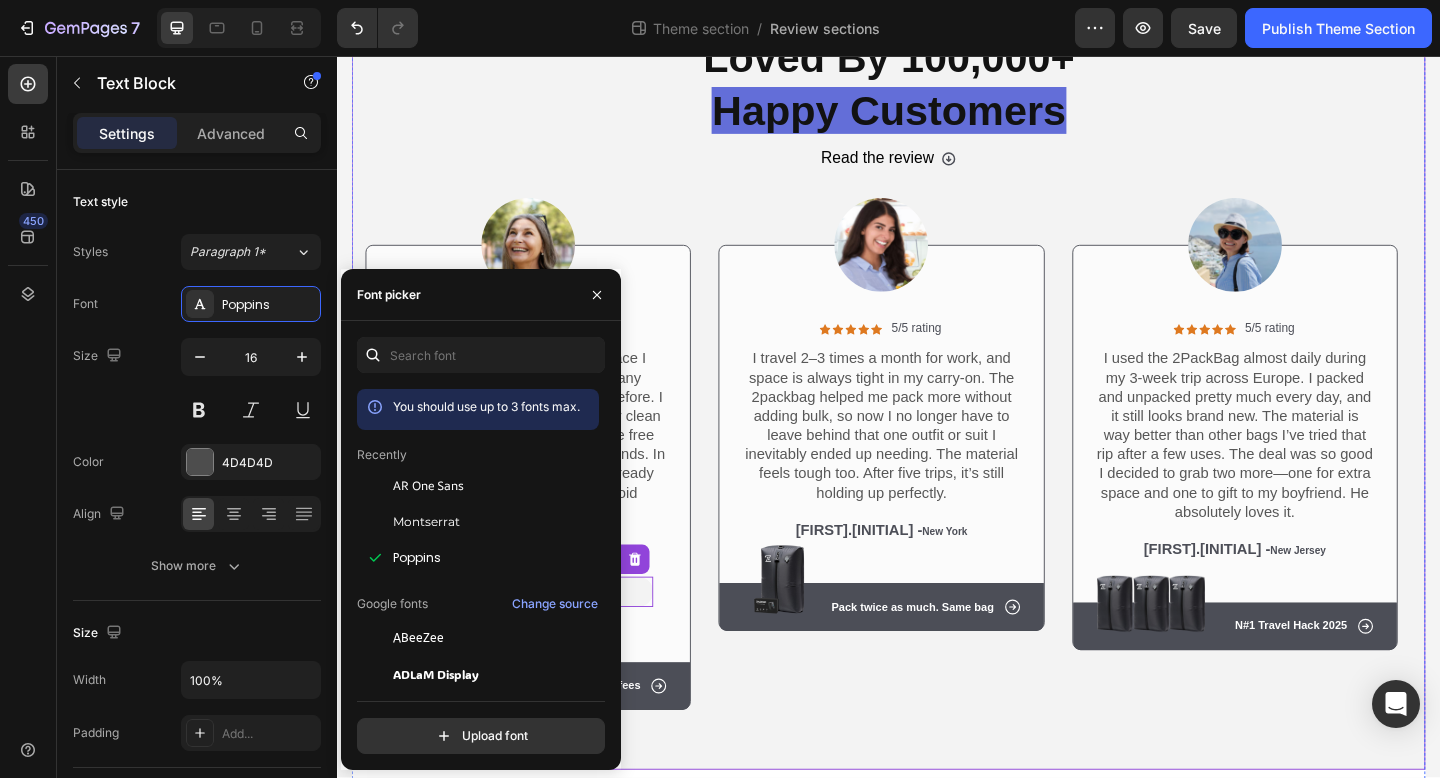 click on "Icon Icon Icon Icon Icon Icon List 5/5 rating Text Block Row I was shocked by how much space I saved. Now I can fit twice as many clothes in my carry-on as I could before. I ended up buying two bags, one for clean clothes and one for dirty... And the free pump!! Vacuums the air out in seconds. In just a single trip, the 2packbag already paid for itself by helping me avoid checking in. Total life-saver. Text Block [FIRST].[INITIAL] - [CITY] Text Block Image Verified Buyer Text Block 0 Row Row Image Row Row
Icon Avoid $100 in airline fees Text Block Row Hero Banner Row Image Icon Icon Icon Icon Icon Icon List 5/5 rating Text Block Row I travel 2–3 times a month for work, and space is always tight in my carry-on. The 2packbag helped me pack more without adding bulk, so now I no longer have to leave behind that one outfit or suit I inevitably ended up needing. The material feels tough too. After five trips, it’s still holding up perfectly. Text Block [FIRST].[INITIAL] - [CITY] Text Block" at bounding box center [937, 471] 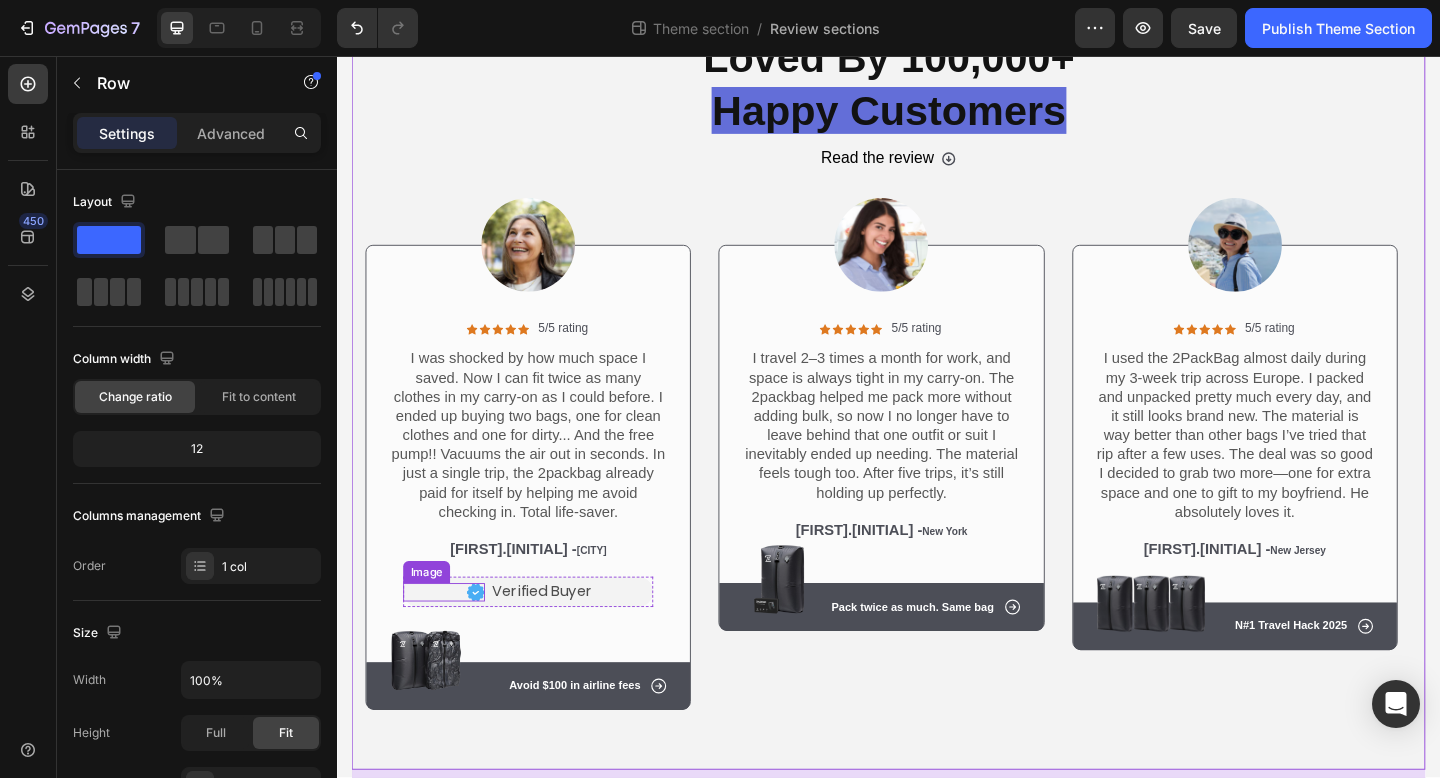 click at bounding box center (453, 640) 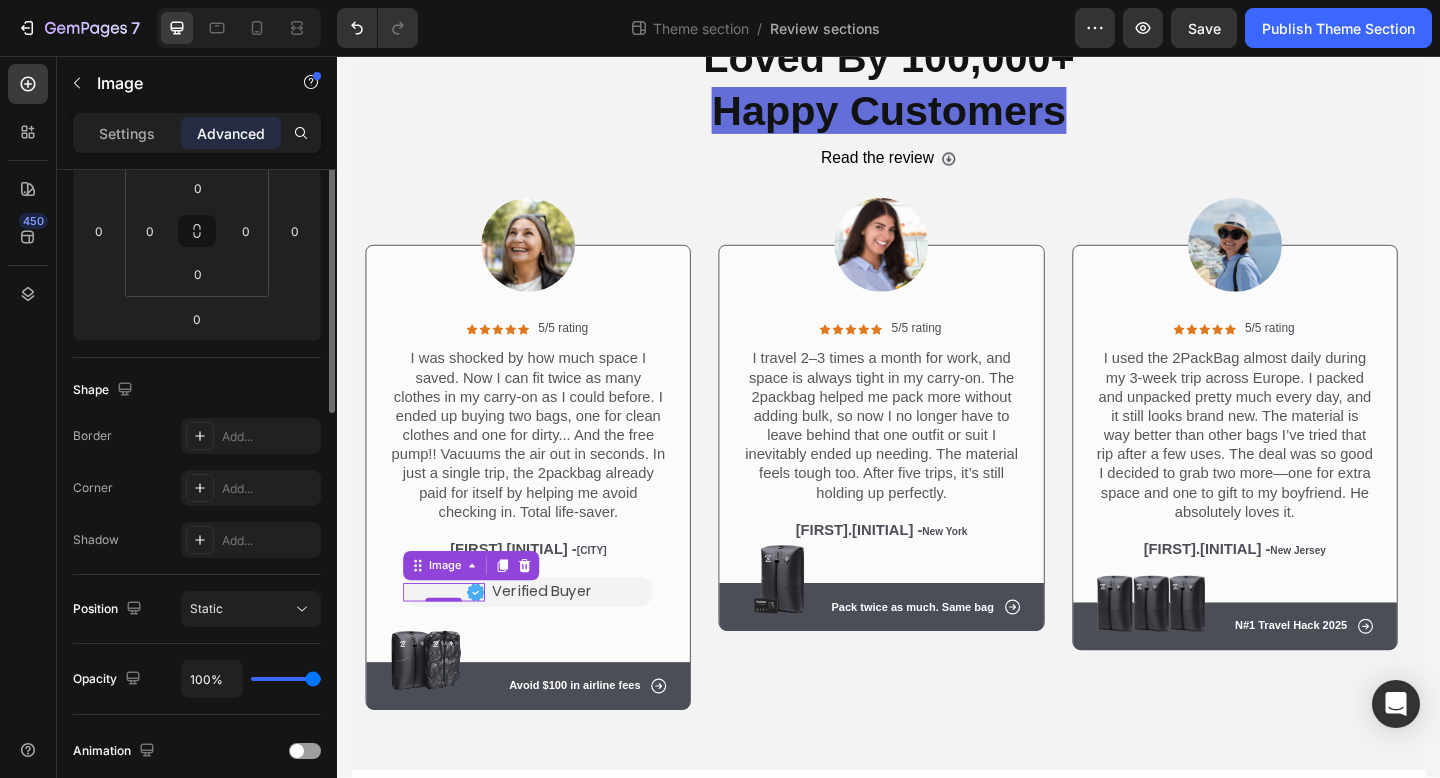 scroll, scrollTop: 507, scrollLeft: 0, axis: vertical 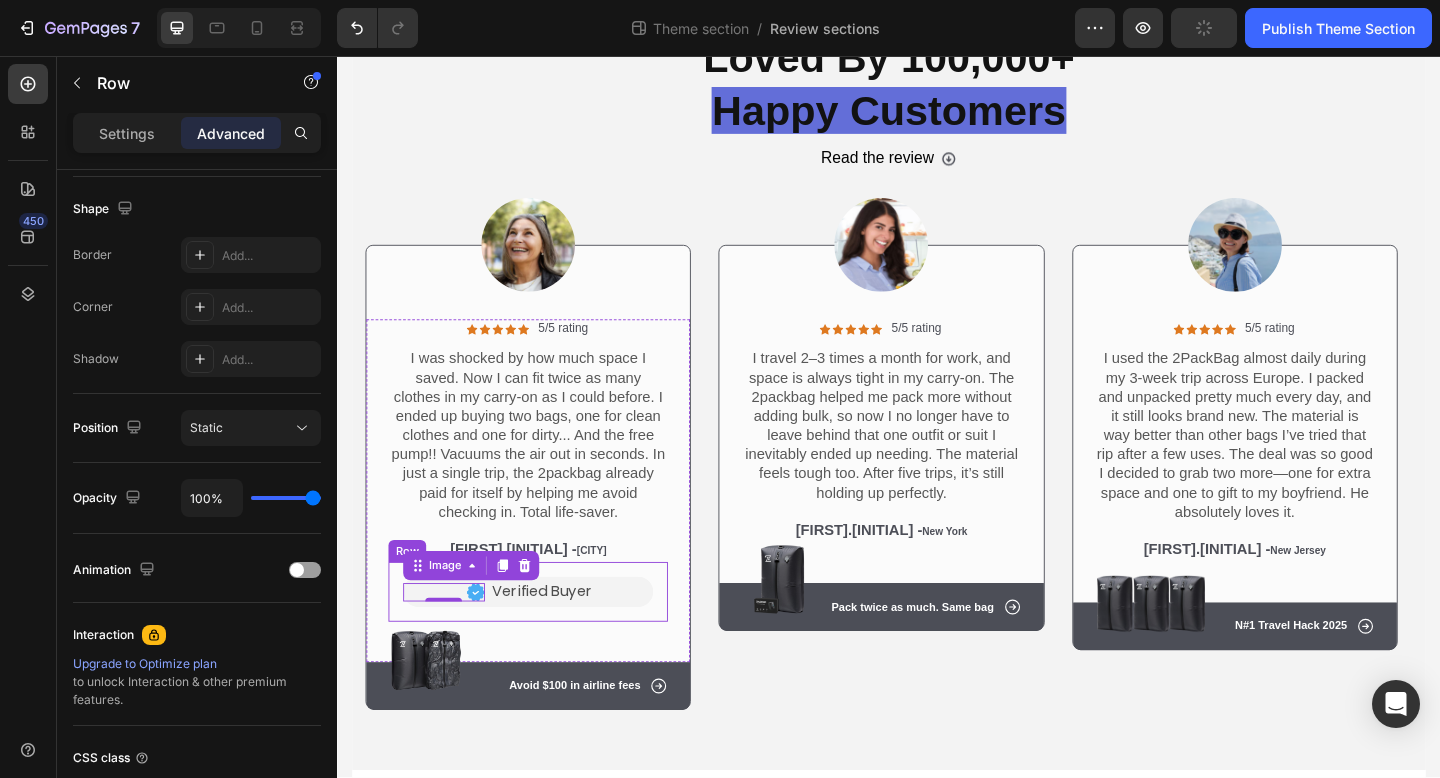 click on "Image 0 Verified Buyer Text Block Row Row" at bounding box center (545, 639) 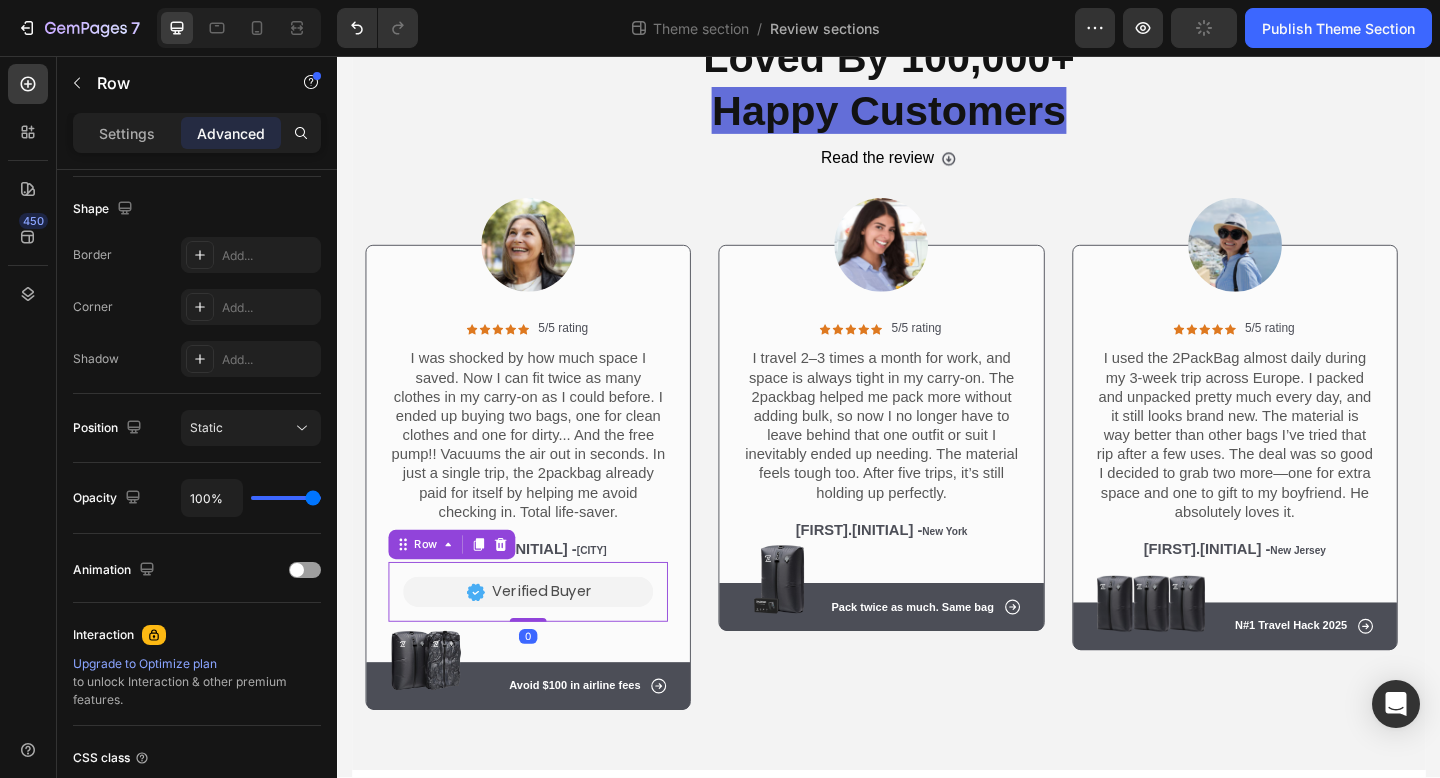 scroll, scrollTop: 0, scrollLeft: 0, axis: both 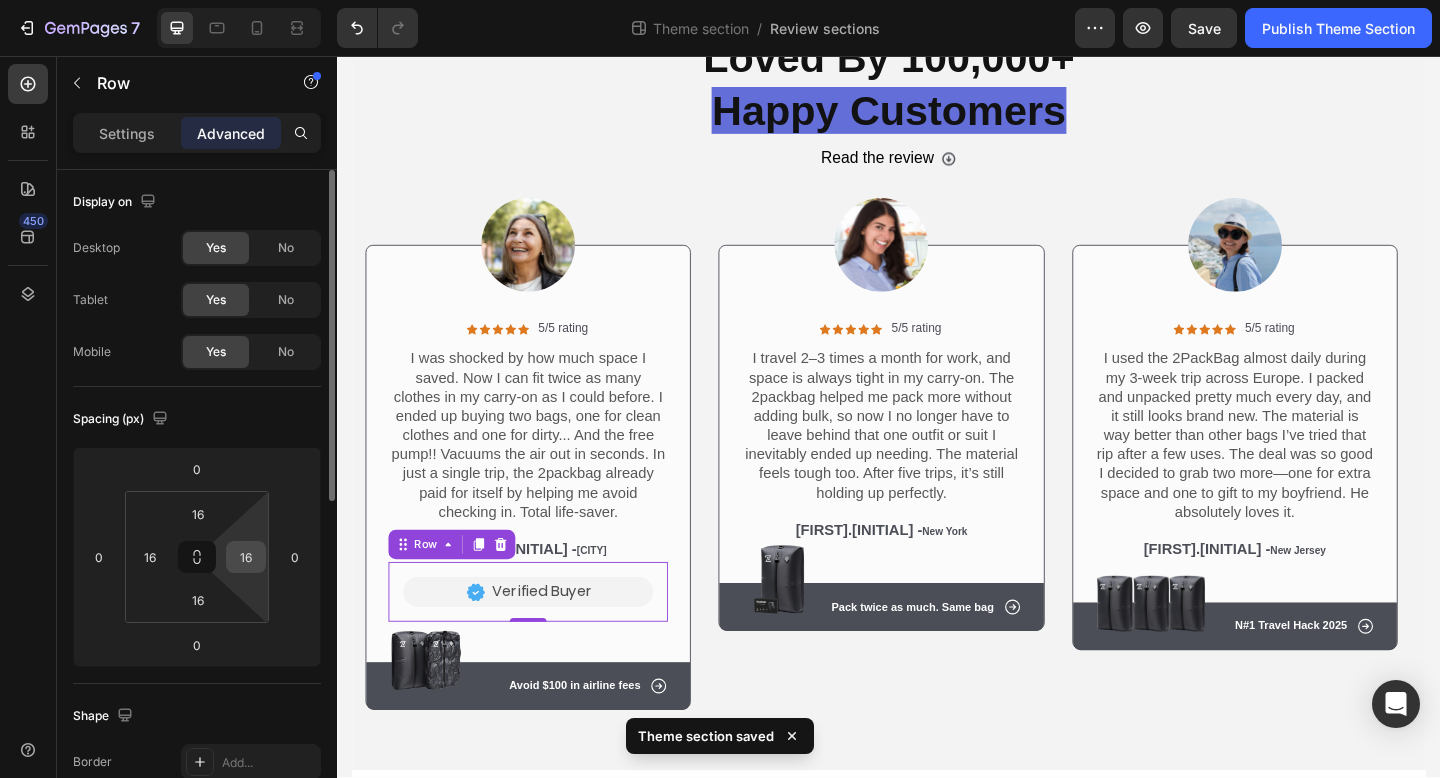 click on "16" at bounding box center (246, 557) 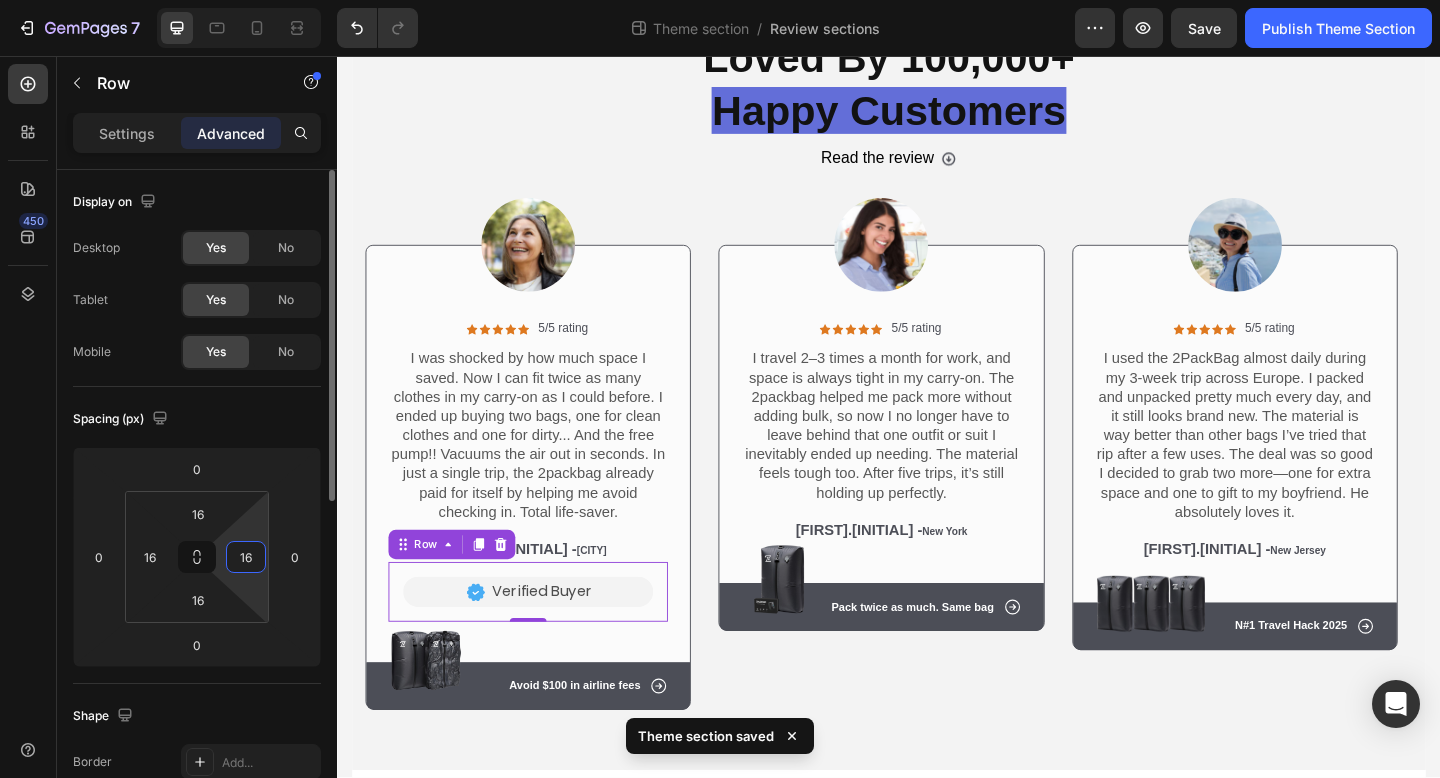 click on "16" at bounding box center (246, 557) 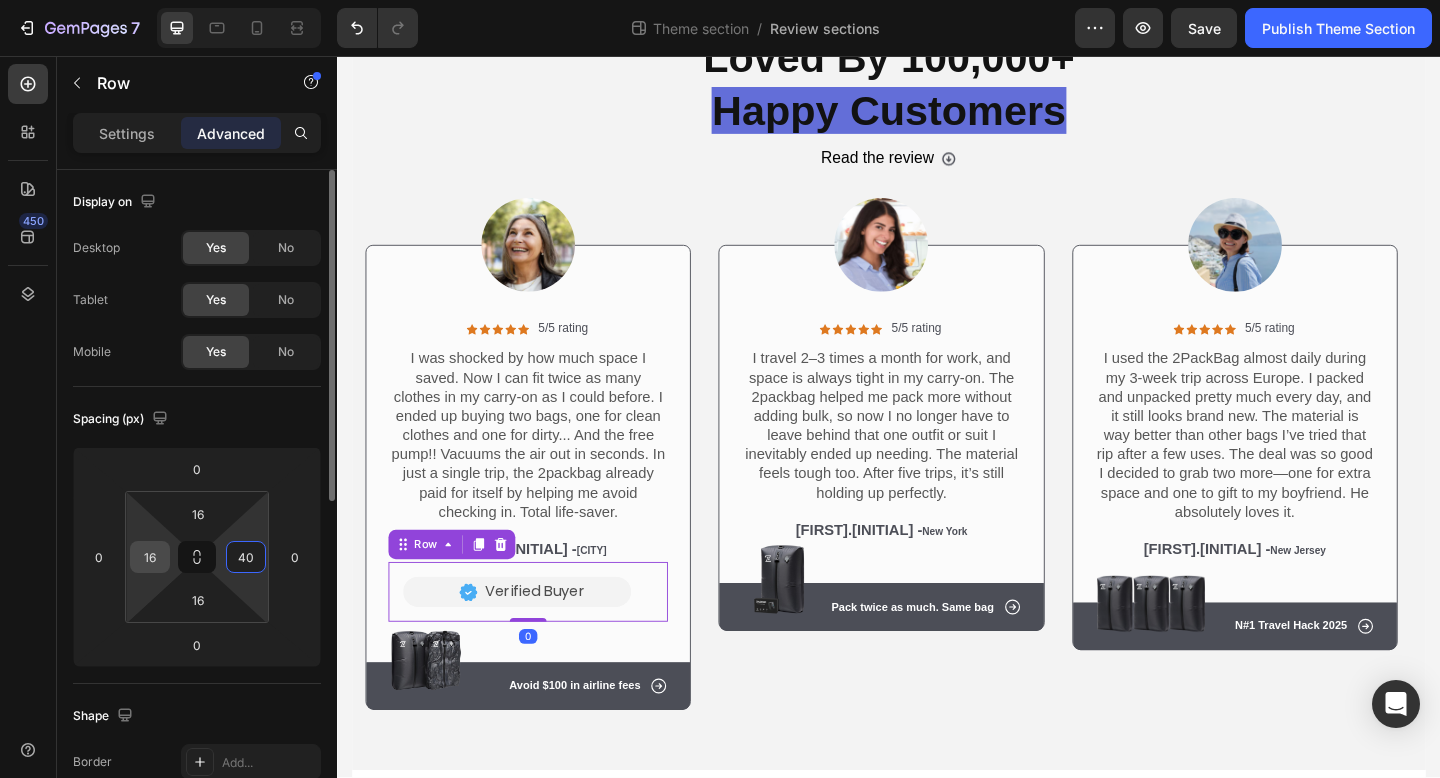 type on "40" 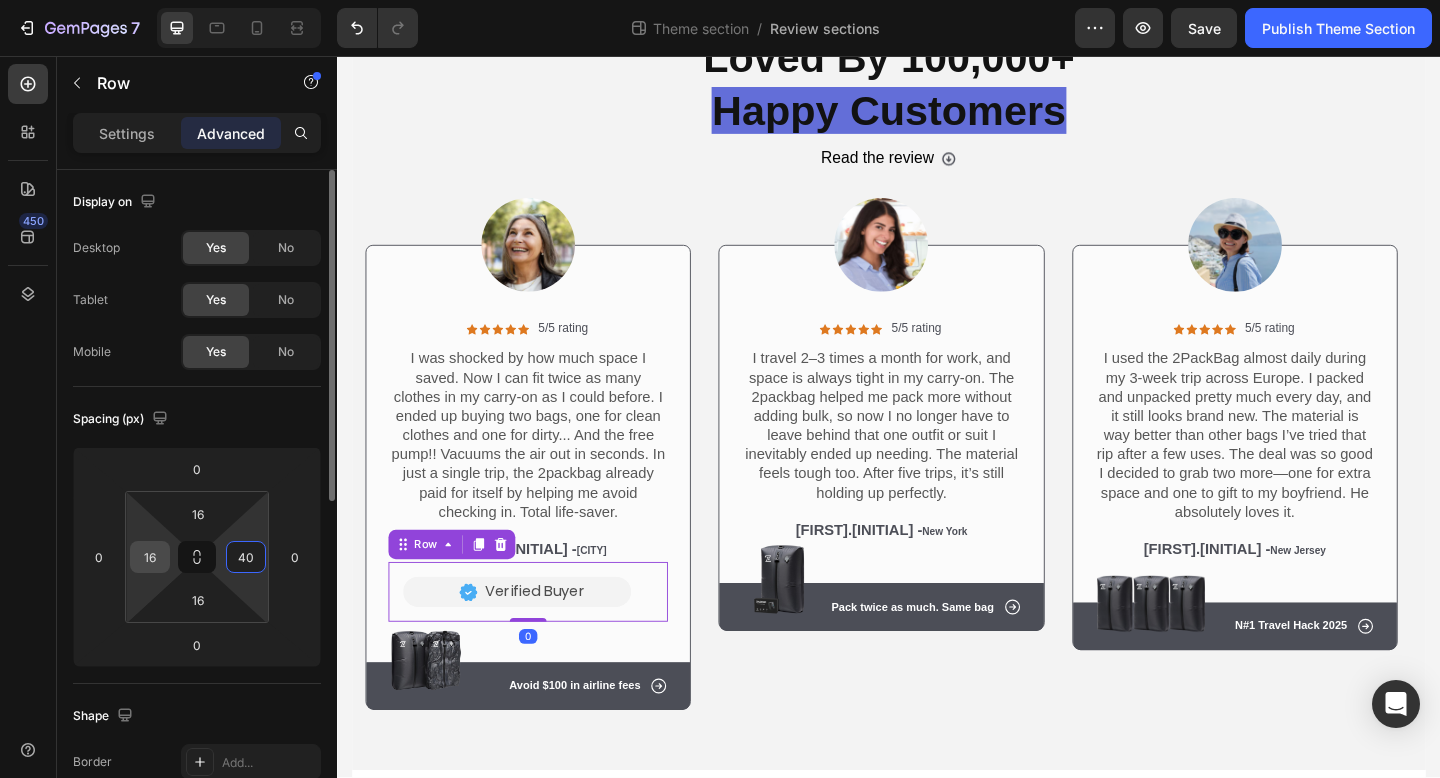 click on "16" at bounding box center [150, 557] 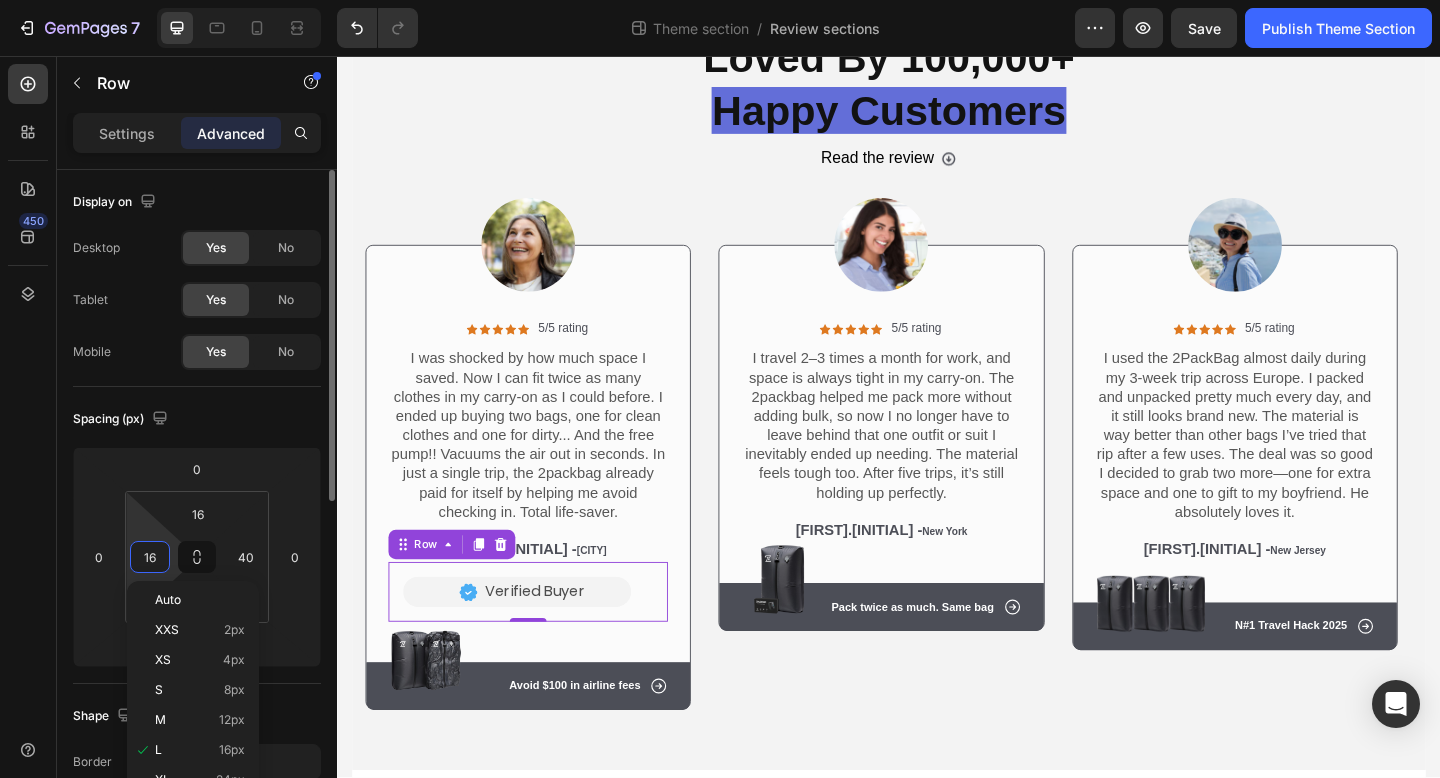 click on "16" at bounding box center (150, 557) 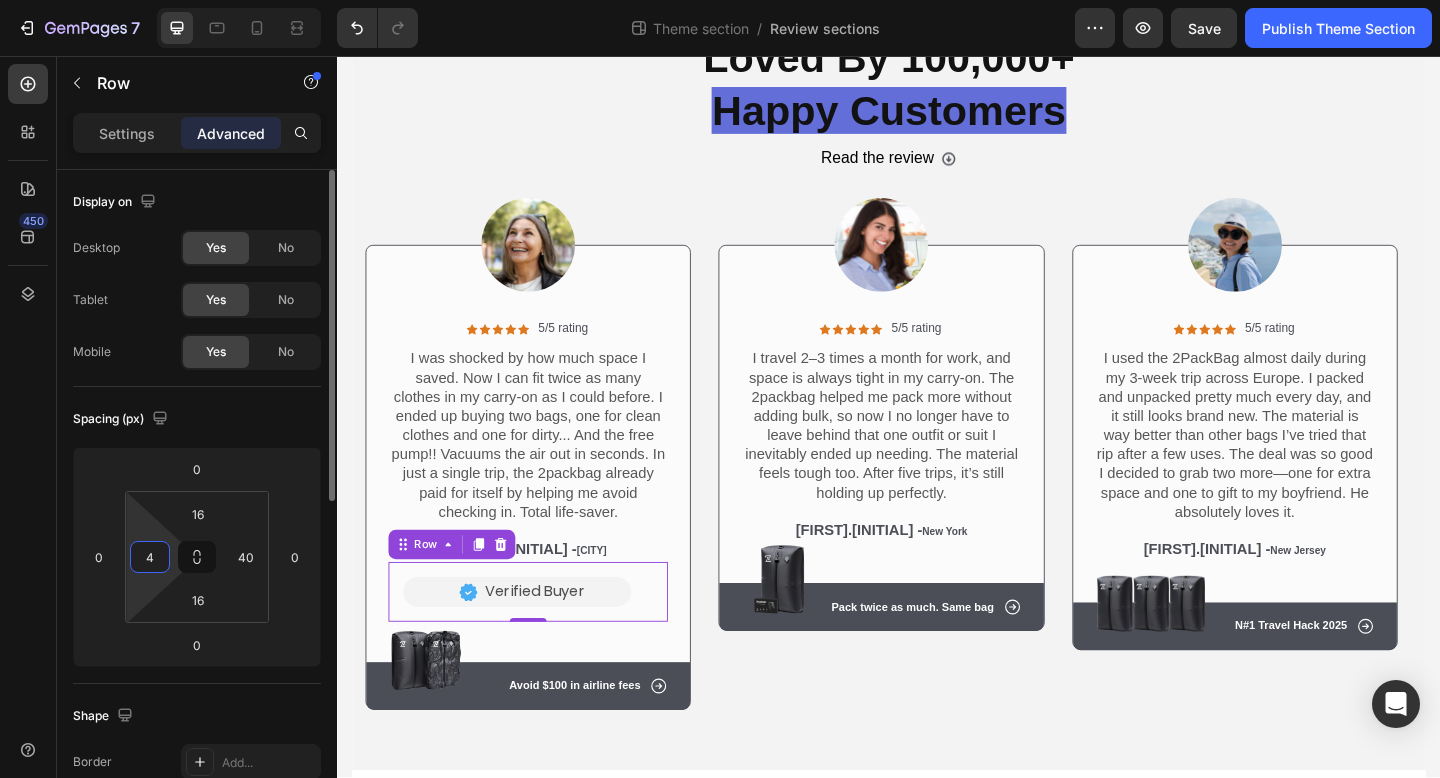 type on "40" 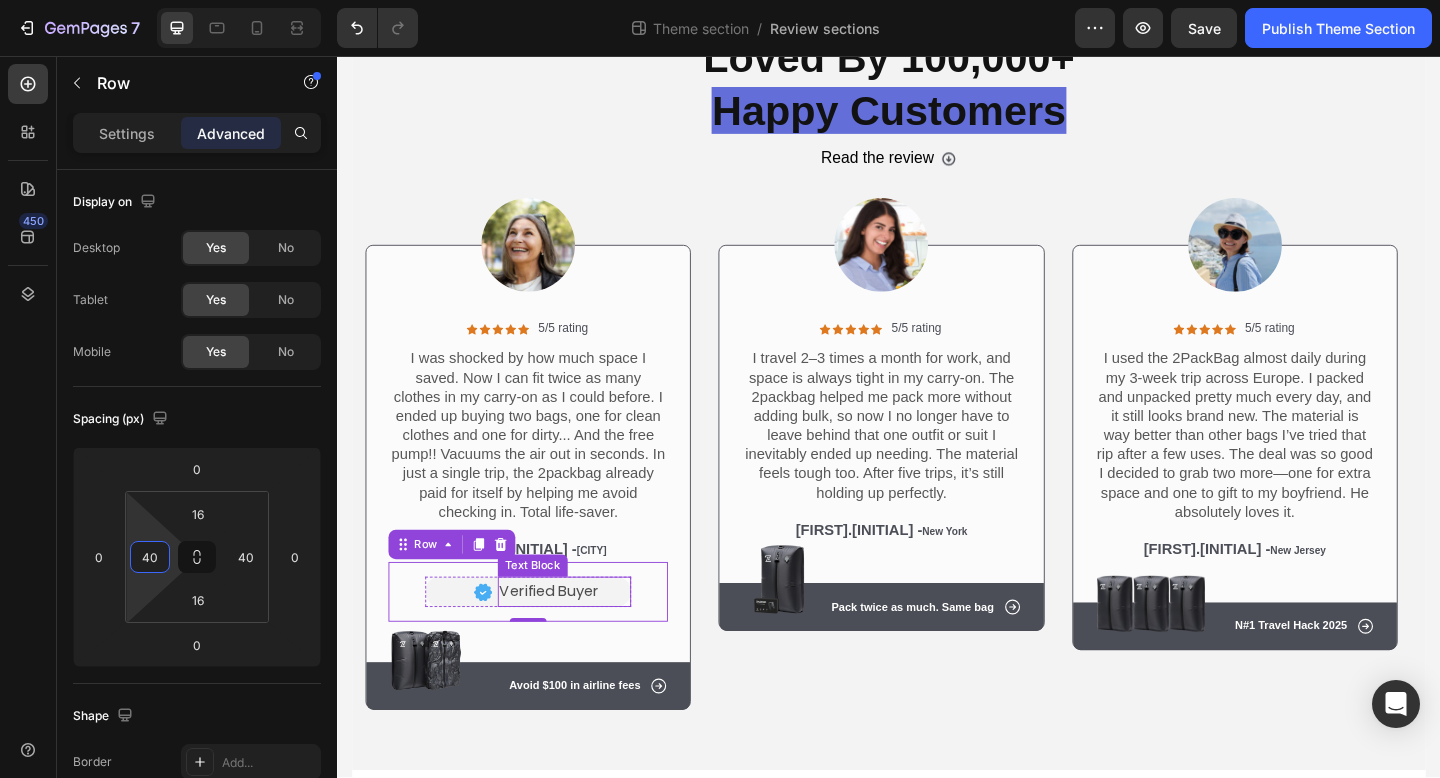 click on "Verified Buyer" at bounding box center [585, 639] 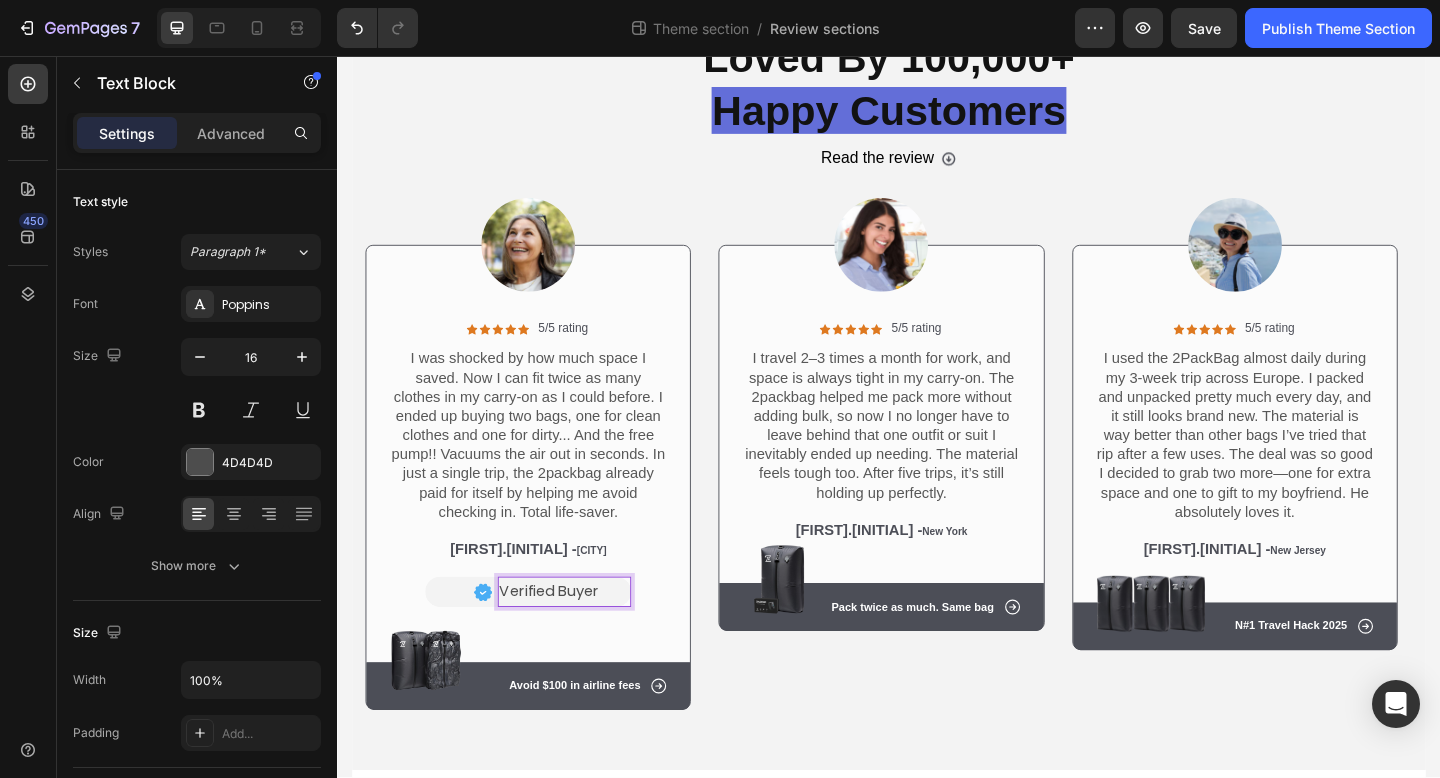 click on "Verified Buyer" at bounding box center (585, 639) 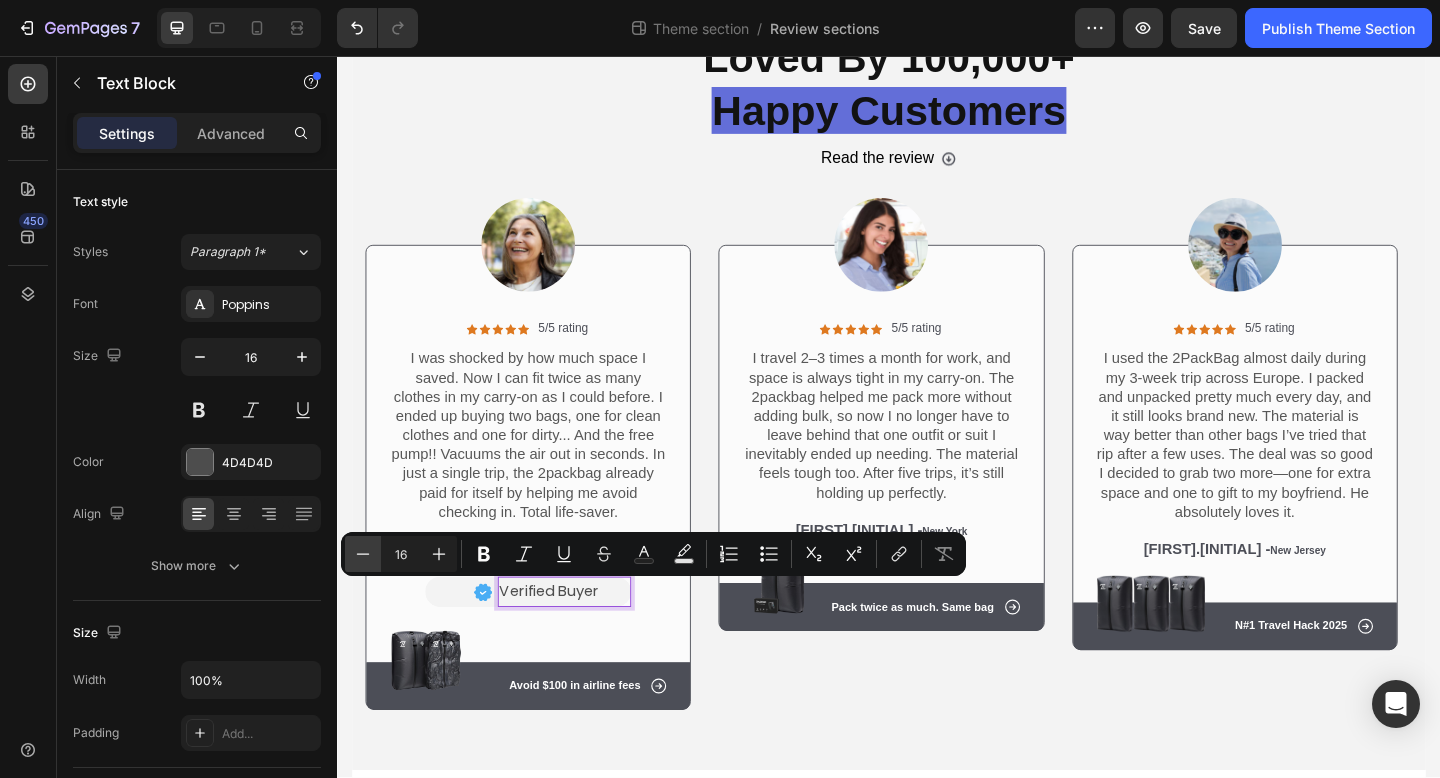 click on "Minus" at bounding box center [363, 554] 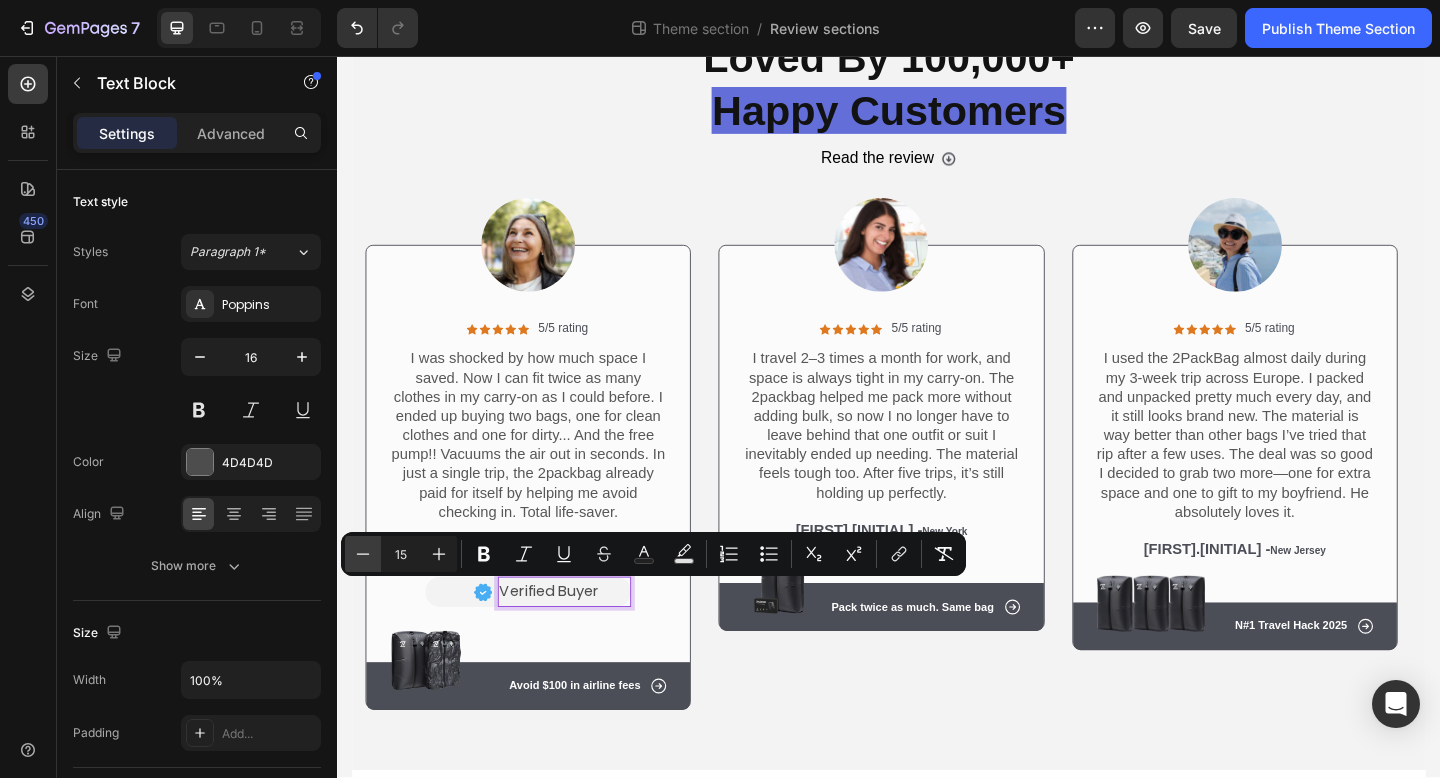 click on "Minus" at bounding box center [363, 554] 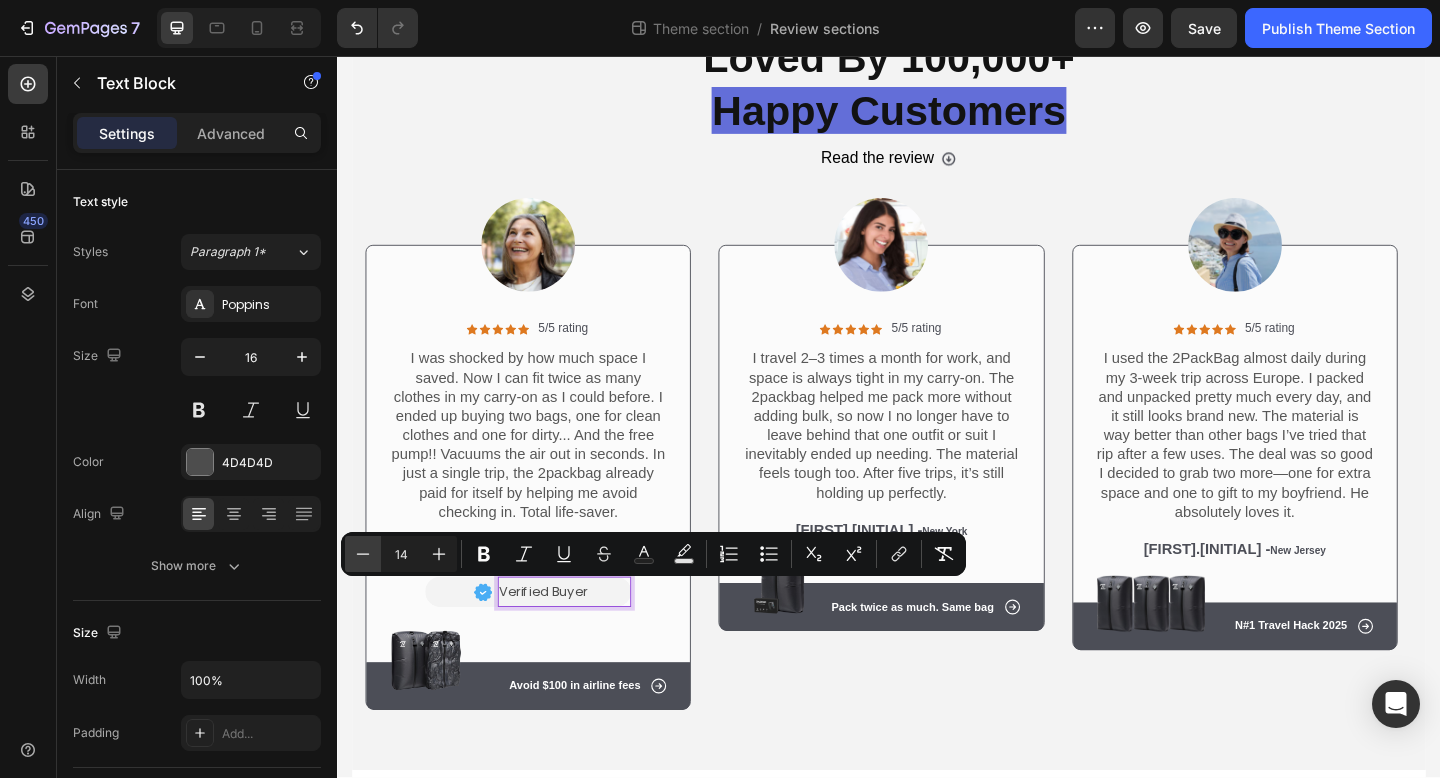 click on "Minus" at bounding box center [363, 554] 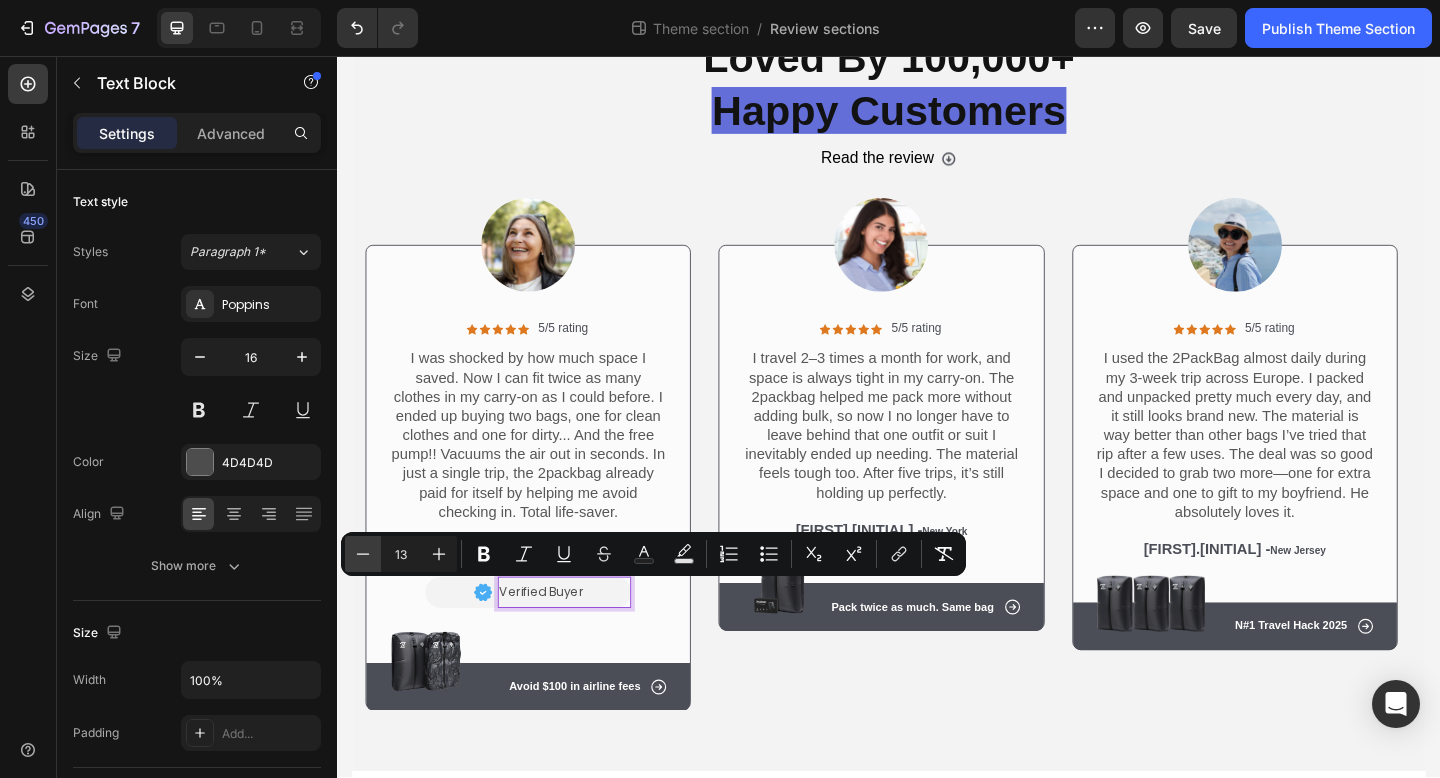 click on "Minus" at bounding box center (363, 554) 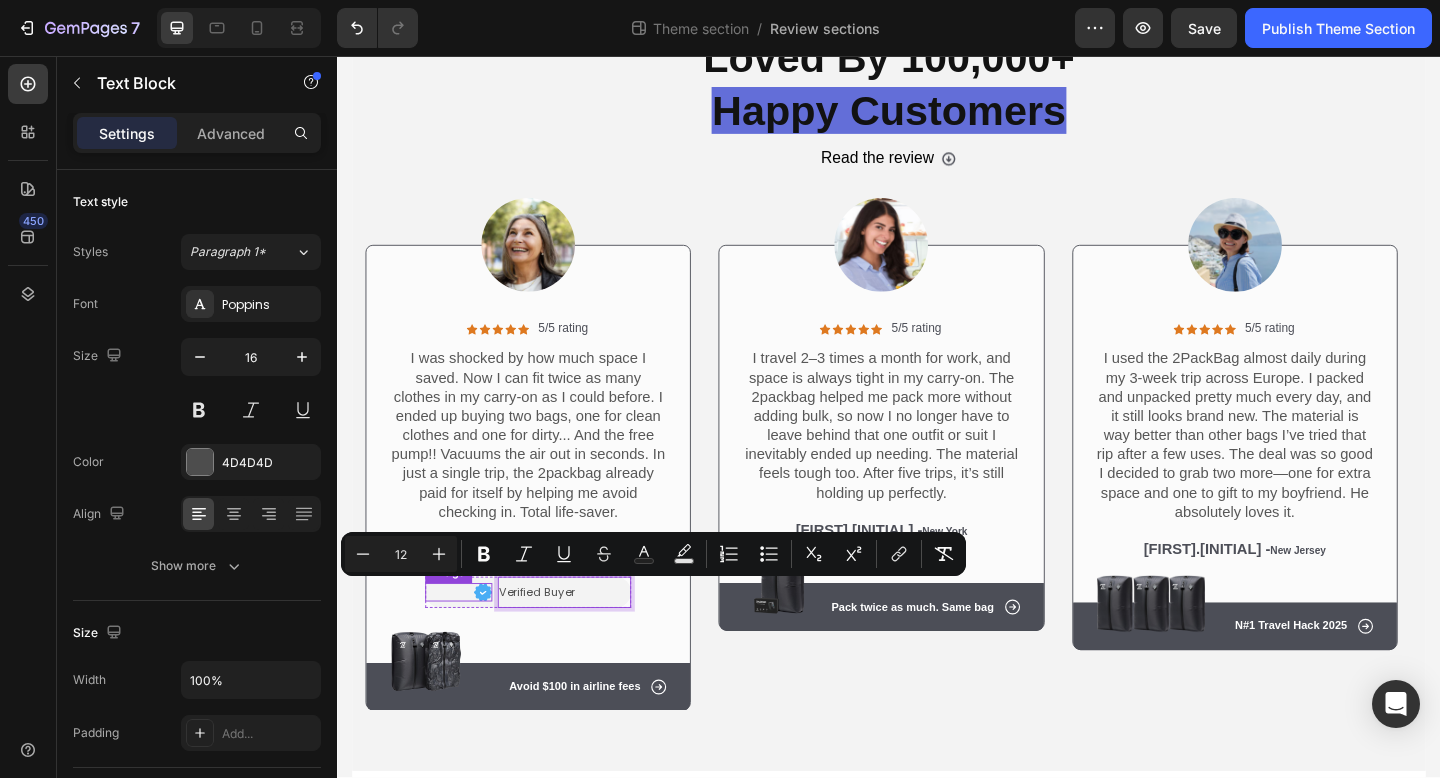 click at bounding box center (496, 640) 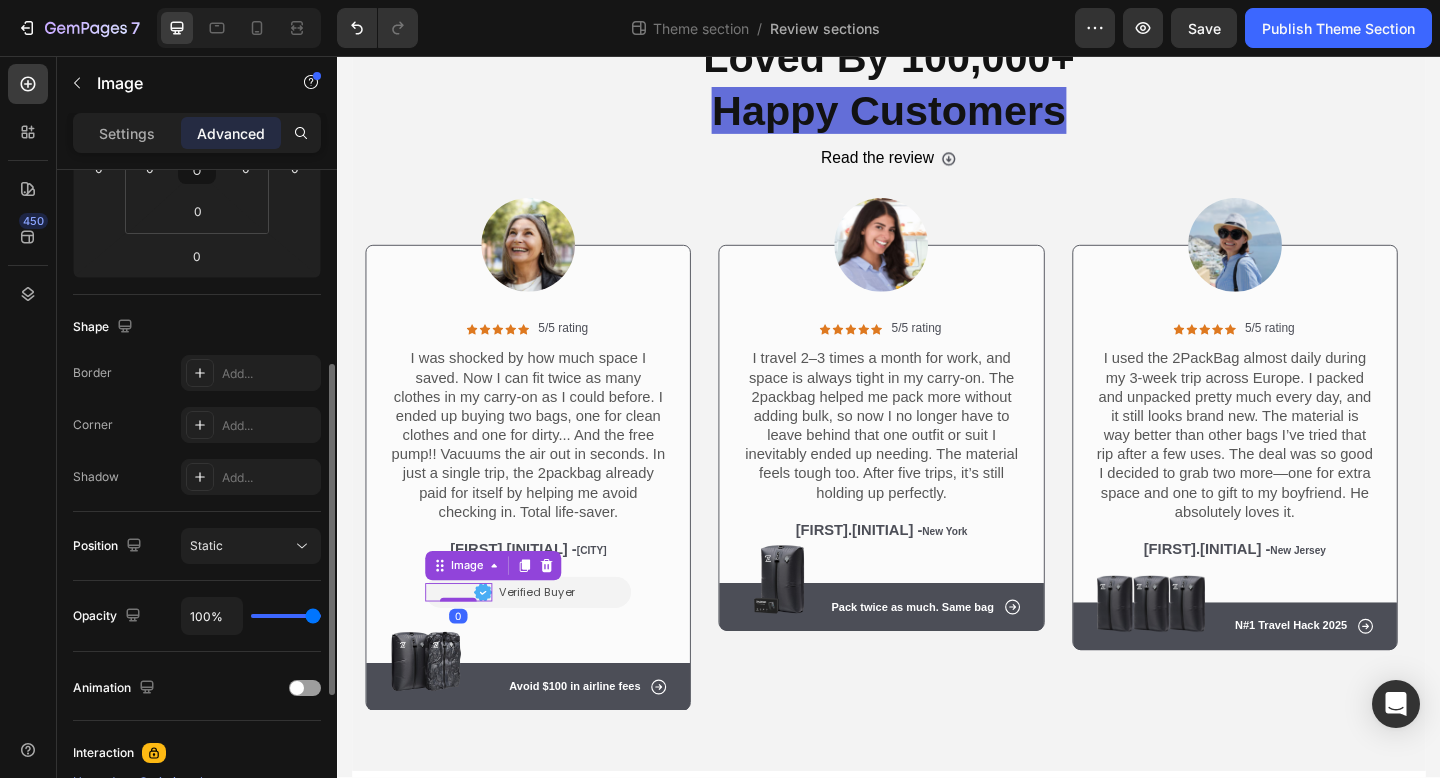 scroll, scrollTop: 539, scrollLeft: 0, axis: vertical 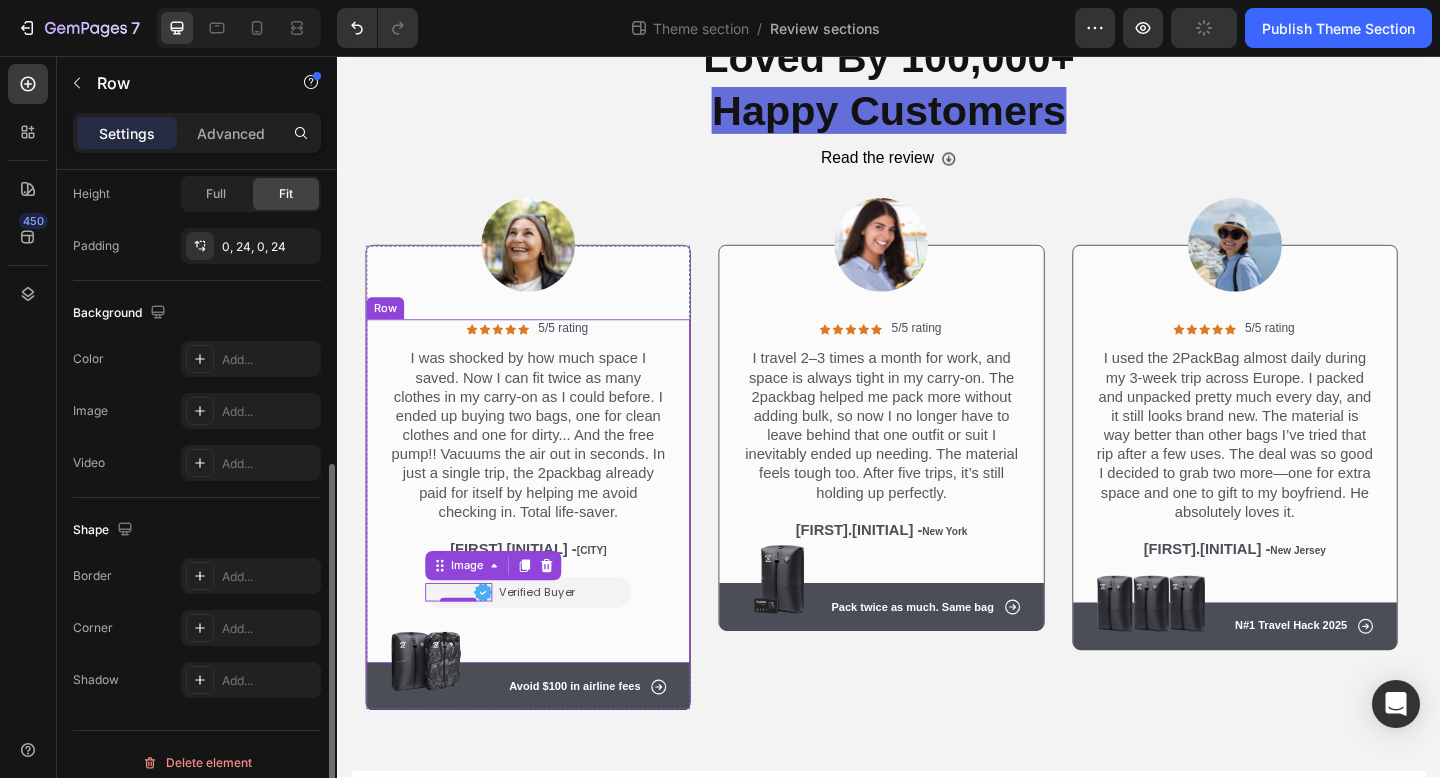 click on "Icon Icon Icon Icon Icon Icon List 5/5 rating Text Block Row I was shocked by how much space I saved. Now I can fit twice as many clothes in my carry-on as I could before. I ended up buying two bags, one for clean clothes and one for dirty... And the free pump!! Vacuums the air out in seconds. In just a single trip, the 2packbag already paid for itself by helping me avoid checking in. Total life-saver. Text Block [FIRST].[INITIAL] - [CITY] Text Block Image 0 Verified Buyer Text Block Row Row Image Row" at bounding box center (545, 530) 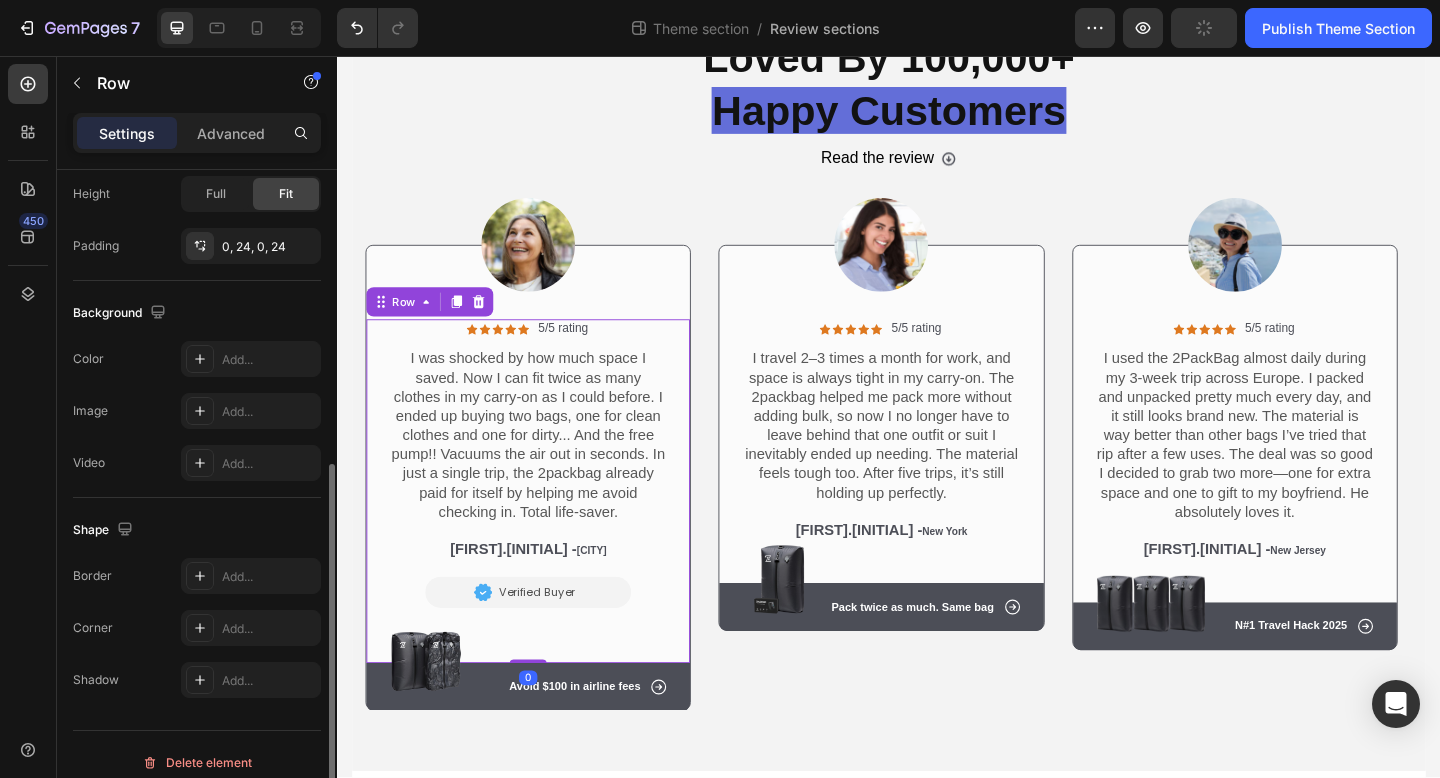 scroll, scrollTop: 0, scrollLeft: 0, axis: both 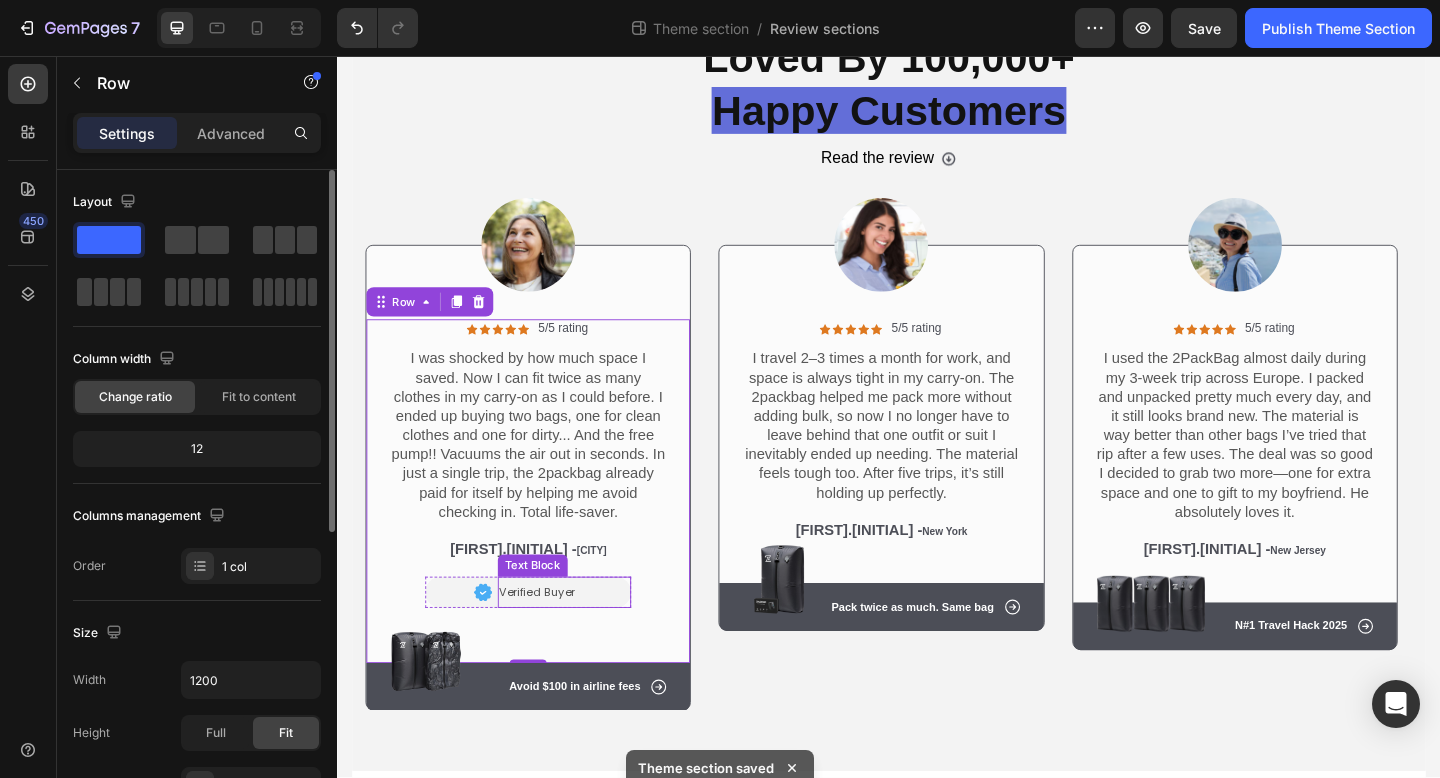 click on "Verified Buyer" at bounding box center (555, 639) 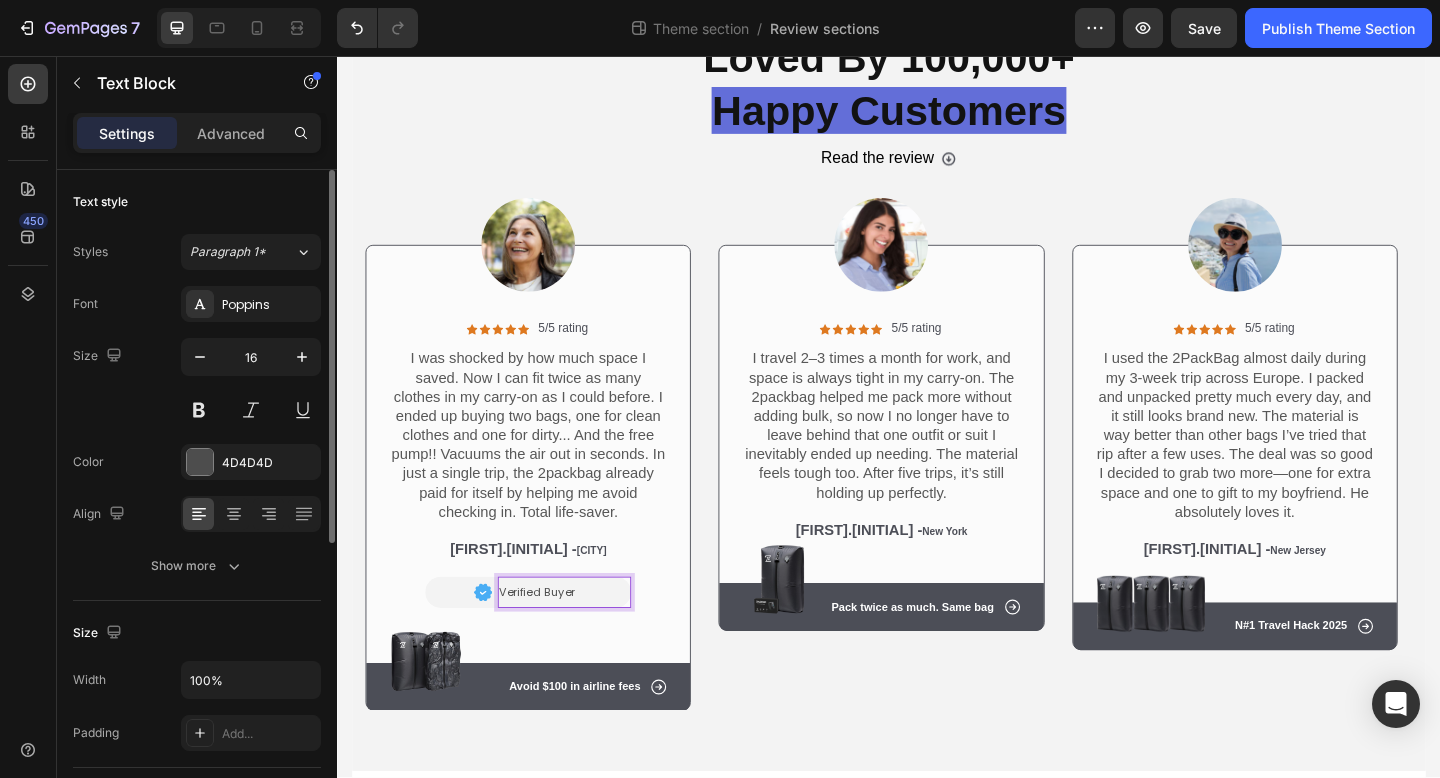 click on "Verified Buyer" at bounding box center [555, 639] 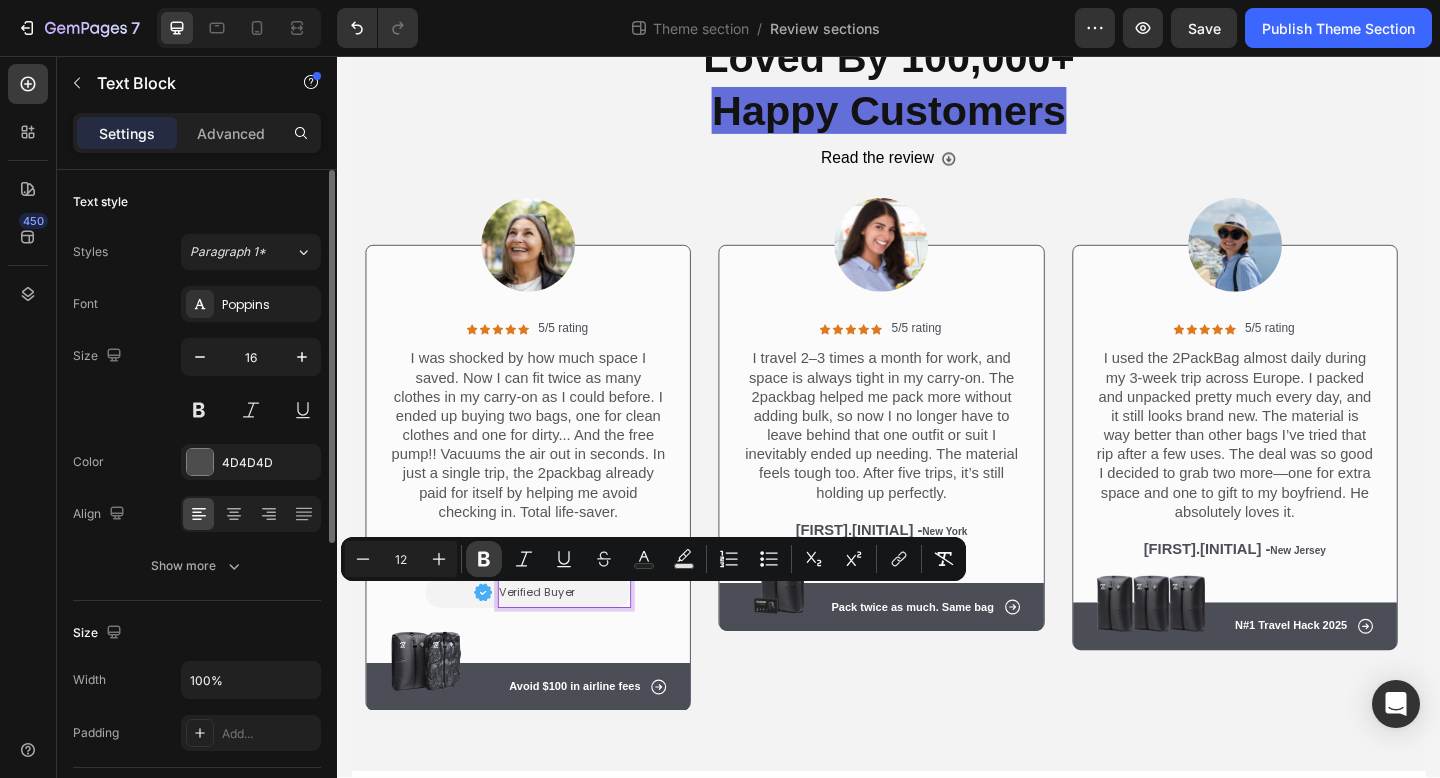 click on "Bold" at bounding box center [484, 559] 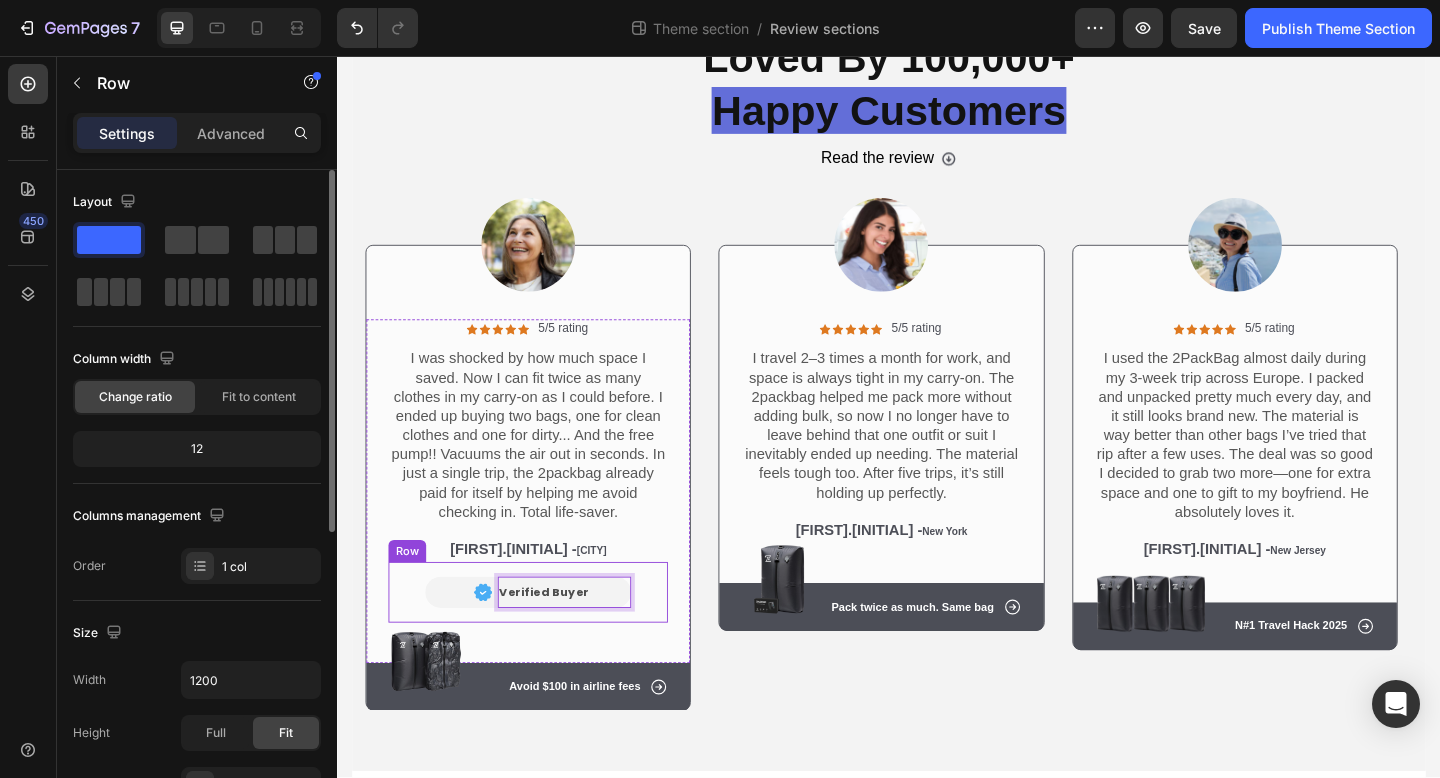 click on "Icon Icon Icon Icon Icon Icon List 5/5 rating Text Block Row I was shocked by how much space I saved. Now I can fit twice as many clothes in my carry-on as I could before. I ended up buying two bags, one for clean clothes and one for dirty... And the free pump!! Vacuums the air out in seconds. In just a single trip, the 2packbag already paid for itself by helping me avoid checking in. Total life-saver. Text Block [FIRST].[INITIAL] - [CITY] Text Block Image Verified Buyer Text Block 0 Row Row Image Row" at bounding box center (545, 530) 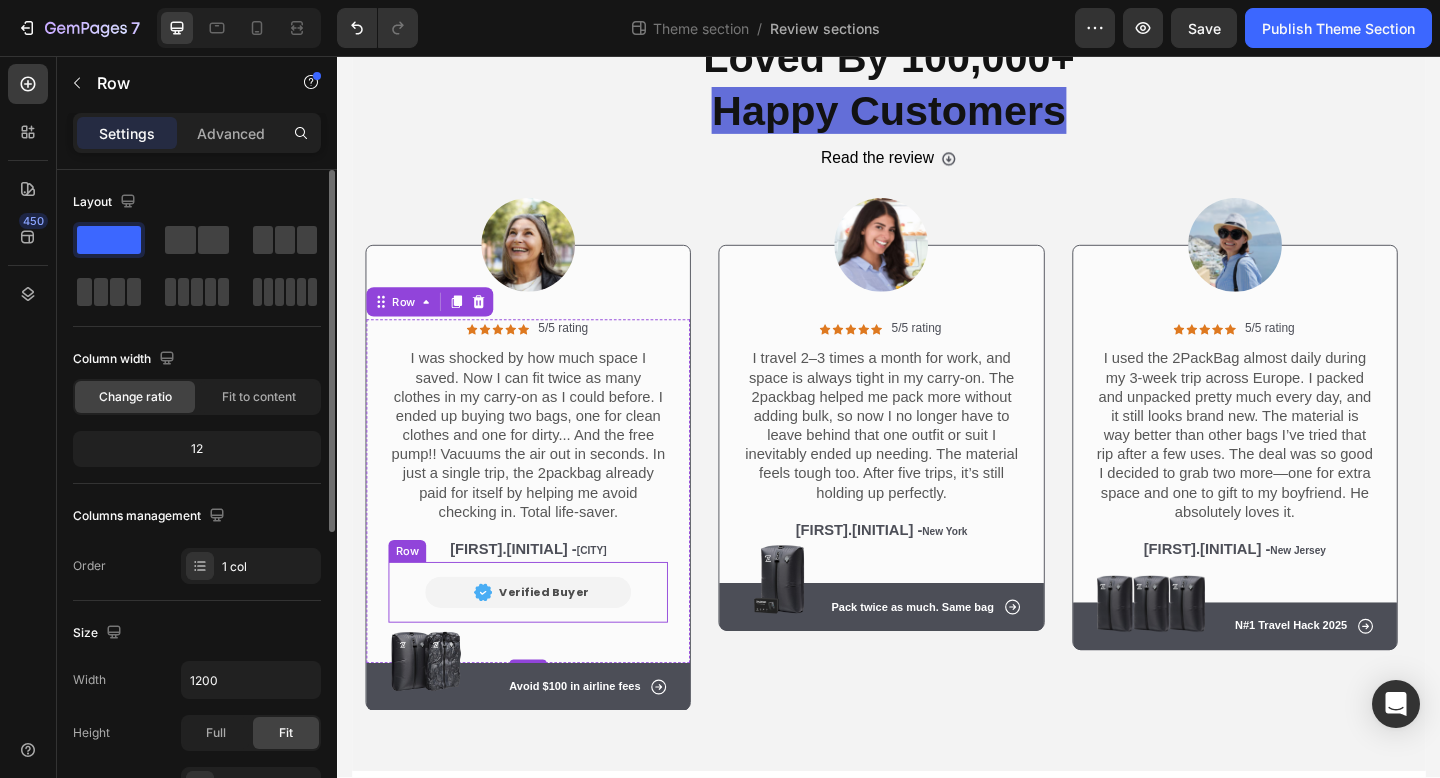 click on "Image Verified Buyer Text Block Row Row" at bounding box center [545, 640] 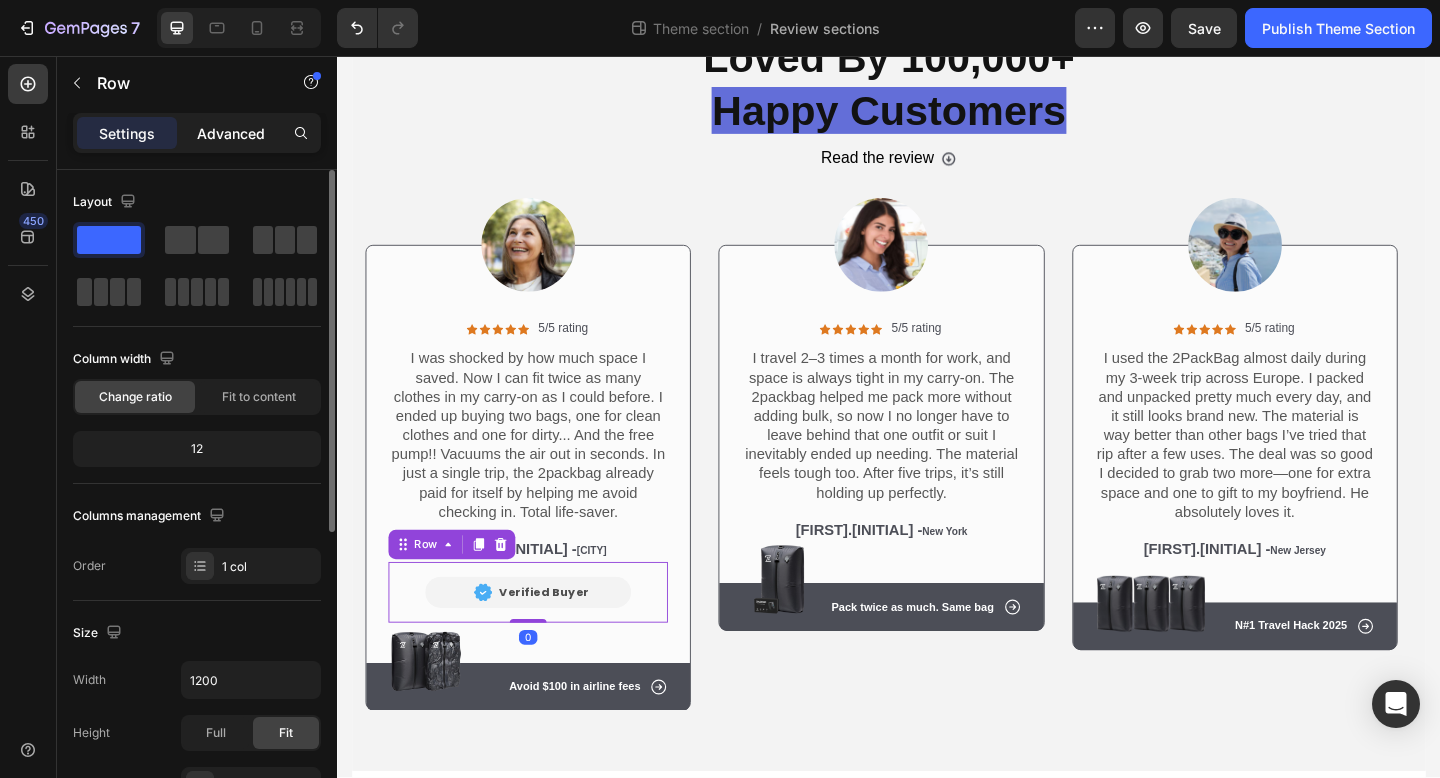 click on "Advanced" at bounding box center (231, 133) 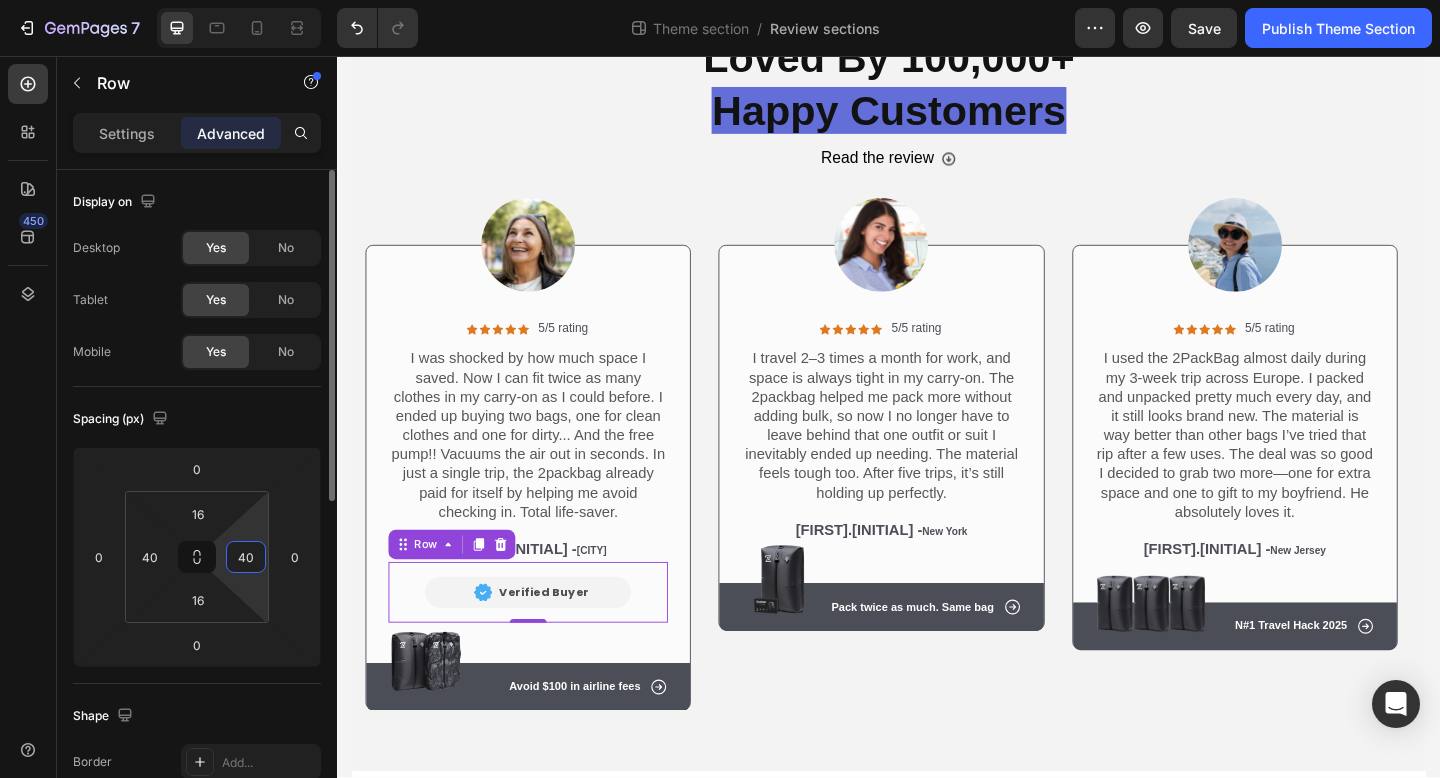 click on "40" at bounding box center (246, 557) 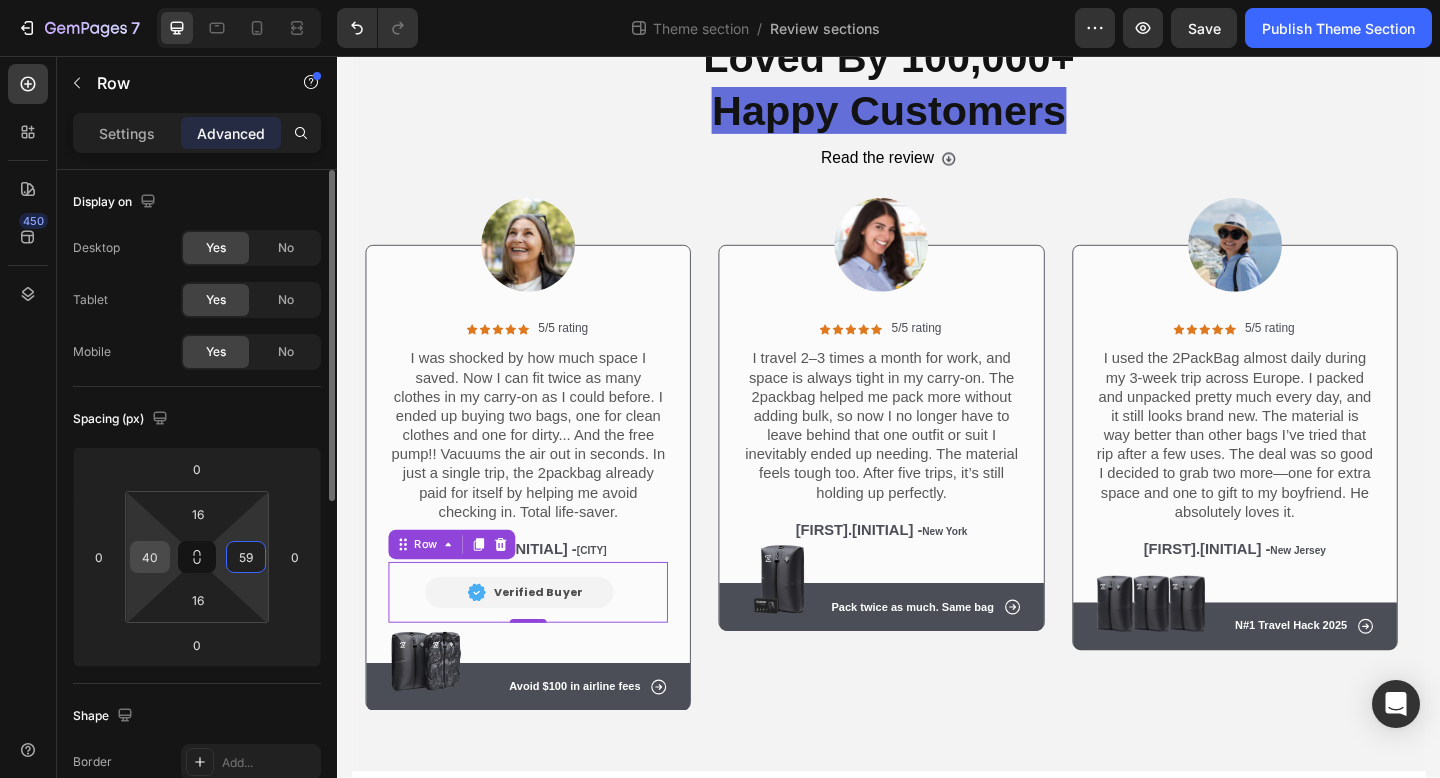 type on "59" 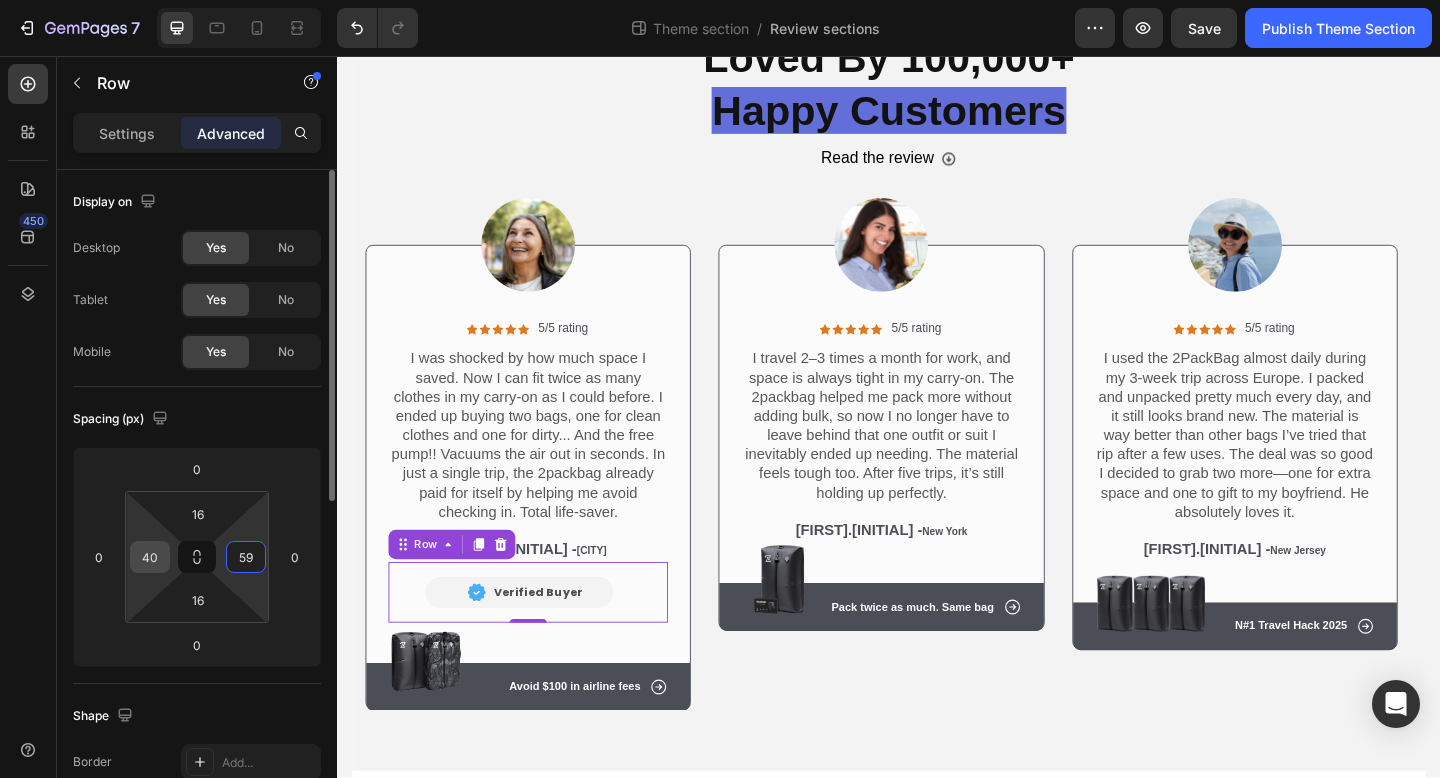 click on "40" at bounding box center [150, 557] 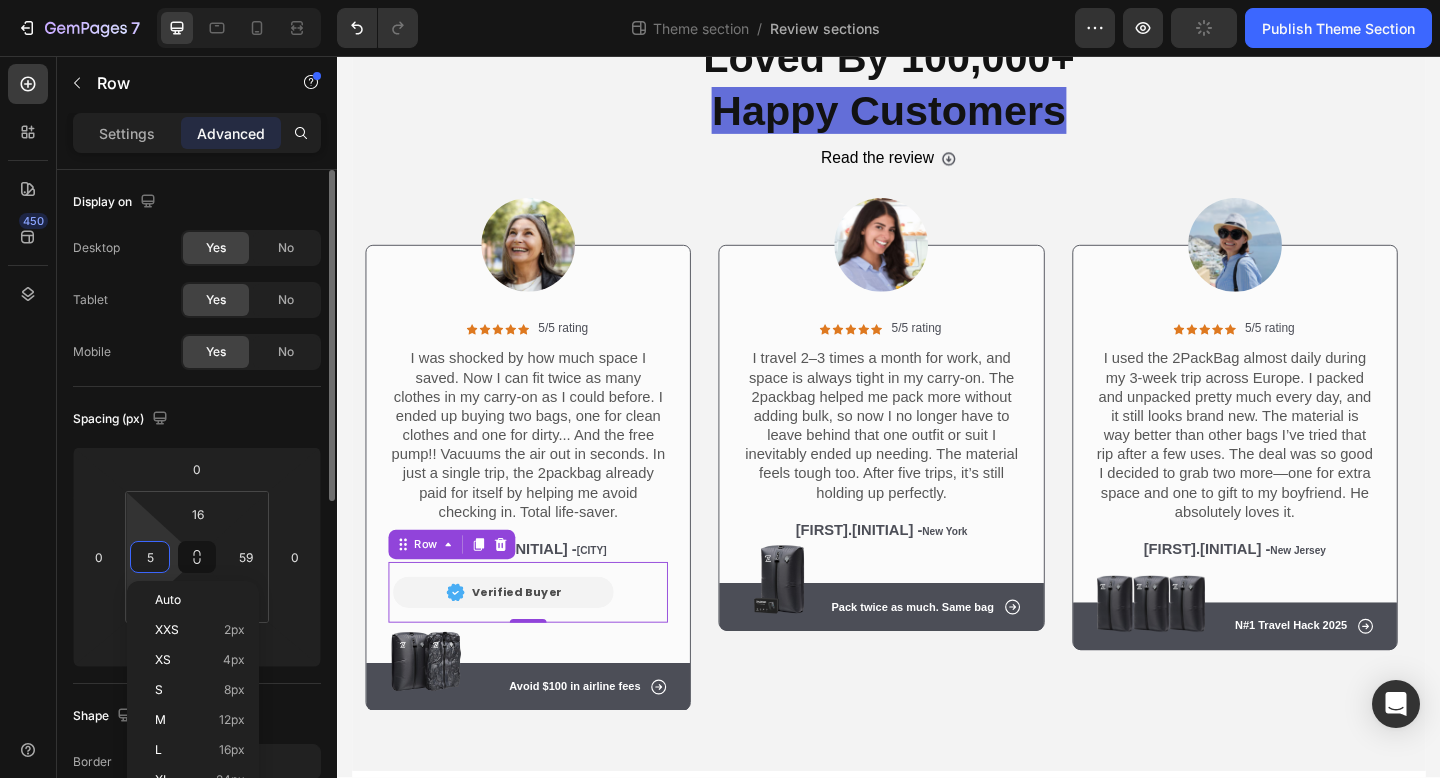 type on "50" 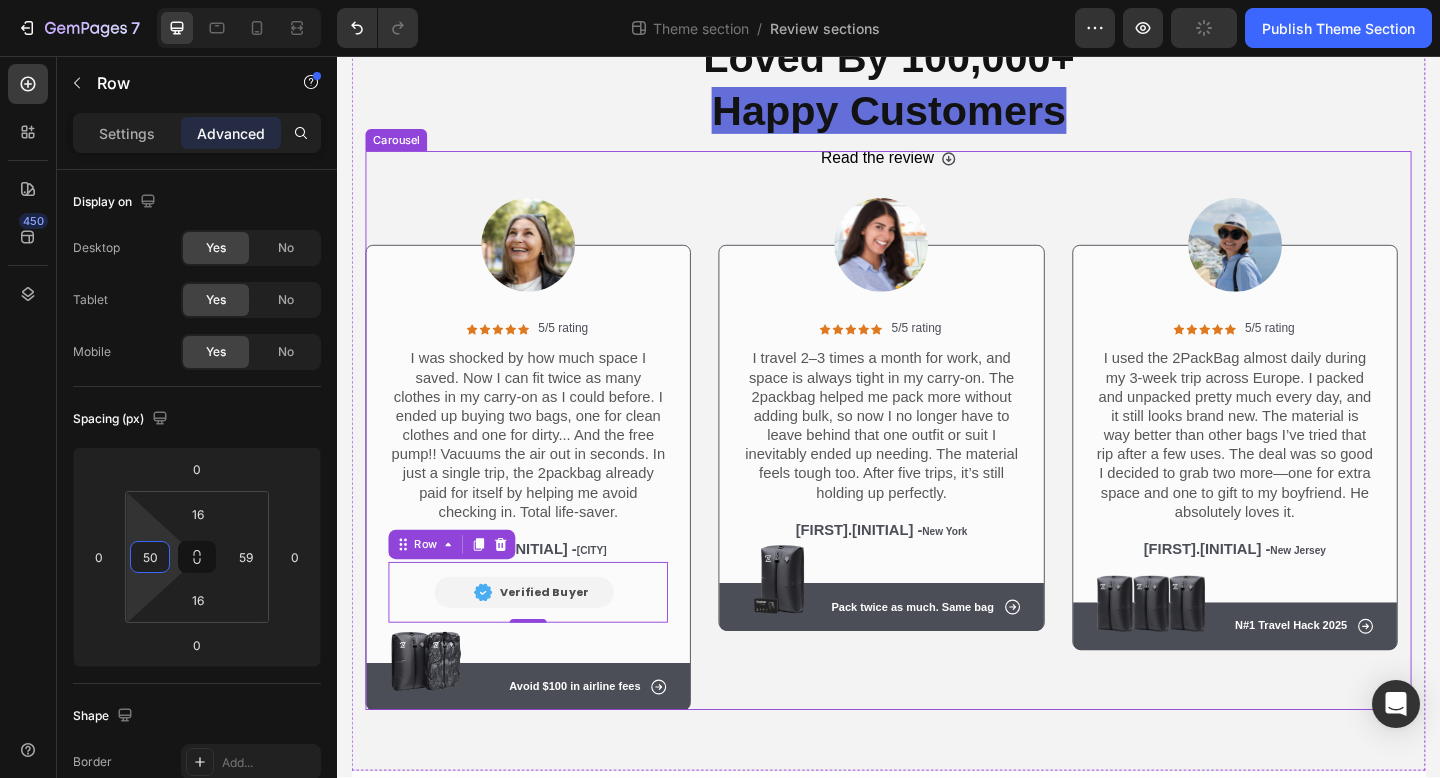 click on "Icon Icon Icon Icon Icon Icon List 5/5 rating Text Block Row I travel 2–3 times a month for work, and space is always tight in my carry-on. The 2packbag helped me pack more without adding bulk, so now I no longer have to leave behind that one outfit or suit I inevitably ended up needing. The material feels tough too. After five trips, it’s still holding up perfectly. Text Block [FIRST].[INITIAL] - [CITY] Text Block Image Row Row
Icon Pack twice as much. Same bag Text Block Row Hero Banner Row" at bounding box center [929, 464] 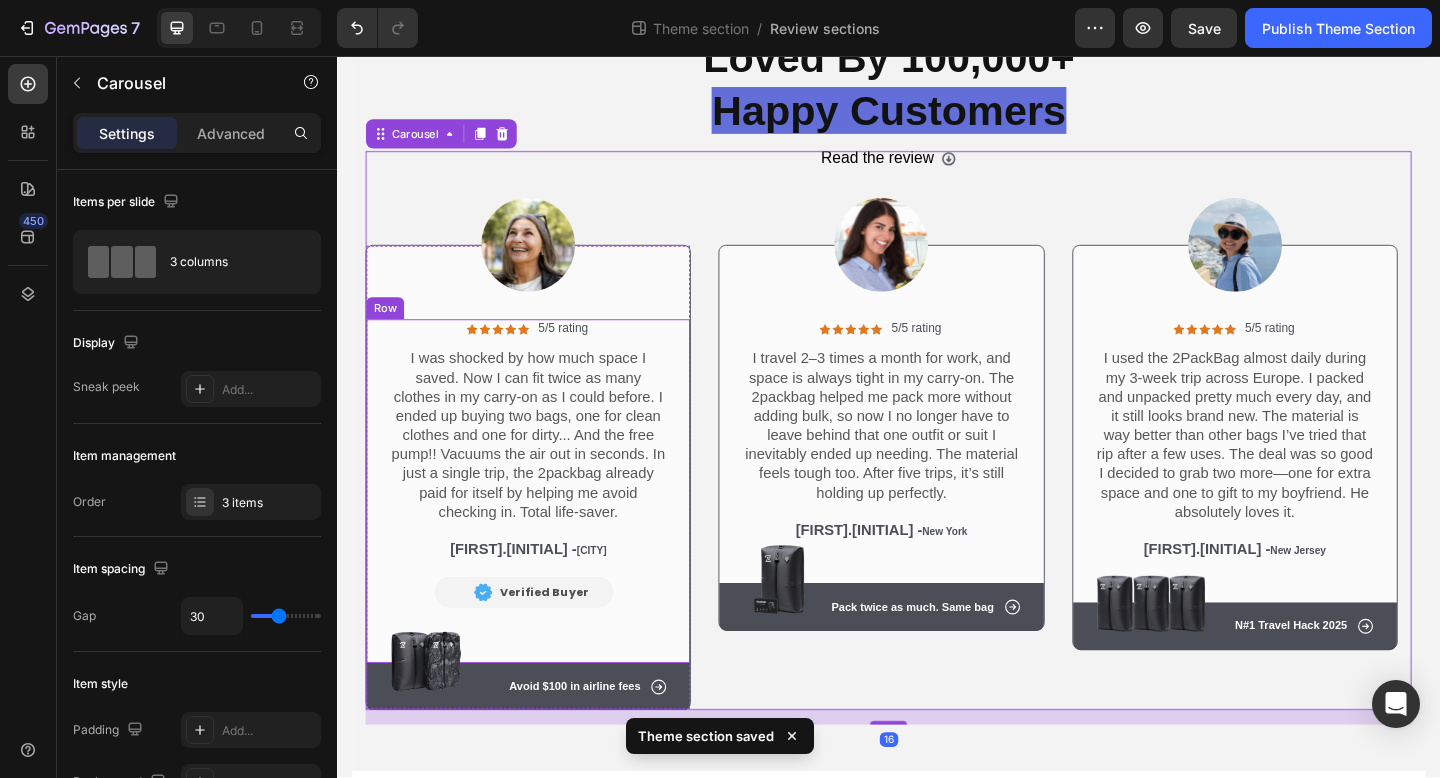 click on "Icon Icon Icon Icon Icon Icon List 5/5 rating Text Block Row I was shocked by how much space I saved. Now I can fit twice as many clothes in my carry-on as I could before. I ended up buying two bags, one for clean clothes and one for dirty... And the free pump!! Vacuums the air out in seconds. In just a single trip, the 2packbag already paid for itself by helping me avoid checking in. Total life-saver. Text Block [FIRST].[INITIAL] - [CITY] Text Block Image Verified Buyer Text Block Row Row Image Row" at bounding box center [545, 530] 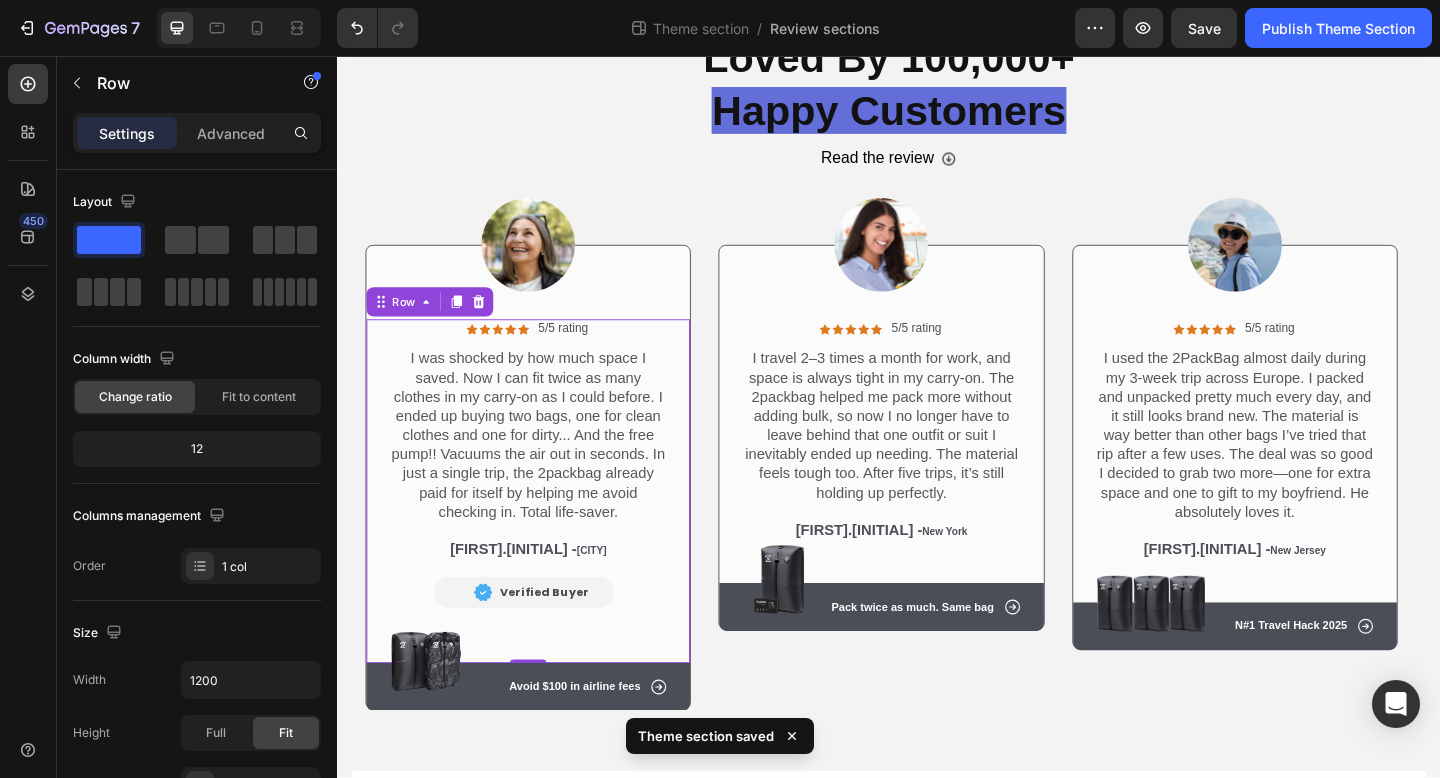 click on "Icon Icon Icon Icon Icon Icon List 5/5 rating Text Block Row I was shocked by how much space I saved. Now I can fit twice as many clothes in my carry-on as I could before. I ended up buying two bags, one for clean clothes and one for dirty... And the free pump!! Vacuums the air out in seconds. In just a single trip, the 2packbag already paid for itself by helping me avoid checking in. Total life-saver. Text Block [FIRST].[INITIAL] - [CITY] Text Block Image Verified Buyer Text Block Row Row Image Row" at bounding box center [545, 530] 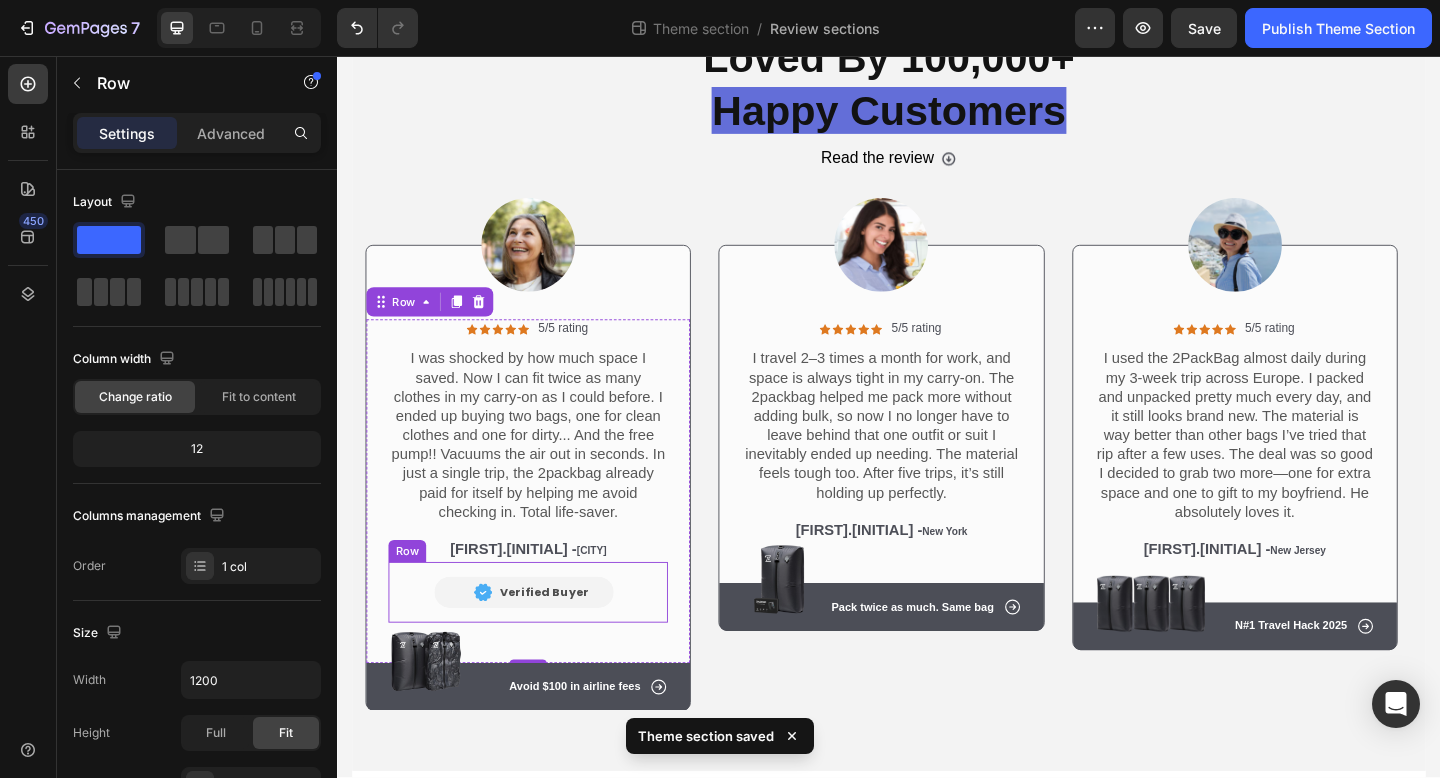 click on "[FIRST].[INITIAL] - [CITY]" at bounding box center (545, 594) 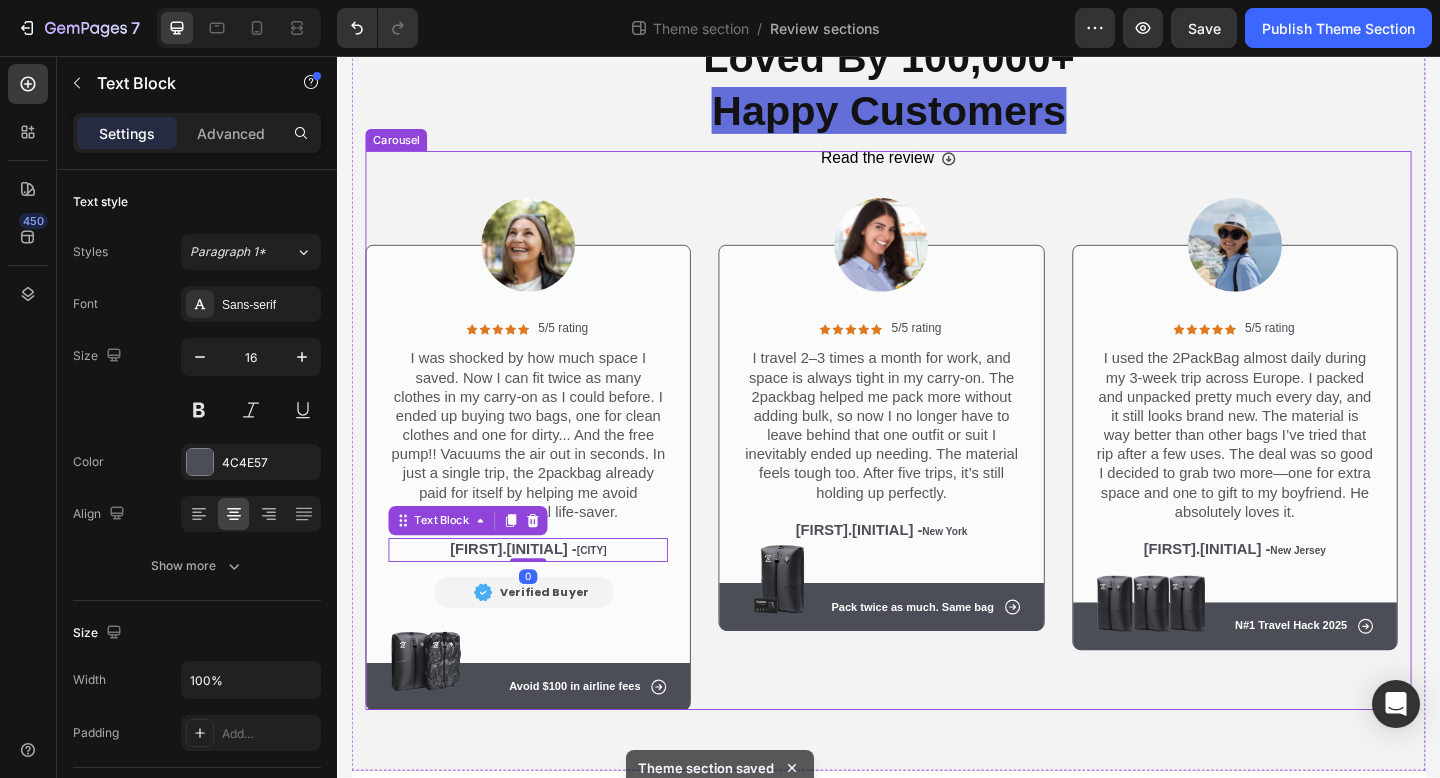 click on "Icon Icon Icon Icon Icon Icon List 5/5 rating Text Block Row I travel 2–3 times a month for work, and space is always tight in my carry-on. The 2packbag helped me pack more without adding bulk, so now I no longer have to leave behind that one outfit or suit I inevitably ended up needing. The material feels tough too. After five trips, it’s still holding up perfectly. Text Block [FIRST].[INITIAL] - [CITY] Text Block Image Row Row
Icon Pack twice as much. Same bag Text Block Row Hero Banner Row" at bounding box center (929, 464) 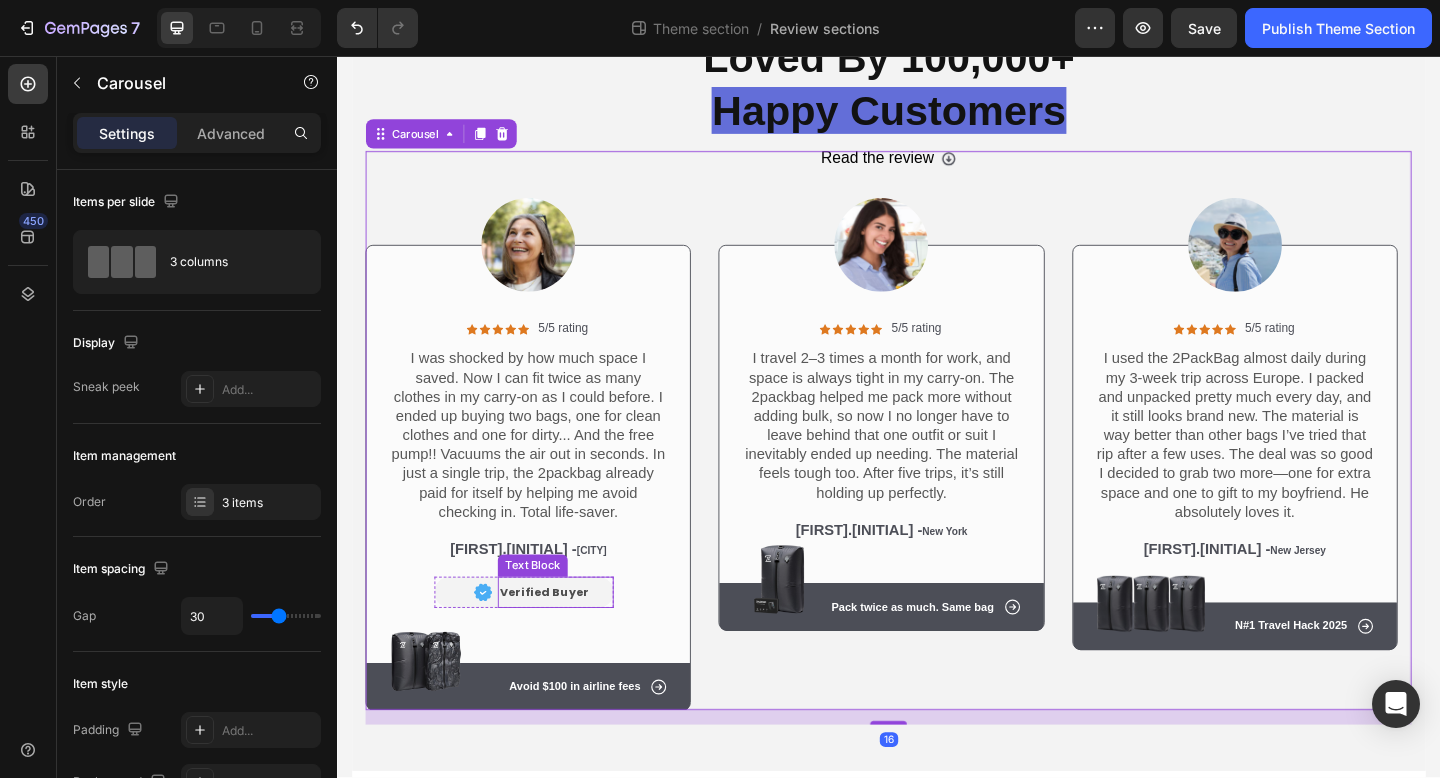 click on "Verified Buyer" at bounding box center [562, 639] 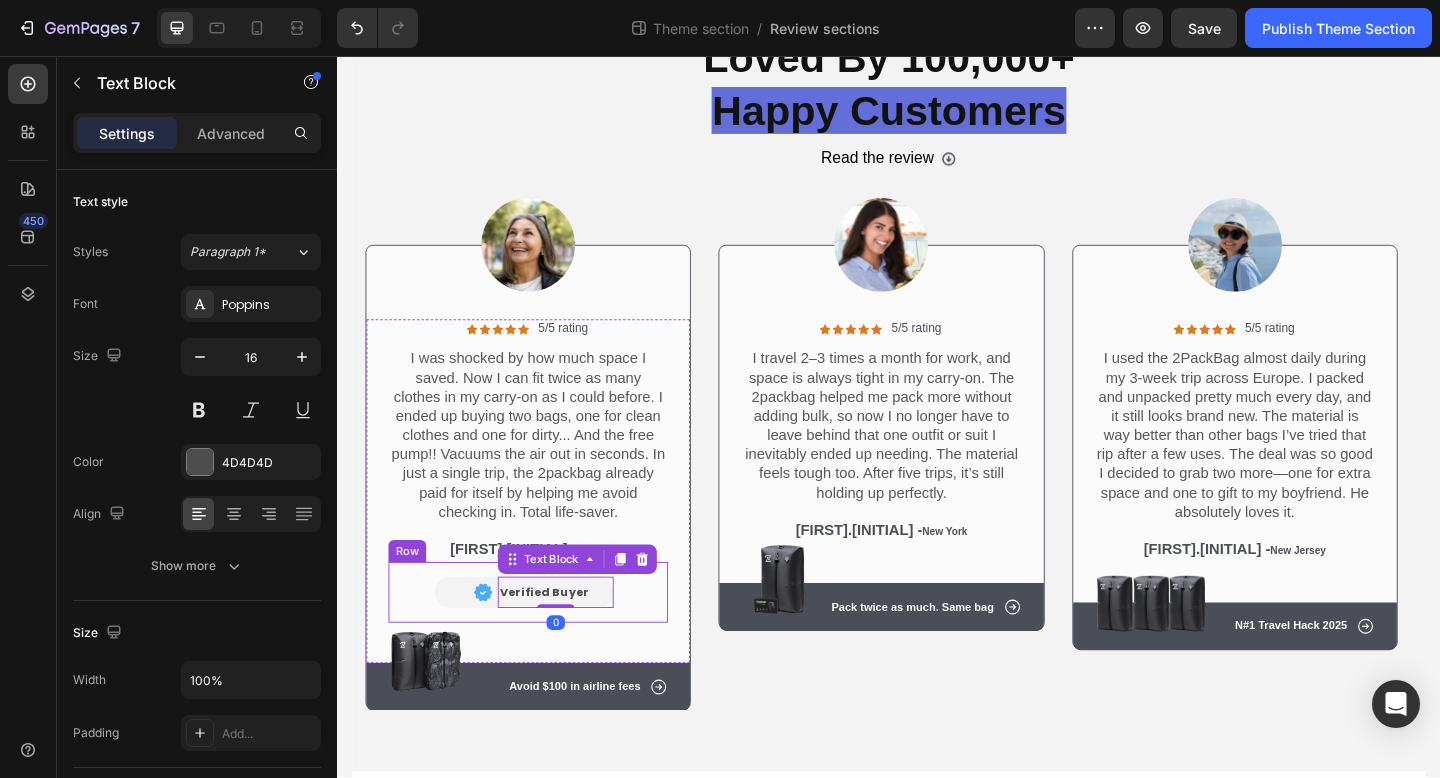 click on "Image Verified Buyer Text Block 0 Row Row" at bounding box center [545, 640] 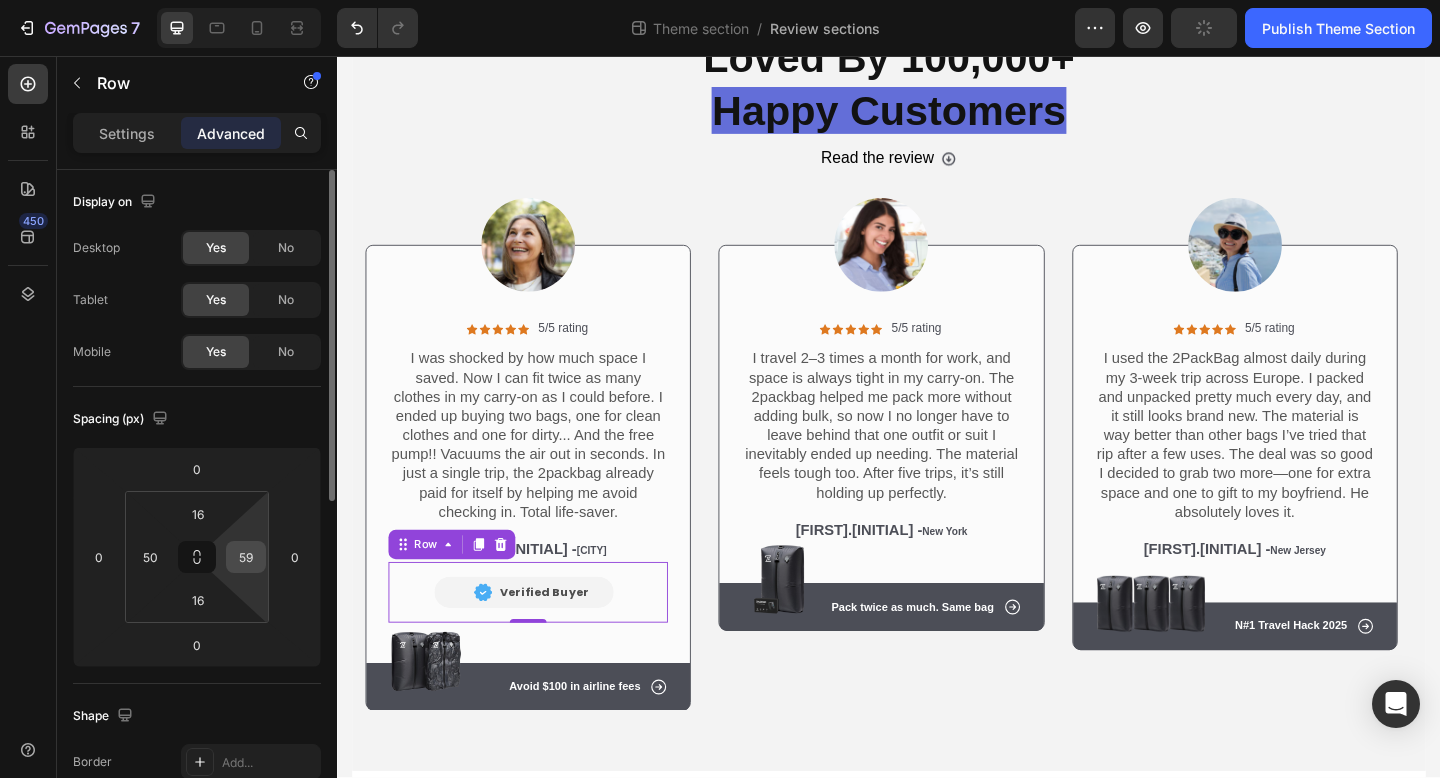 click on "59" at bounding box center (246, 557) 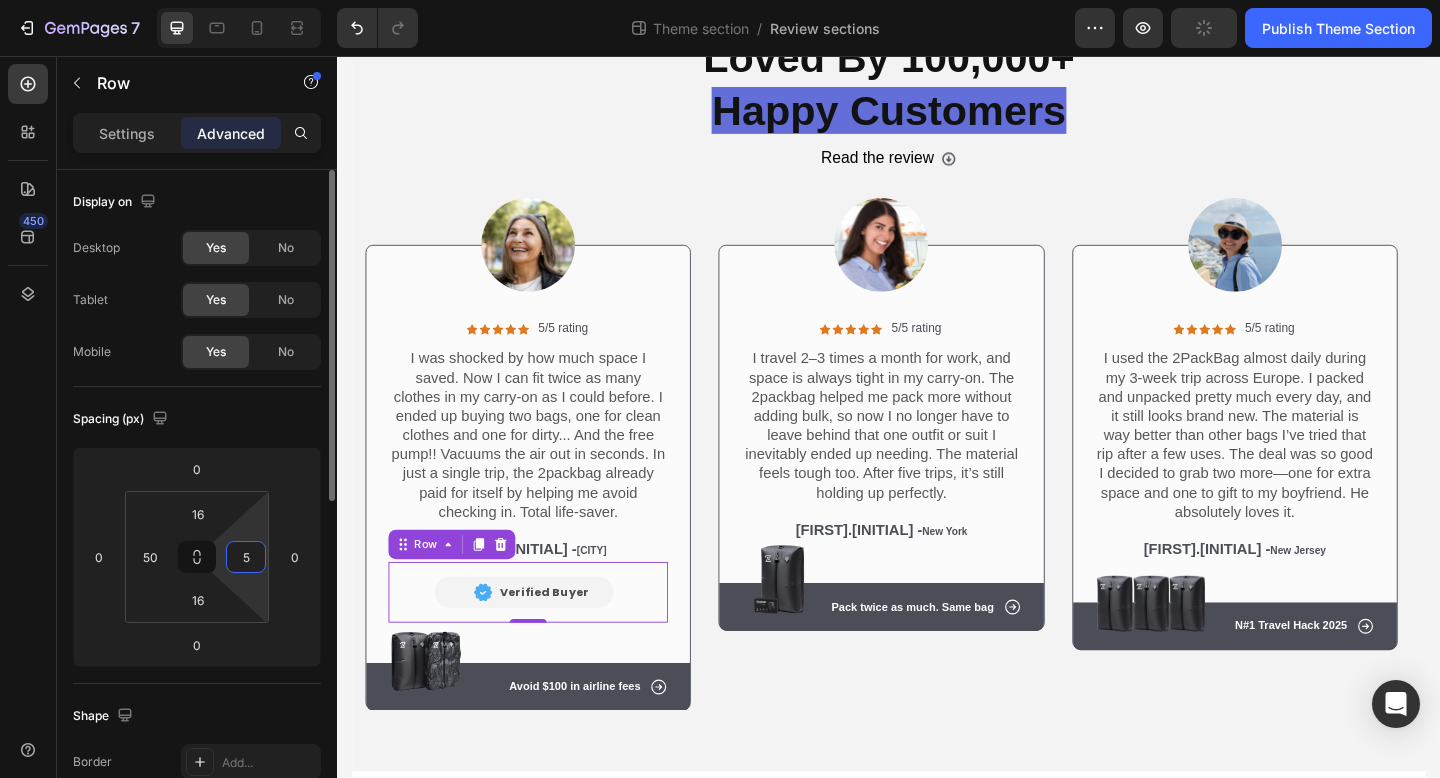 type on "50" 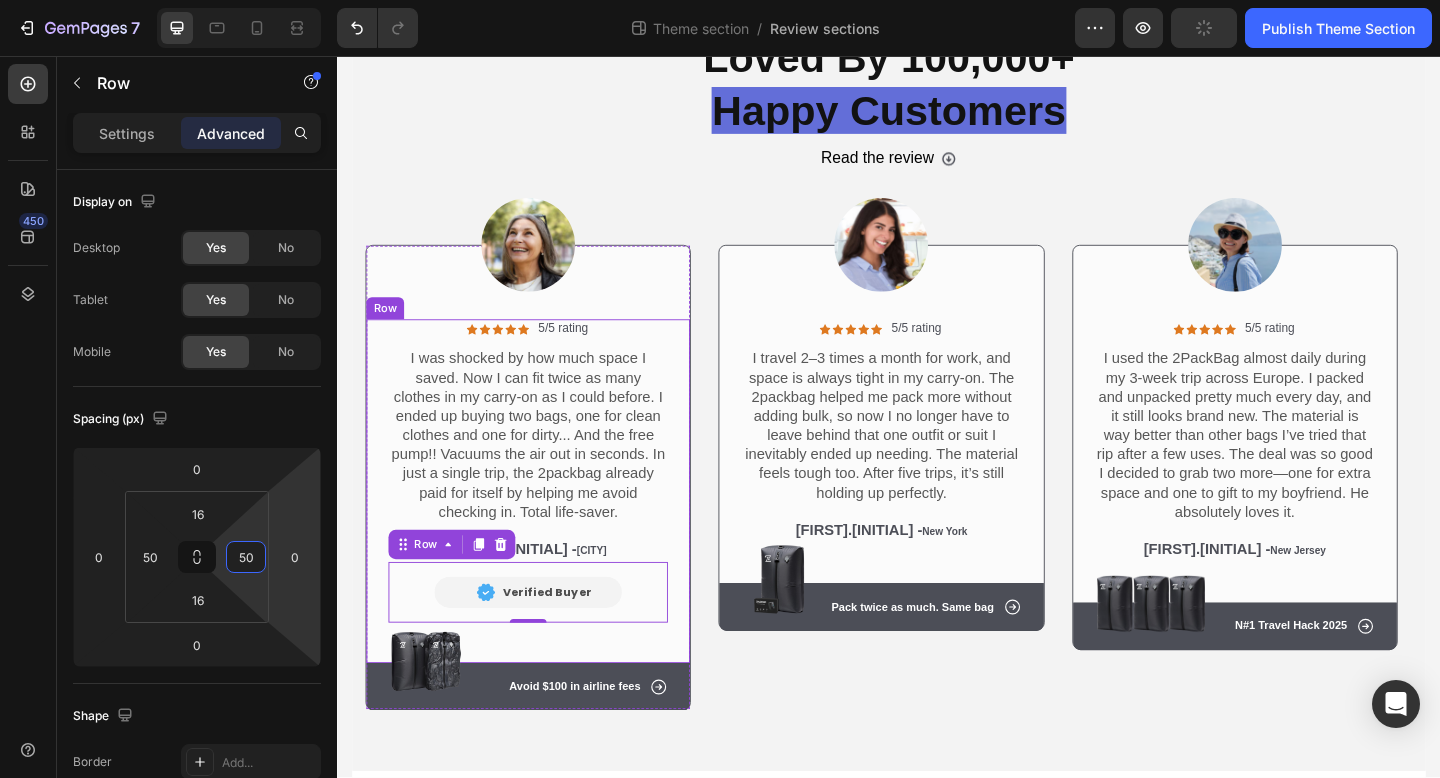 click on "Icon Icon Icon Icon Icon Icon List 5/5 rating Text Block Row I was shocked by how much space I saved. Now I can fit twice as many clothes in my carry-on as I could before. I ended up buying two bags, one for clean clothes and one for dirty... And the free pump!! Vacuums the air out in seconds. In just a single trip, the 2packbag already paid for itself by helping me avoid checking in. Total life-saver. Text Block [FIRST].[INITIAL] - [CITY] Text Block Image Verified Buyer Text Block Row Row 0 Image Row" at bounding box center (545, 530) 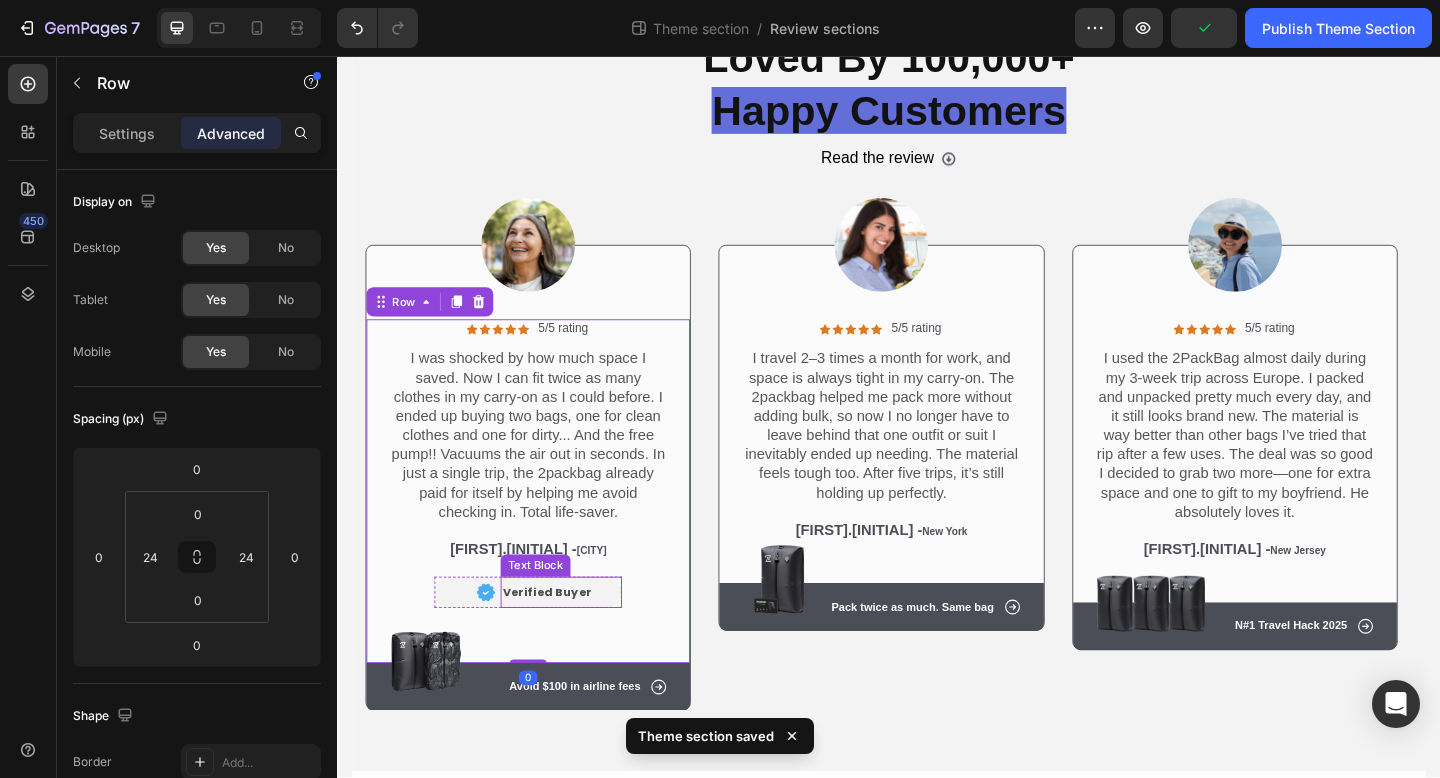 click on "Verified Buyer" at bounding box center [565, 639] 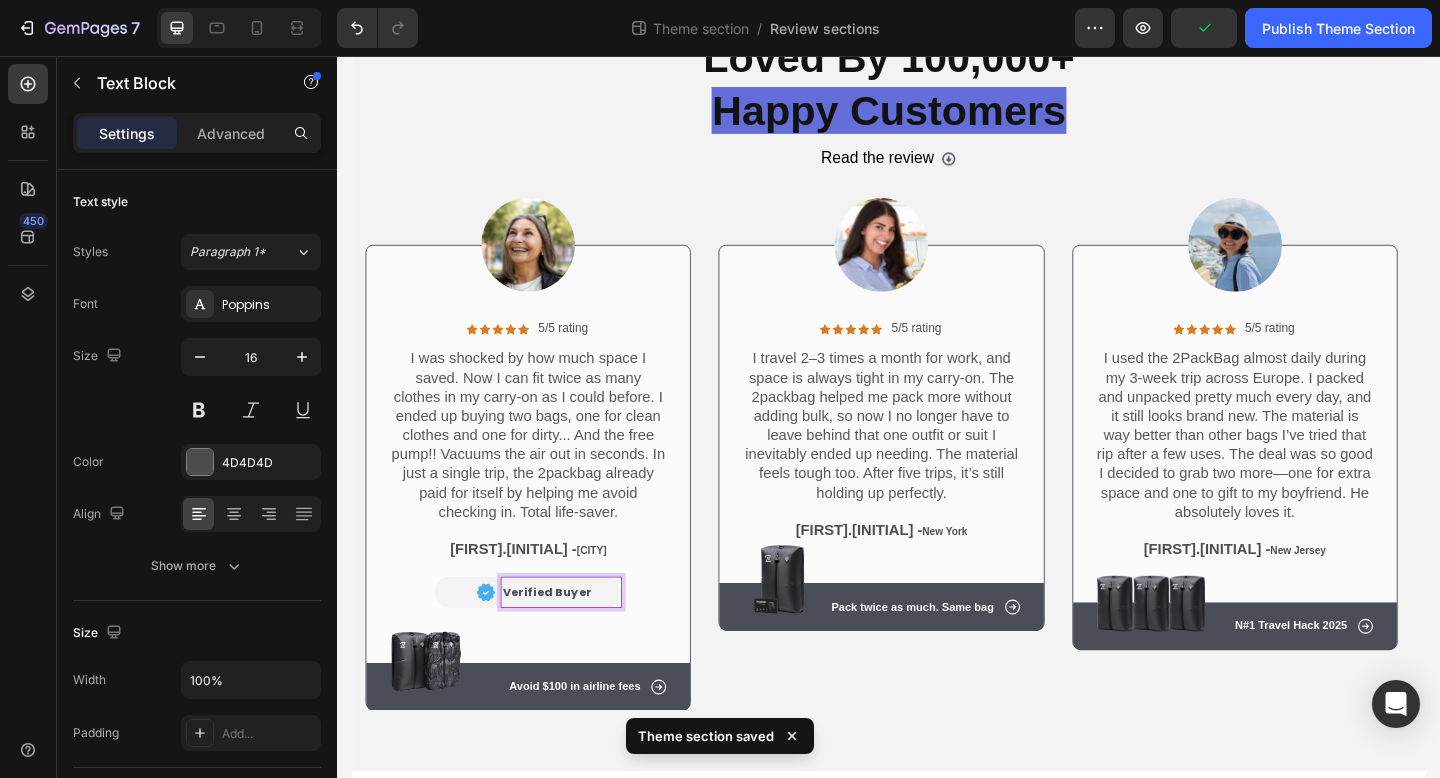 click on "Verified Buyer" at bounding box center (565, 639) 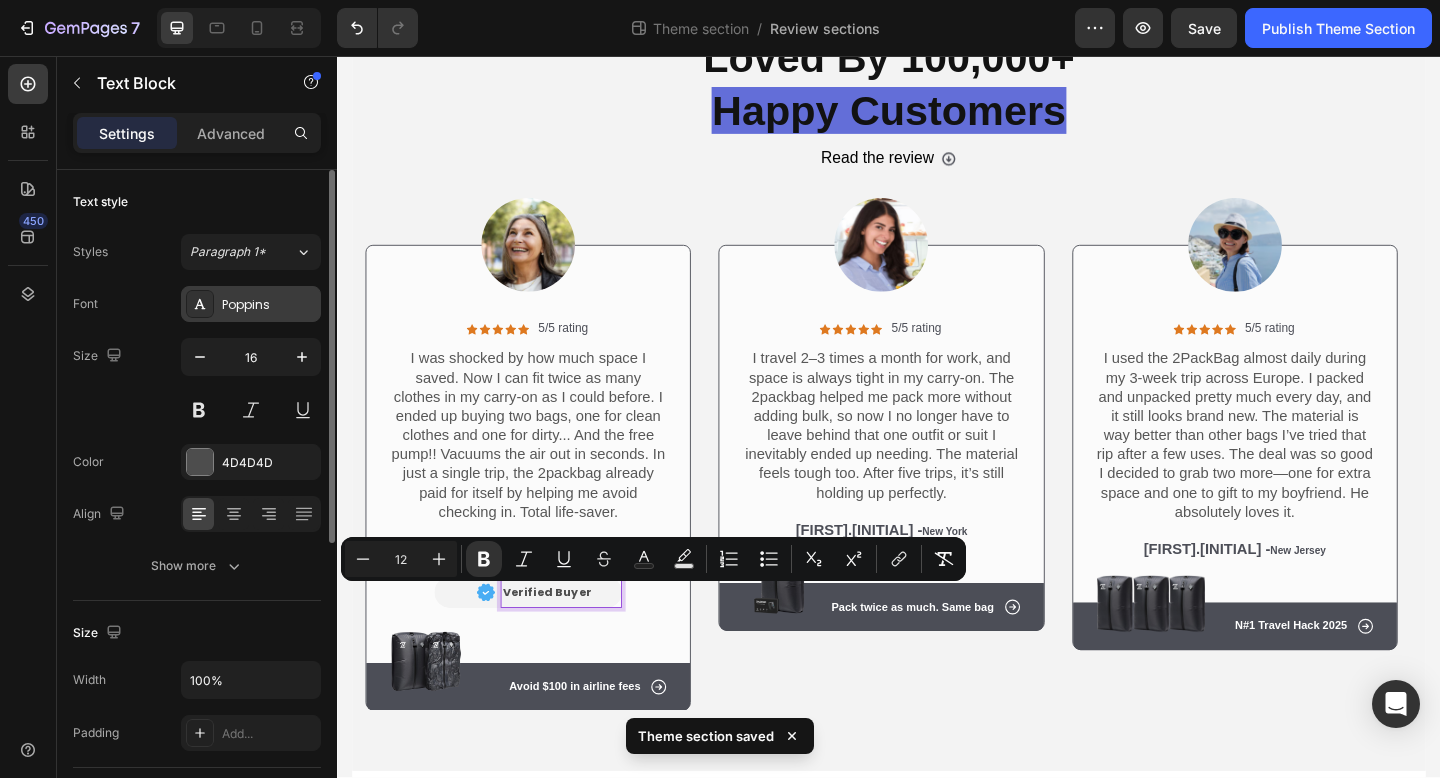 click on "Poppins" at bounding box center (269, 305) 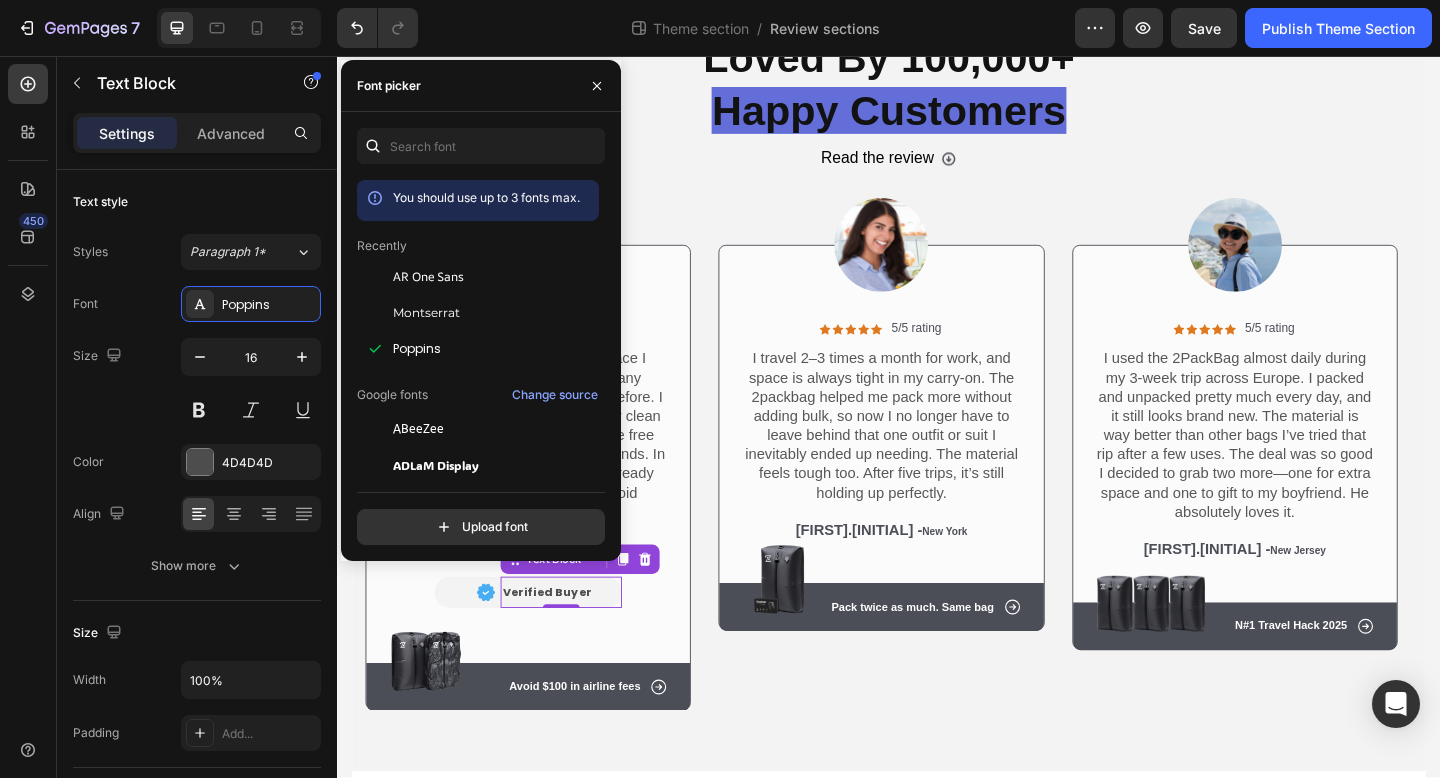 drag, startPoint x: 333, startPoint y: 575, endPoint x: 19, endPoint y: 557, distance: 314.5155 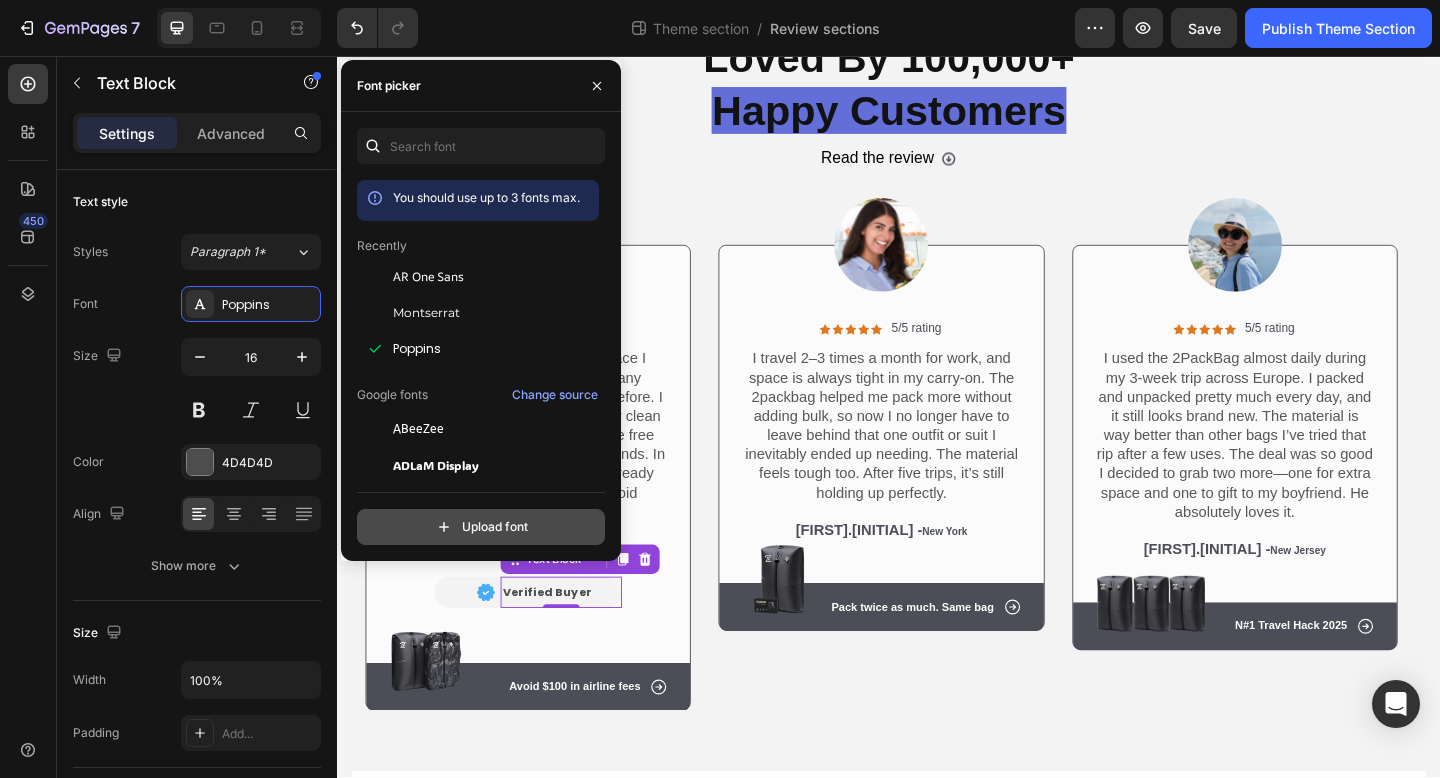 scroll, scrollTop: 520, scrollLeft: 0, axis: vertical 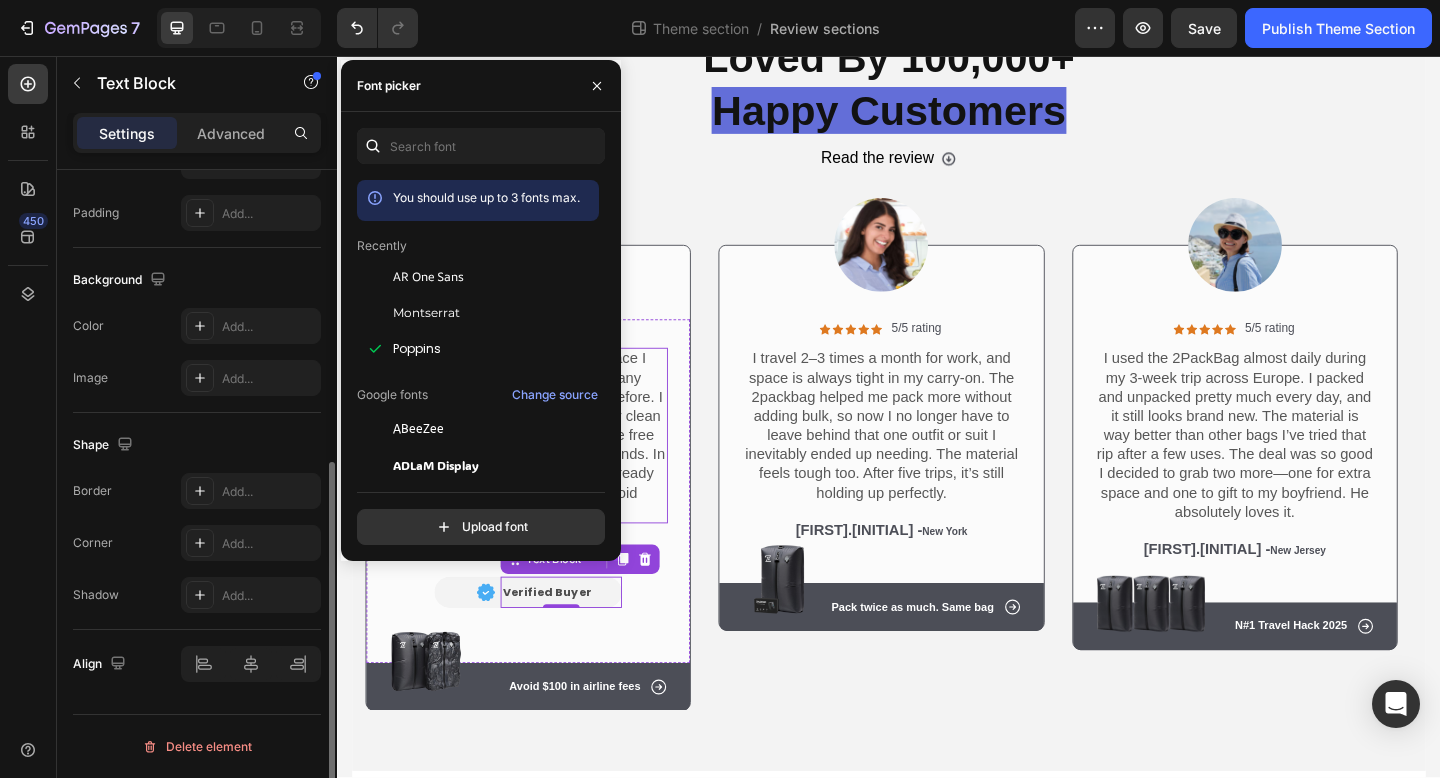 click on "I was shocked by how much space I saved. Now I can fit twice as many clothes in my carry-on as I could before. I ended up buying two bags, one for clean clothes and one for dirty... And the free pump!! Vacuums the air out in seconds. In just a single trip, the 2packbag already paid for itself by helping me avoid checking in. Total life-saver." at bounding box center [545, 469] 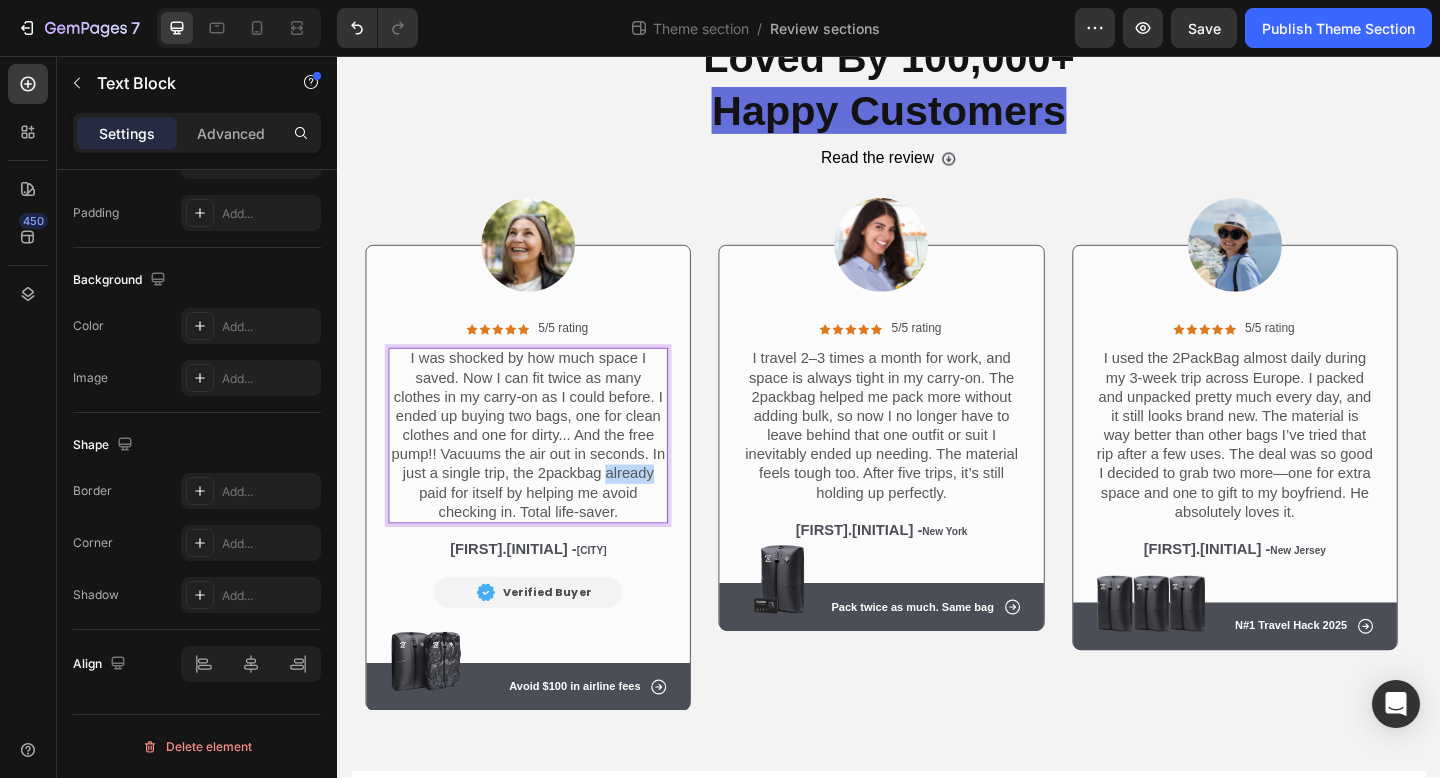 click on "I was shocked by how much space I saved. Now I can fit twice as many clothes in my carry-on as I could before. I ended up buying two bags, one for clean clothes and one for dirty... And the free pump!! Vacuums the air out in seconds. In just a single trip, the 2packbag already paid for itself by helping me avoid checking in. Total life-saver." at bounding box center (545, 469) 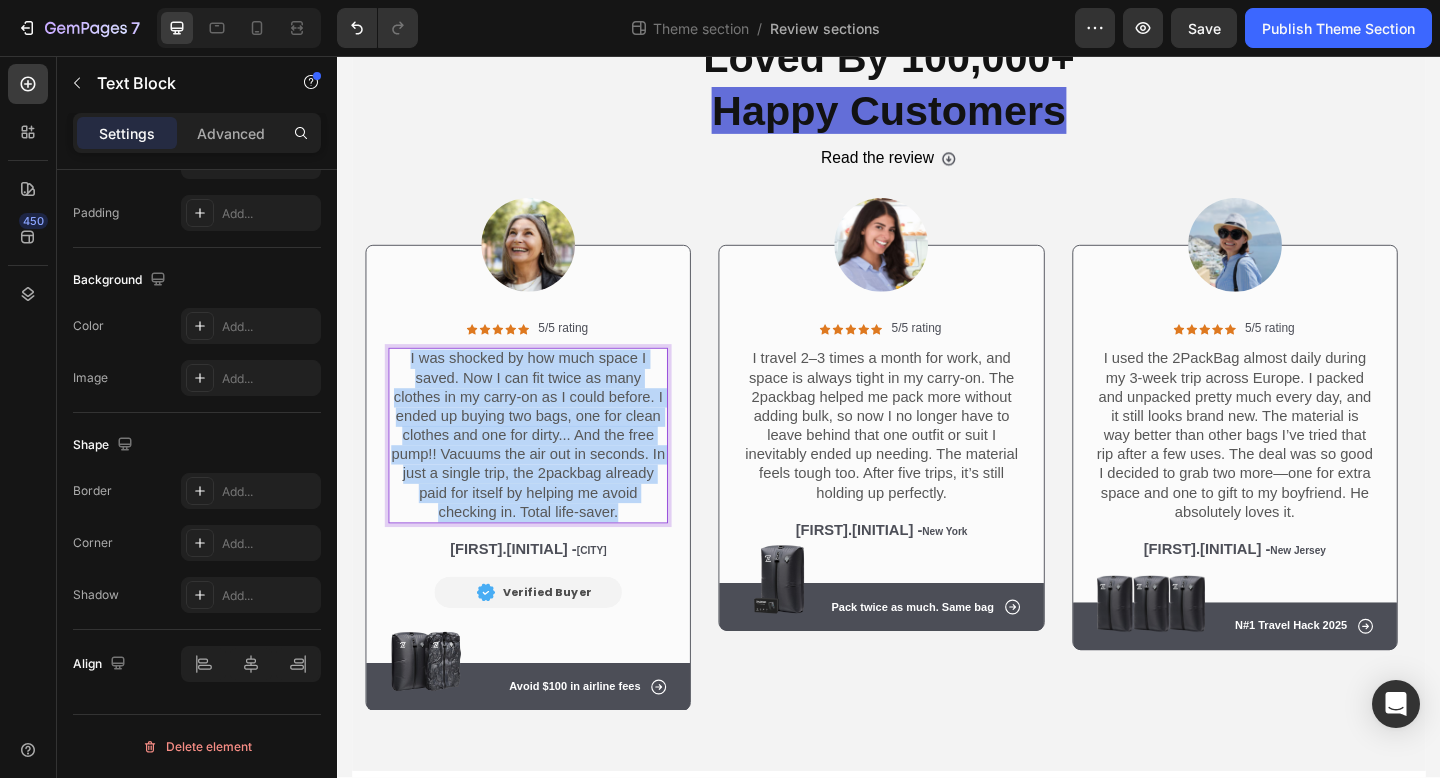 click on "I was shocked by how much space I saved. Now I can fit twice as many clothes in my carry-on as I could before. I ended up buying two bags, one for clean clothes and one for dirty... And the free pump!! Vacuums the air out in seconds. In just a single trip, the 2packbag already paid for itself by helping me avoid checking in. Total life-saver." at bounding box center (545, 469) 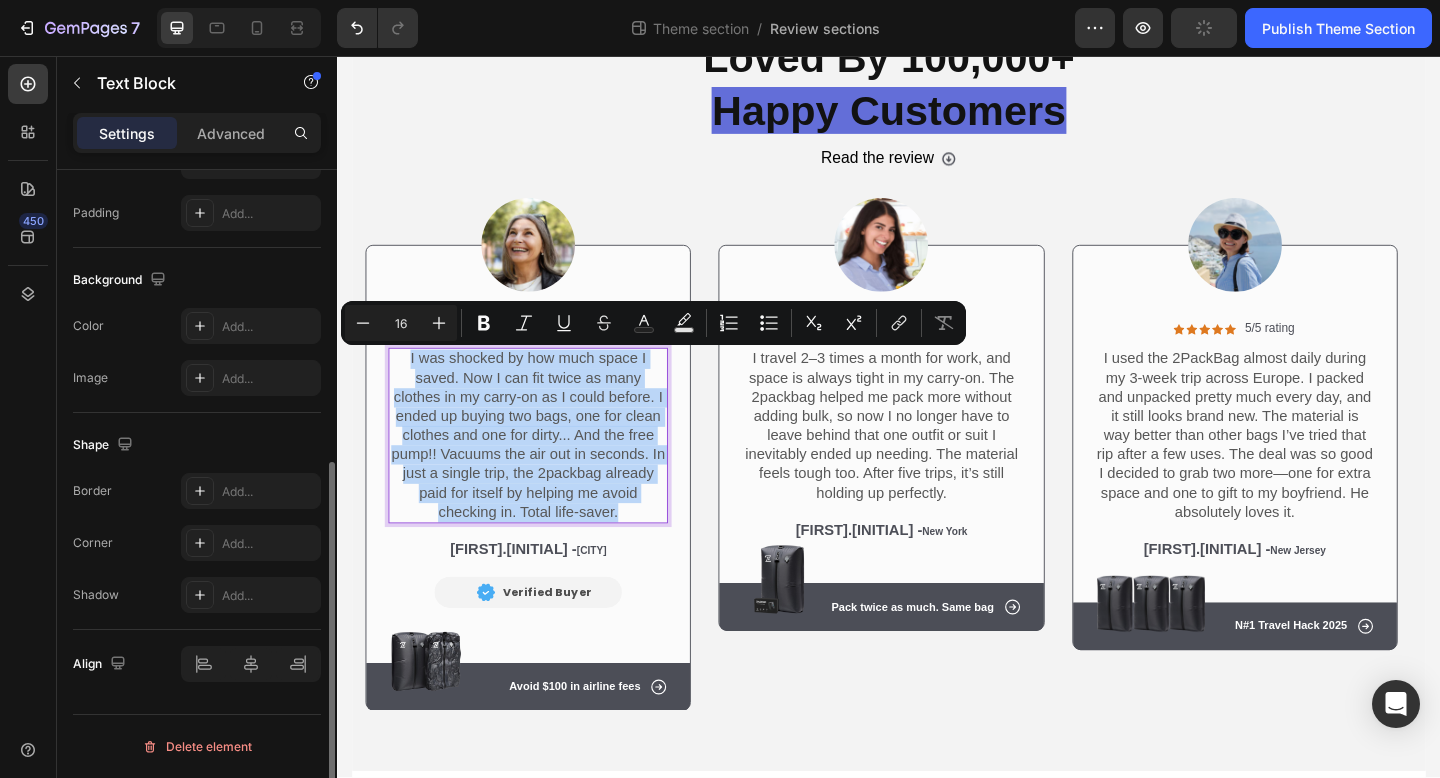 scroll, scrollTop: 0, scrollLeft: 0, axis: both 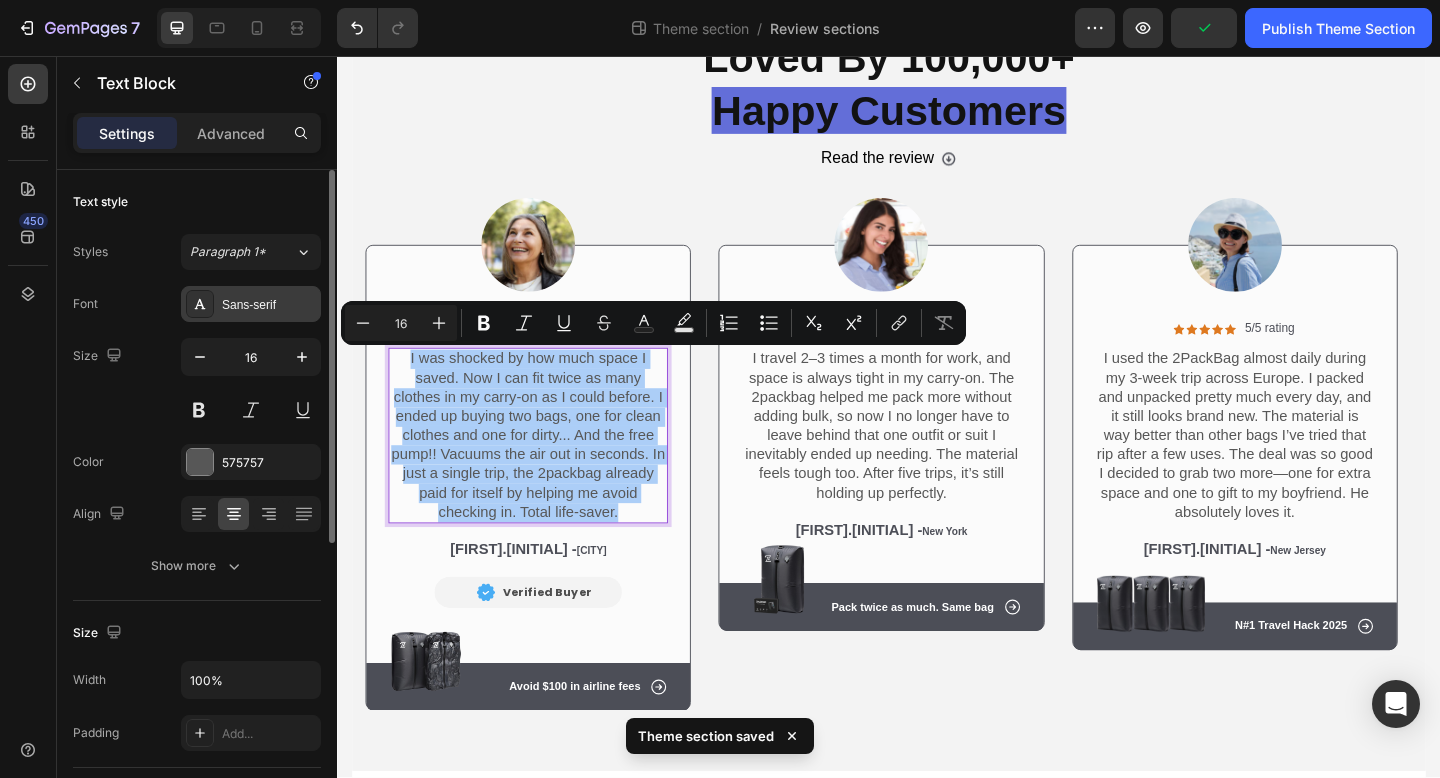 click on "Sans-serif" at bounding box center [269, 305] 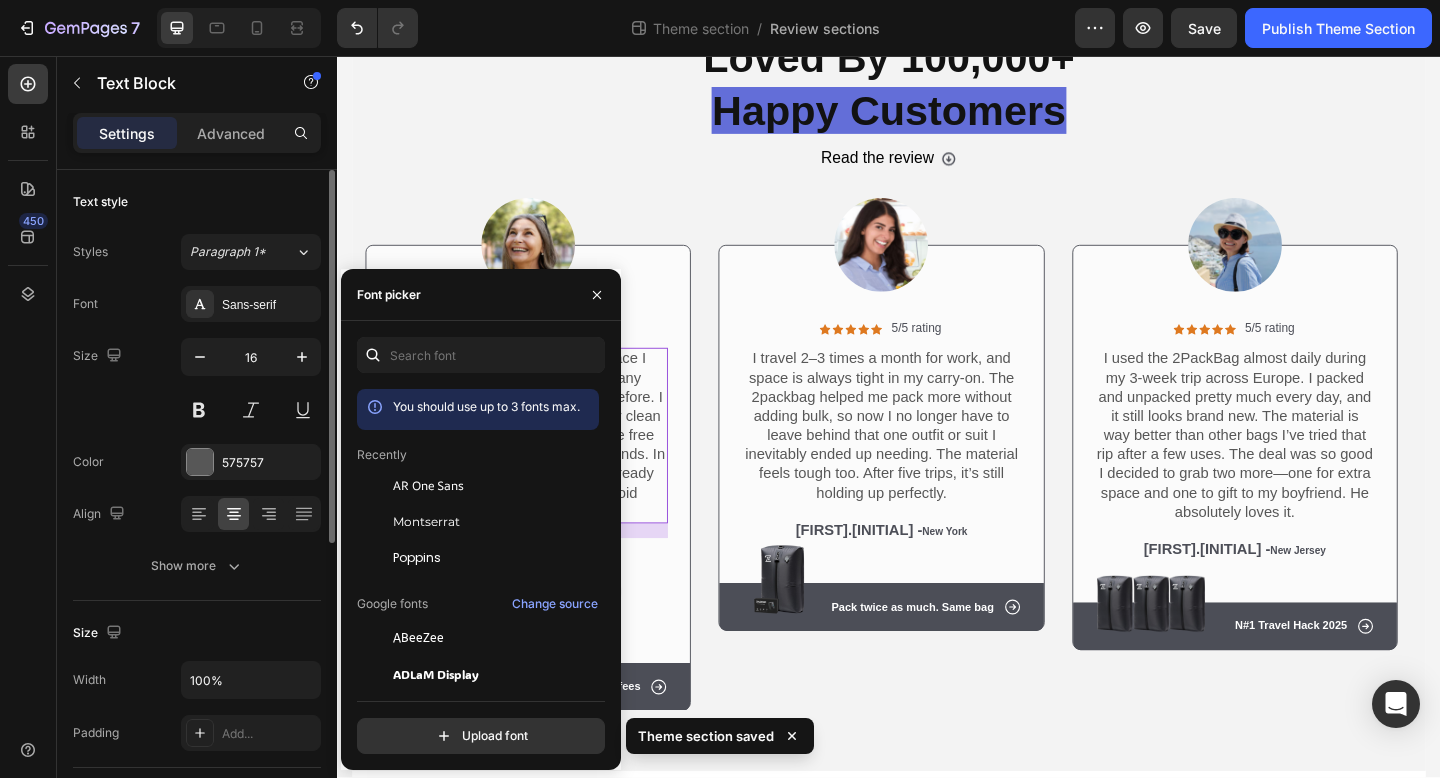 click on "Styles Paragraph 1* Font Sans-serif Size 16 Color 575757 Align Show more" at bounding box center [197, 409] 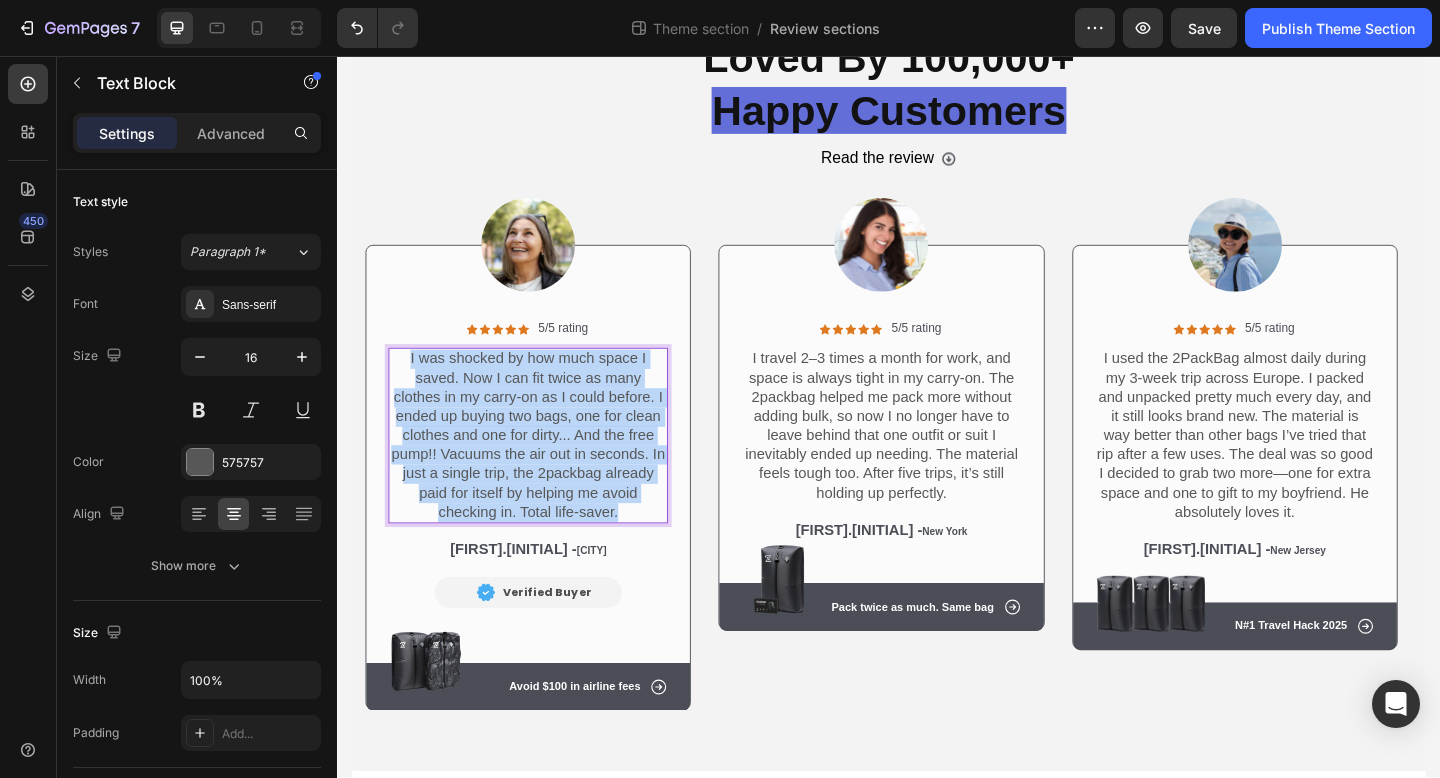 click on "I was shocked by how much space I saved. Now I can fit twice as many clothes in my carry-on as I could before. I ended up buying two bags, one for clean clothes and one for dirty... And the free pump!! Vacuums the air out in seconds. In just a single trip, the 2packbag already paid for itself by helping me avoid checking in. Total life-saver." at bounding box center [545, 469] 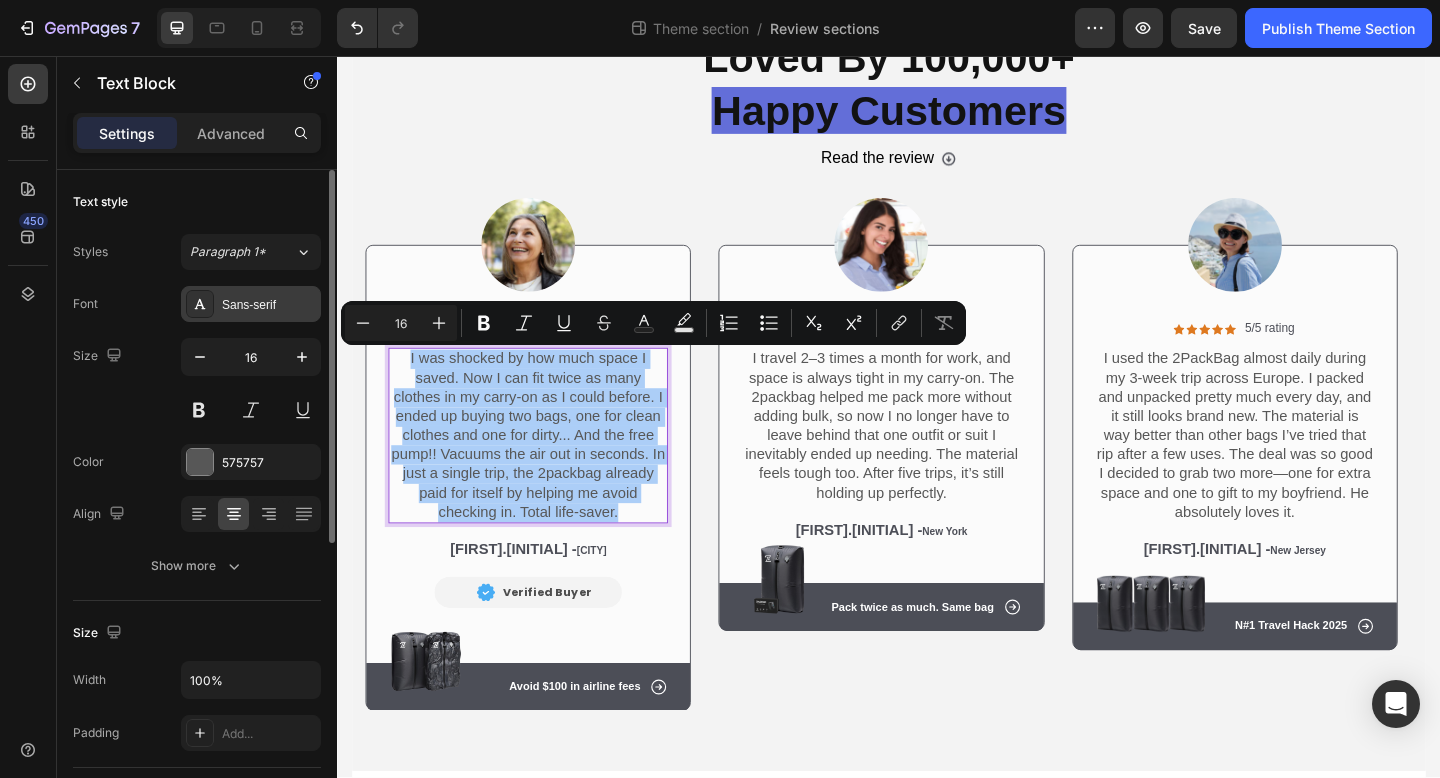 click on "Sans-serif" at bounding box center [269, 305] 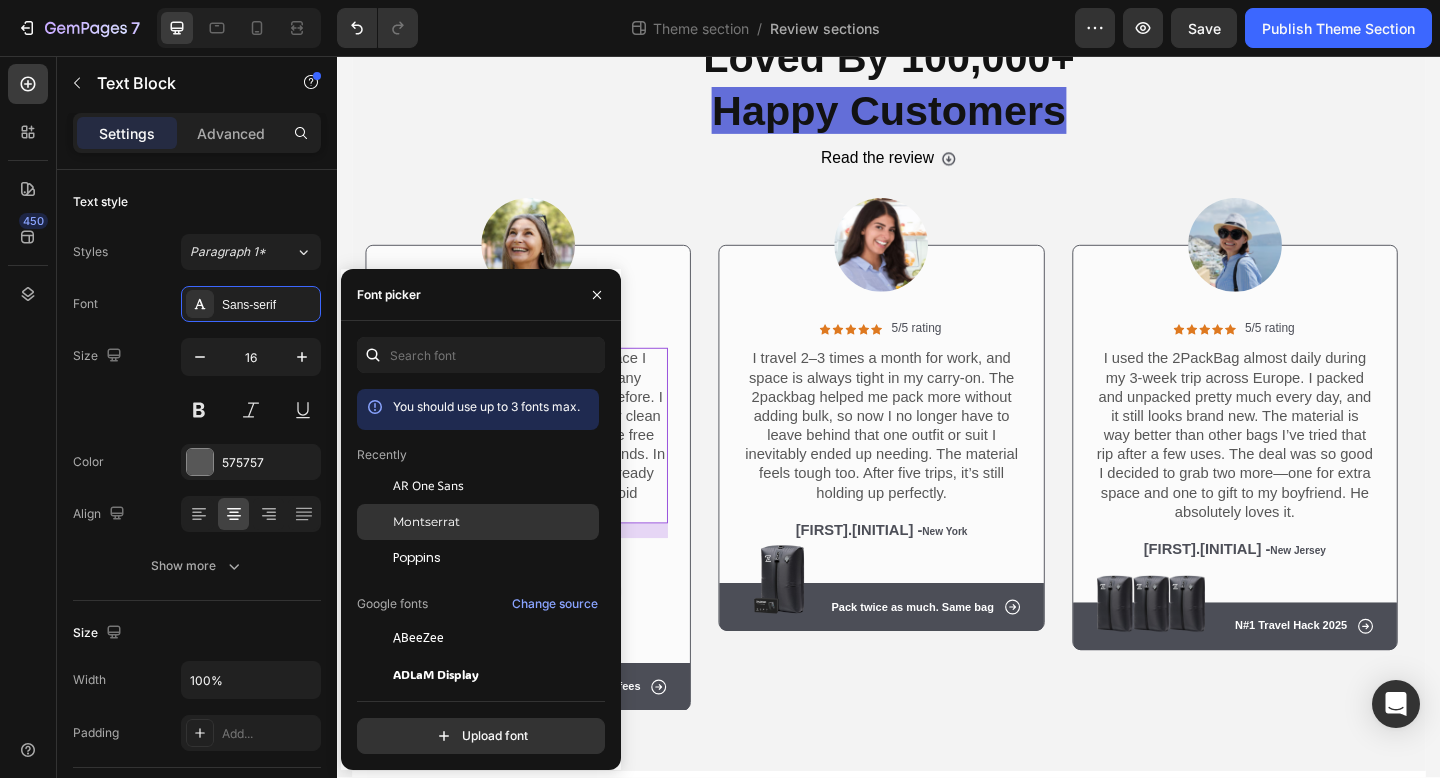 click on "Montserrat" at bounding box center [426, 522] 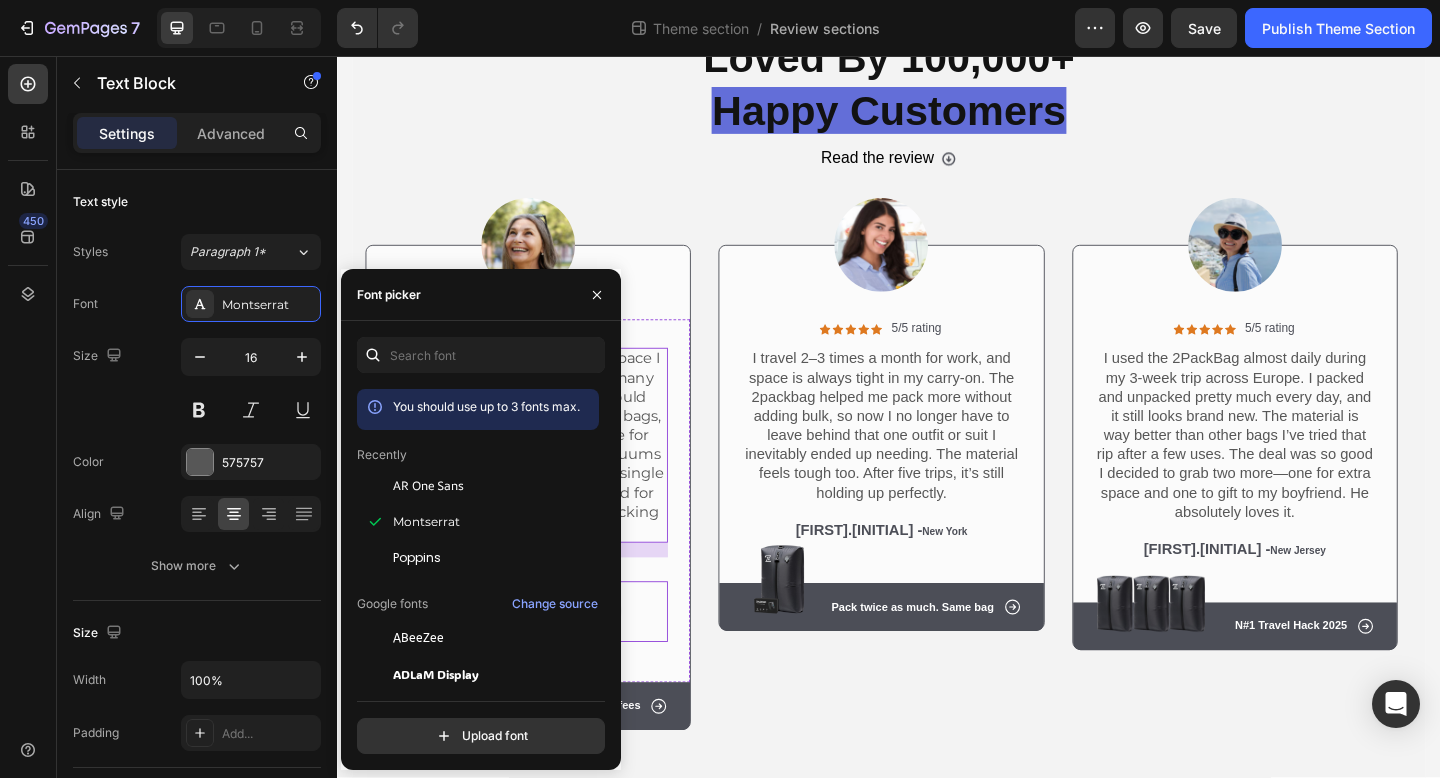 click on "Image Verified Buyer Text Block Row Row" at bounding box center [545, 661] 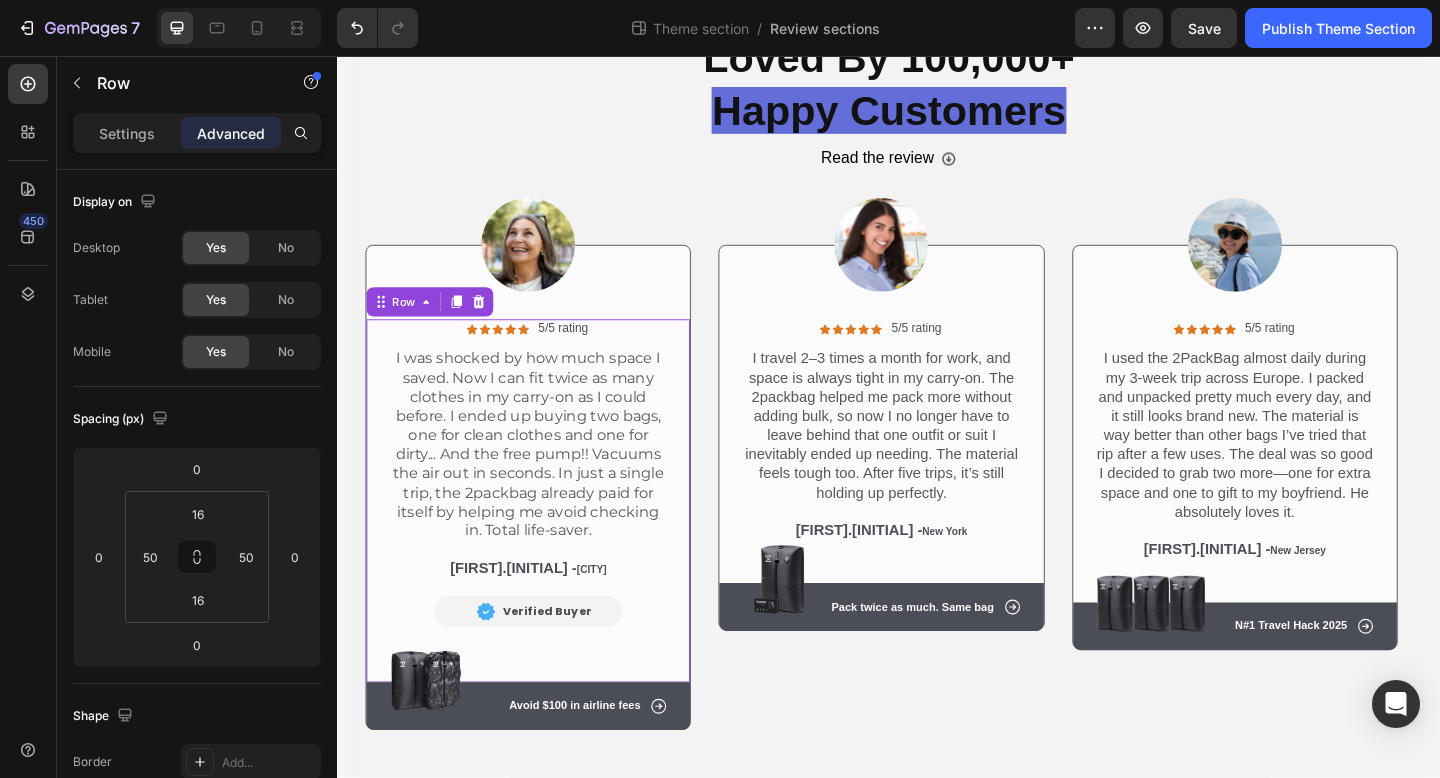 click on "Icon Icon Icon Icon Icon Icon List 5/5 rating Text Block Row I was shocked by how much space I saved. Now I can fit twice as many clothes in my carry-on as I could before. I ended up buying two bags, one for clean clothes and one for dirty... And the free pump!! Vacuums the air out in seconds. In just a single trip, the 2packbag already paid for itself by helping me avoid checking in. Total life-saver. Text Block [FIRST].[INITIAL] - [CITY] Text Block Image Verified Buyer Text Block Row Row Image Row" at bounding box center (545, 540) 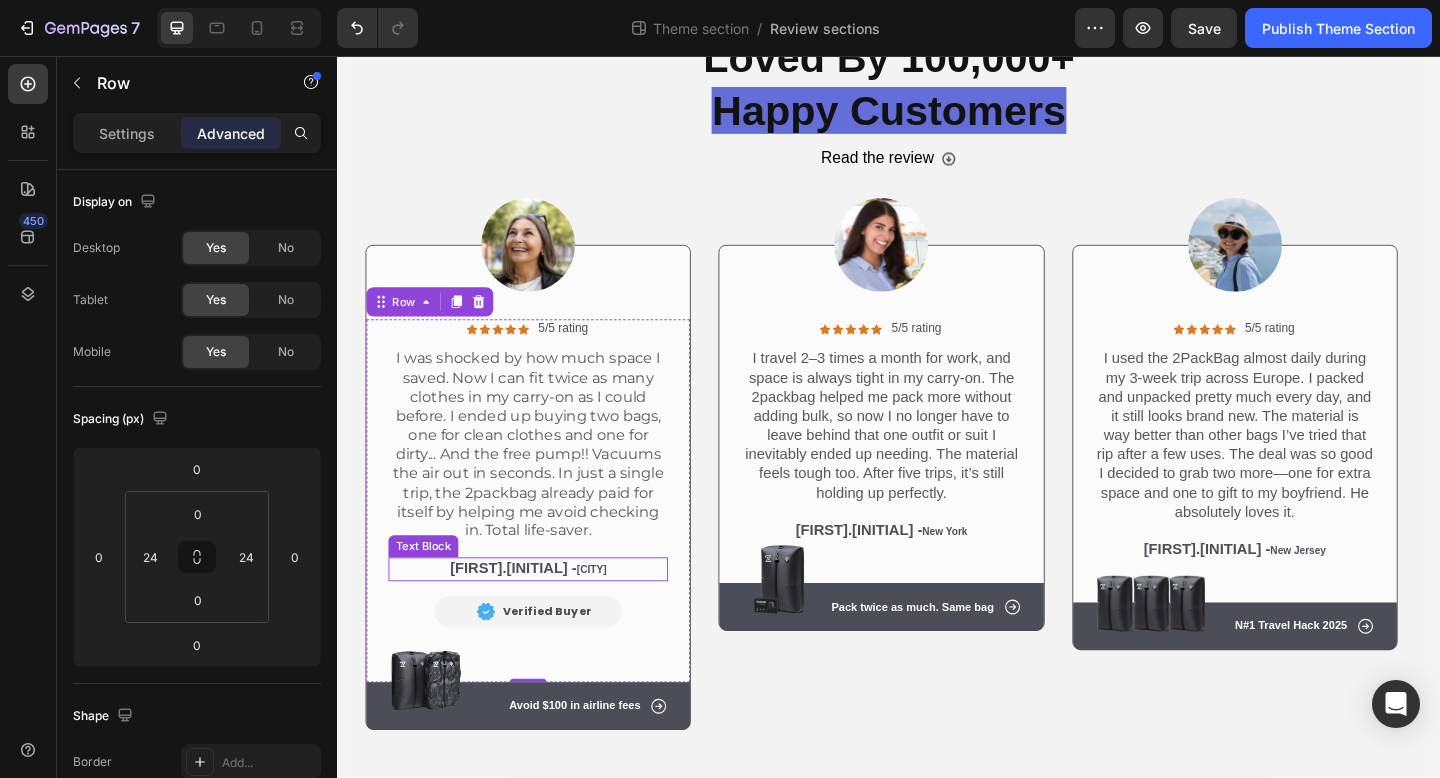 click on "[CITY]" at bounding box center (614, 615) 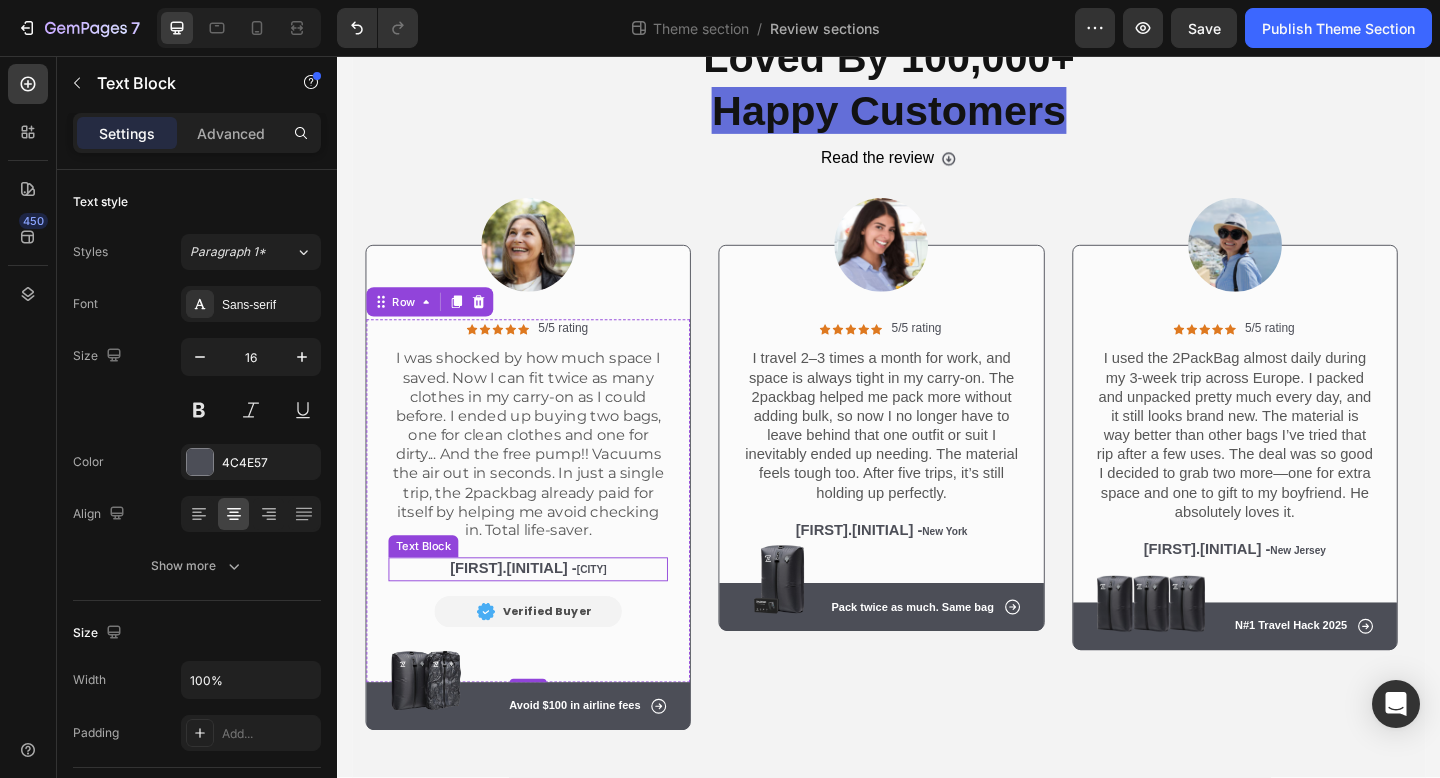 click on "[CITY]" at bounding box center [614, 615] 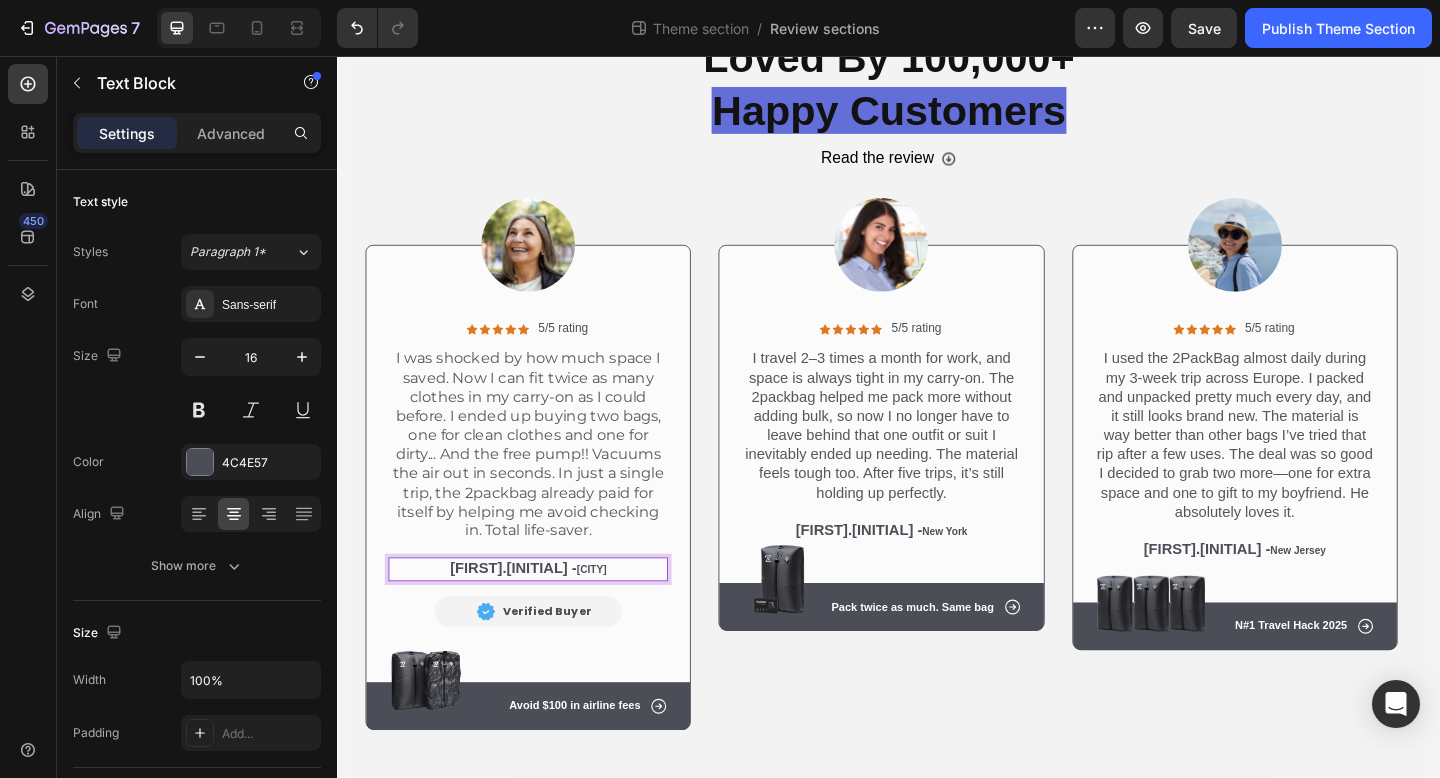 click on "[CITY]" at bounding box center (614, 615) 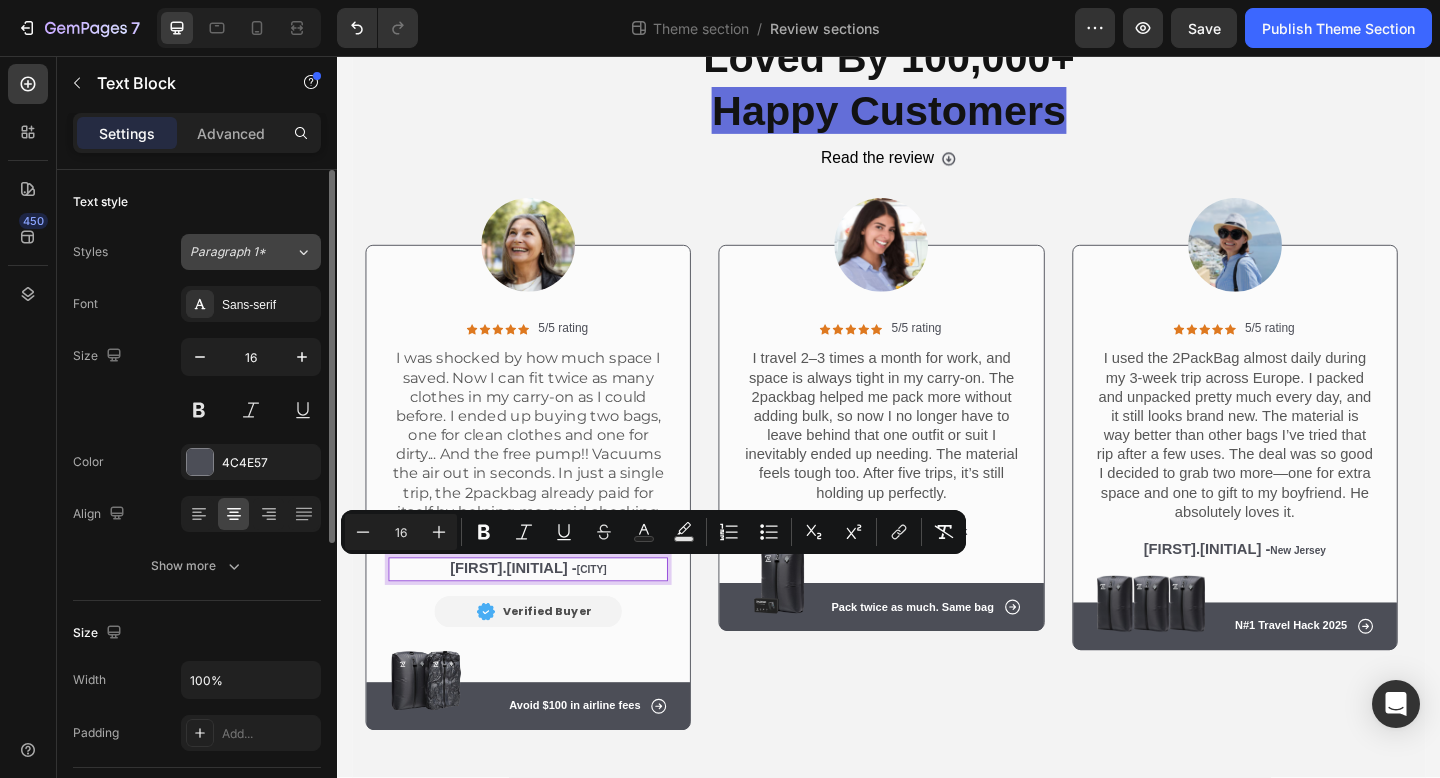click on "Paragraph 1*" 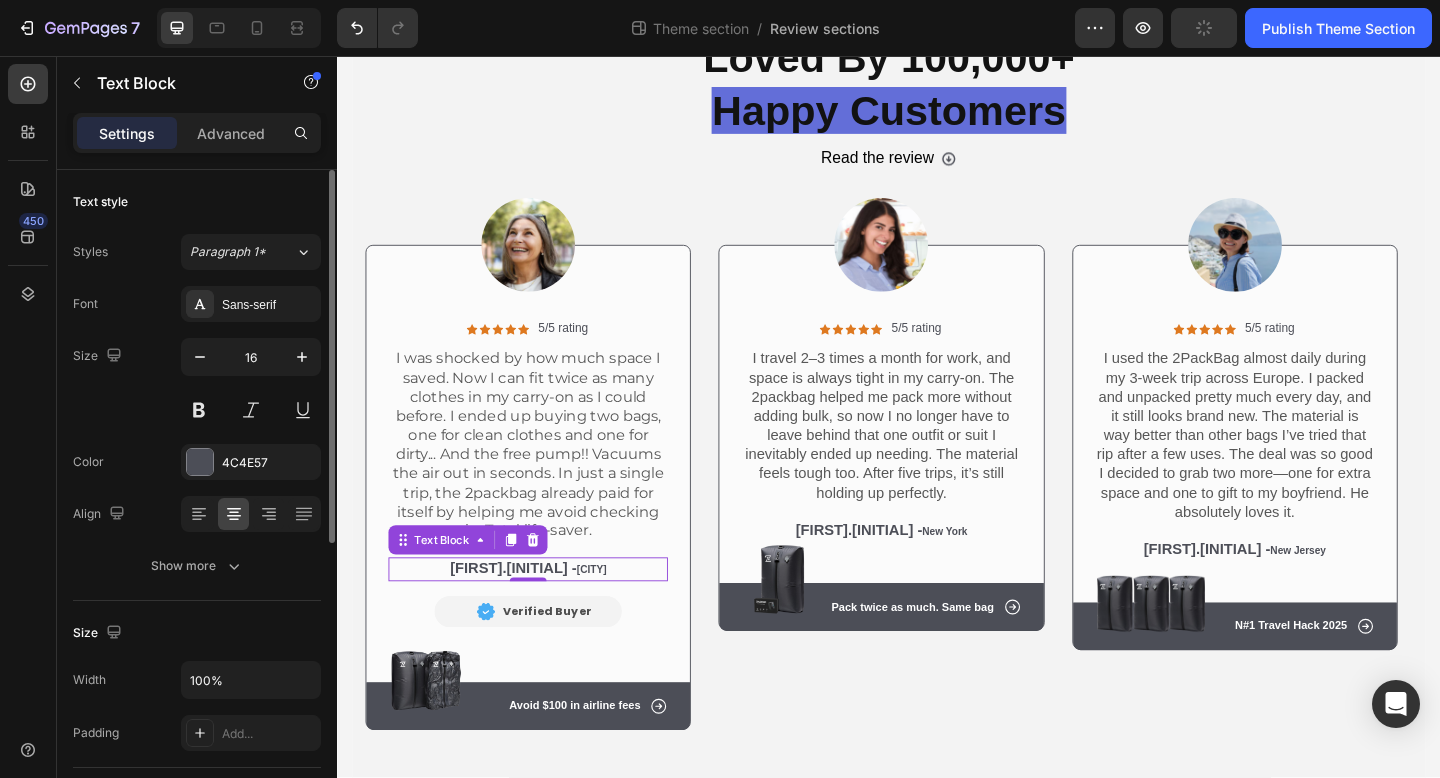 click on "Text style" at bounding box center (197, 202) 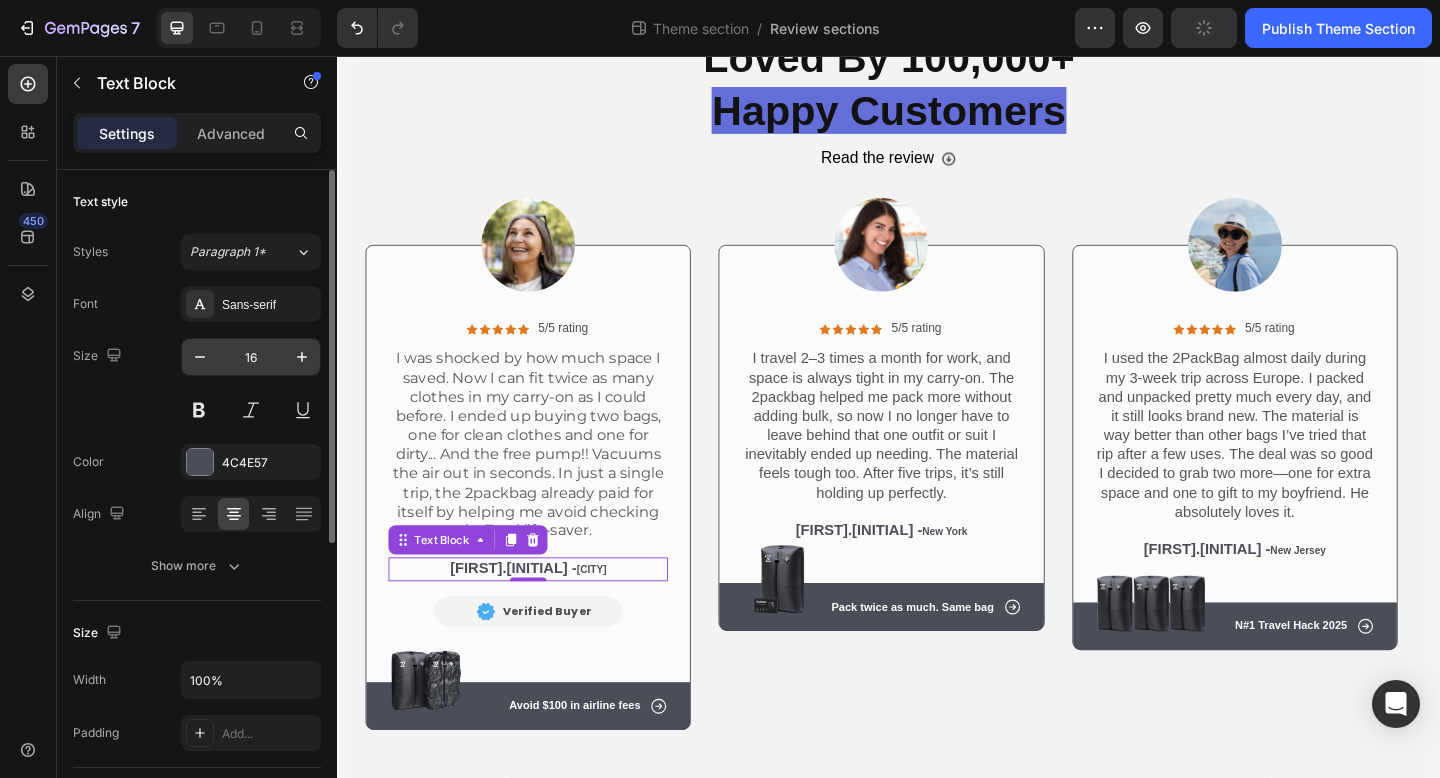 click on "16" at bounding box center [251, 357] 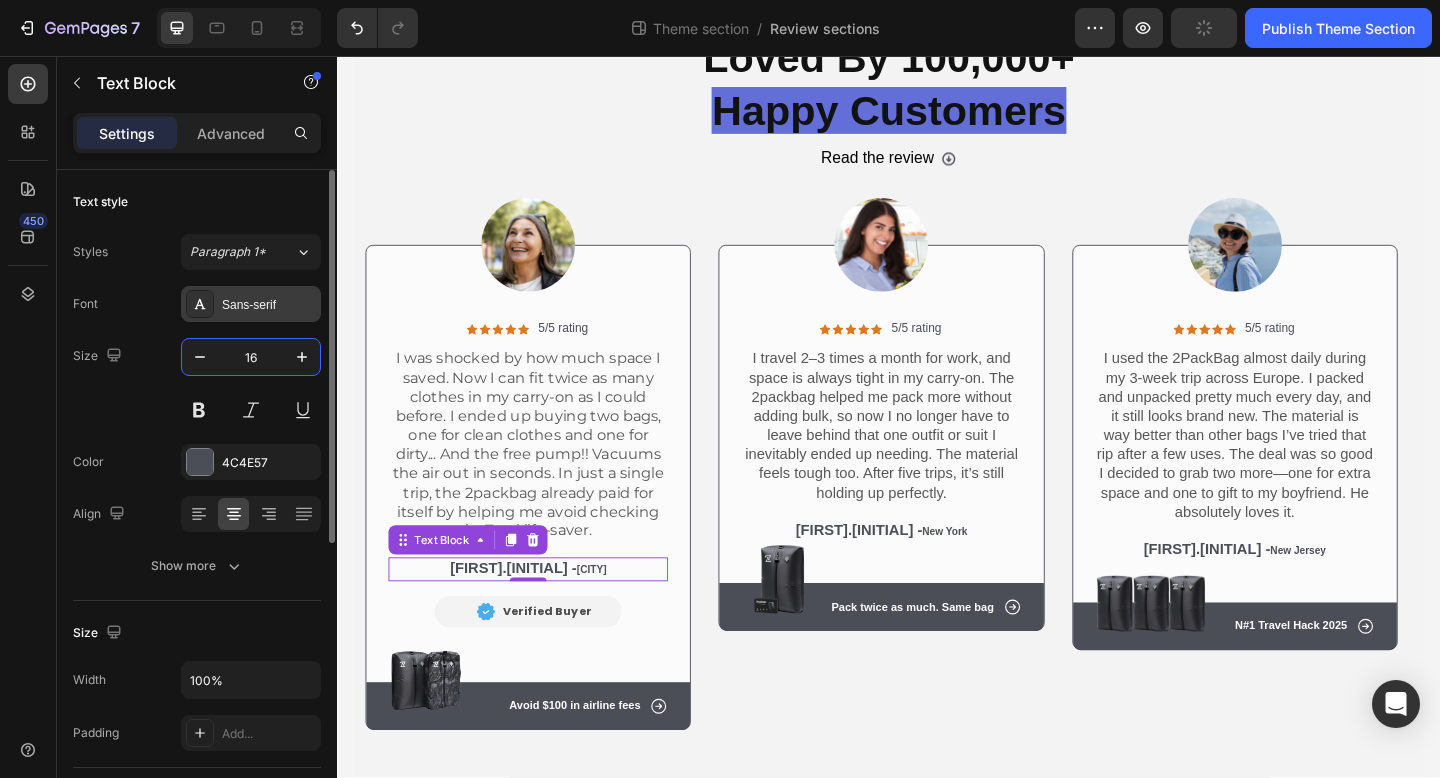 click on "Sans-serif" at bounding box center [269, 305] 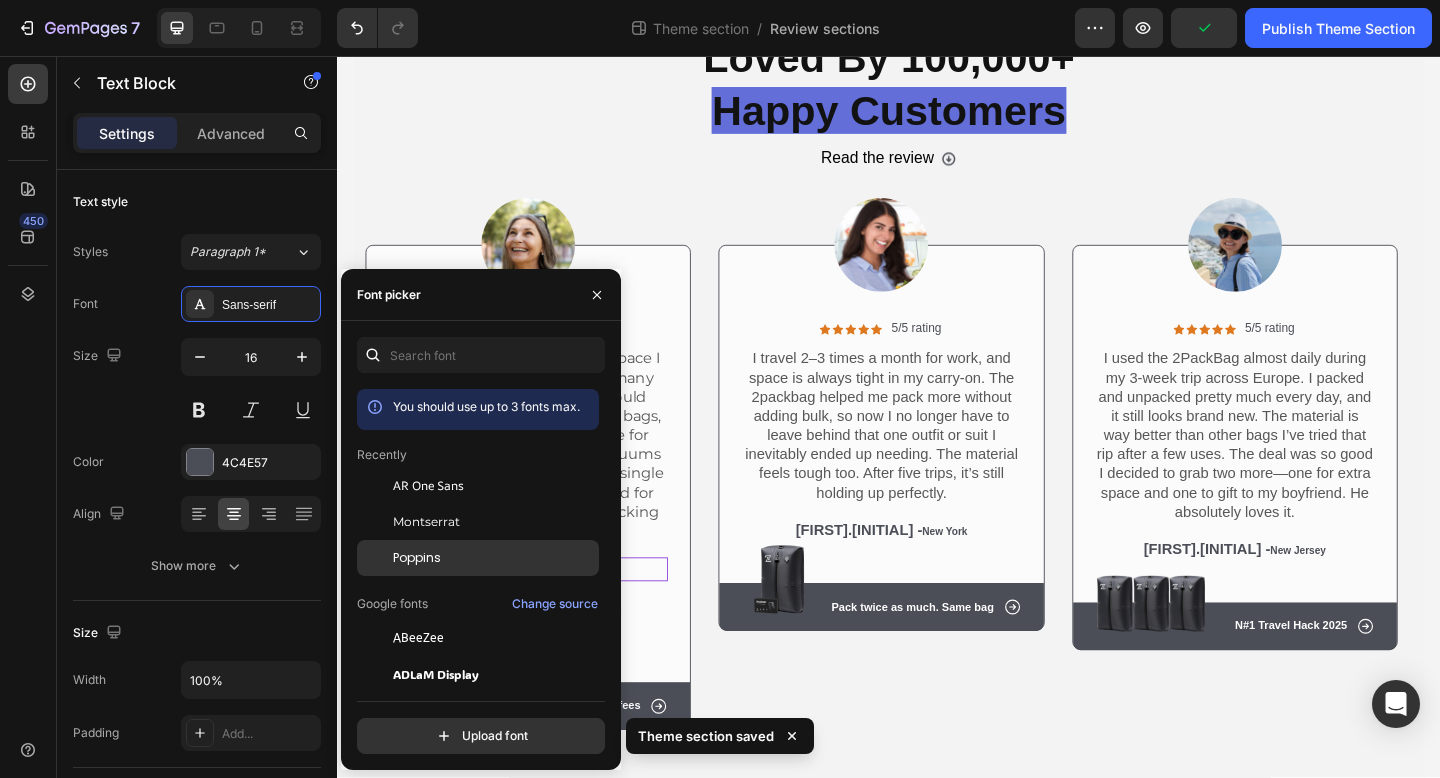 click on "Poppins" 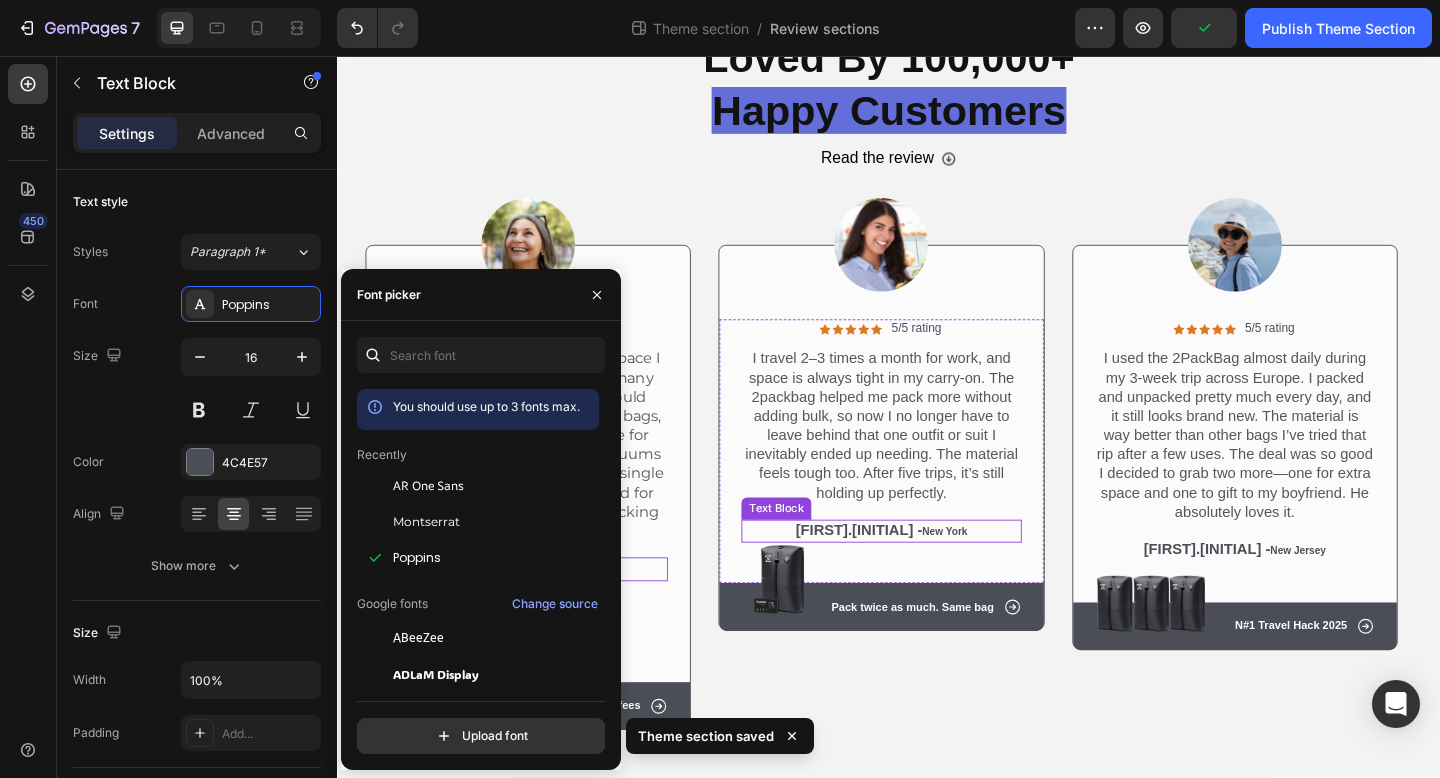 click on "[FIRST].[INITIAL] - [CITY]" at bounding box center (929, 574) 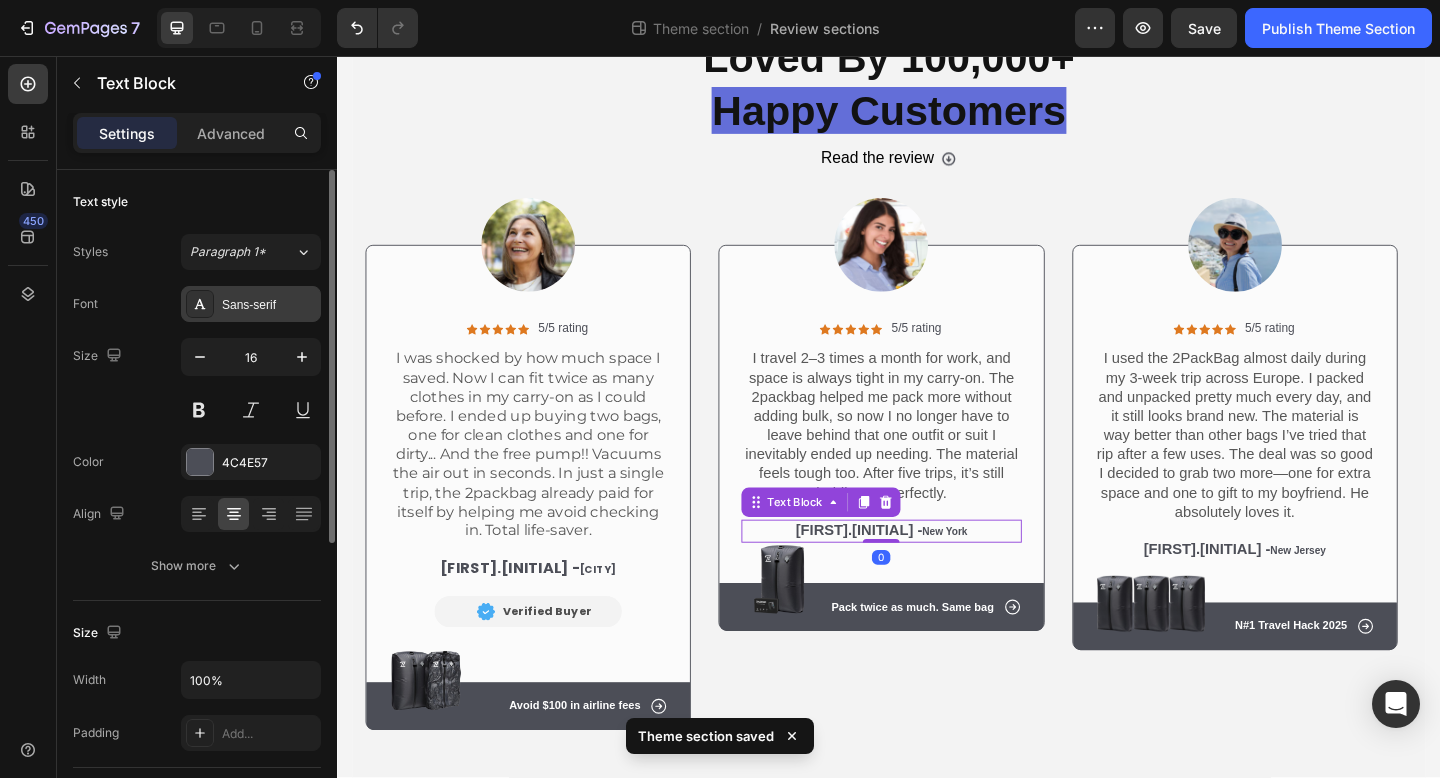 click on "Sans-serif" at bounding box center (269, 305) 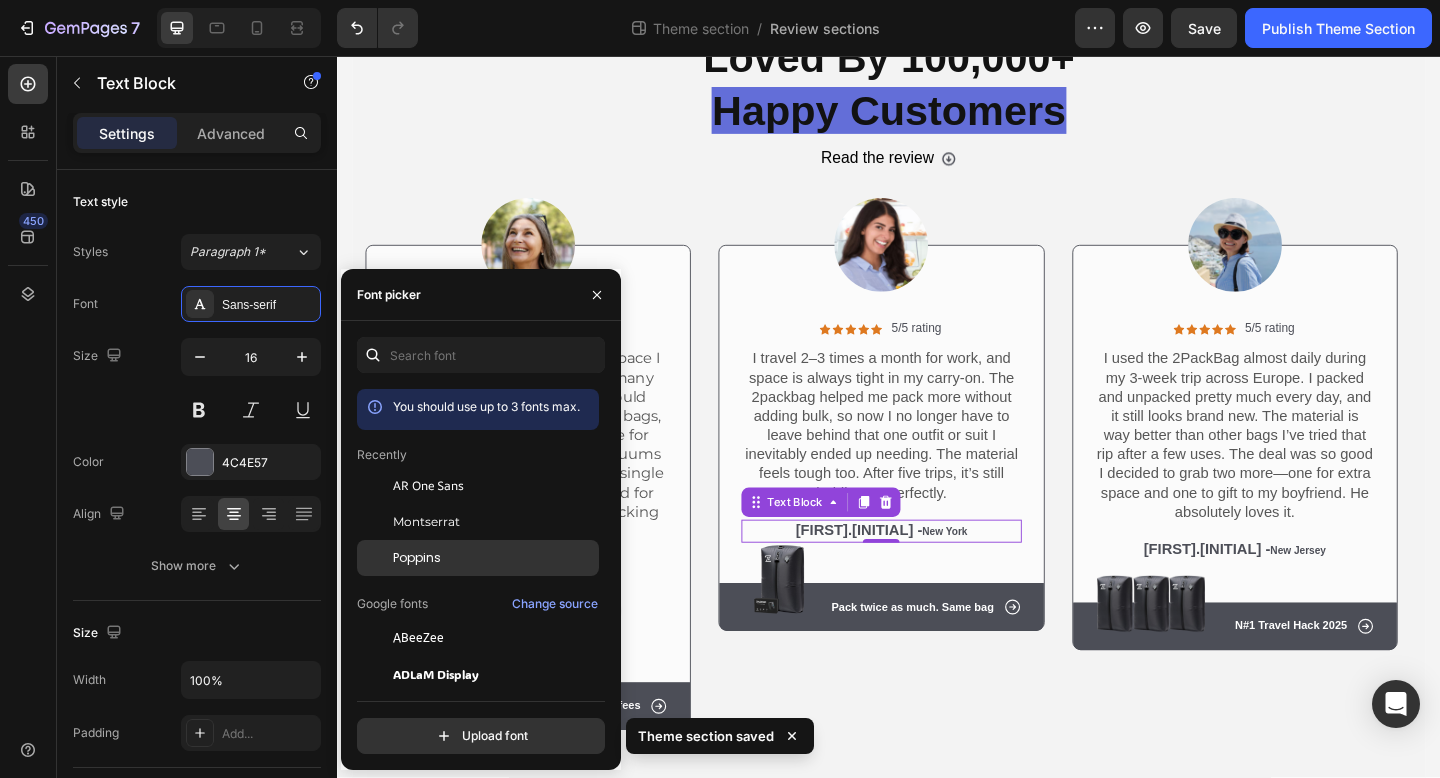 click on "Poppins" at bounding box center [417, 558] 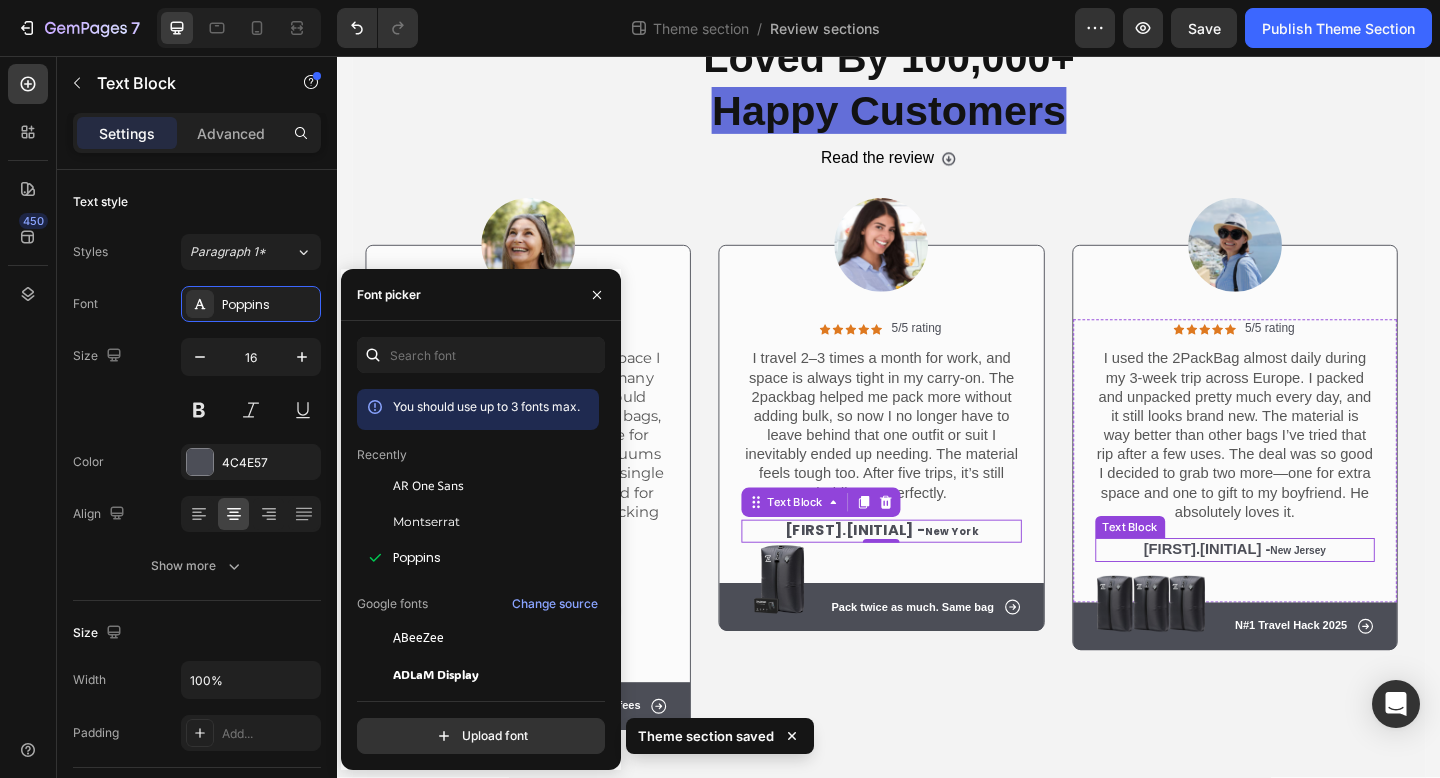 click on "[FIRST].[INITIAL] - [CITY]" at bounding box center [1314, 594] 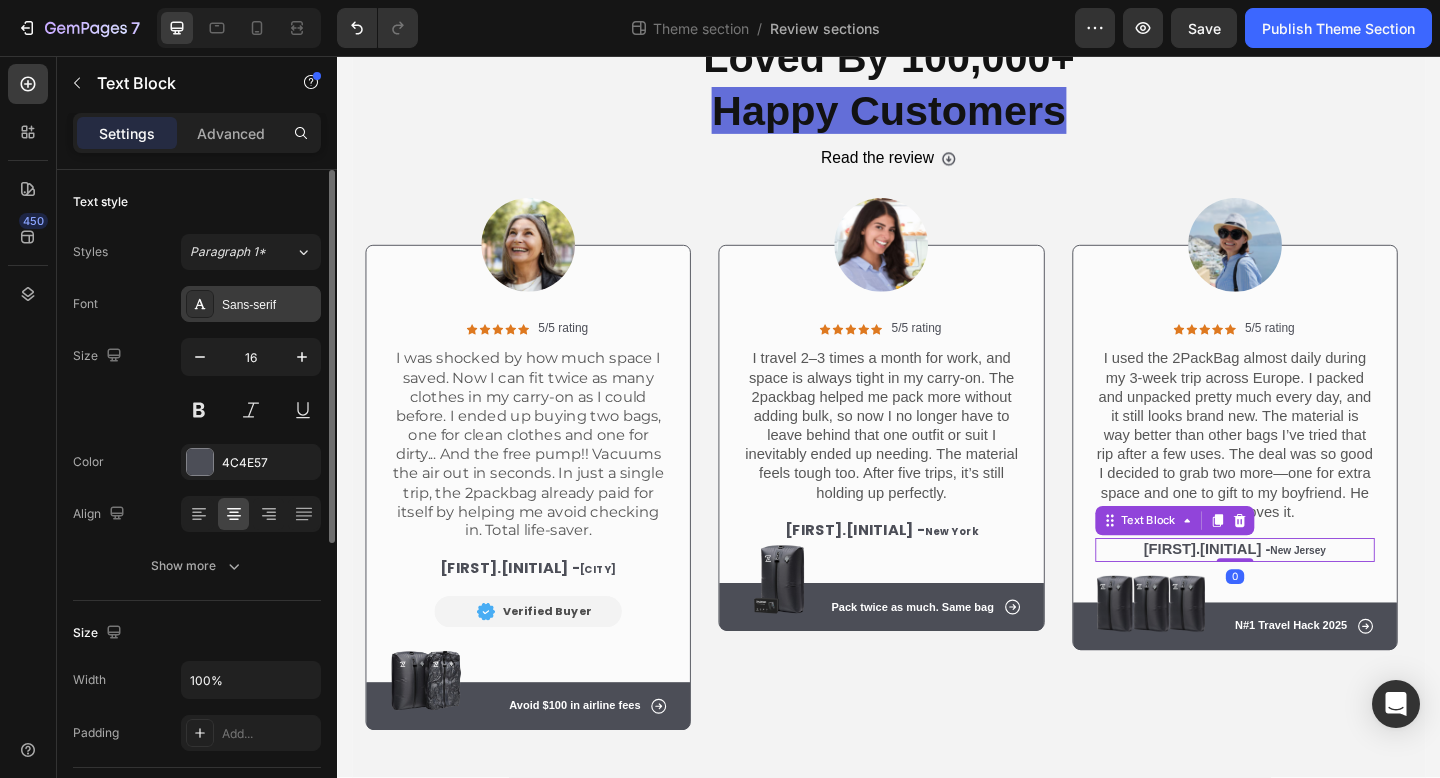 click on "Sans-serif" at bounding box center [269, 305] 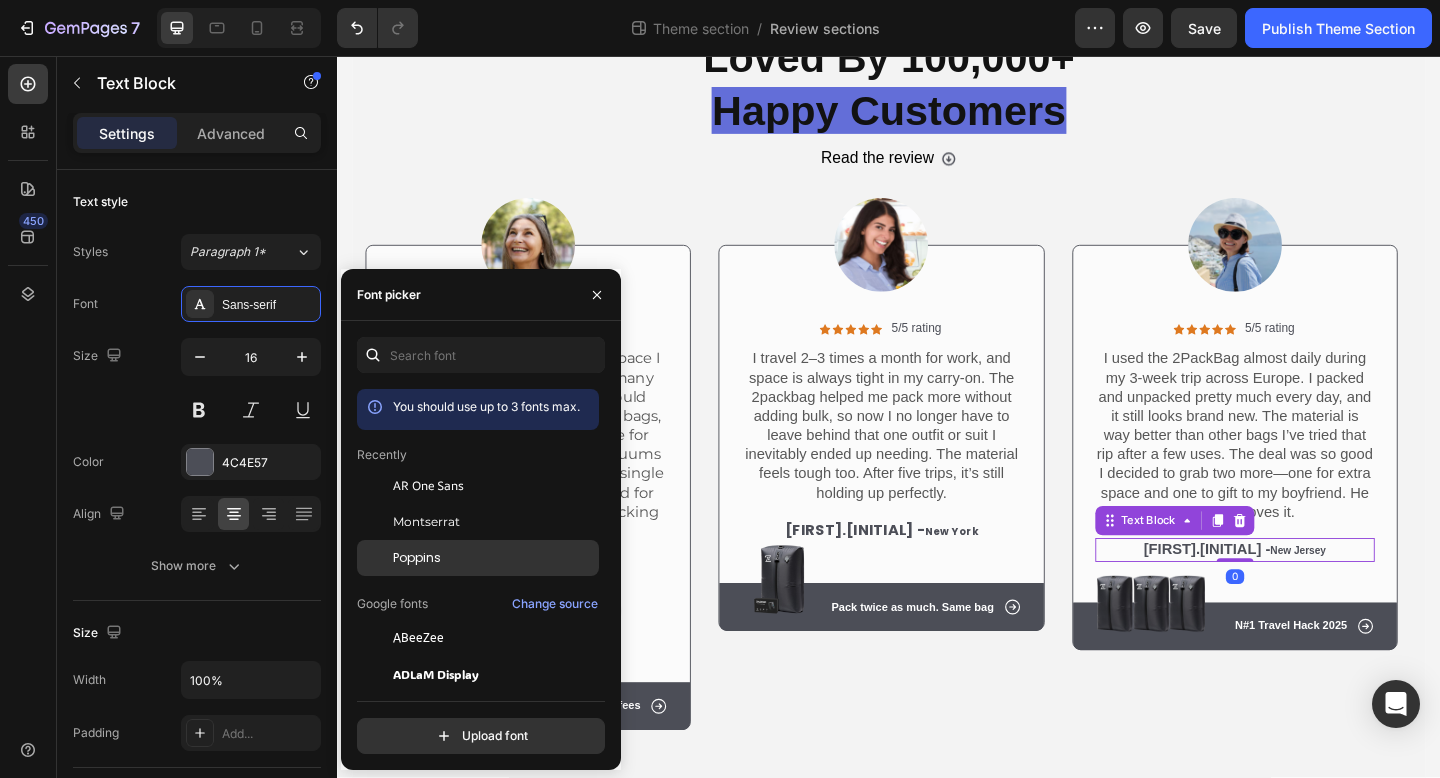 click on "Poppins" at bounding box center (417, 558) 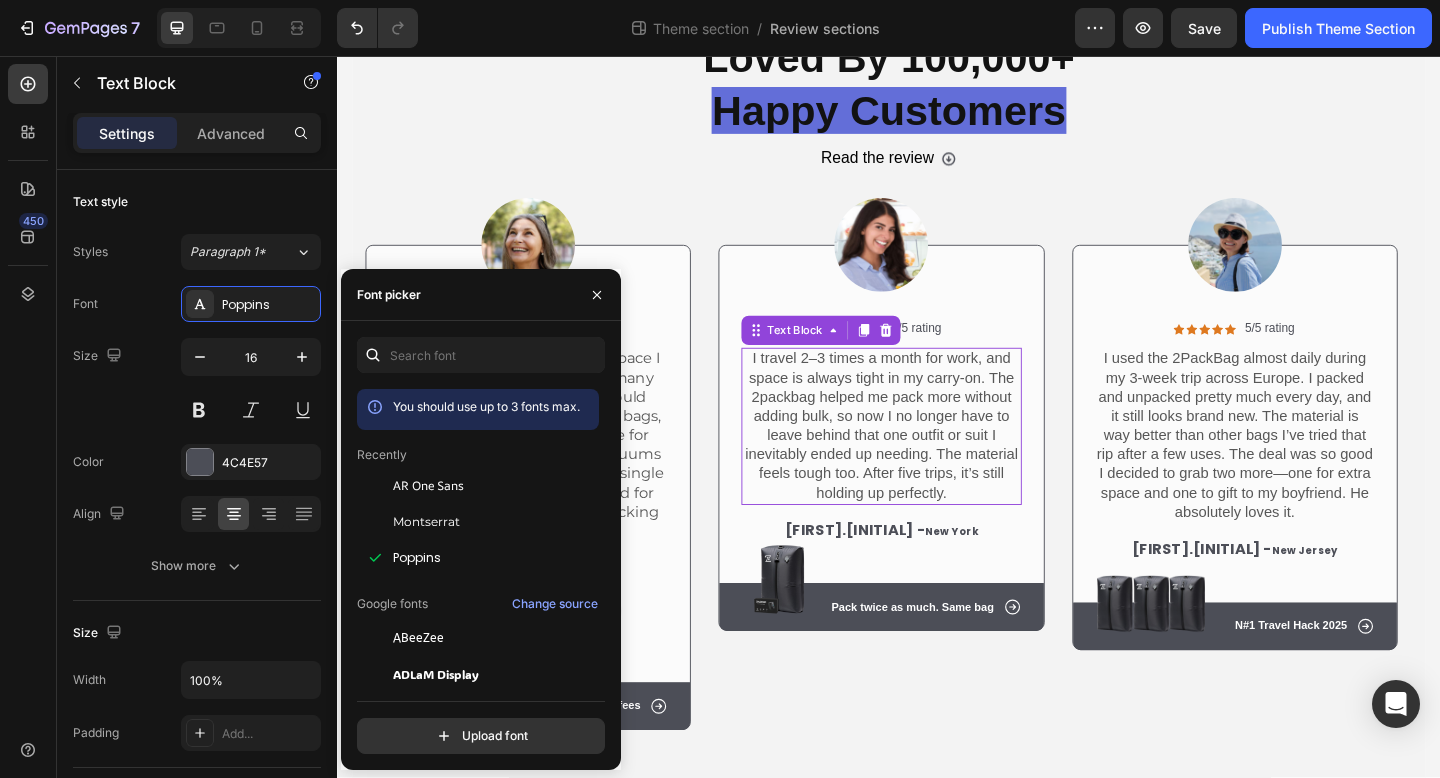 click on "I travel 2–3 times a month for work, and space is always tight in my carry-on. The 2packbag helped me pack more without adding bulk, so now I no longer have to leave behind that one outfit or suit I inevitably ended up needing. The material feels tough too. After five trips, it’s still holding up perfectly." at bounding box center [929, 459] 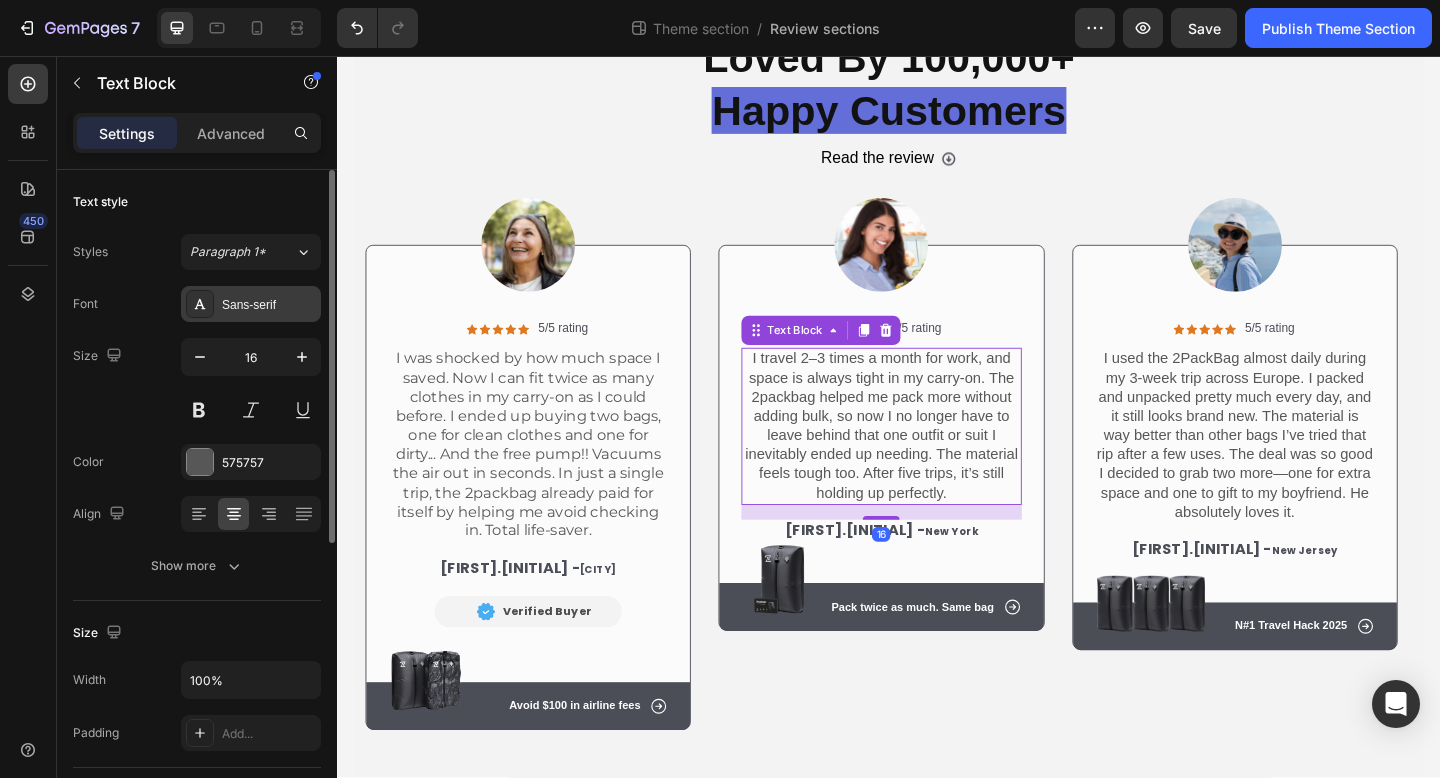 click on "Sans-serif" at bounding box center [269, 305] 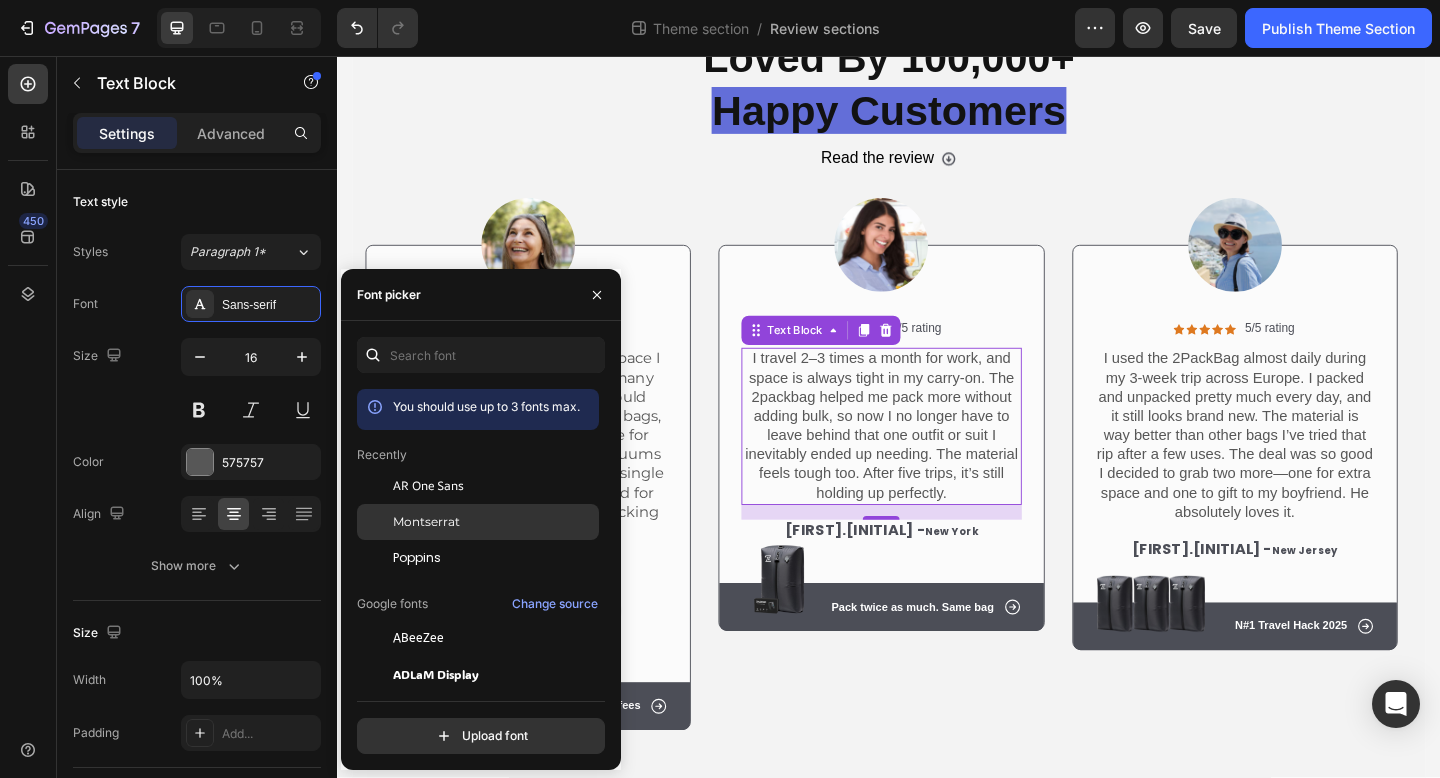 click on "Montserrat" at bounding box center (426, 522) 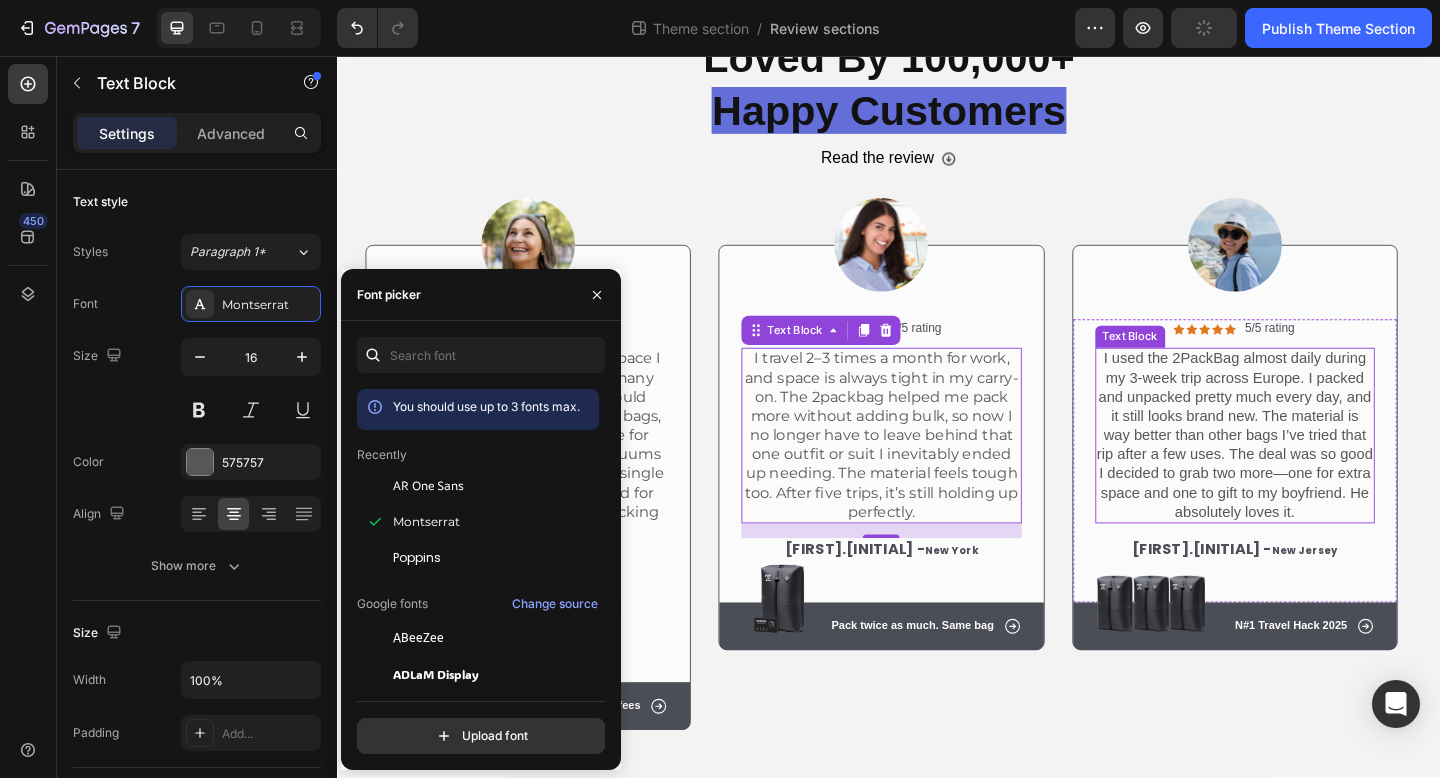 click on "I used the 2PackBag almost daily during my 3-week trip across Europe. I packed and unpacked pretty much every day, and it still looks brand new. The material is way better than other bags I’ve tried that rip after a few uses. The deal was so good I decided to grab two more—one for extra space and one to gift to my boyfriend. He absolutely loves it." at bounding box center (1314, 469) 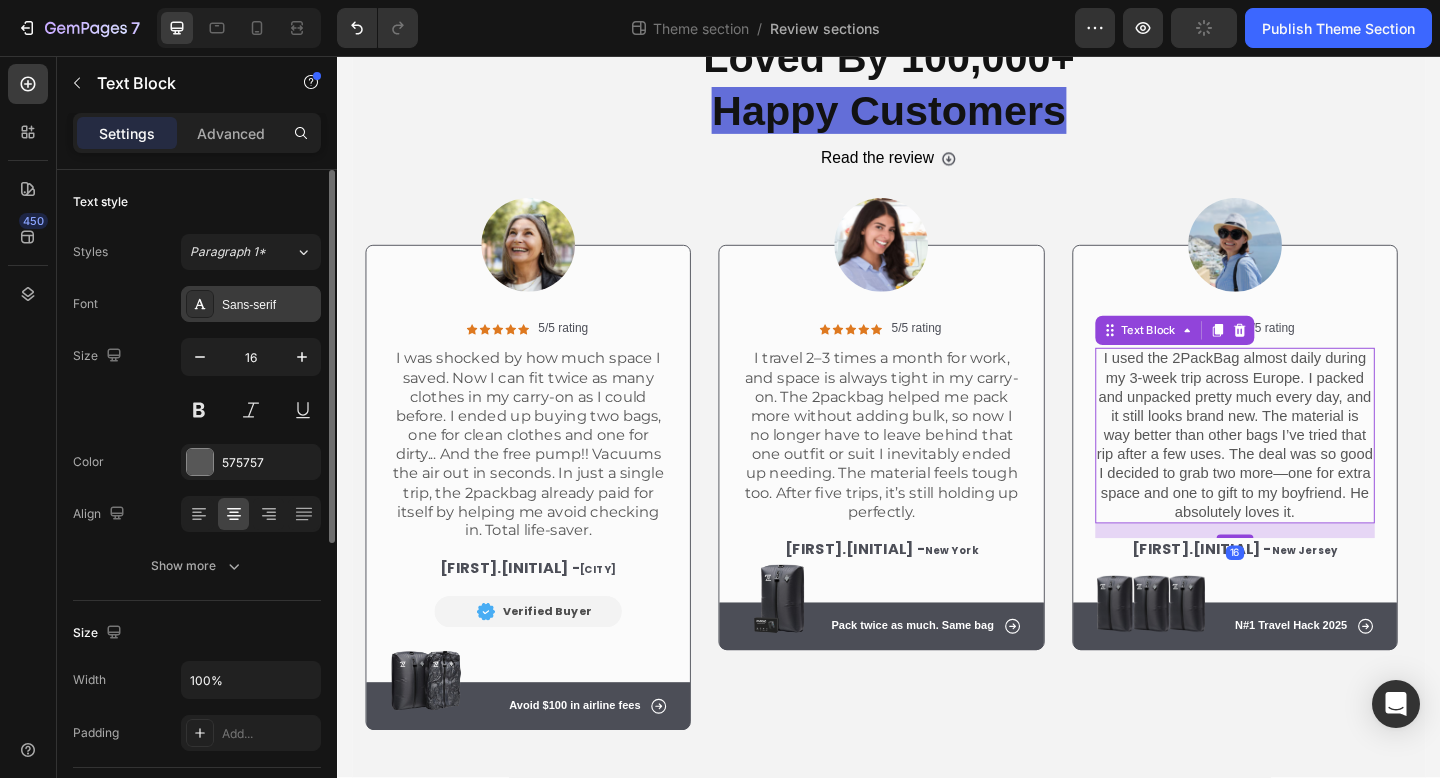 click on "Sans-serif" at bounding box center [251, 304] 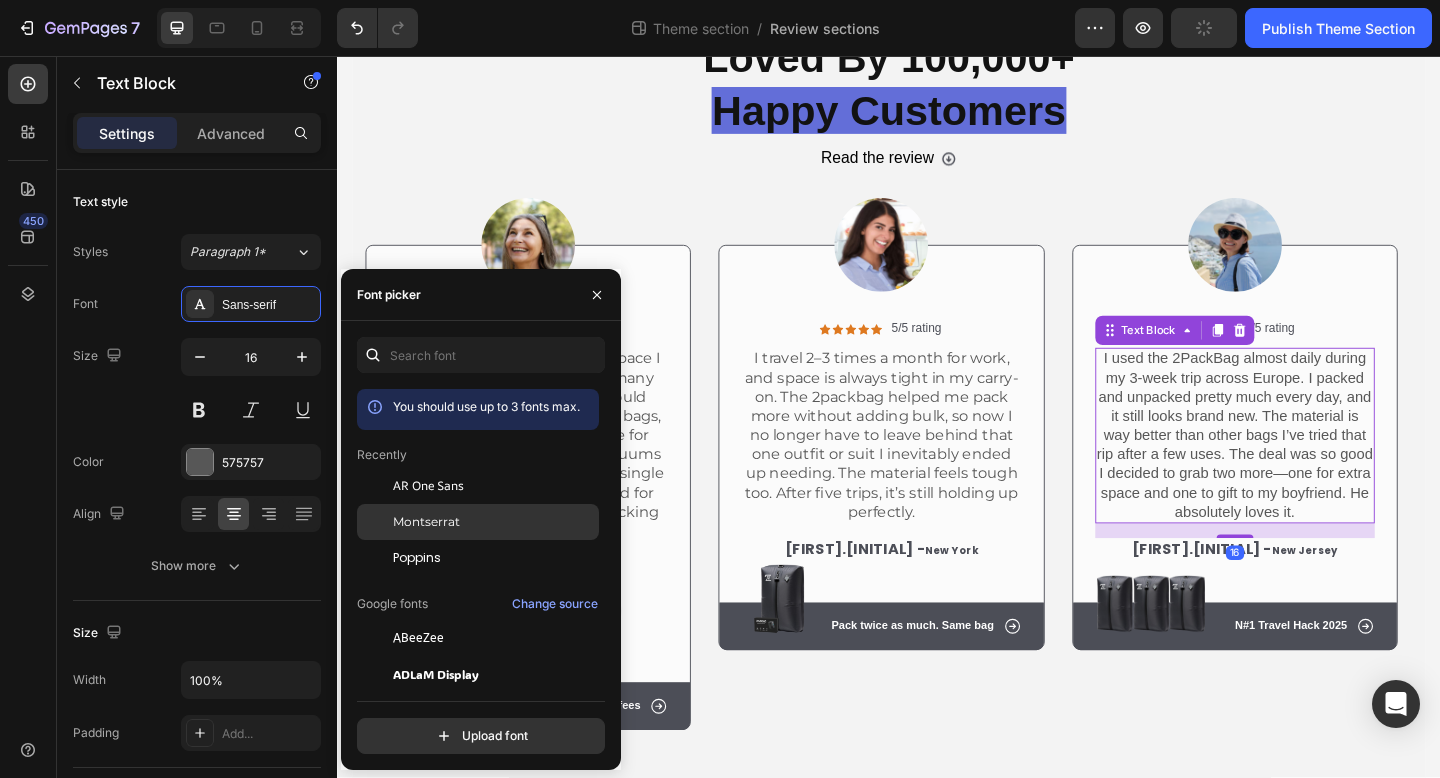 click on "Montserrat" 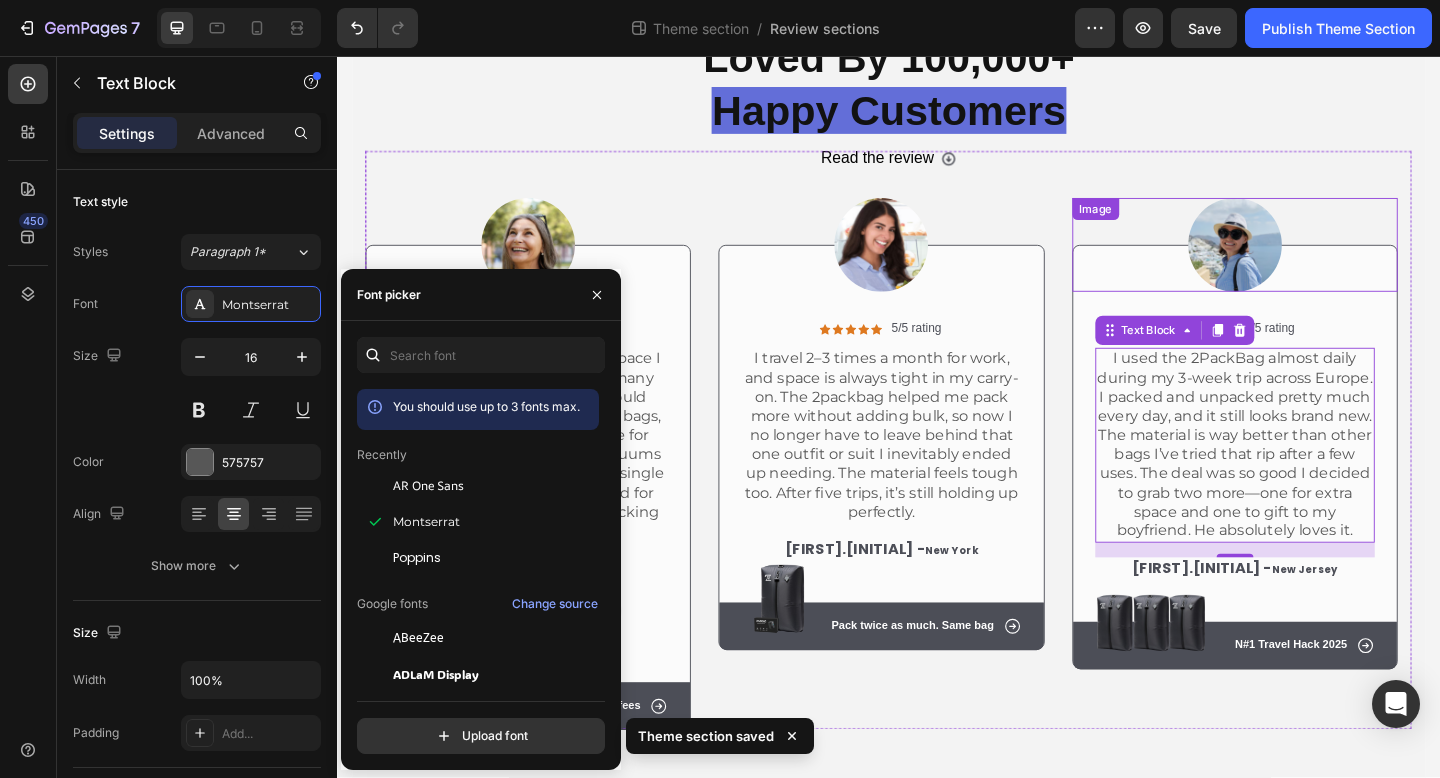 click at bounding box center (1314, 262) 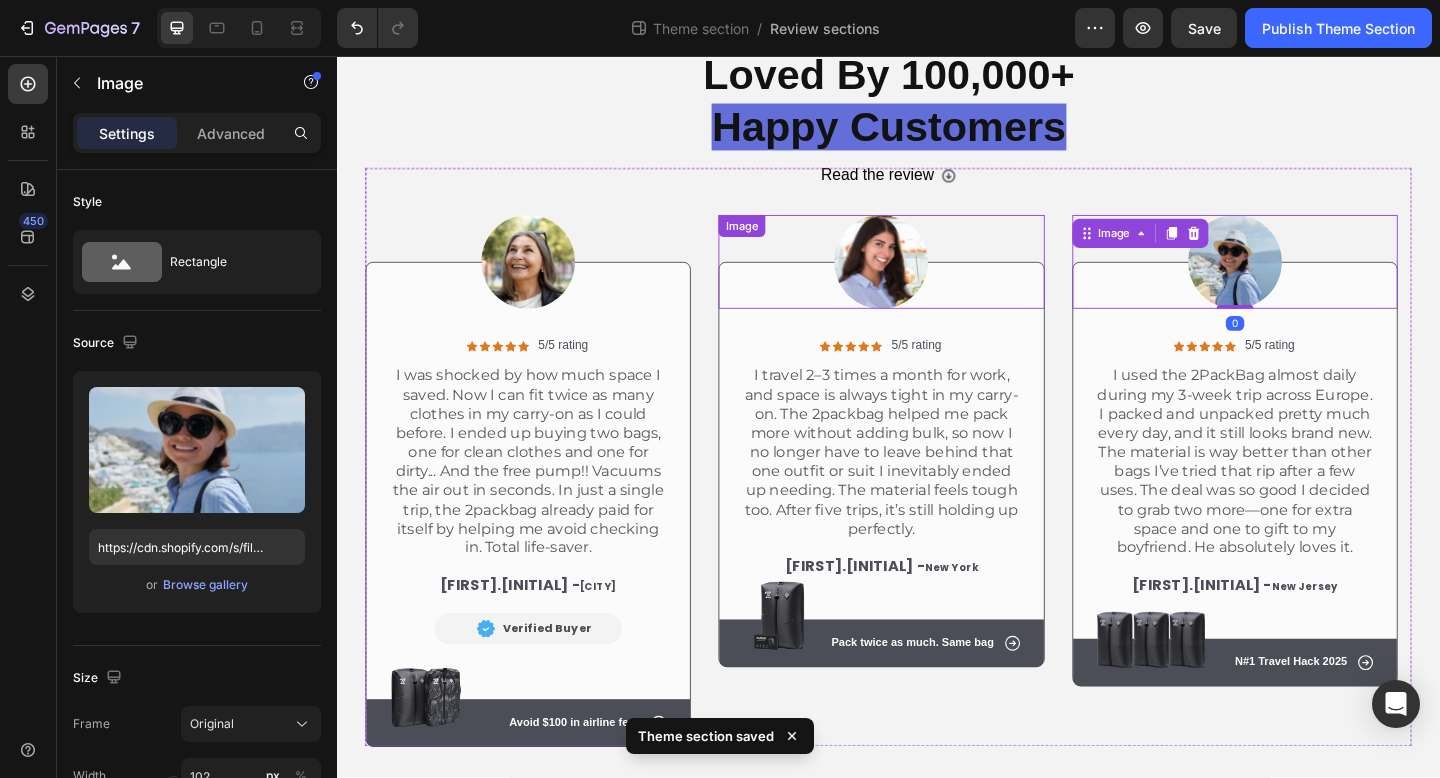 scroll, scrollTop: 0, scrollLeft: 0, axis: both 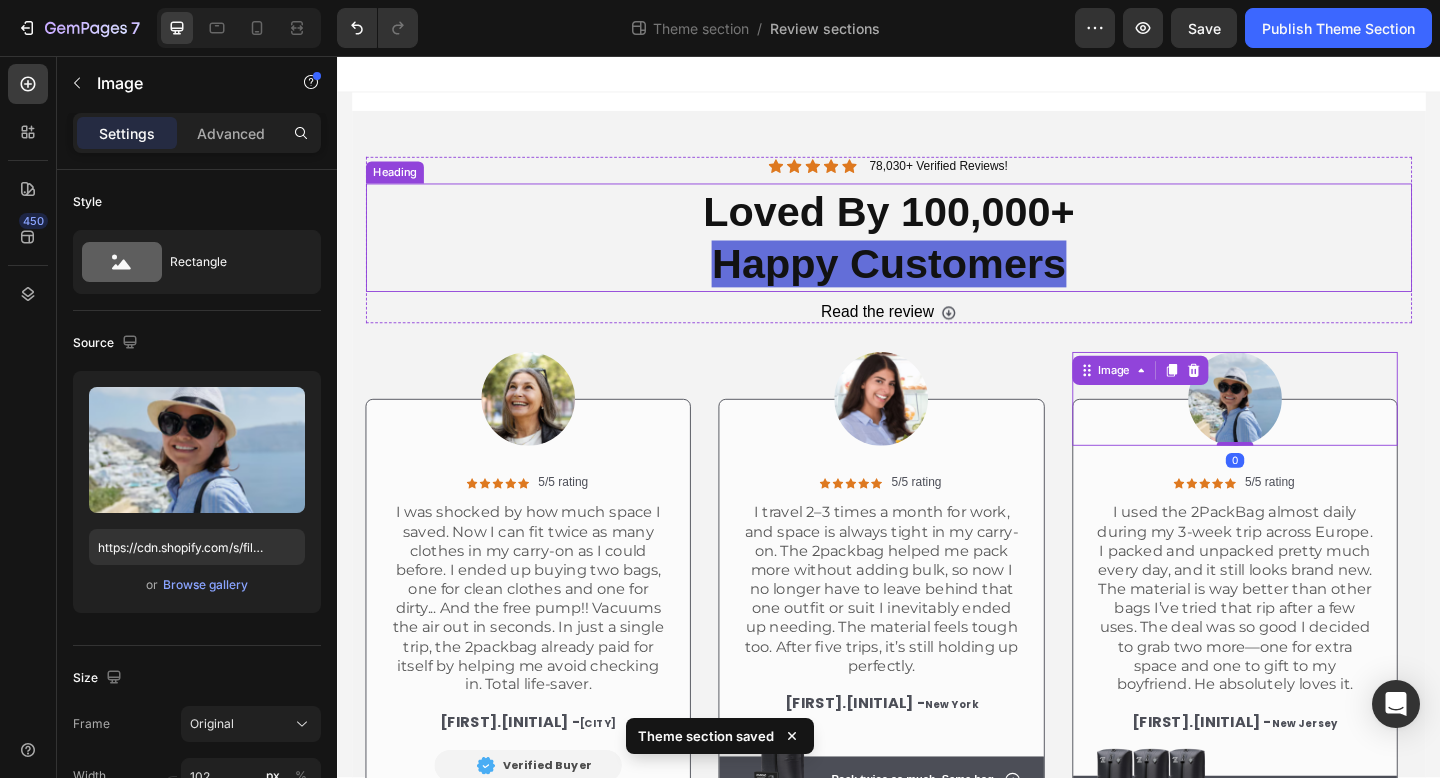 click on "Happy Customers" at bounding box center (936, 282) 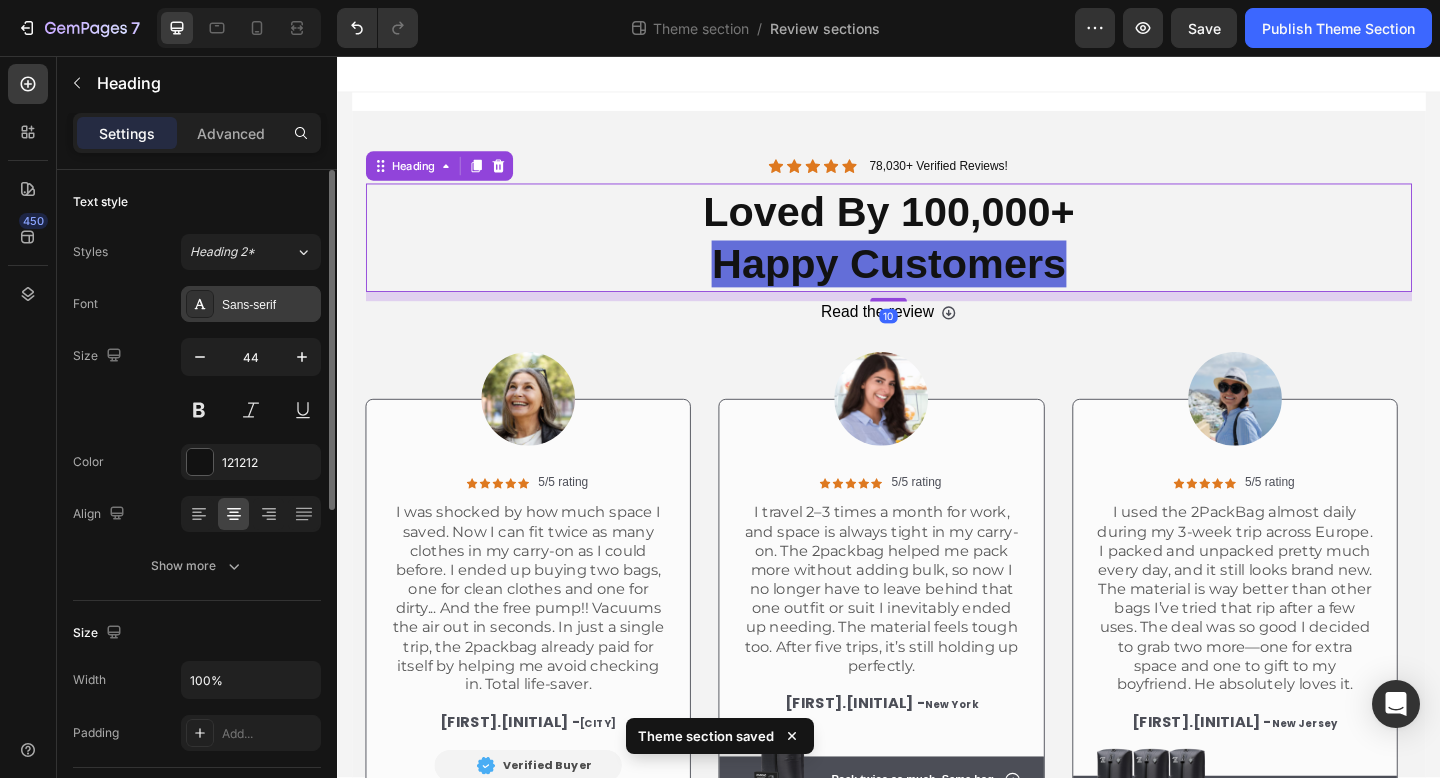 click on "Sans-serif" at bounding box center [269, 305] 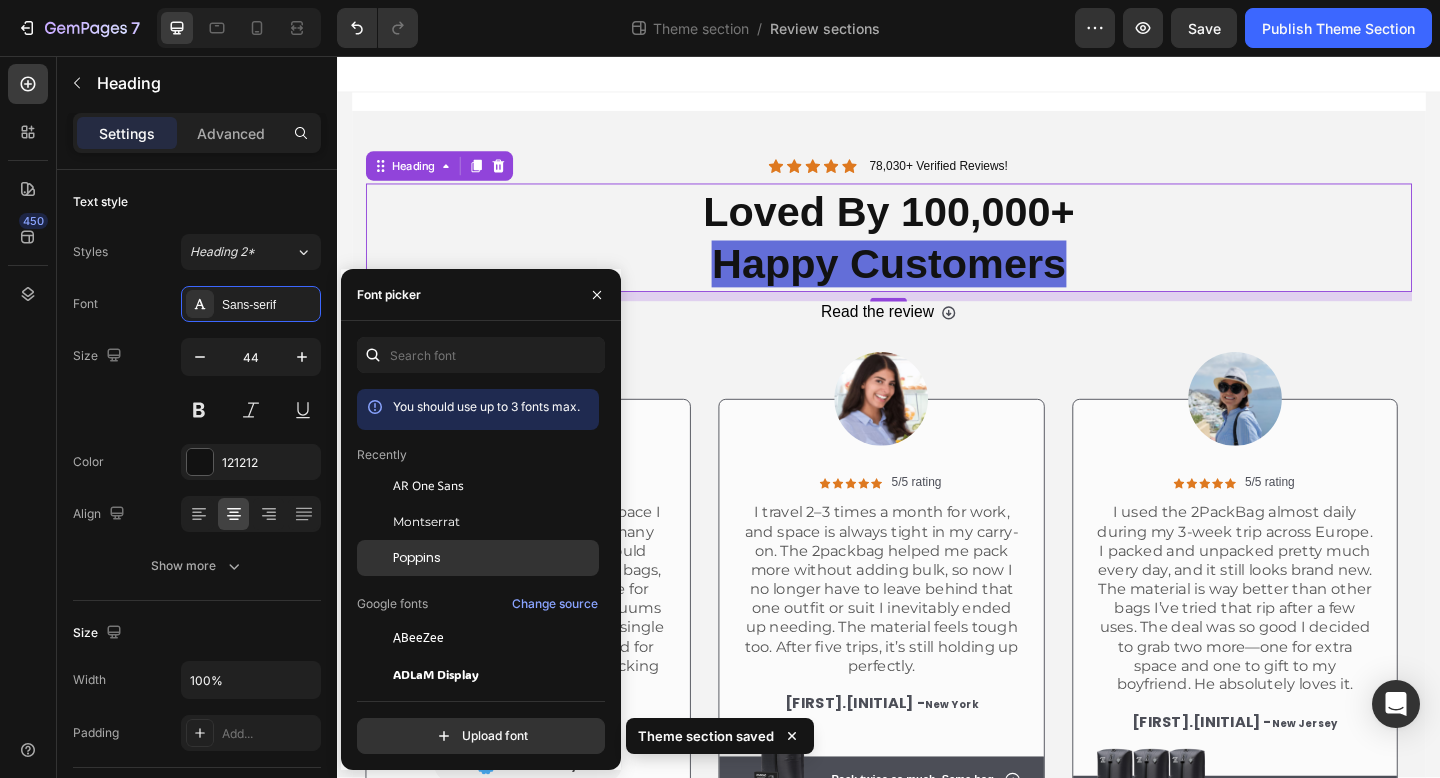 click on "Poppins" at bounding box center (494, 558) 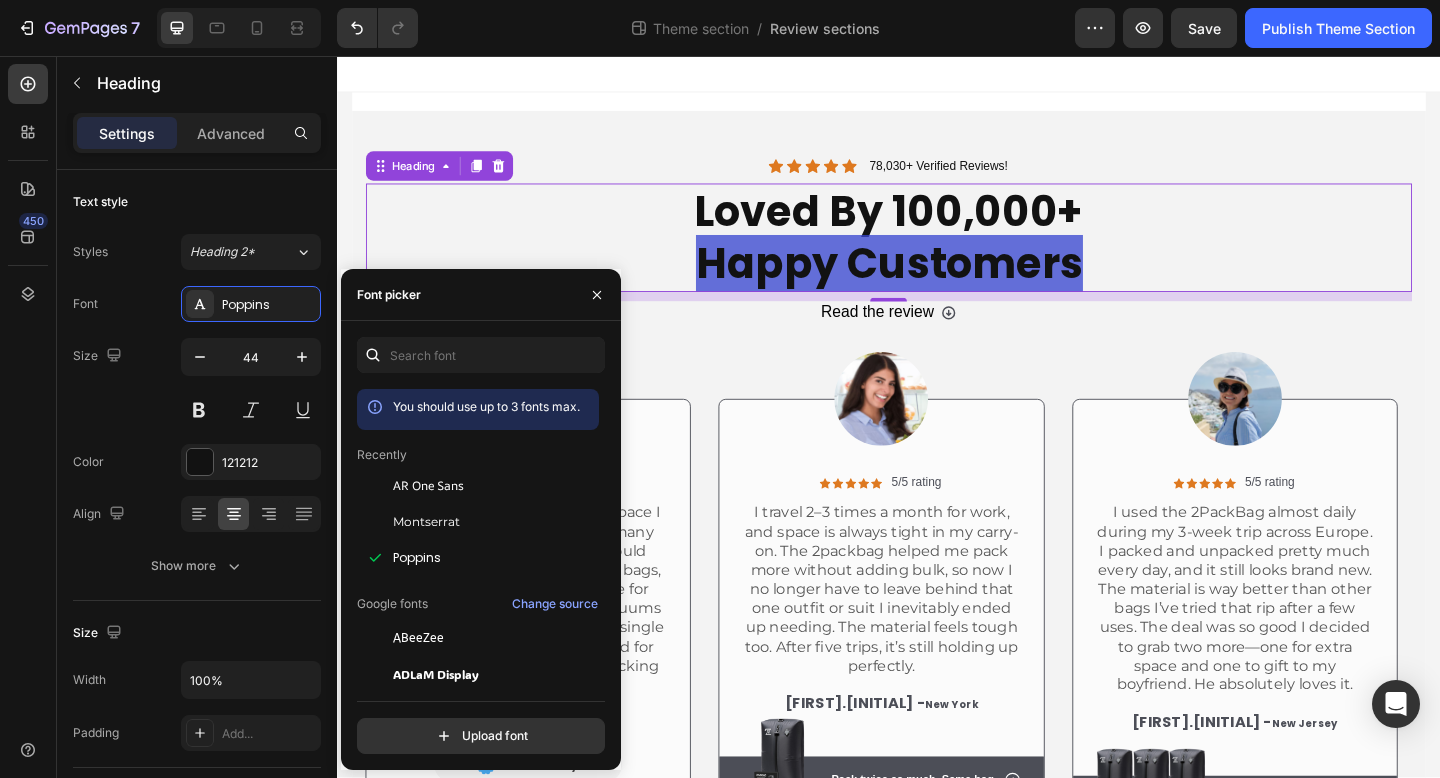 click on "10" at bounding box center (937, 339) 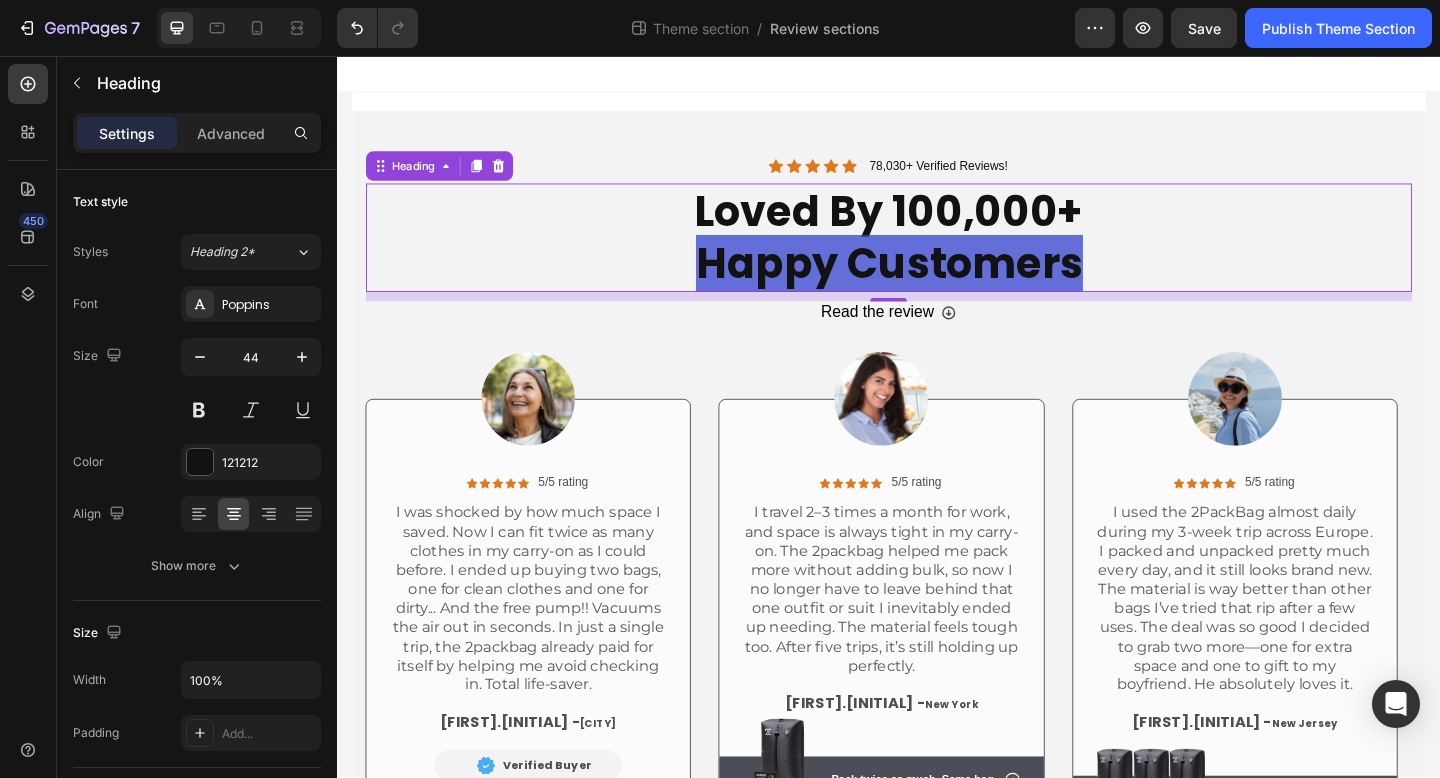 click on "10" at bounding box center [937, 339] 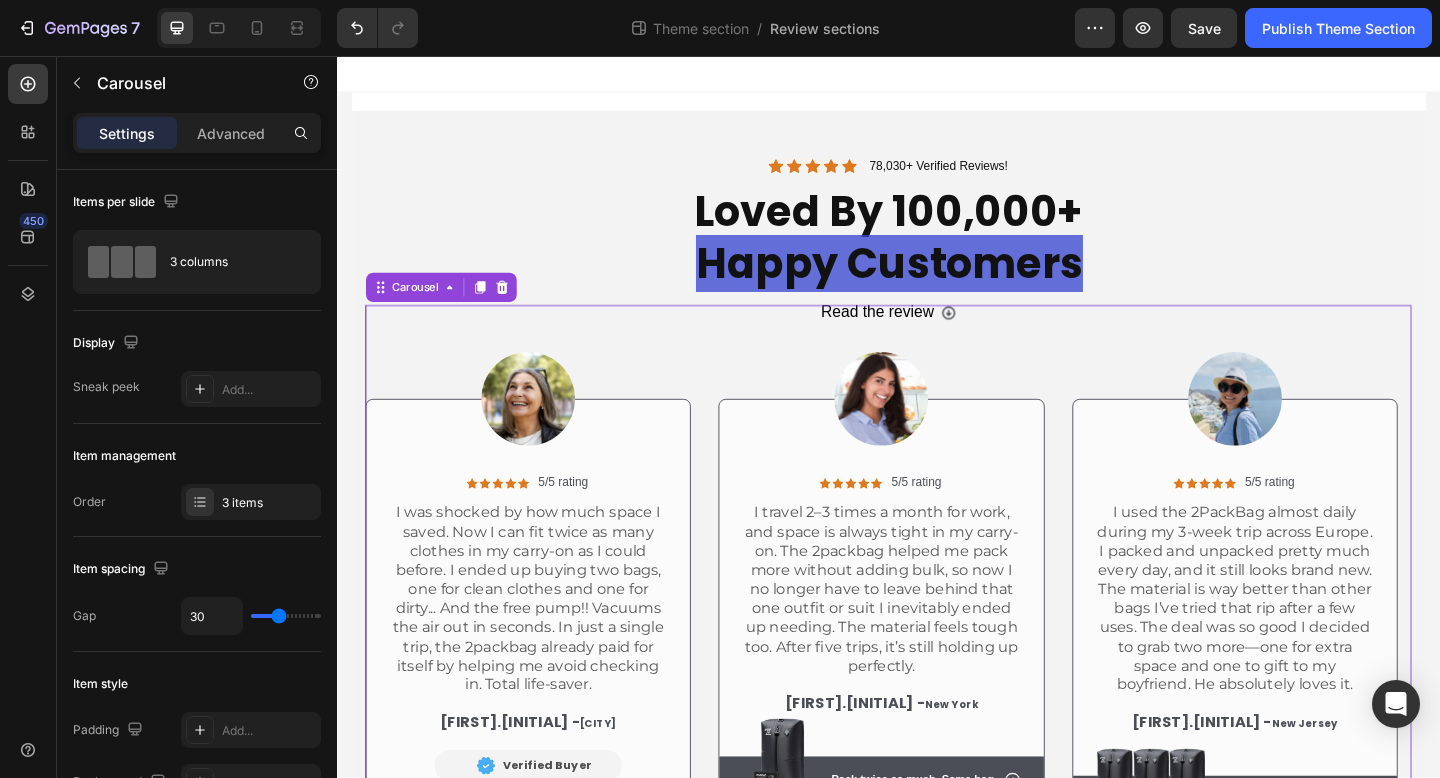 click on "Icon Icon Icon Icon Icon Icon List 5/5 rating Text Block Row I travel 2–3 times a month for work, and space is always tight in my carry-on. The 2packbag helped me pack more without adding bulk, so now I no longer have to leave behind that one outfit or suit I inevitably ended up needing. The material feels tough too. After five trips, it’s still holding up perfectly. Text Block [FIRST].[INITIAL] - [CITY] Text Block Image Row Row
Icon Pack twice as much. Same bag Text Block Row Hero Banner Row" at bounding box center (929, 641) 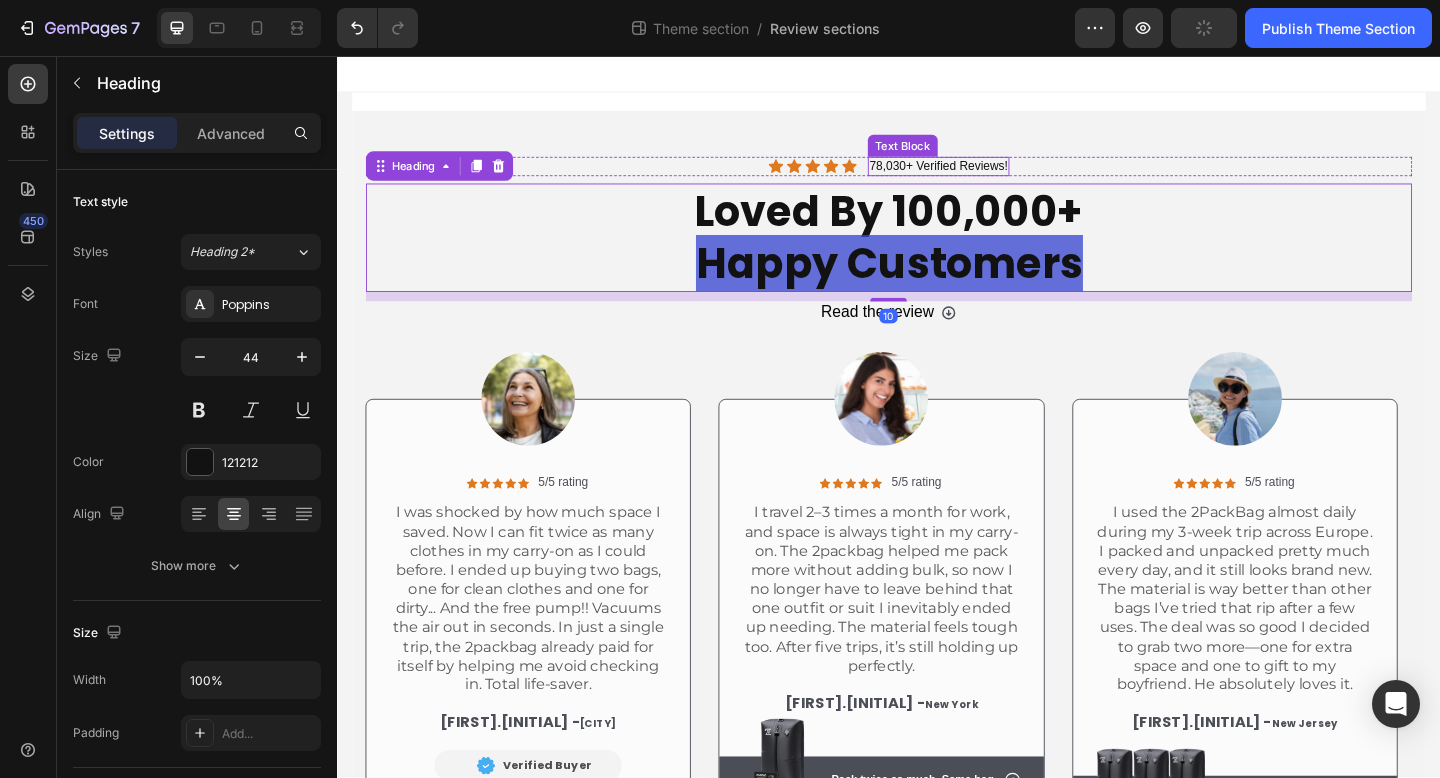 click on "78,030+ Verified Reviews!" at bounding box center [991, 176] 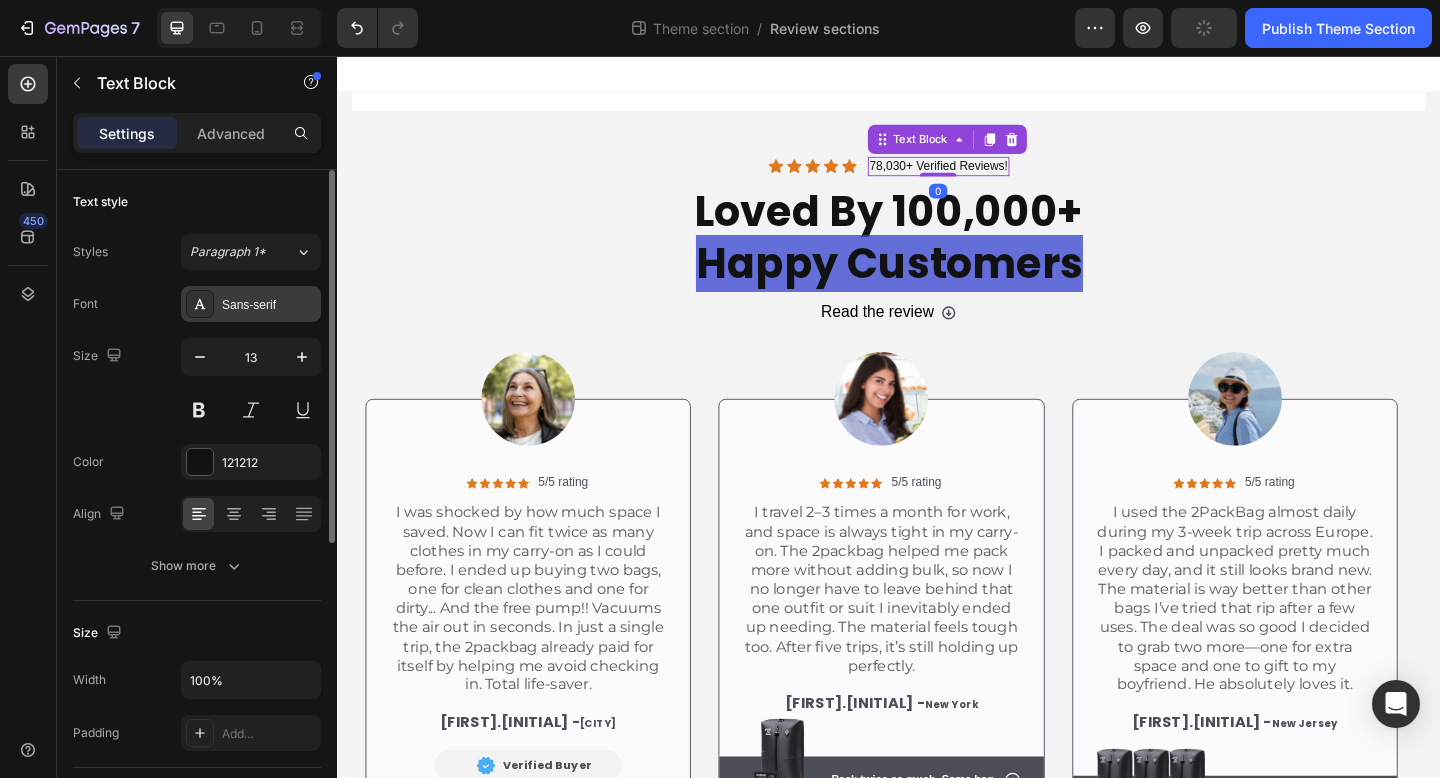 click on "Sans-serif" at bounding box center (251, 304) 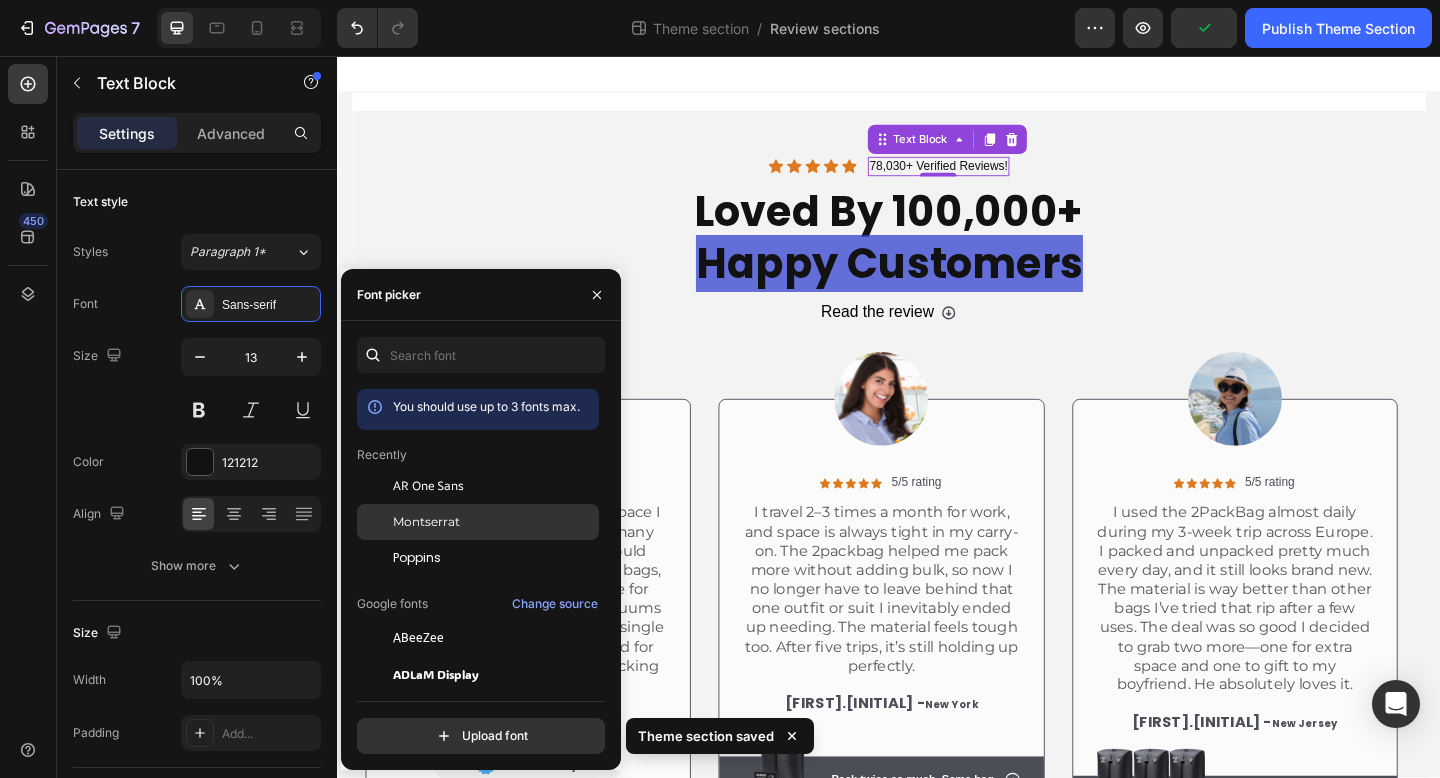 click on "Montserrat" at bounding box center [426, 522] 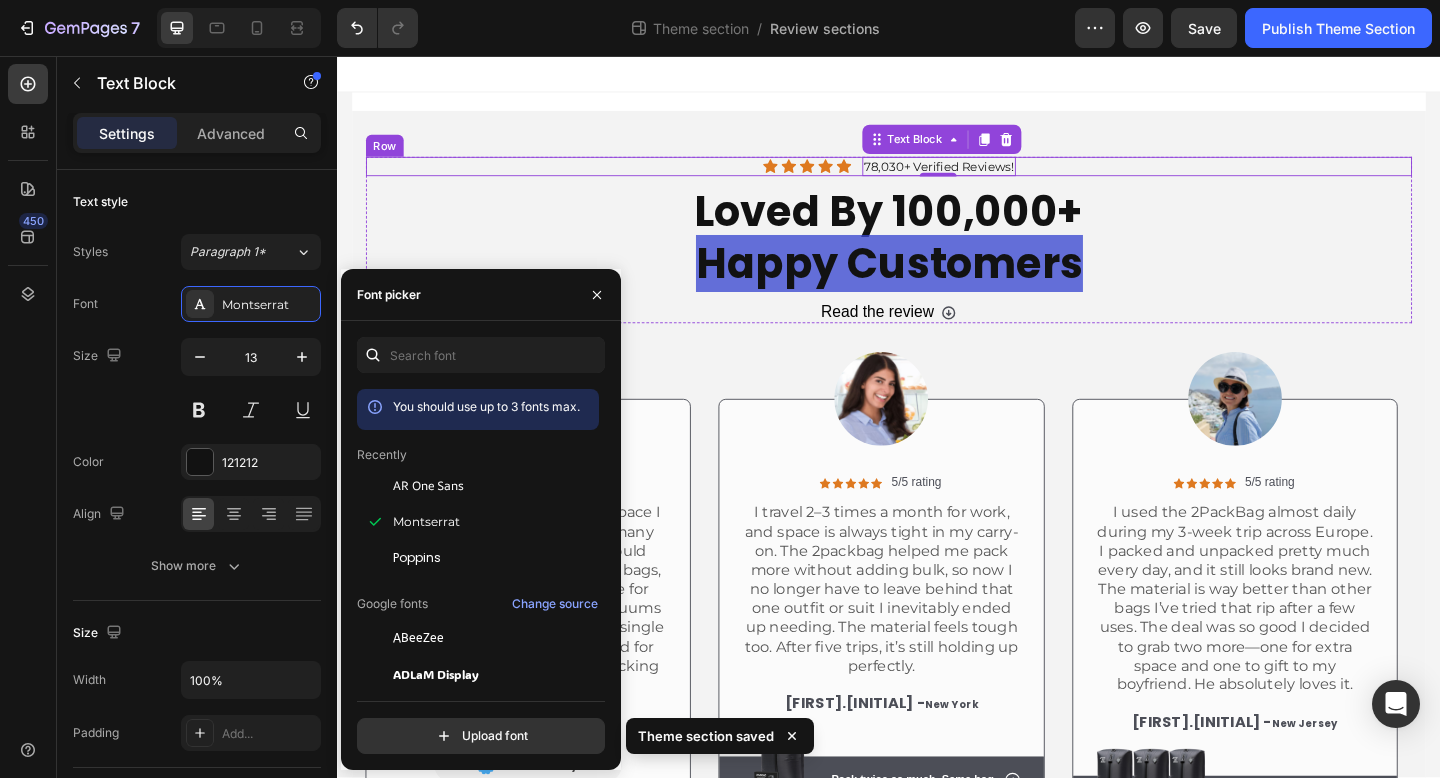 click on "Icon Icon Icon Icon Icon Icon List 78,030+ Verified Reviews! Text Block 0 Row" at bounding box center (937, 176) 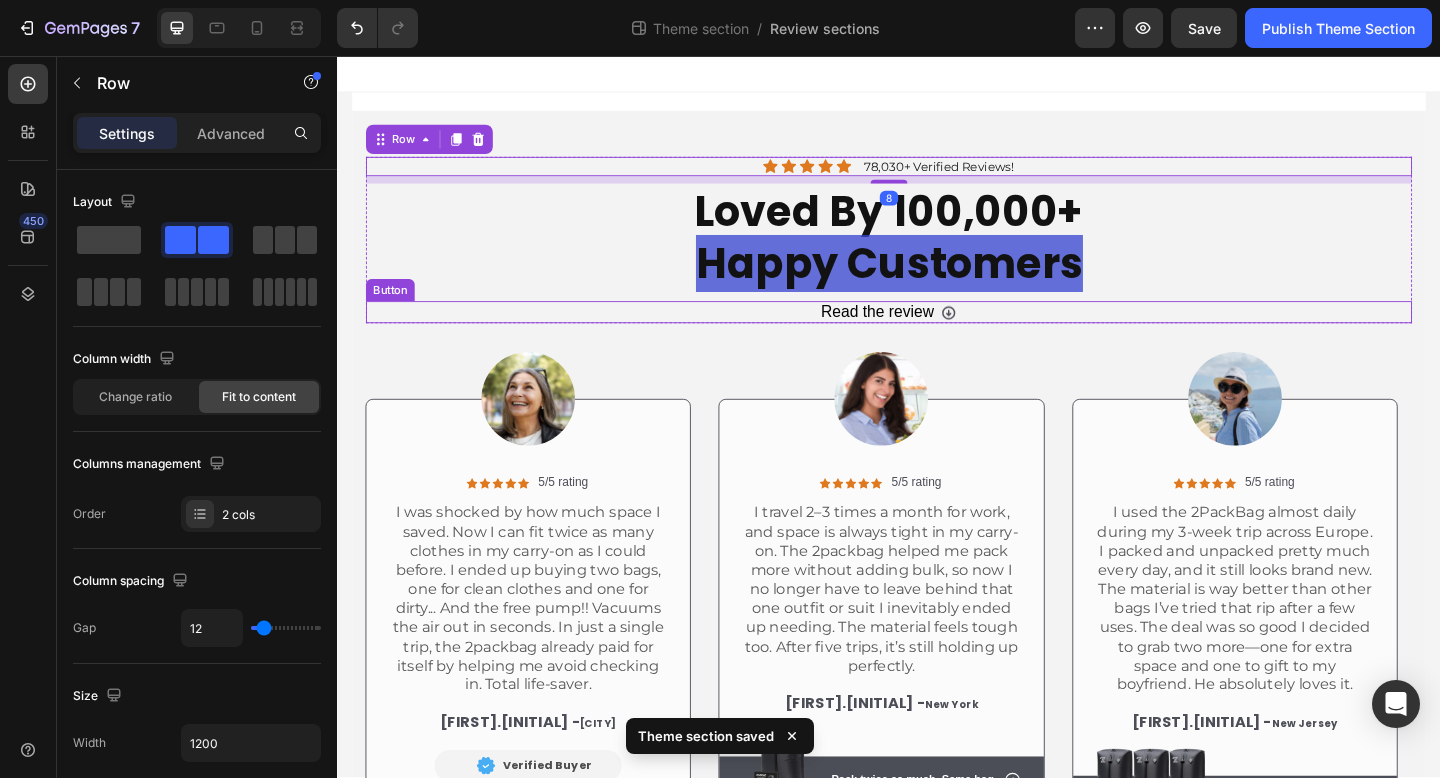 click on "Icon Icon Icon Icon Icon Icon List 5/5 rating Text Block Row I travel 2–3 times a month for work, and space is always tight in my carry-on. The 2packbag helped me pack more without adding bulk, so now I no longer have to leave behind that one outfit or suit I inevitably ended up needing. The material feels tough too. After five trips, it’s still holding up perfectly. Text Block [FIRST].[INITIAL] - [CITY] Text Block Image Row Row
Icon Pack twice as much. Same bag Text Block Row Hero Banner Row" at bounding box center (929, 641) 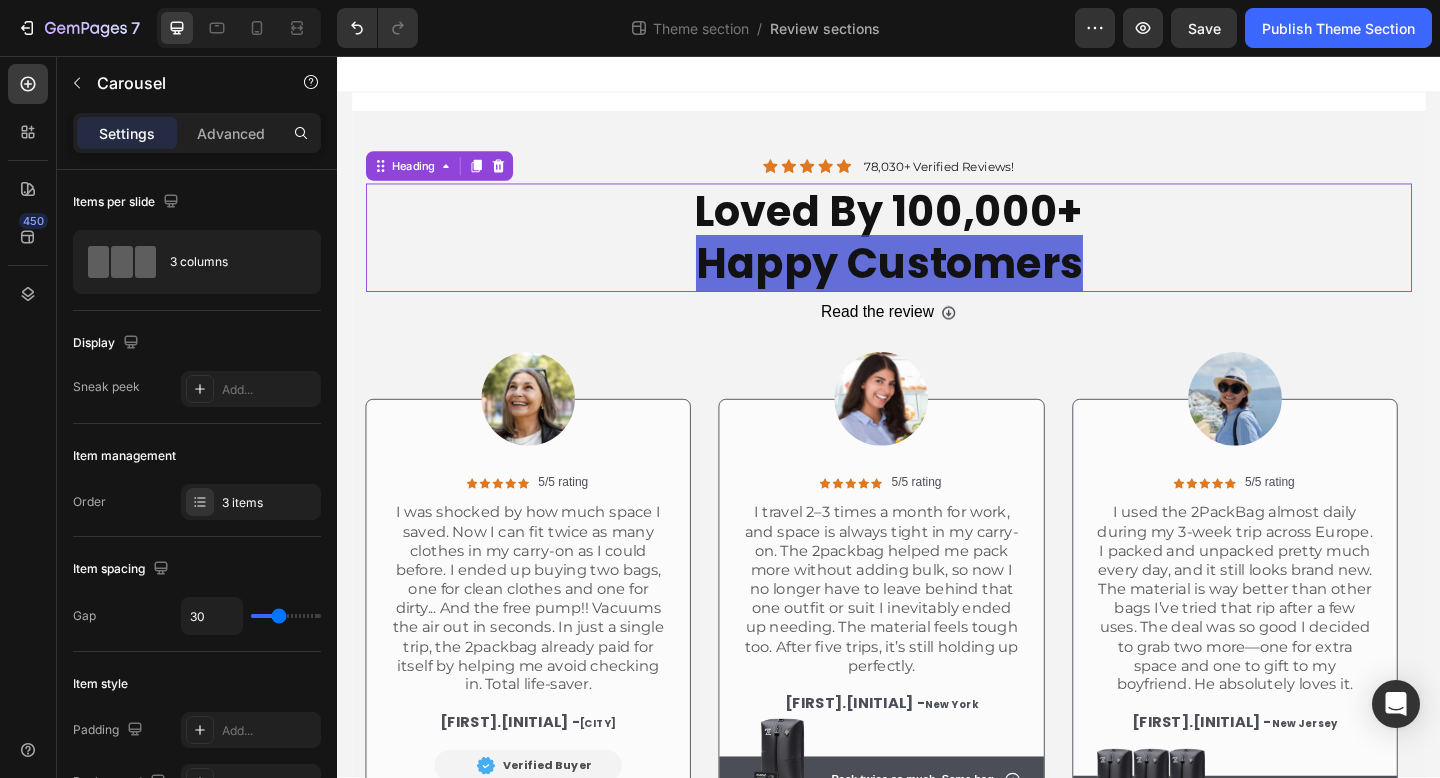 click on "Happy Customers" at bounding box center (937, 282) 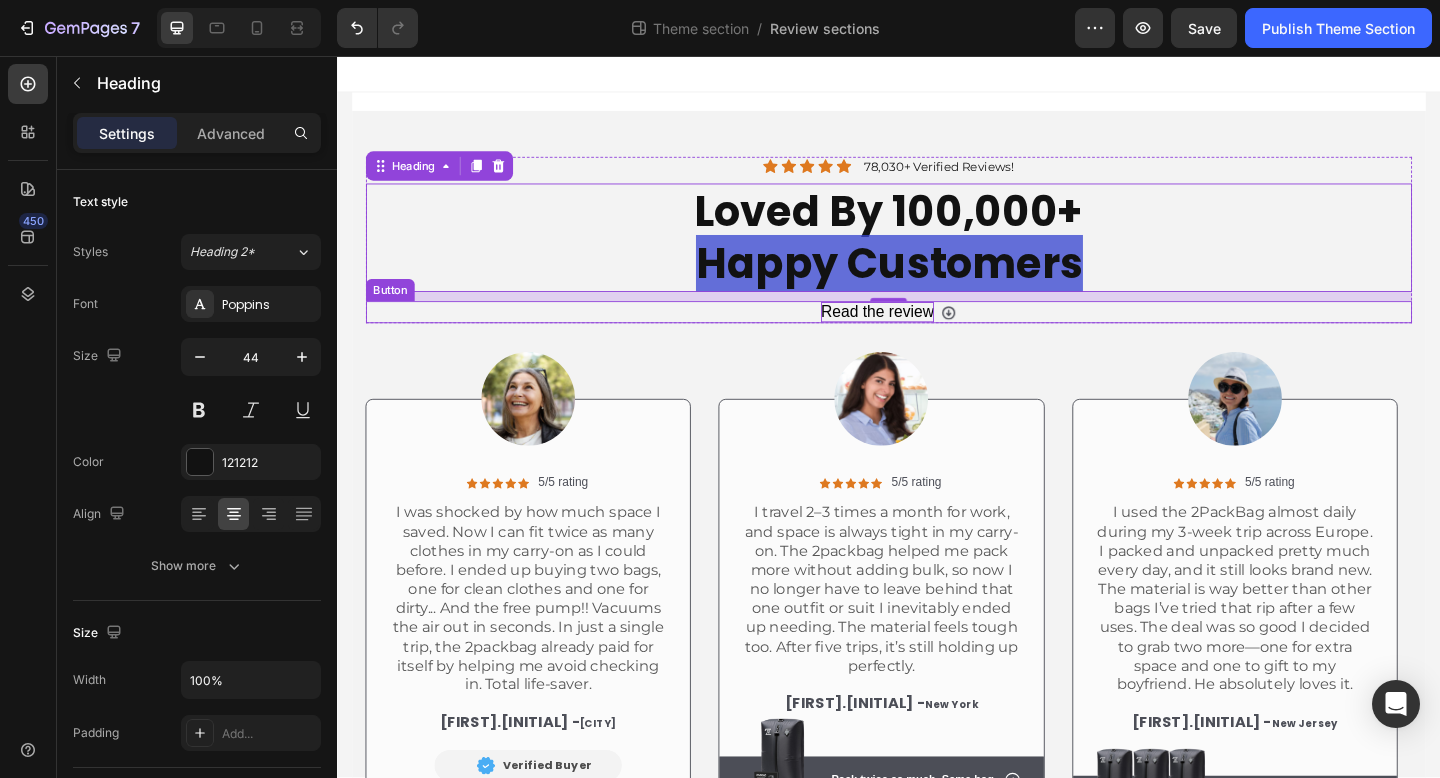 click on "Read the review" at bounding box center [924, 334] 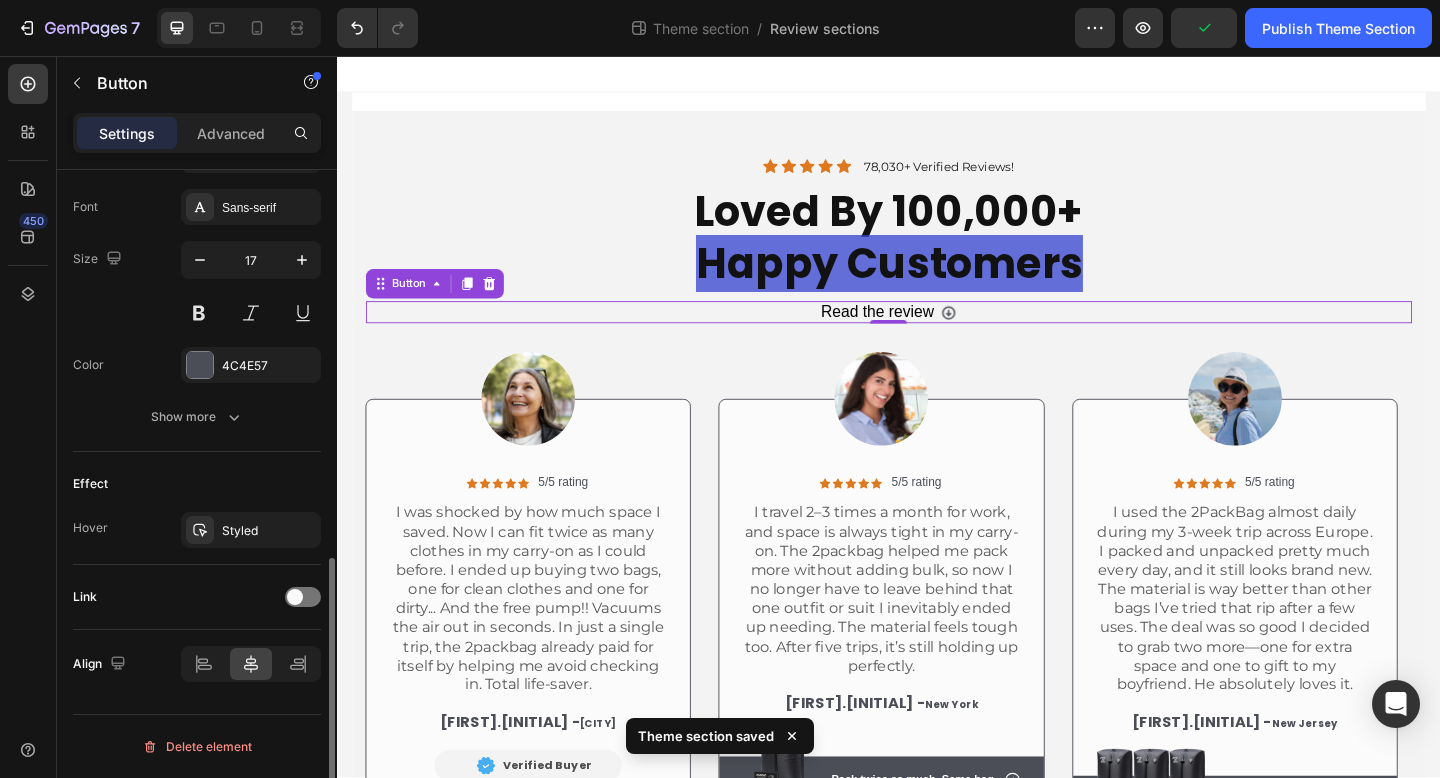scroll, scrollTop: 507, scrollLeft: 0, axis: vertical 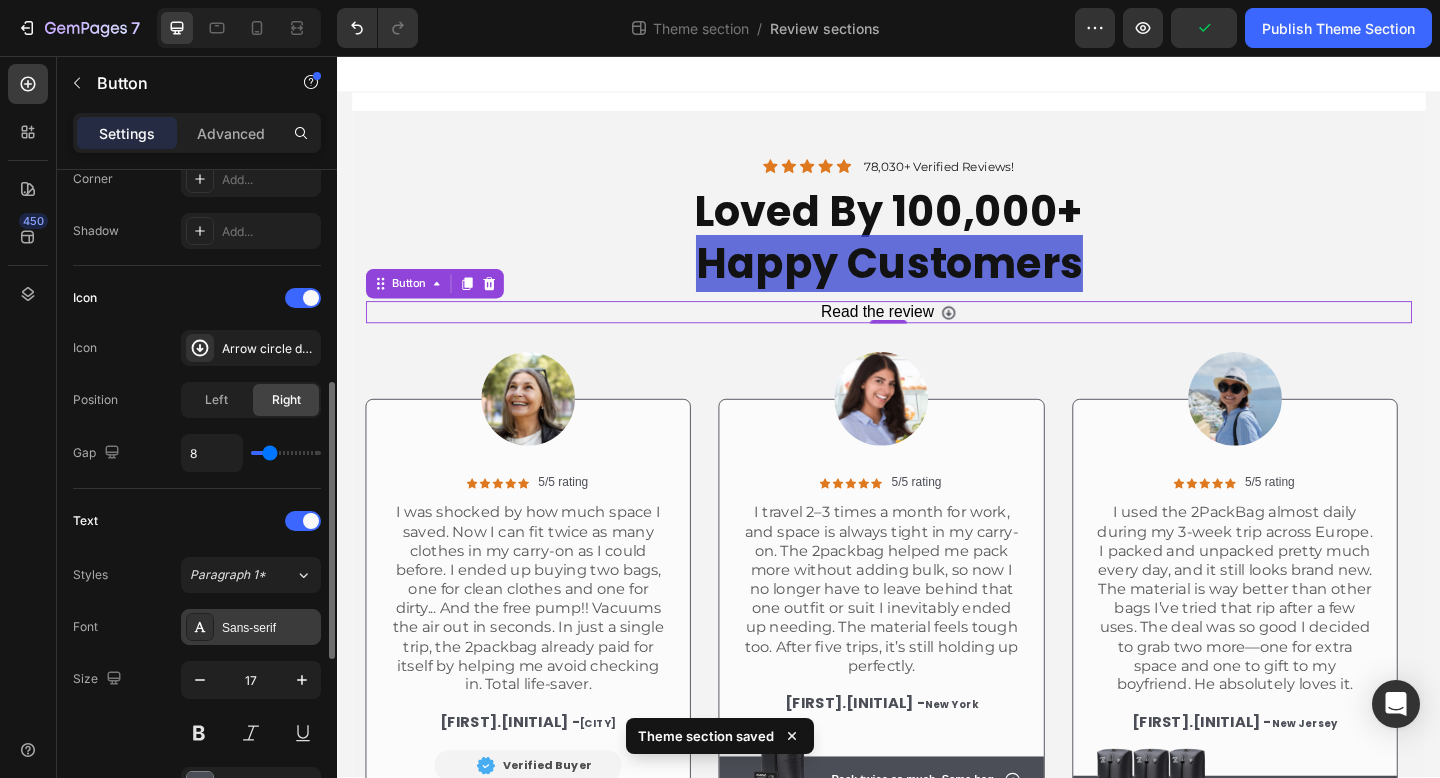 click on "Sans-serif" at bounding box center [251, 627] 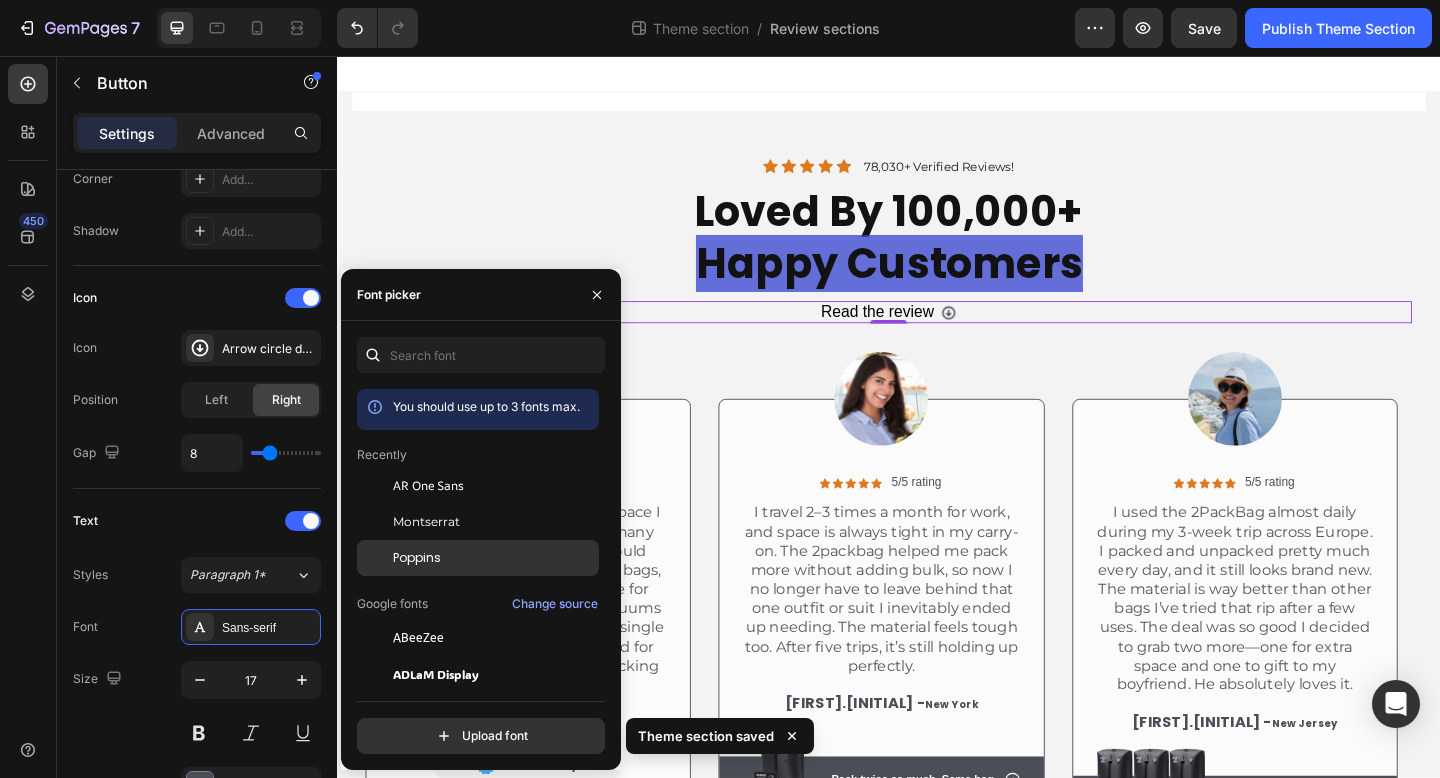 click on "Poppins" at bounding box center (417, 558) 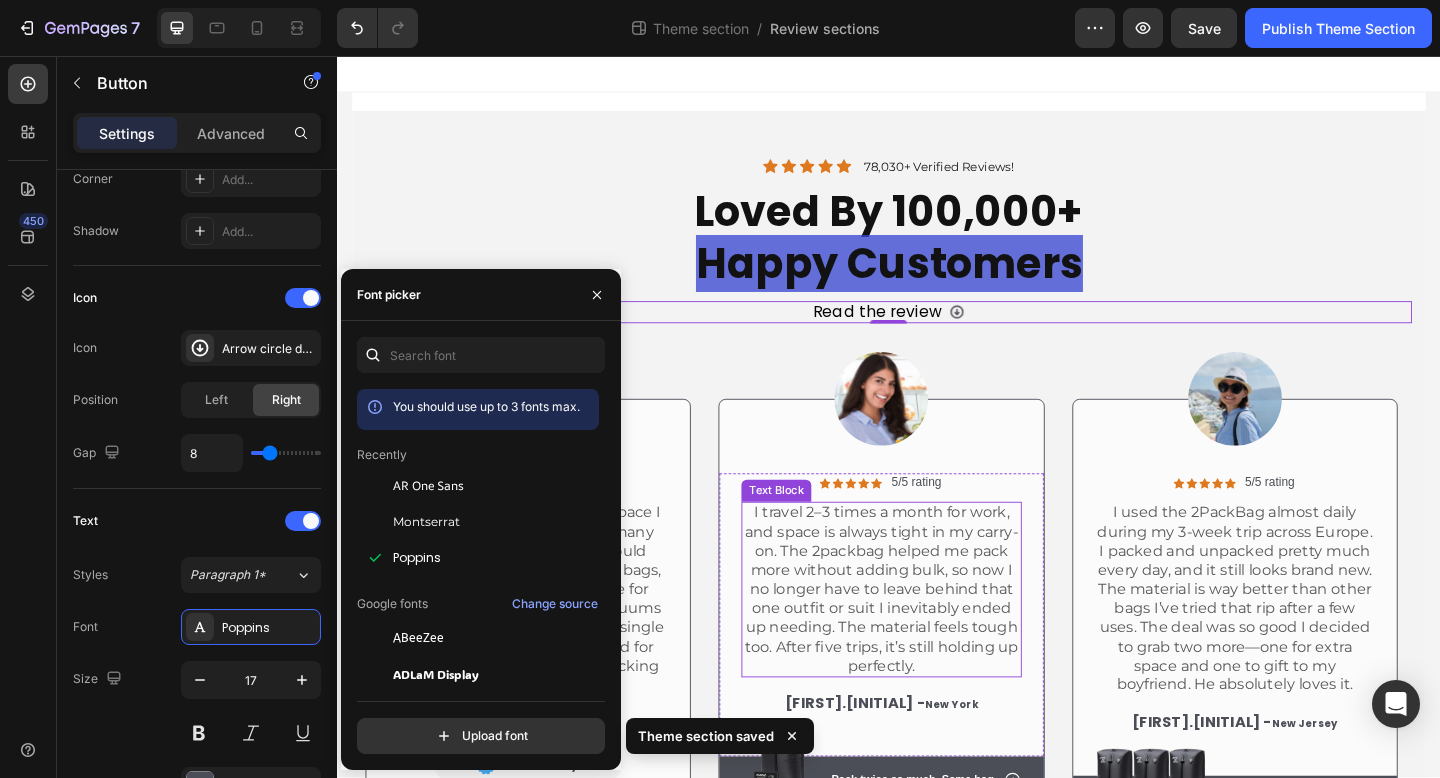 click on "I travel 2–3 times a month for work, and space is always tight in my carry-on. The 2packbag helped me pack more without adding bulk, so now I no longer have to leave behind that one outfit or suit I inevitably ended up needing. The material feels tough too. After five trips, it’s still holding up perfectly." at bounding box center [929, 636] 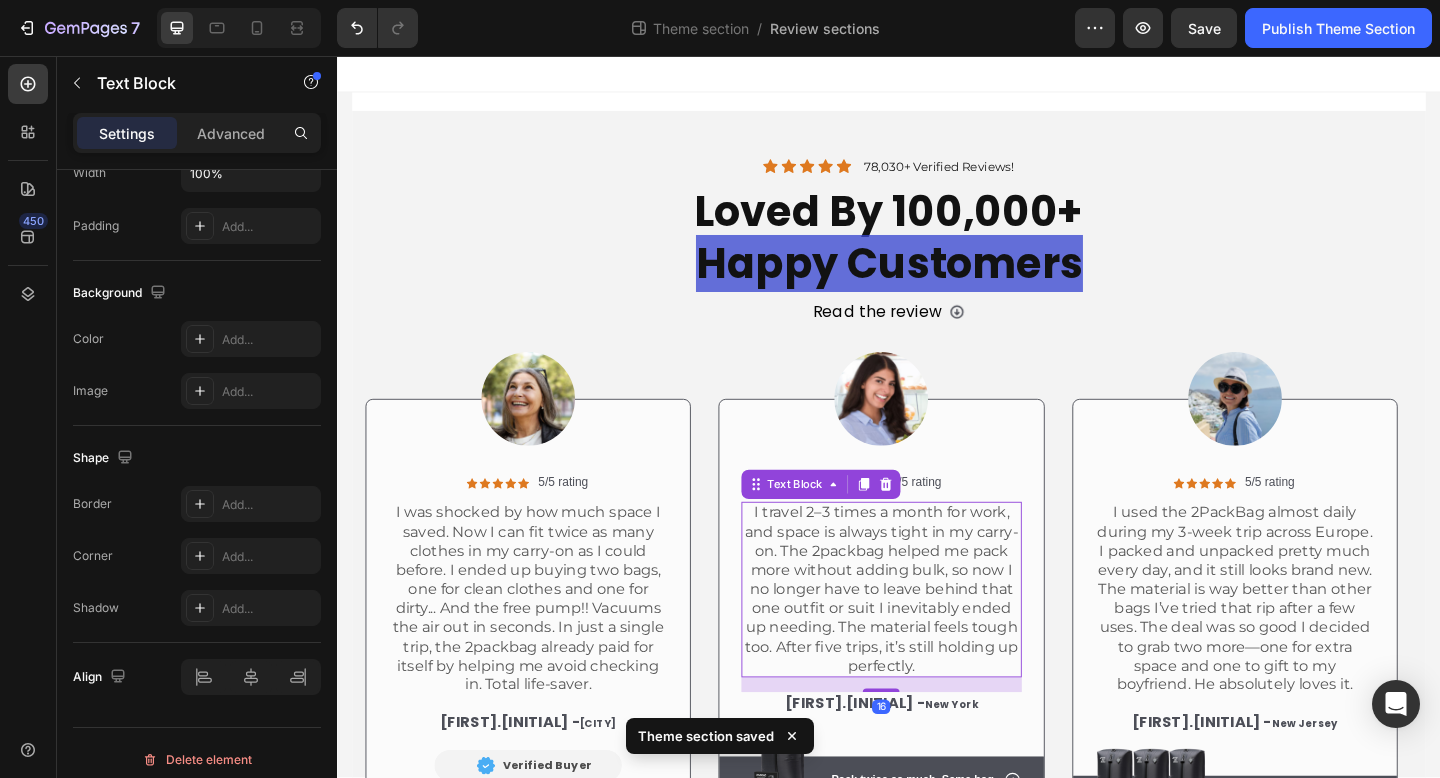 scroll, scrollTop: 0, scrollLeft: 0, axis: both 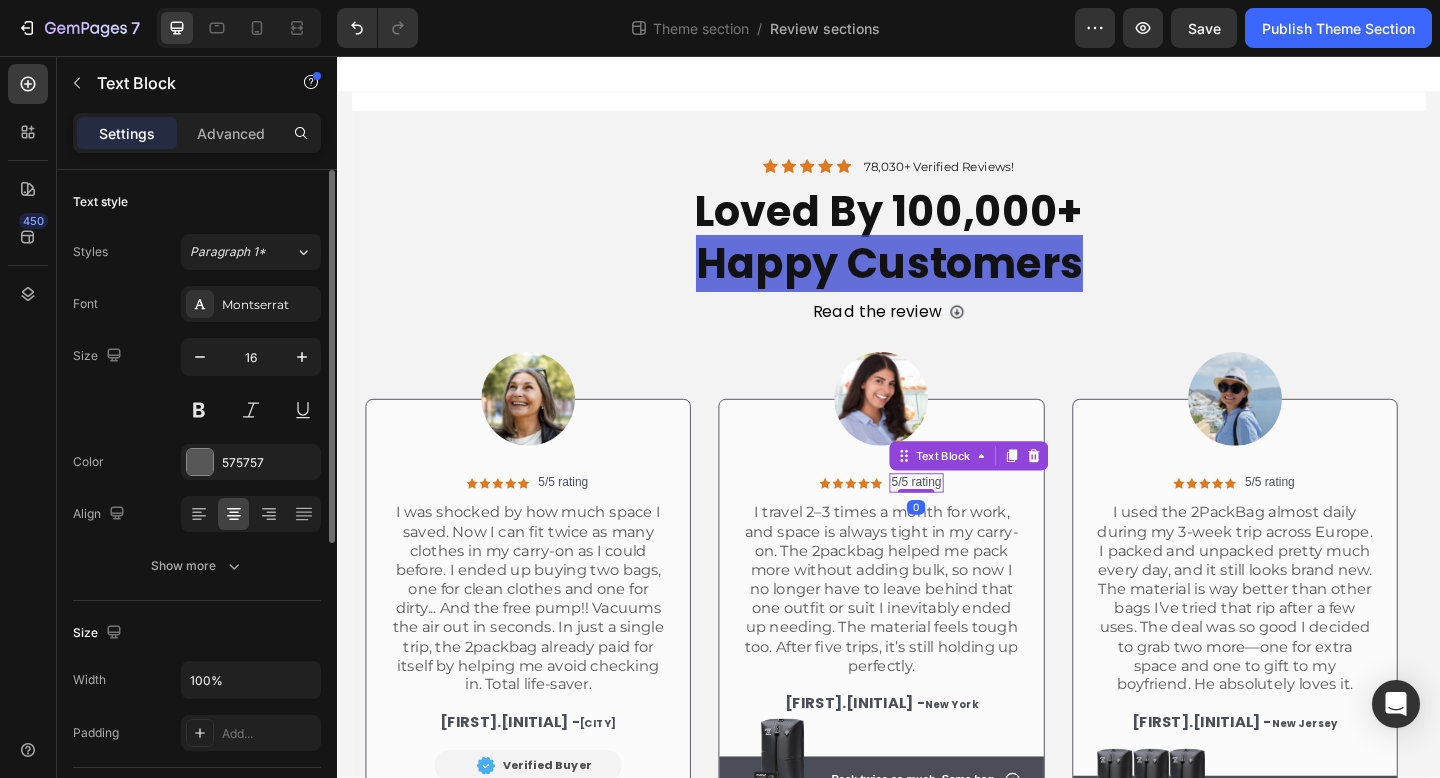 click on "5/5 rating" at bounding box center (967, 520) 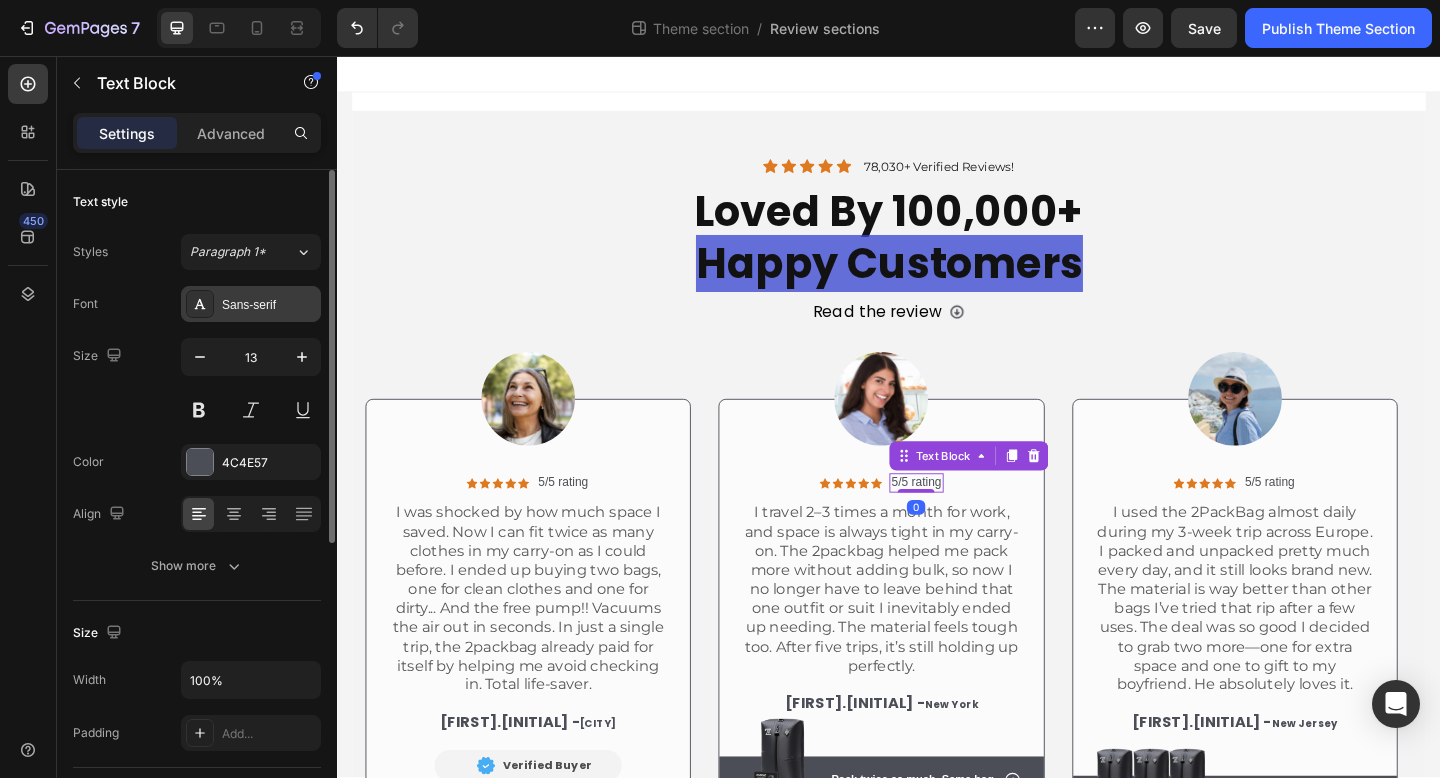 click on "Sans-serif" at bounding box center (269, 305) 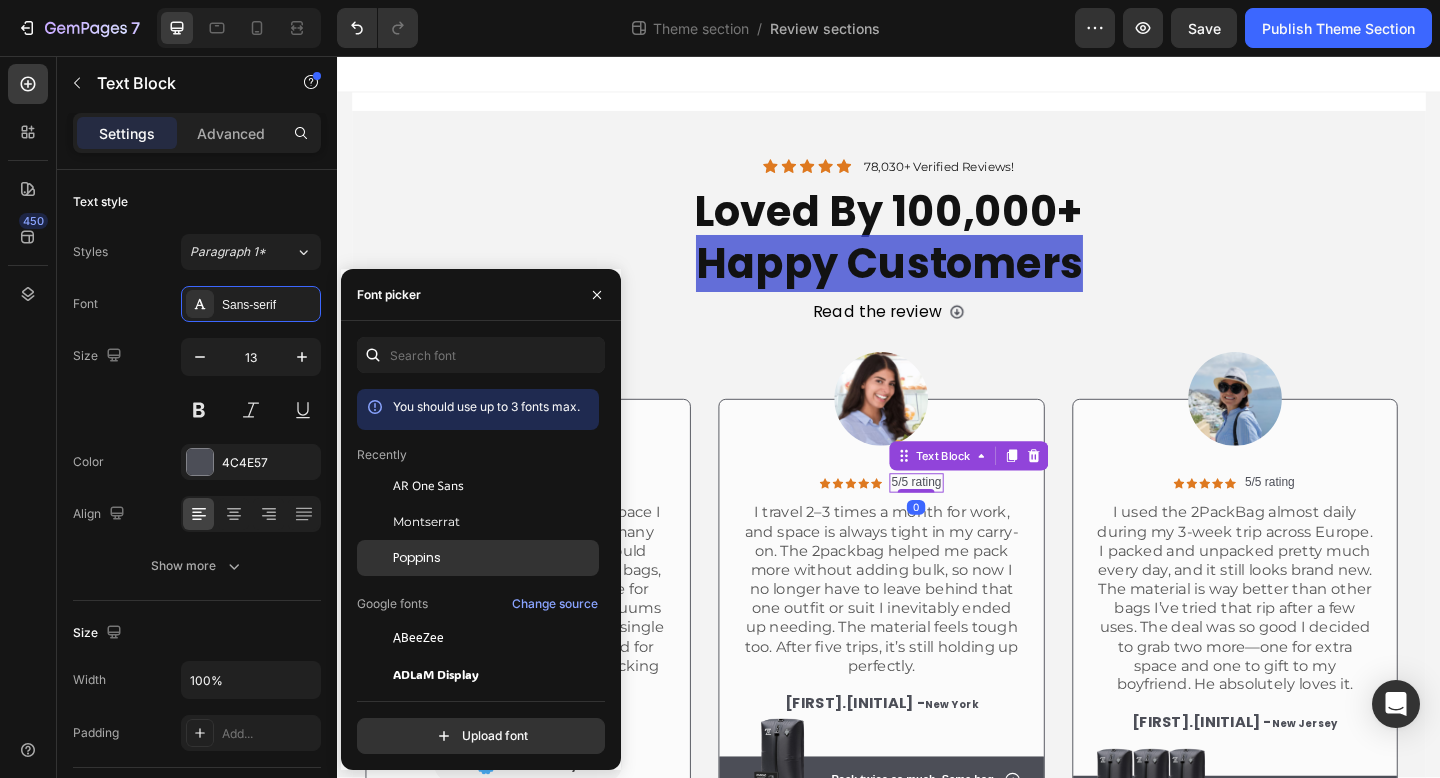click on "Poppins" at bounding box center [417, 558] 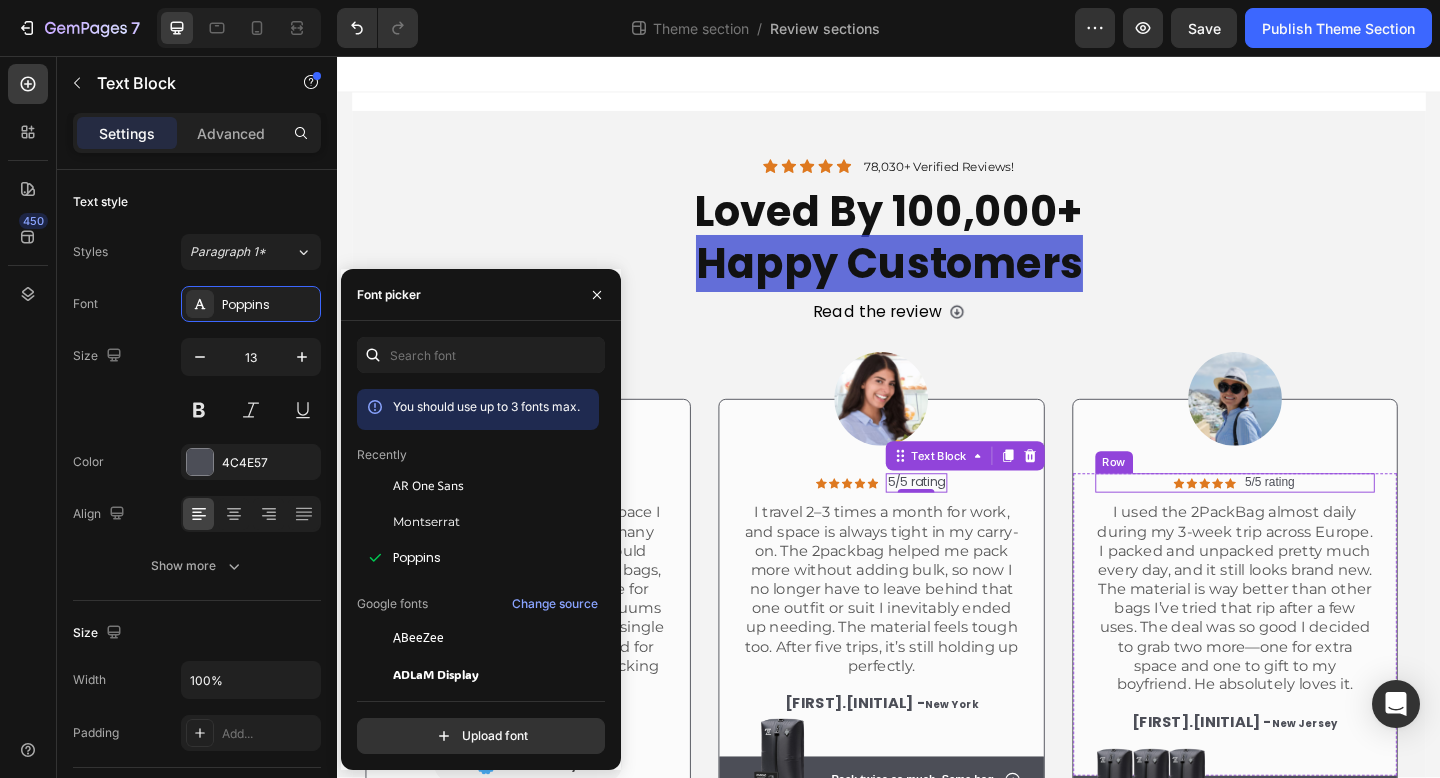 click on "Icon Icon Icon Icon Icon Icon List 5/5 rating Text Block Row" at bounding box center (1314, 520) 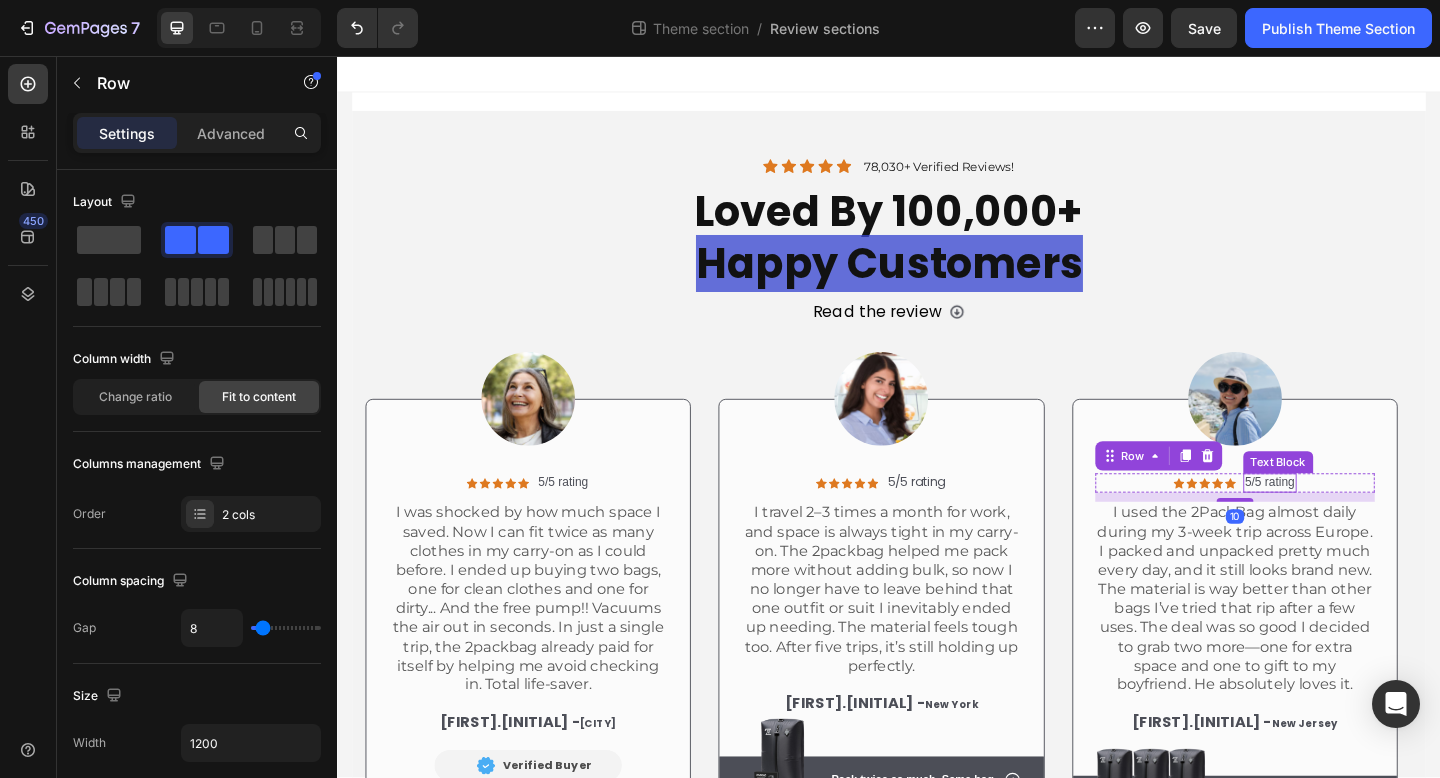 click on "5/5 rating" at bounding box center (1352, 520) 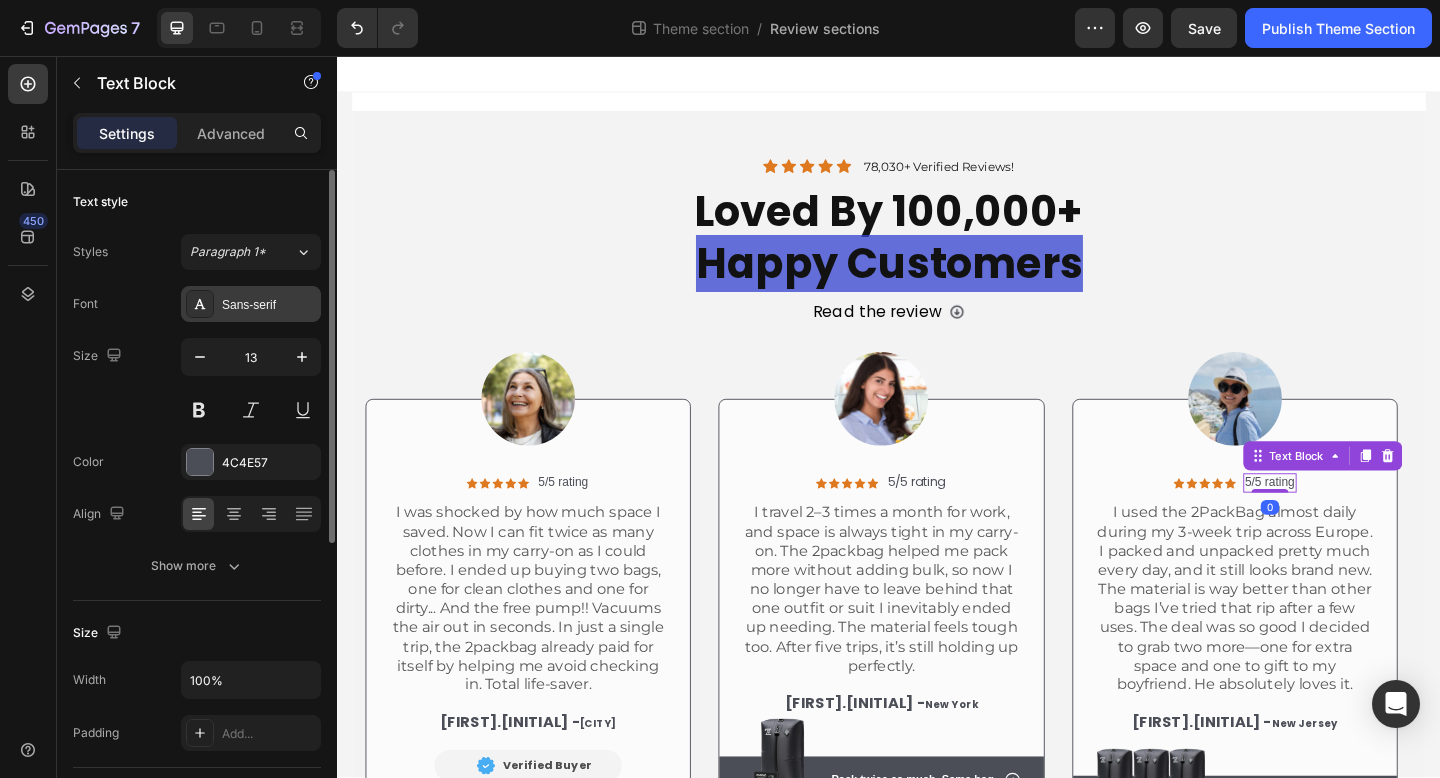click on "Sans-serif" at bounding box center [269, 305] 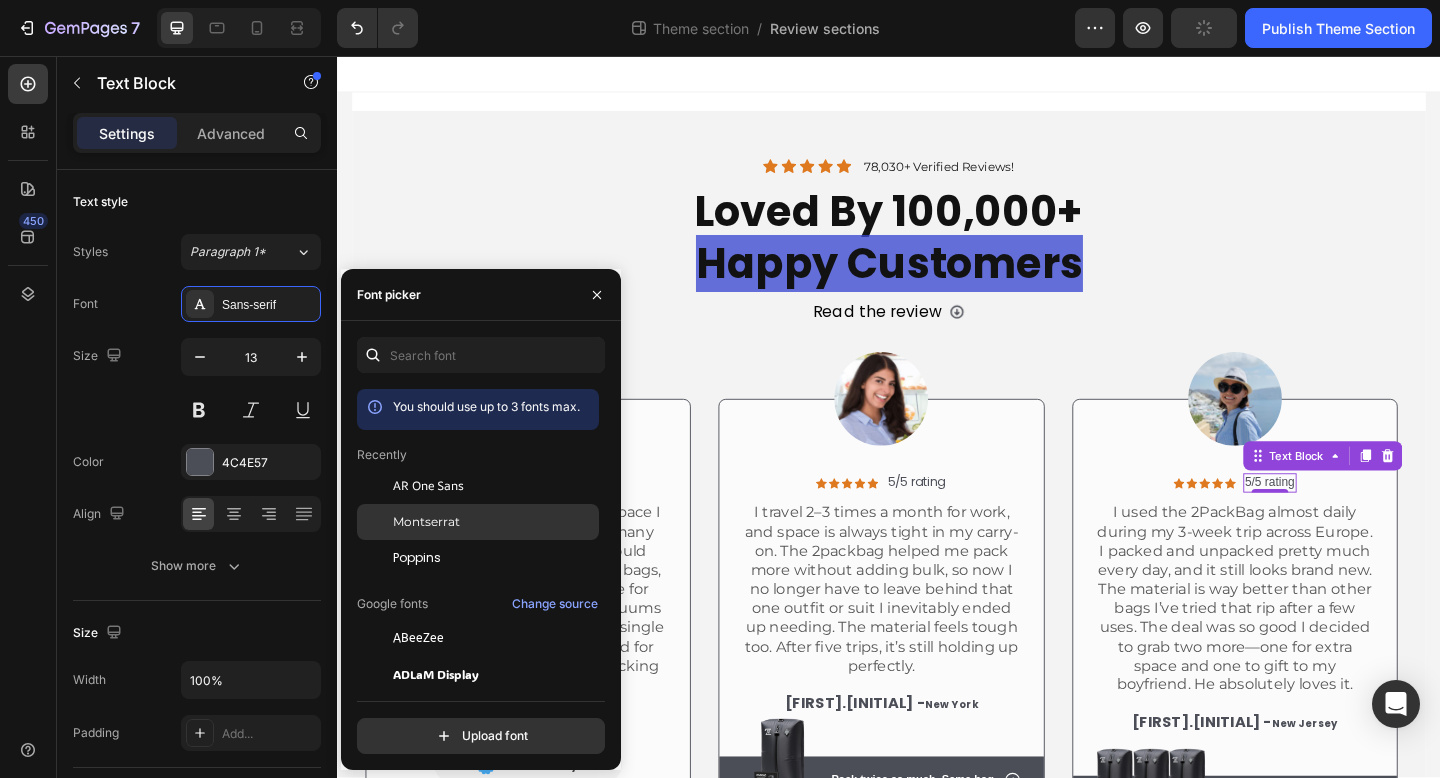 click on "Montserrat" 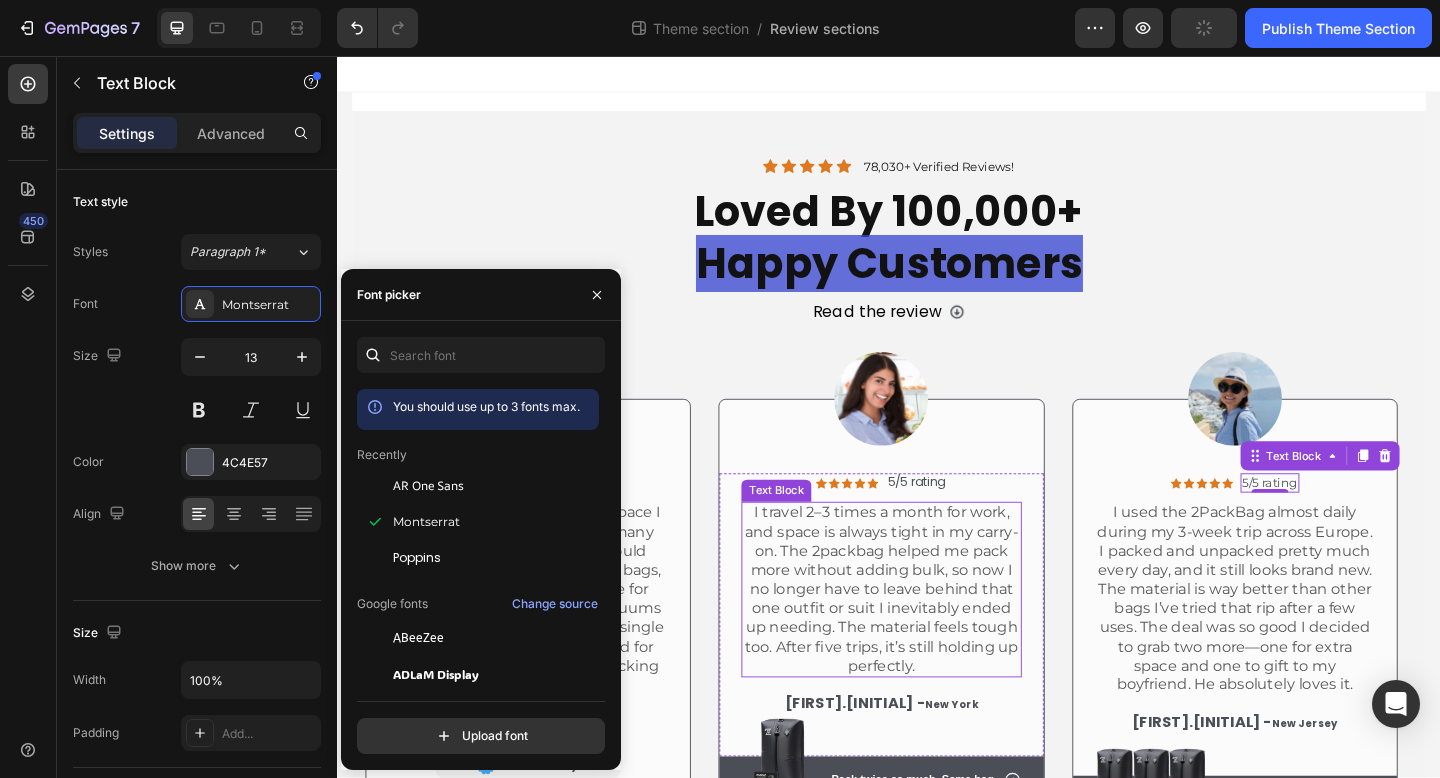 click on "I travel 2–3 times a month for work, and space is always tight in my carry-on. The 2packbag helped me pack more without adding bulk, so now I no longer have to leave behind that one outfit or suit I inevitably ended up needing. The material feels tough too. After five trips, it’s still holding up perfectly." at bounding box center [929, 636] 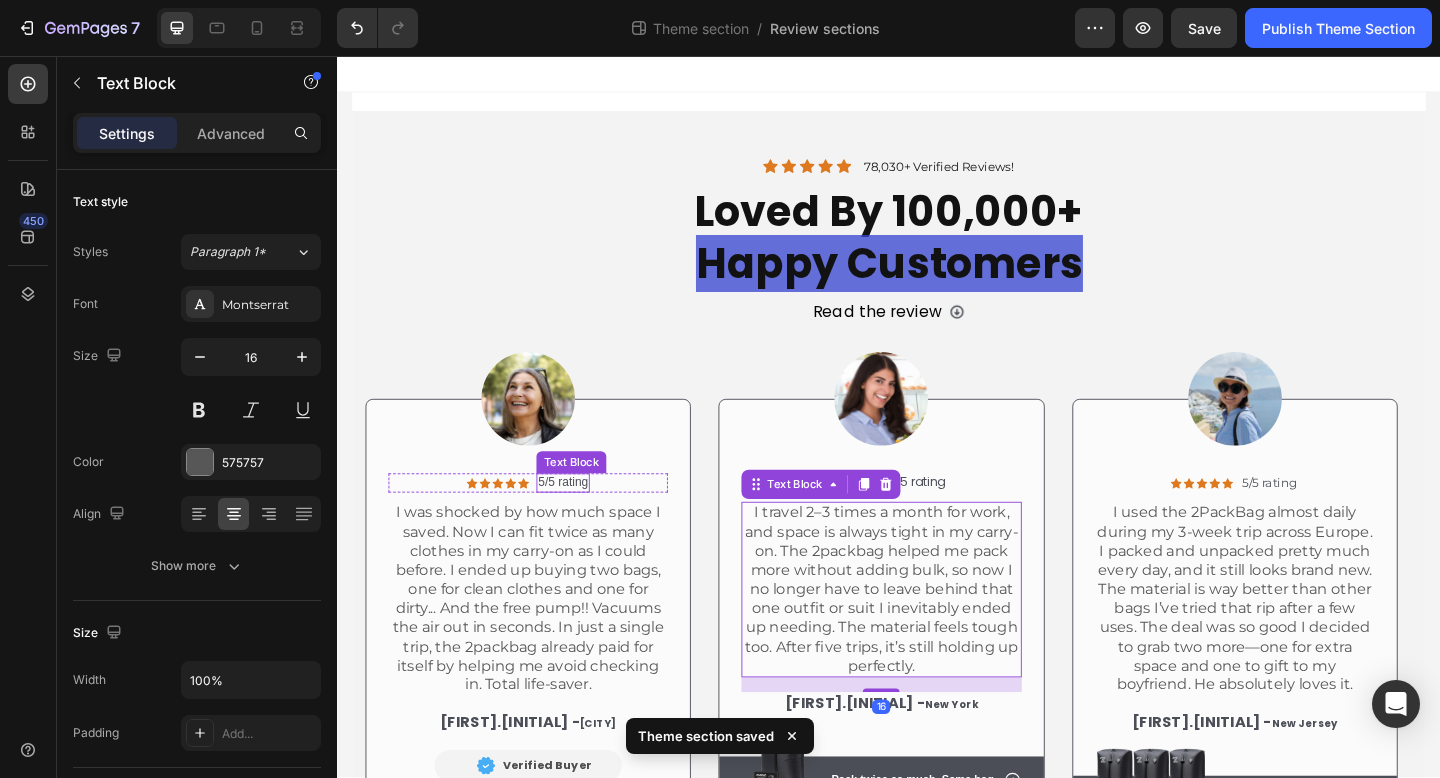 click on "5/5 rating" at bounding box center [583, 520] 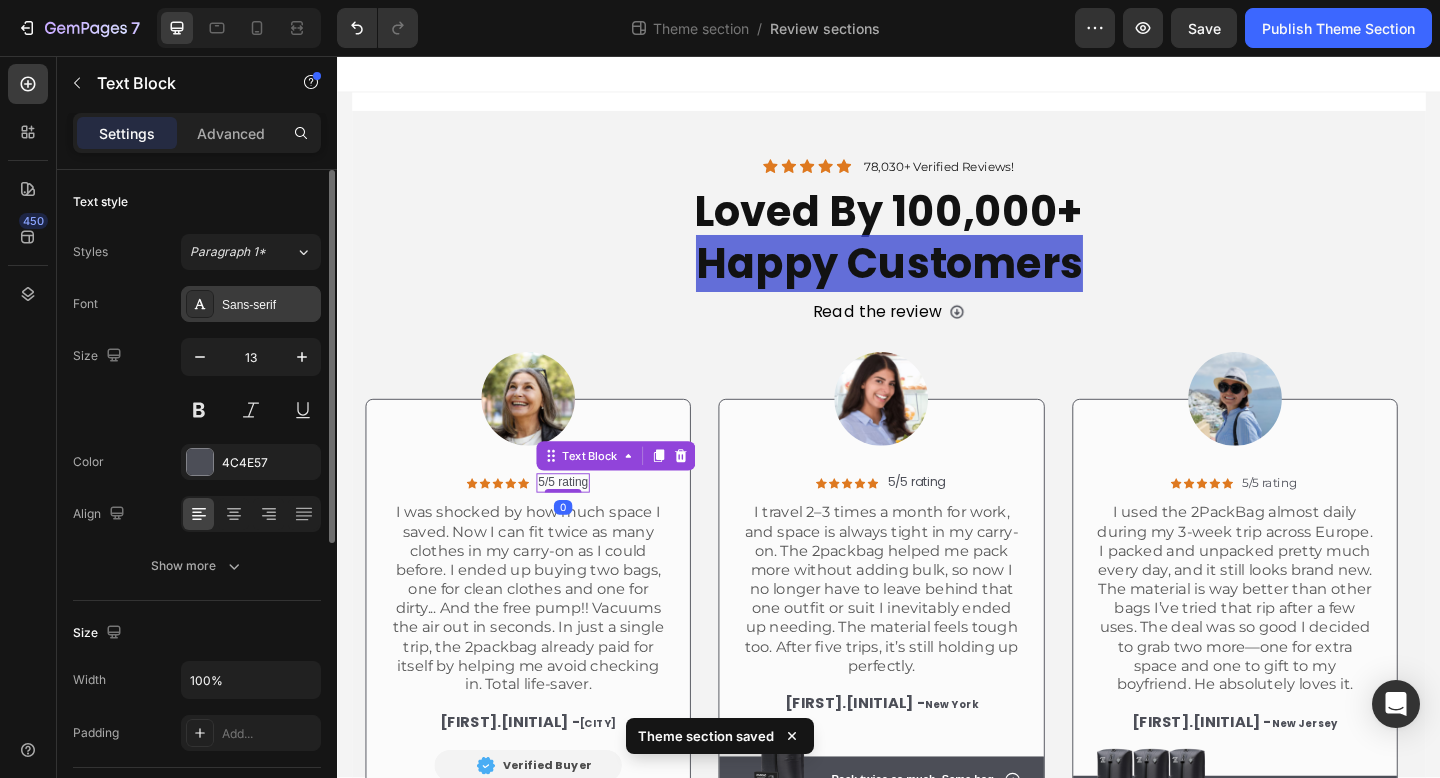click on "Sans-serif" at bounding box center [251, 304] 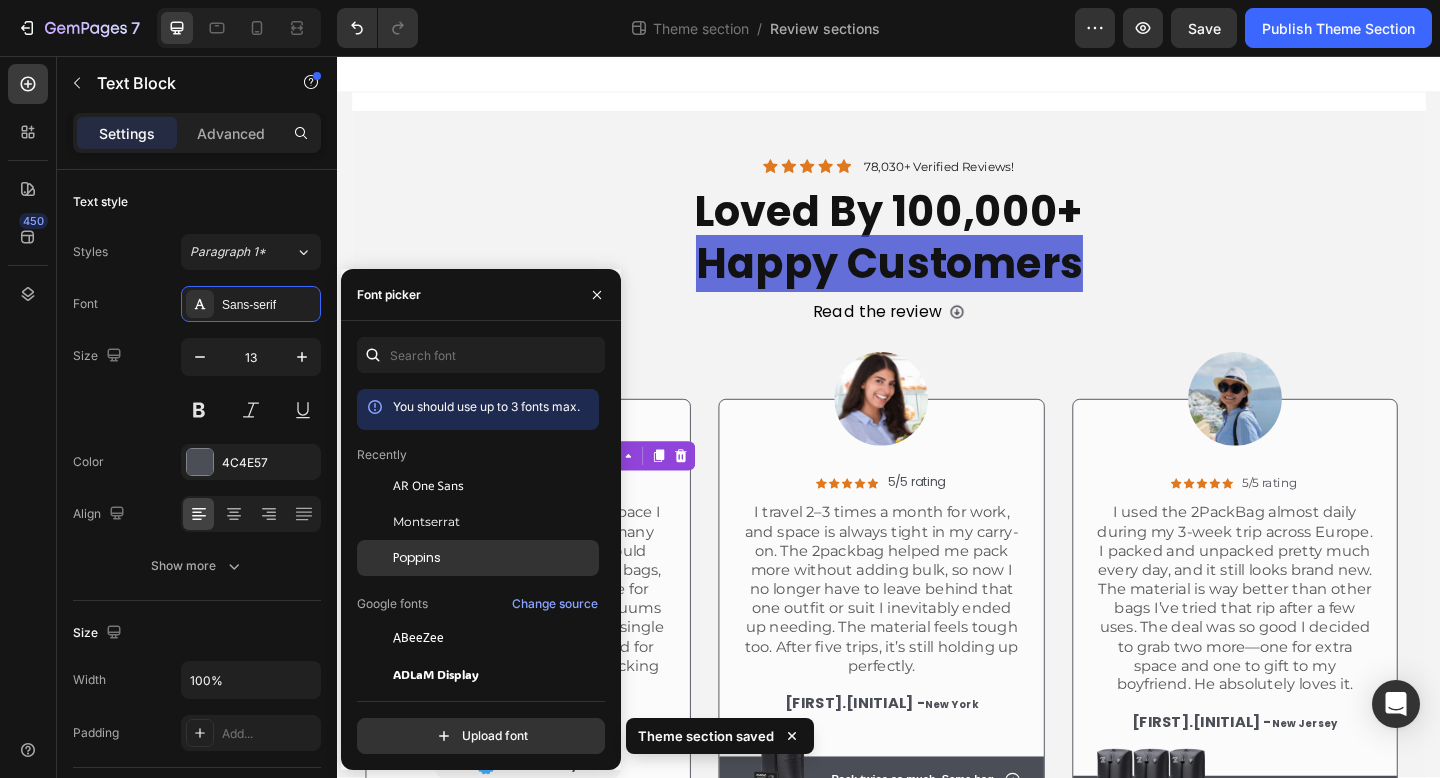 click on "Poppins" at bounding box center [417, 558] 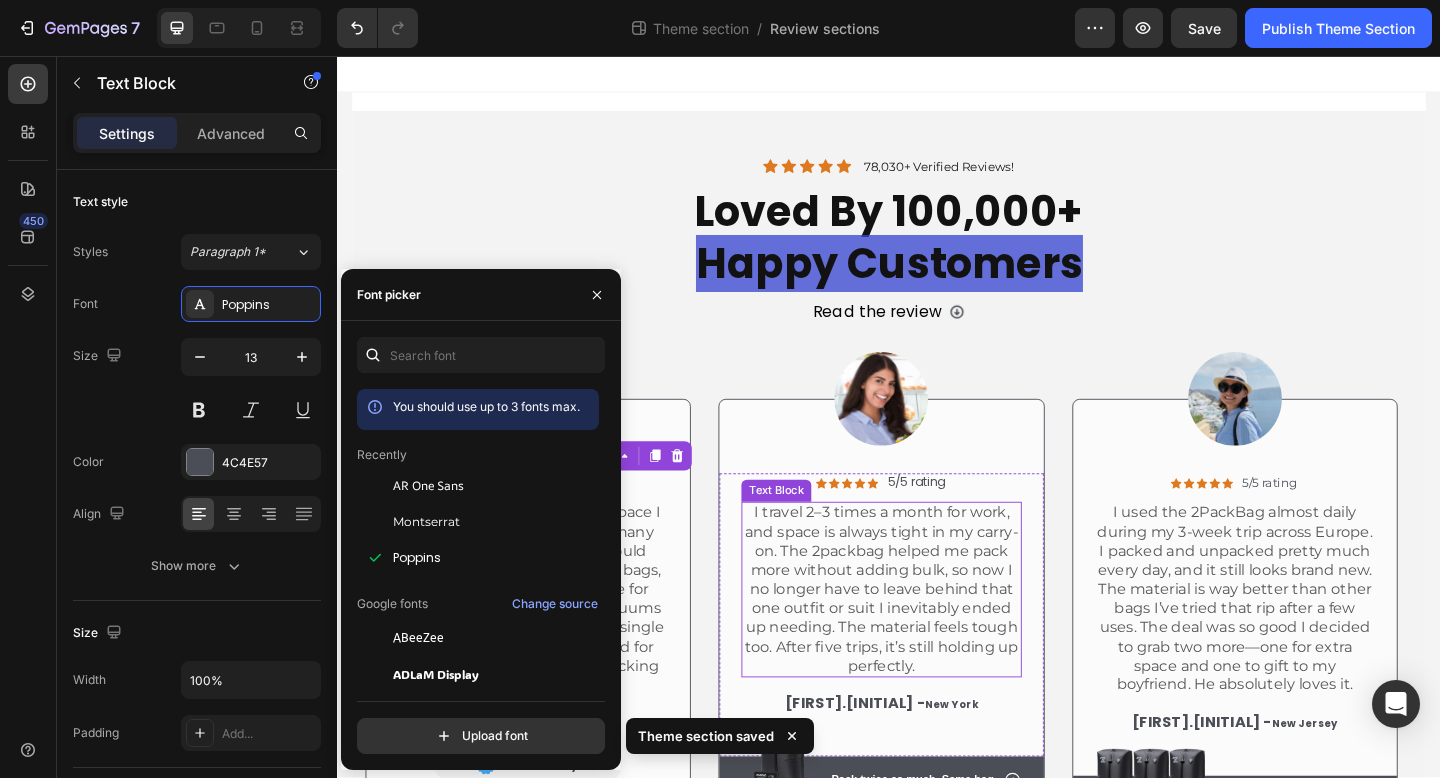 click on "I travel 2–3 times a month for work, and space is always tight in my carry-on. The 2packbag helped me pack more without adding bulk, so now I no longer have to leave behind that one outfit or suit I inevitably ended up needing. The material feels tough too. After five trips, it’s still holding up perfectly." at bounding box center (929, 636) 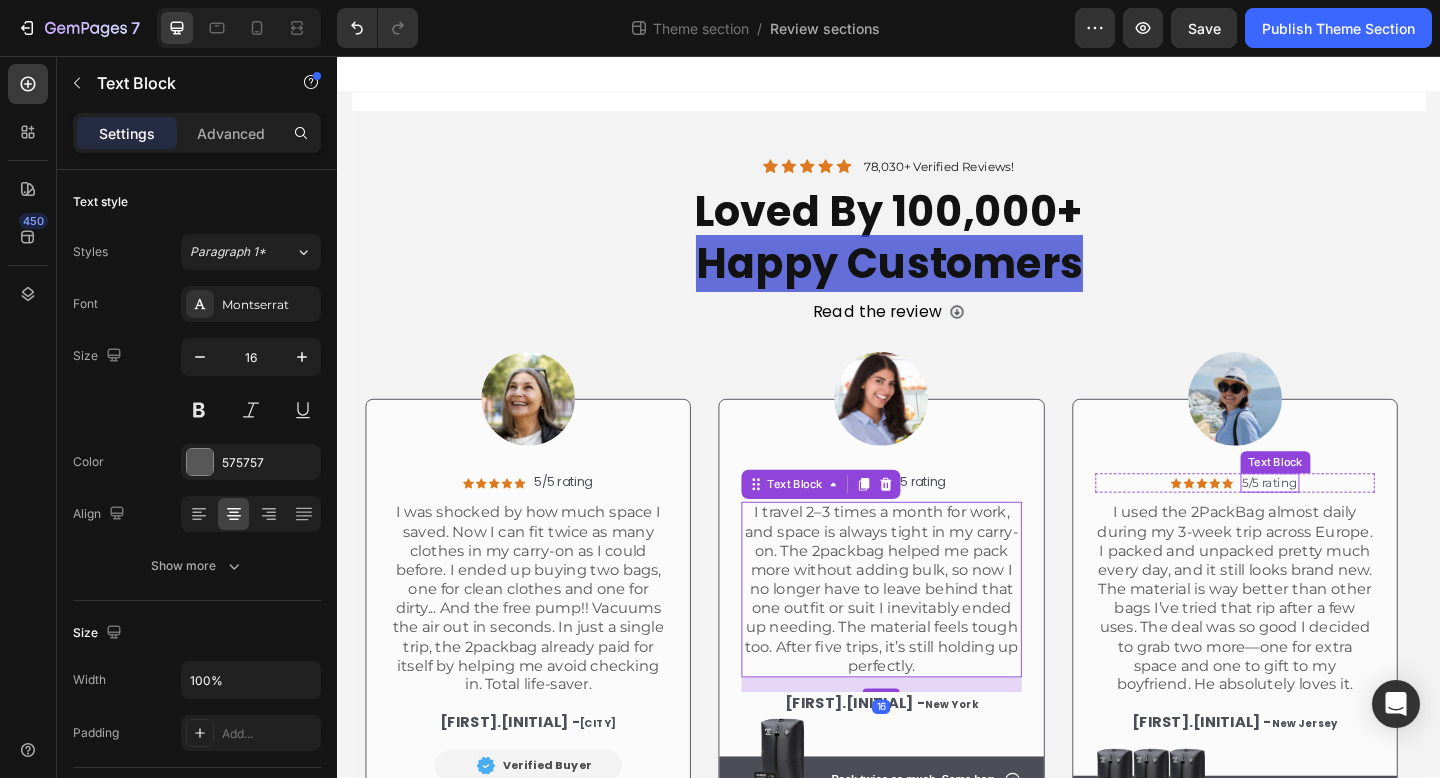 click on "5/5 rating" at bounding box center (1352, 520) 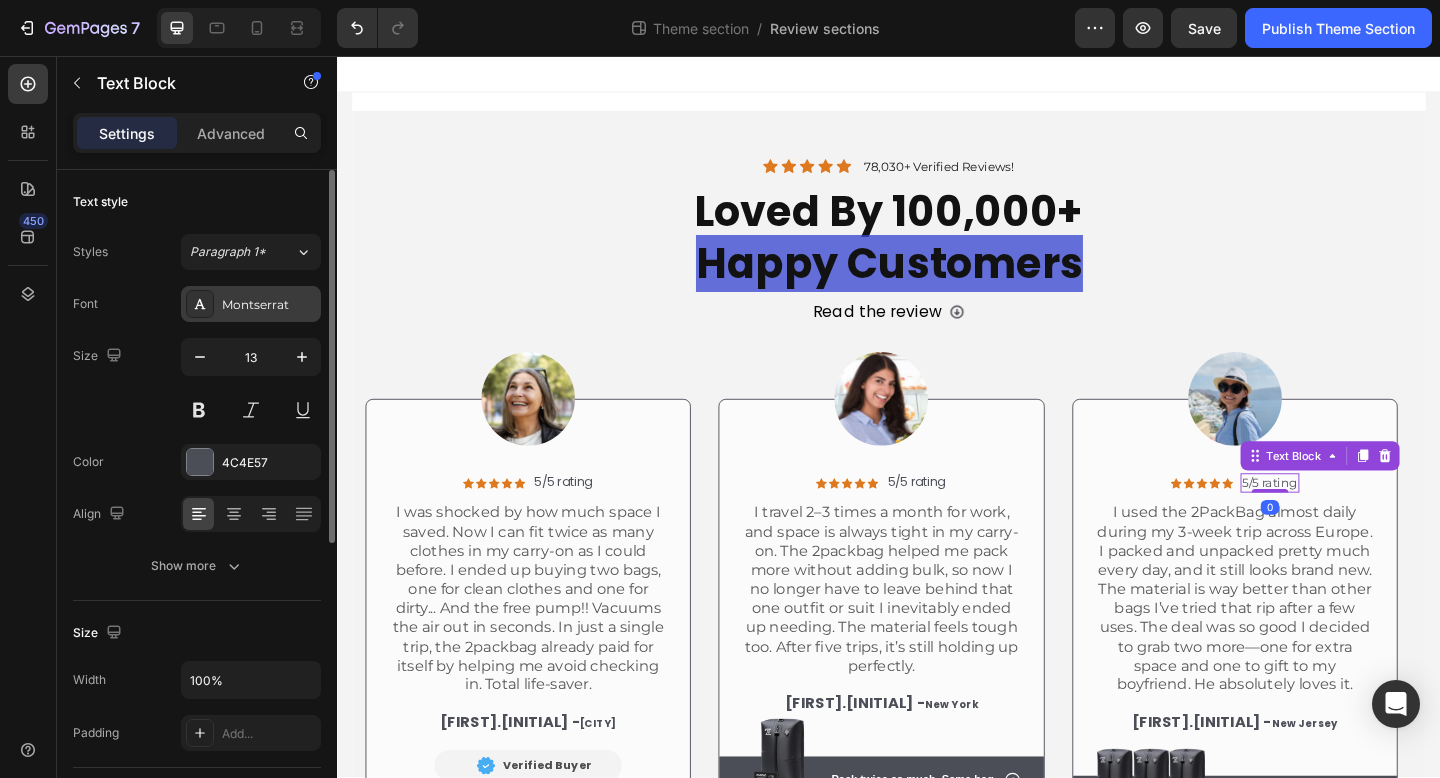 click on "Montserrat" at bounding box center (269, 305) 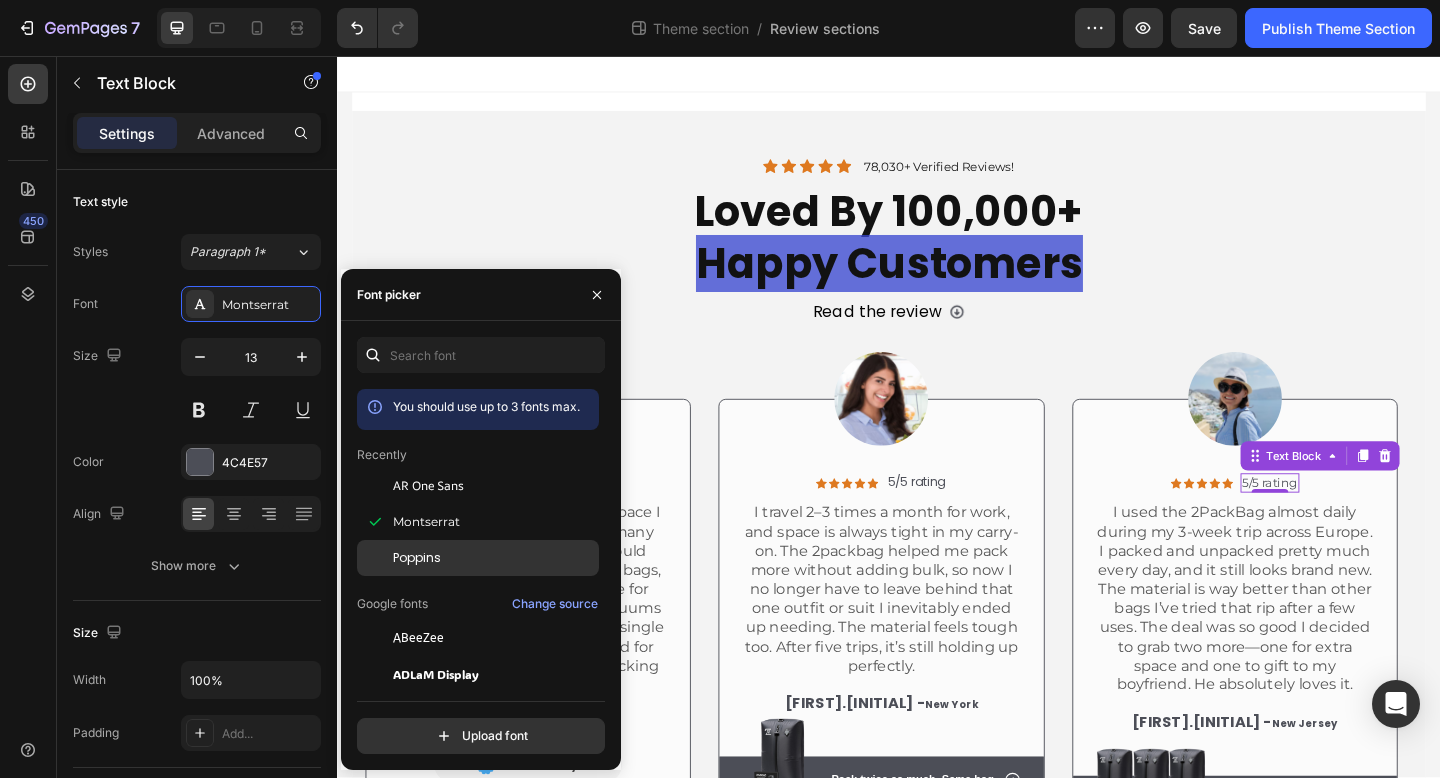 click on "Poppins" 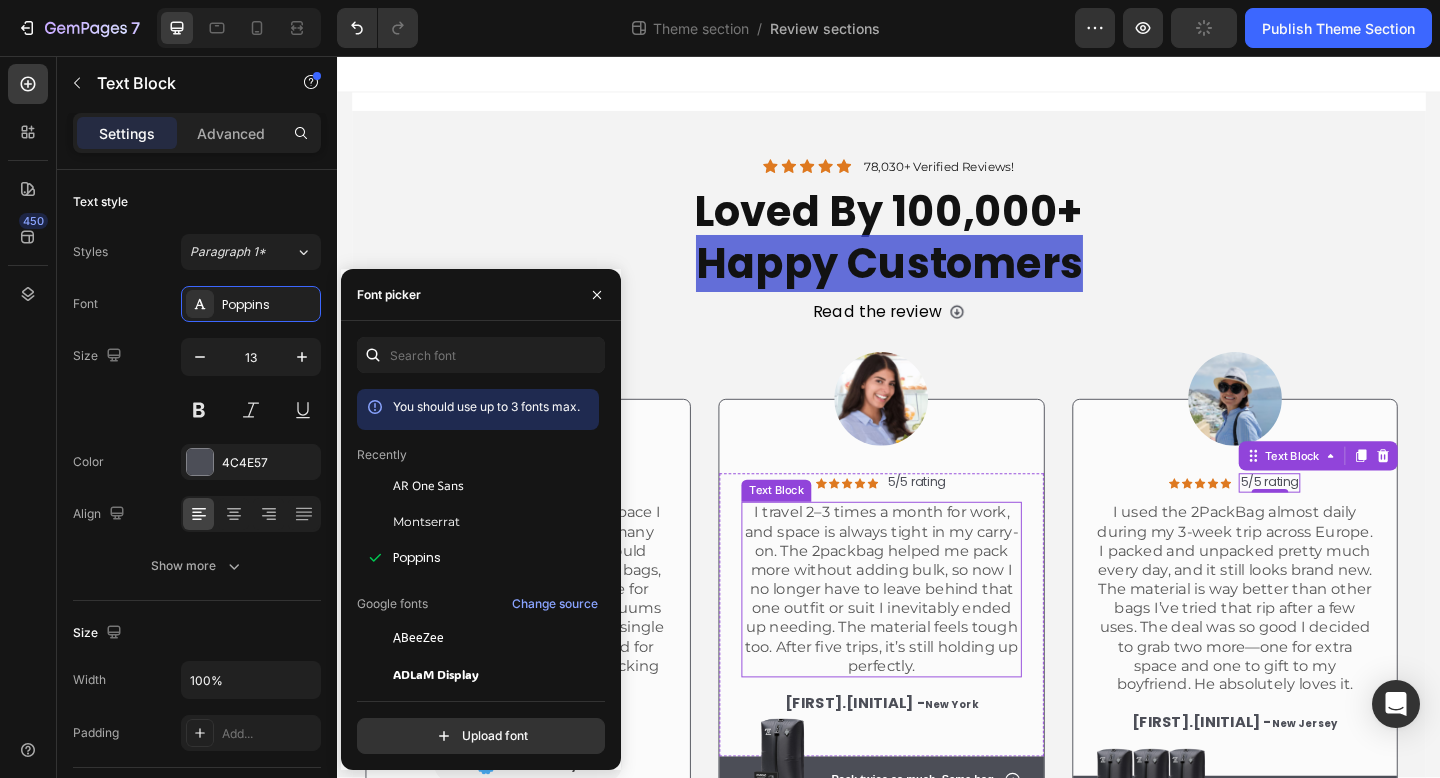 click on "I travel 2–3 times a month for work, and space is always tight in my carry-on. The 2packbag helped me pack more without adding bulk, so now I no longer have to leave behind that one outfit or suit I inevitably ended up needing. The material feels tough too. After five trips, it’s still holding up perfectly." at bounding box center [929, 636] 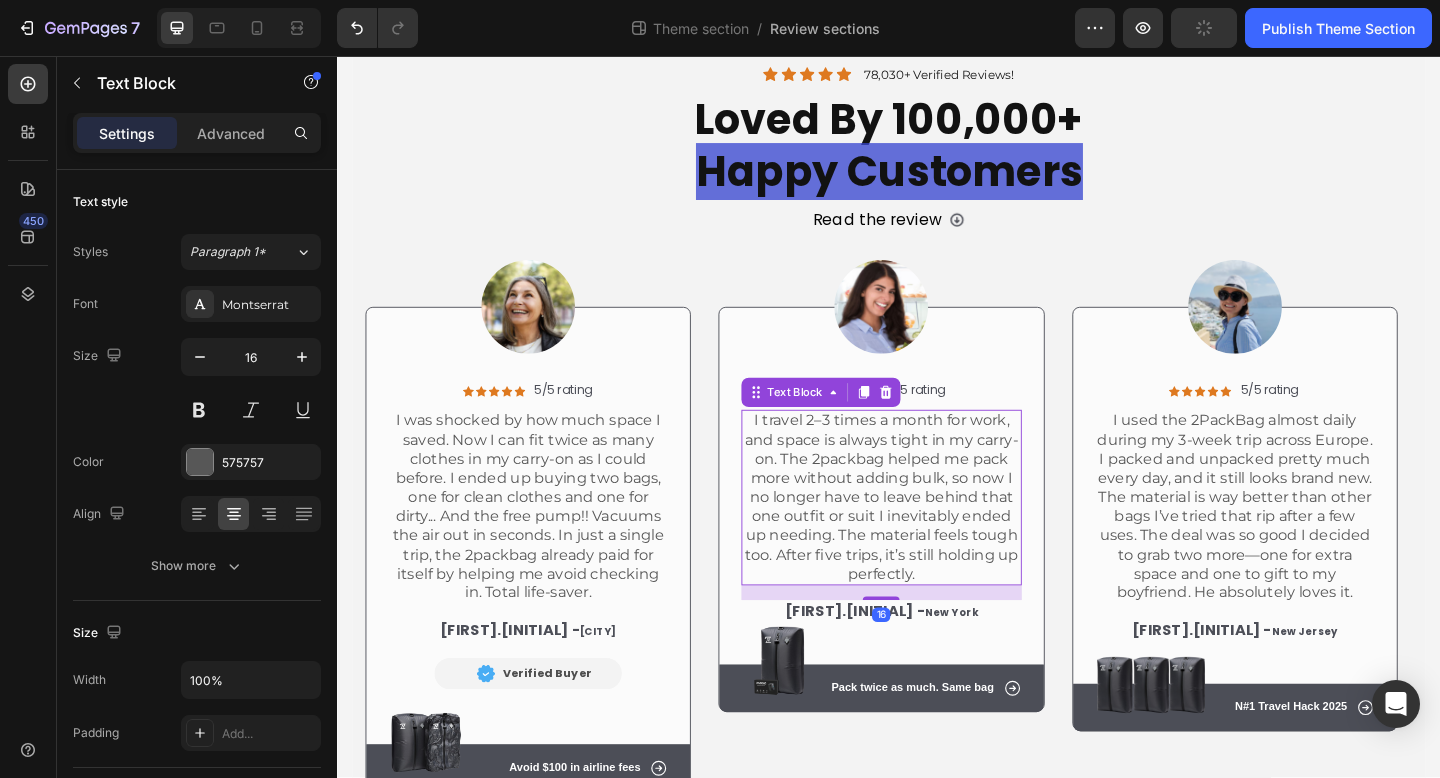scroll, scrollTop: 323, scrollLeft: 0, axis: vertical 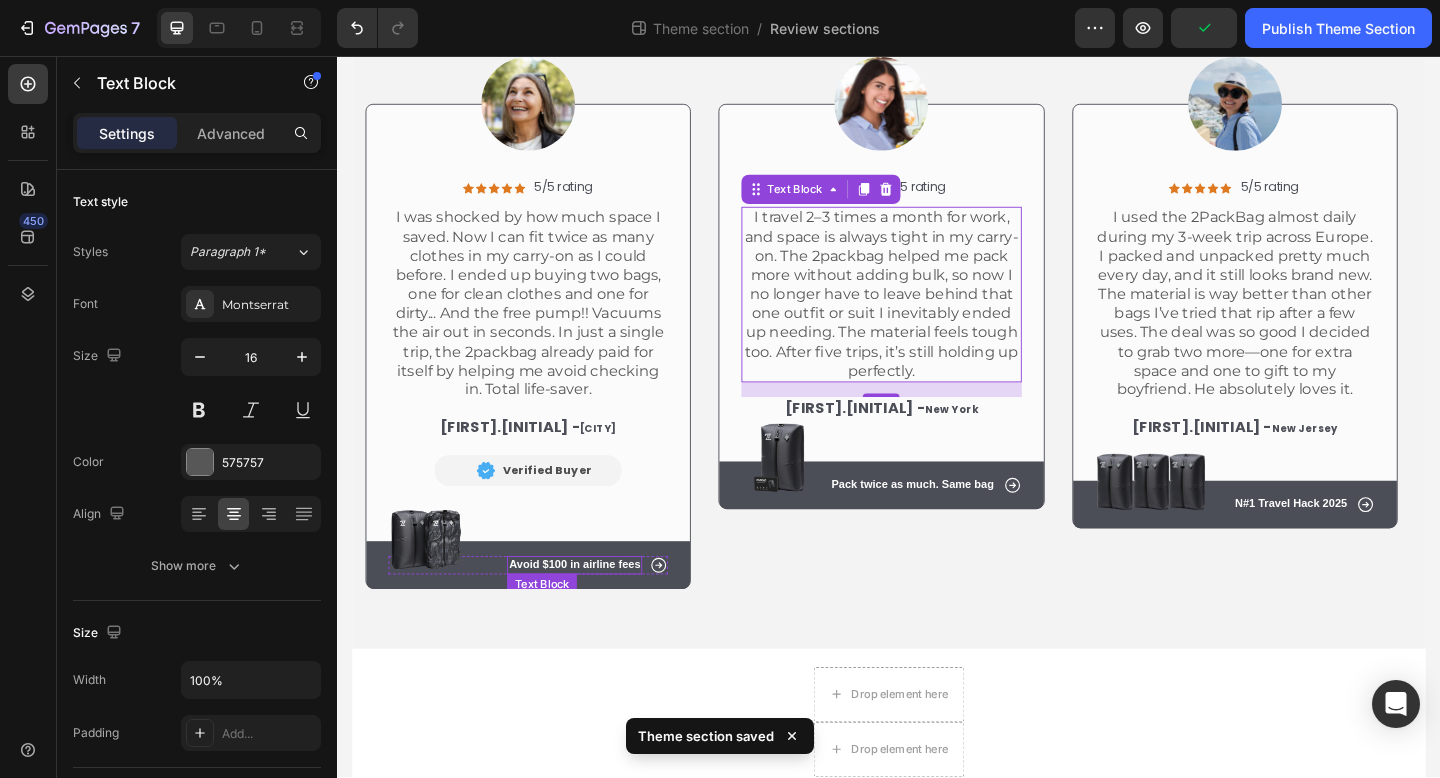 click on "Avoid $100 in airline fees" at bounding box center [595, 610] 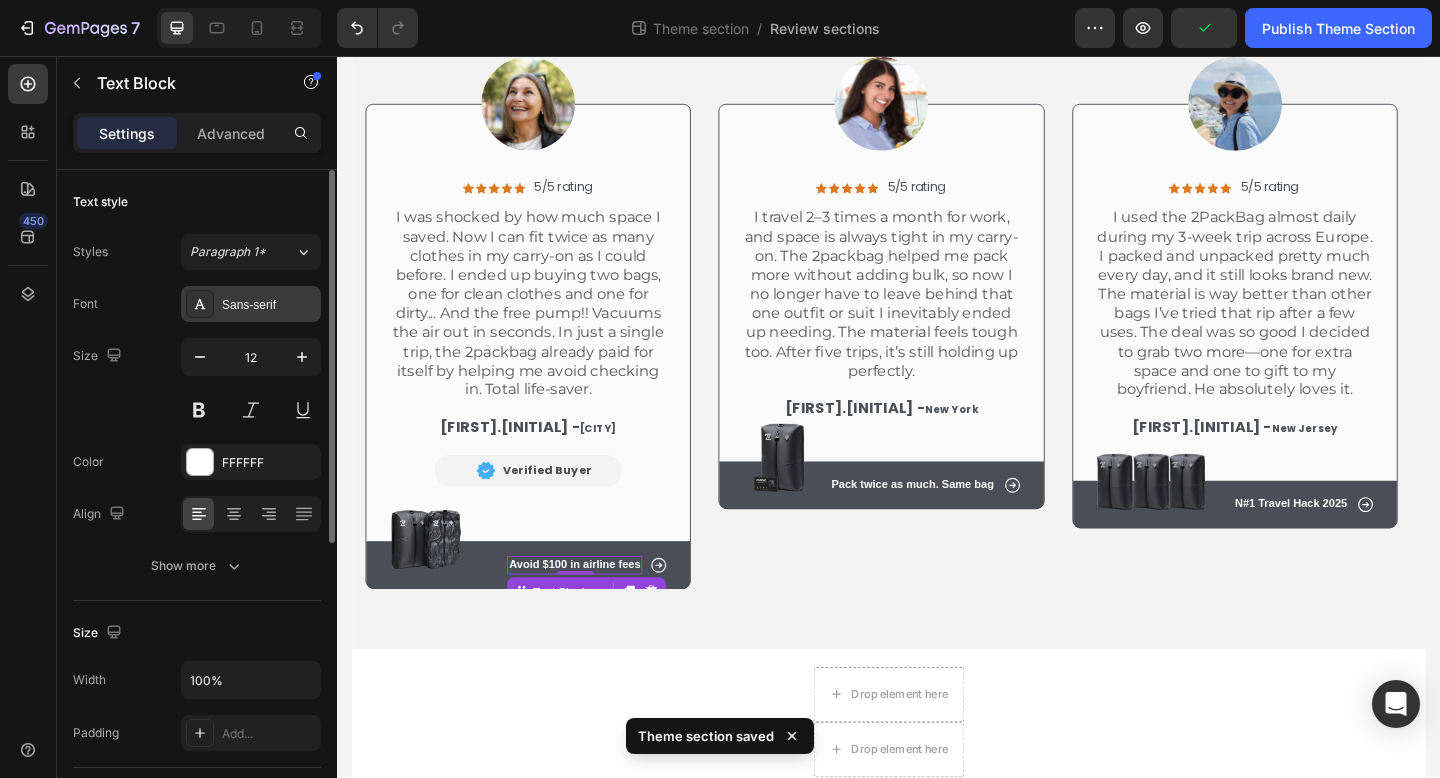 click on "Sans-serif" at bounding box center [269, 305] 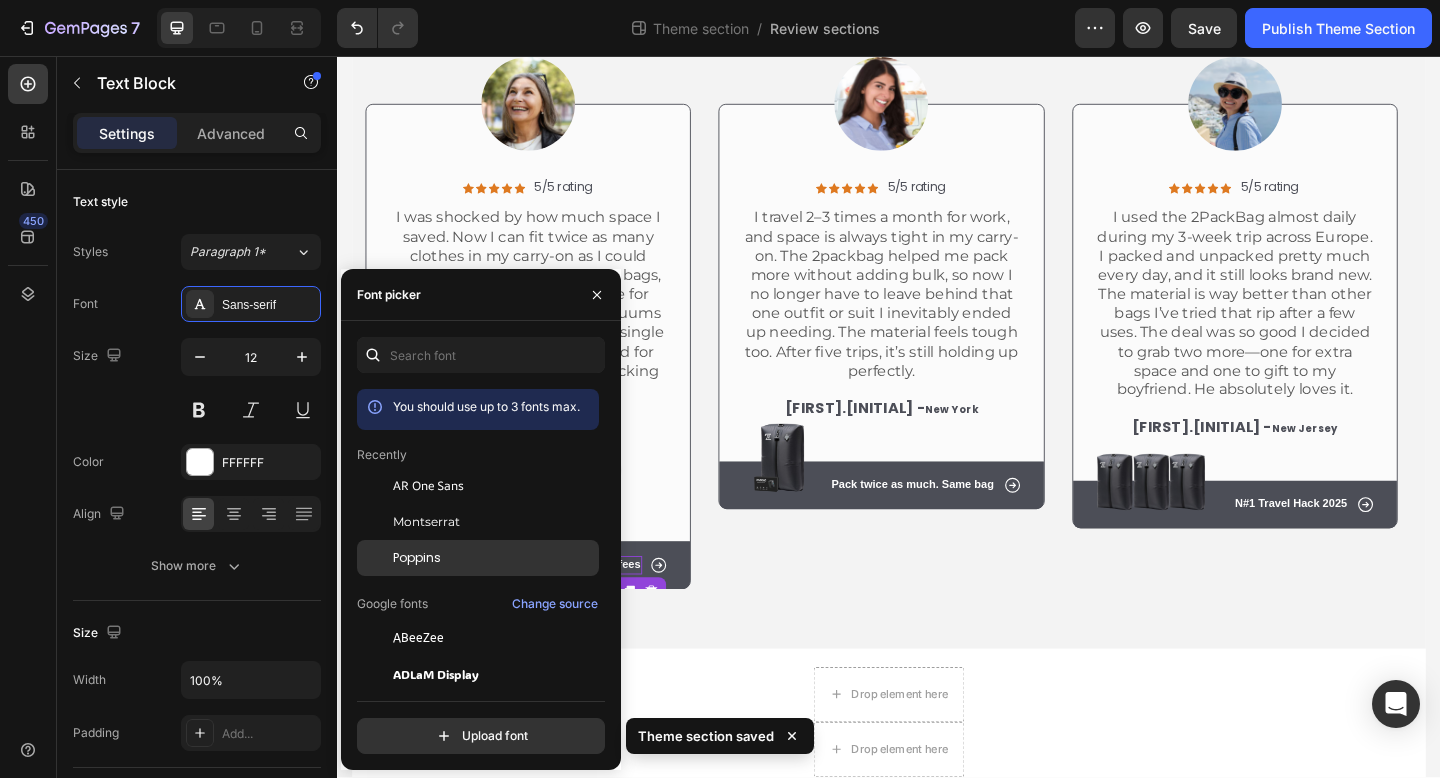 click on "Poppins" 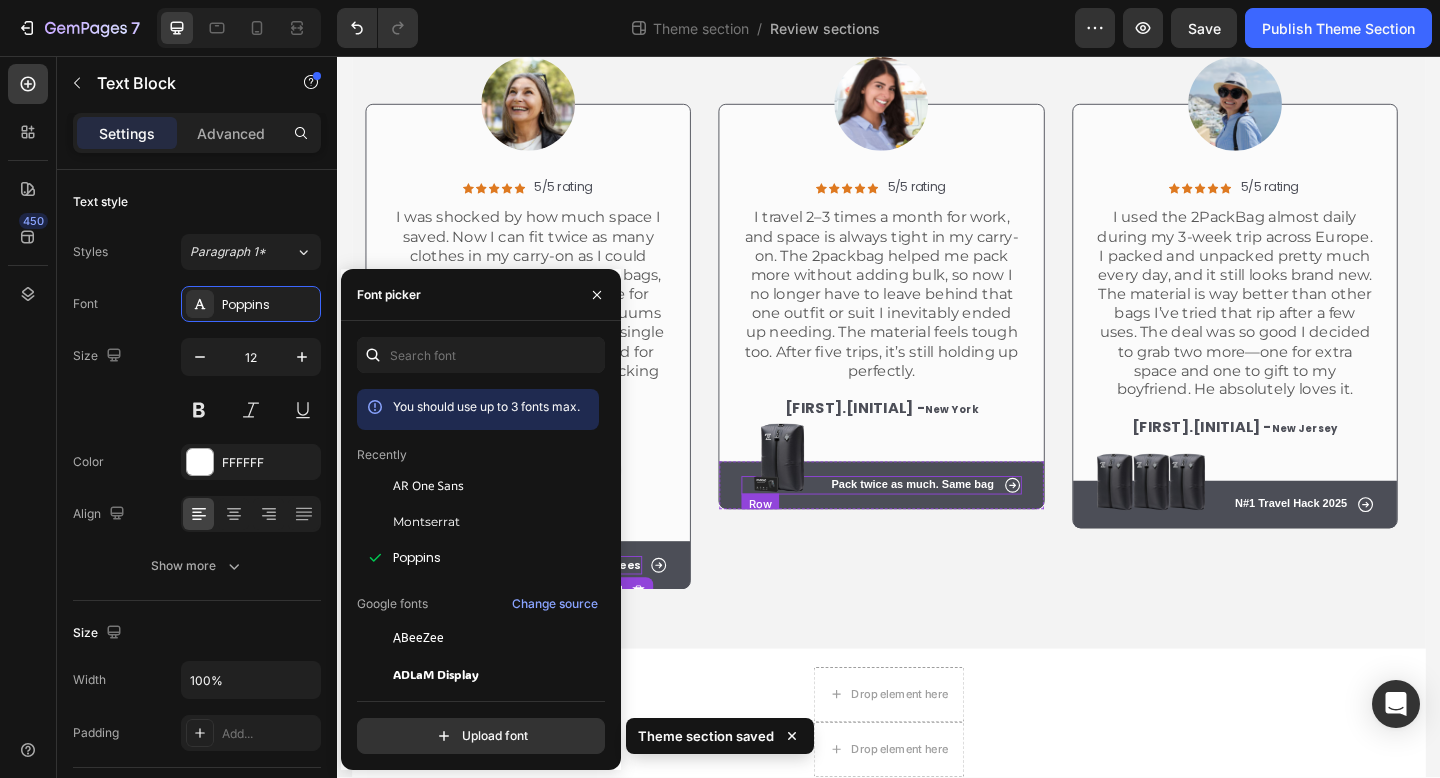 click on "Pack twice as much. Same bag" at bounding box center (963, 523) 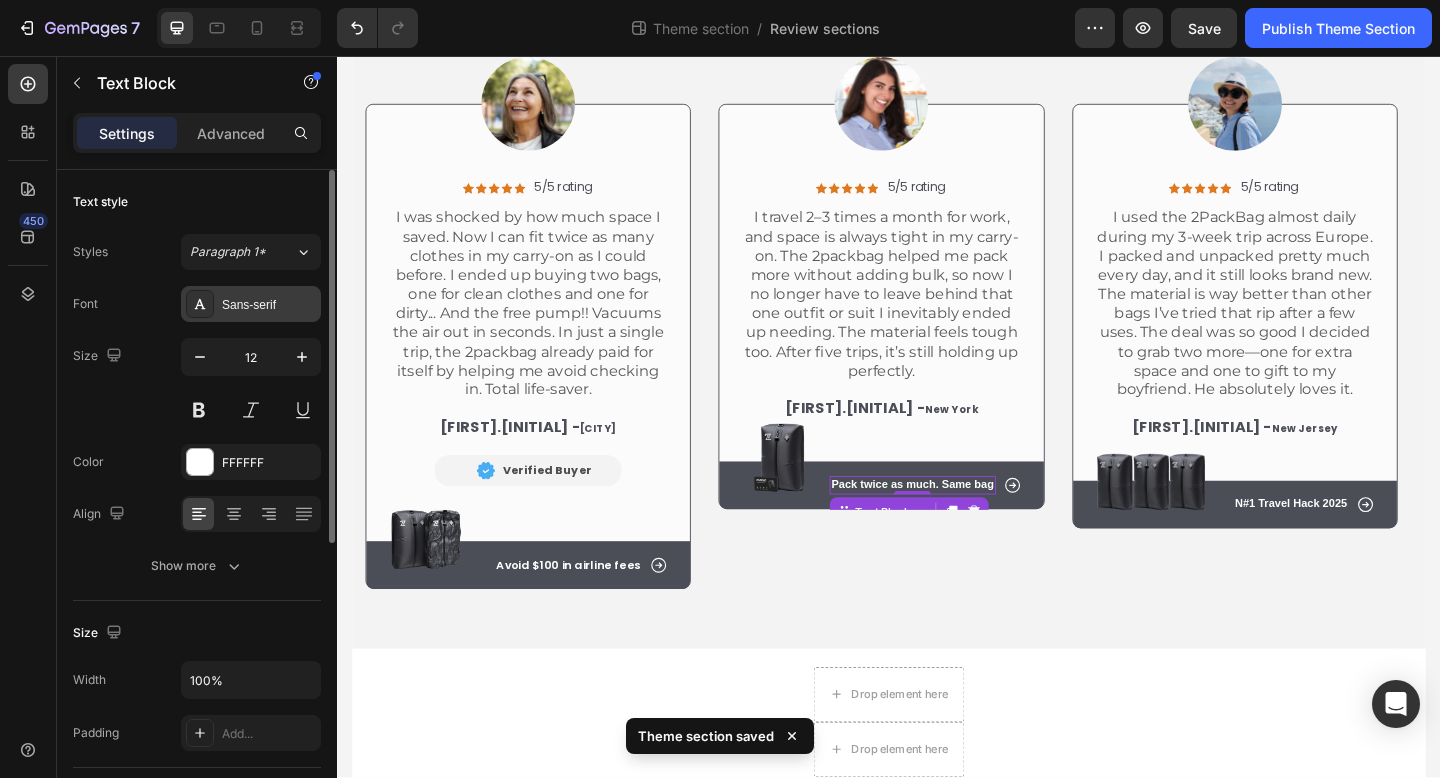 click on "Sans-serif" at bounding box center (251, 304) 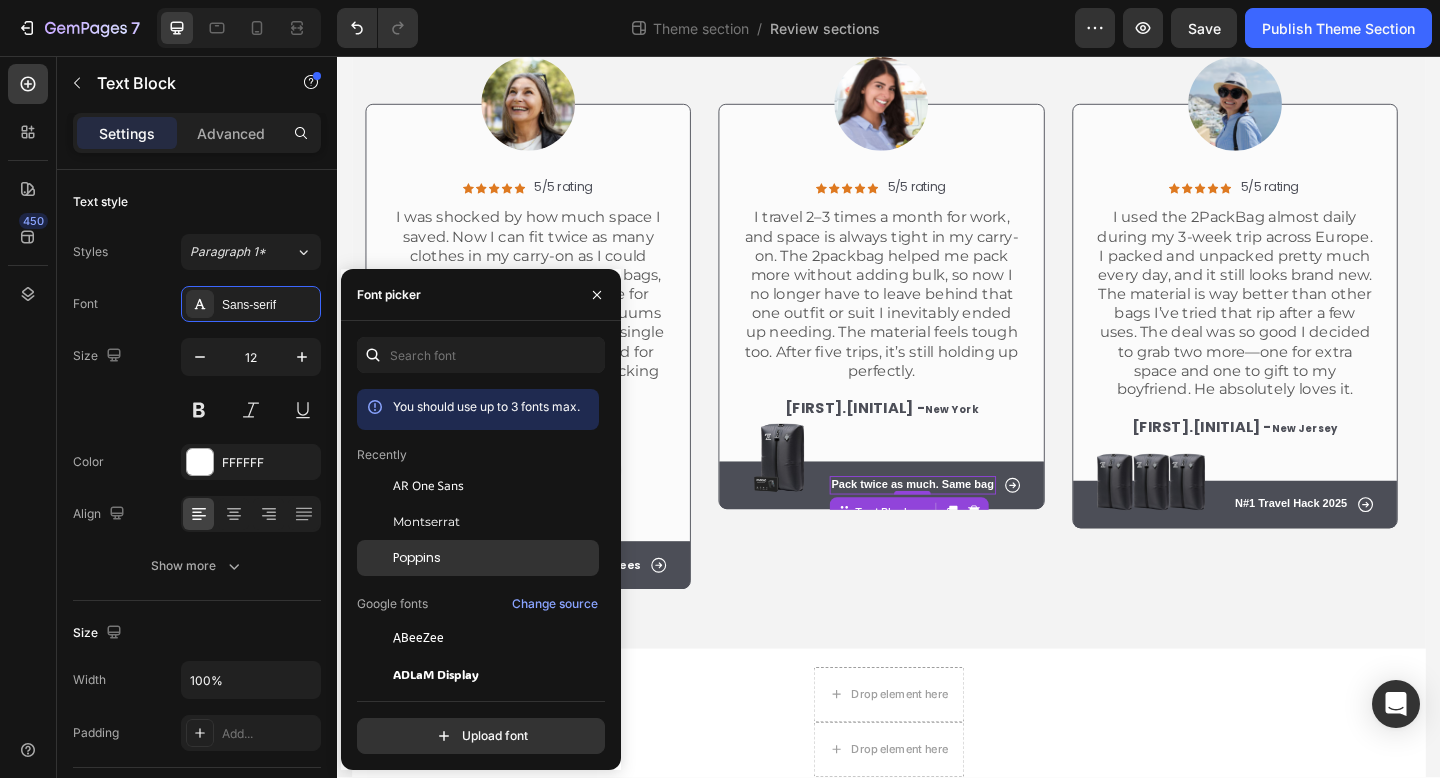 click on "Poppins" at bounding box center [494, 558] 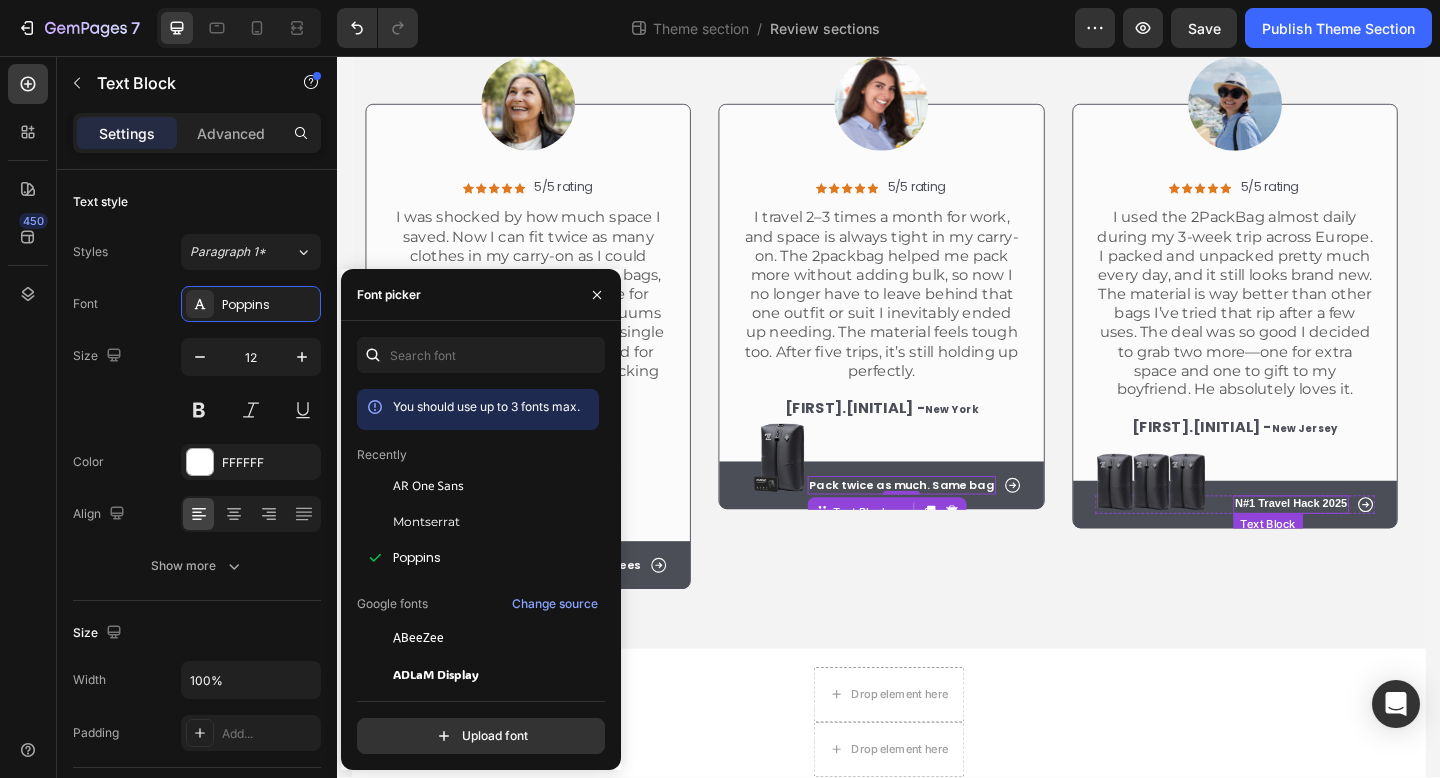 click on "N#1 Travel Hack 2025" at bounding box center [1375, 544] 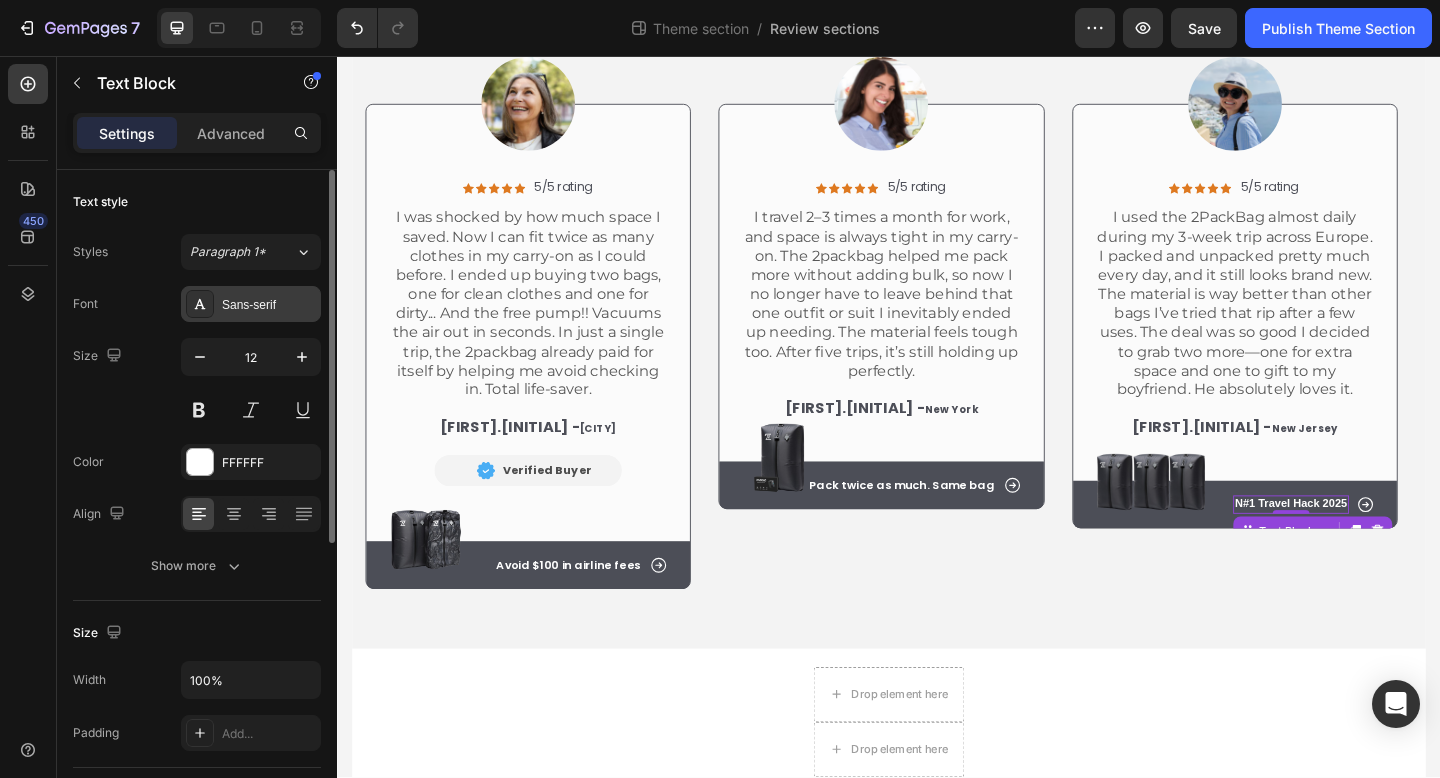 click on "Sans-serif" at bounding box center (269, 305) 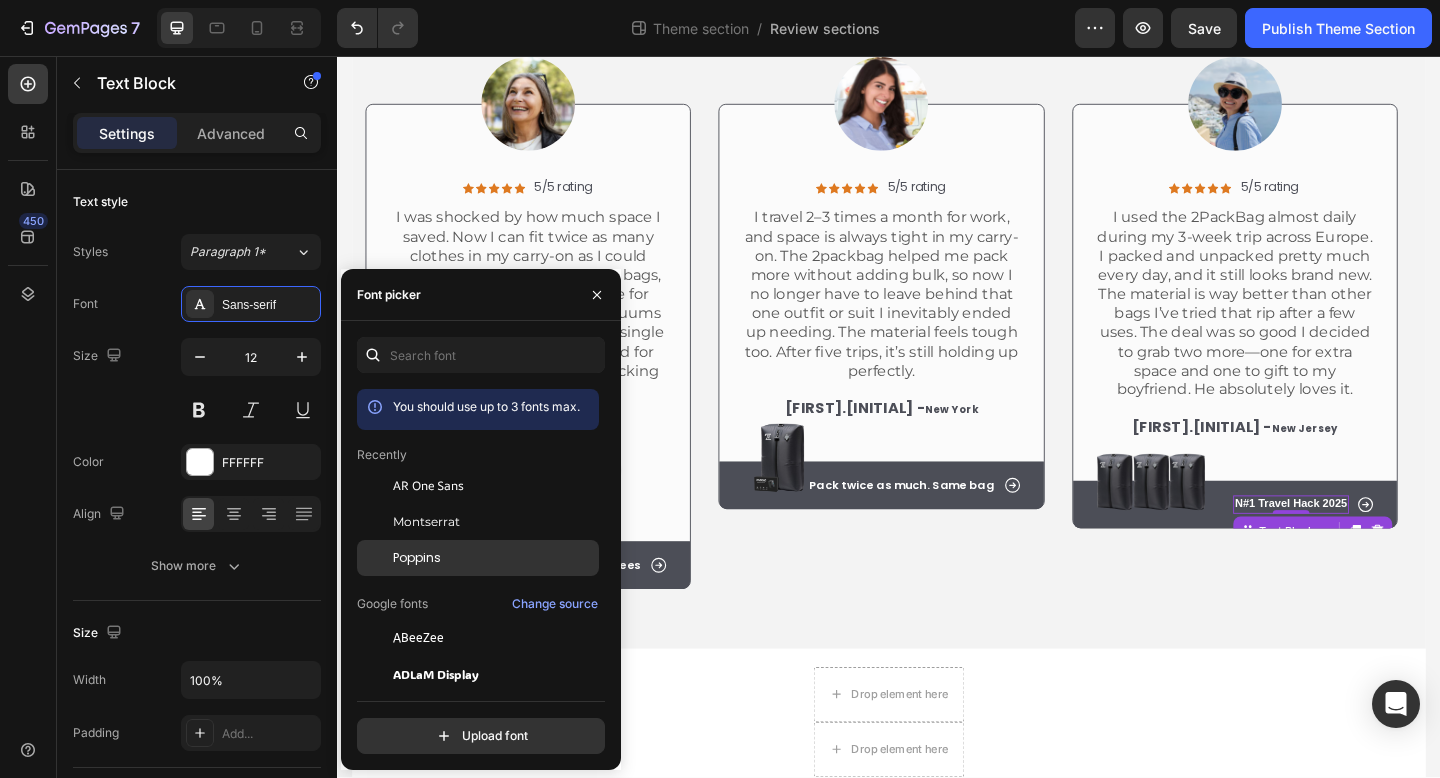 click on "Poppins" 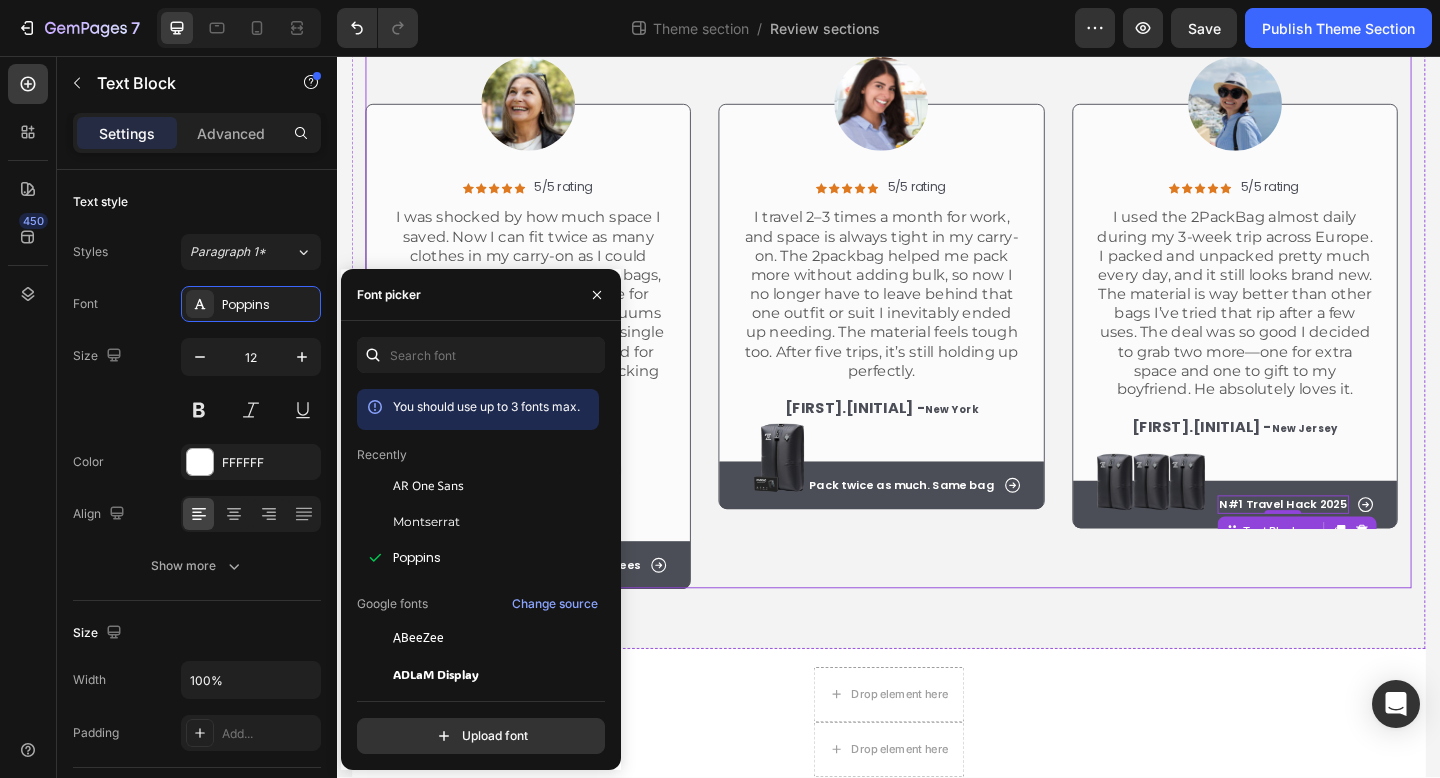 click on "Icon Icon Icon Icon Icon Icon List 5/5 rating Text Block Row I travel 2–3 times a month for work, and space is always tight in my carry-on. The 2packbag helped me pack more without adding bulk, so now I no longer have to leave behind that one outfit or suit I inevitably ended up needing. The material feels tough too. After five trips, it’s still holding up perfectly. Text Block [FIRST].[INITIAL] - [CITY] Text Block Image Row Row
Icon Pack twice as much. Same bag Text Block Row Hero Banner Row" at bounding box center [929, 320] 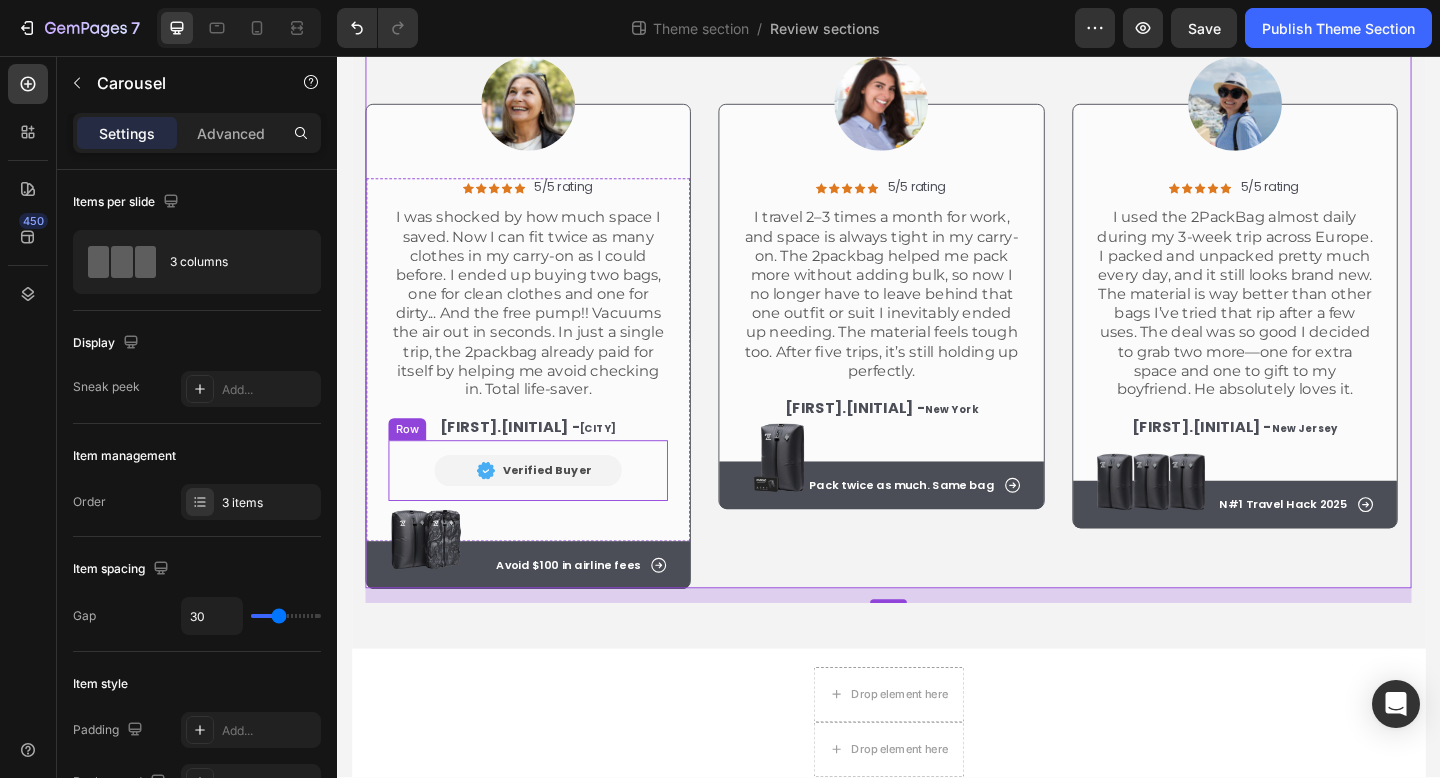 click on "Image Verified Buyer Text Block Row Row" at bounding box center (545, 507) 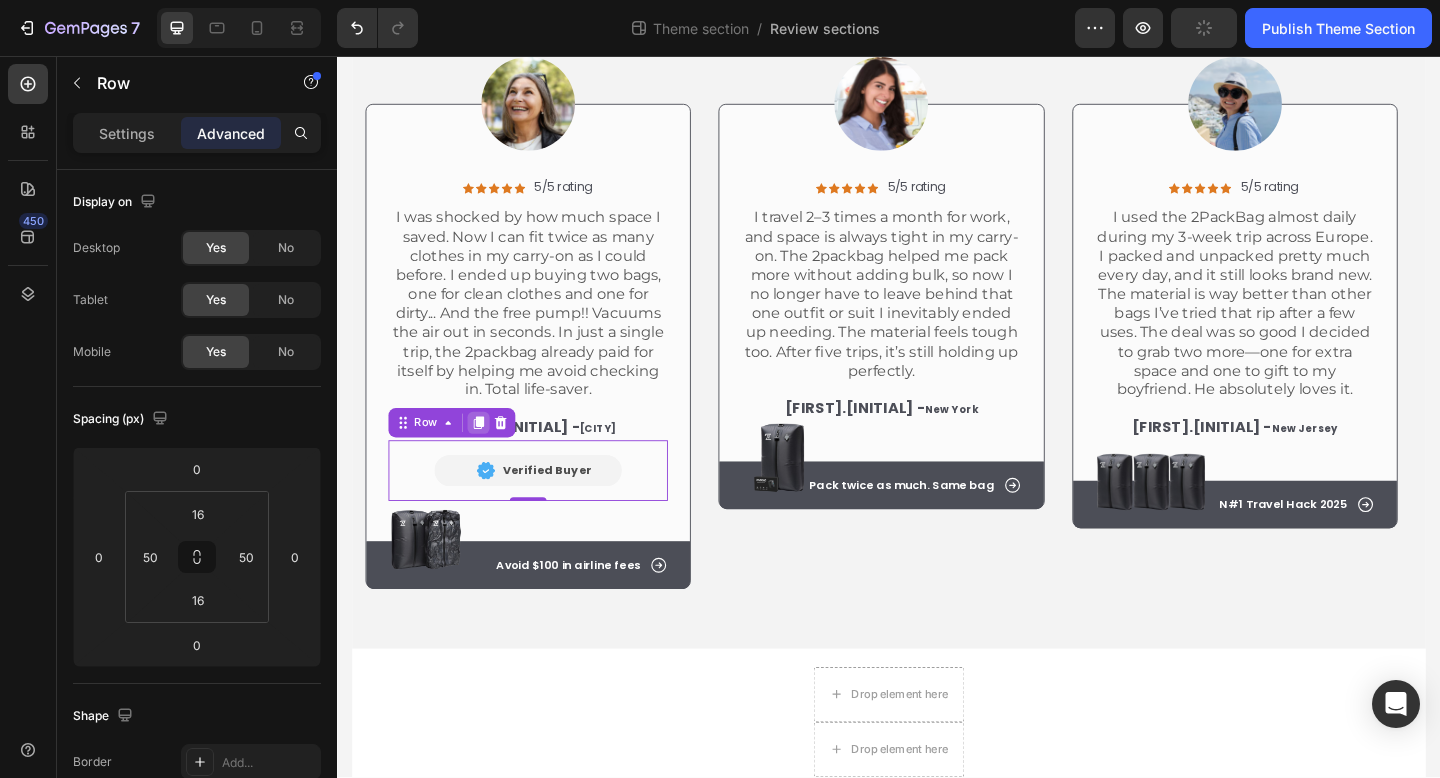 click 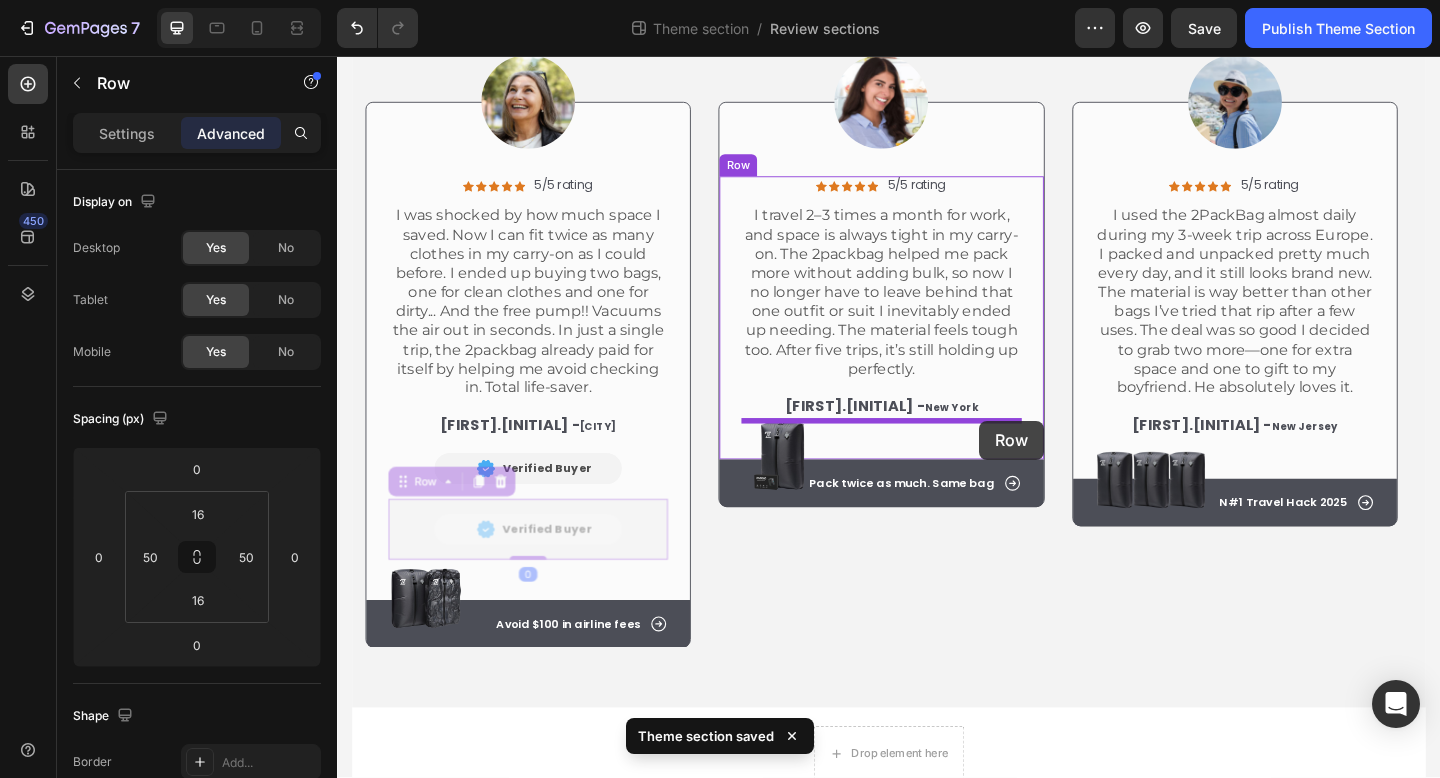 drag, startPoint x: 652, startPoint y: 557, endPoint x: 1035, endPoint y: 453, distance: 396.869 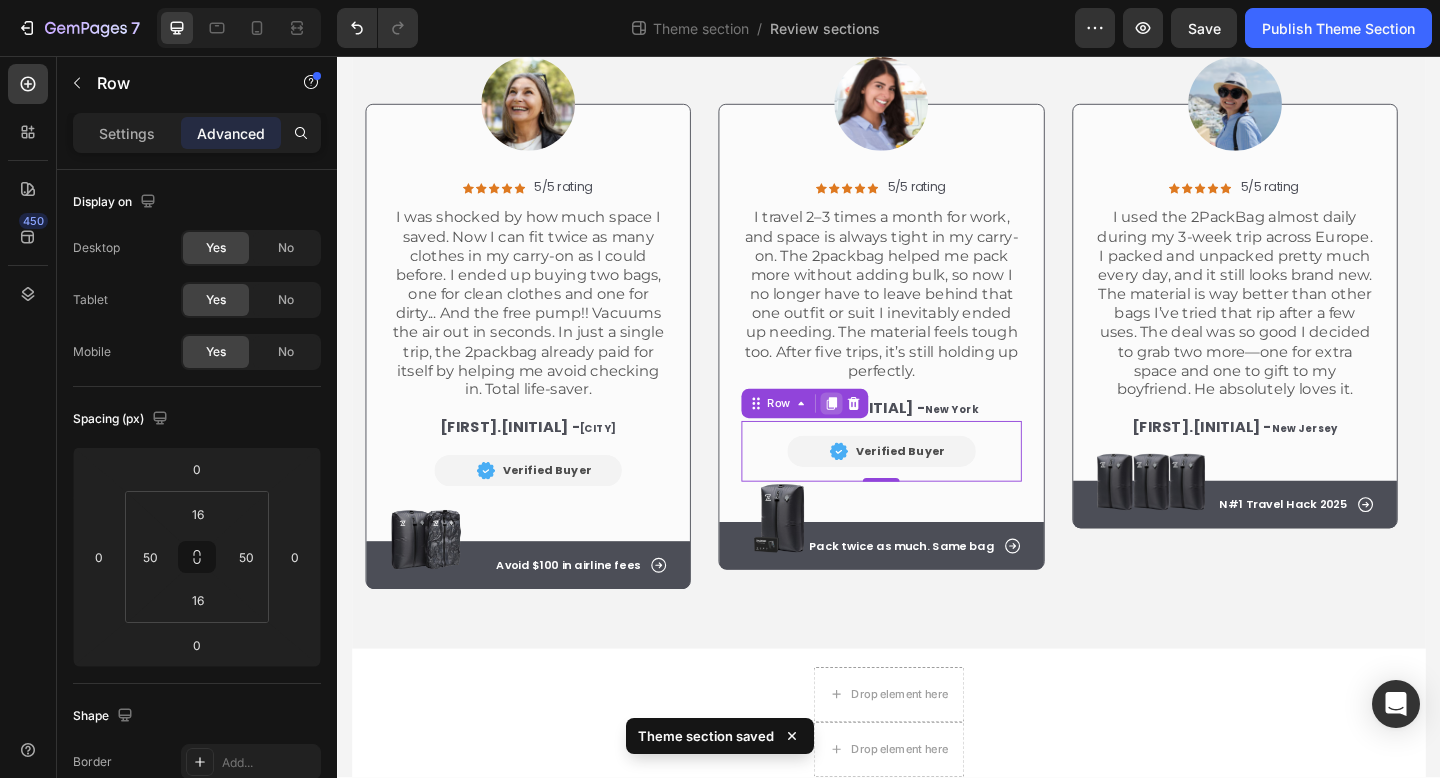 click 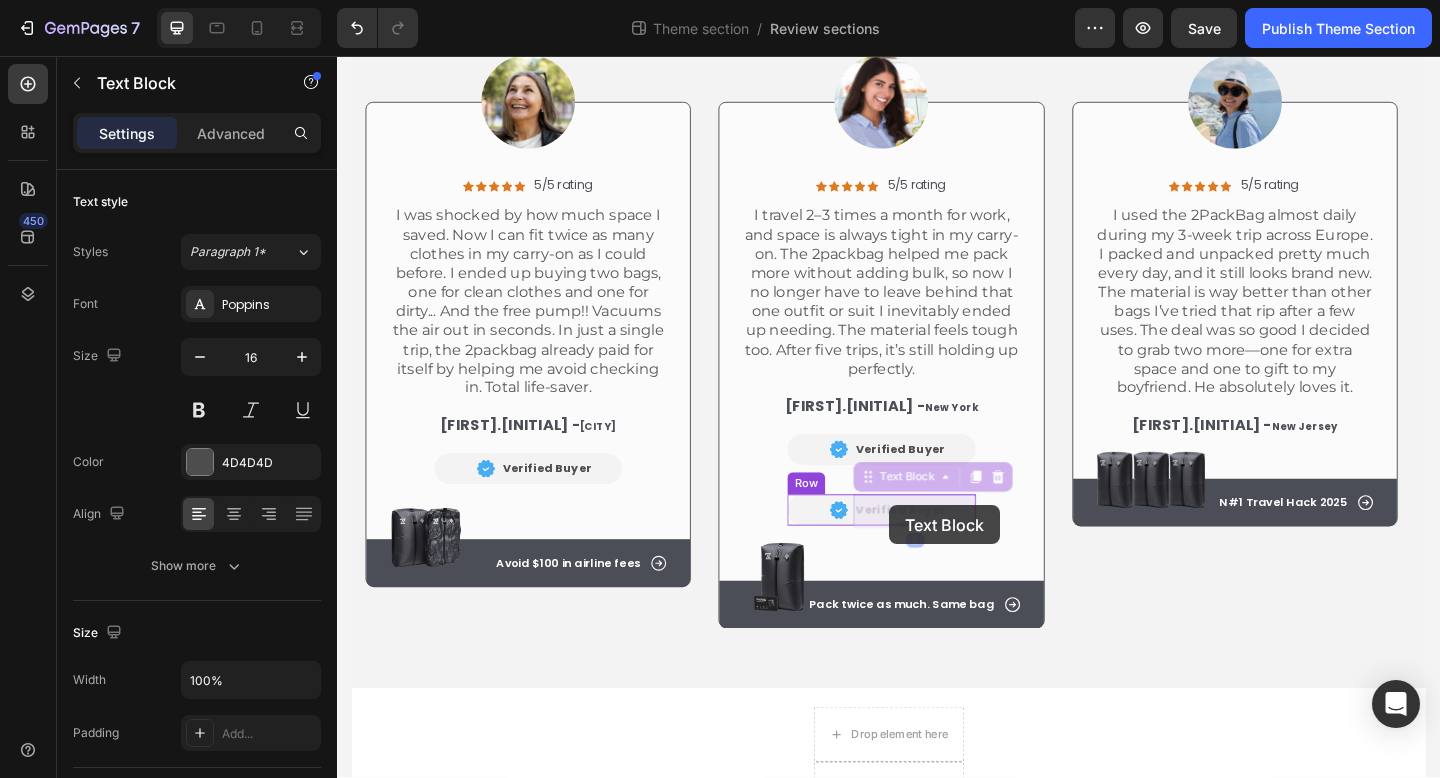 drag, startPoint x: 1007, startPoint y: 546, endPoint x: 938, endPoint y: 545, distance: 69.00725 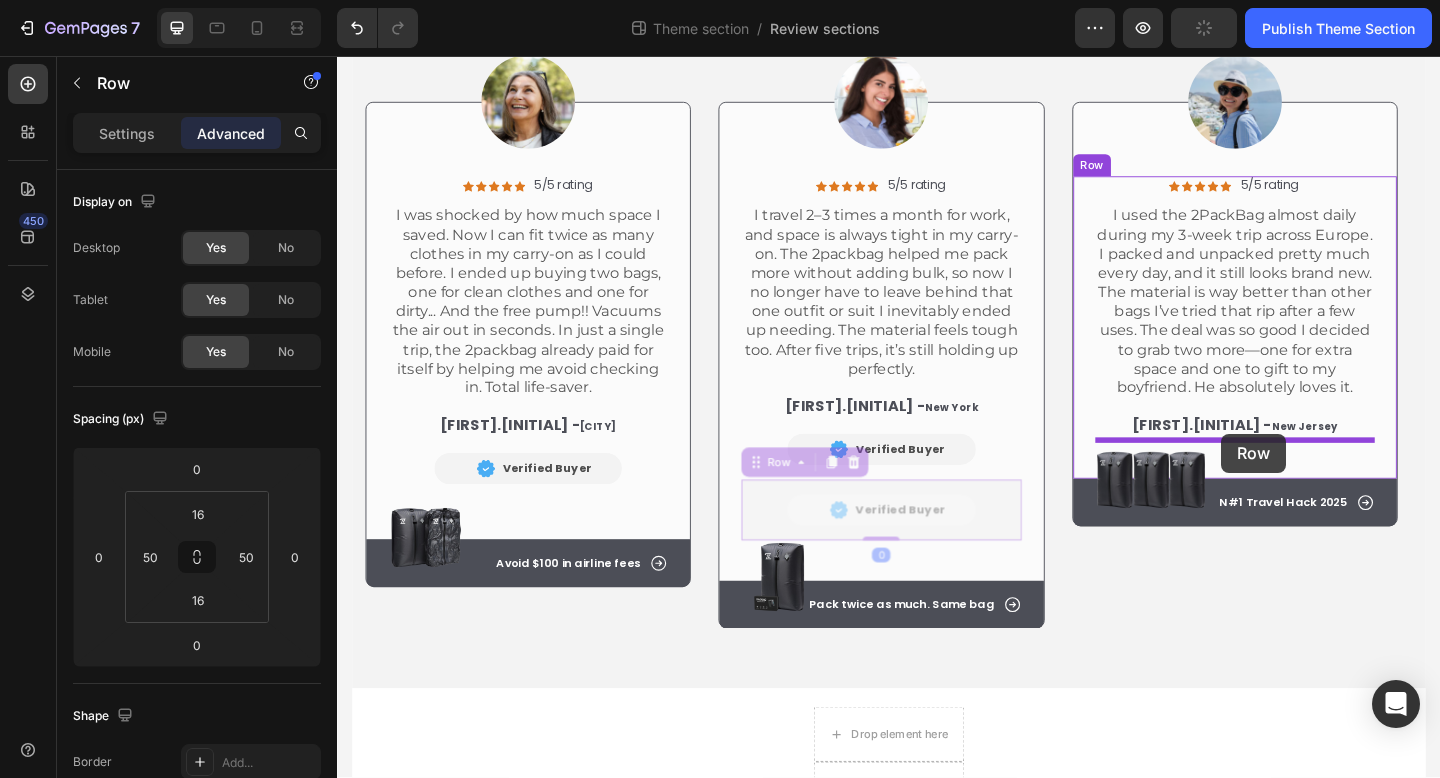 drag, startPoint x: 784, startPoint y: 534, endPoint x: 1299, endPoint y: 467, distance: 519.33997 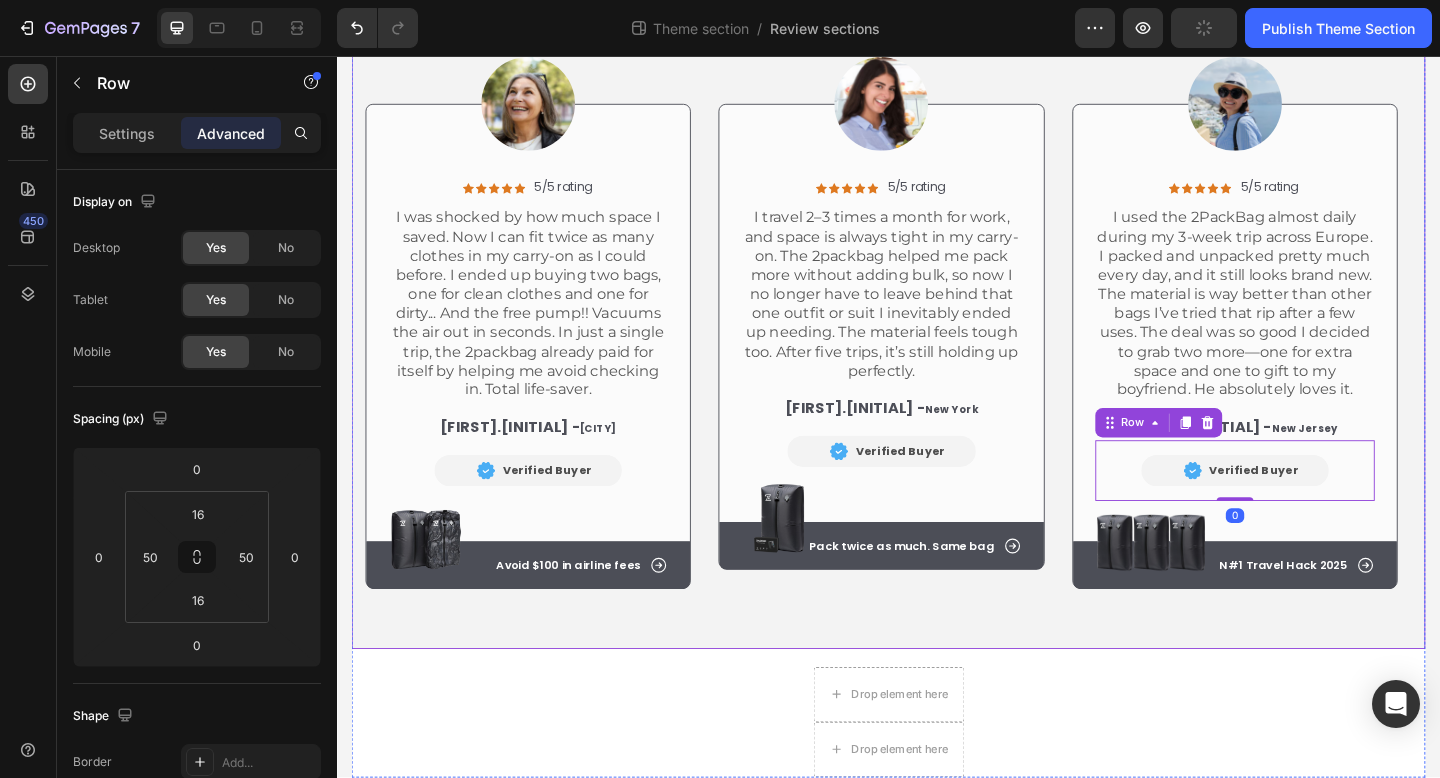 click on "Icon Icon Icon Icon Icon Icon List 5/5 rating Text Block Row I was shocked by how much space I saved. Now I can fit twice as many clothes in my carry-on as I could before. I ended up buying two bags, one for clean clothes and one for dirty... And the free pump!! Vacuums the air out in seconds. In just a single trip, the 2packbag already paid for itself by helping me avoid checking in. Total life-saver. Text Block [FIRST]. [LAST] - [CITY] Text Block Image Row Row
Icon Avoid $100 in airline fees Text Block Row Hero Banner Row Image Icon Icon Icon Icon Icon Icon List 5/5 rating Text Block Row I travel 2–3 times a month for work, and space is always tight in my carry-on. The 2packbag helped me pack more without adding bulk, so now I no longer have to leave behind that one outfit or suit I inevitably ended up needing. The material feels tough too. After five trips, it’s still holding up perfectly. Text Block [FIRST].[INITIAL] - [CITY] Text Block" at bounding box center (937, 248) 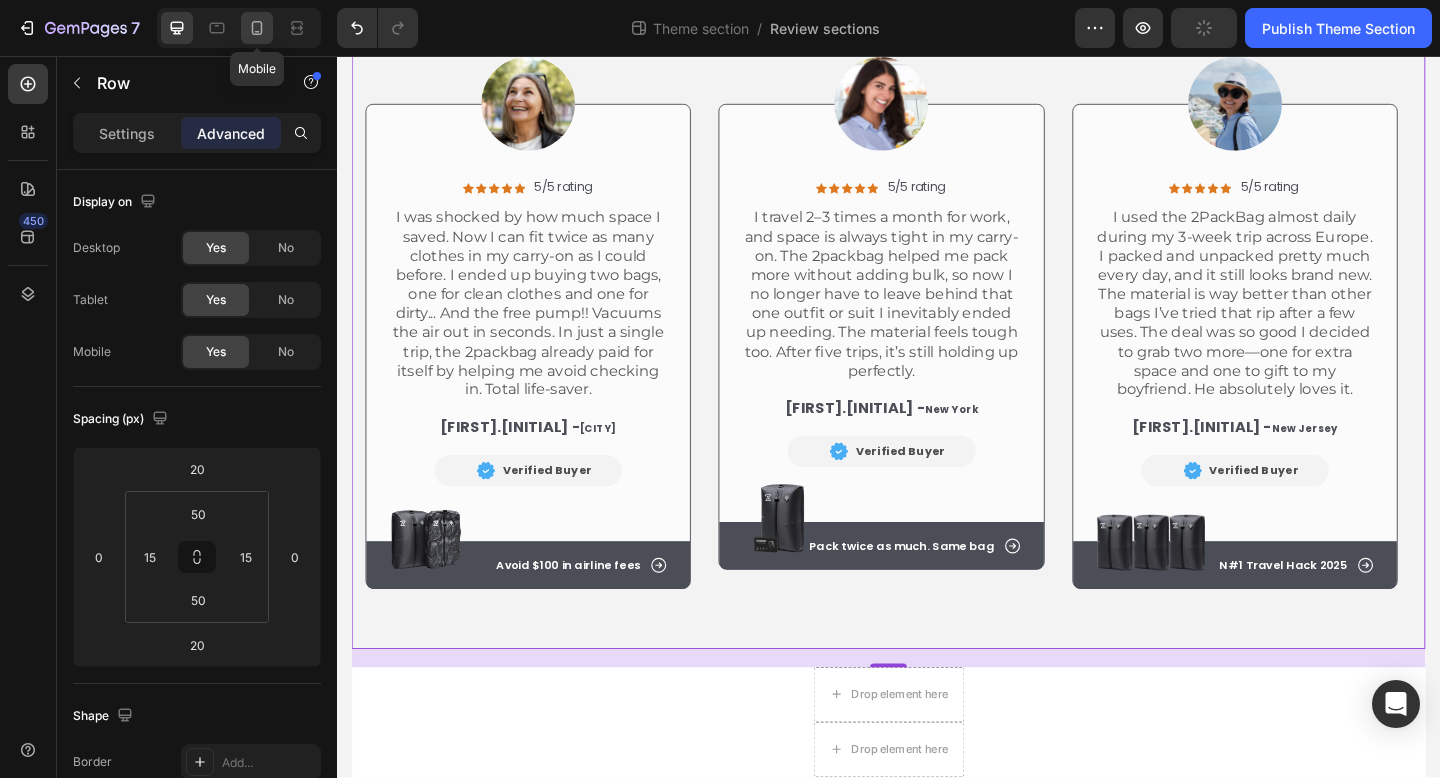 click 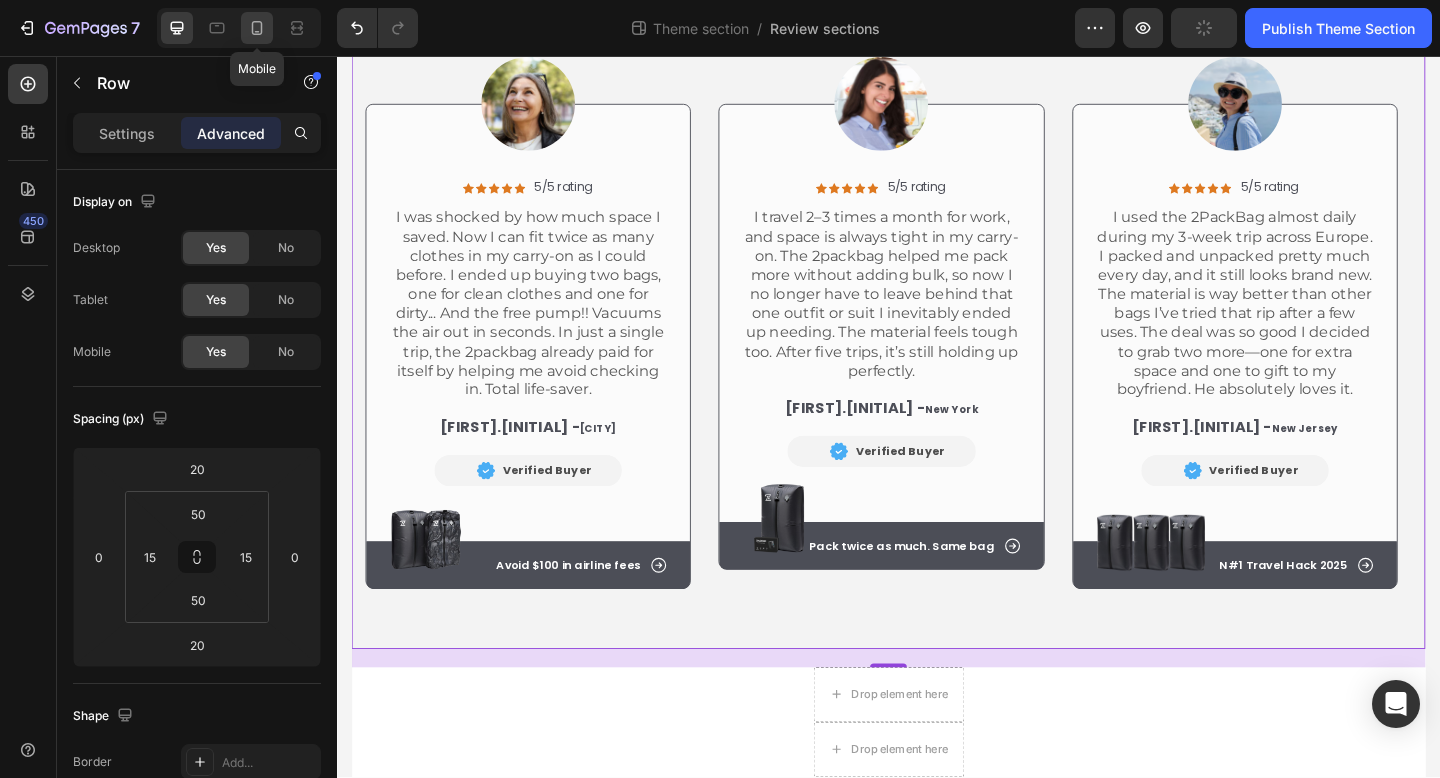 type on "0" 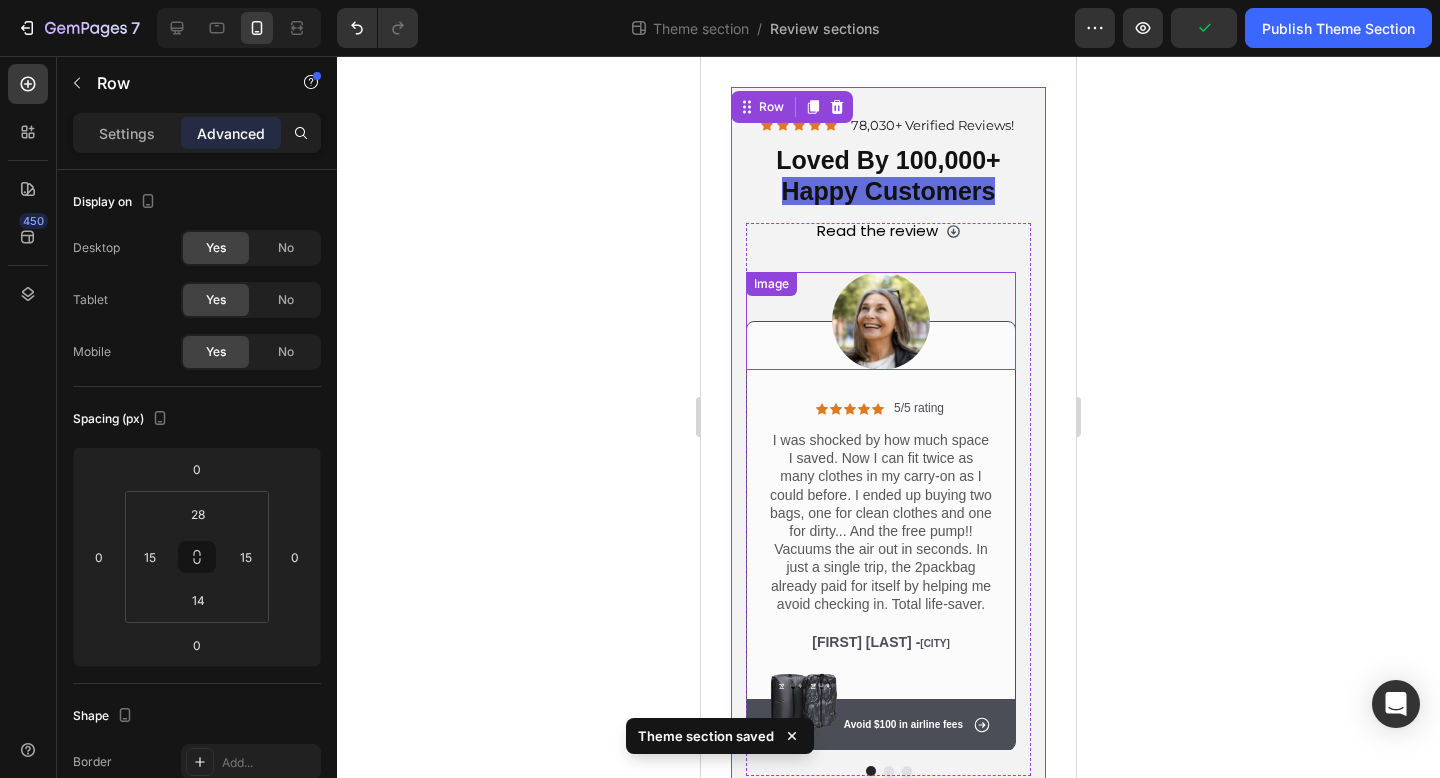 scroll, scrollTop: 0, scrollLeft: 0, axis: both 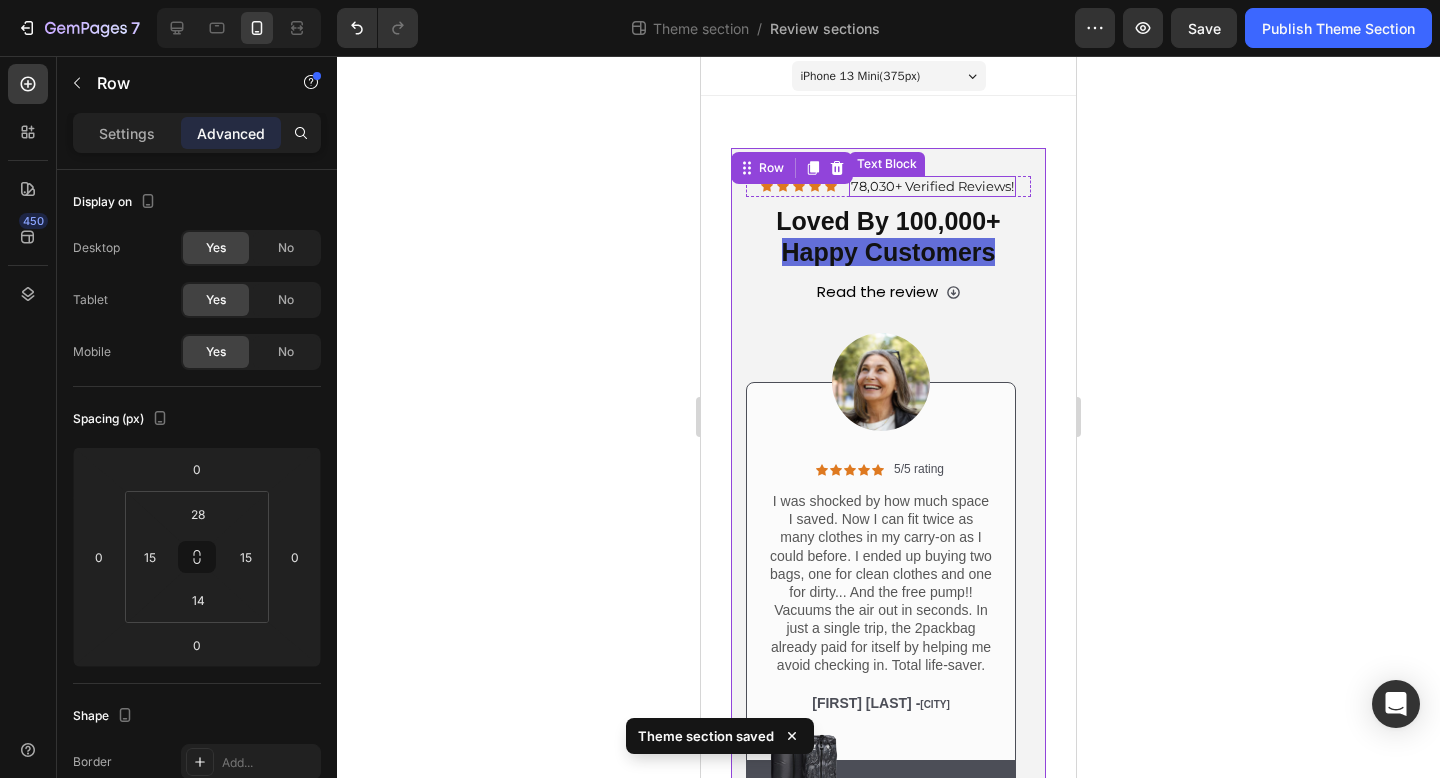 click on "78,030+ Verified Reviews!" at bounding box center (932, 186) 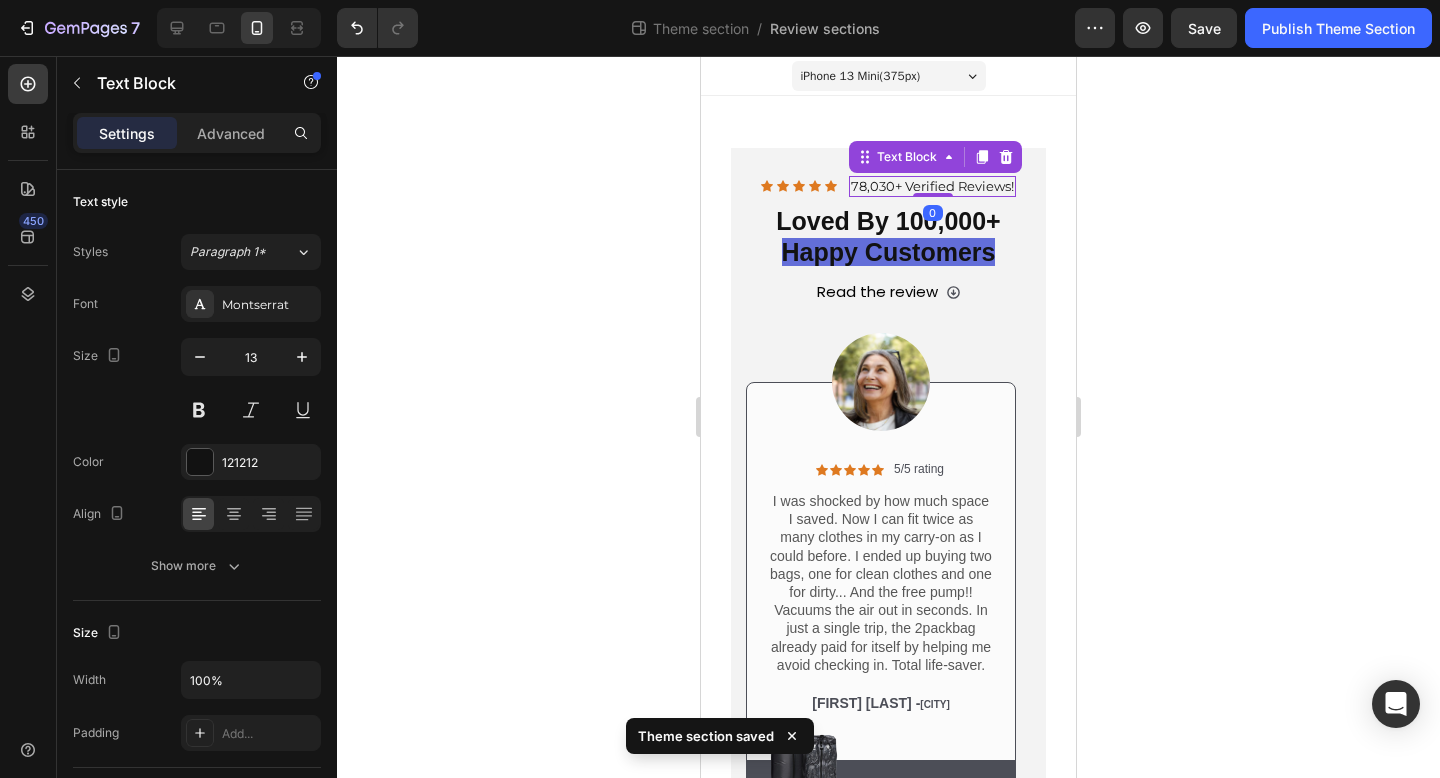 click on "78,030+ Verified Reviews!" at bounding box center (932, 186) 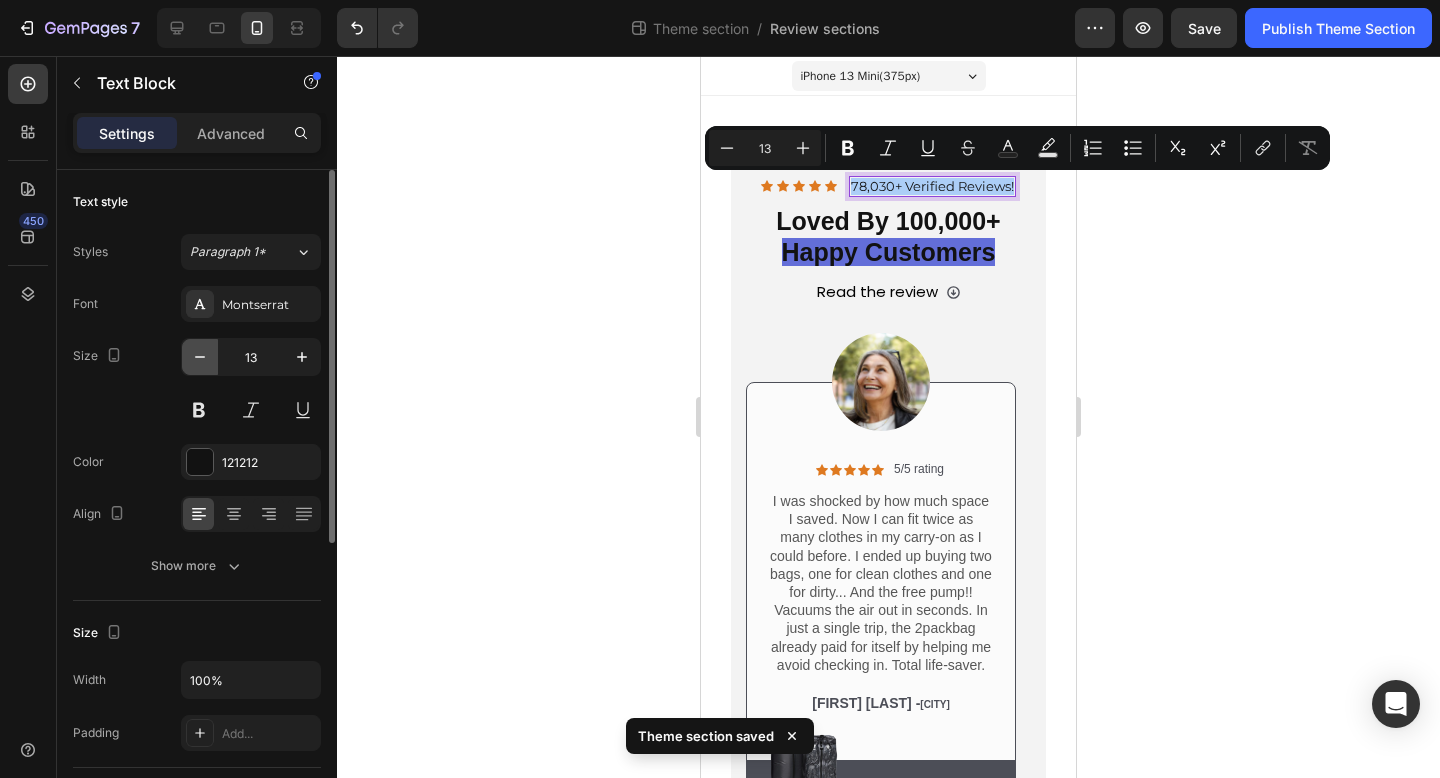 click at bounding box center (200, 357) 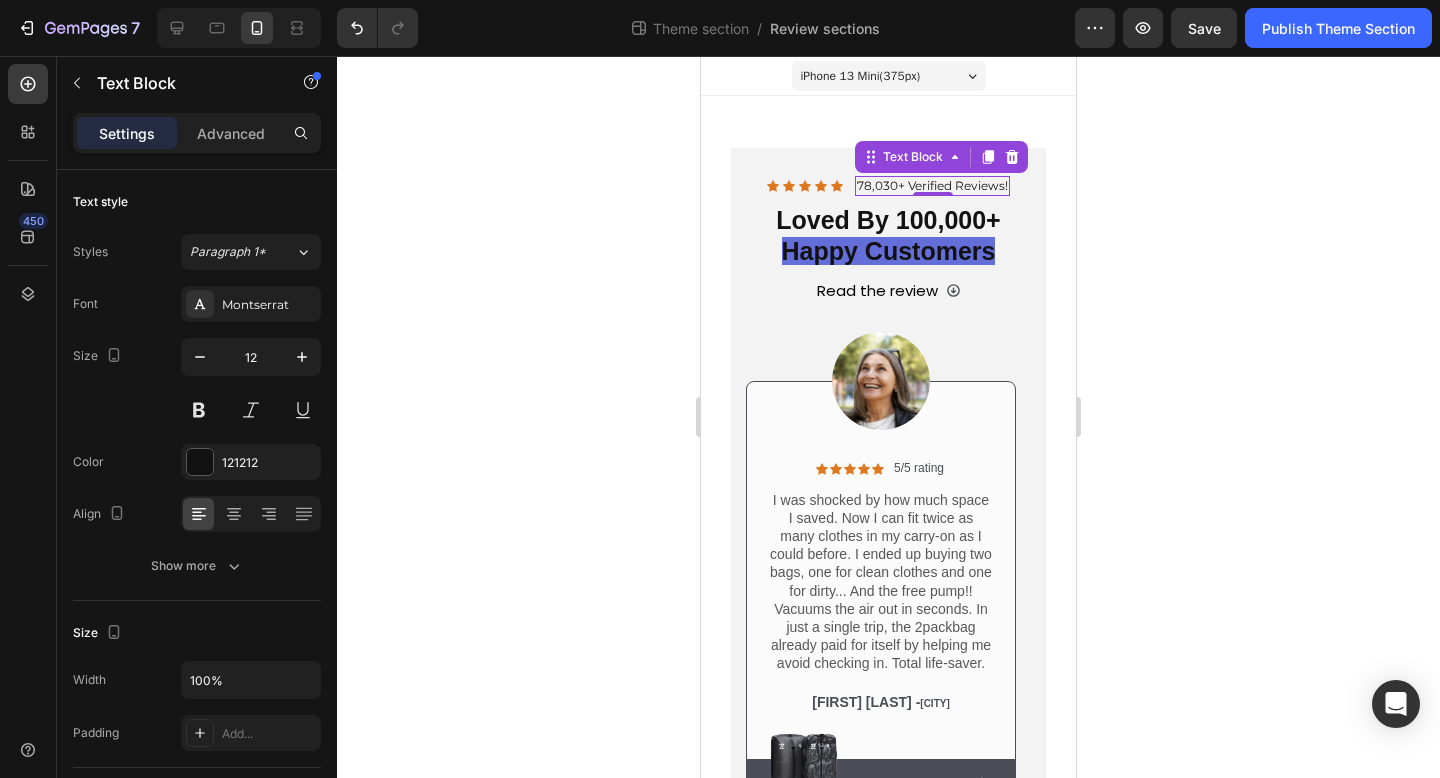 click on "0" at bounding box center (933, 212) 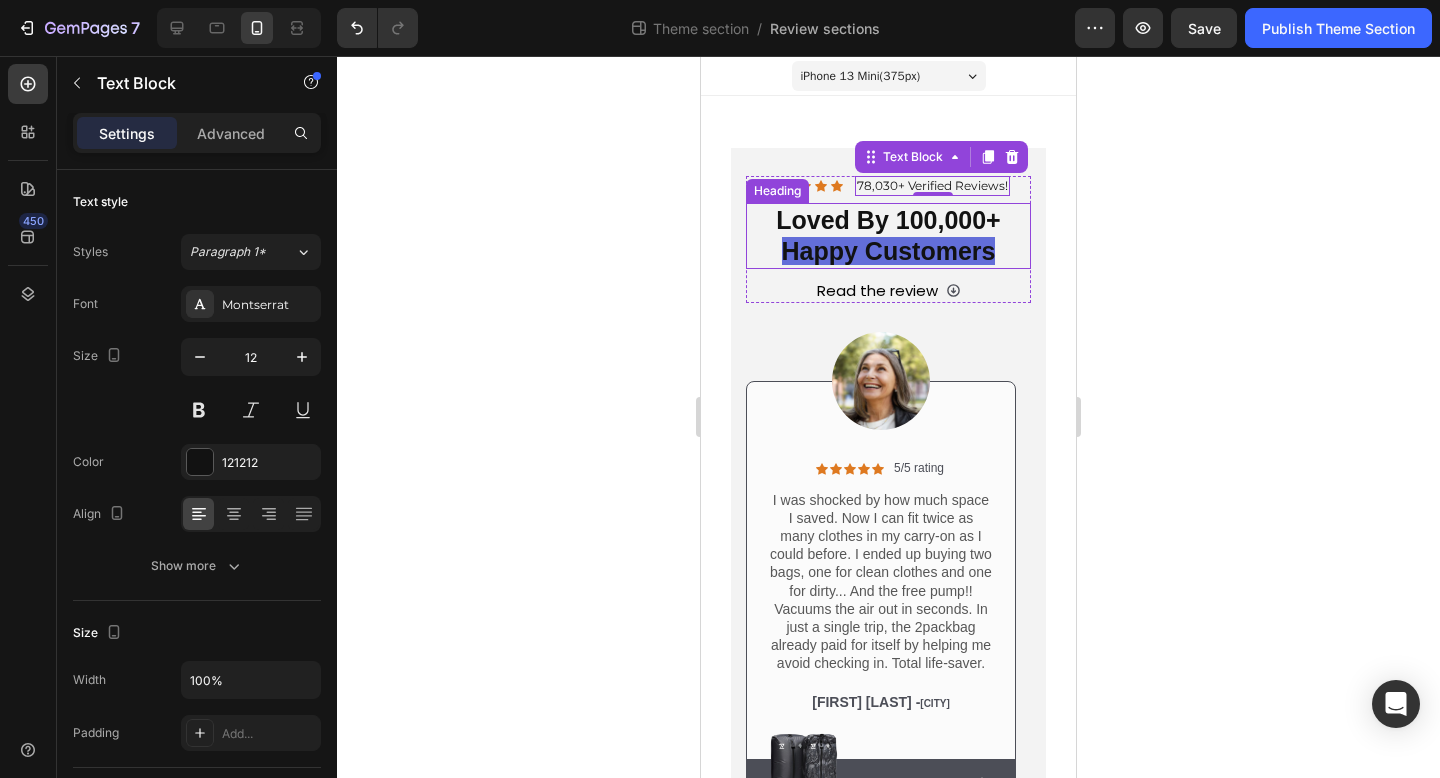 click on "Loved By 100,000+" at bounding box center (888, 220) 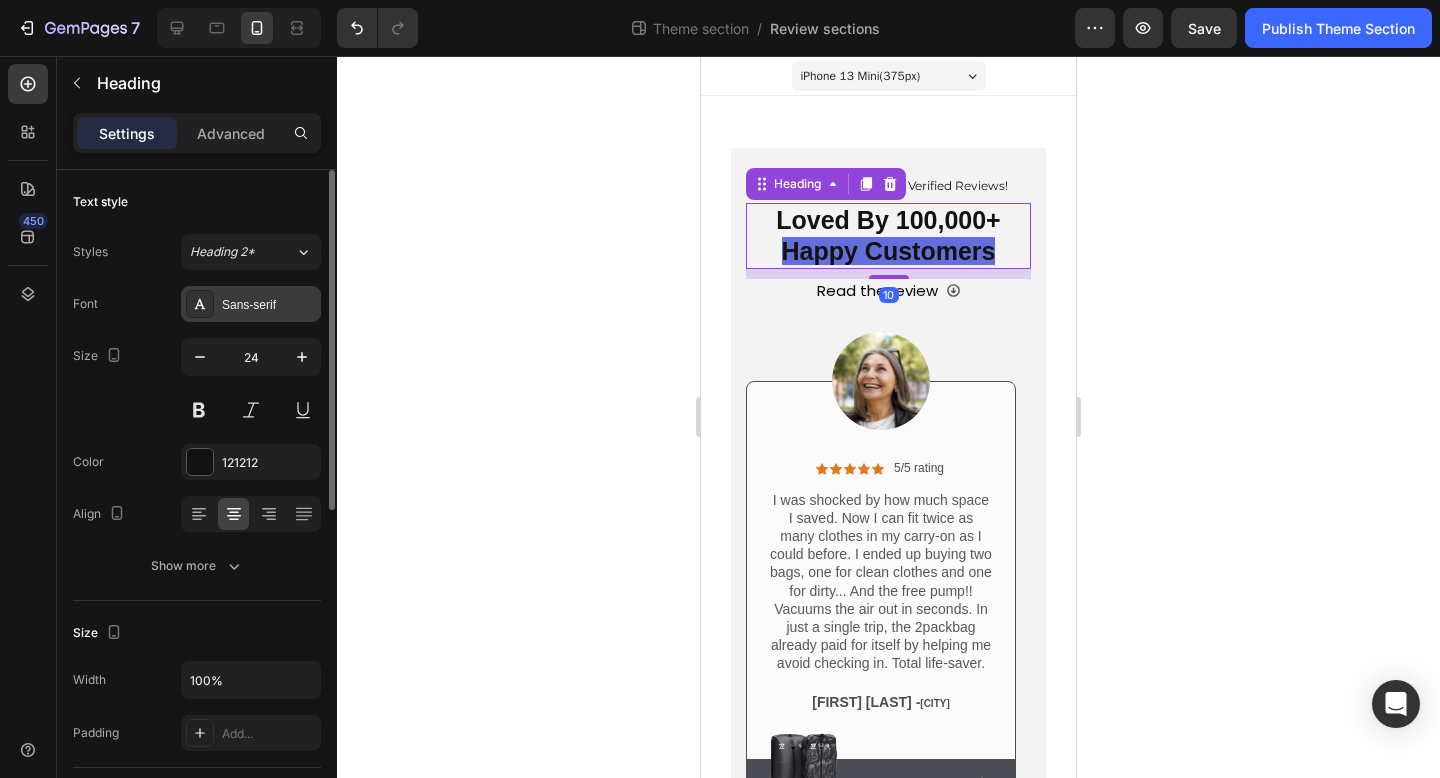click on "Sans-serif" at bounding box center [269, 305] 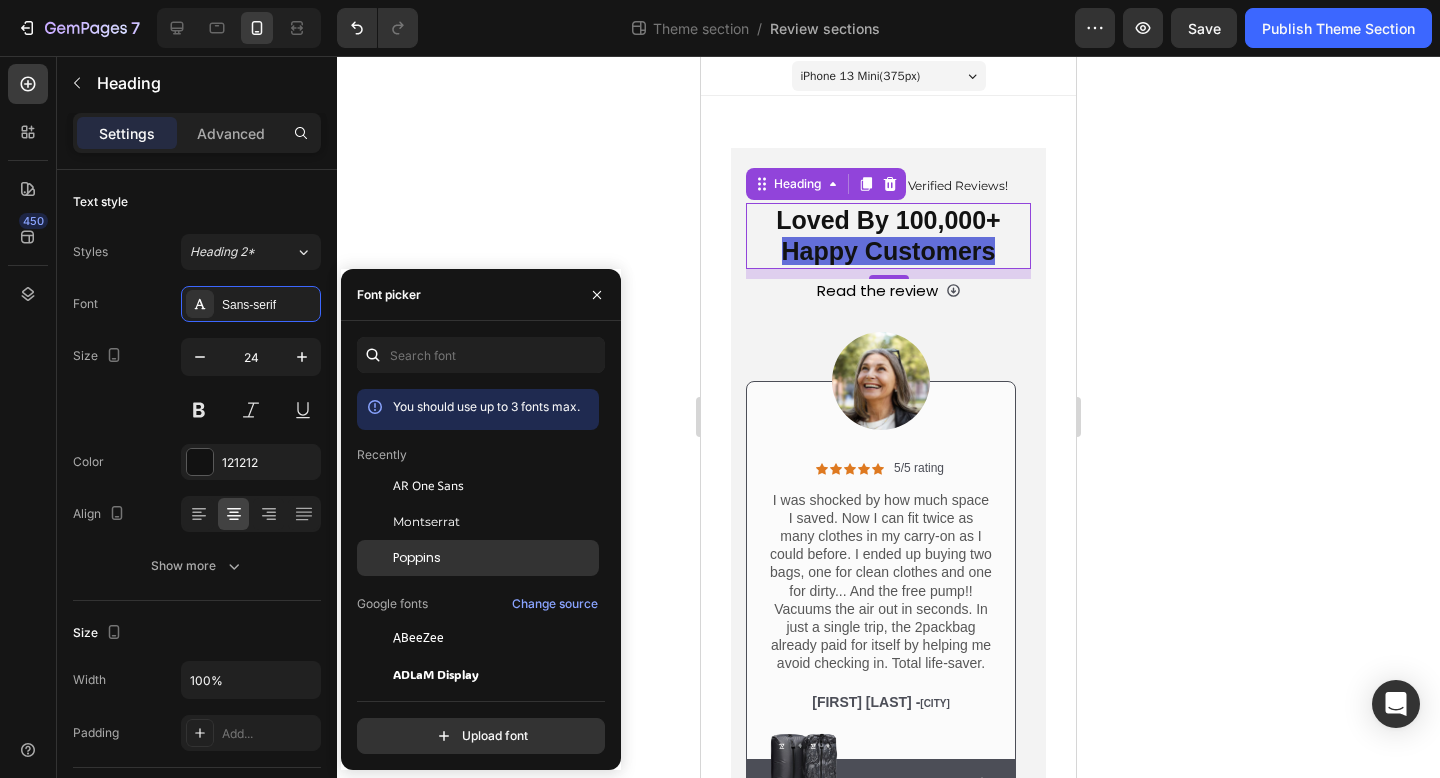 click on "Poppins" 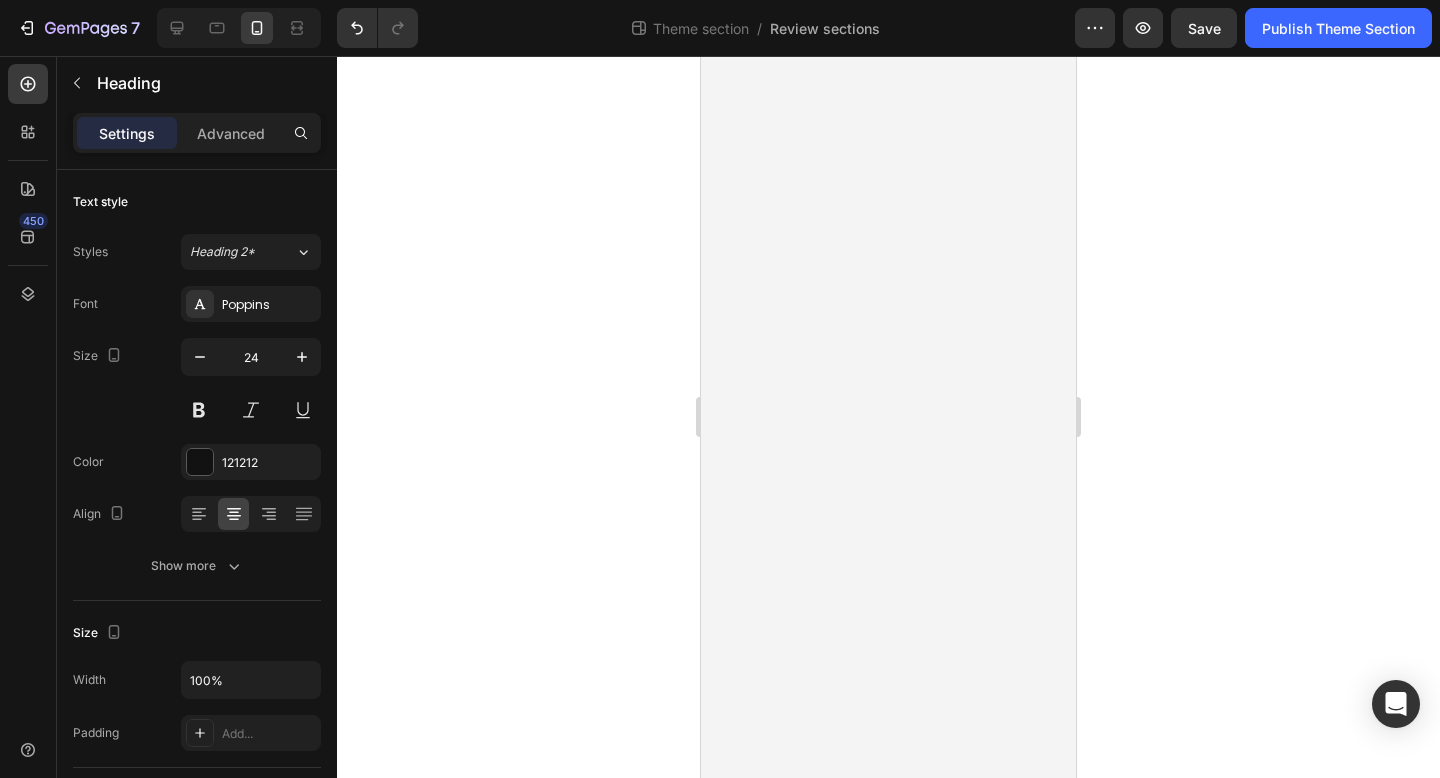 scroll, scrollTop: 0, scrollLeft: 0, axis: both 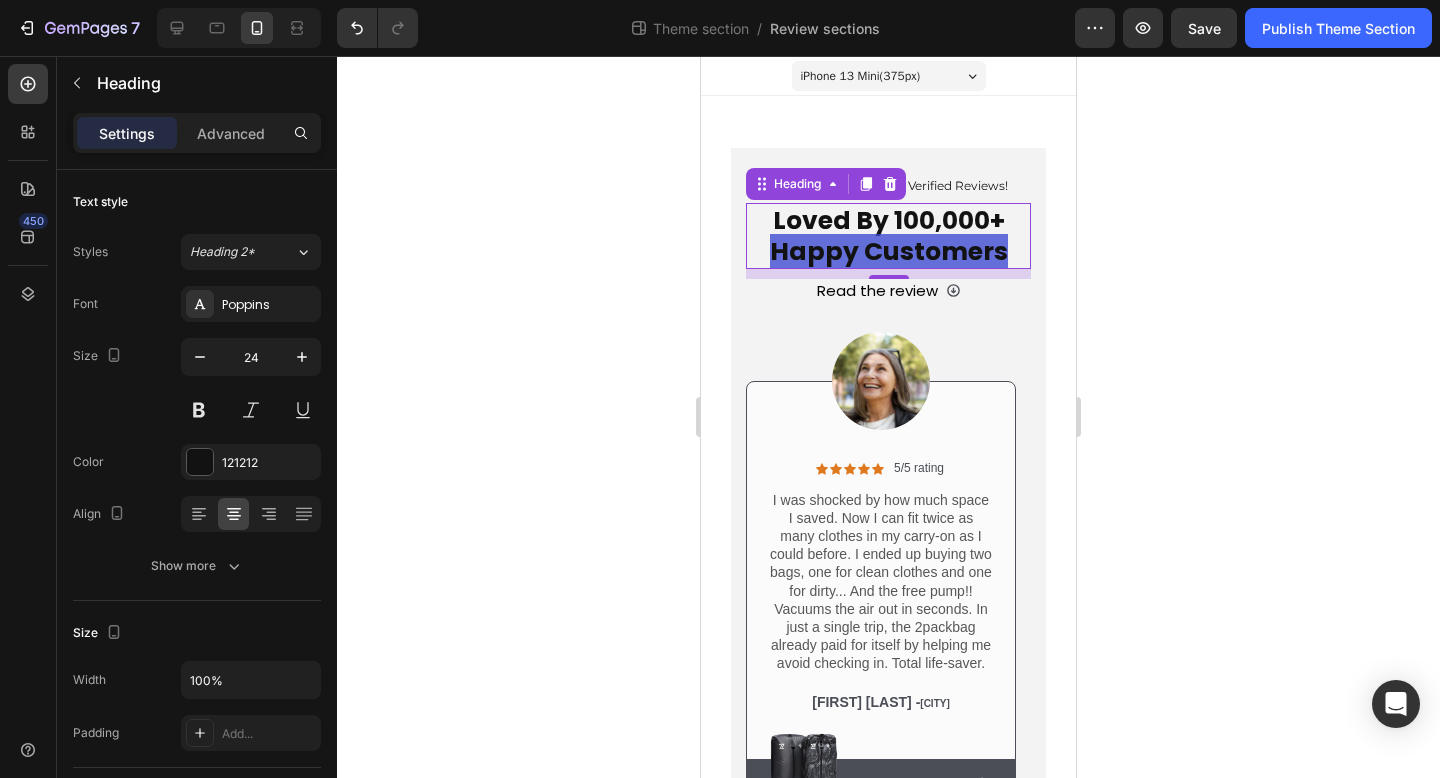 click on "10" at bounding box center [889, 295] 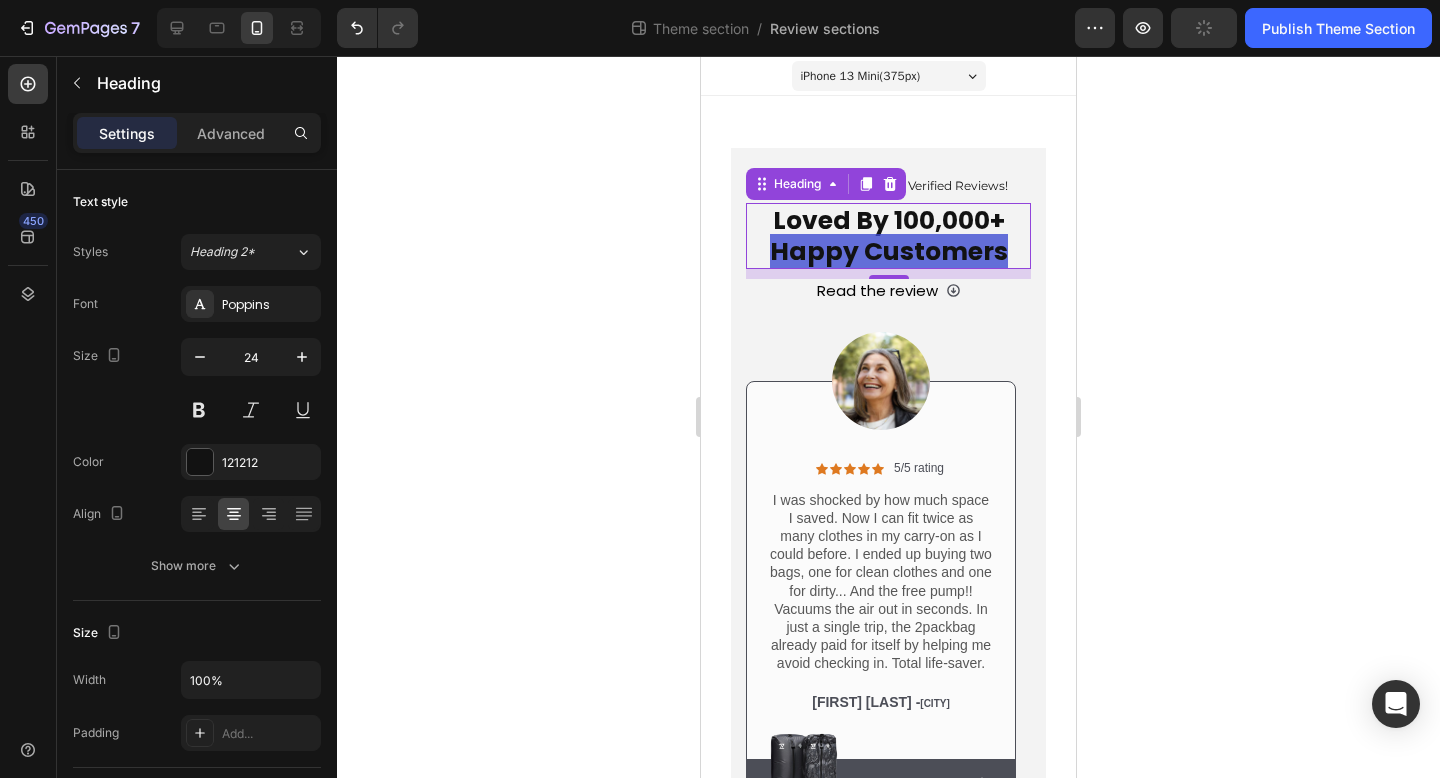 click 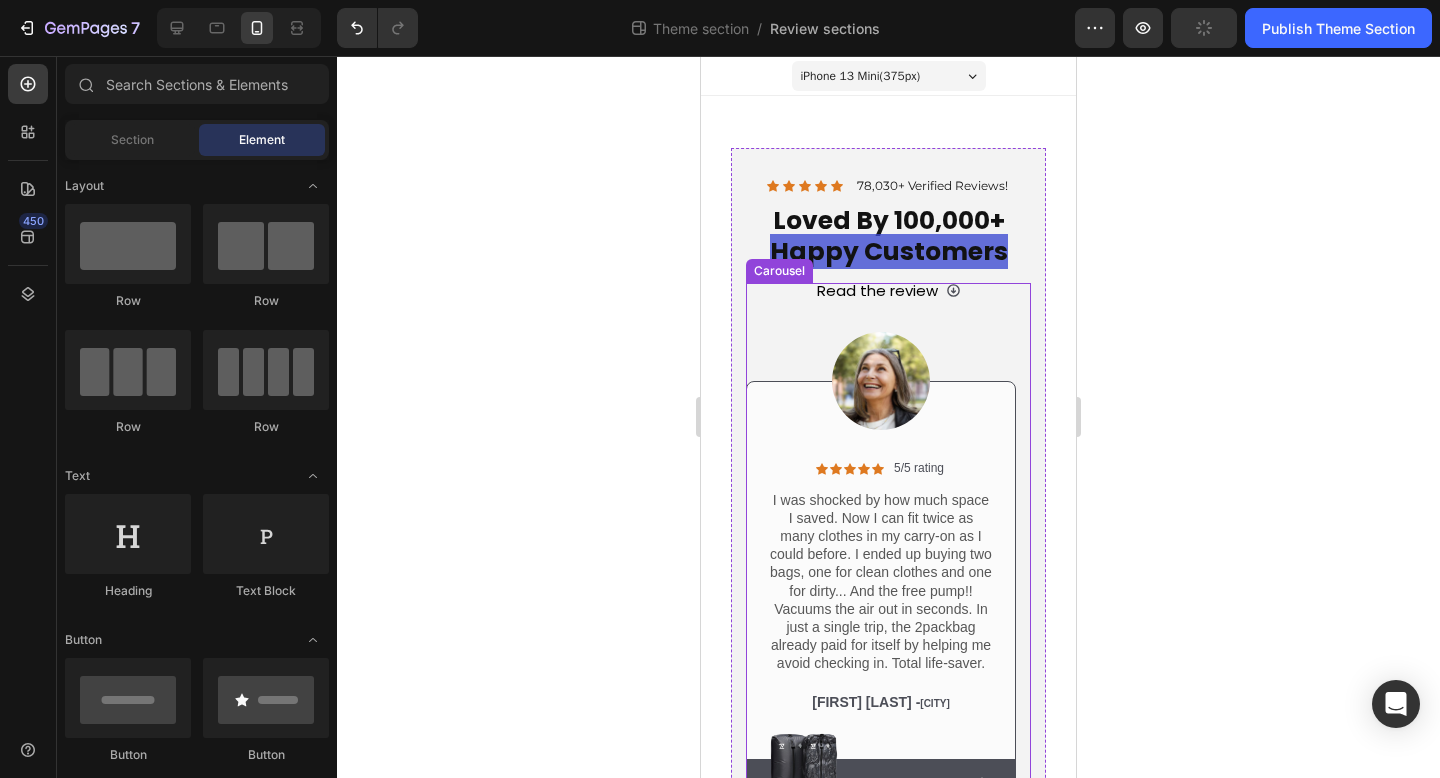 click on "Image Icon Icon Icon Icon Icon Icon List 5/5 rating Text Block Row I was shocked by how much space I saved. Now I can fit twice as many clothes in my carry-on as I could before. I ended up buying two bags, one for clean clothes and one for dirty... And the free pump!! Vacuums the air out in seconds. In just a single trip, the 2packbag already paid for itself by helping me avoid checking in. Total life-saver. Text Block Rita Carroll -  San Francisco Text Block Image Row Row
Icon Avoid $100 in airline fees Text Block Row Hero Banner Row" at bounding box center (881, 546) 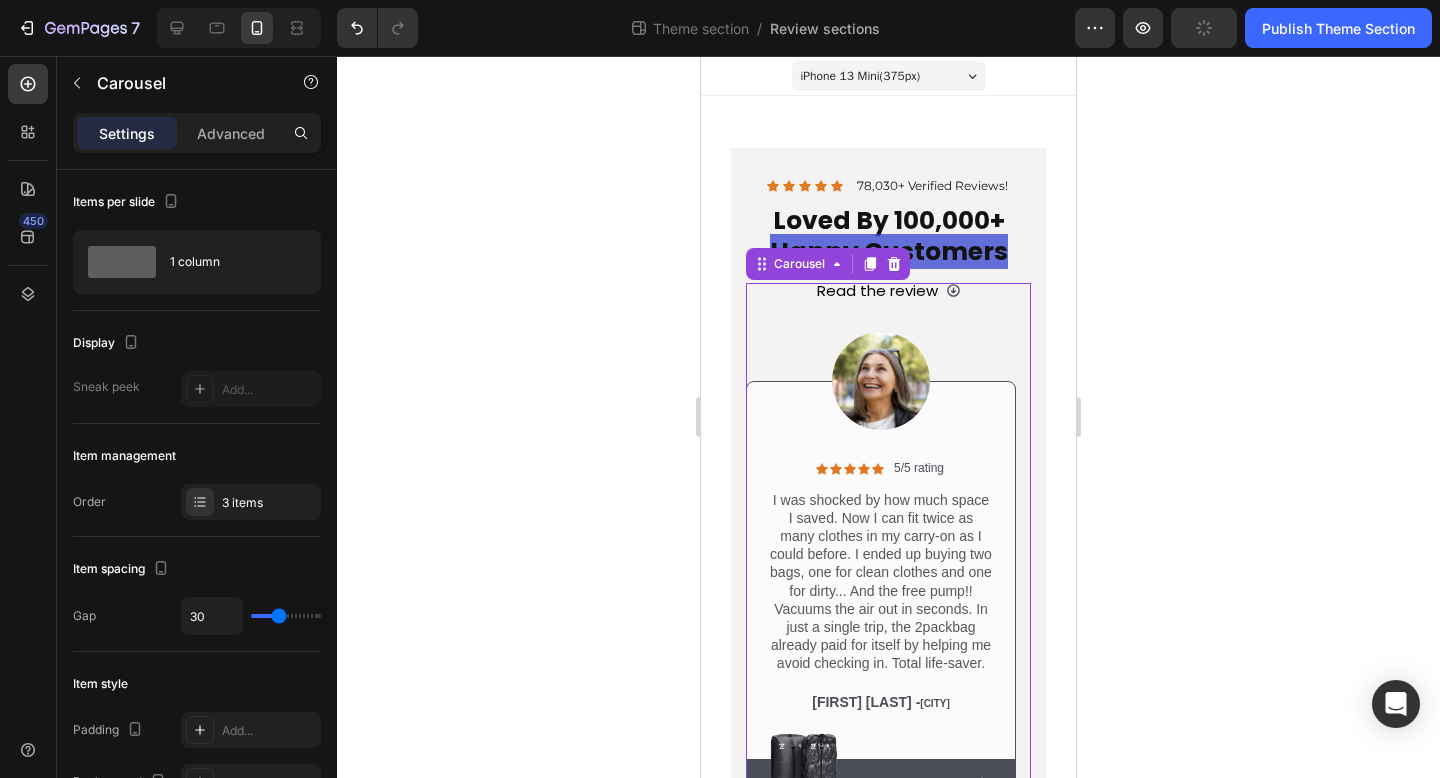 click on "Image Icon Icon Icon Icon Icon Icon List 5/5 rating Text Block Row I was shocked by how much space I saved. Now I can fit twice as many clothes in my carry-on as I could before. I ended up buying two bags, one for clean clothes and one for dirty... And the free pump!! Vacuums the air out in seconds. In just a single trip, the 2packbag already paid for itself by helping me avoid checking in. Total life-saver. Text Block Rita Carroll -  San Francisco Text Block Image Row Row
Icon Avoid $100 in airline fees Text Block Row Hero Banner Row" at bounding box center [881, 546] 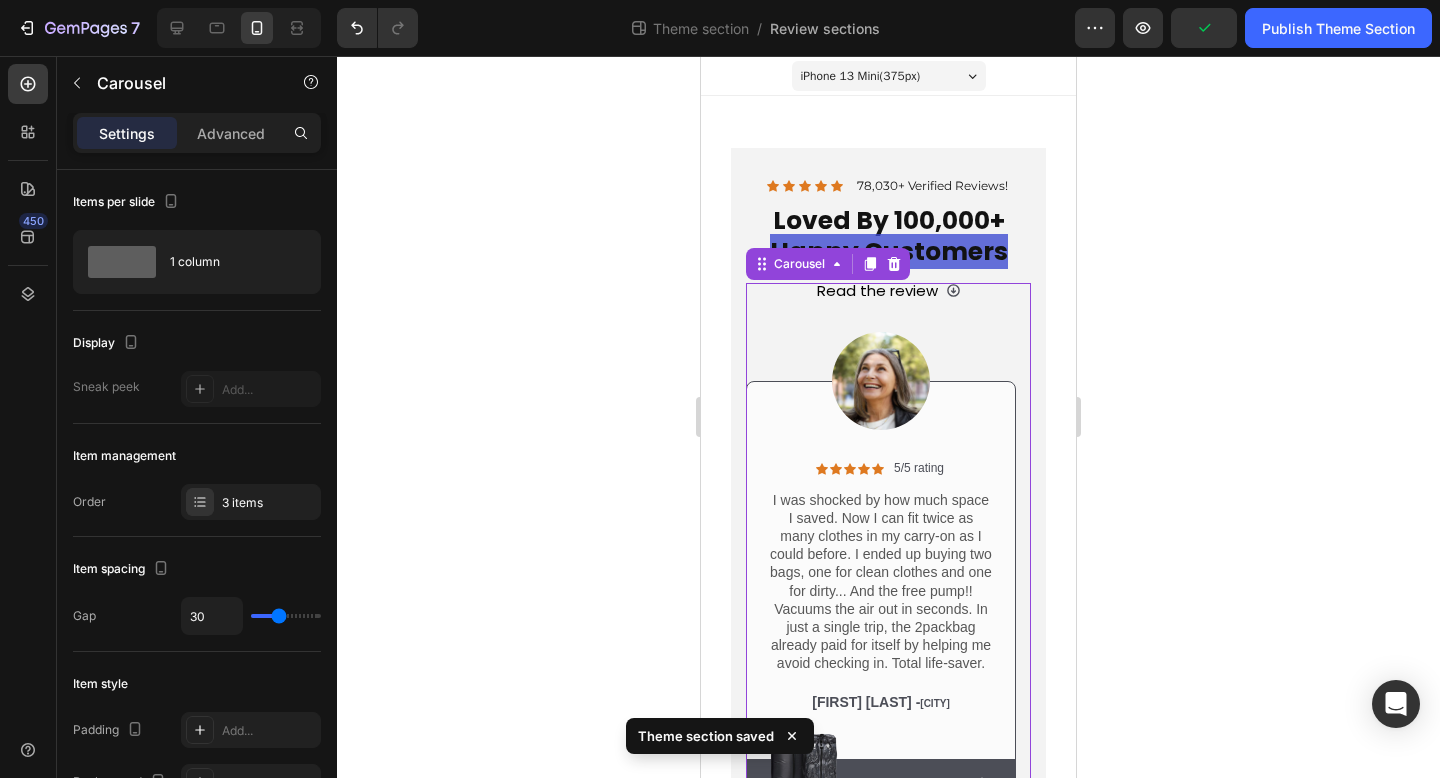 click on "Image Icon Icon Icon Icon Icon Icon List 5/5 rating Text Block Row I was shocked by how much space I saved. Now I can fit twice as many clothes in my carry-on as I could before. I ended up buying two bags, one for clean clothes and one for dirty... And the free pump!! Vacuums the air out in seconds. In just a single trip, the 2packbag already paid for itself by helping me avoid checking in. Total life-saver. Text Block Rita Carroll -  San Francisco Text Block Image Row Row
Icon Avoid $100 in airline fees Text Block Row Hero Banner Row" at bounding box center (881, 546) 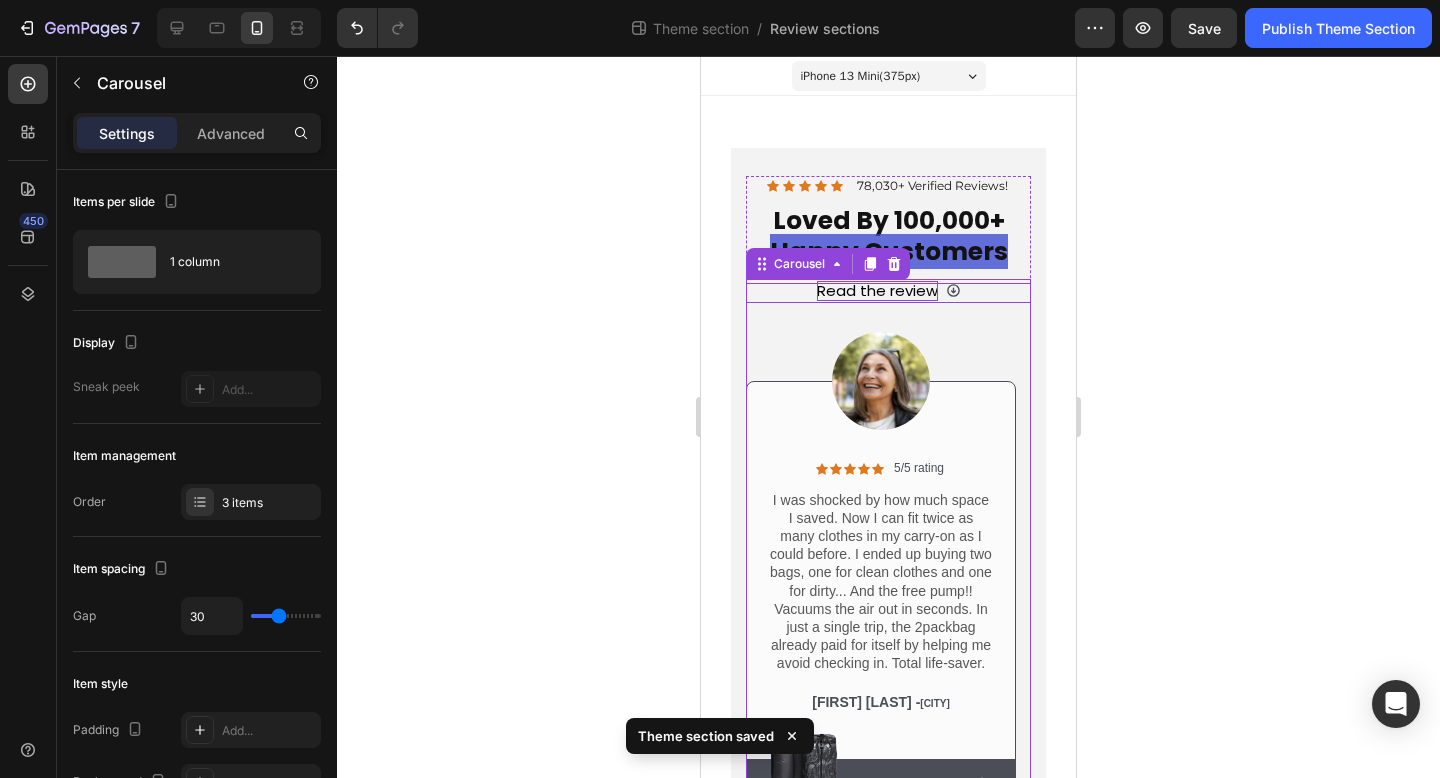 click on "Read the review" at bounding box center [877, 290] 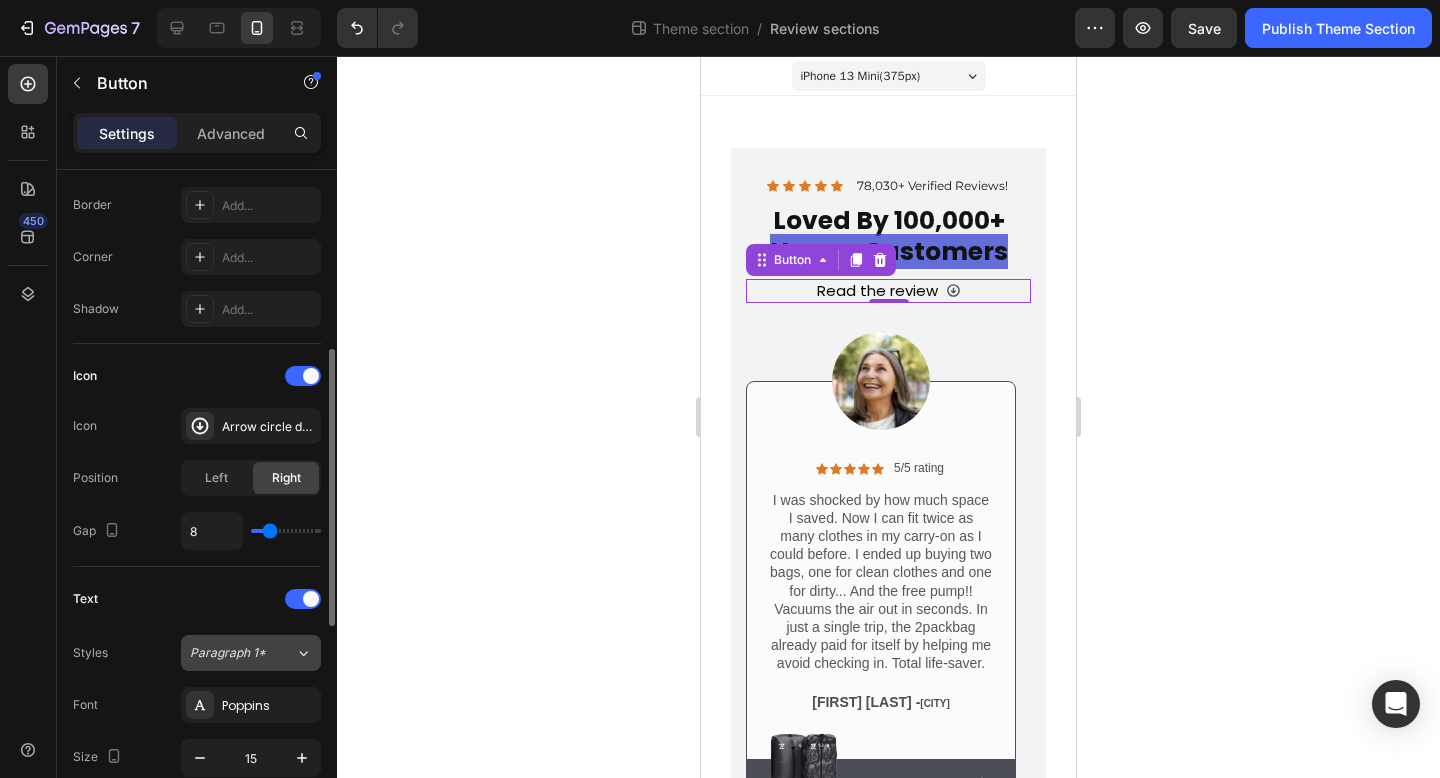 scroll, scrollTop: 594, scrollLeft: 0, axis: vertical 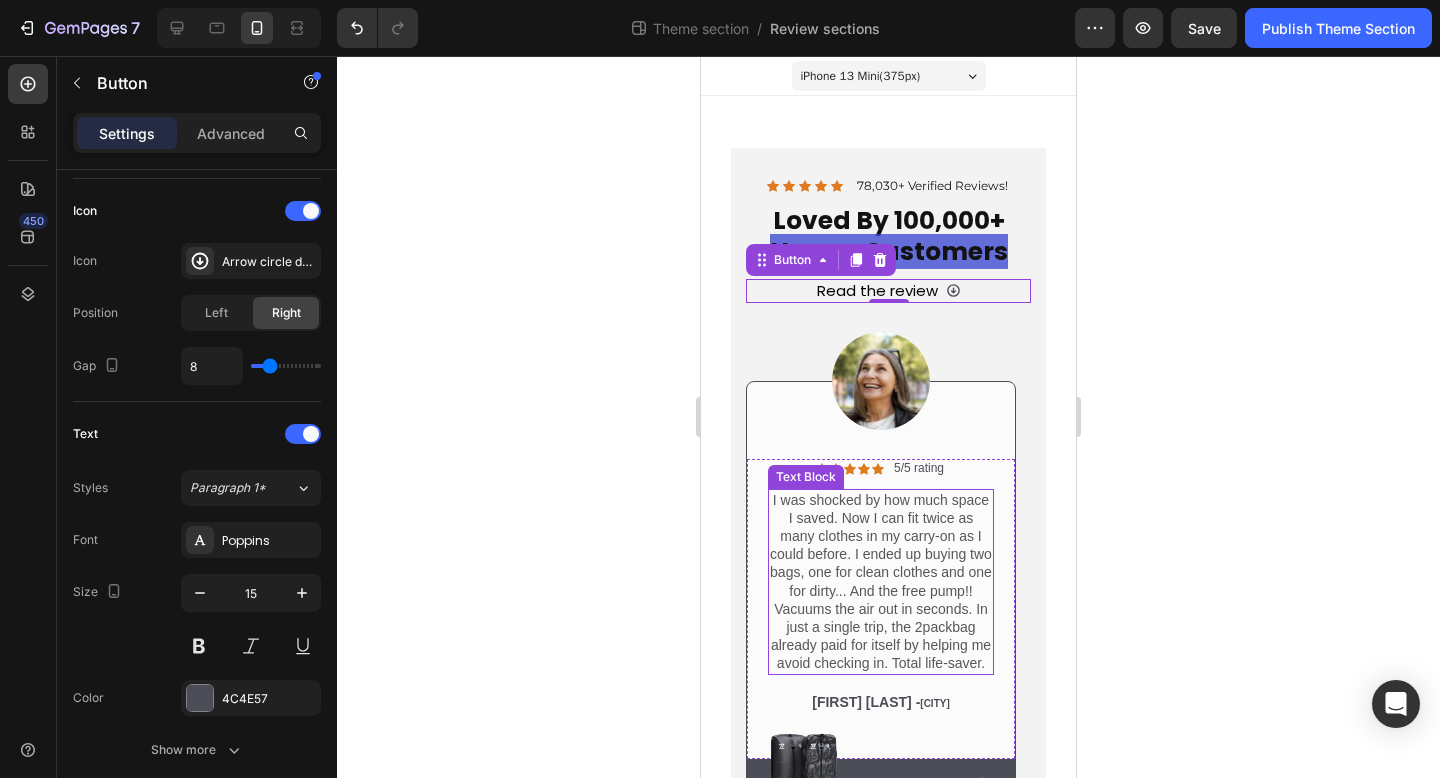 click on "I was shocked by how much space I saved. Now I can fit twice as many clothes in my carry-on as I could before. I ended up buying two bags, one for clean clothes and one for dirty... And the free pump!! Vacuums the air out in seconds. In just a single trip, the 2packbag already paid for itself by helping me avoid checking in. Total life-saver." at bounding box center (881, 582) 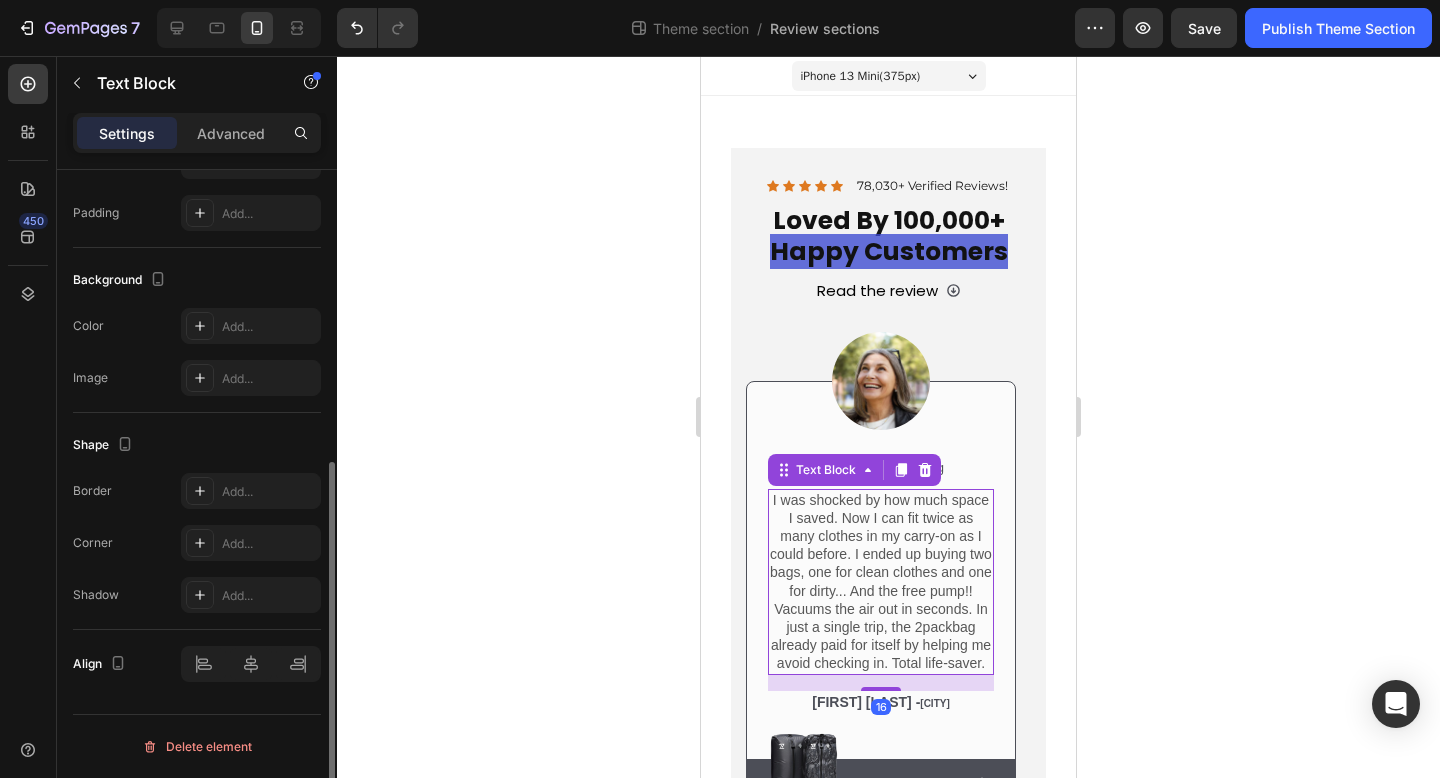scroll, scrollTop: 0, scrollLeft: 0, axis: both 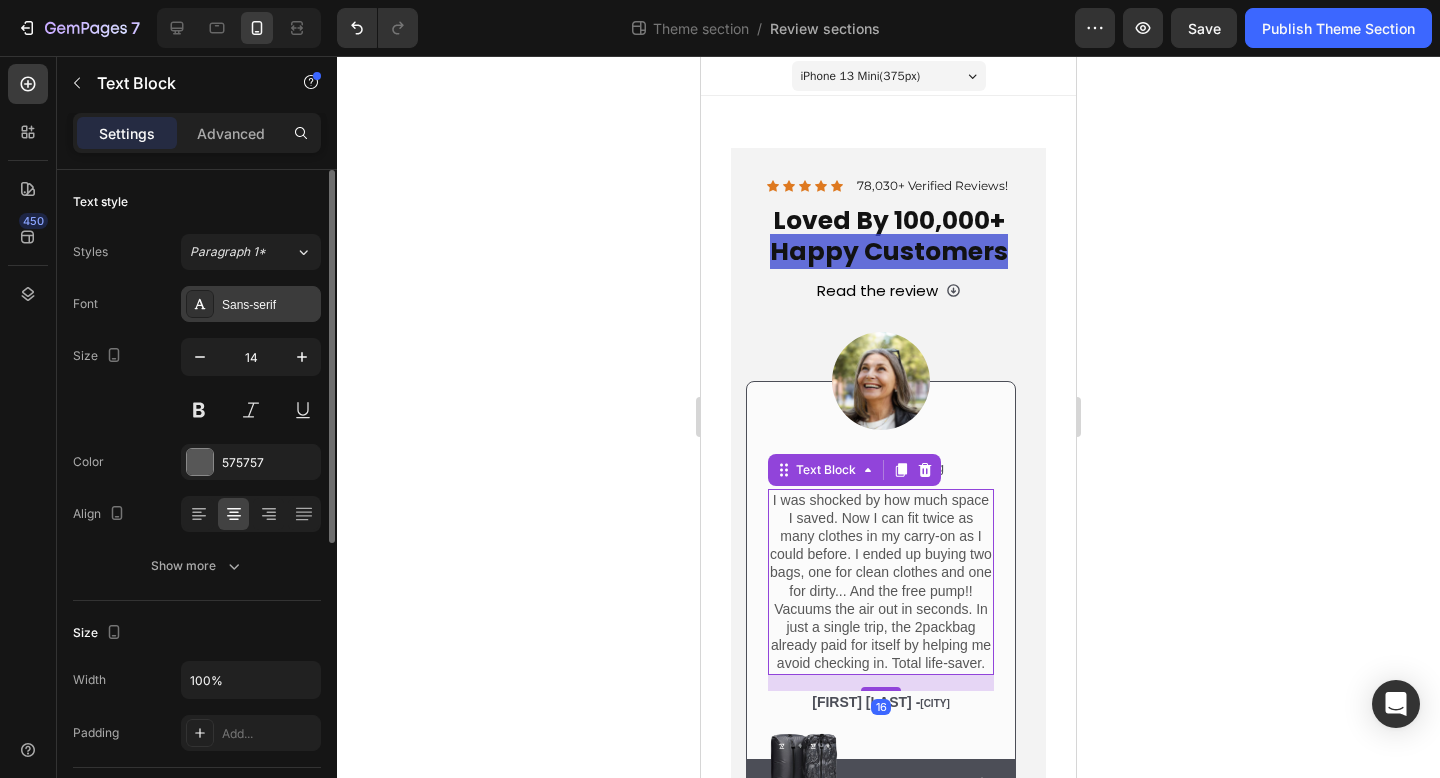 click on "Sans-serif" at bounding box center [269, 305] 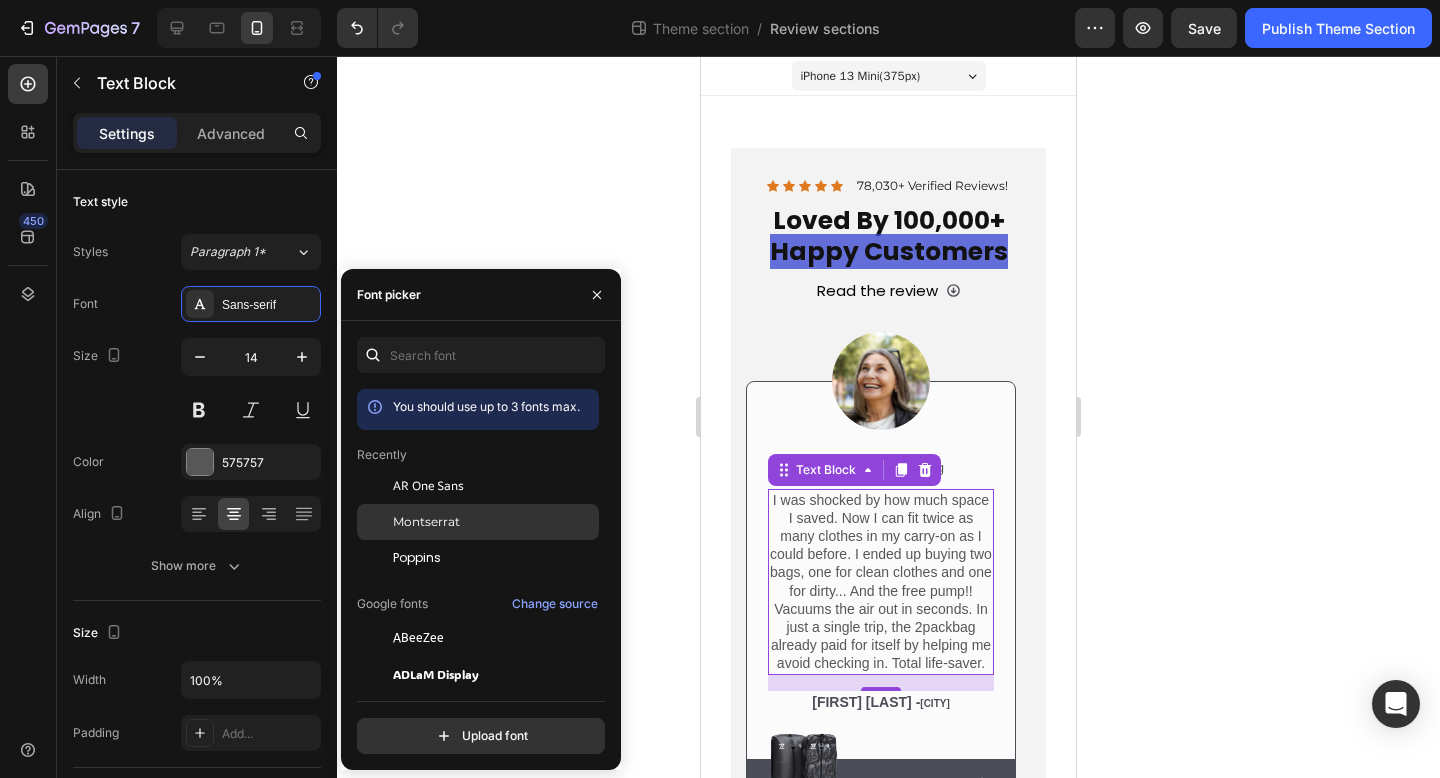 click on "Montserrat" at bounding box center [494, 522] 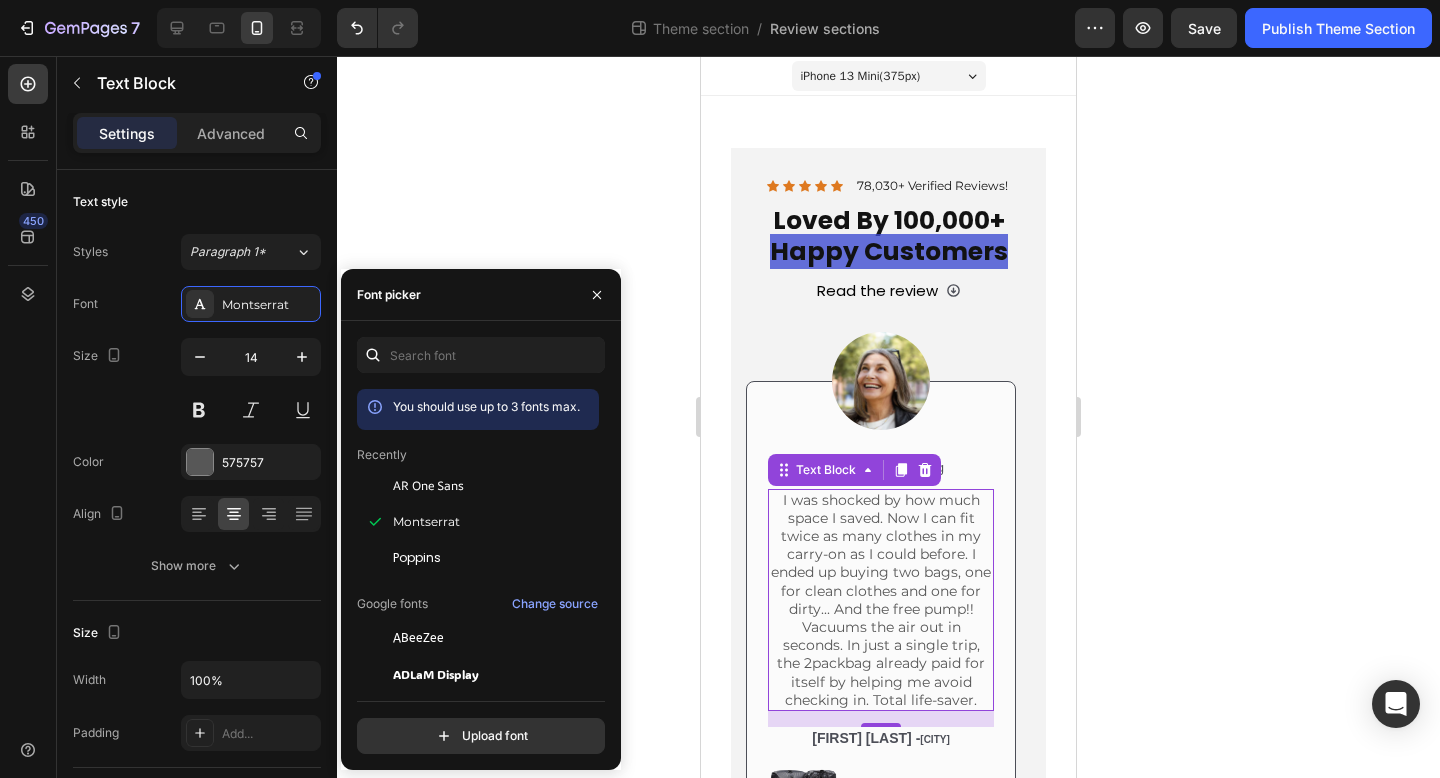 scroll, scrollTop: 166, scrollLeft: 0, axis: vertical 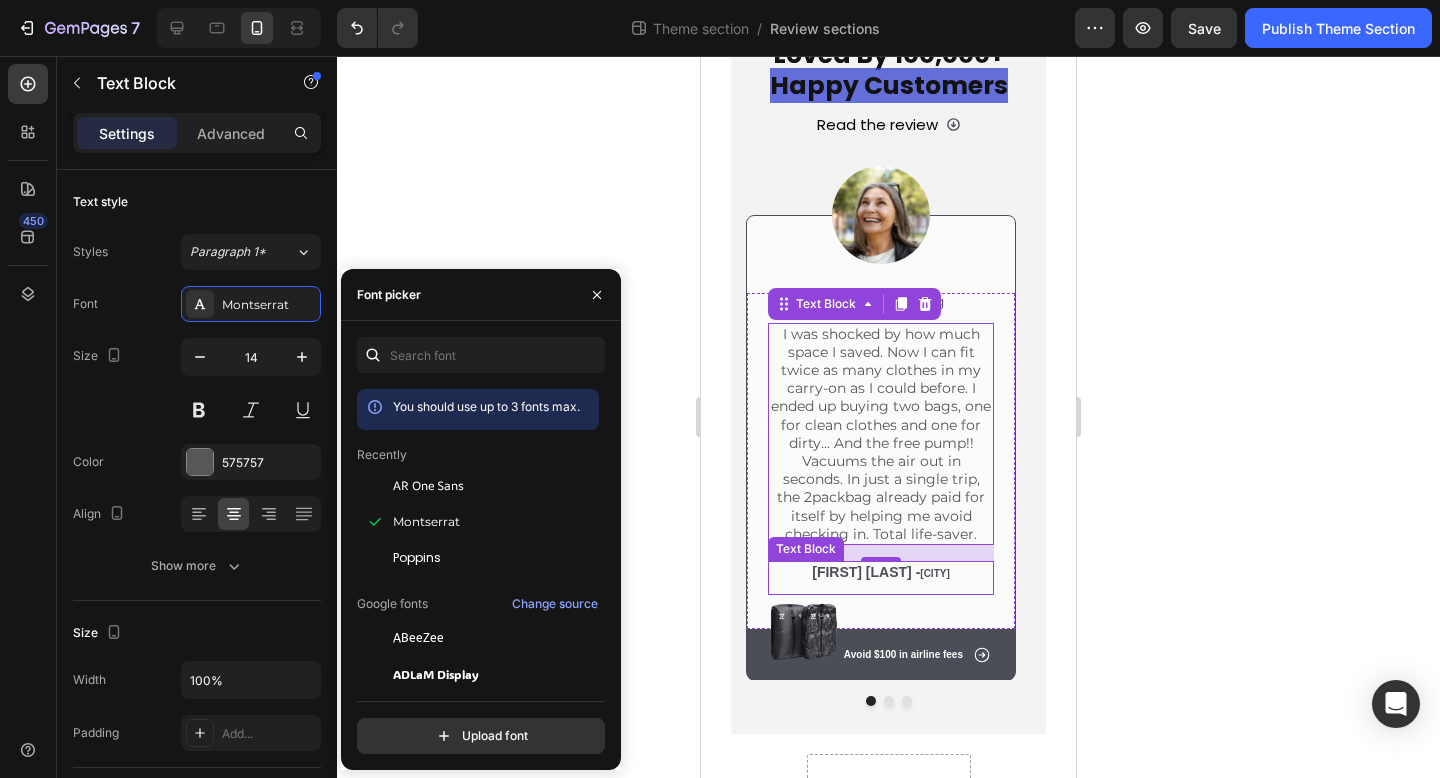 click on "[CITY]" at bounding box center (934, 573) 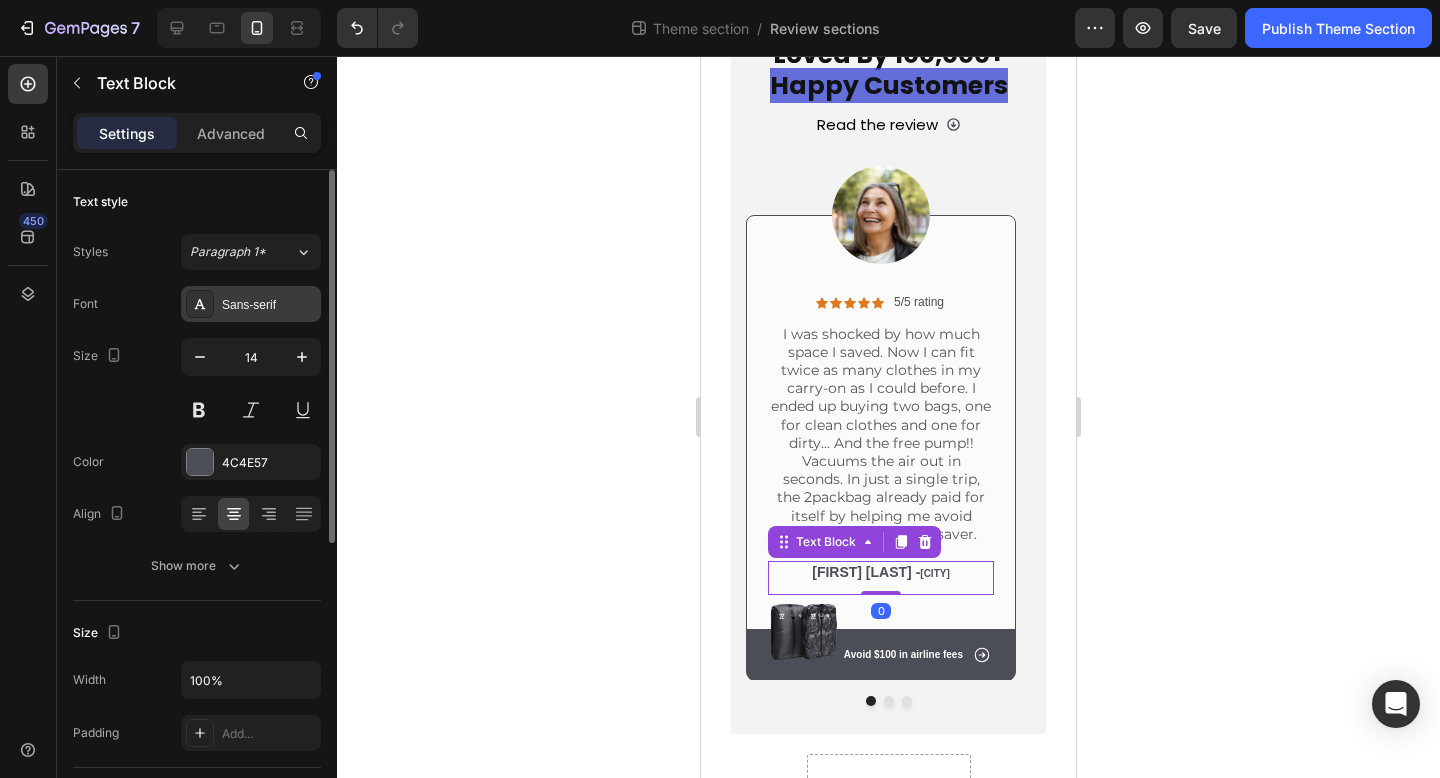 click on "Sans-serif" at bounding box center (269, 305) 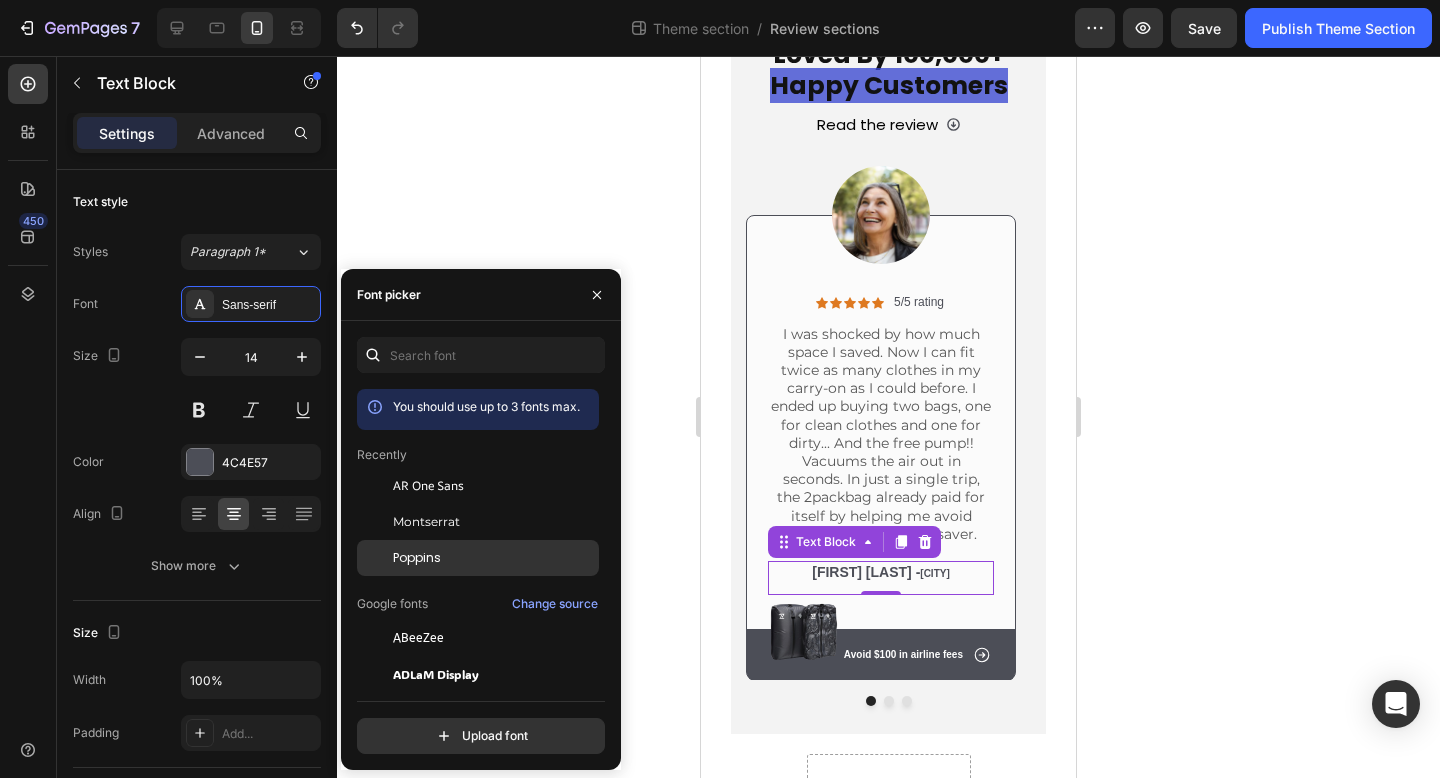drag, startPoint x: 446, startPoint y: 551, endPoint x: 457, endPoint y: 552, distance: 11.045361 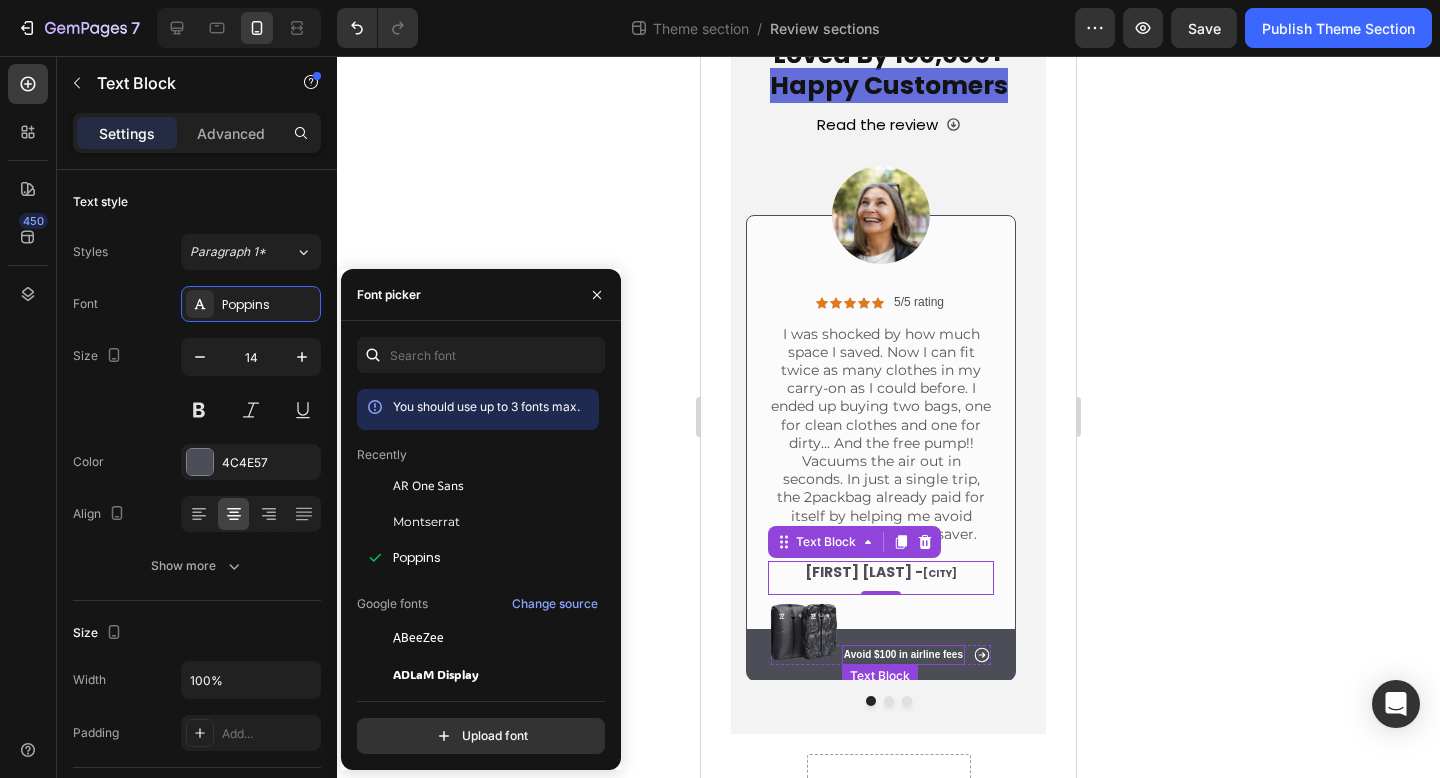 click on "Avoid $100 in airline fees" at bounding box center (903, 654) 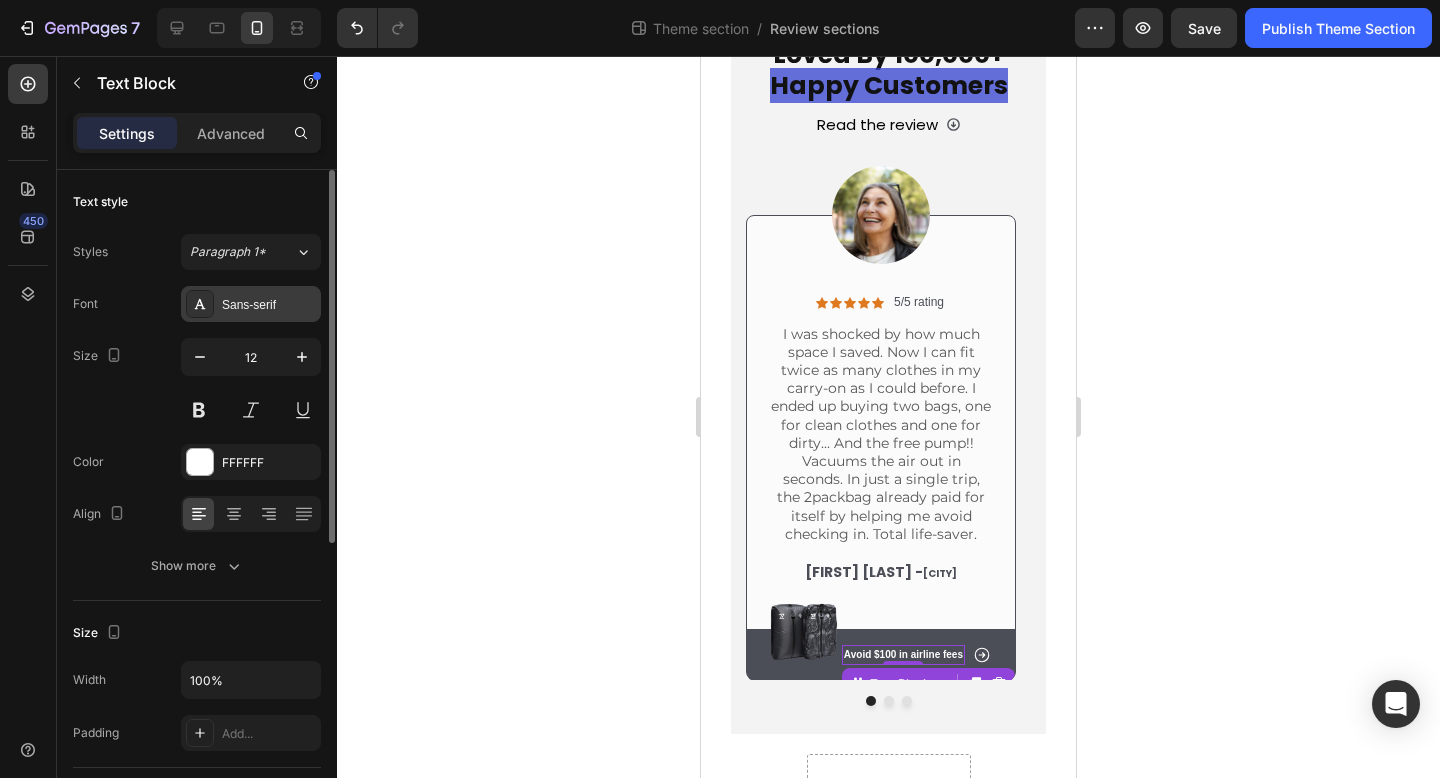 click on "Sans-serif" at bounding box center (269, 305) 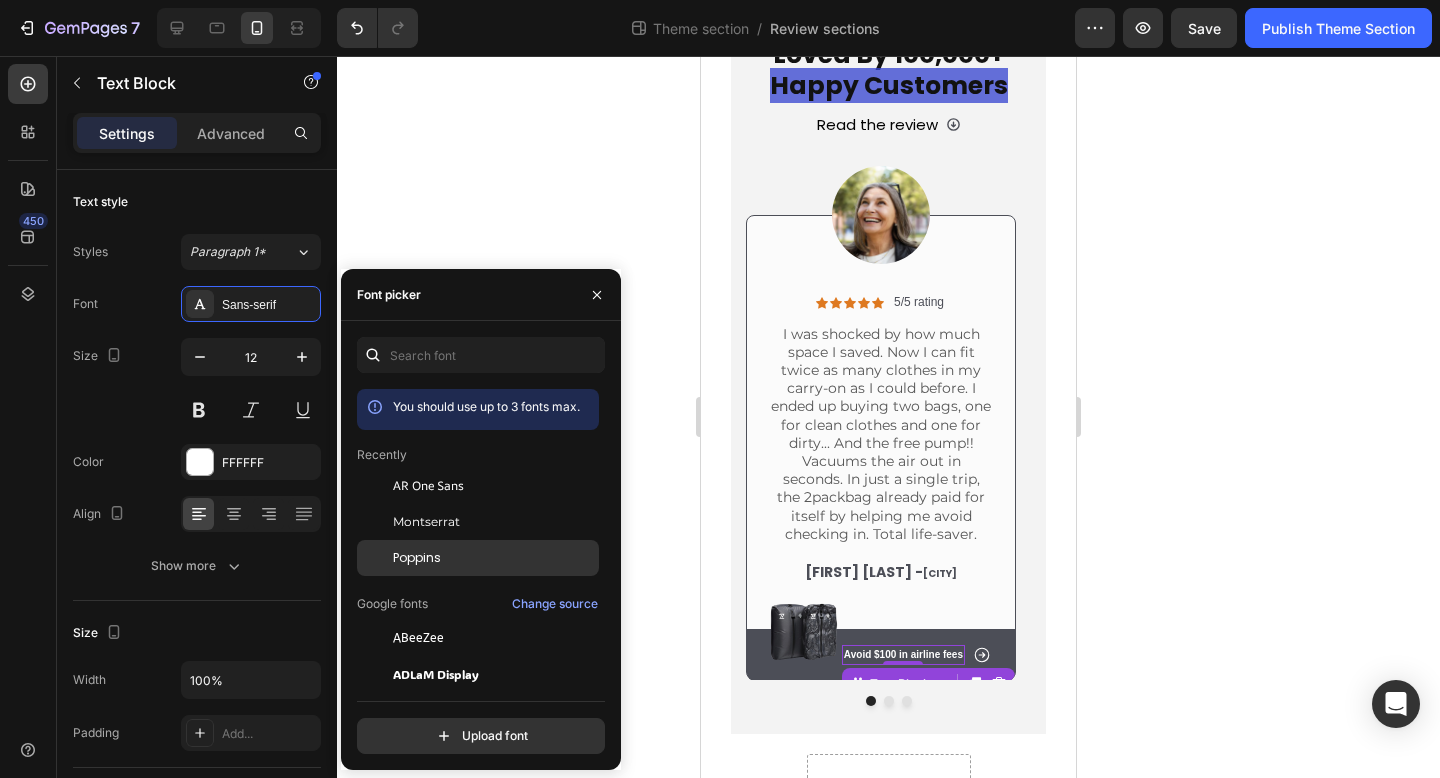 click on "Poppins" at bounding box center (417, 558) 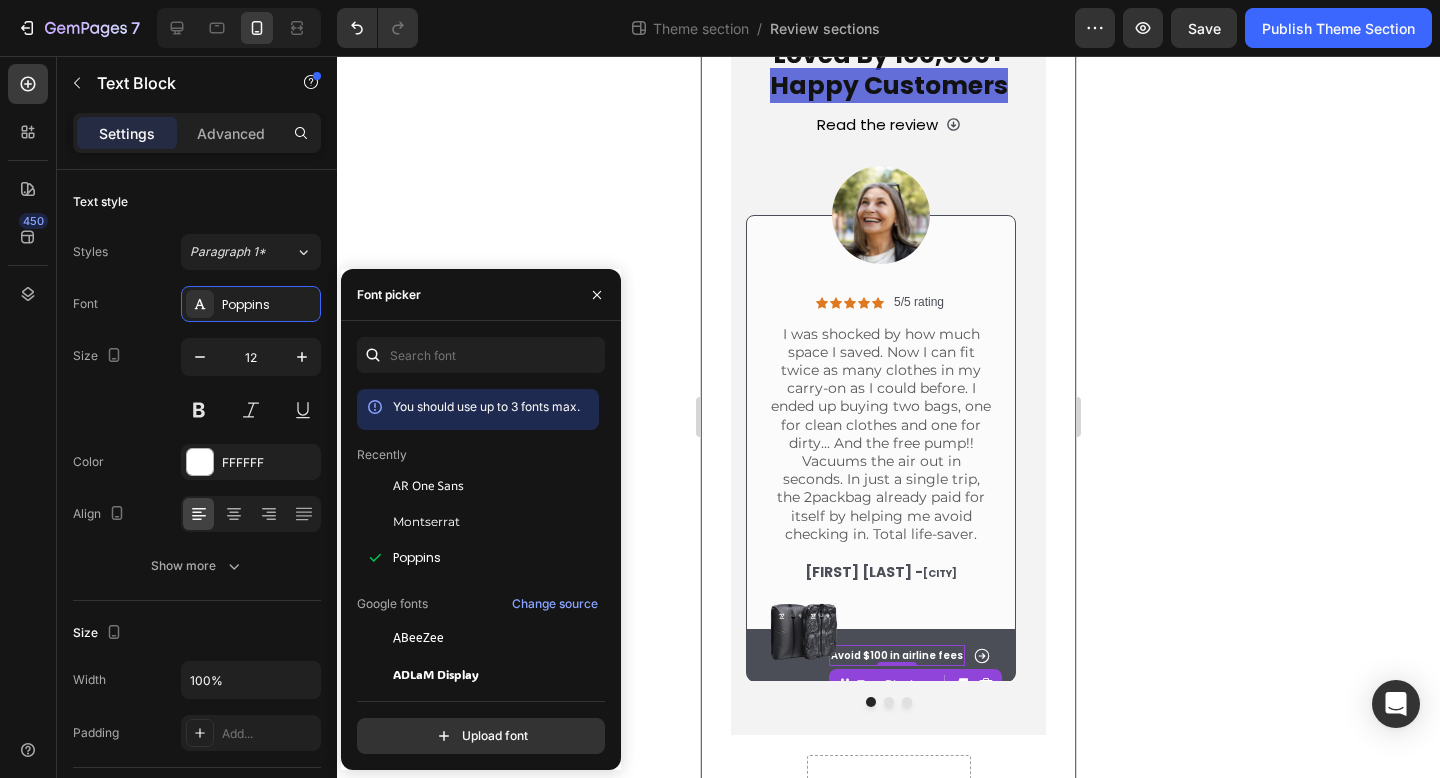 click 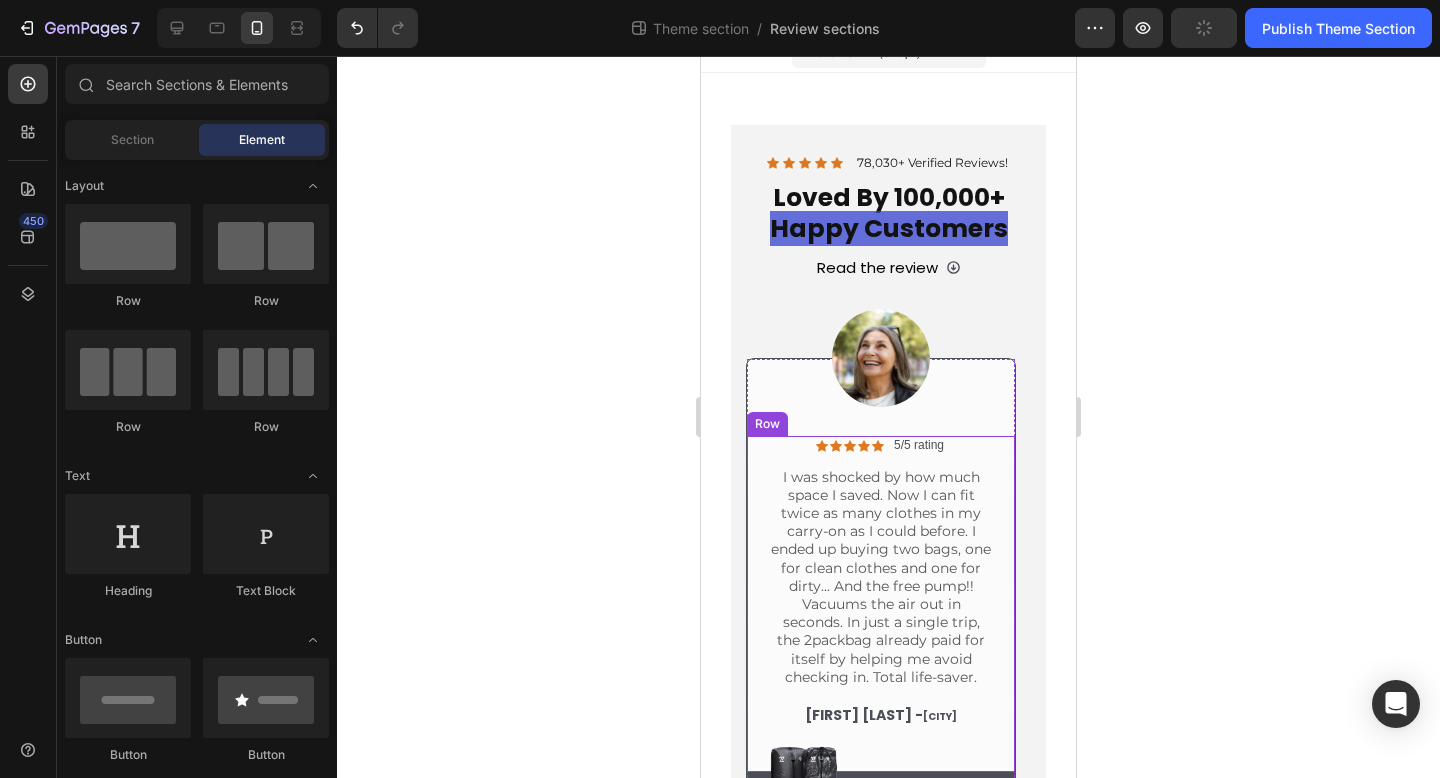 scroll, scrollTop: 0, scrollLeft: 0, axis: both 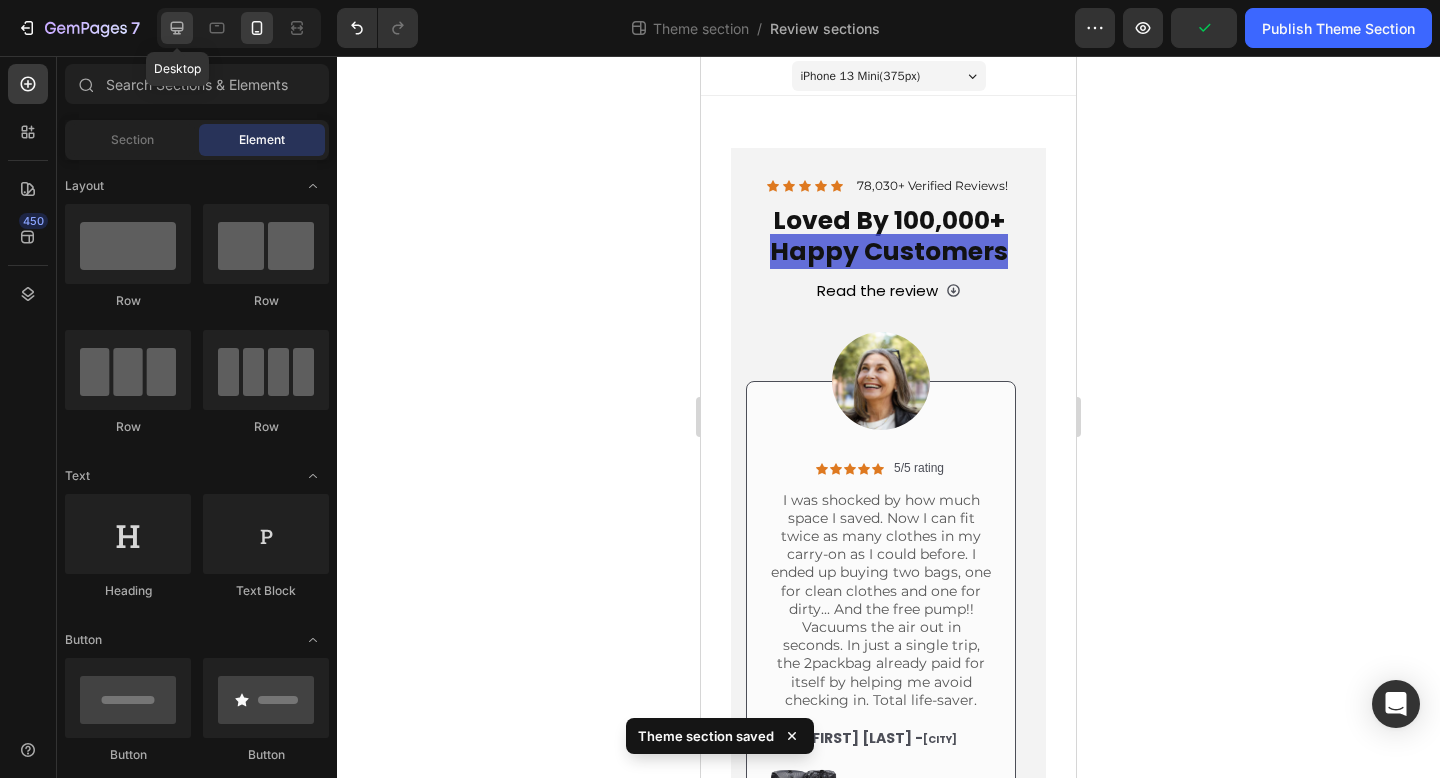 click 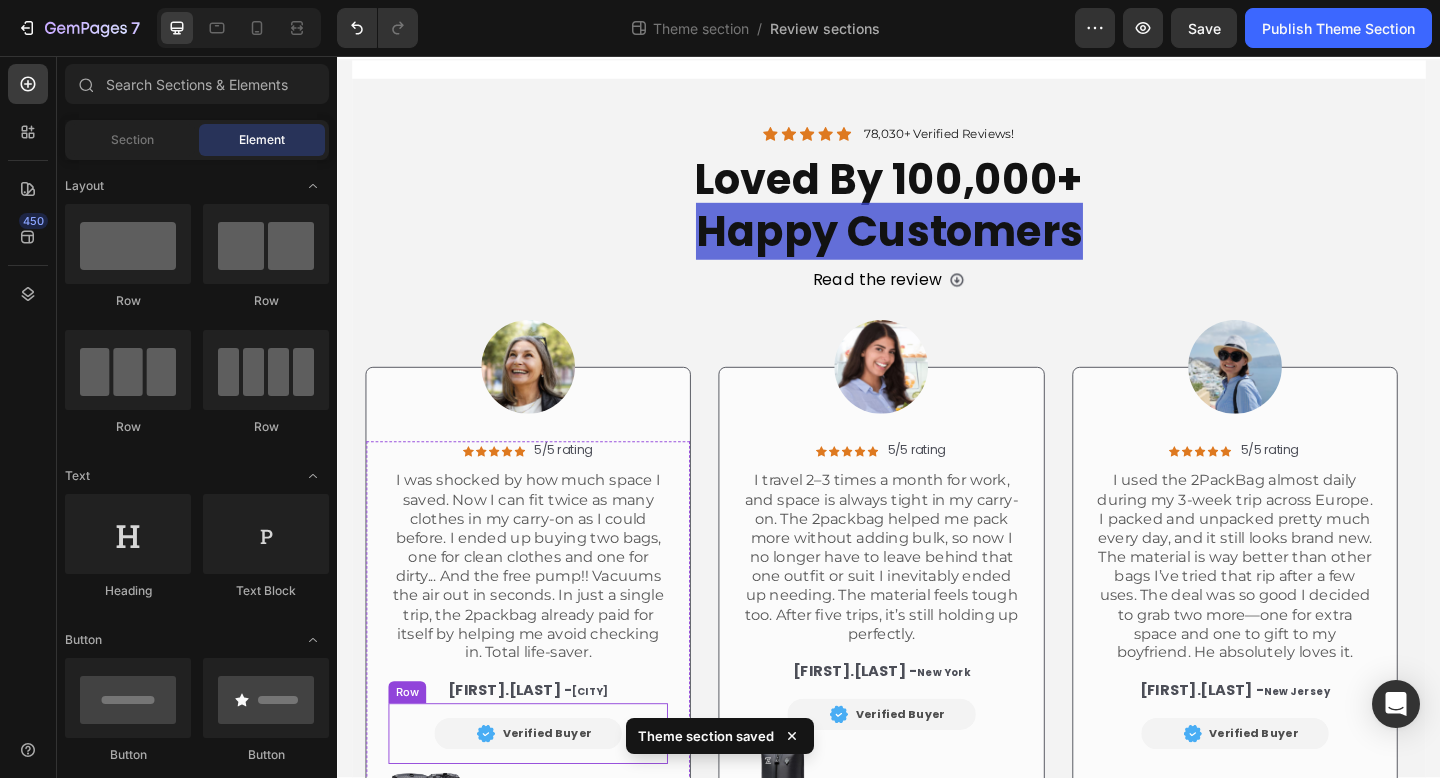 scroll, scrollTop: 323, scrollLeft: 0, axis: vertical 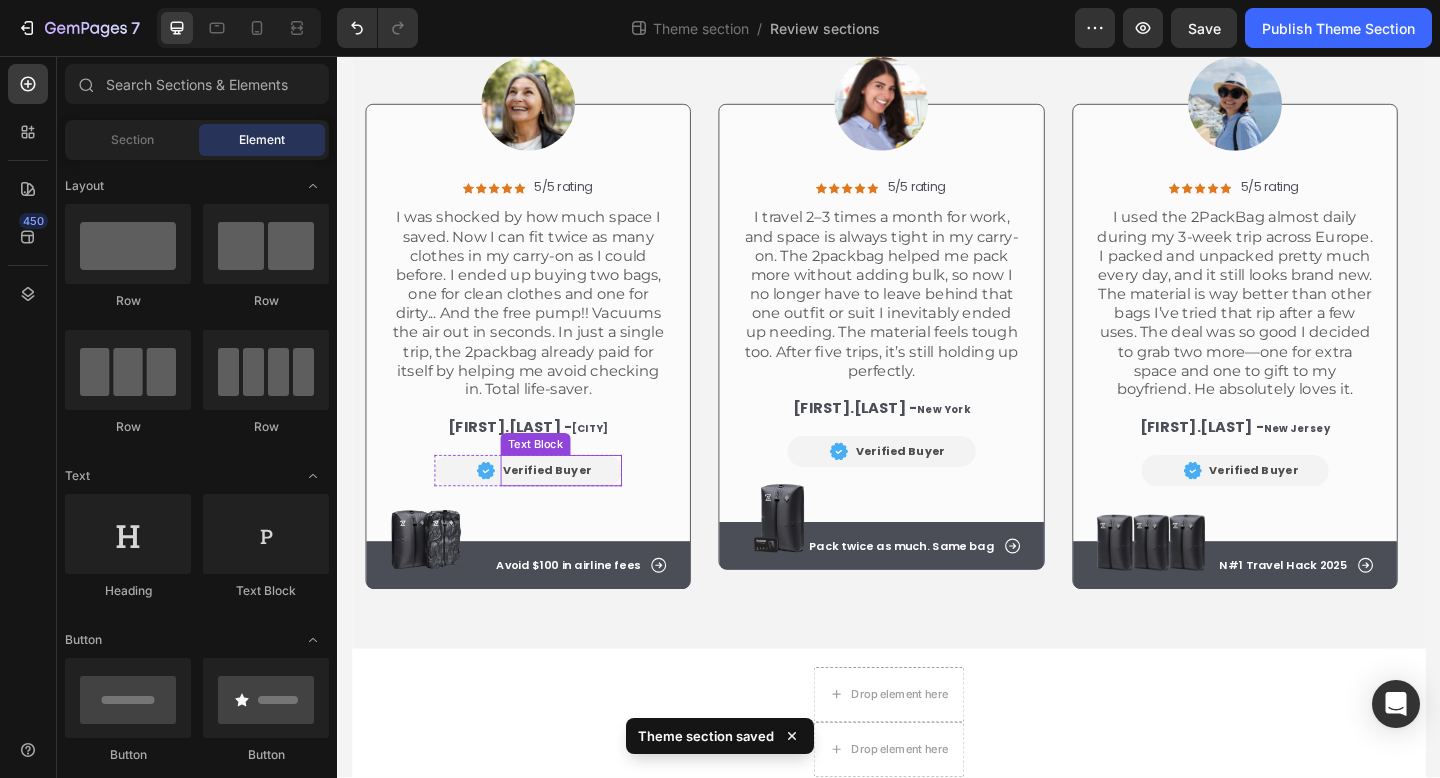 click on "Verified Buyer" at bounding box center (565, 506) 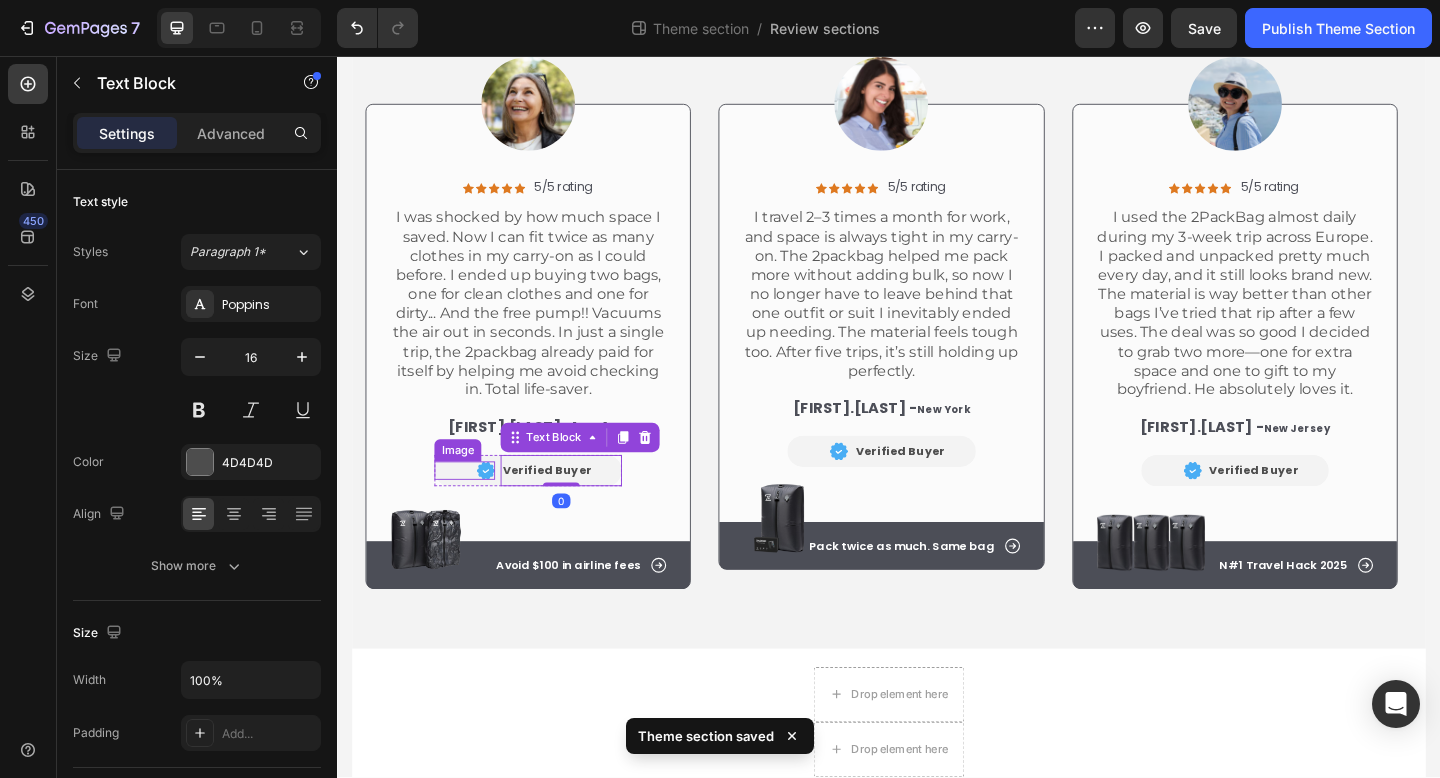 click at bounding box center (476, 507) 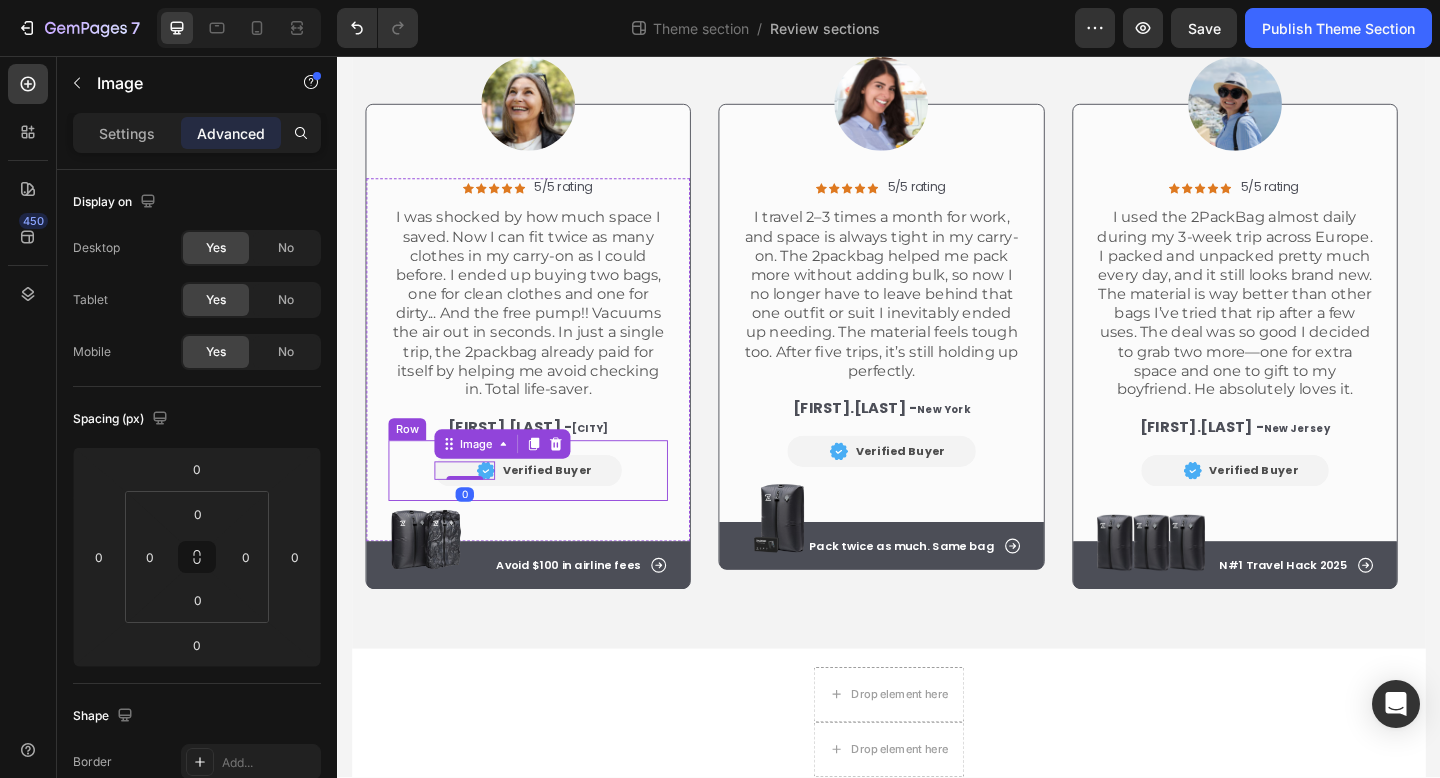 click on "Image 0 Verified Buyer Text Block Row Row" at bounding box center [545, 507] 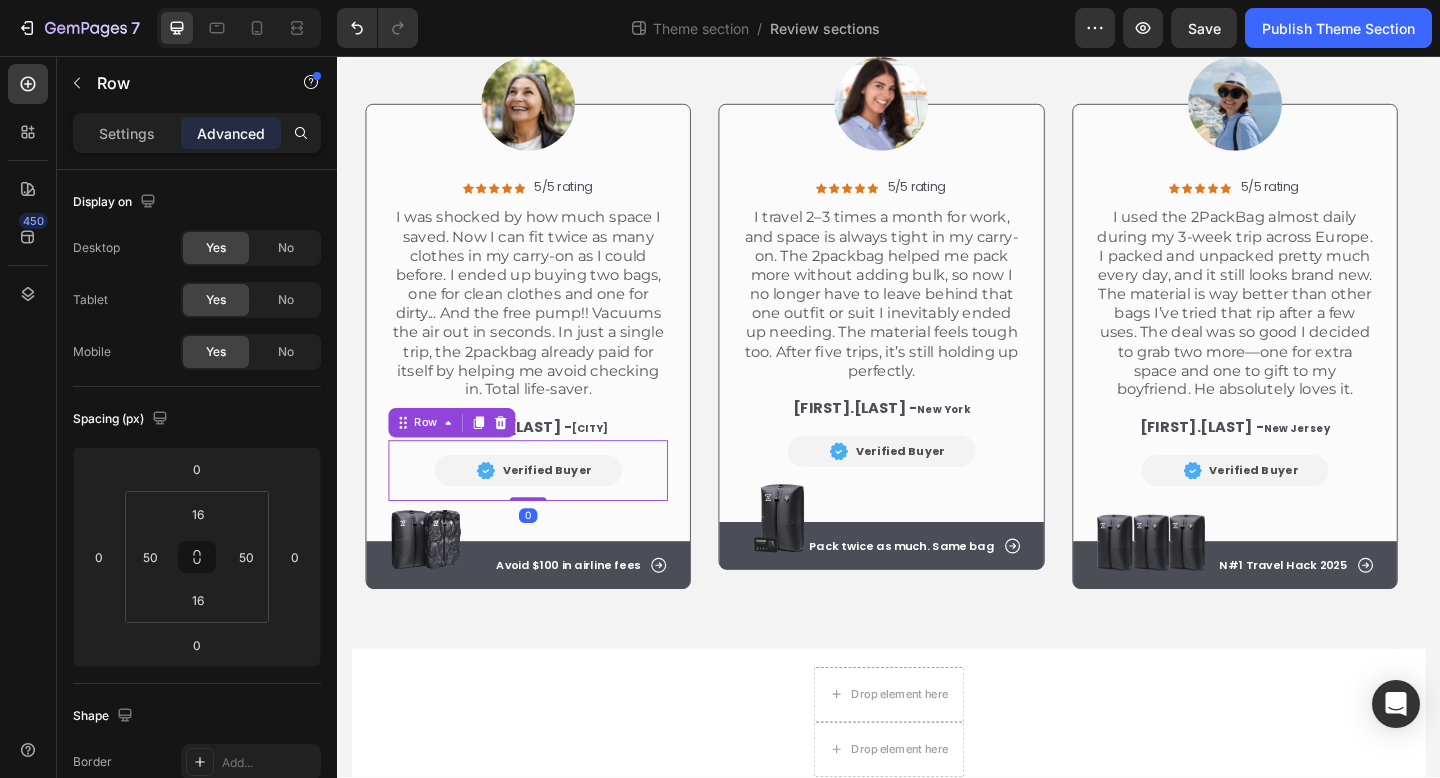 click on "Image Verified Buyer  Text Block Row Row   0" at bounding box center (545, 507) 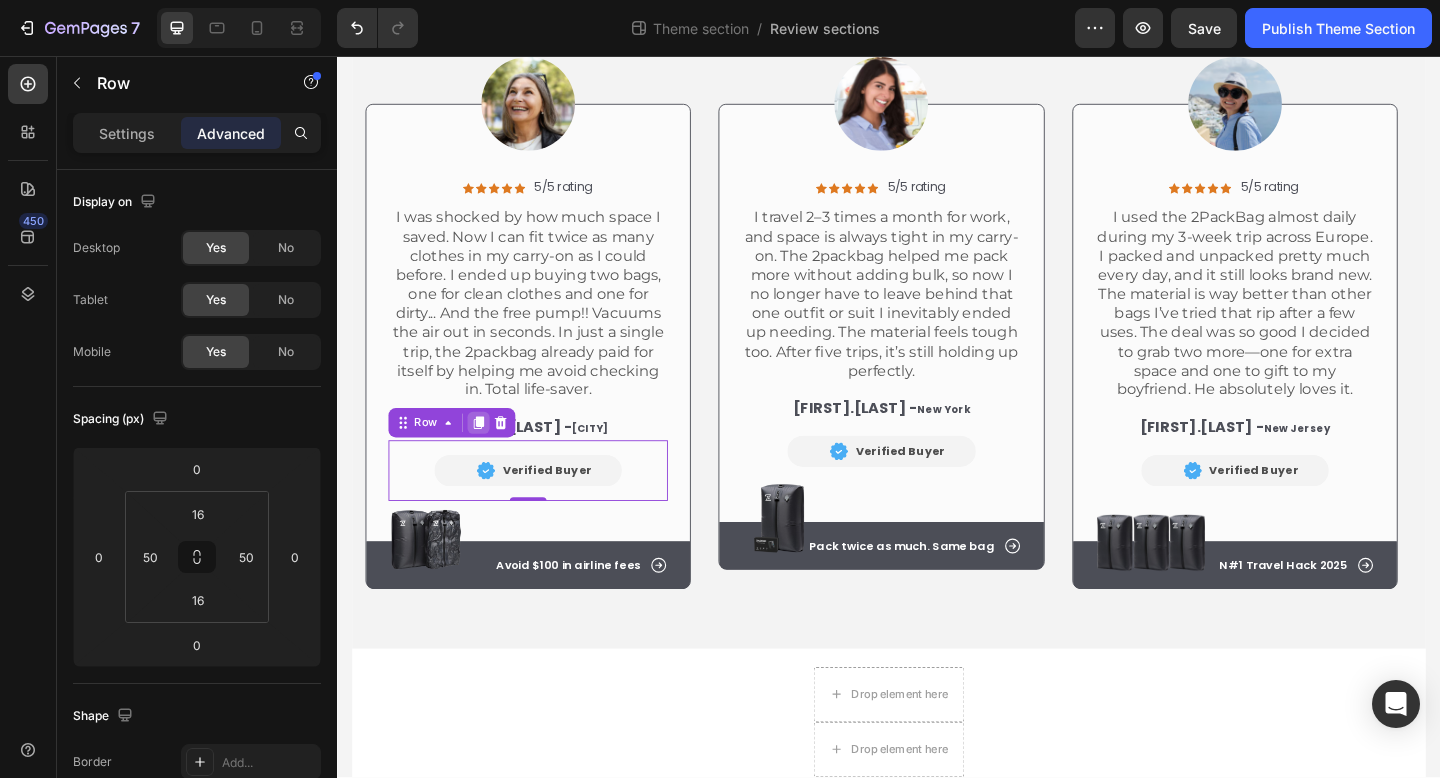 click at bounding box center [491, 455] 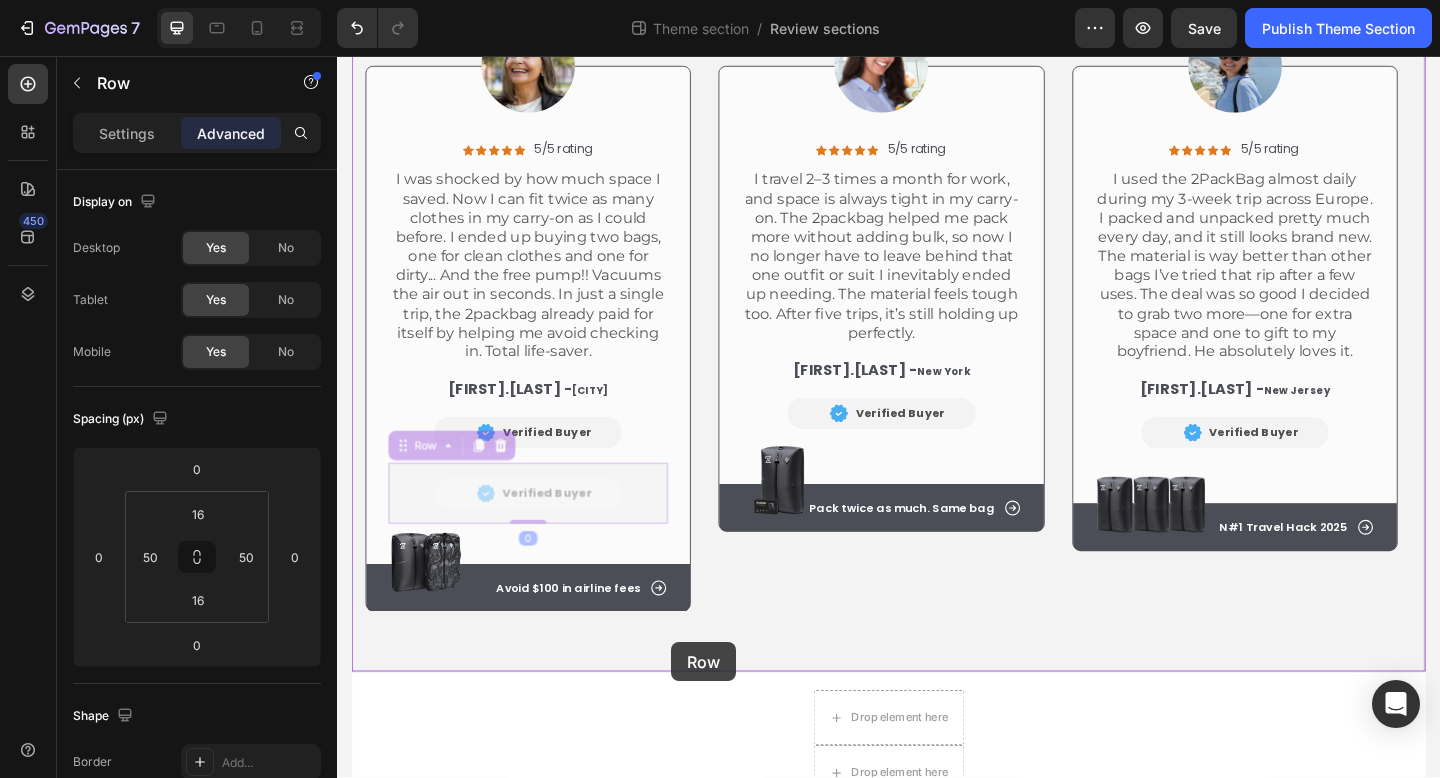 scroll, scrollTop: 392, scrollLeft: 0, axis: vertical 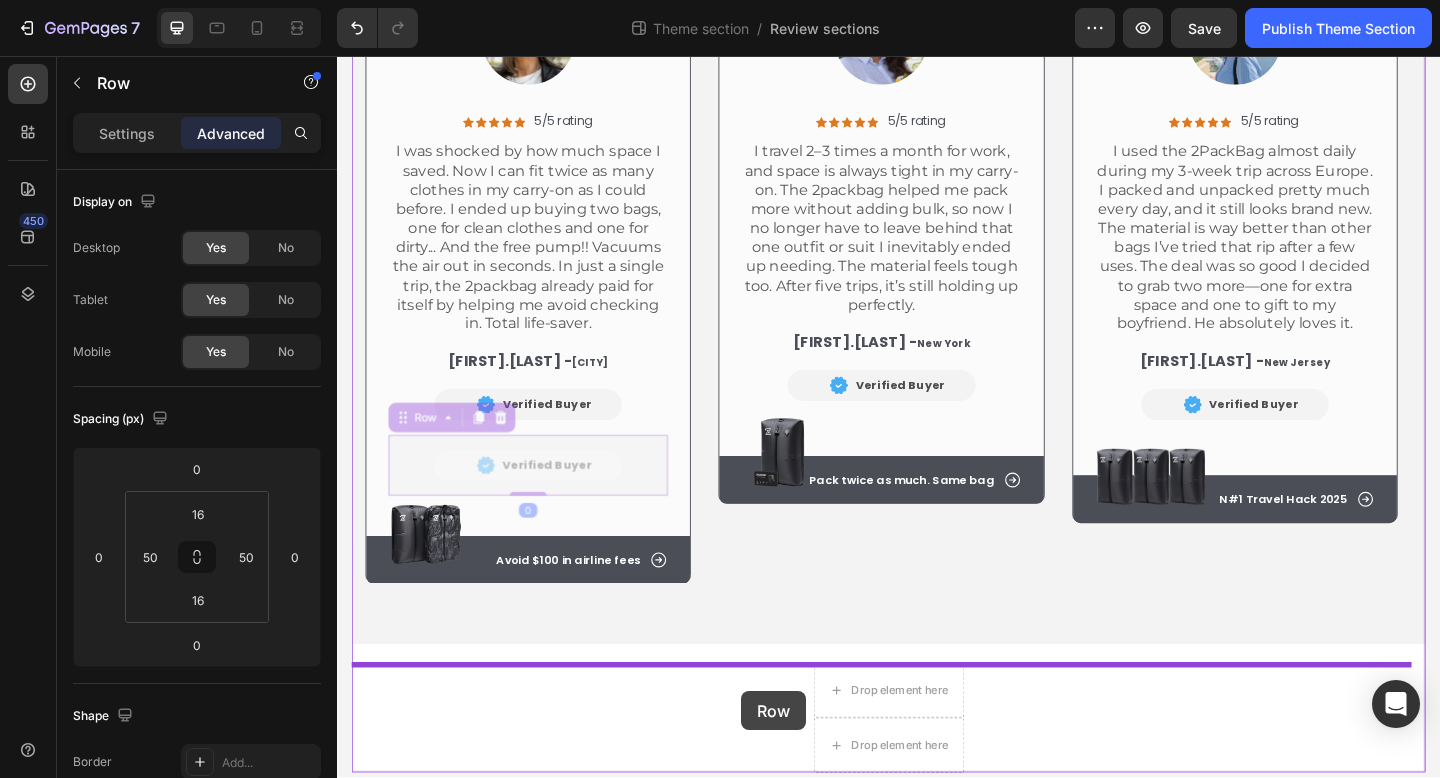drag, startPoint x: 655, startPoint y: 571, endPoint x: 776, endPoint y: 747, distance: 213.58136 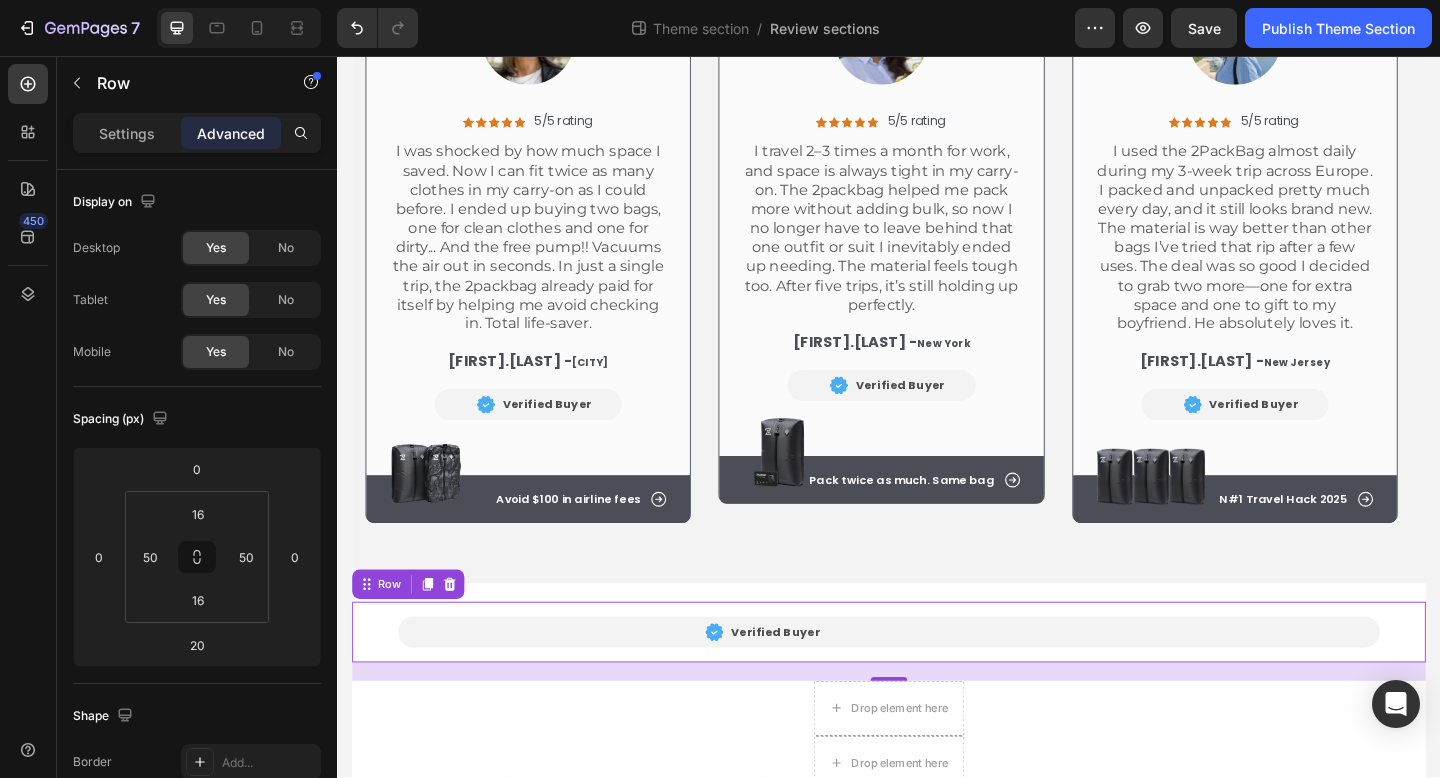 click on "Image Verified Buyer  Text Block Row Row   20" at bounding box center (937, 683) 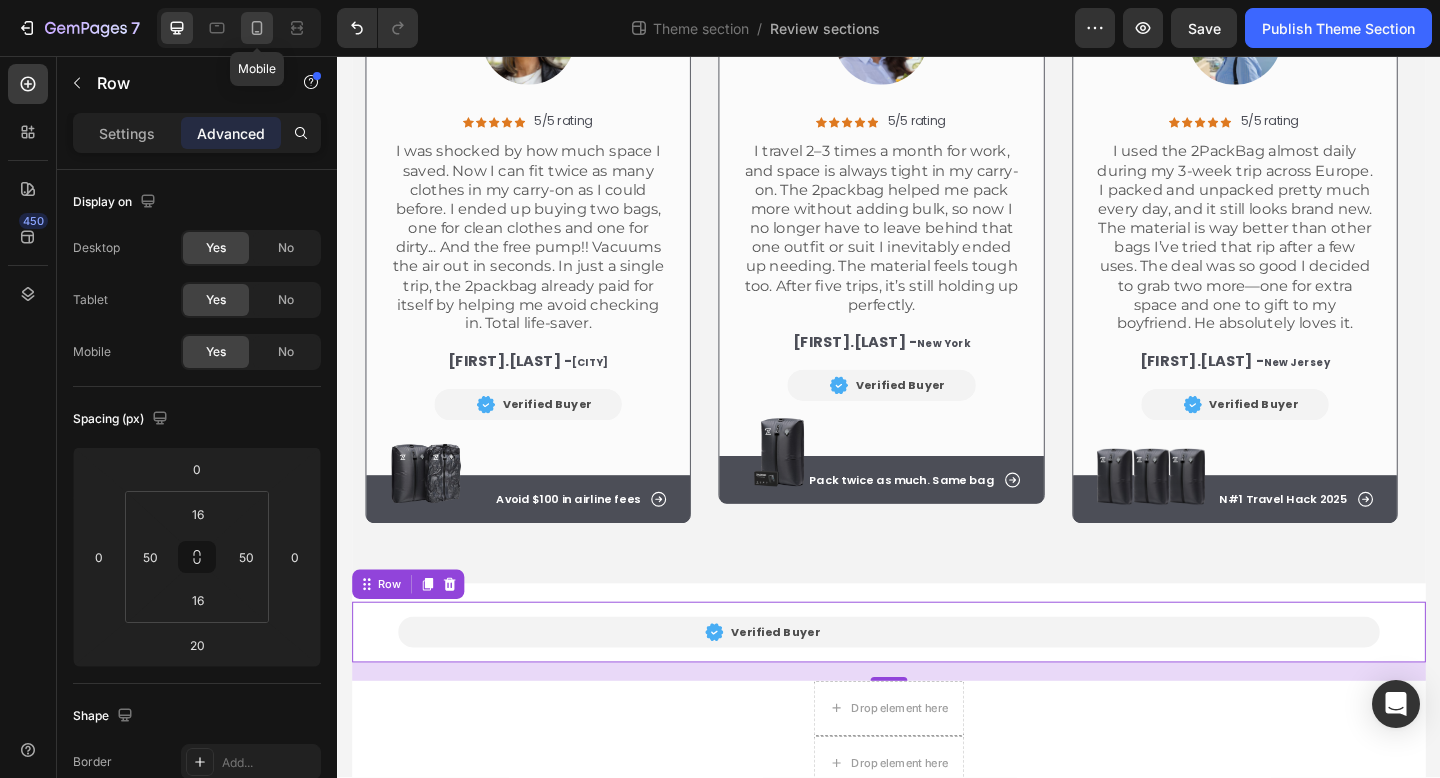 click 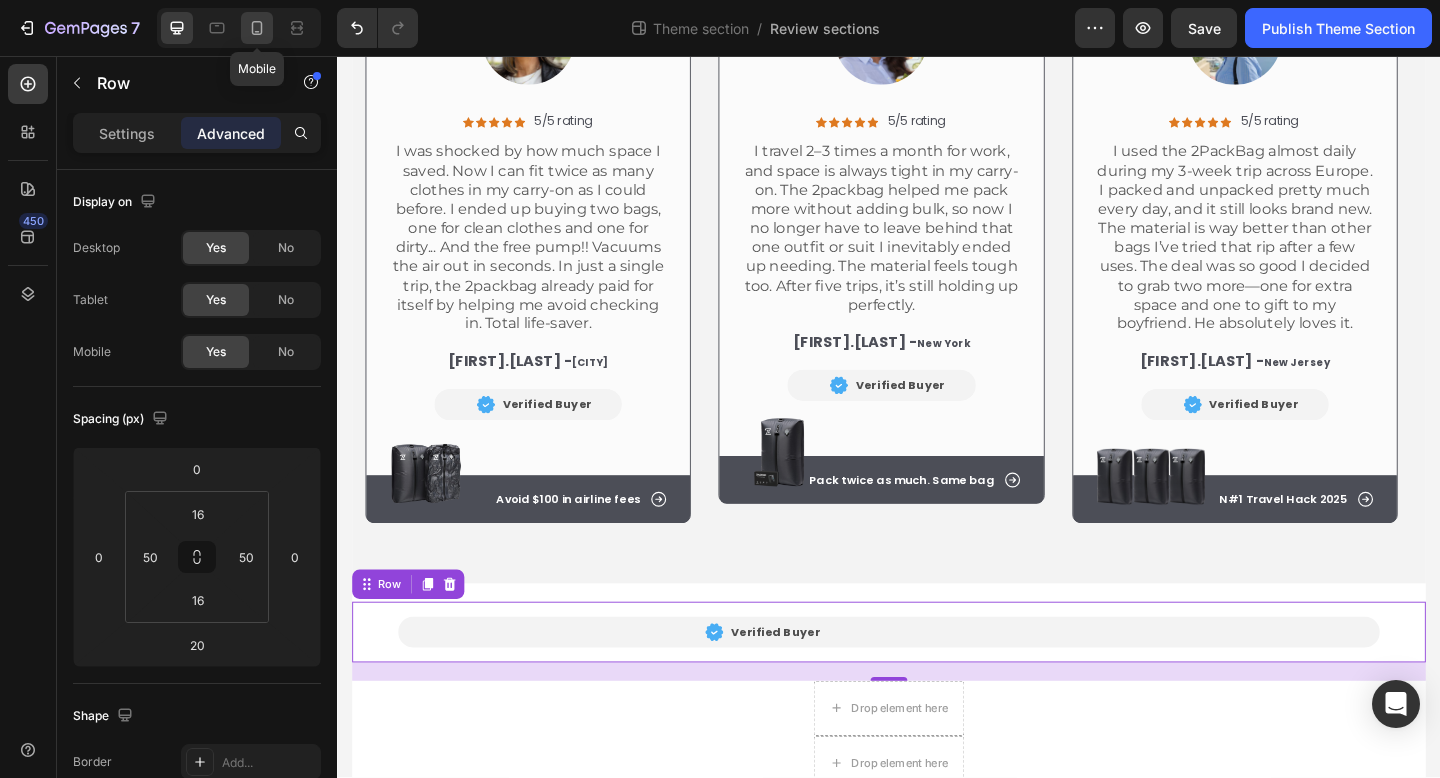 type on "0" 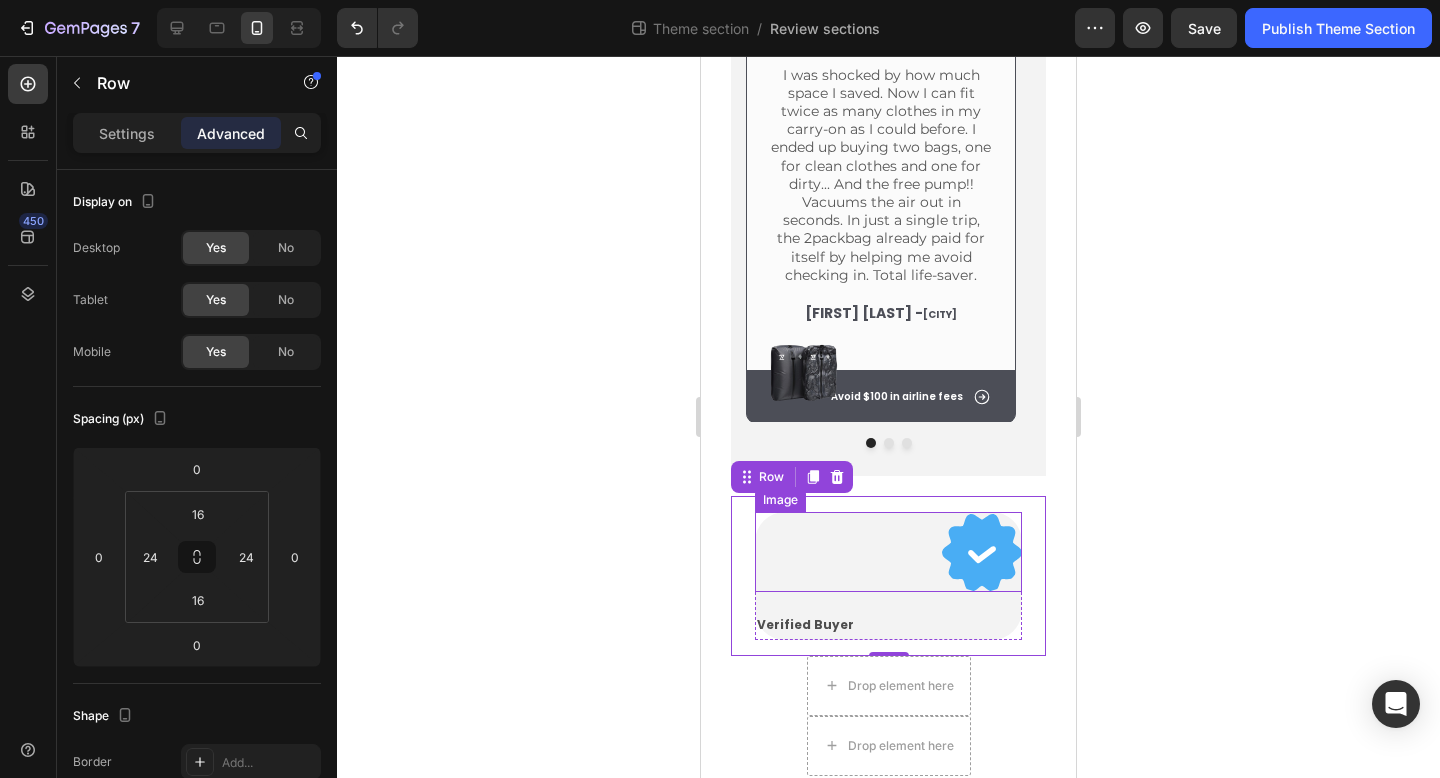 scroll, scrollTop: 429, scrollLeft: 0, axis: vertical 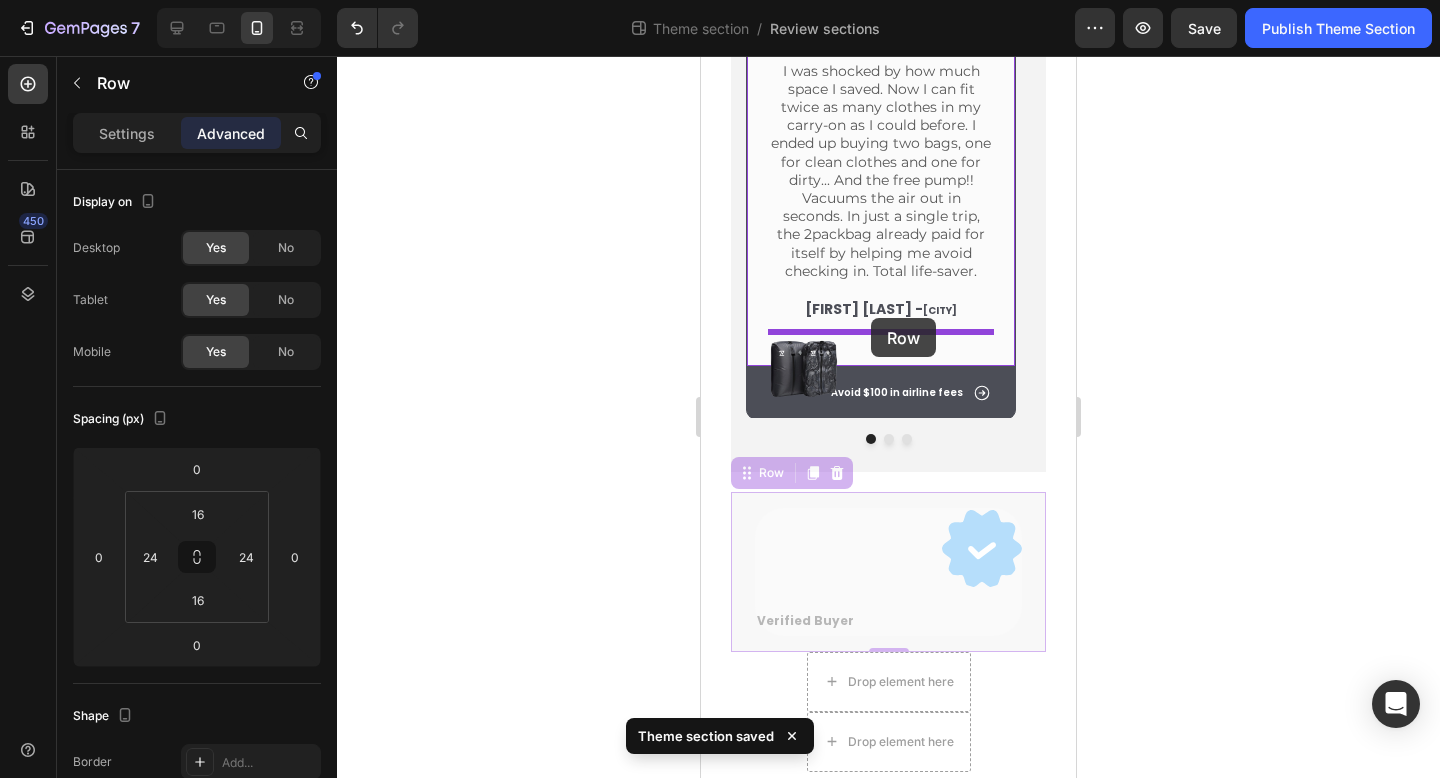 drag, startPoint x: 733, startPoint y: 527, endPoint x: 871, endPoint y: 318, distance: 250.4496 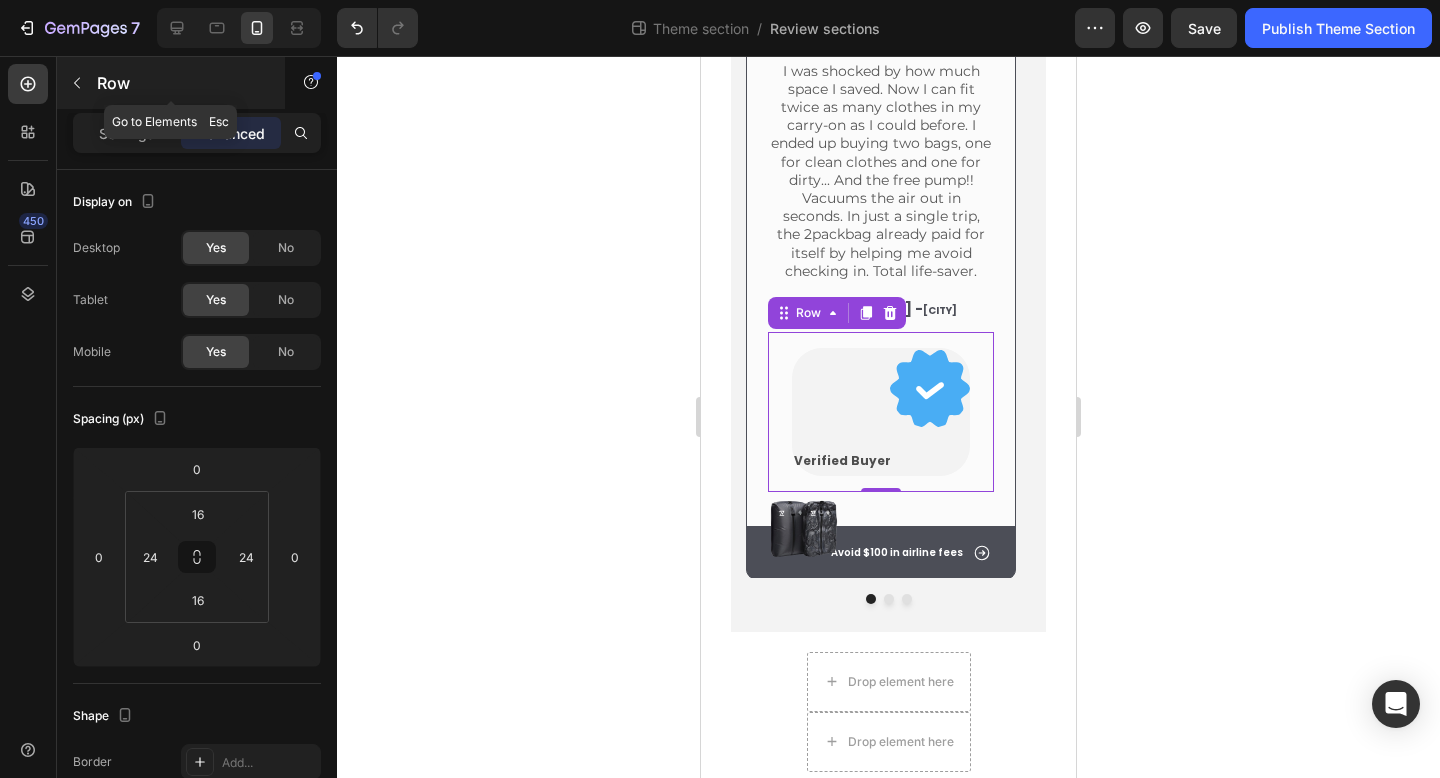 click 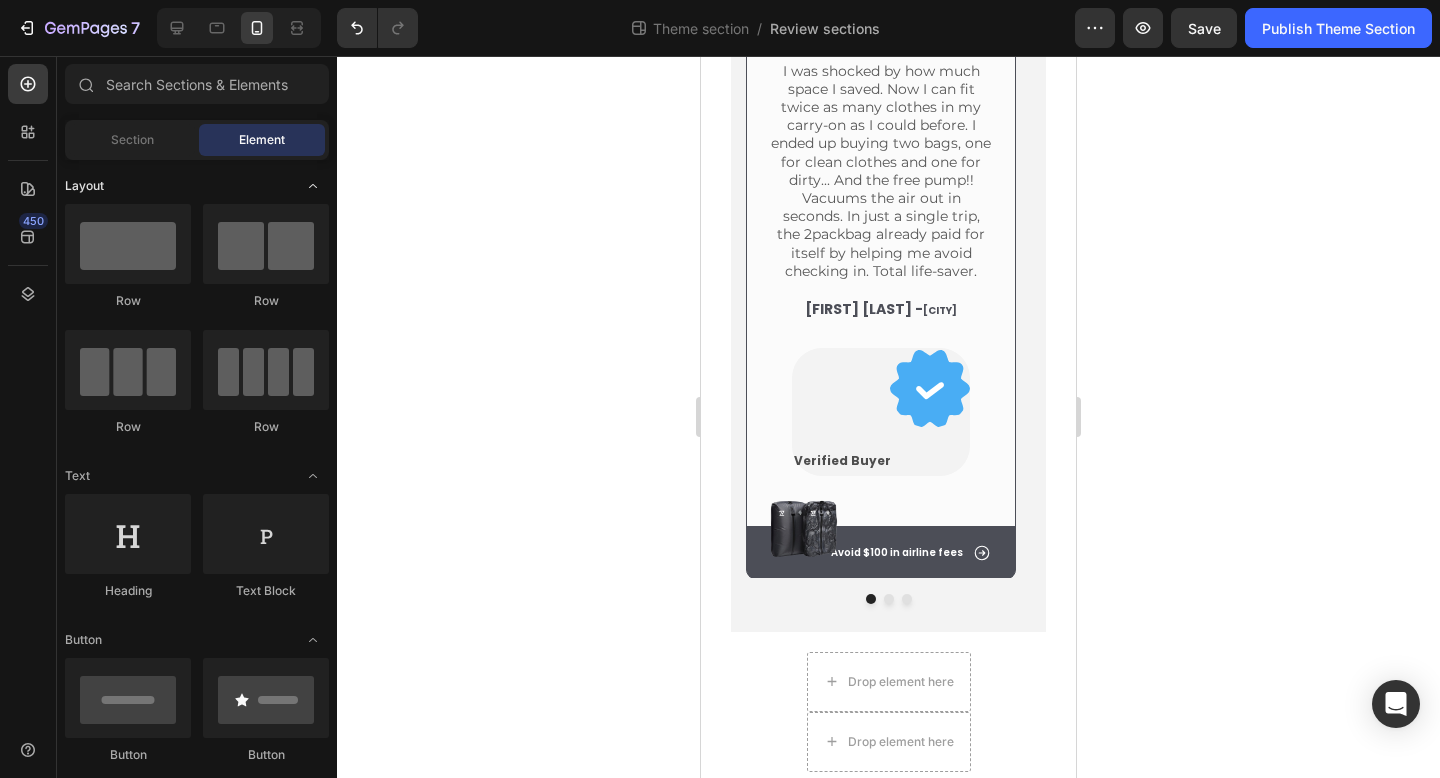 scroll, scrollTop: 0, scrollLeft: 0, axis: both 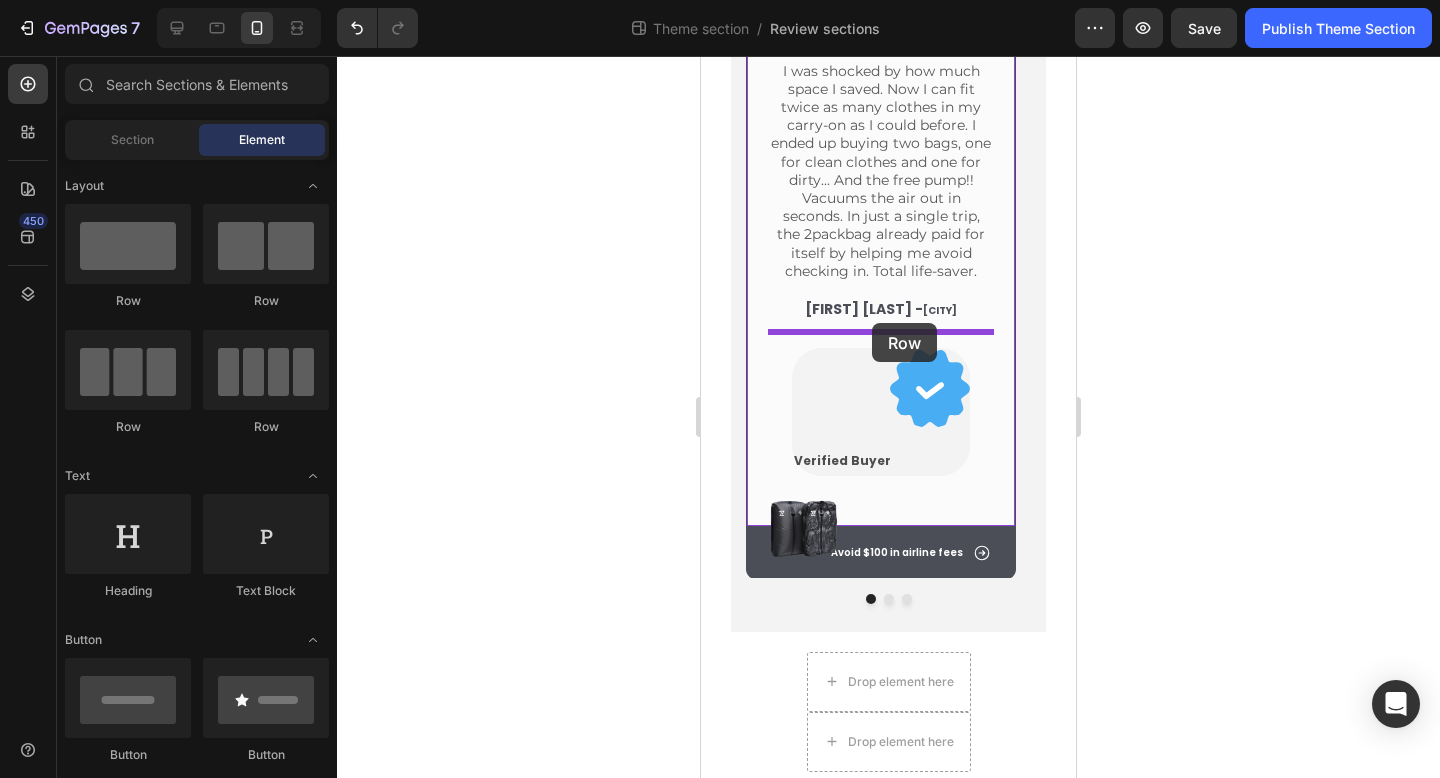 drag, startPoint x: 1040, startPoint y: 339, endPoint x: 872, endPoint y: 323, distance: 168.76018 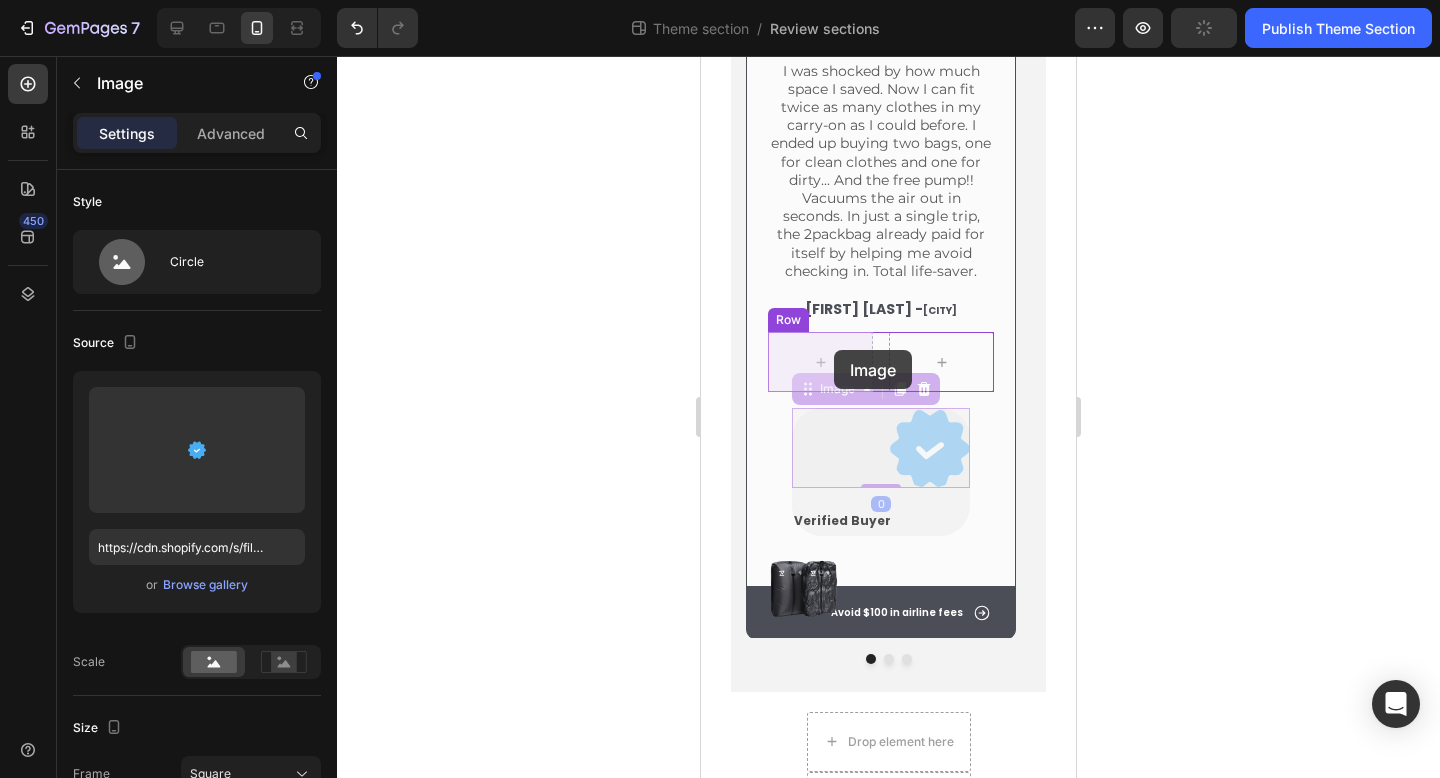 drag, startPoint x: 924, startPoint y: 435, endPoint x: 834, endPoint y: 350, distance: 123.79418 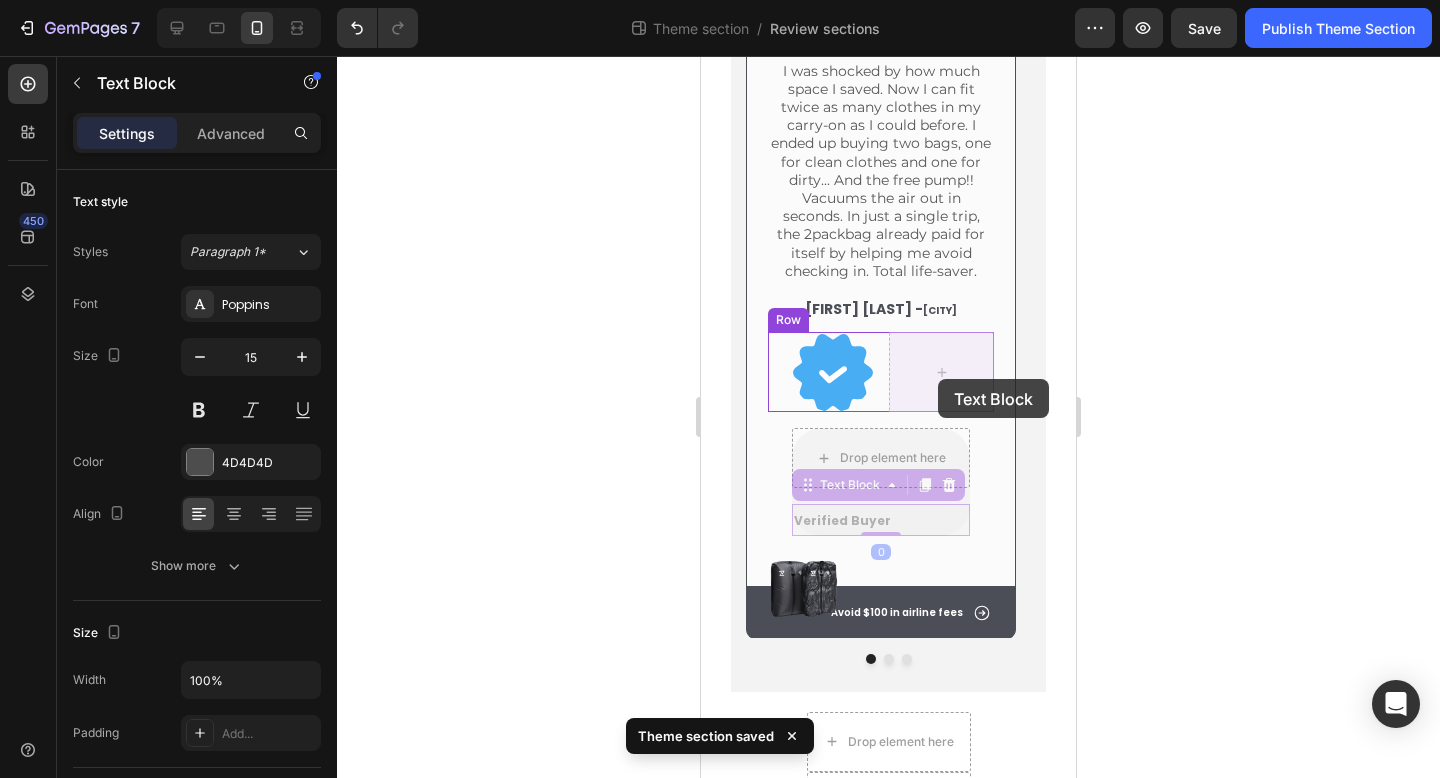 drag, startPoint x: 858, startPoint y: 515, endPoint x: 938, endPoint y: 379, distance: 157.78467 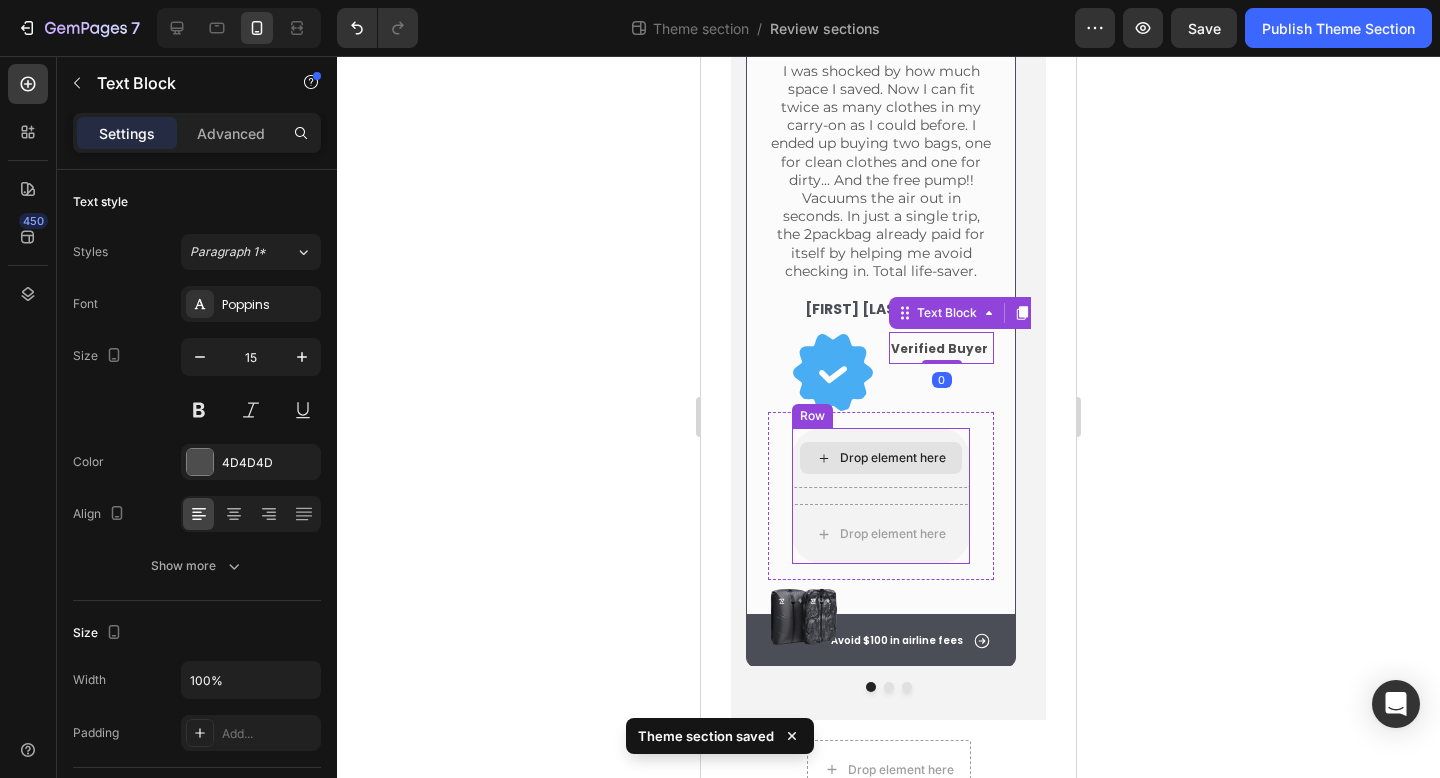 click on "Drop element here" at bounding box center (881, 458) 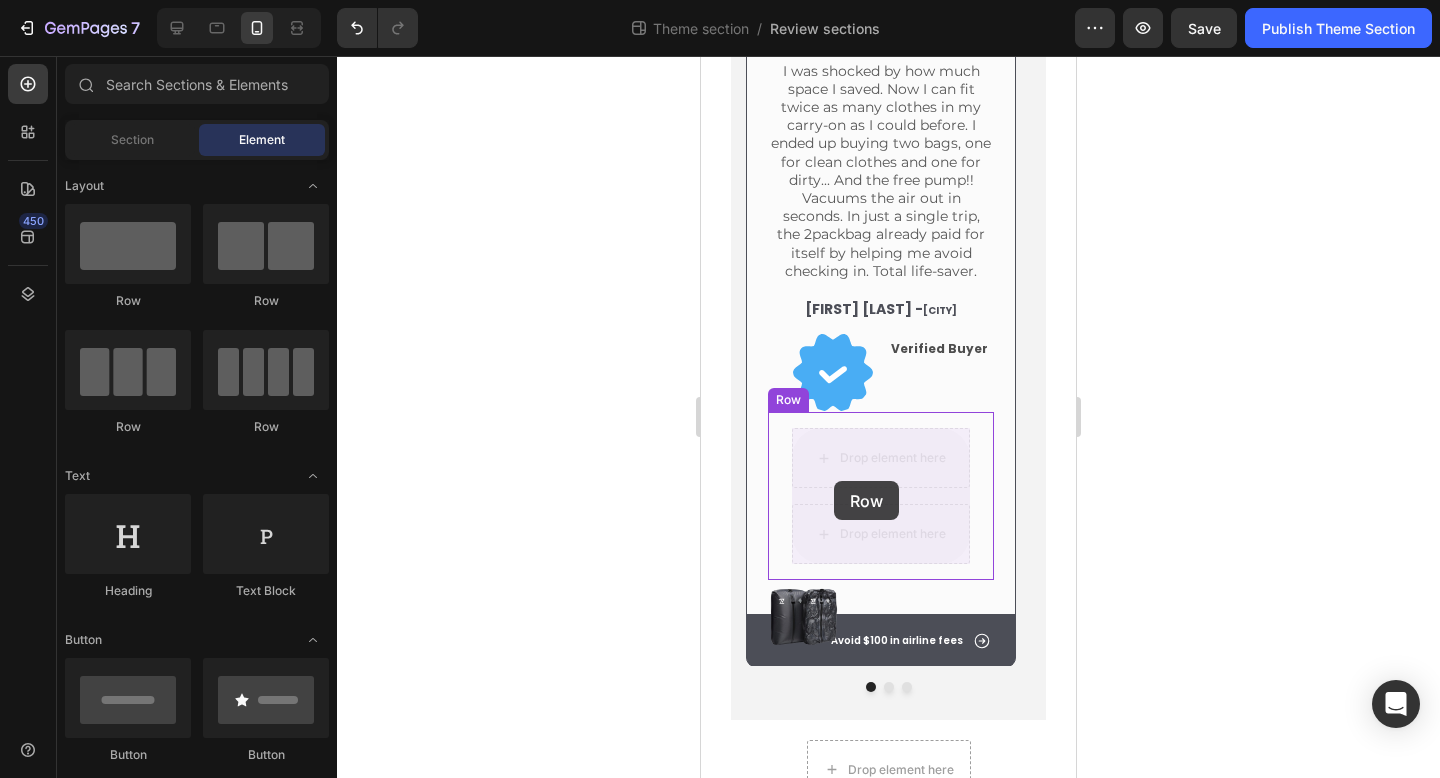 drag, startPoint x: 833, startPoint y: 445, endPoint x: 833, endPoint y: 391, distance: 54 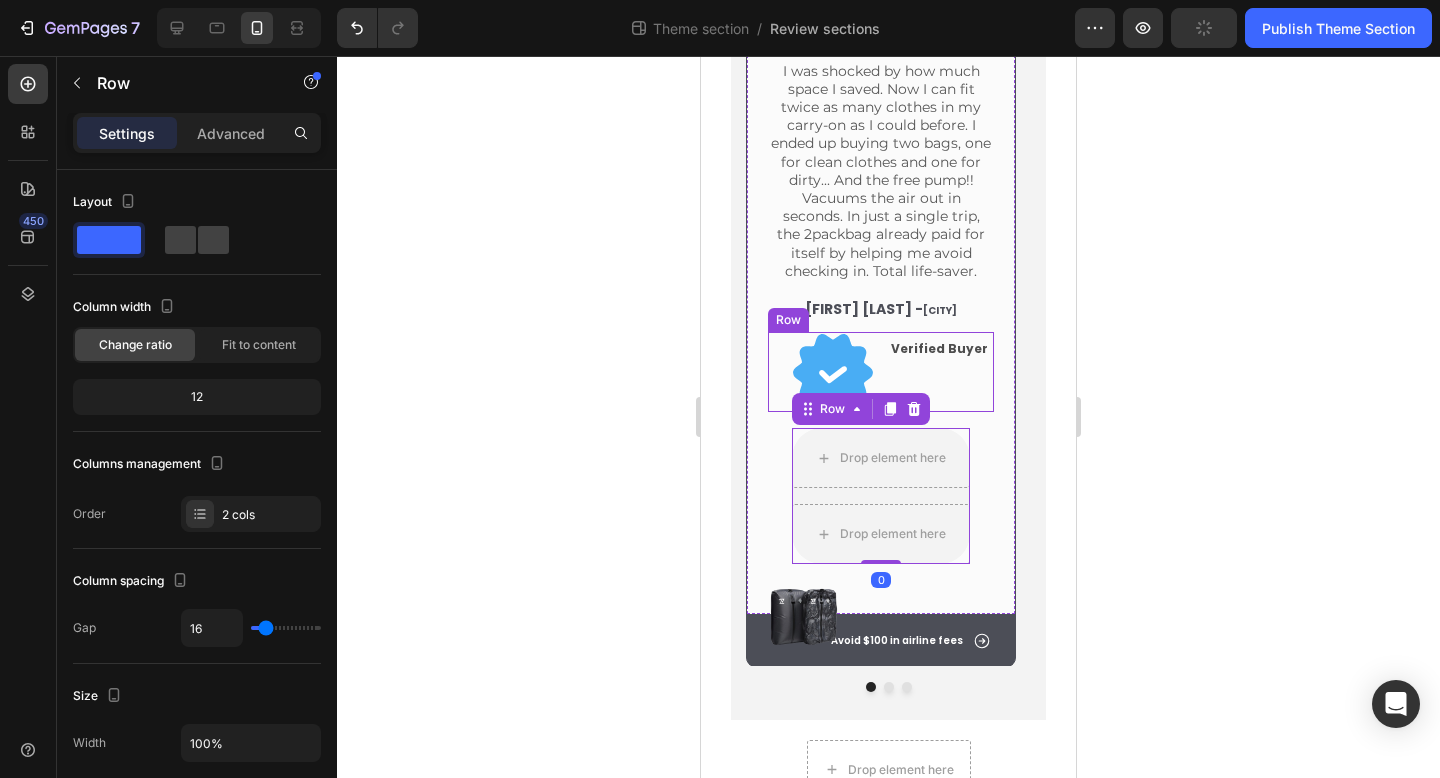 click on "Verified Buyer  Text Block" at bounding box center (941, 372) 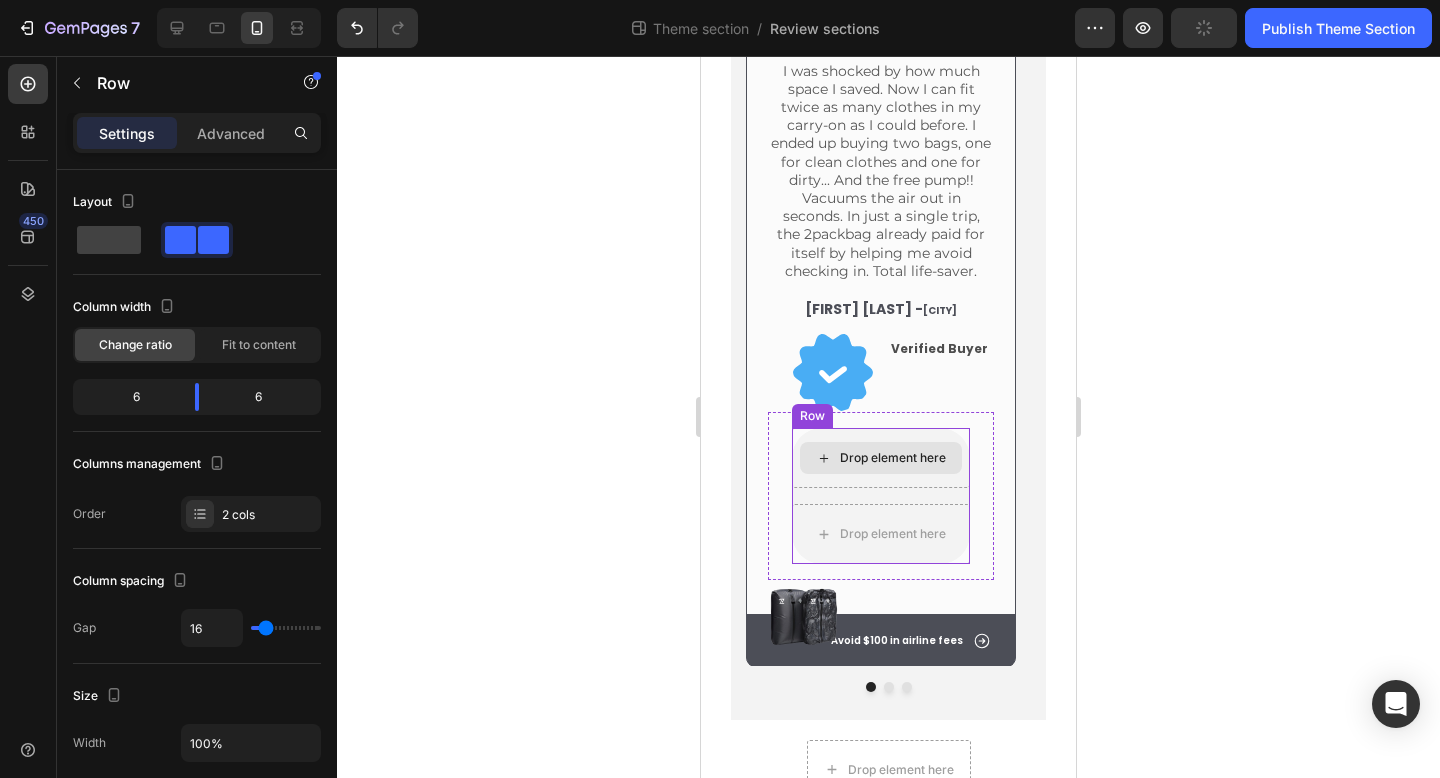click on "Drop element here" at bounding box center (881, 458) 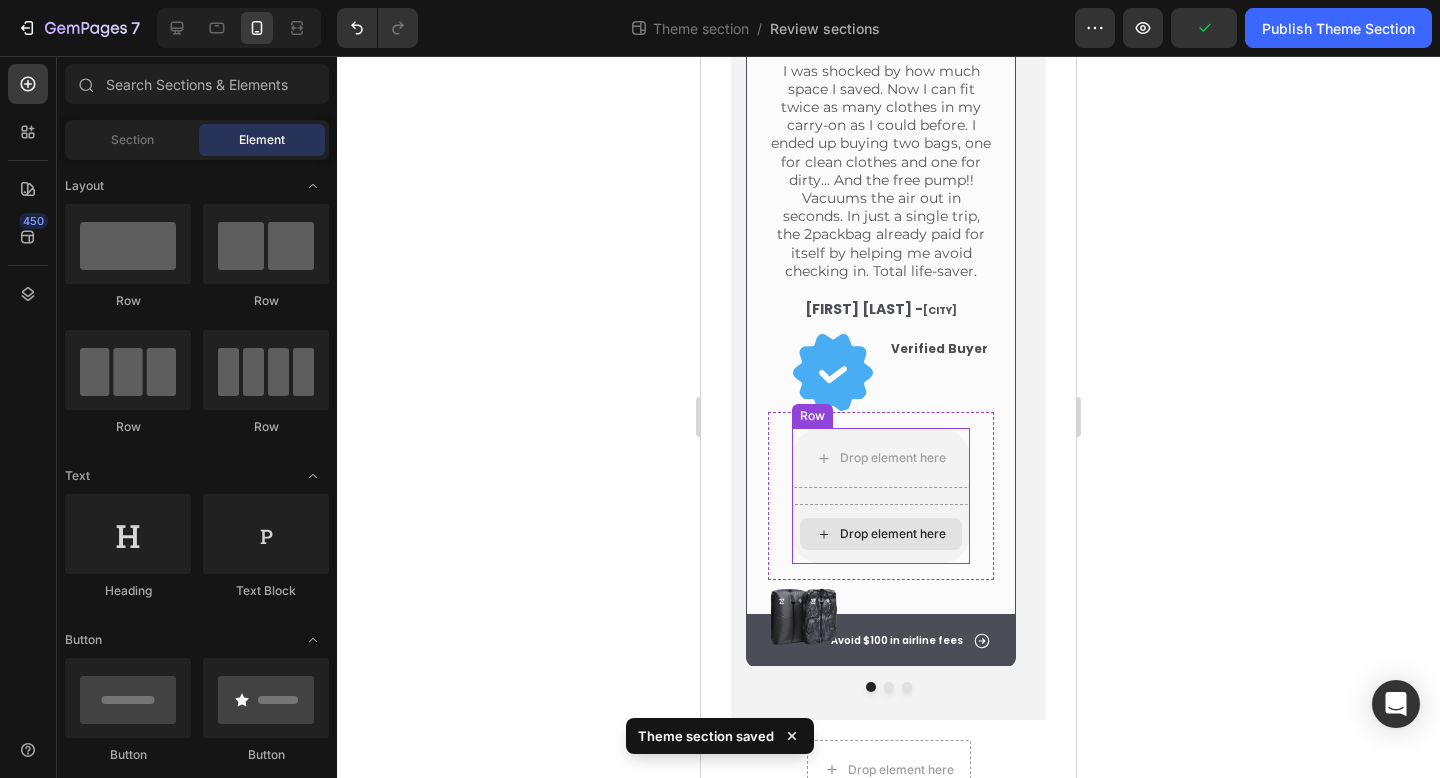 click on "Drop element here" at bounding box center [881, 534] 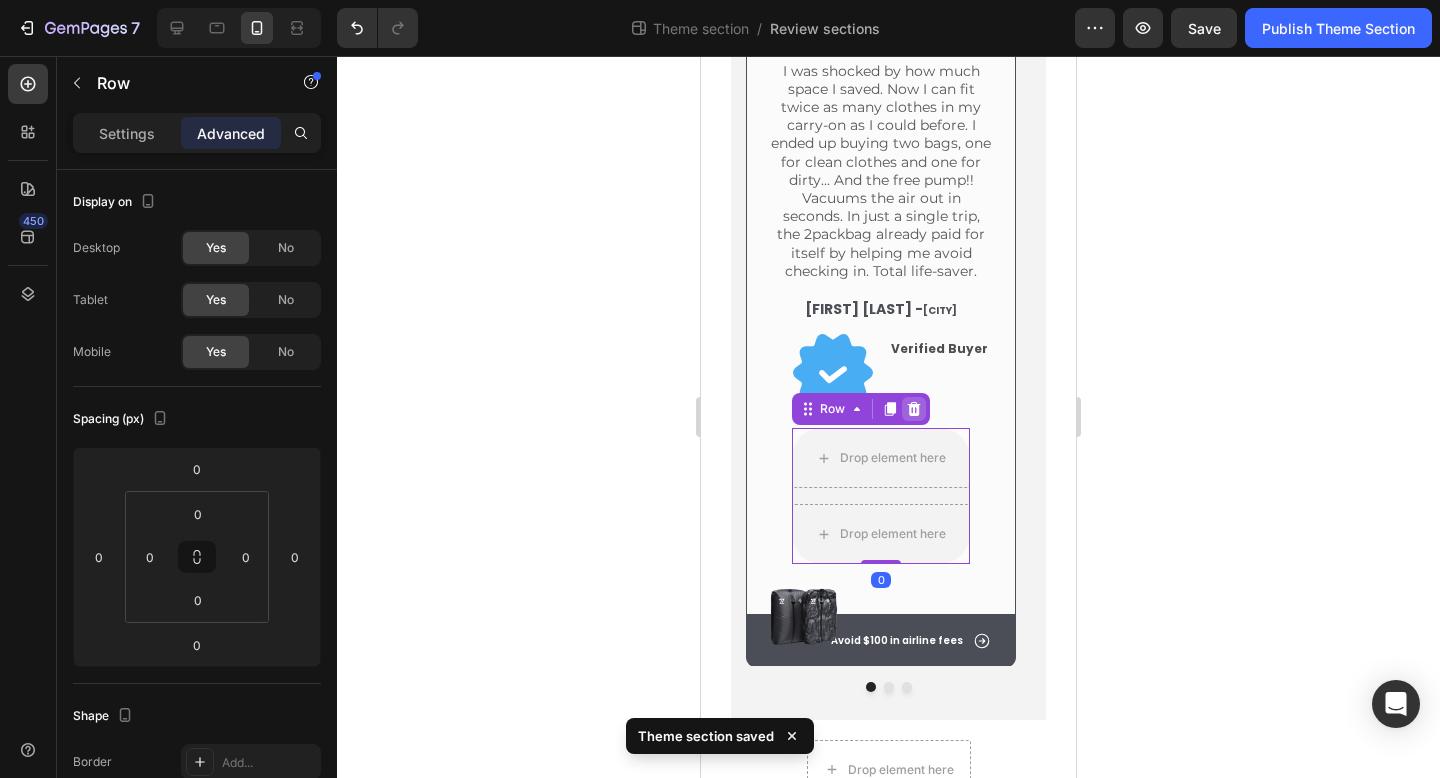 click 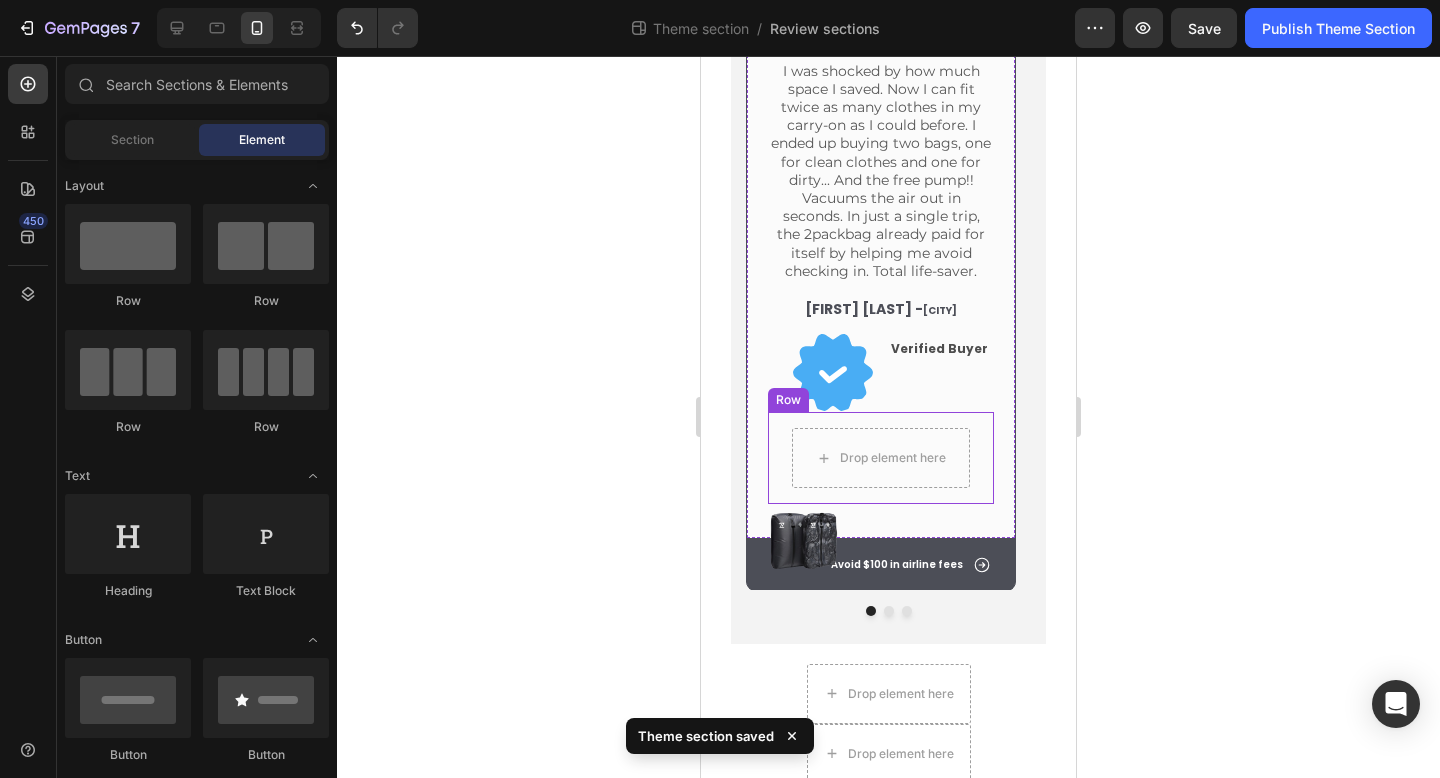 click on "Drop element here Row" at bounding box center [881, 458] 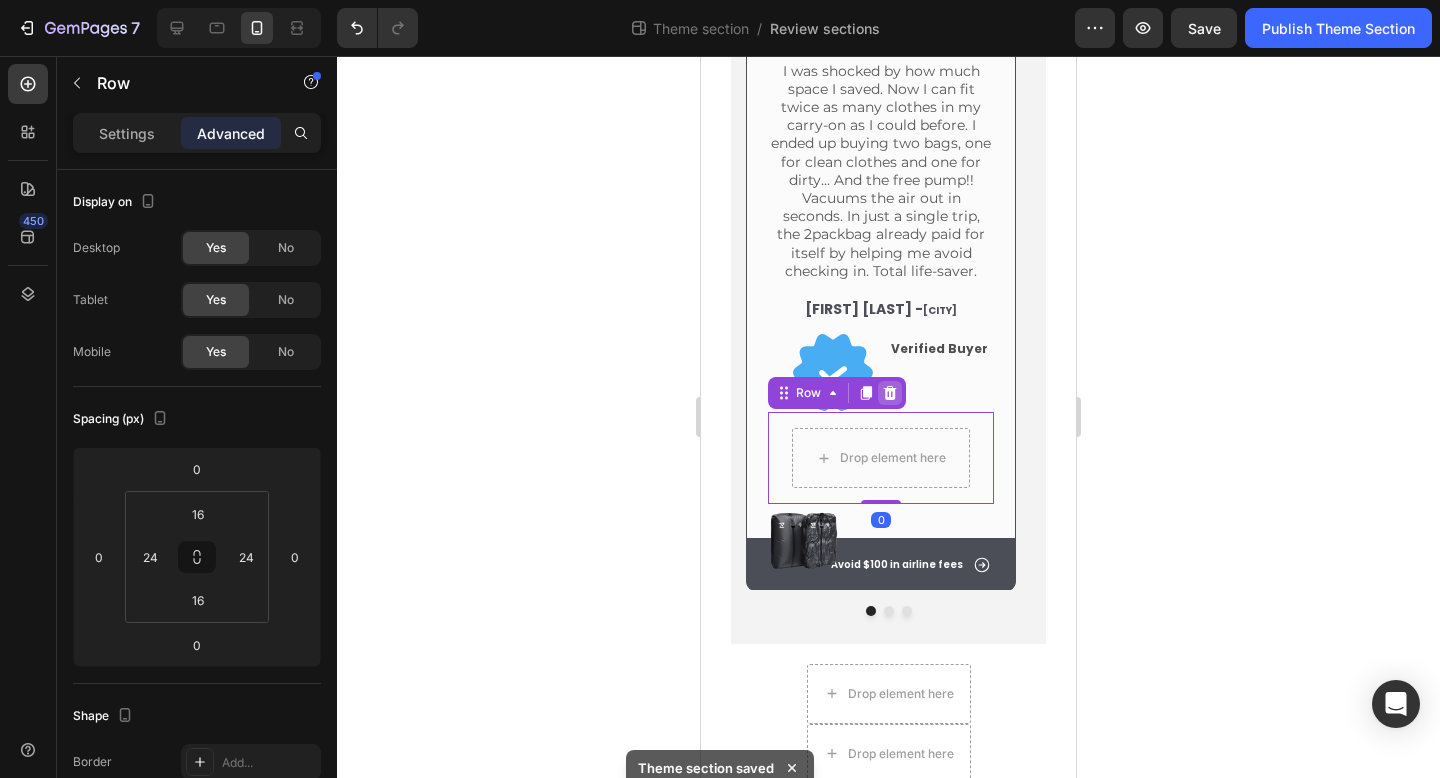 click at bounding box center [890, 393] 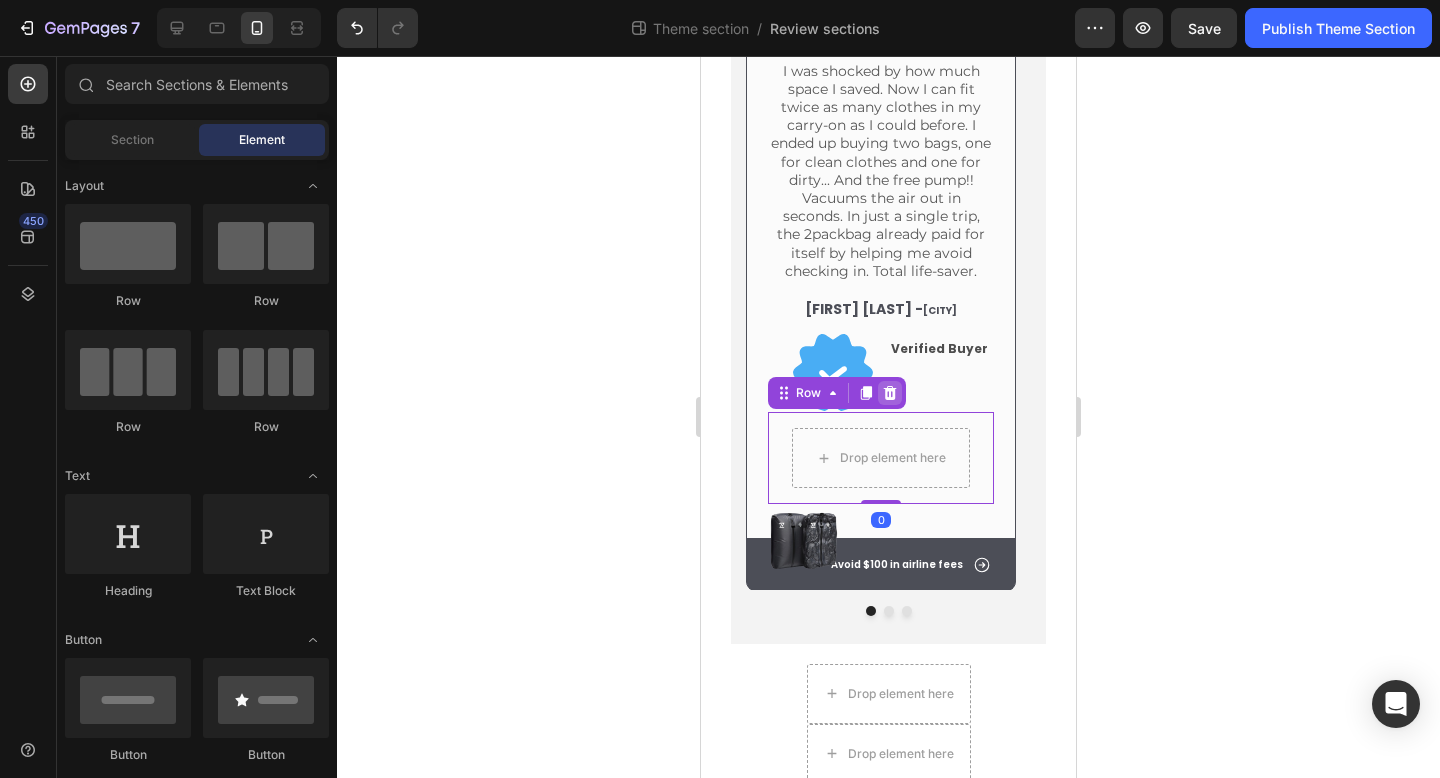 scroll, scrollTop: 375, scrollLeft: 0, axis: vertical 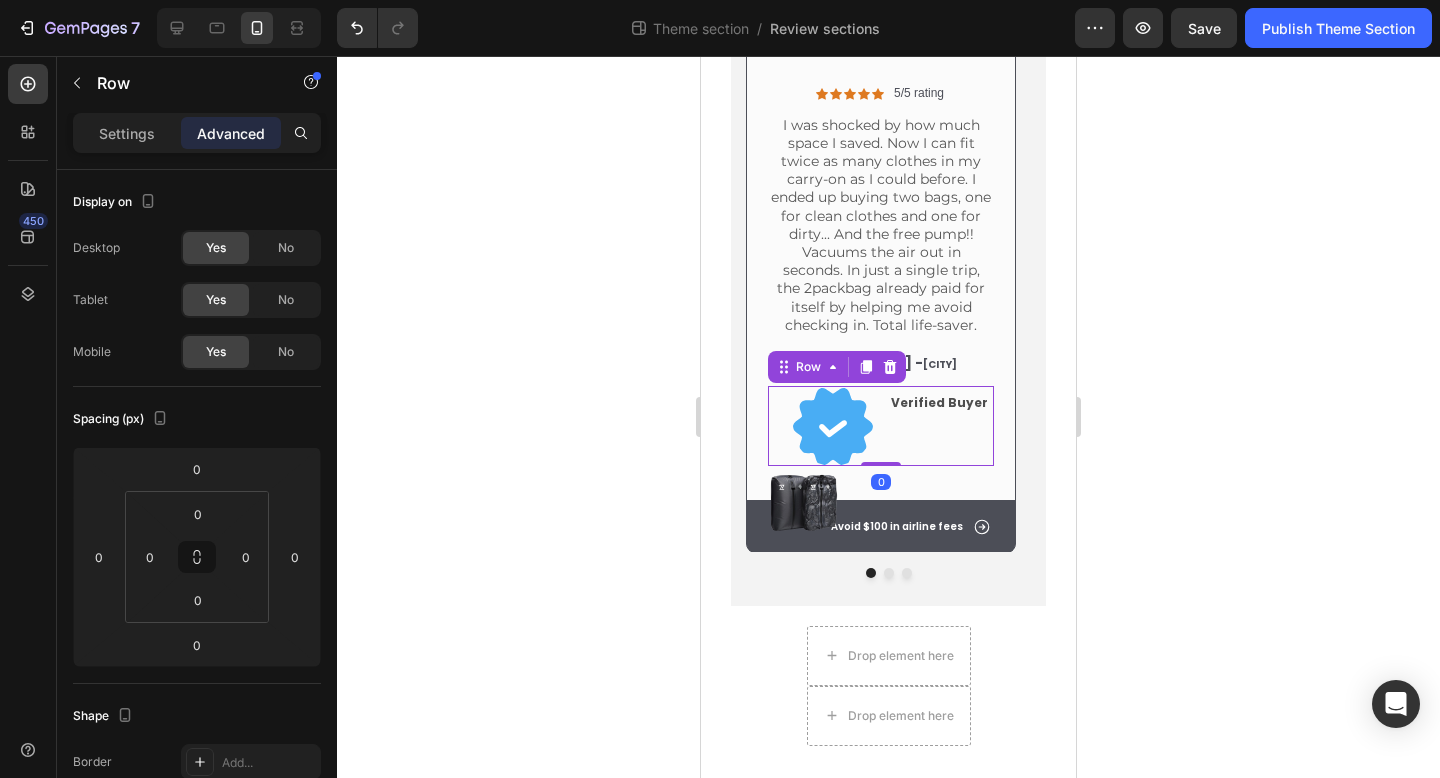 click on "Verified Buyer  Text Block" at bounding box center [941, 426] 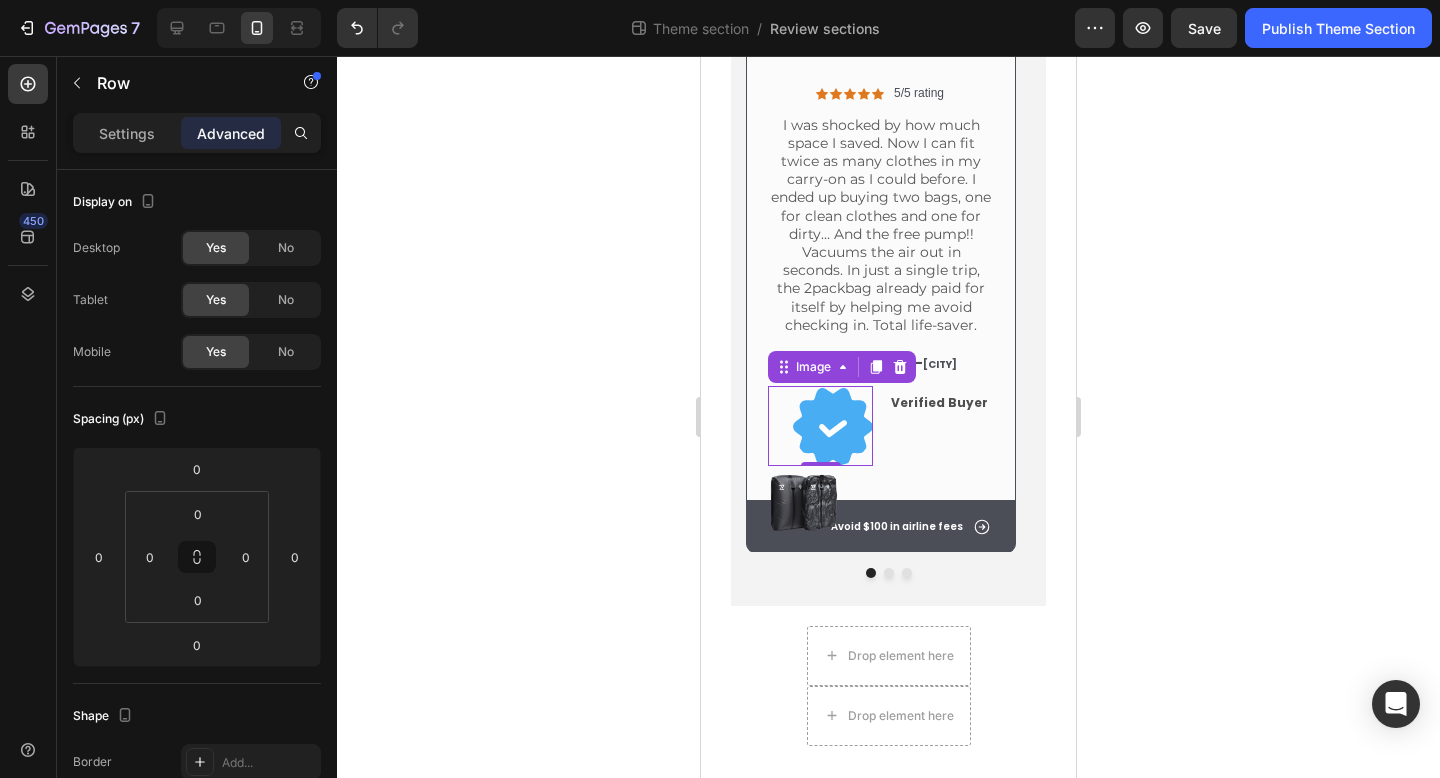 click at bounding box center (833, 426) 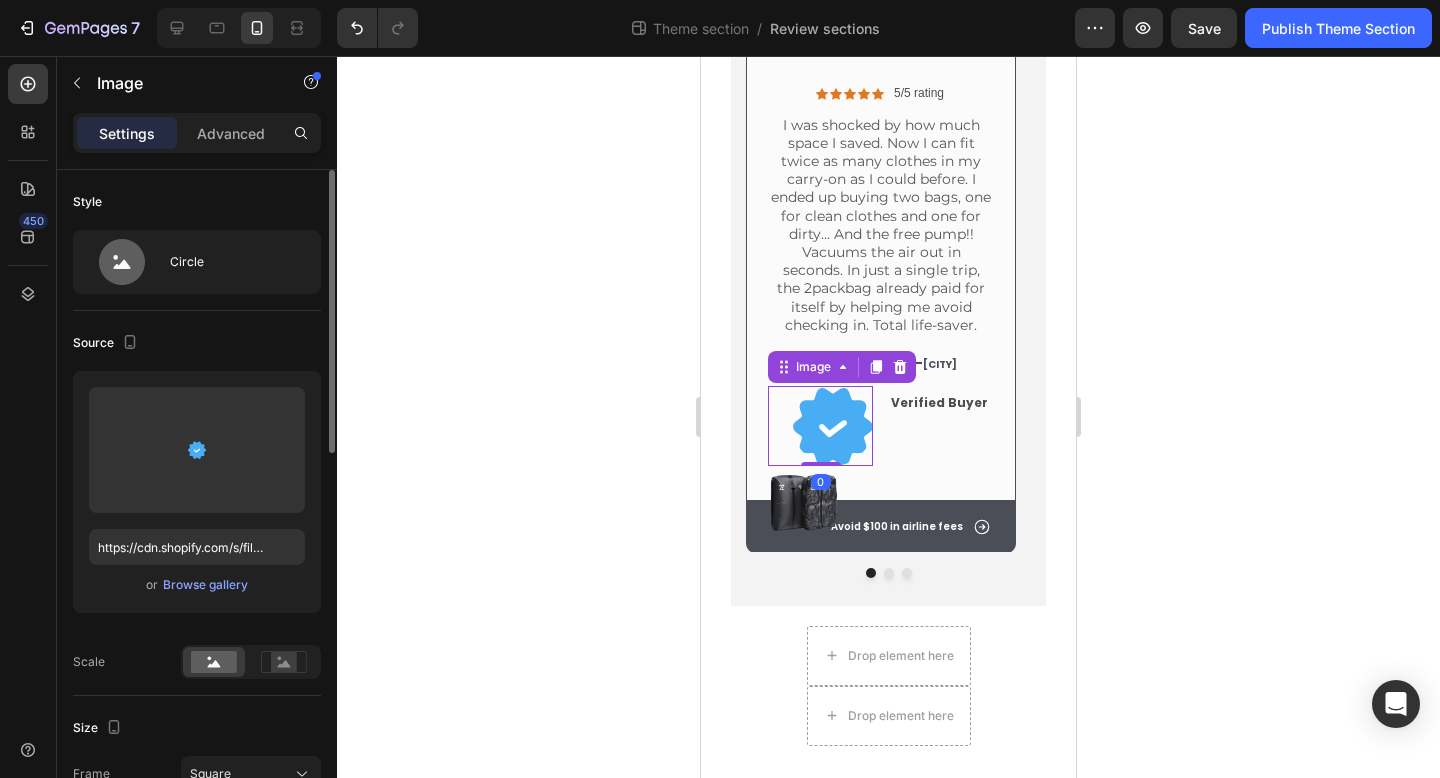 scroll, scrollTop: 398, scrollLeft: 0, axis: vertical 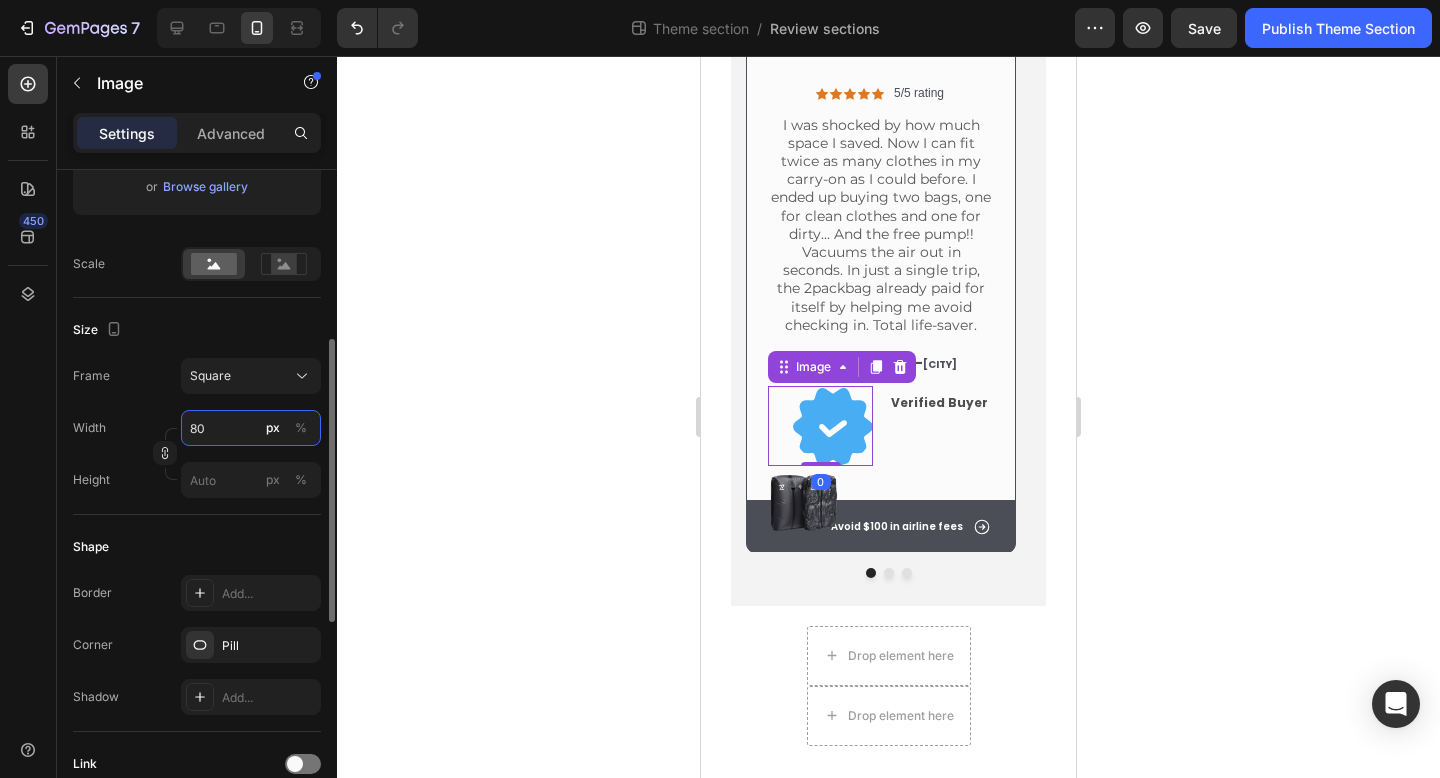 click on "80" at bounding box center [251, 428] 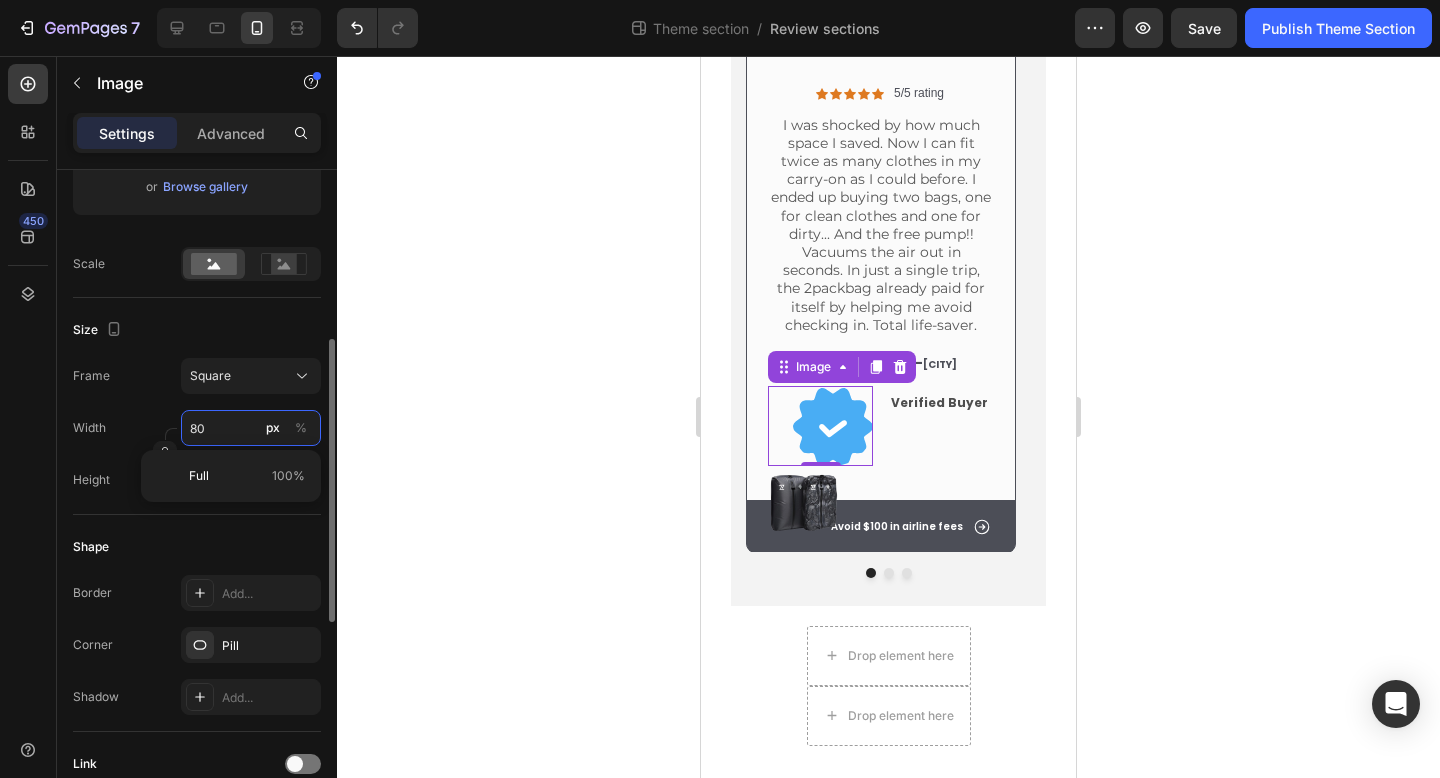 type on "2" 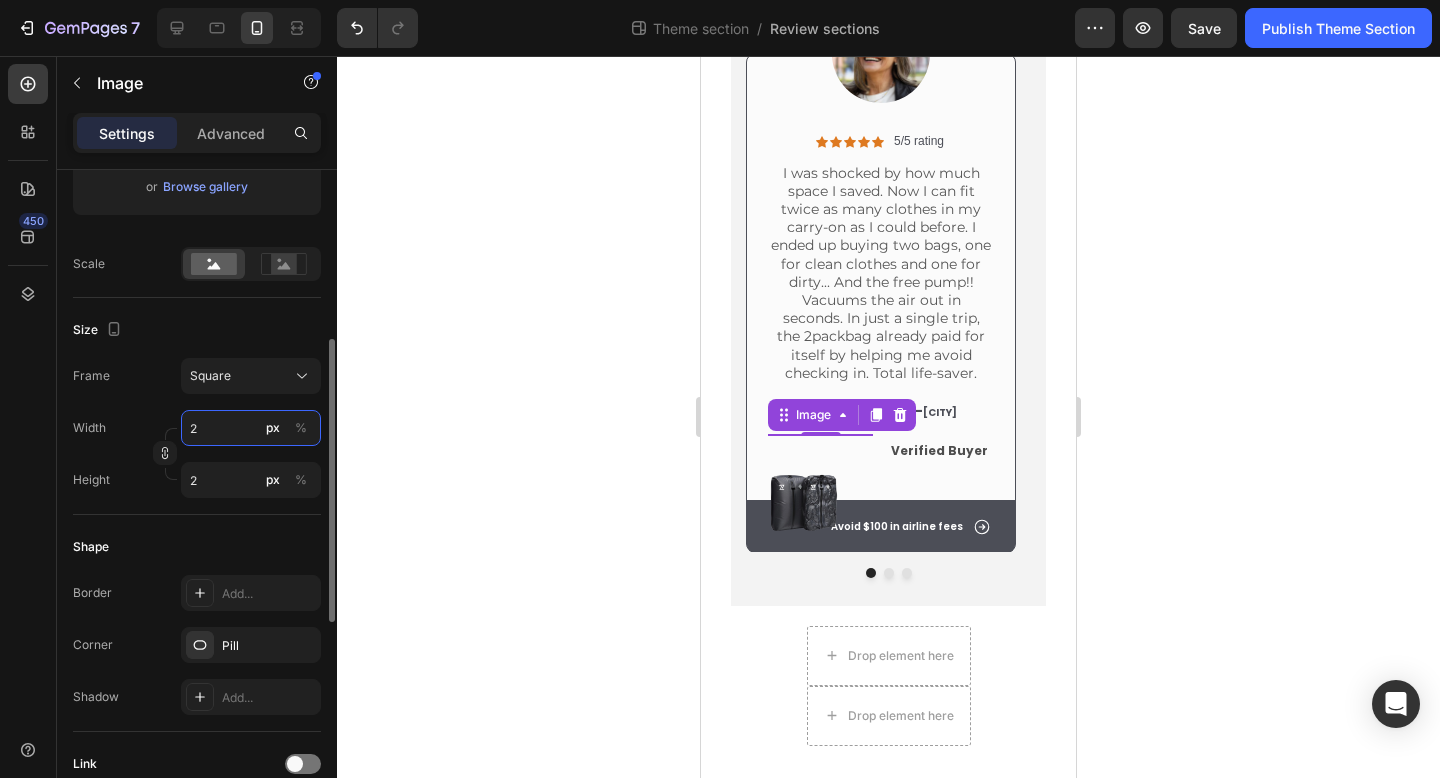 scroll, scrollTop: 327, scrollLeft: 0, axis: vertical 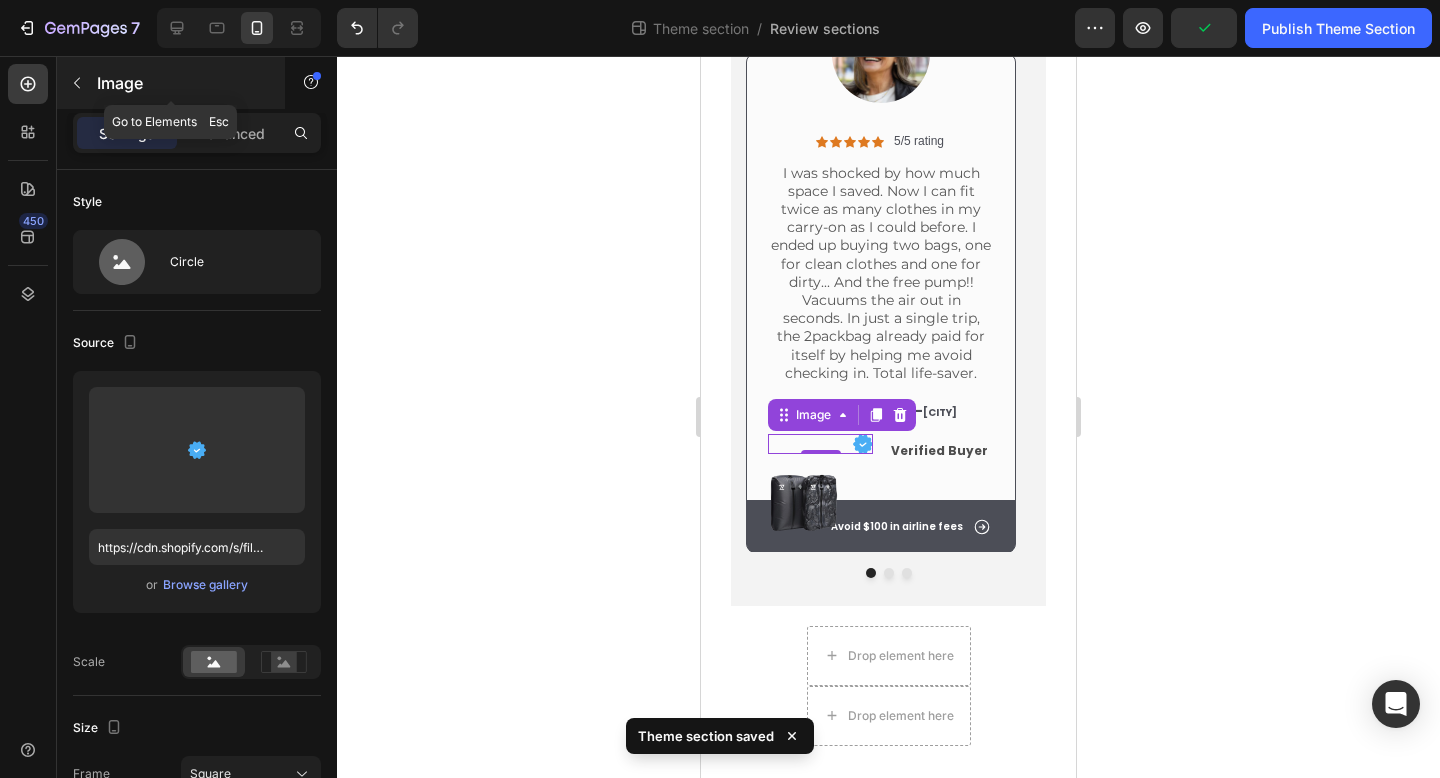 click at bounding box center (77, 83) 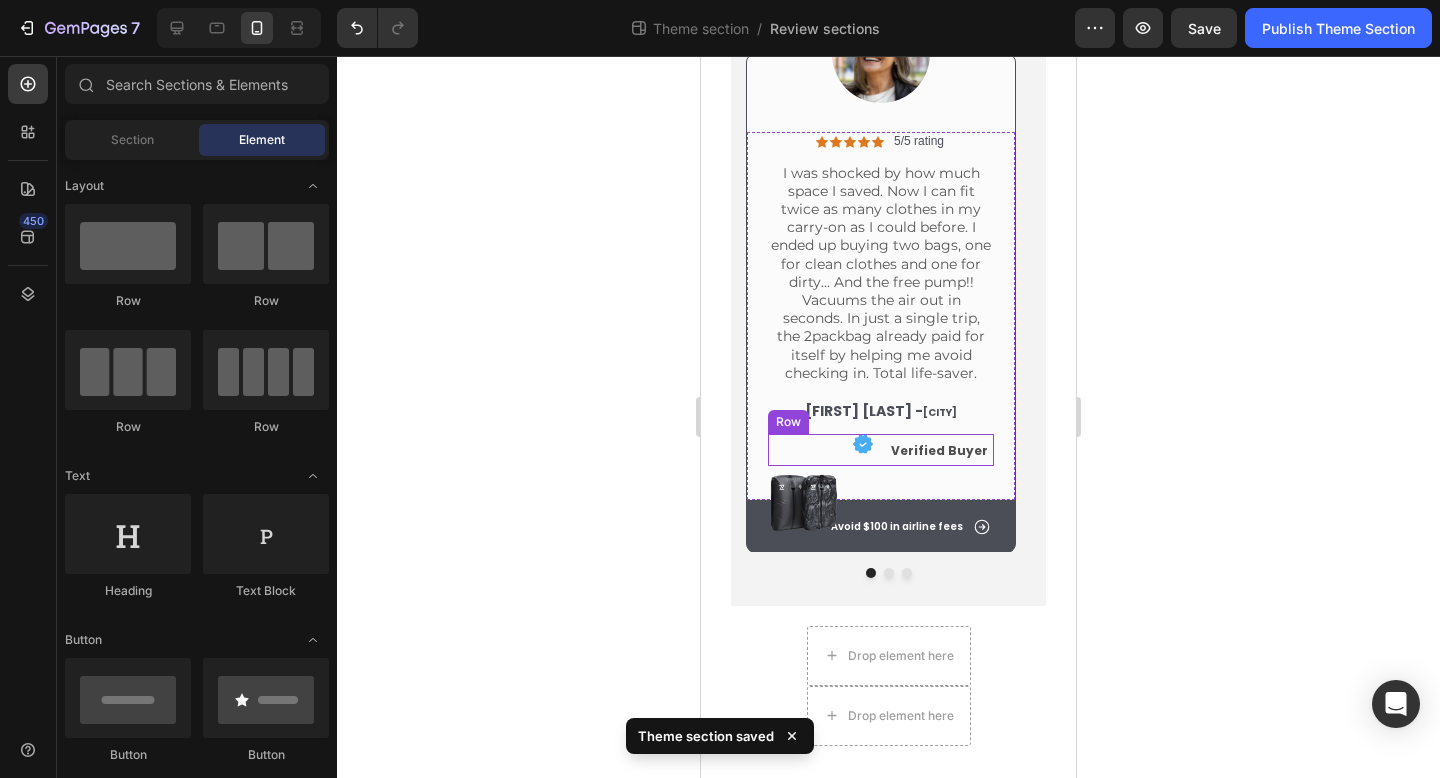 click on "Image" at bounding box center (820, 450) 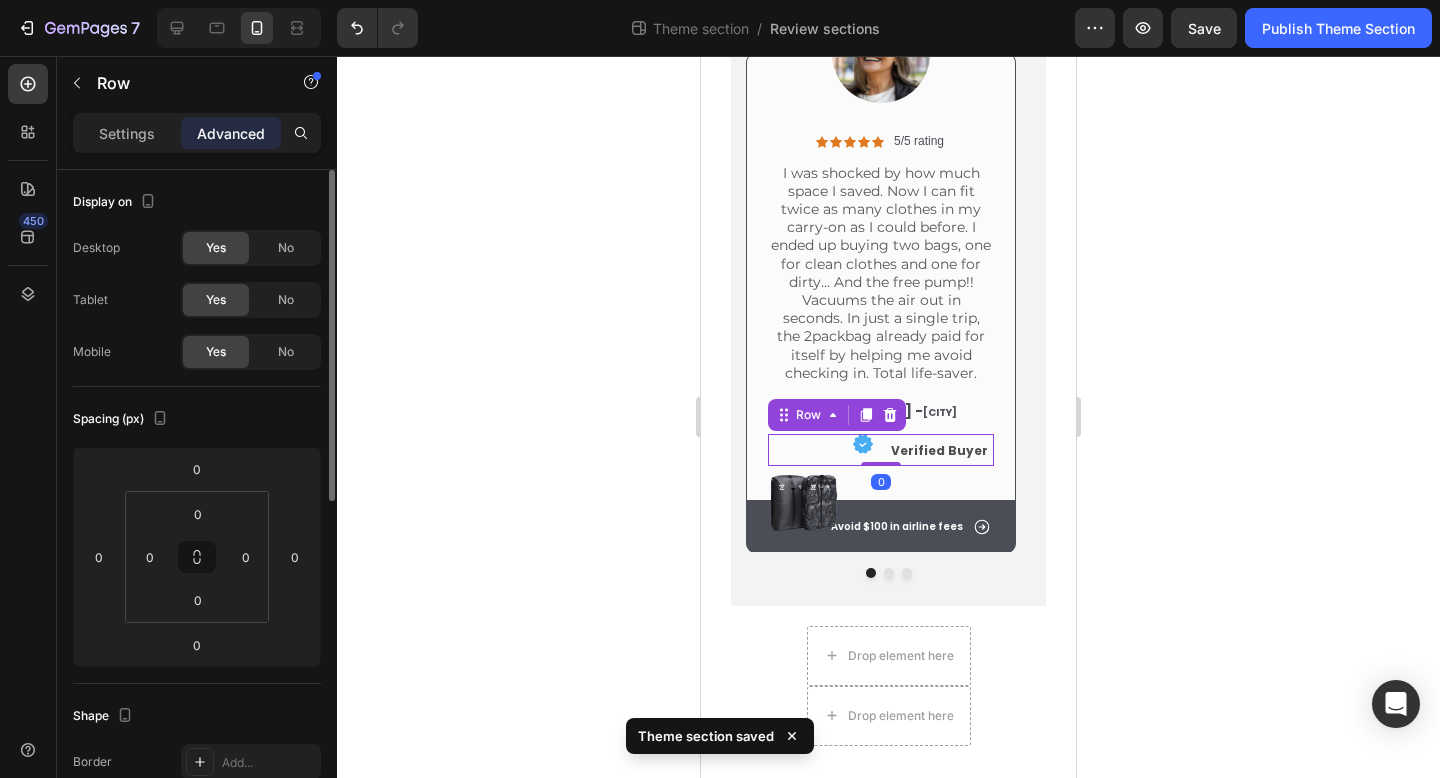 scroll, scrollTop: 174, scrollLeft: 0, axis: vertical 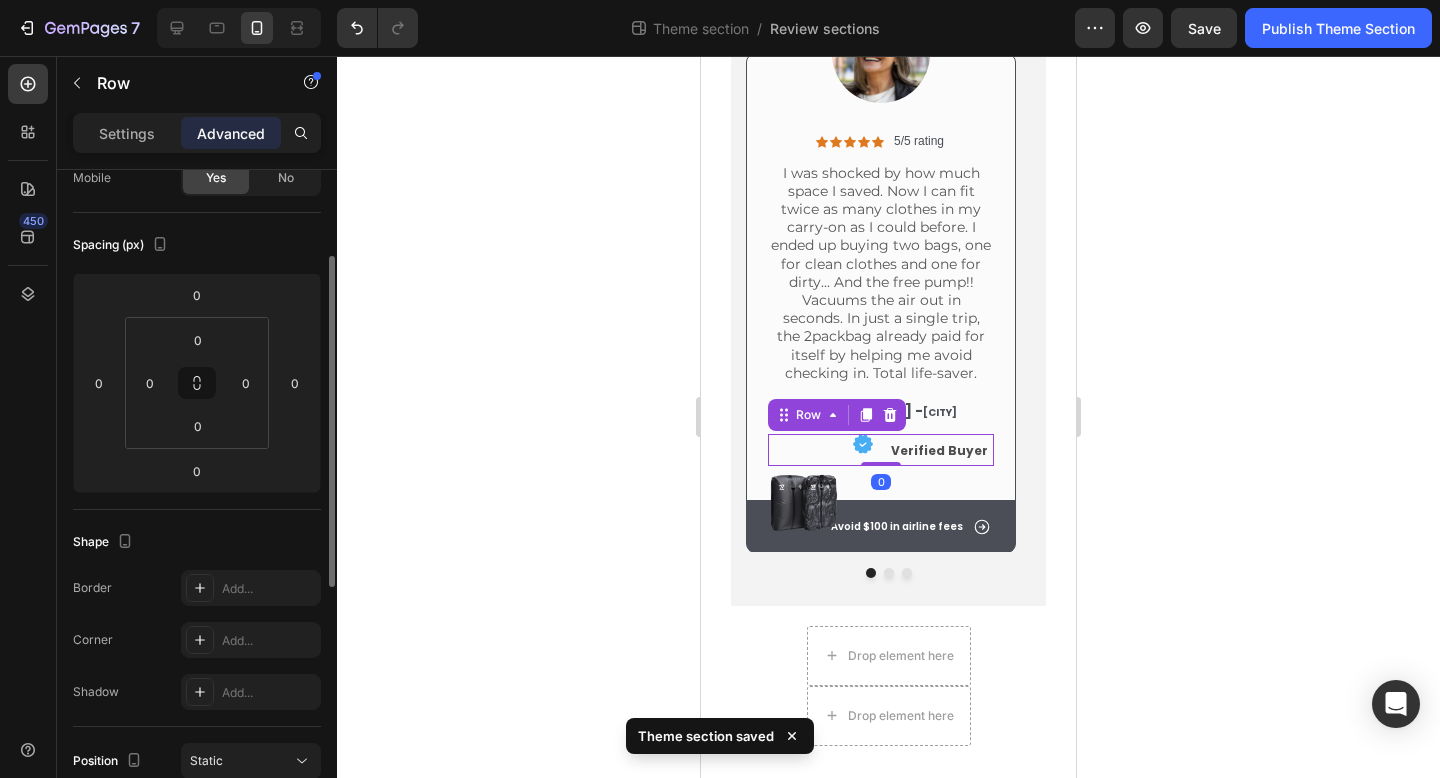 click on "Settings" at bounding box center [127, 133] 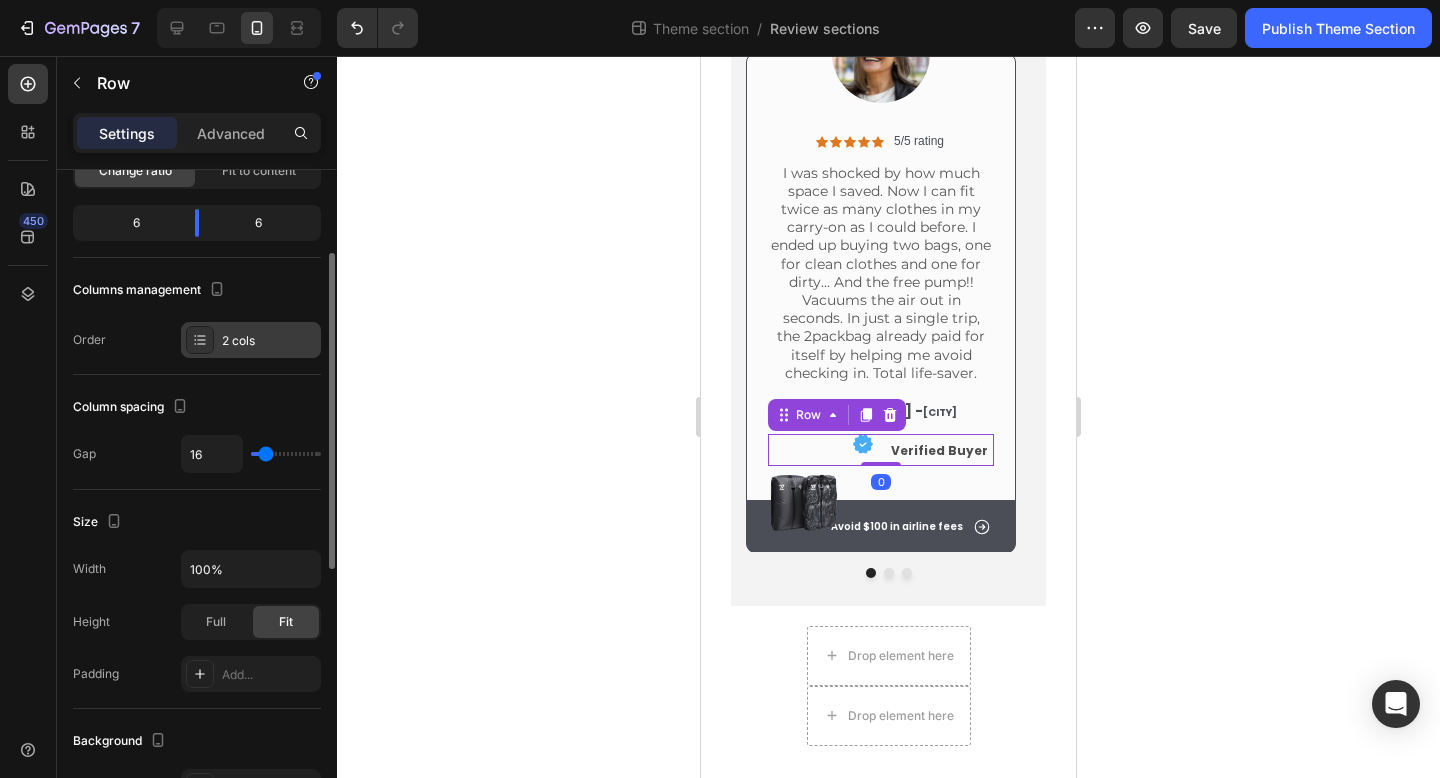 click on "2 cols" at bounding box center [251, 340] 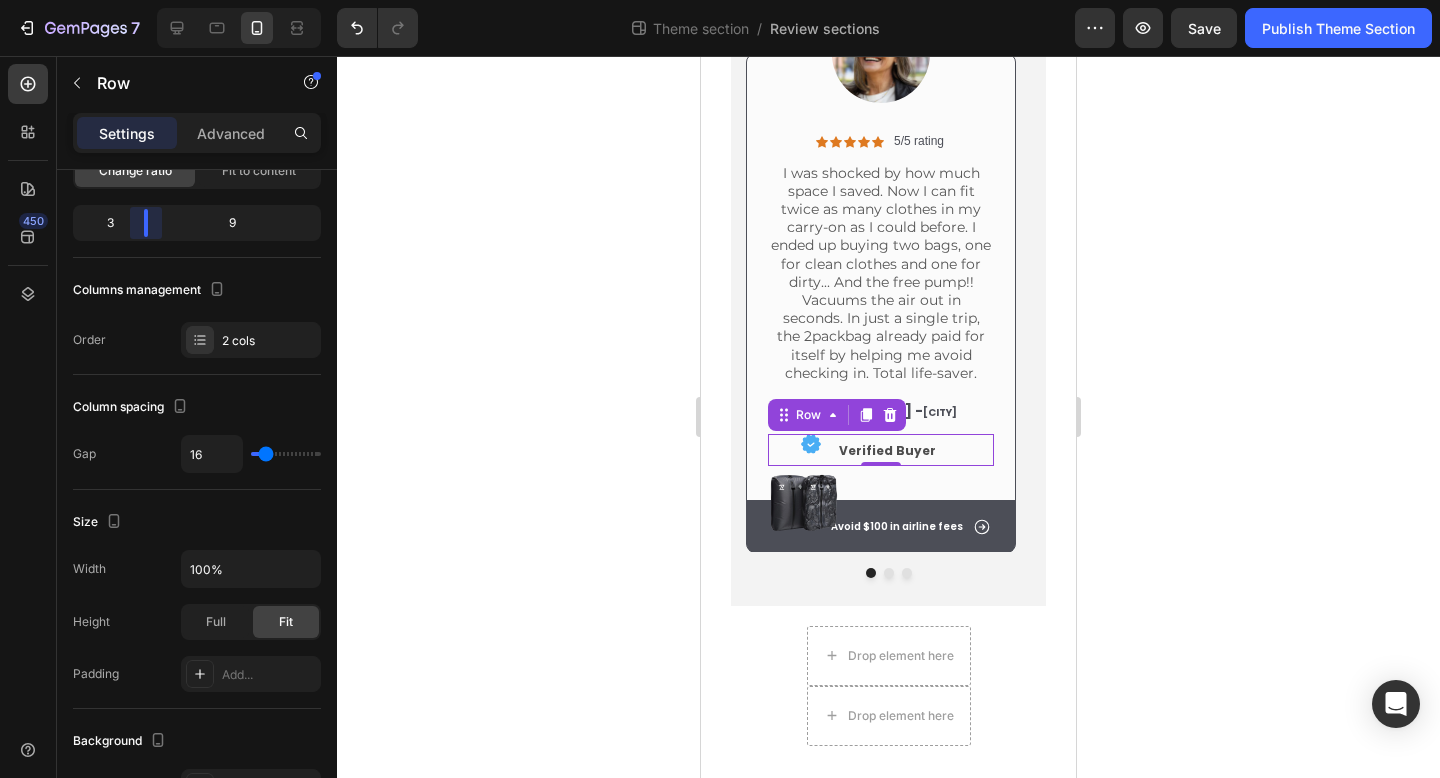 drag, startPoint x: 189, startPoint y: 236, endPoint x: 144, endPoint y: 236, distance: 45 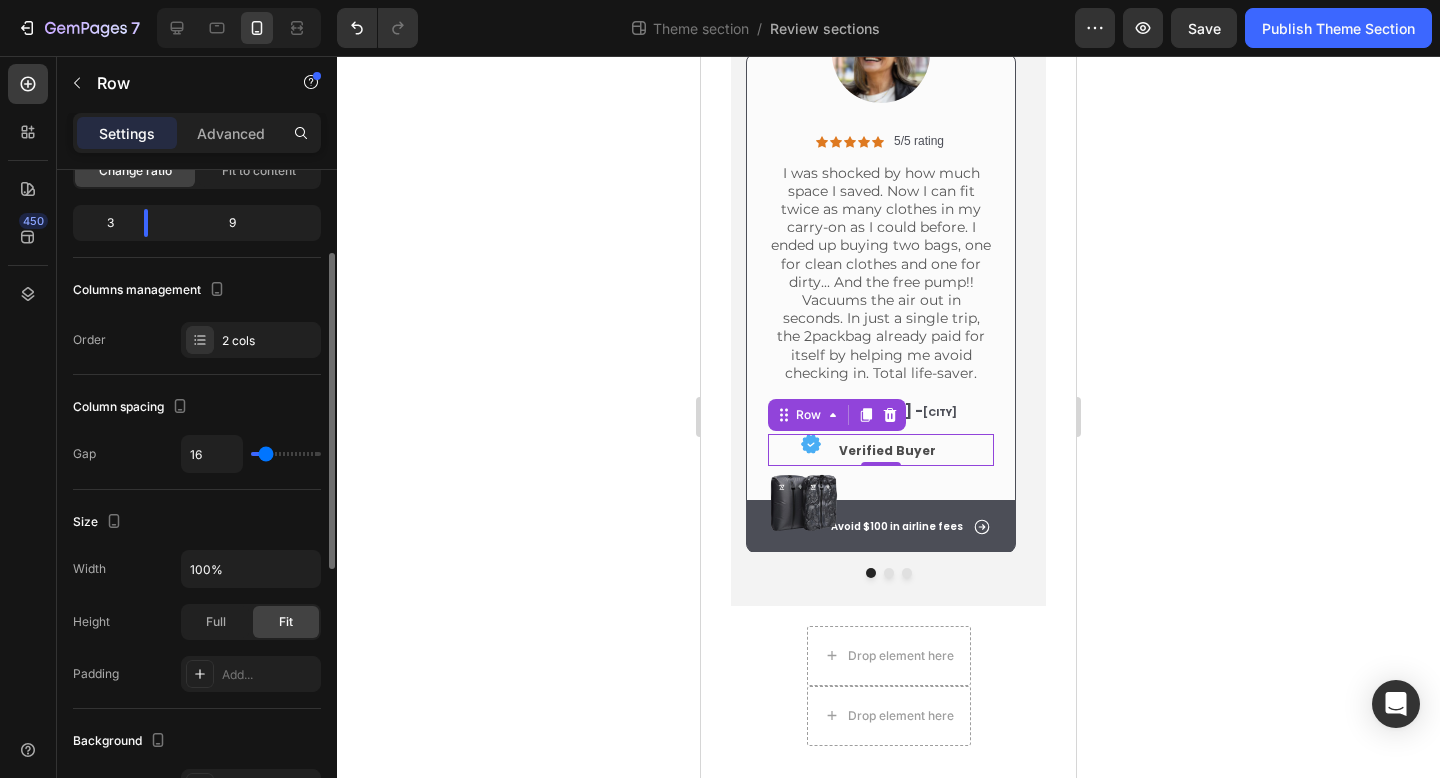 type on "15" 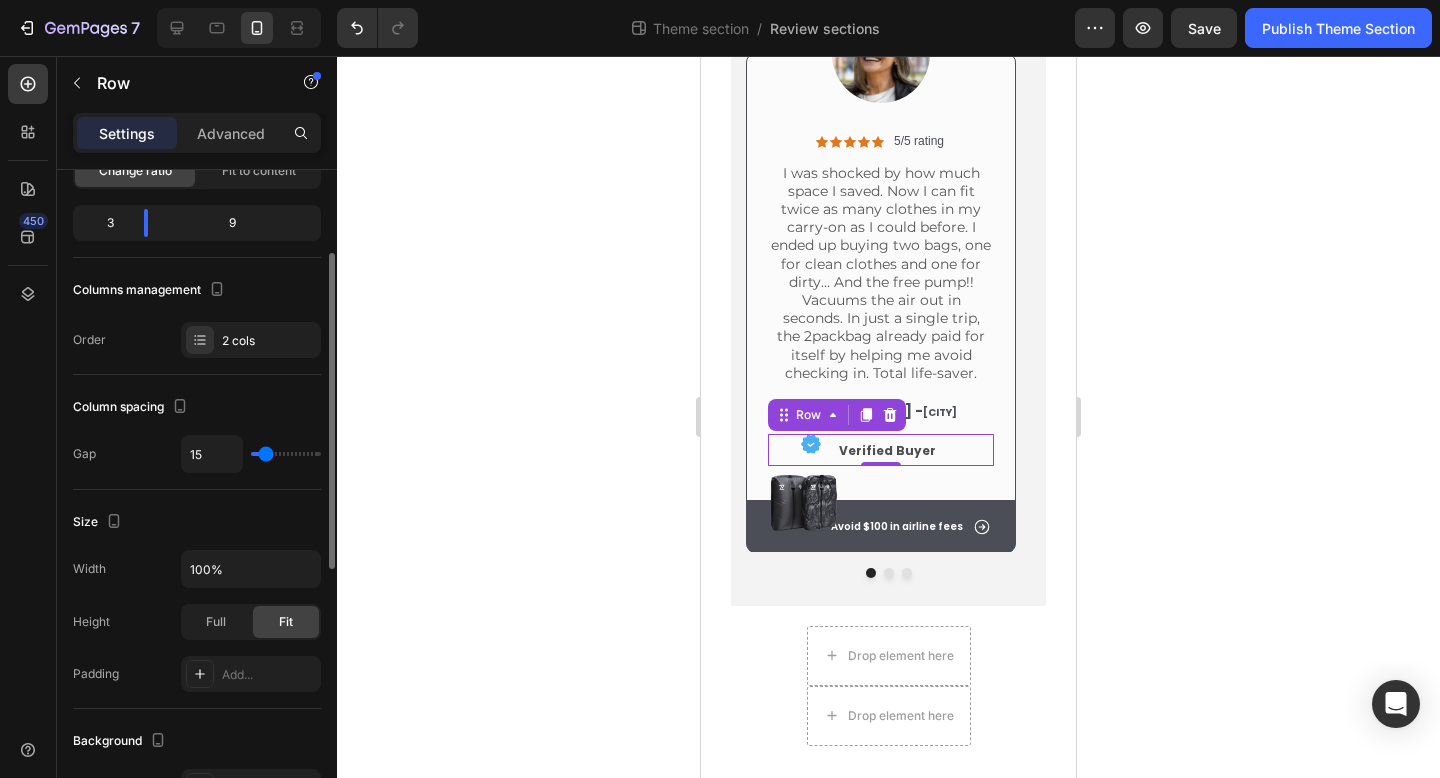 type on "14" 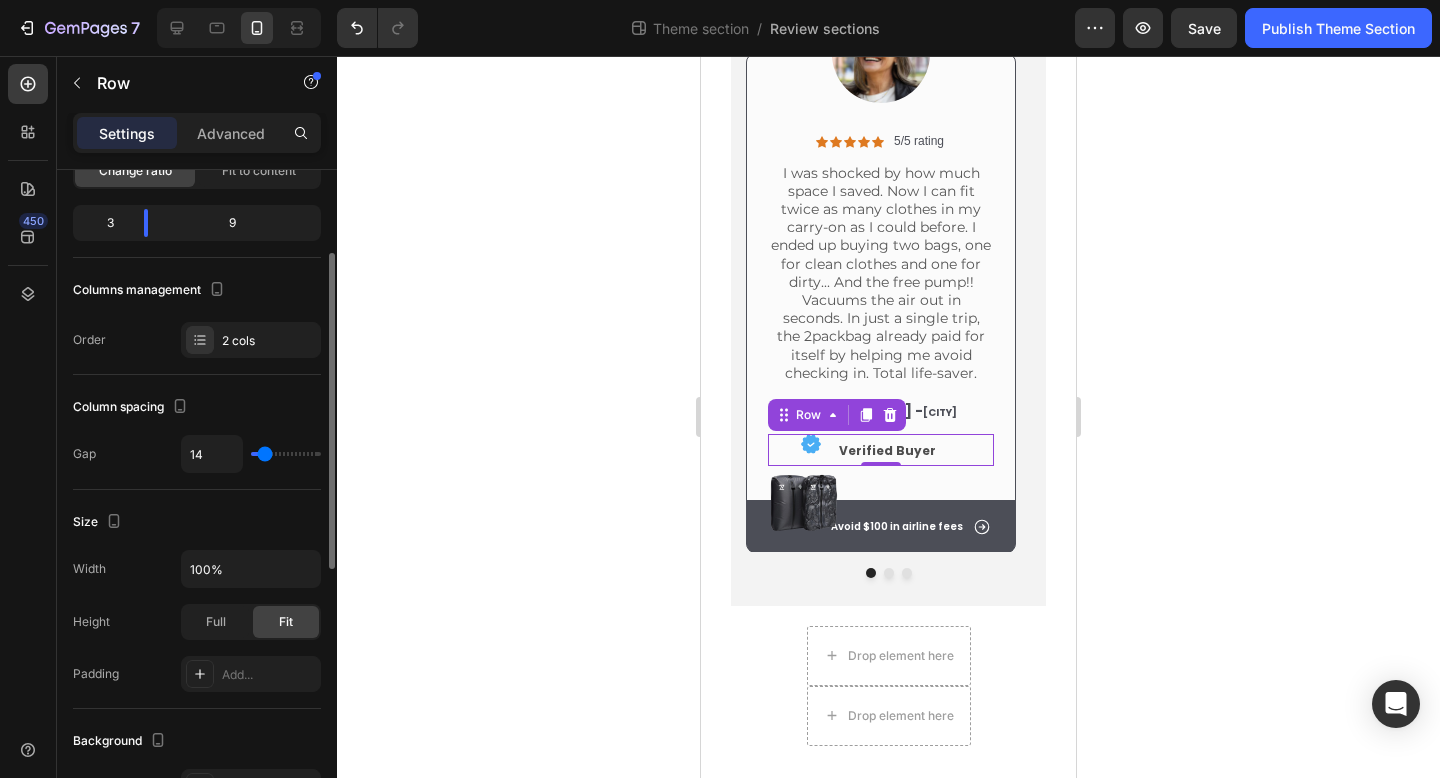 type on "9" 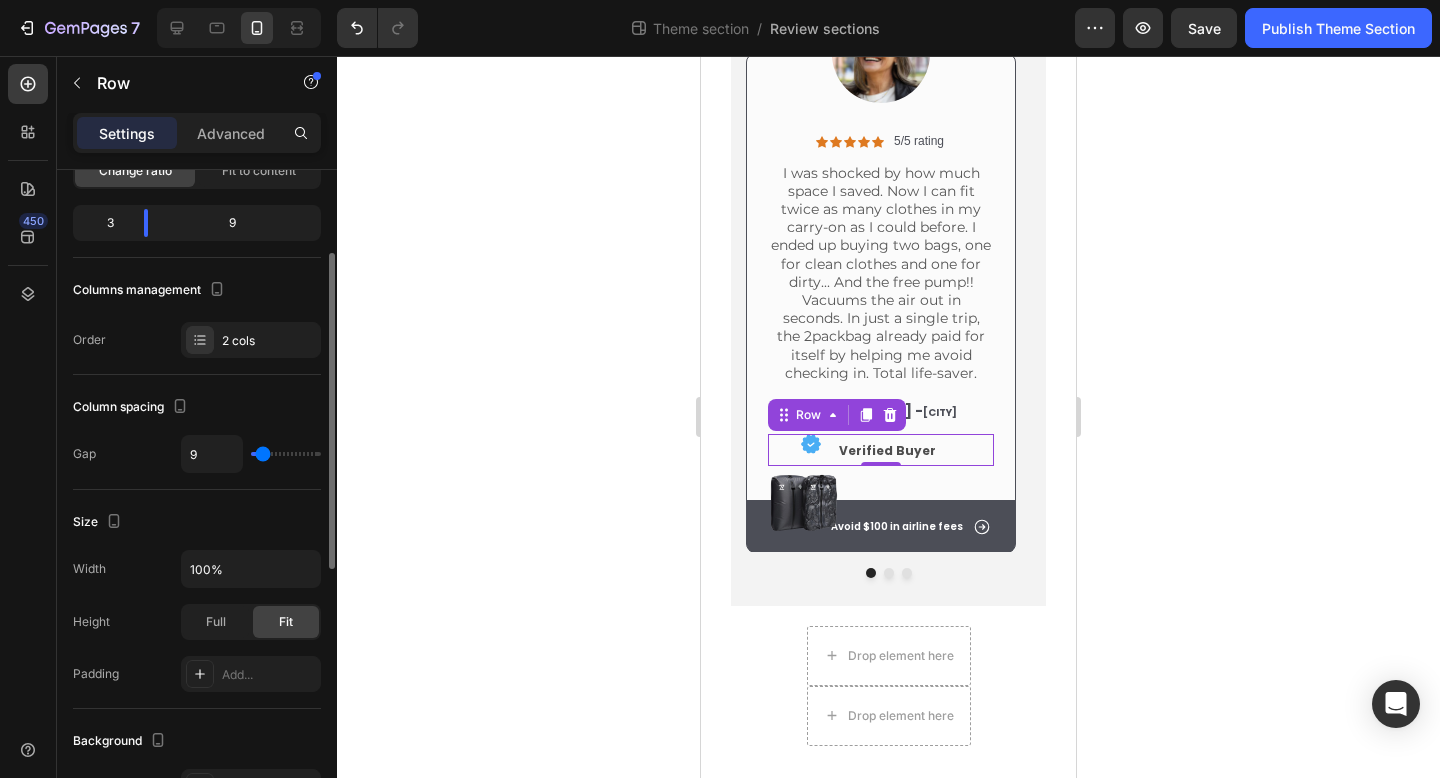 type on "7" 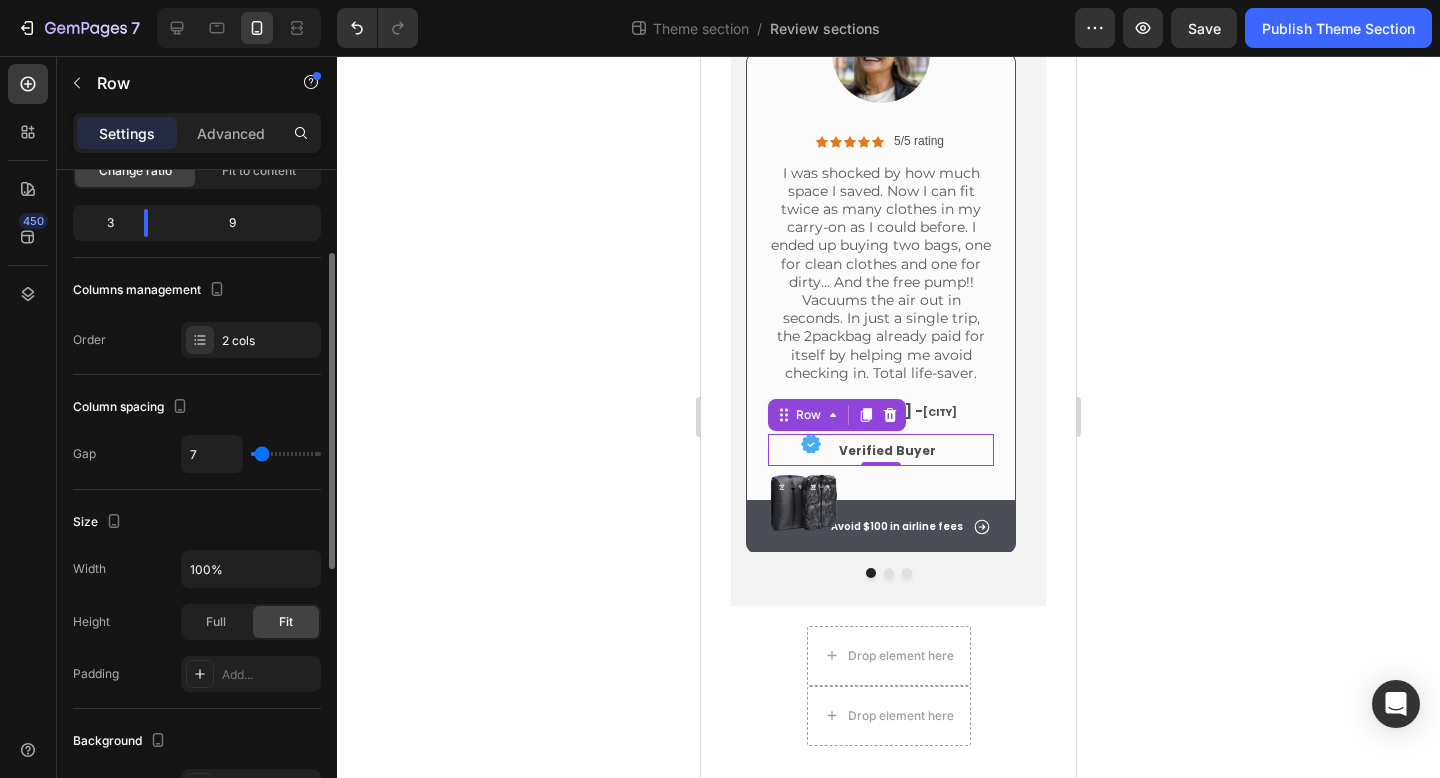 type on "6" 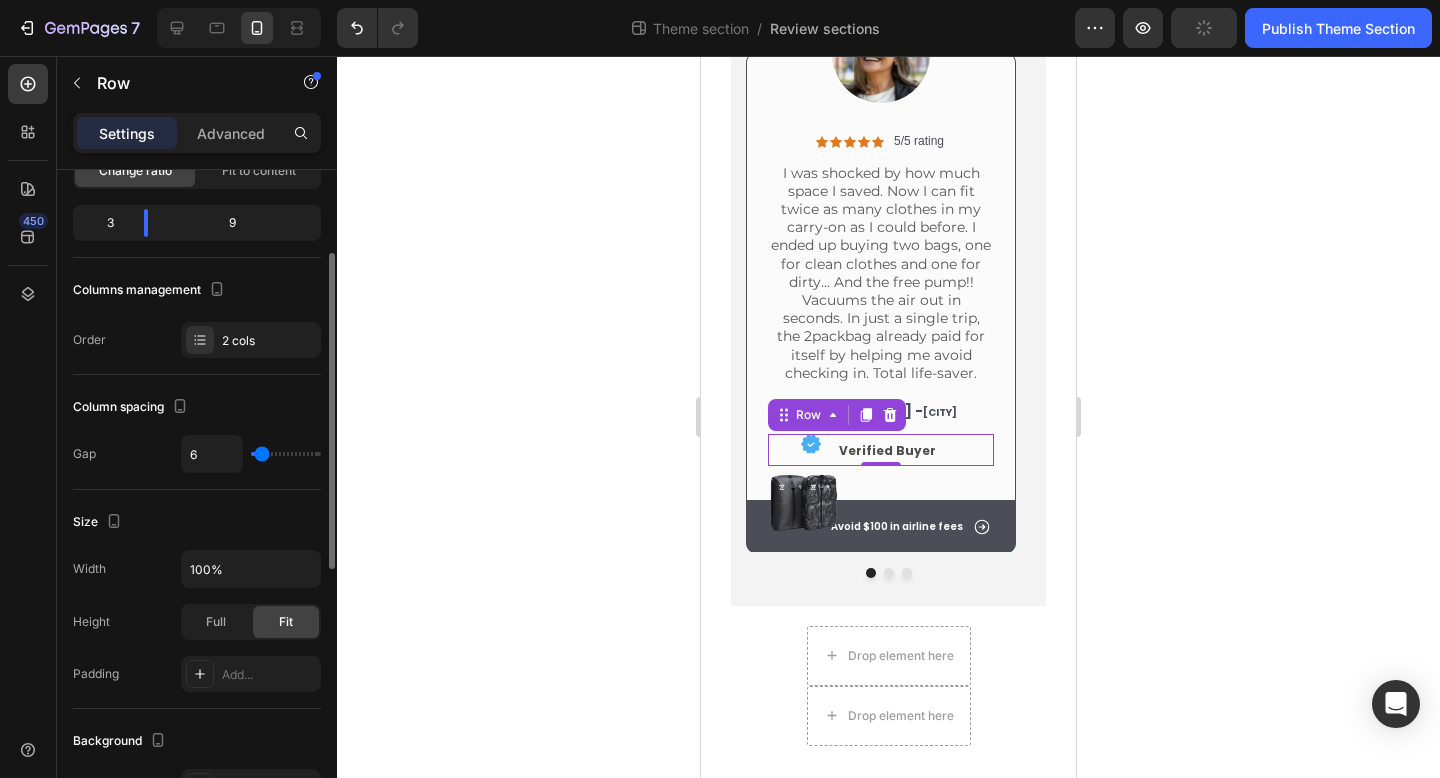 type on "5" 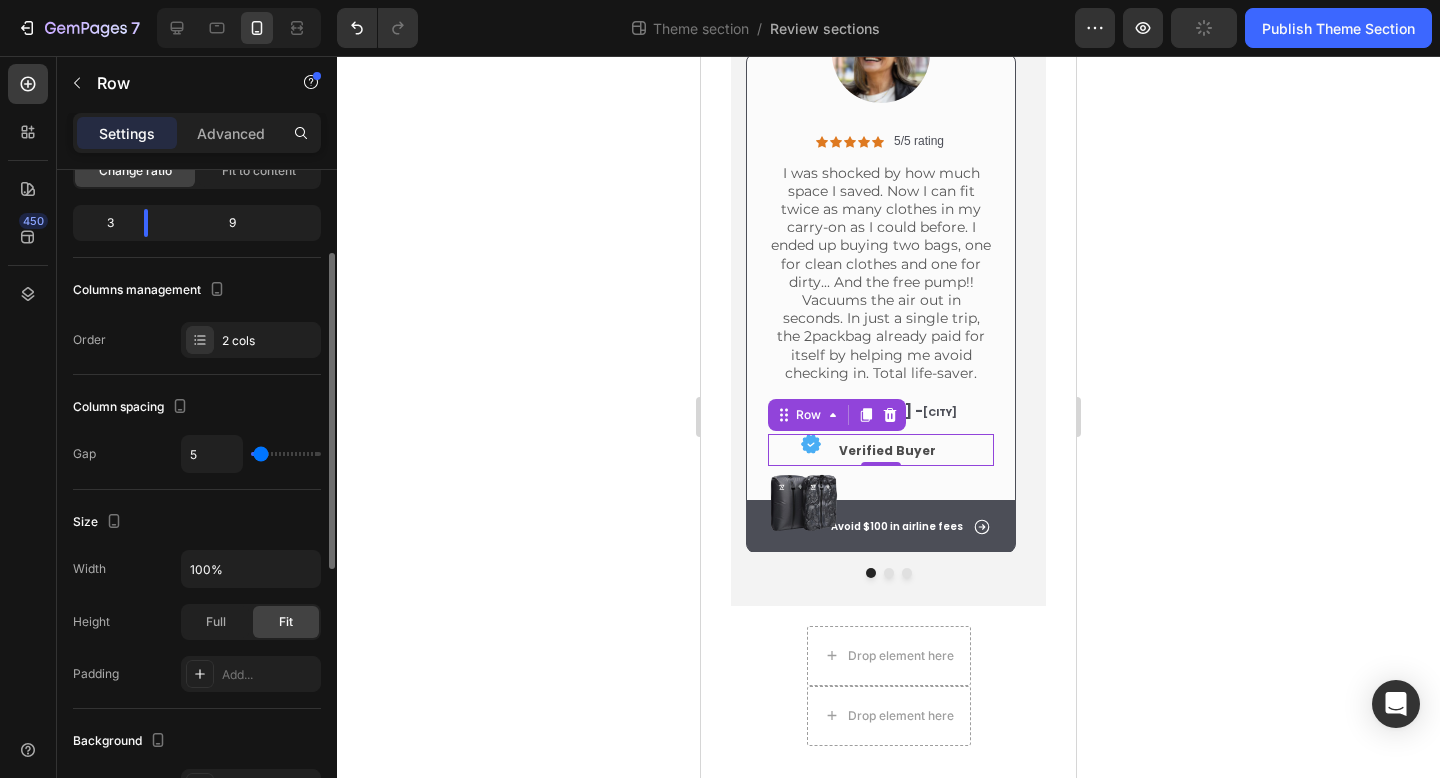 type on "4" 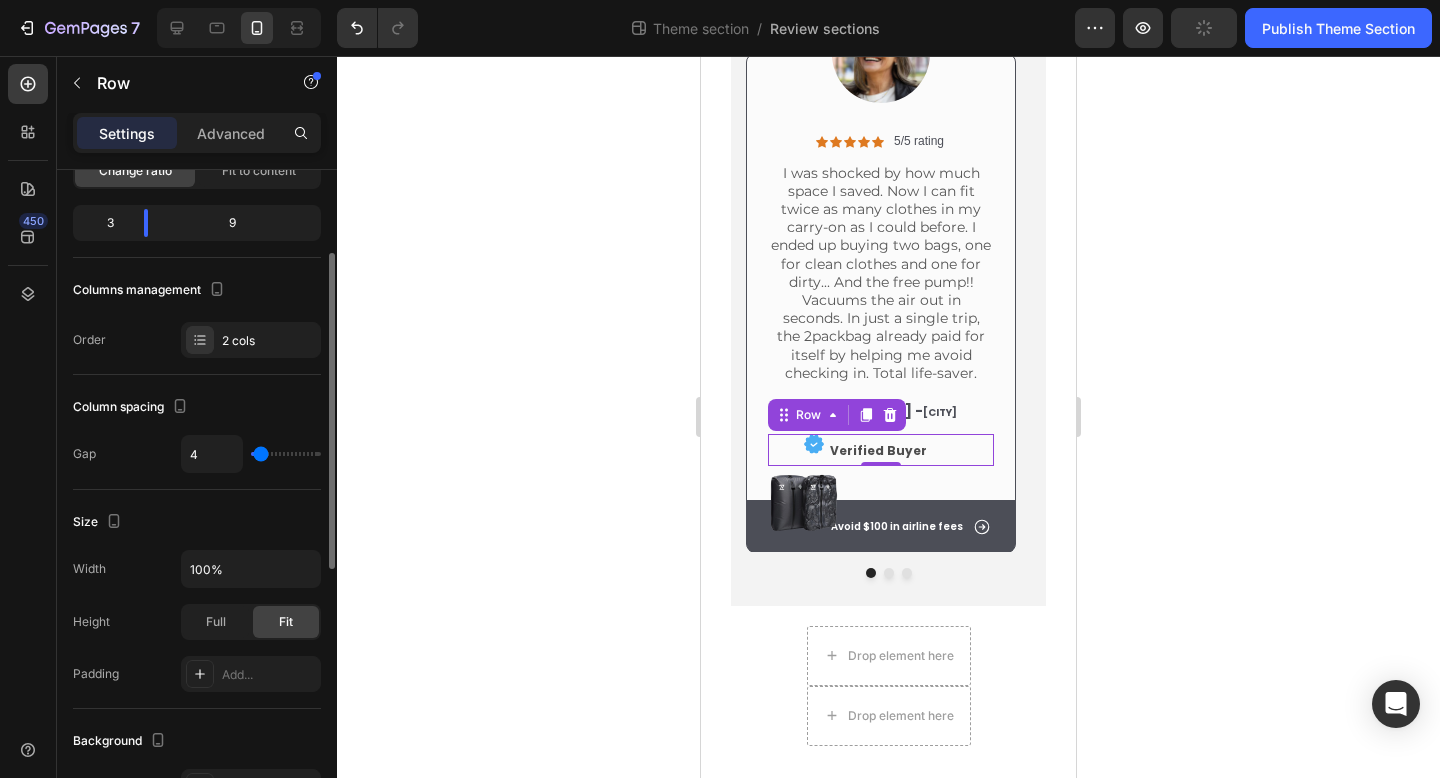 type on "3" 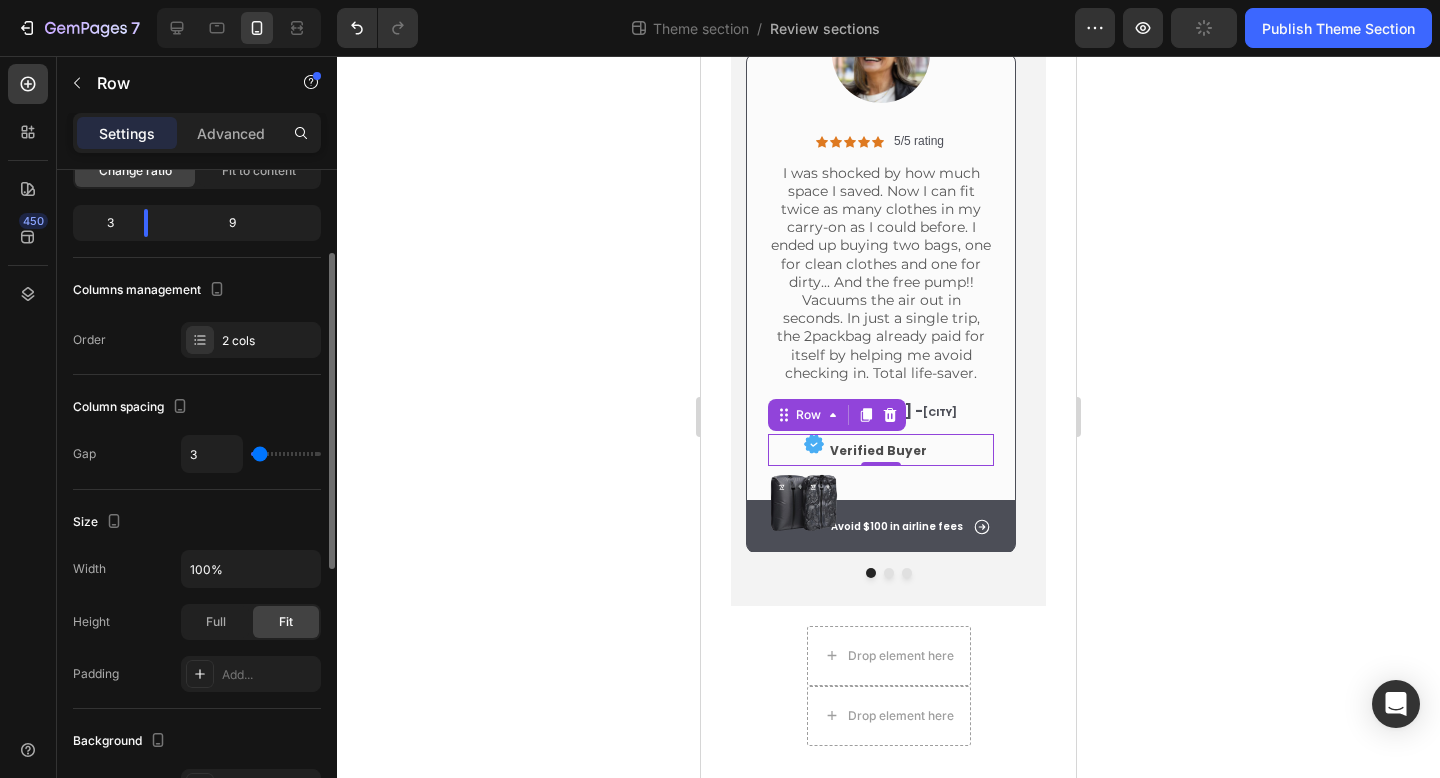 type on "2" 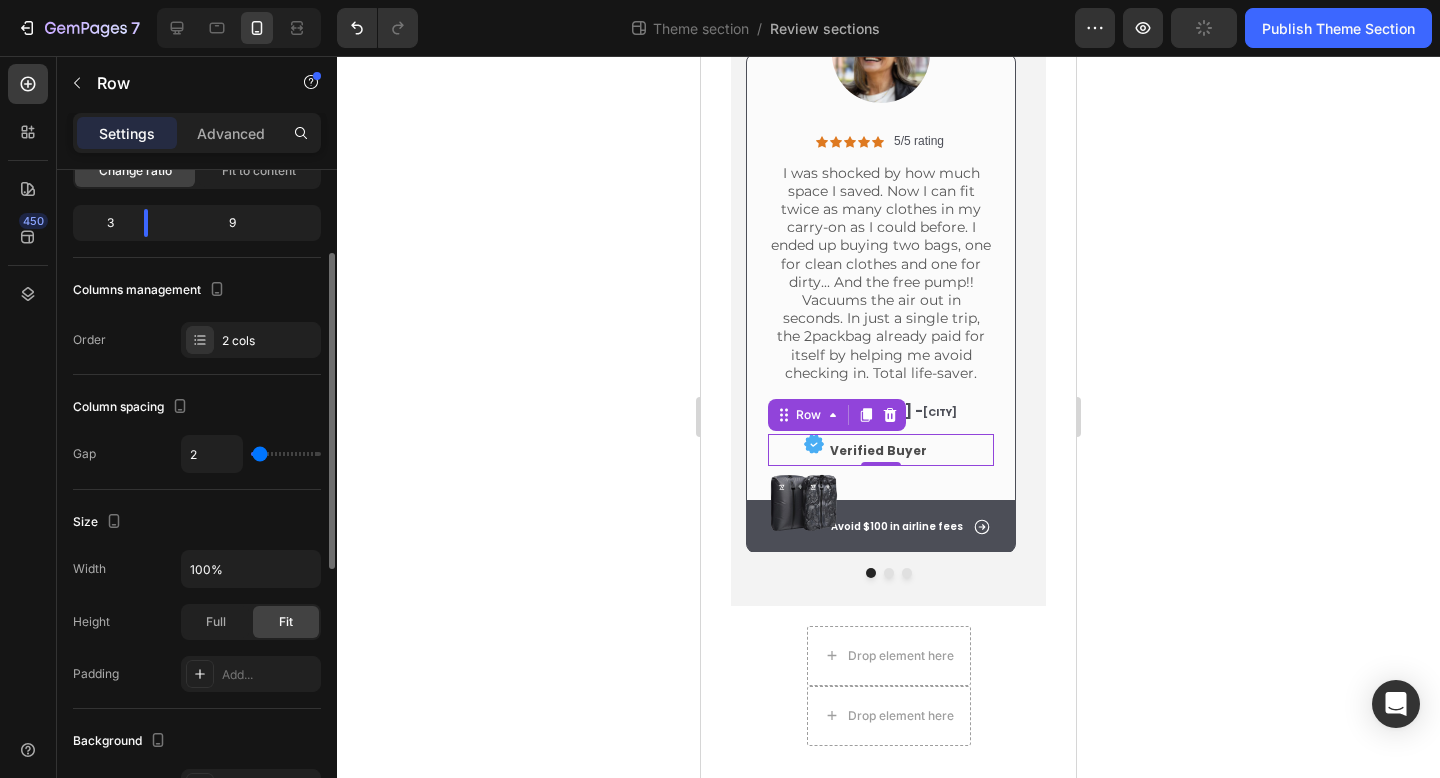 type on "1" 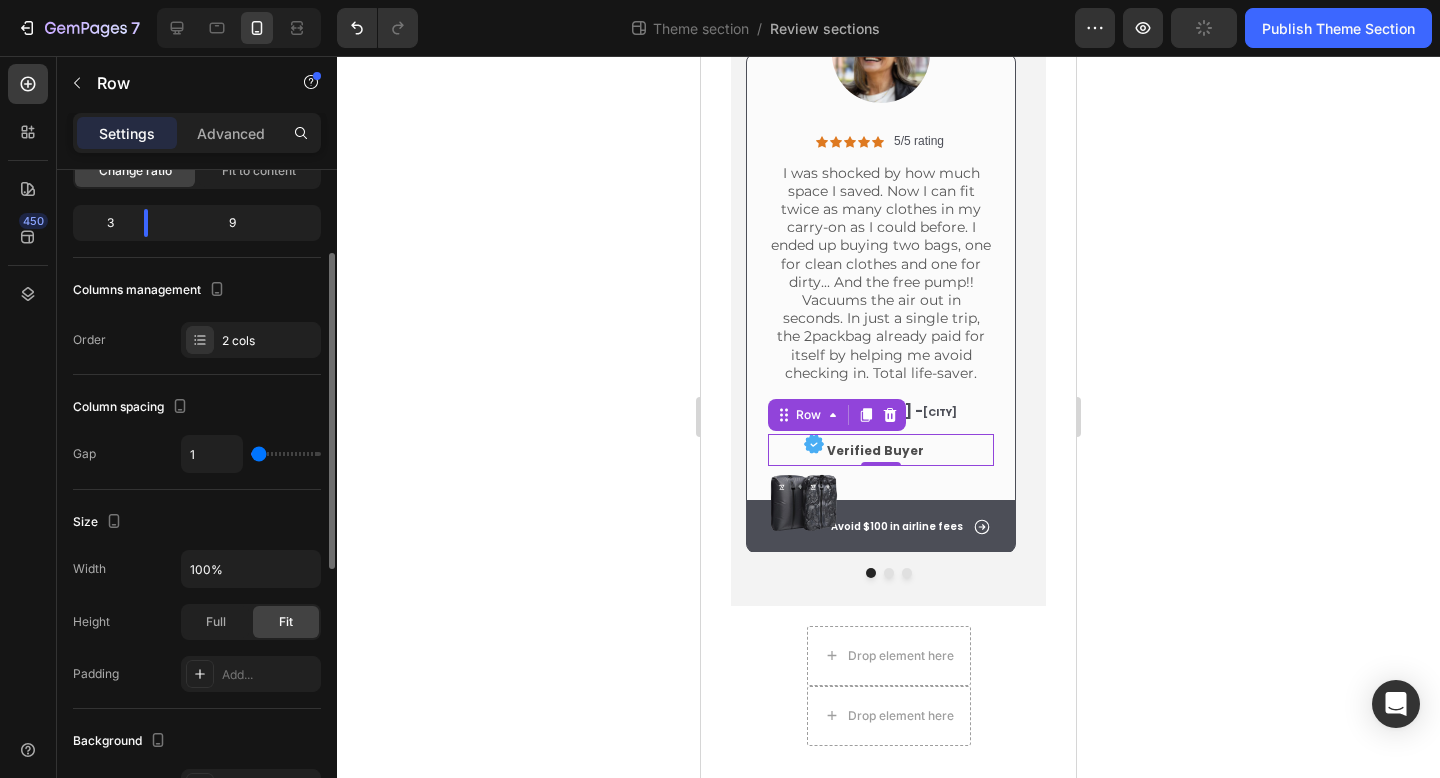 type on "2" 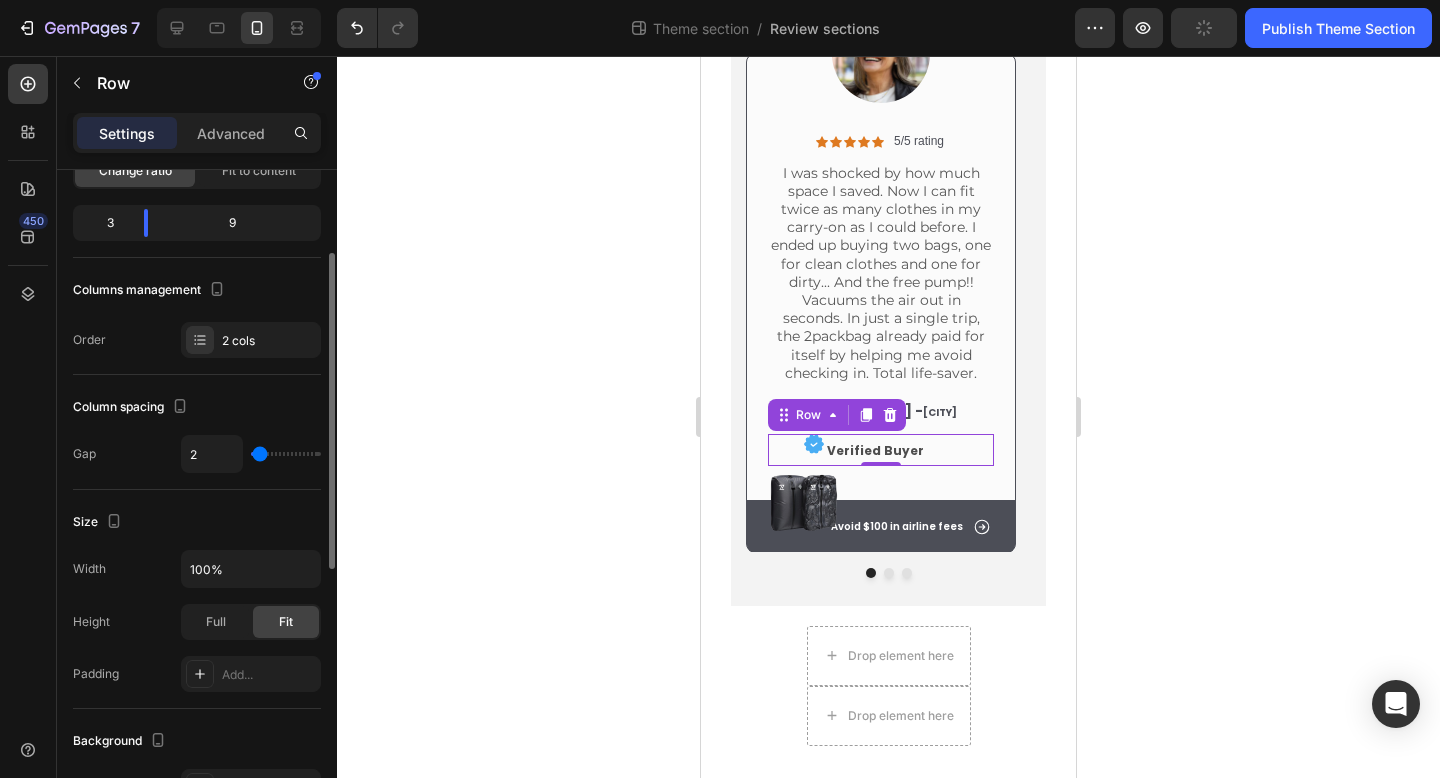 type on "3" 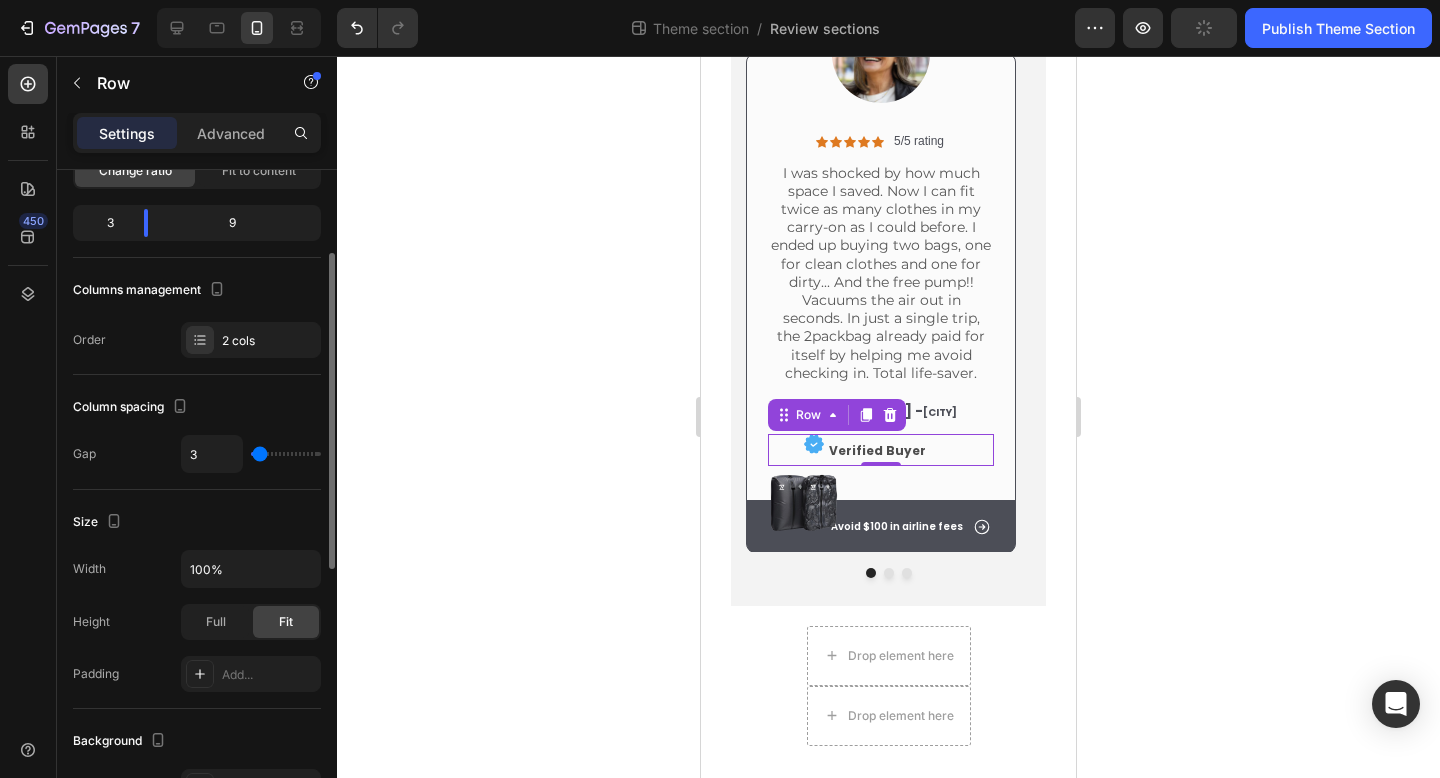 type on "4" 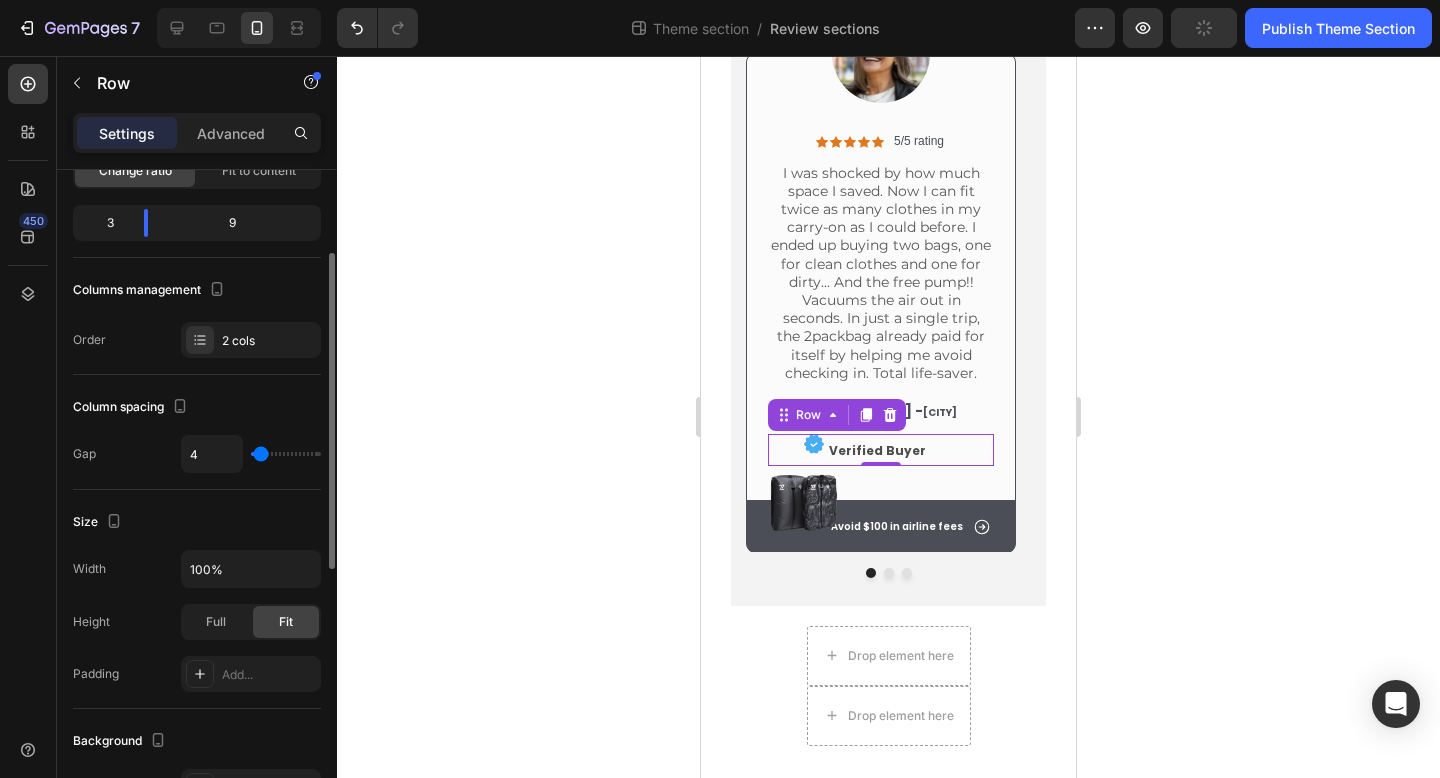 type on "5" 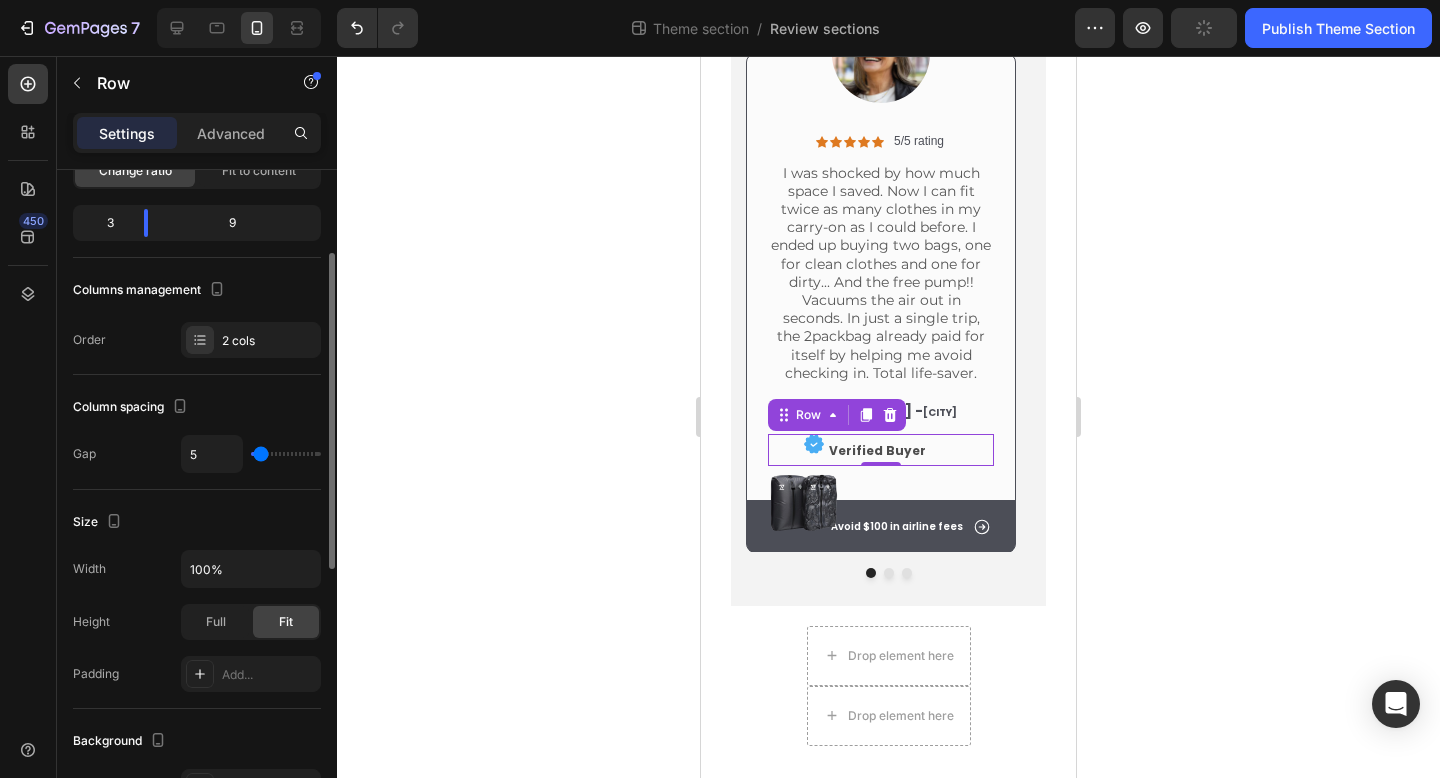 type on "6" 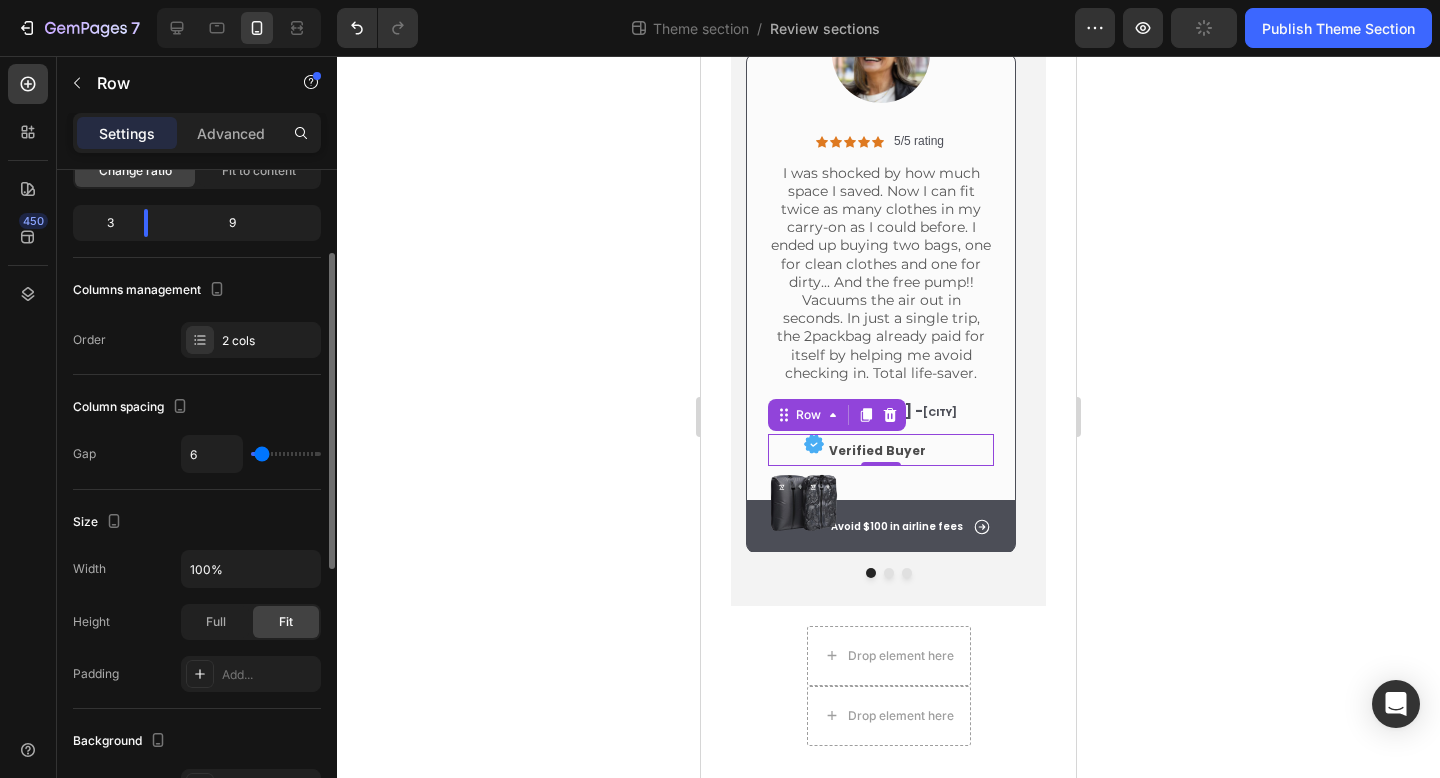 type on "8" 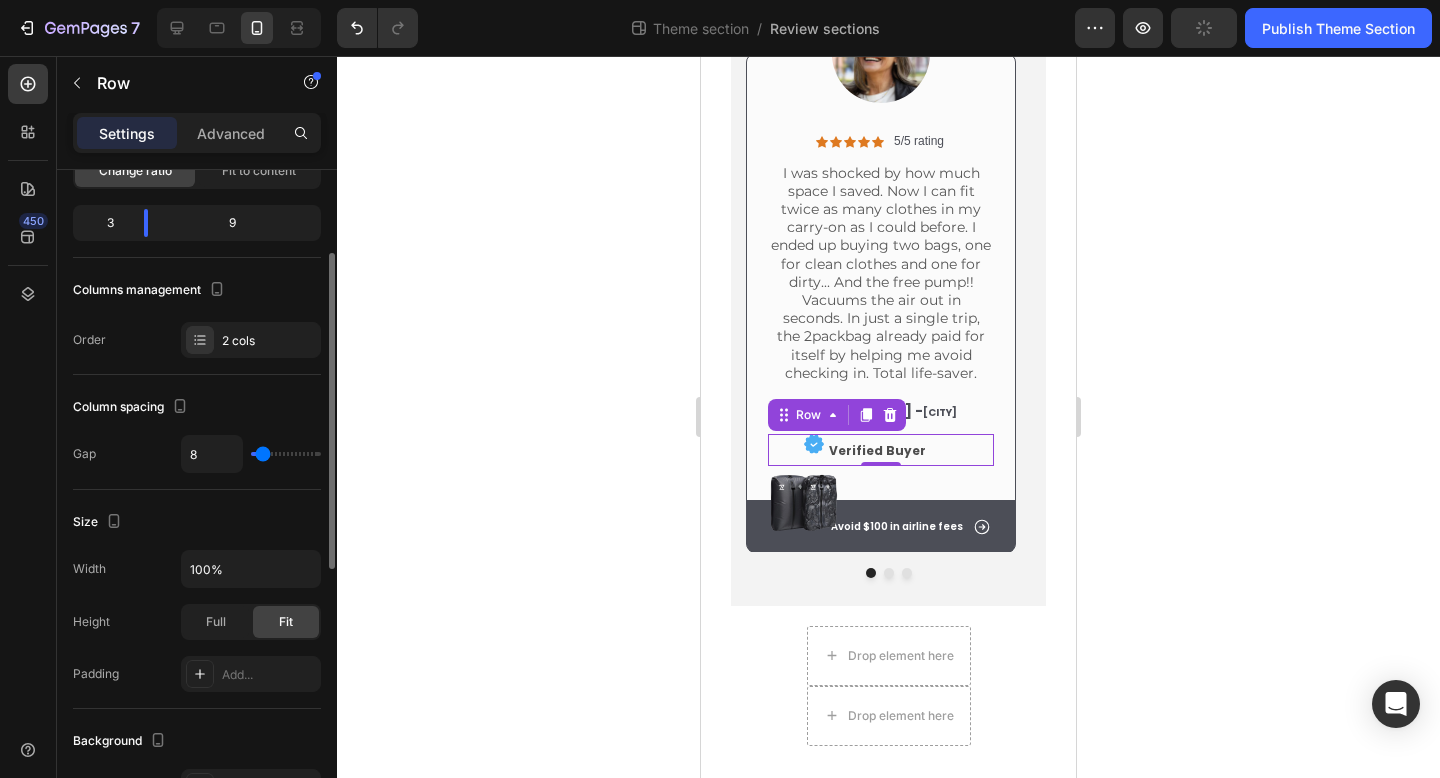 type on "10" 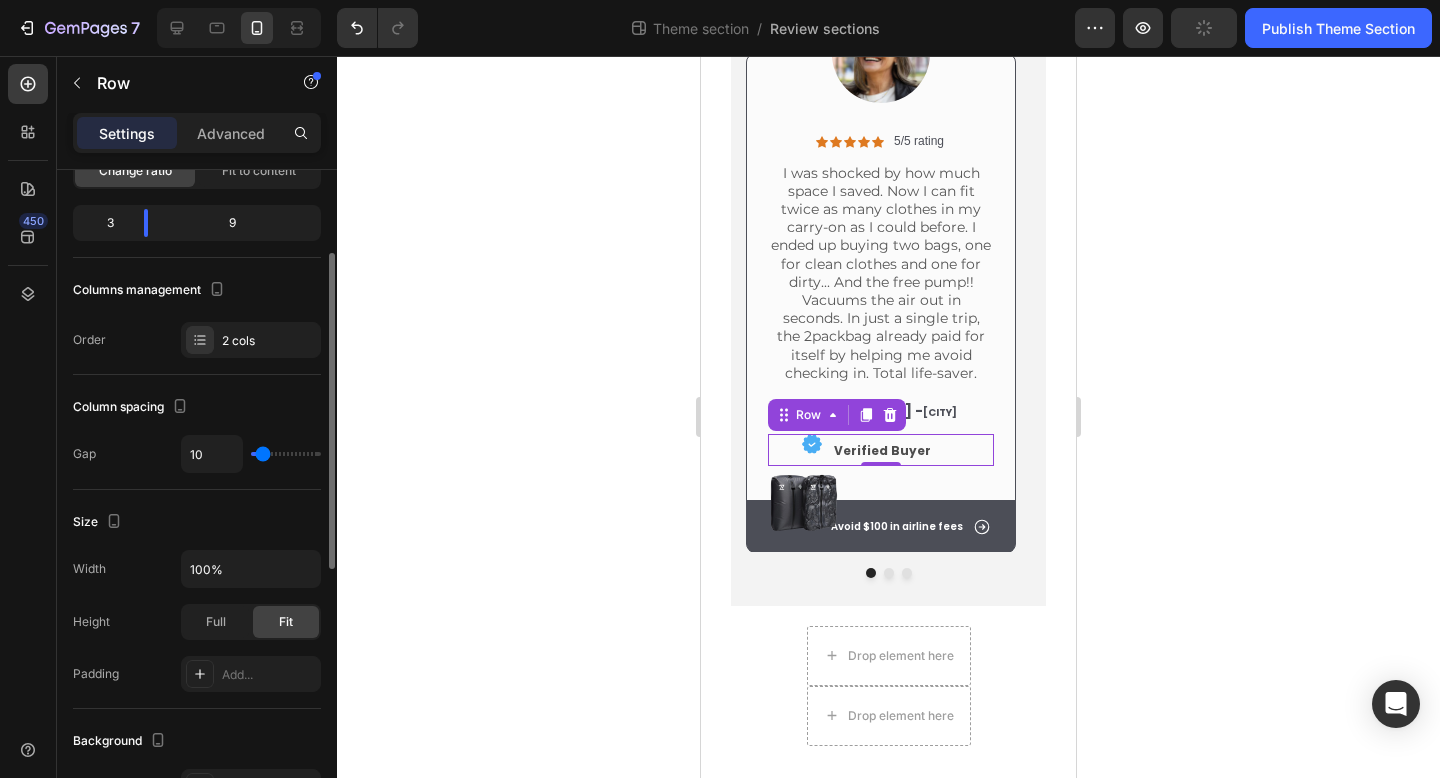 type on "10" 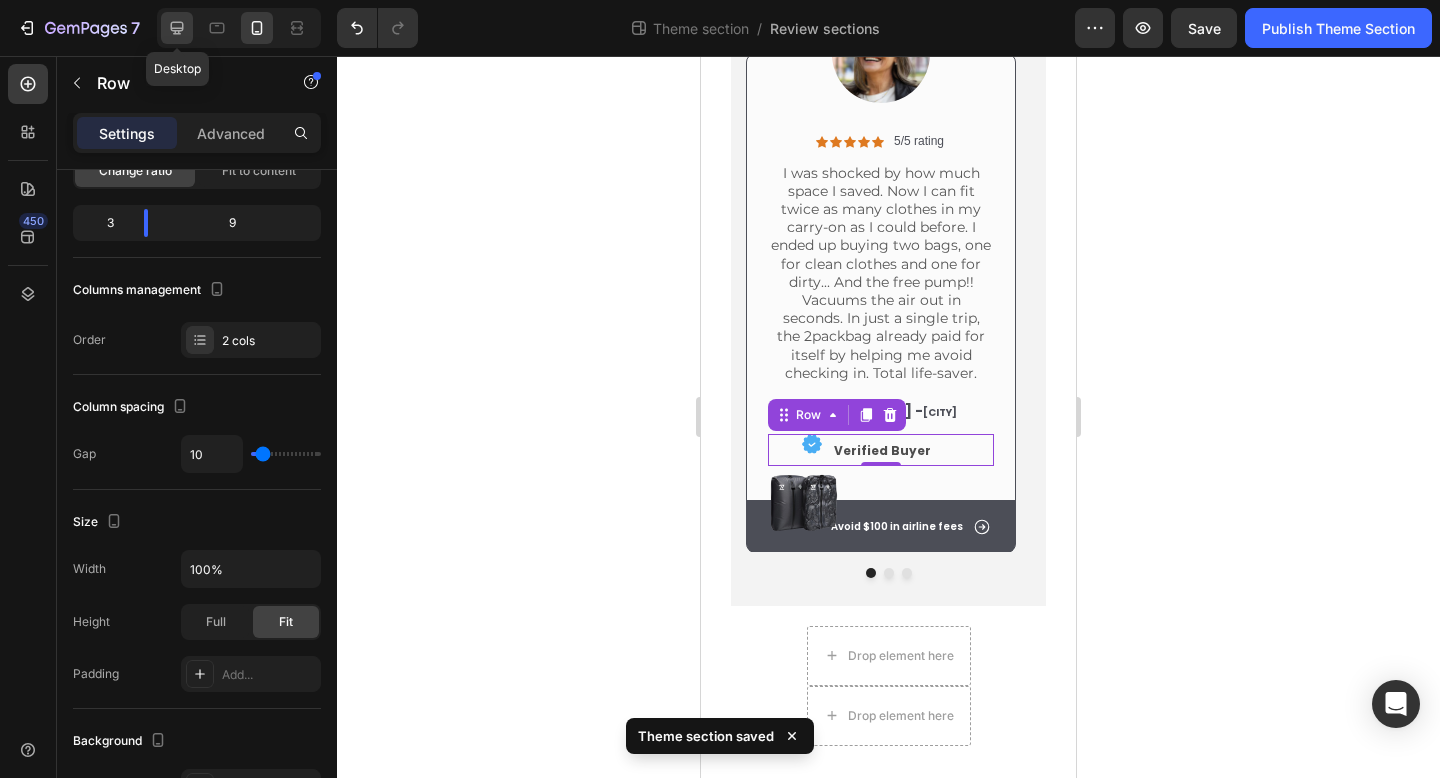 click 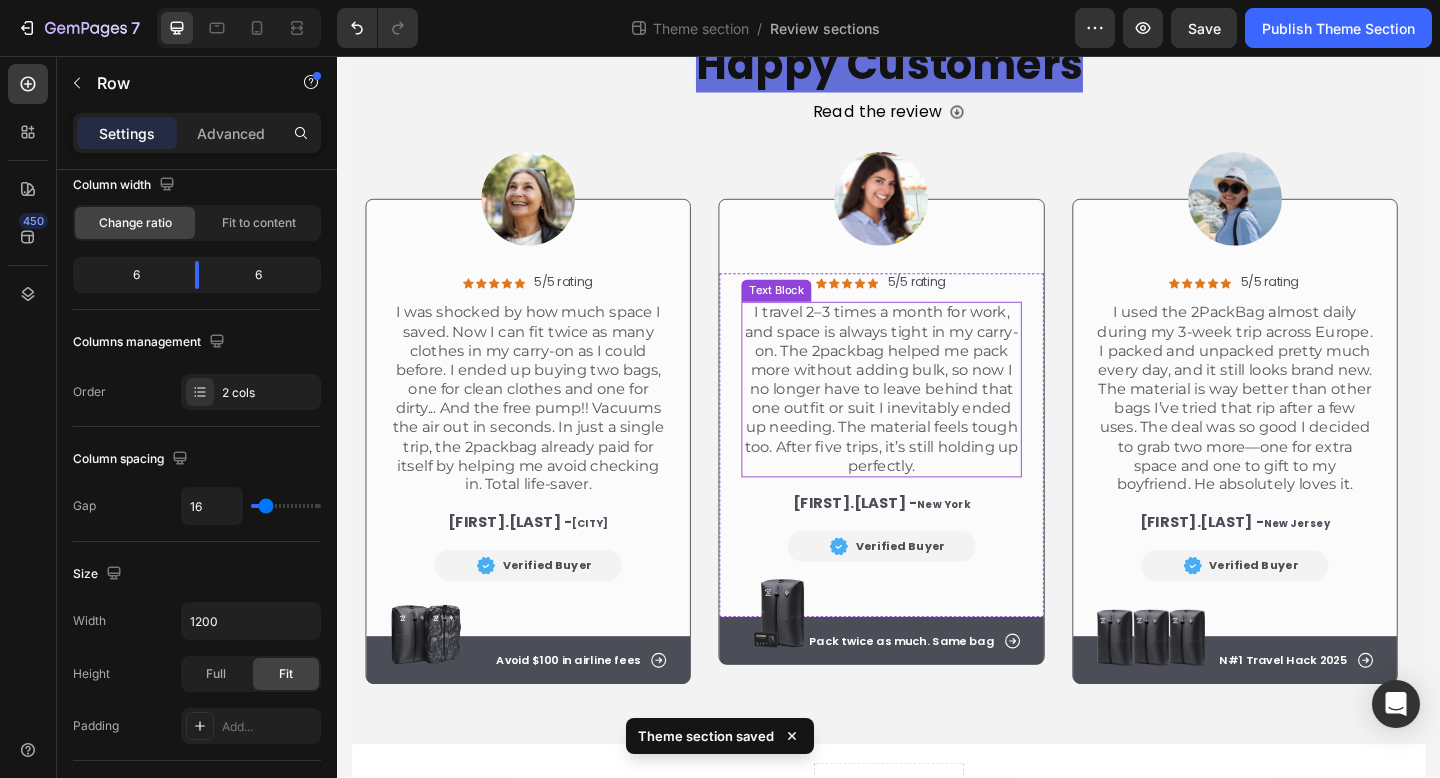 scroll, scrollTop: 193, scrollLeft: 0, axis: vertical 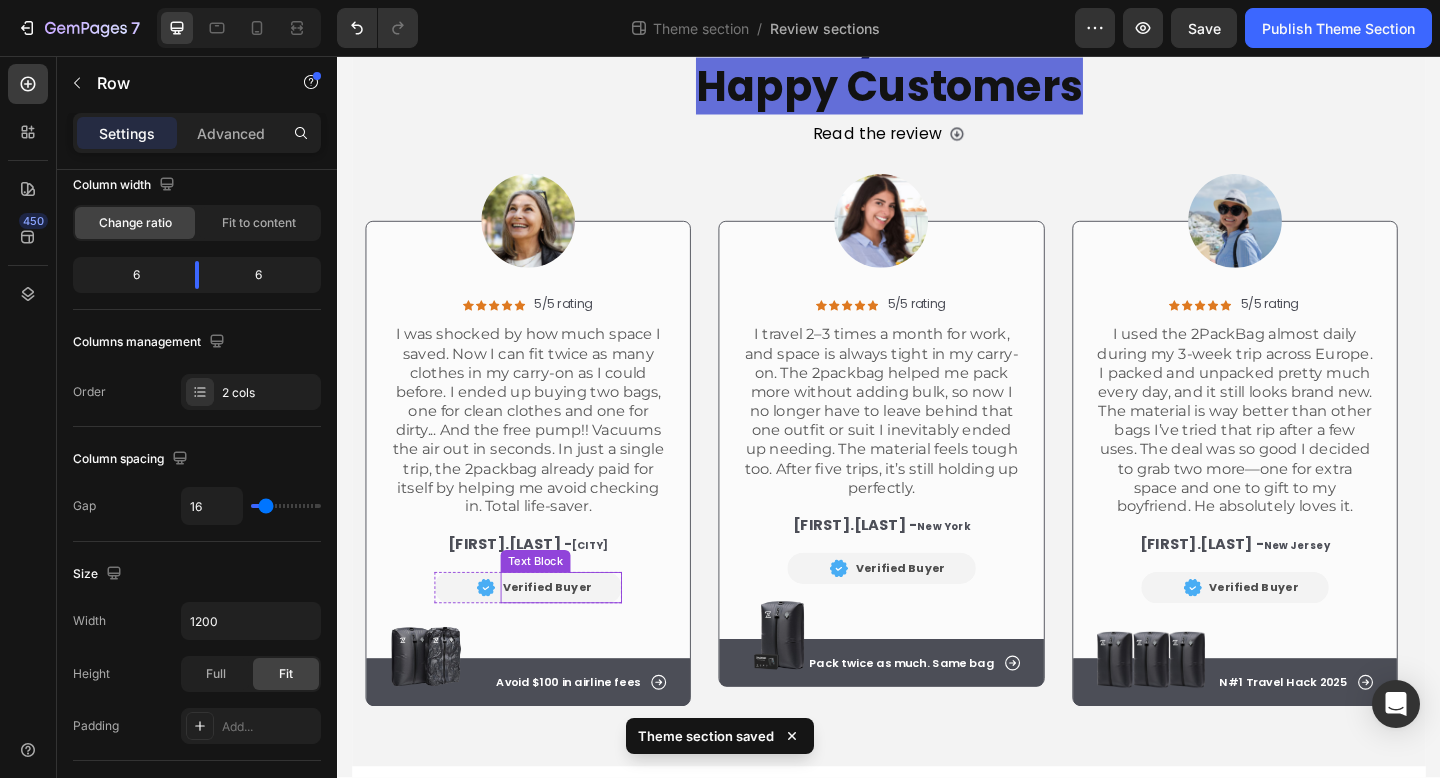 click on "Verified Buyer" at bounding box center (565, 634) 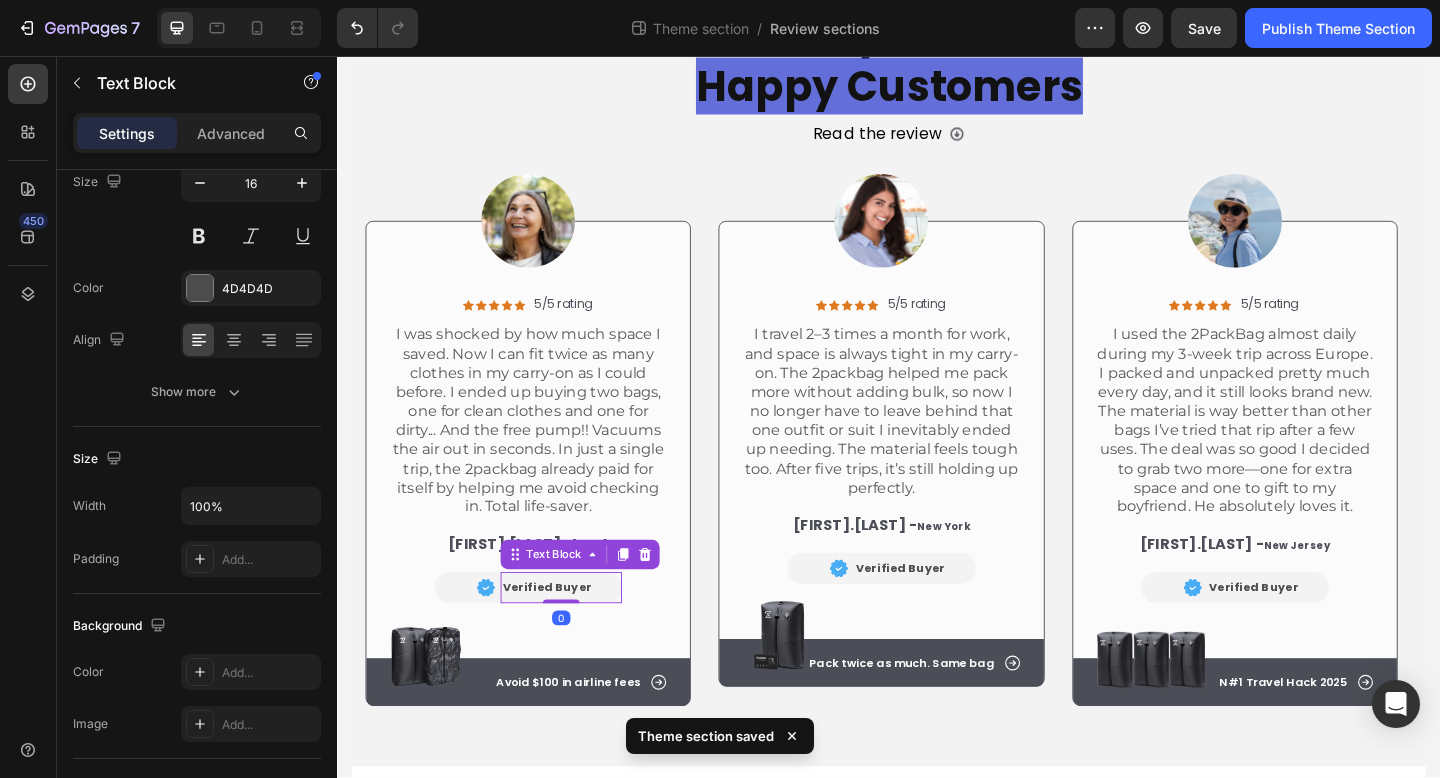 scroll, scrollTop: 0, scrollLeft: 0, axis: both 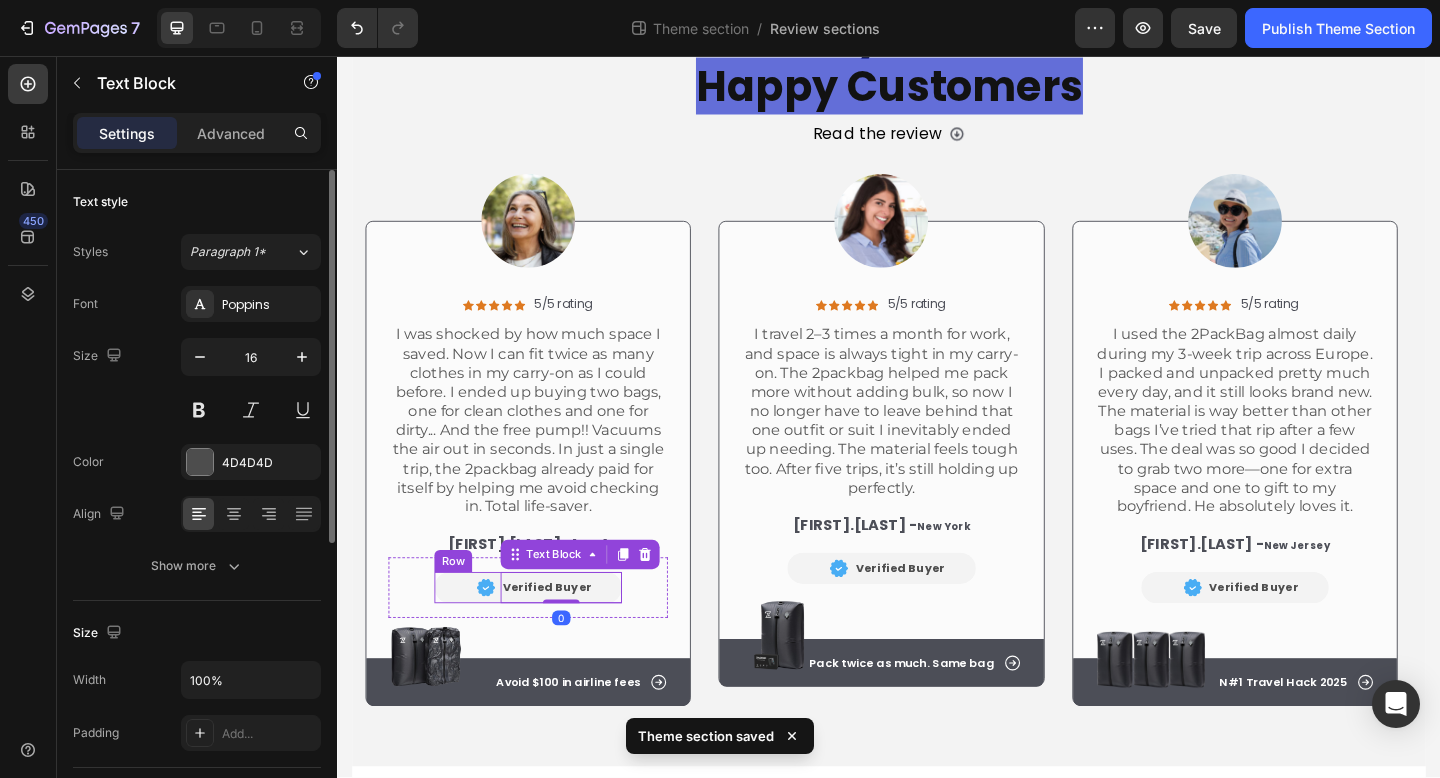 click on "Image" at bounding box center (476, 635) 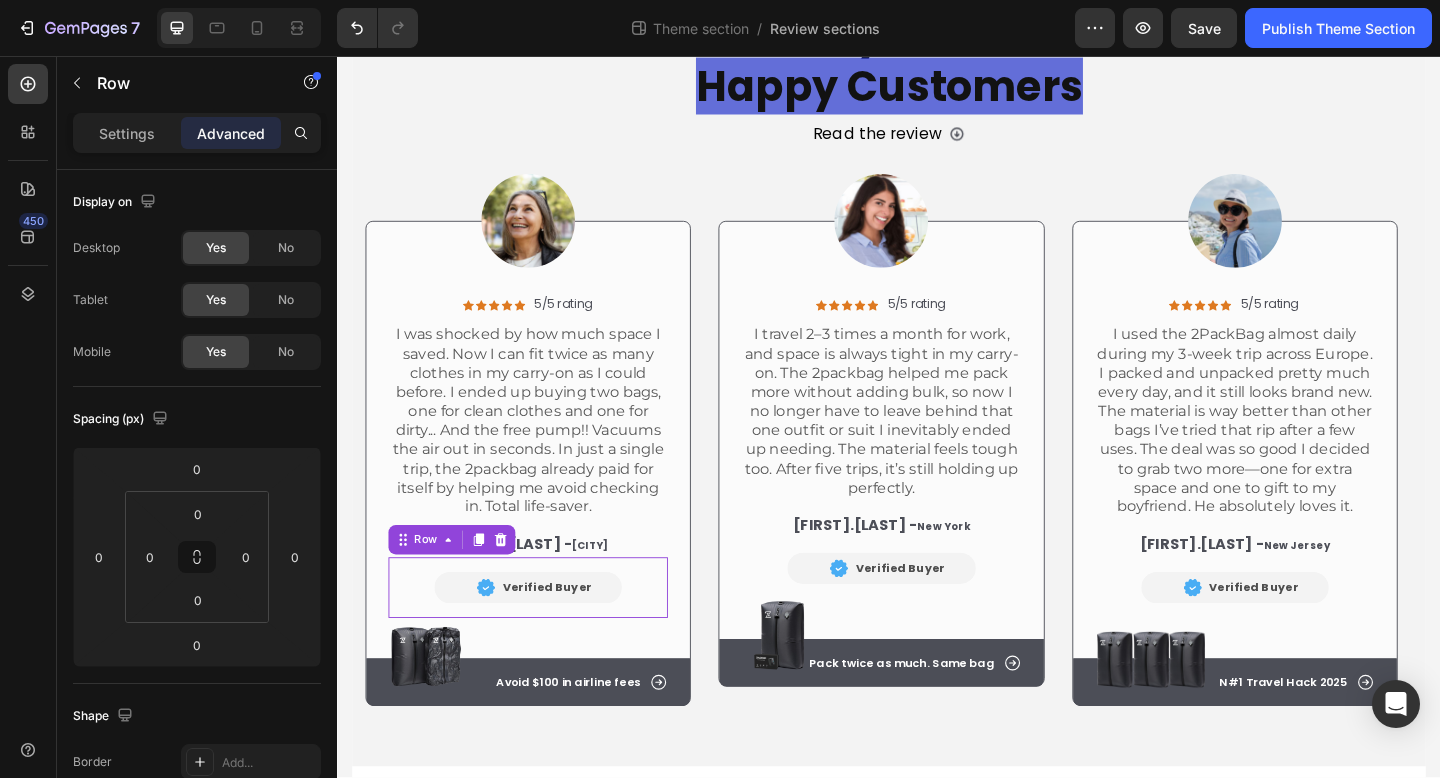 click on "Image Verified Buyer  Text Block Row Row   0" at bounding box center (545, 635) 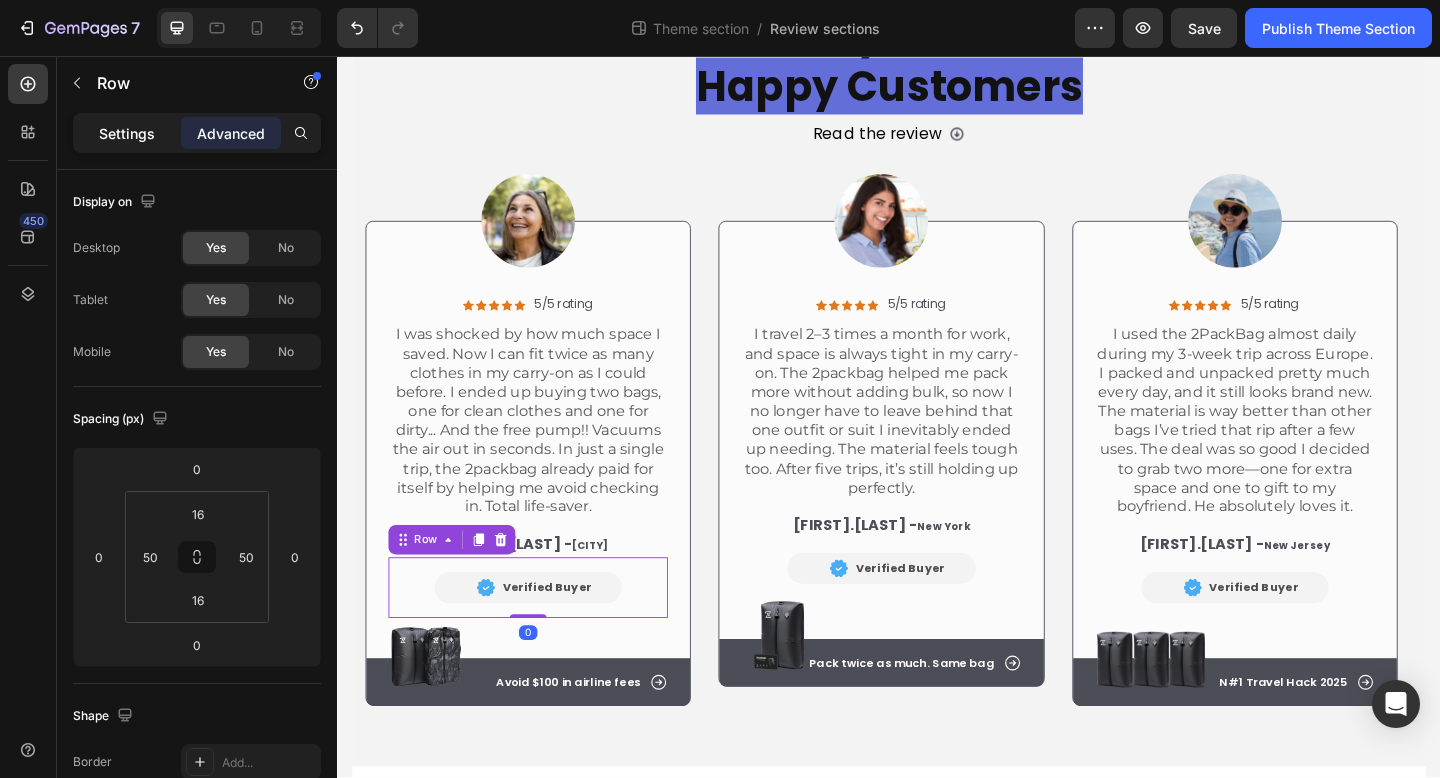 click on "Settings" at bounding box center [127, 133] 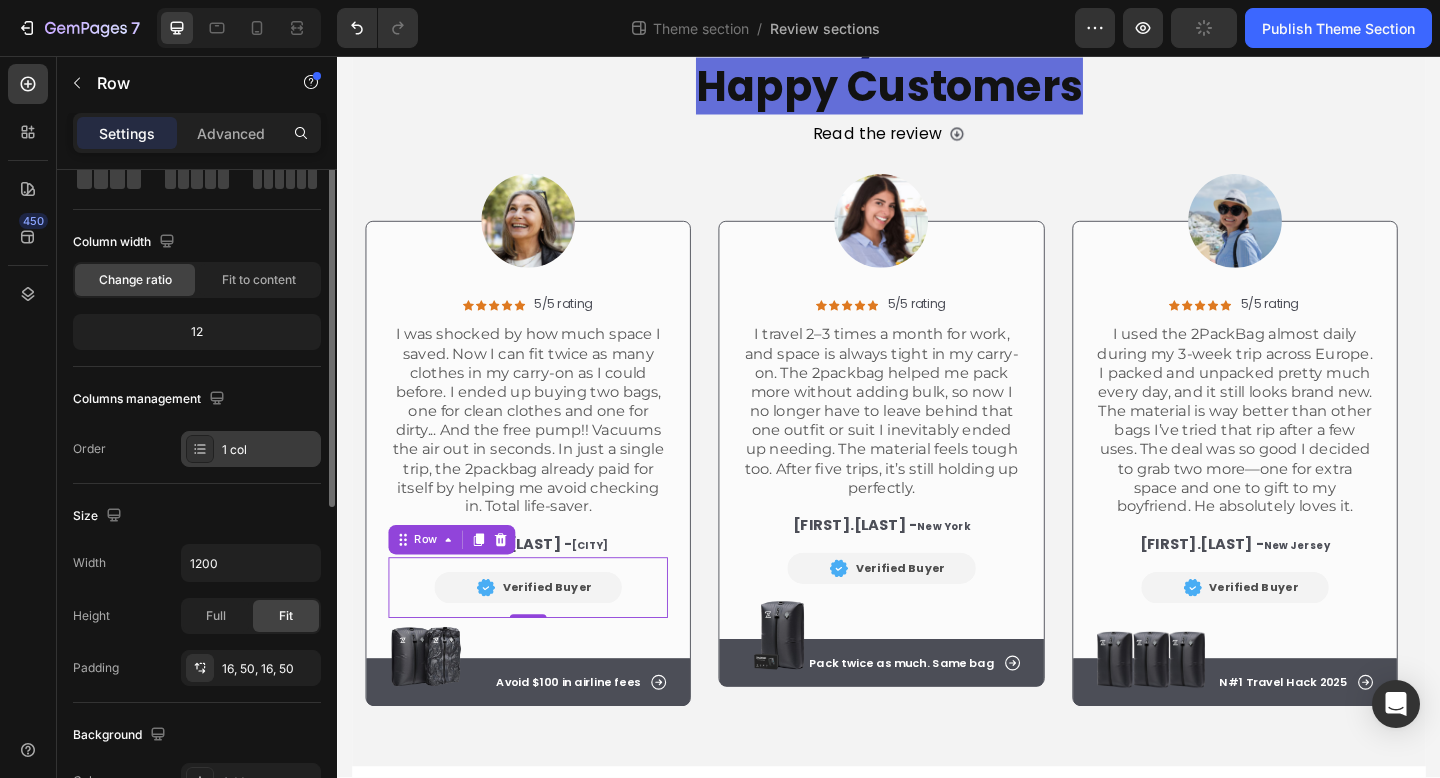 scroll, scrollTop: 60, scrollLeft: 0, axis: vertical 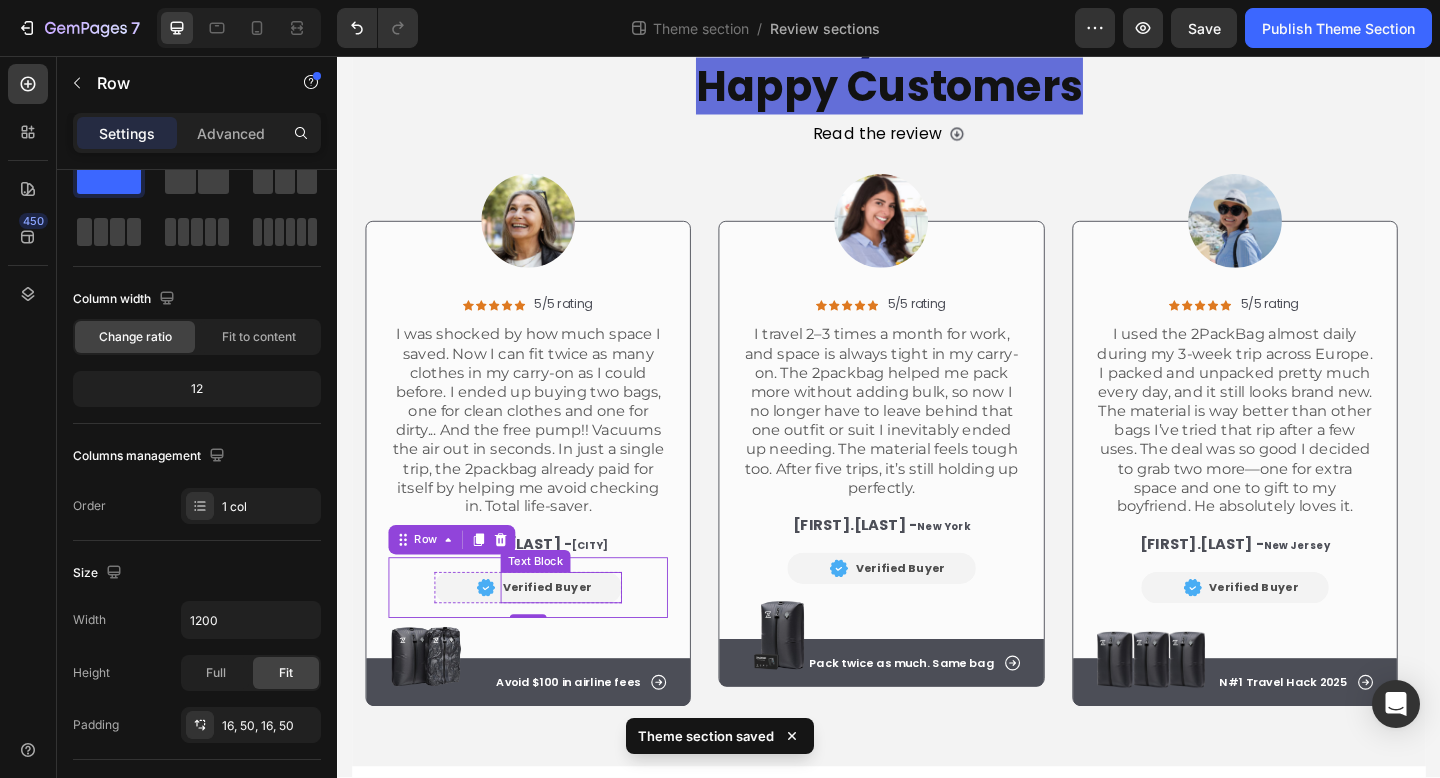 click on "Verified Buyer" at bounding box center (581, 635) 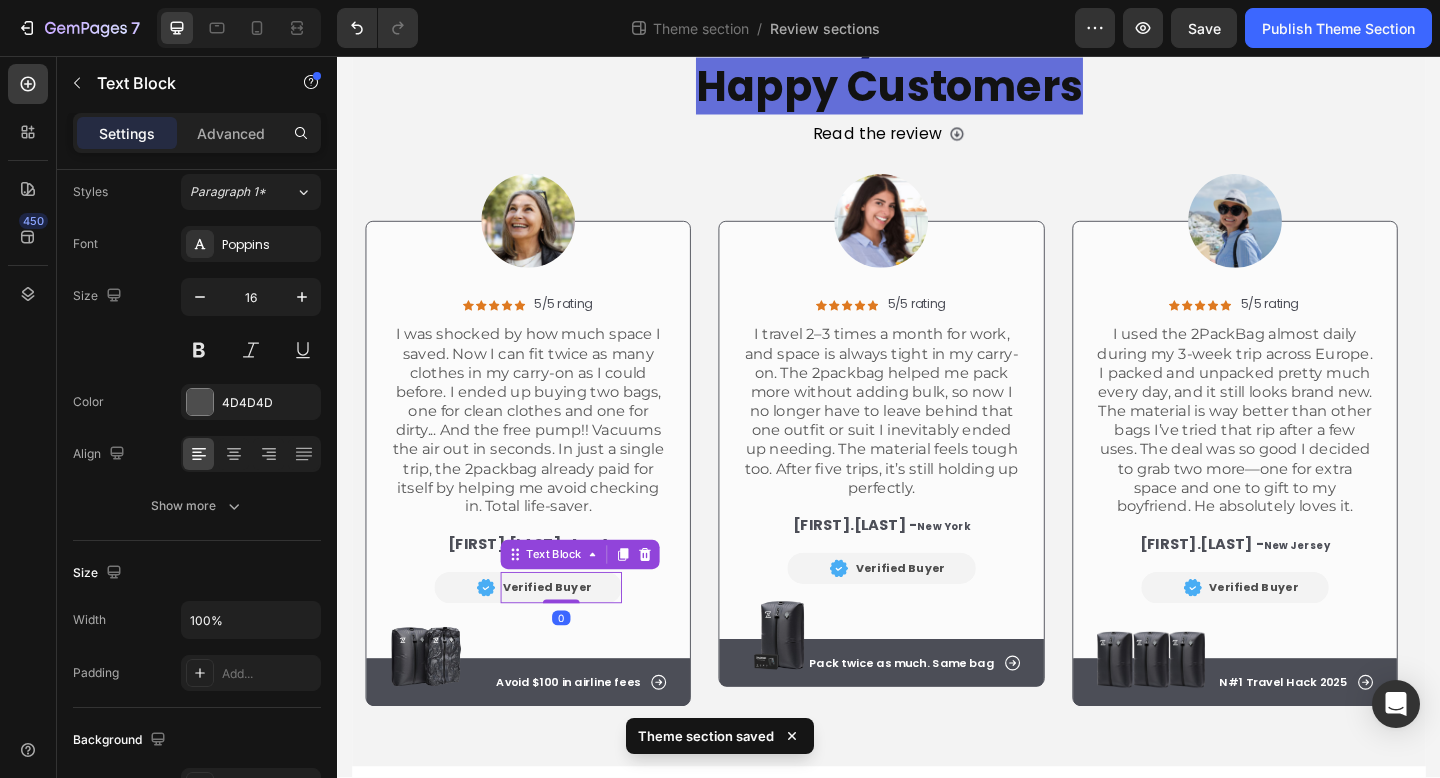 scroll, scrollTop: 0, scrollLeft: 0, axis: both 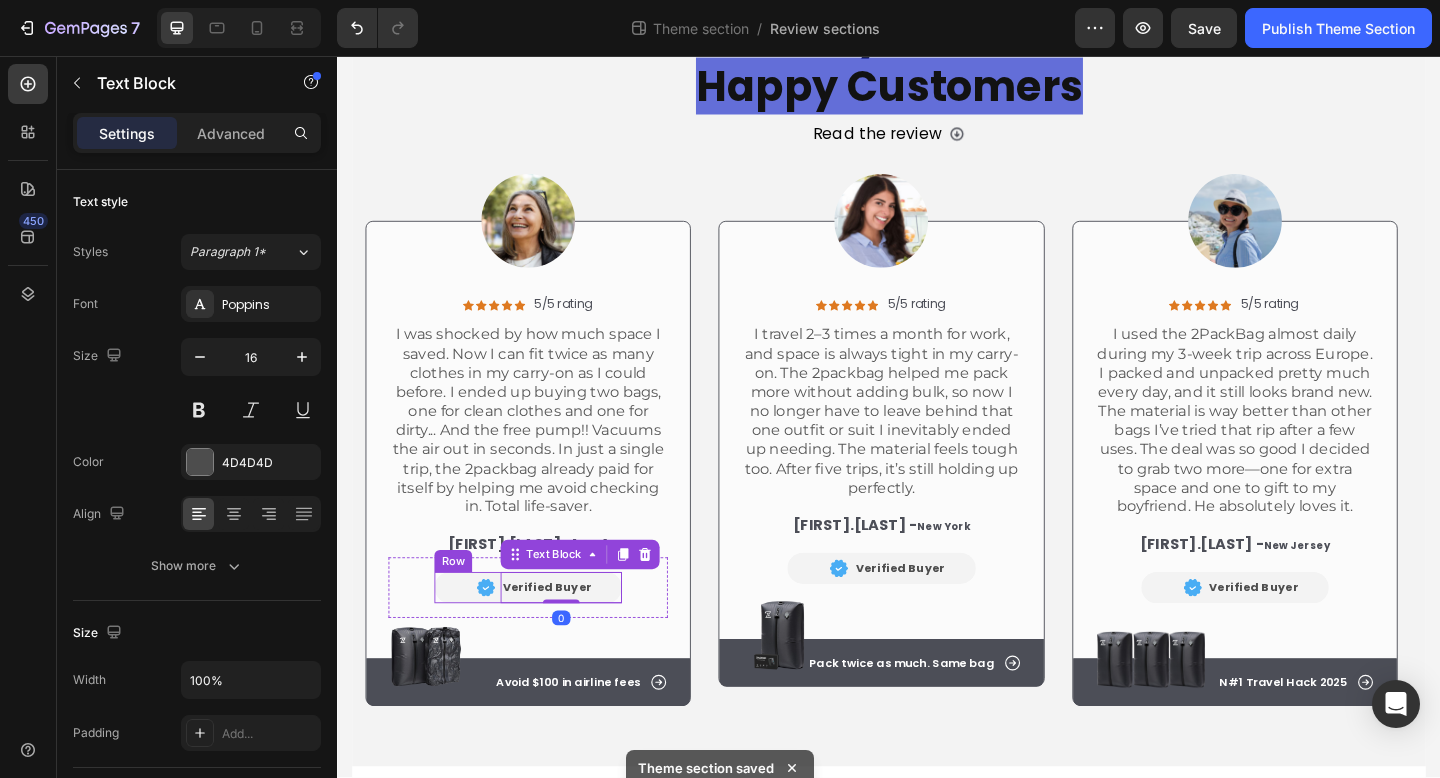 click on "Image" at bounding box center (476, 635) 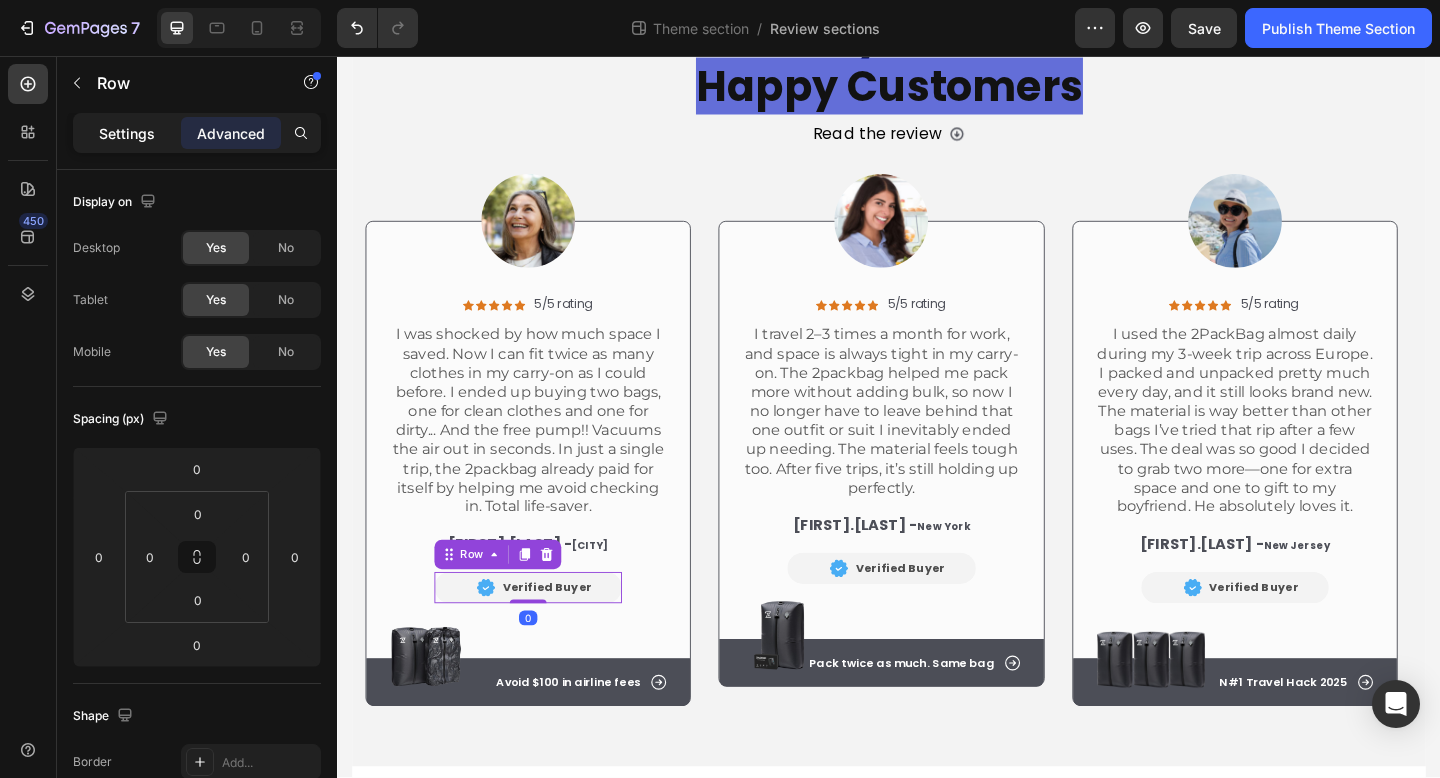 click on "Settings" 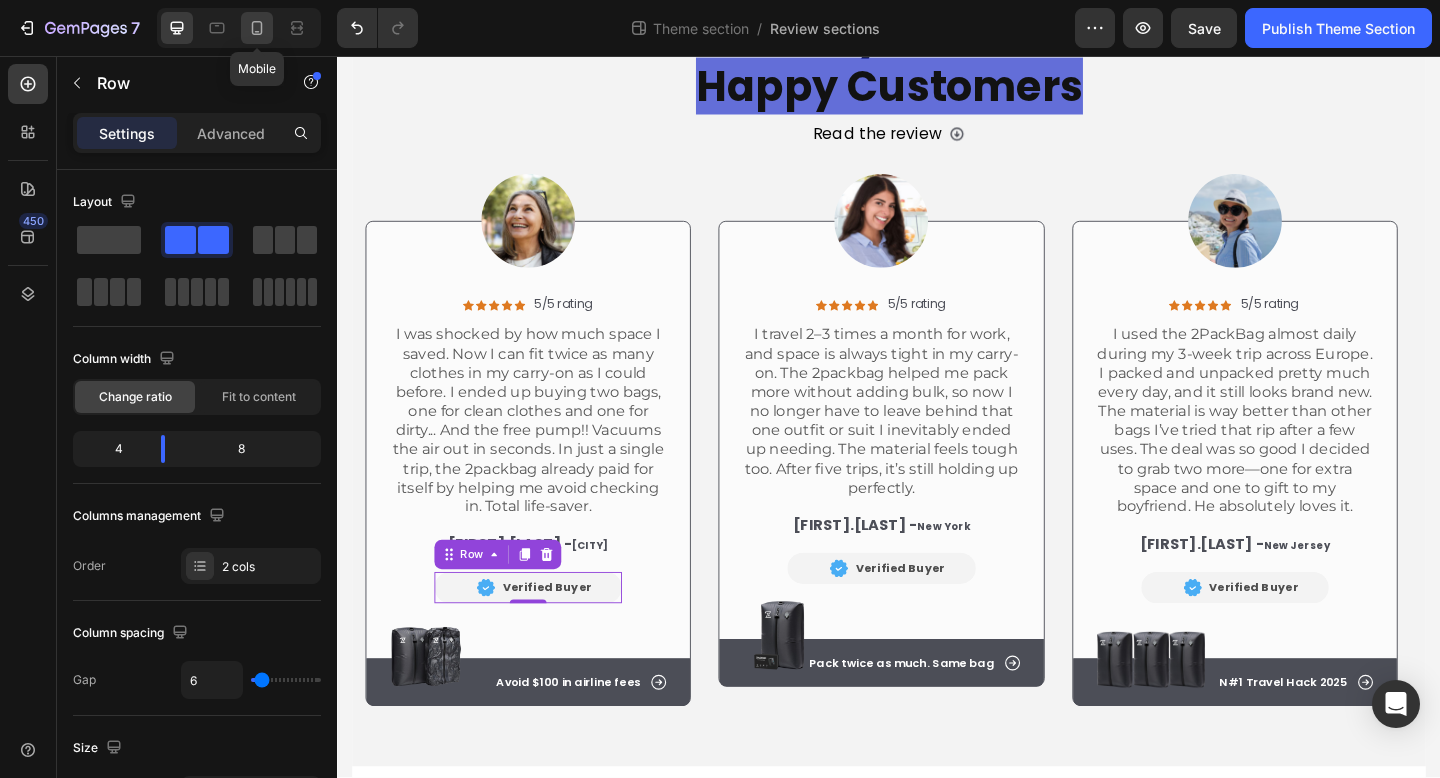 click 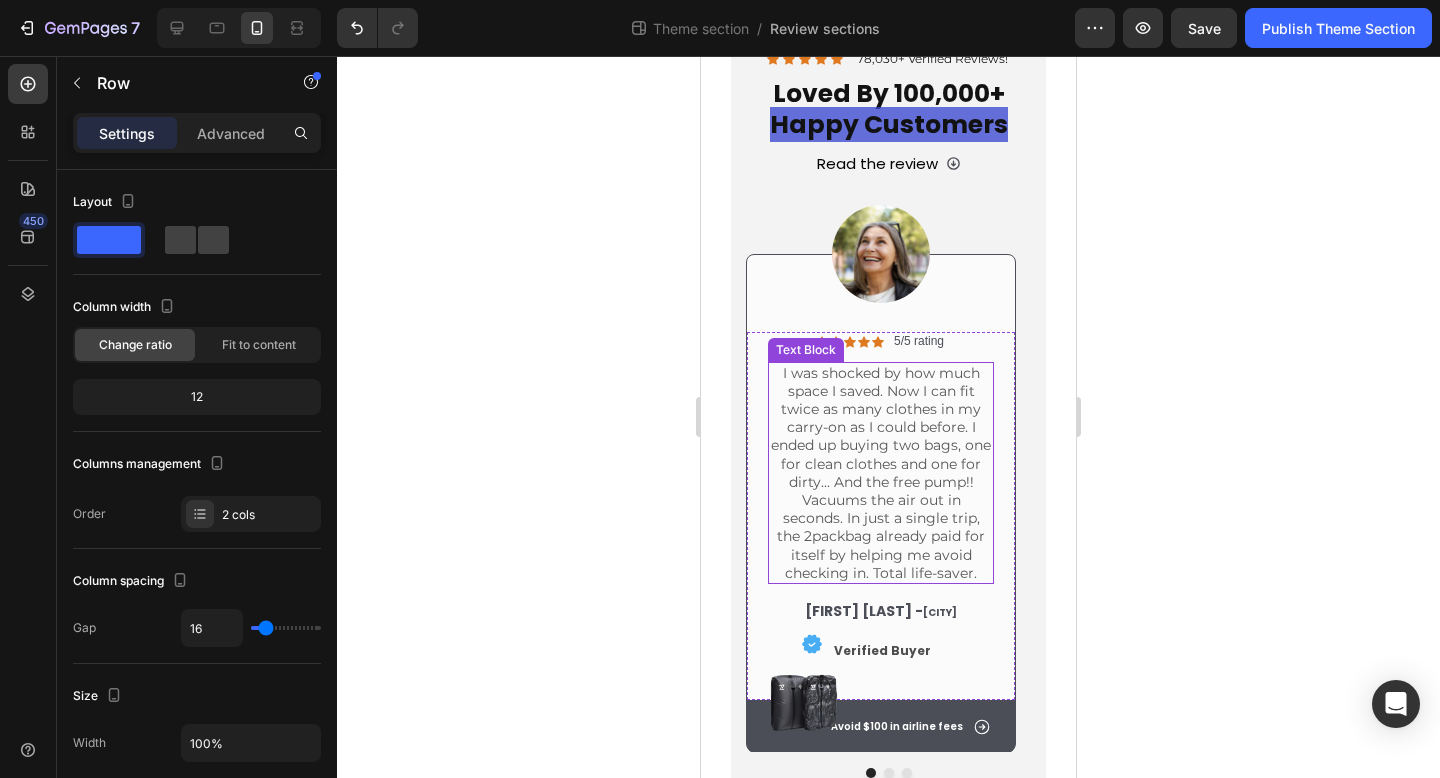 scroll, scrollTop: 103, scrollLeft: 0, axis: vertical 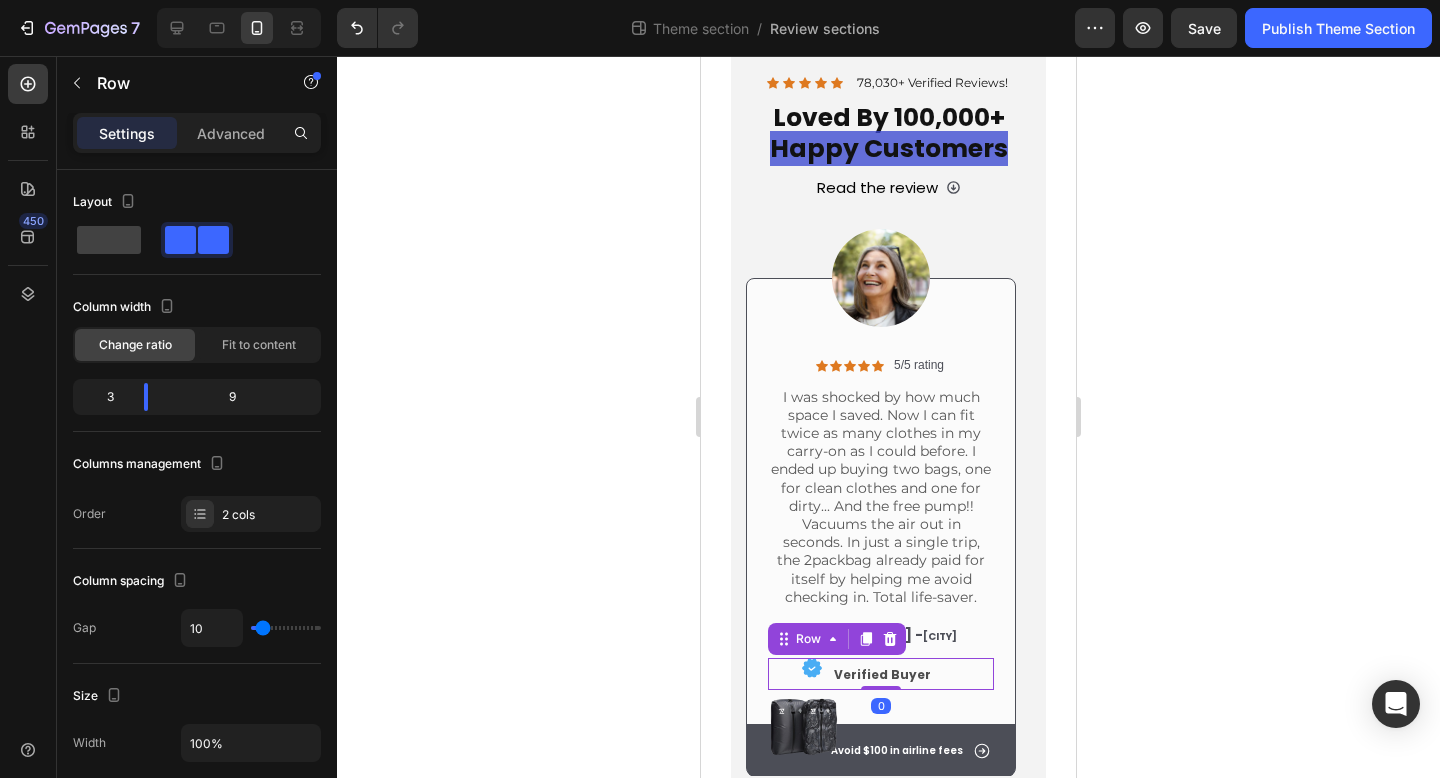 click on "Image Verified Buyer  Text Block Row   0" at bounding box center [881, 674] 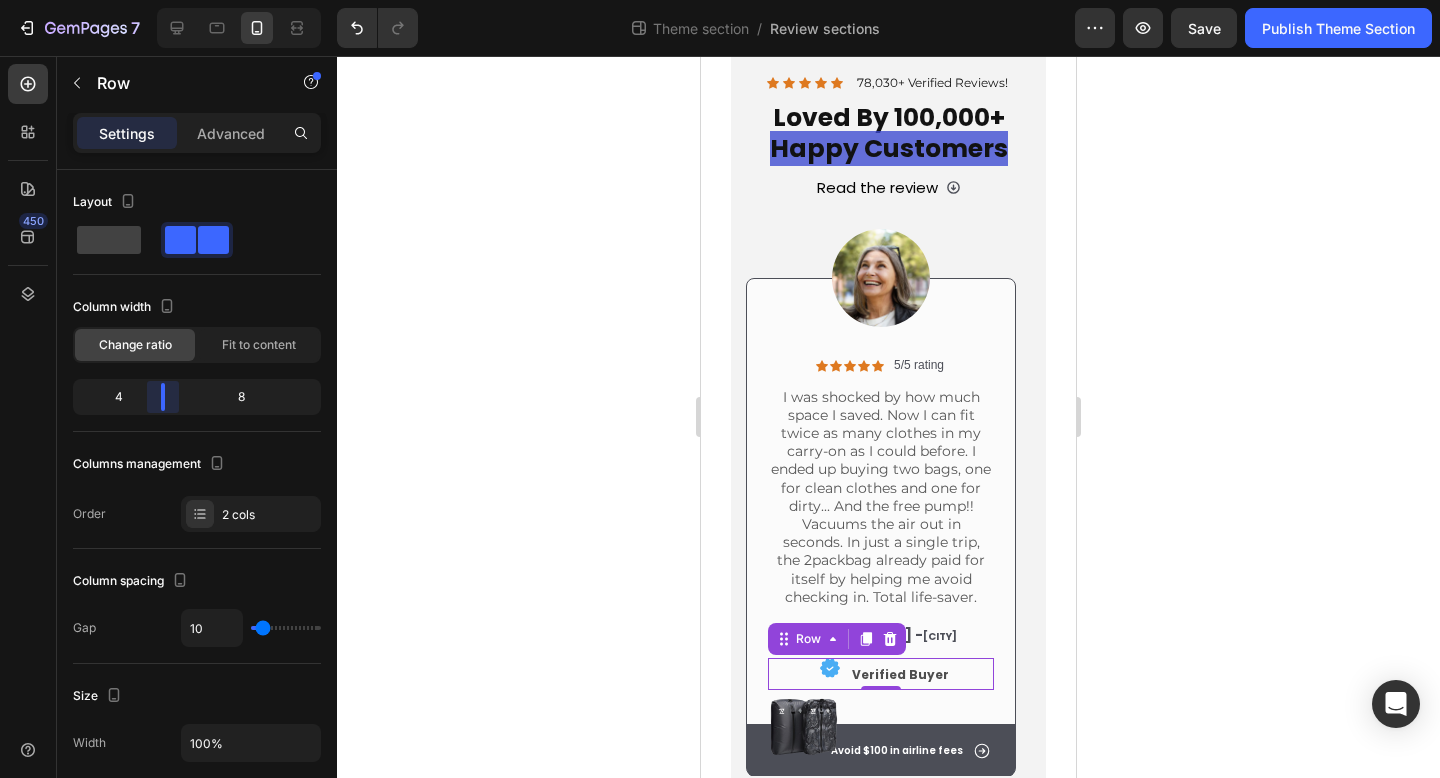 click on "450 Sections(18) Elements(81) Section Element Hero Section Product Detail Brands Trusted Badges Guarantee Product Breakdown How to use Testimonials Compare Bundle FAQs Social Proof Brand Story Product List Collection Blog List Contact Sticky Add to Cart Custom Footer Browse Library 450 Layout
Row
Row
Row
Row Text
Heading
Text Block Button
Button
Button Media
Image
Image" at bounding box center [720, 0] 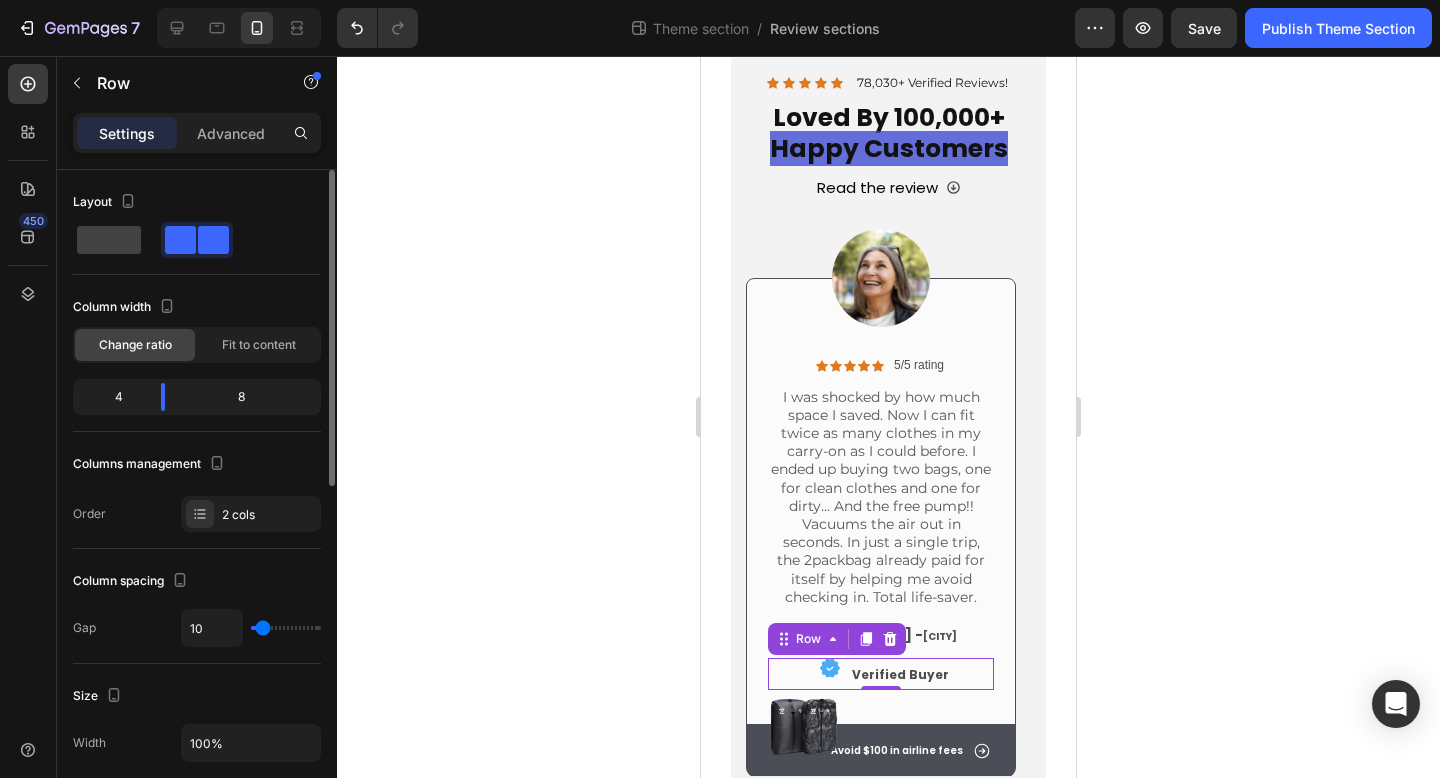 type on "7" 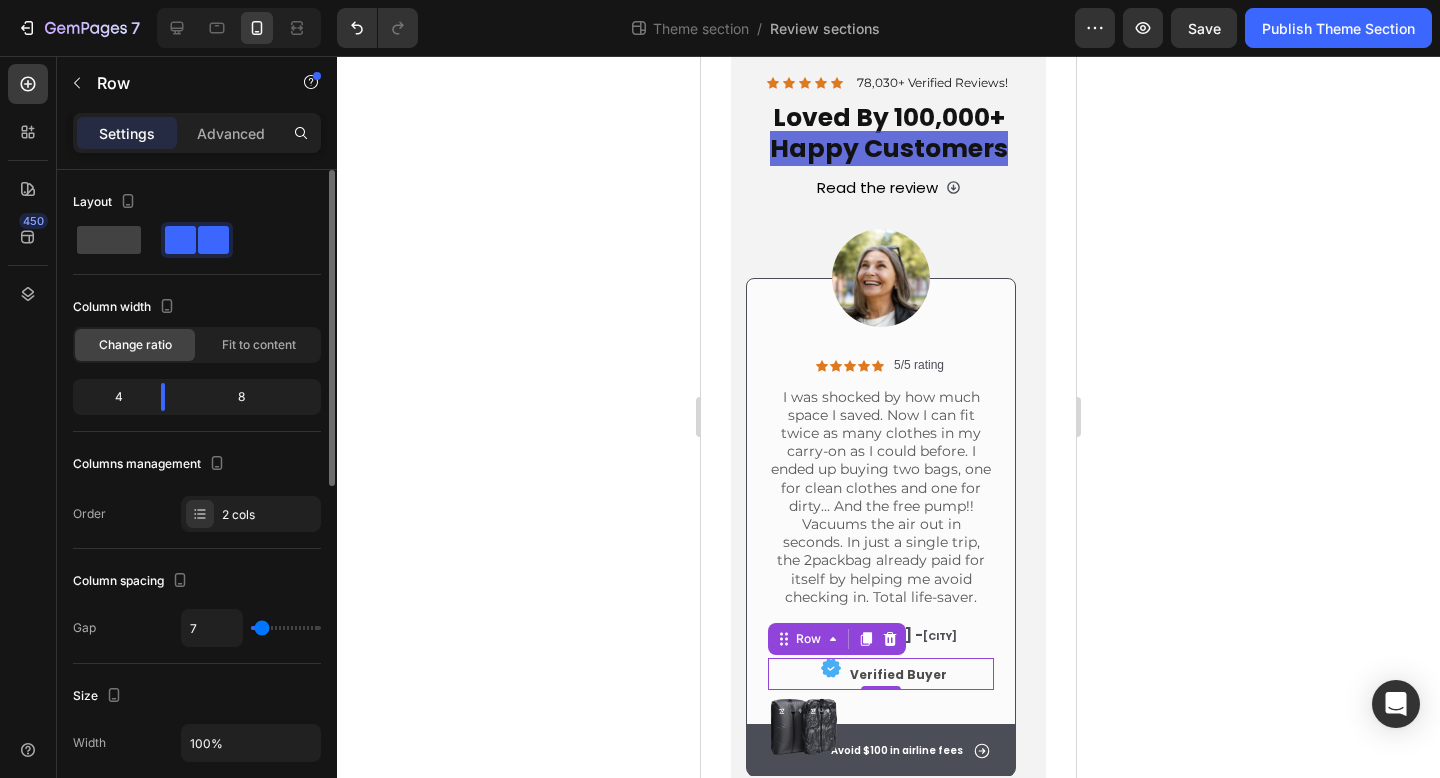 type on "6" 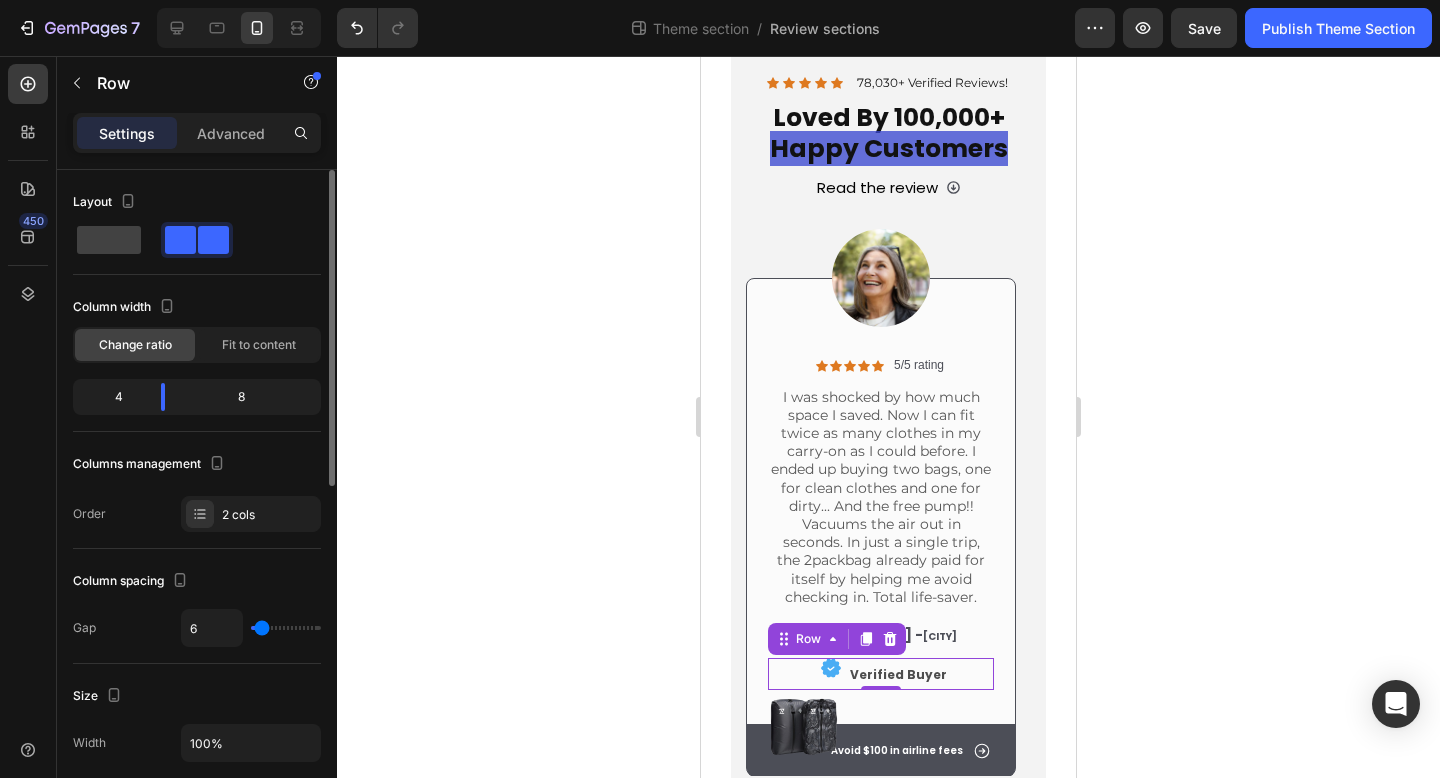 type on "5" 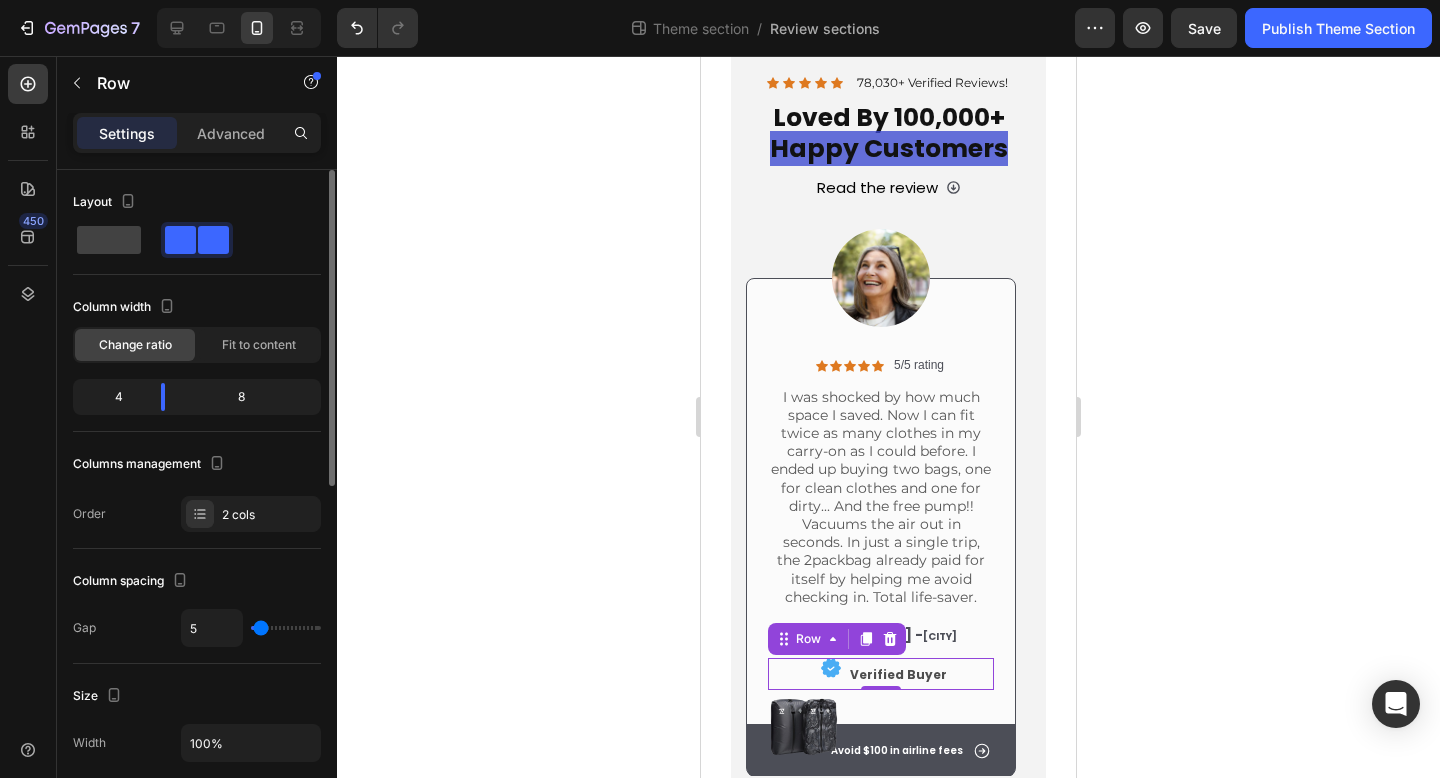 type on "4" 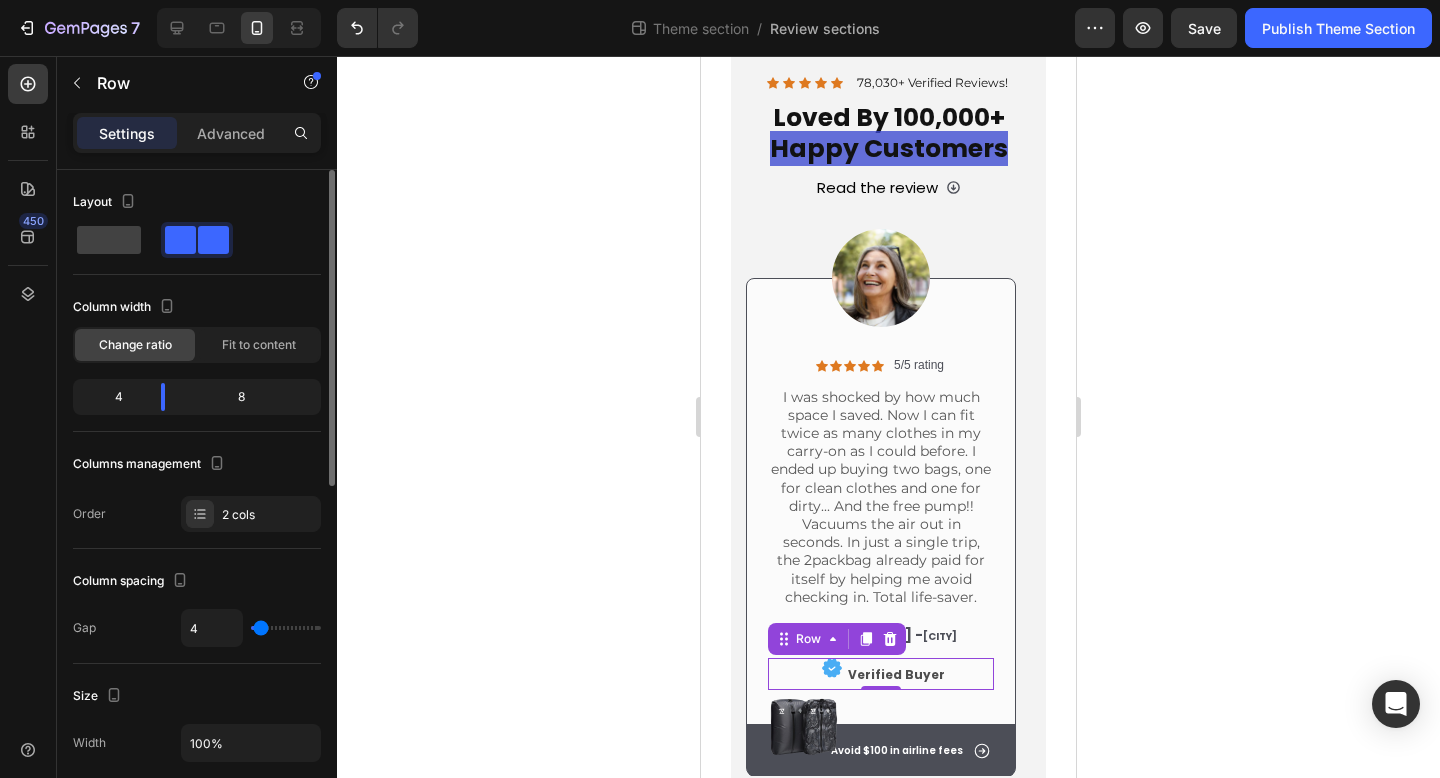 type on "5" 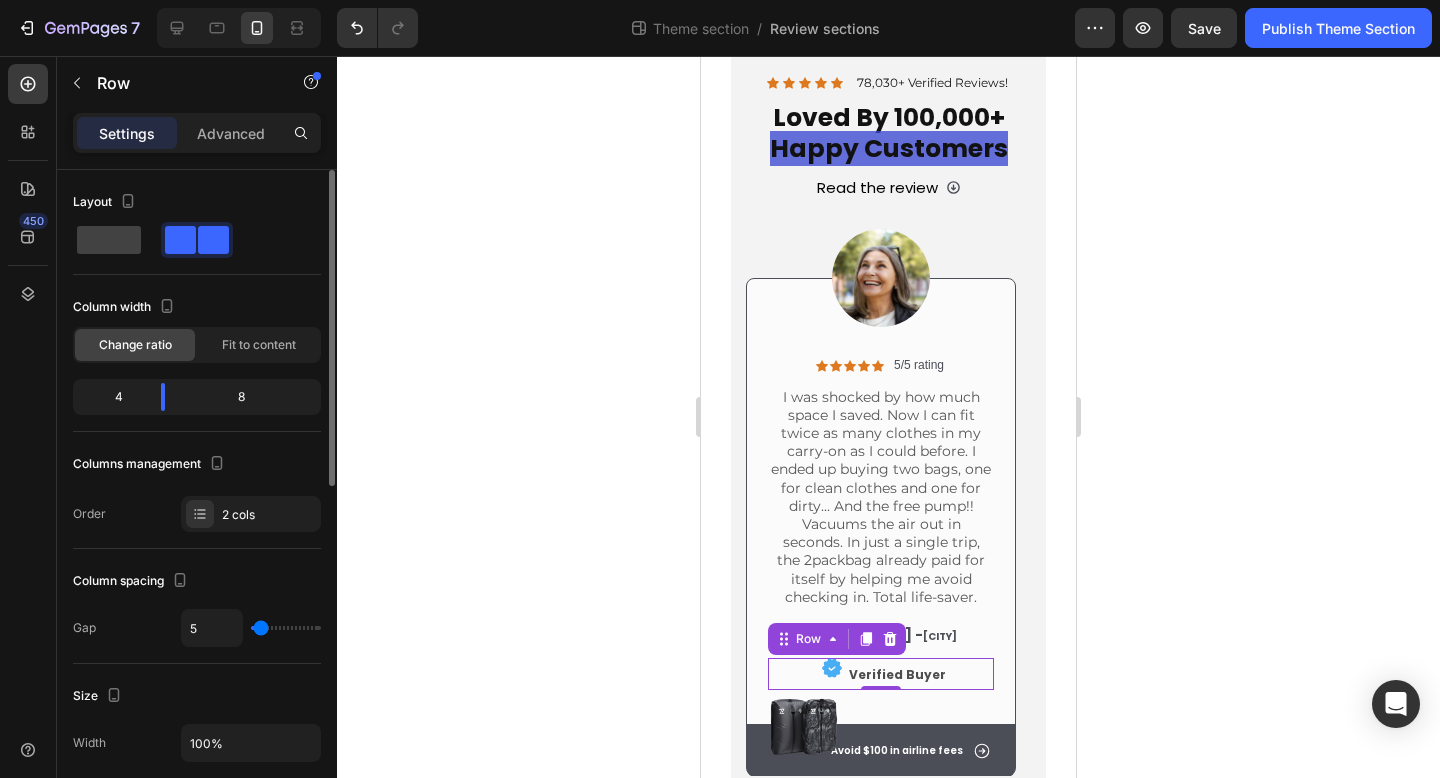 type on "6" 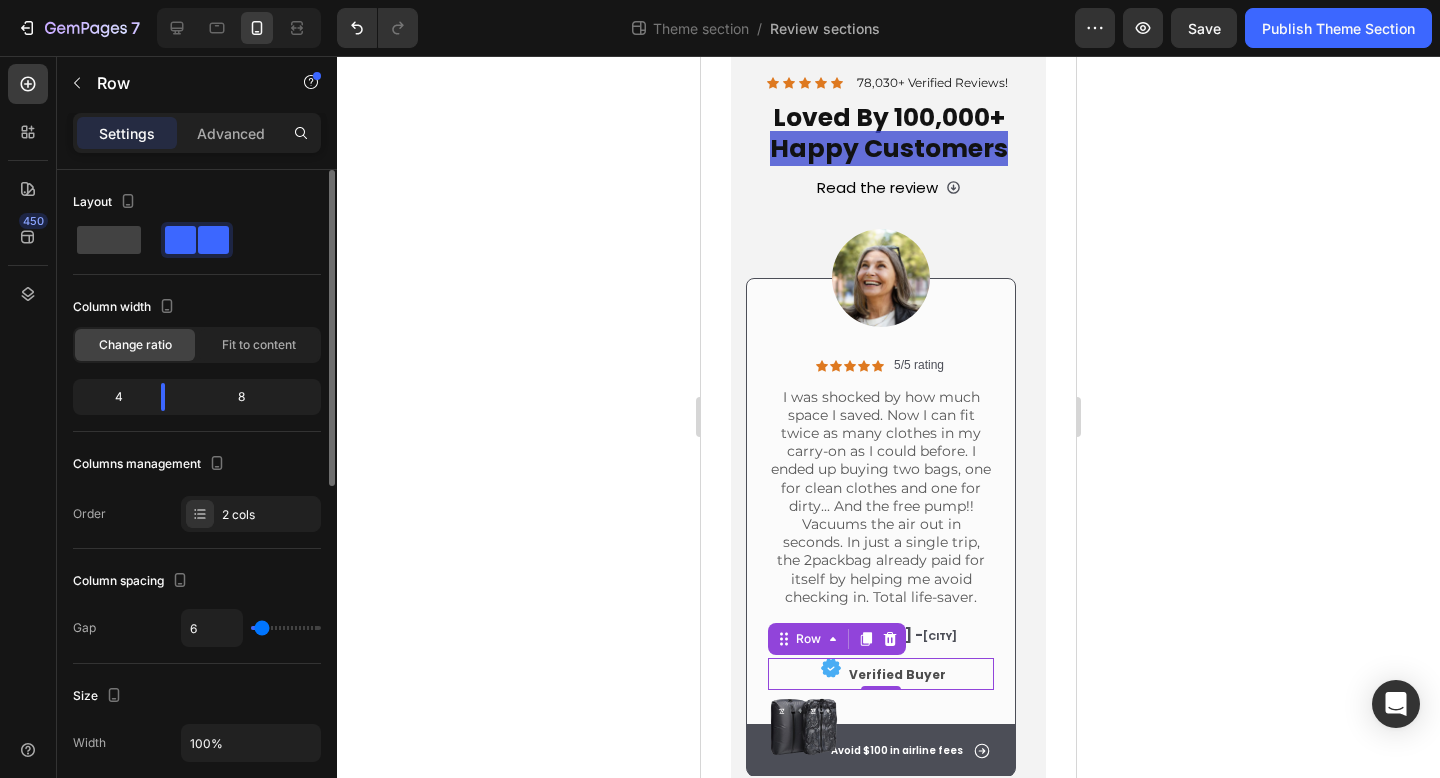type on "7" 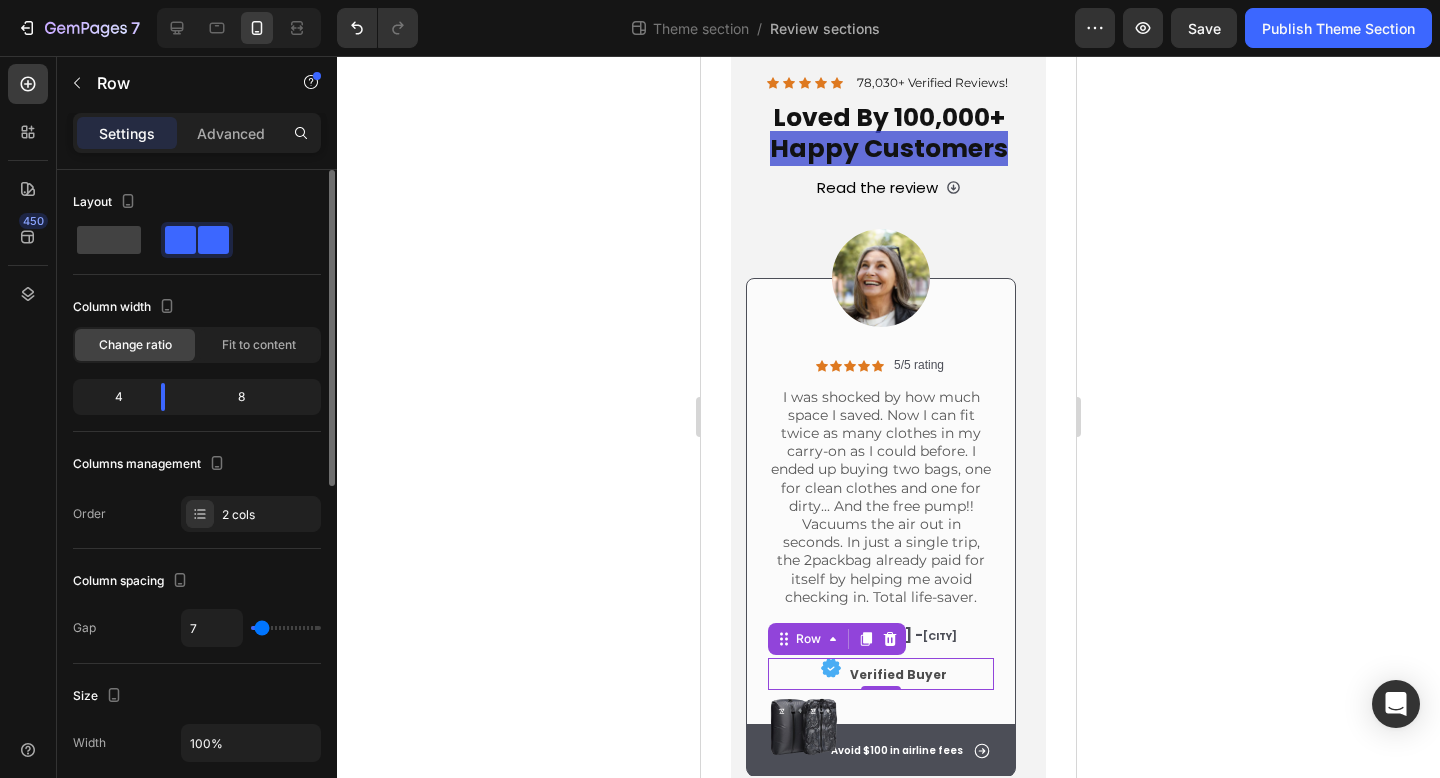 type on "6" 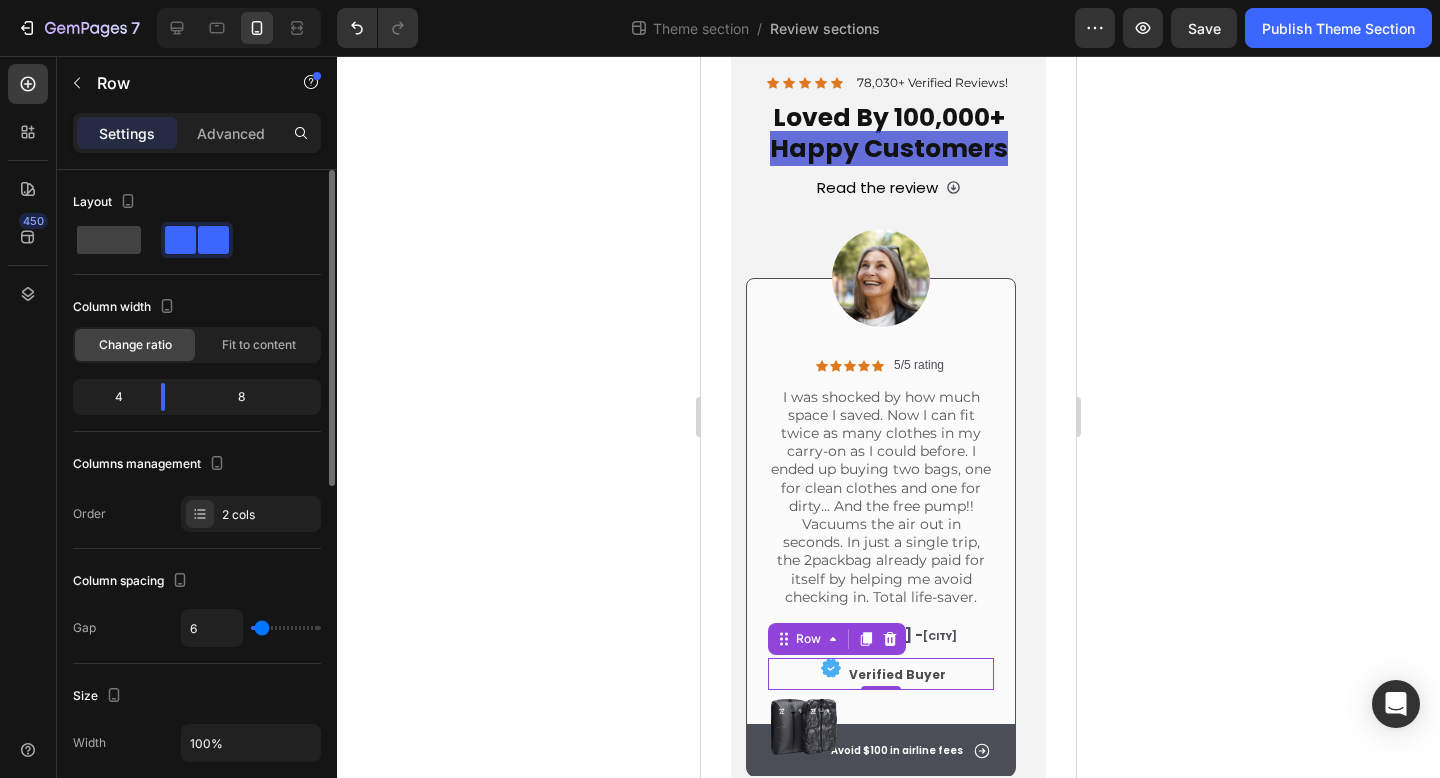 type on "6" 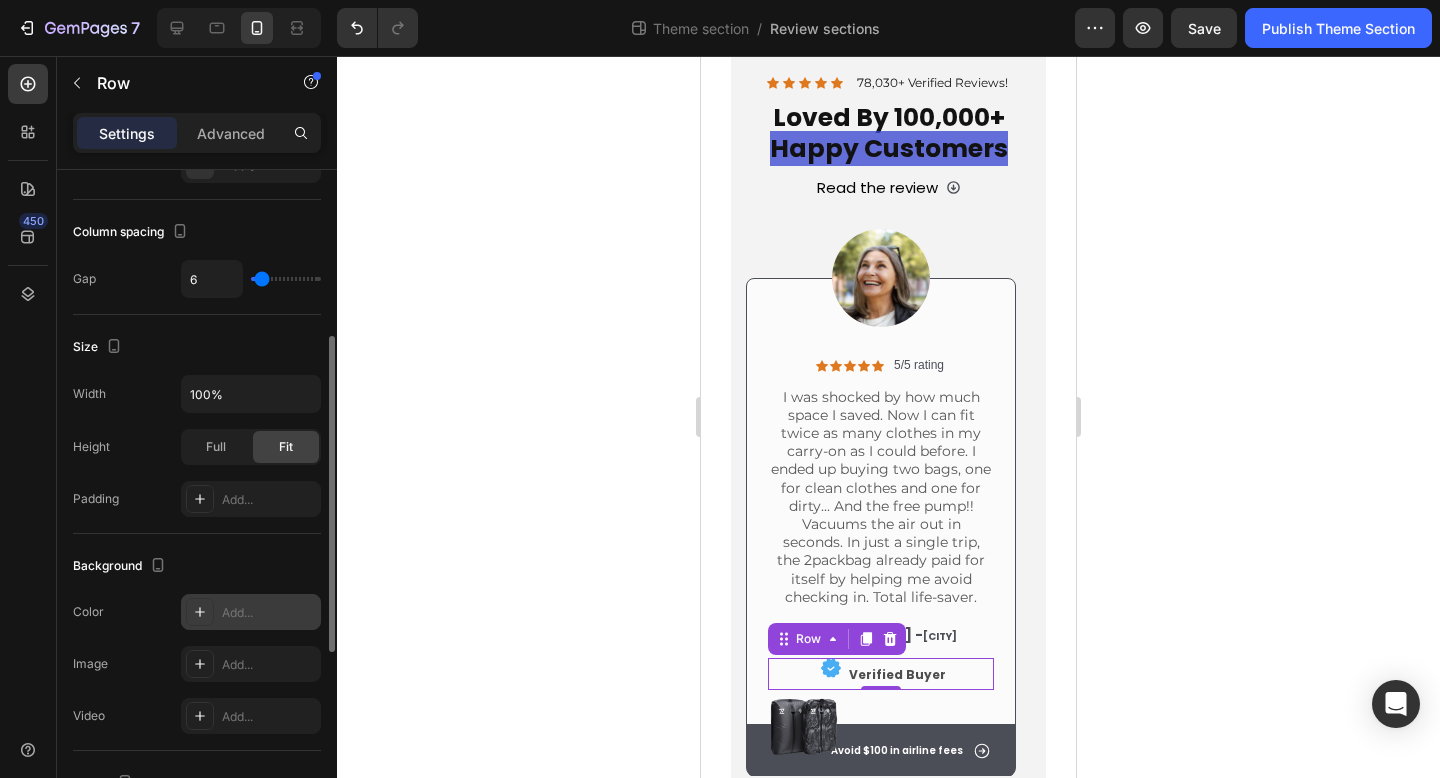 click on "Add..." at bounding box center [269, 613] 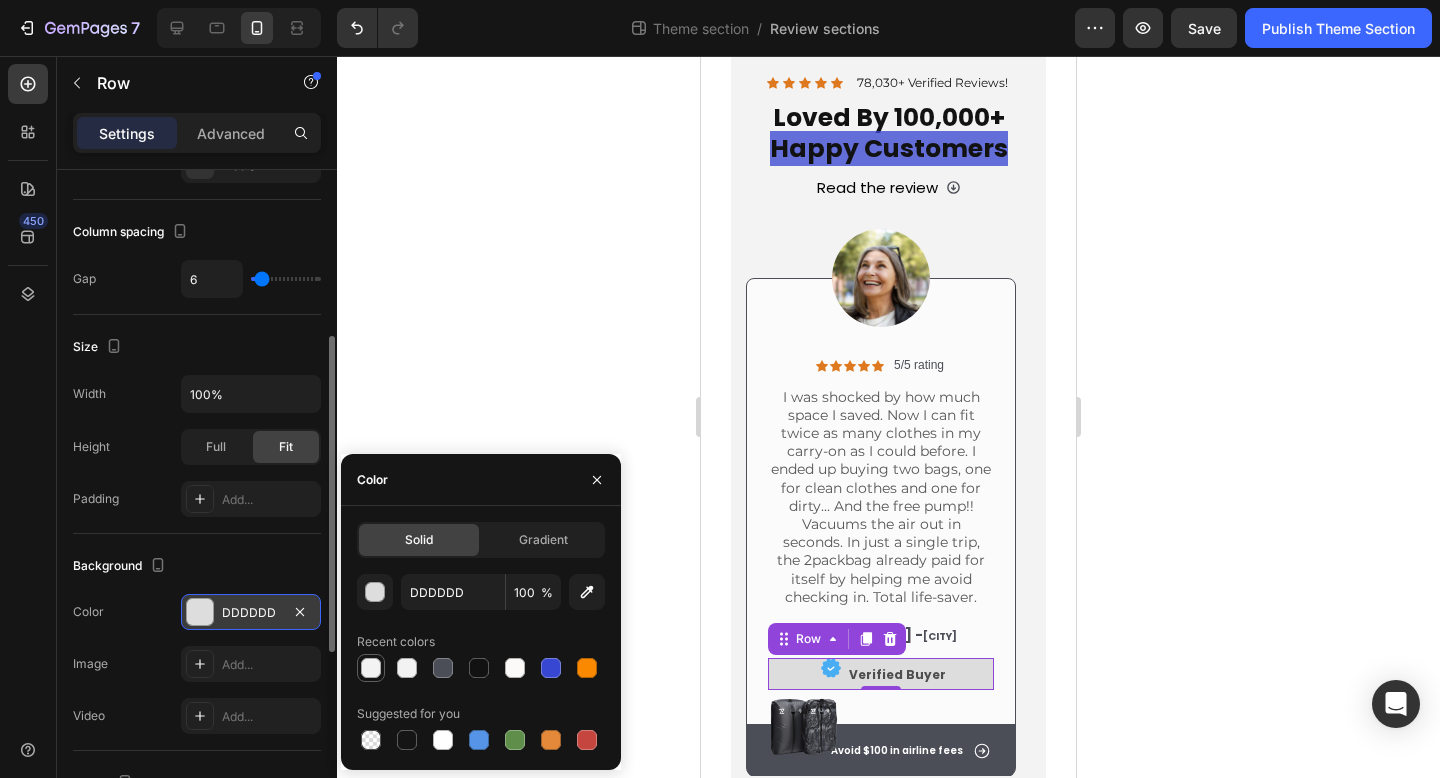 click at bounding box center [371, 668] 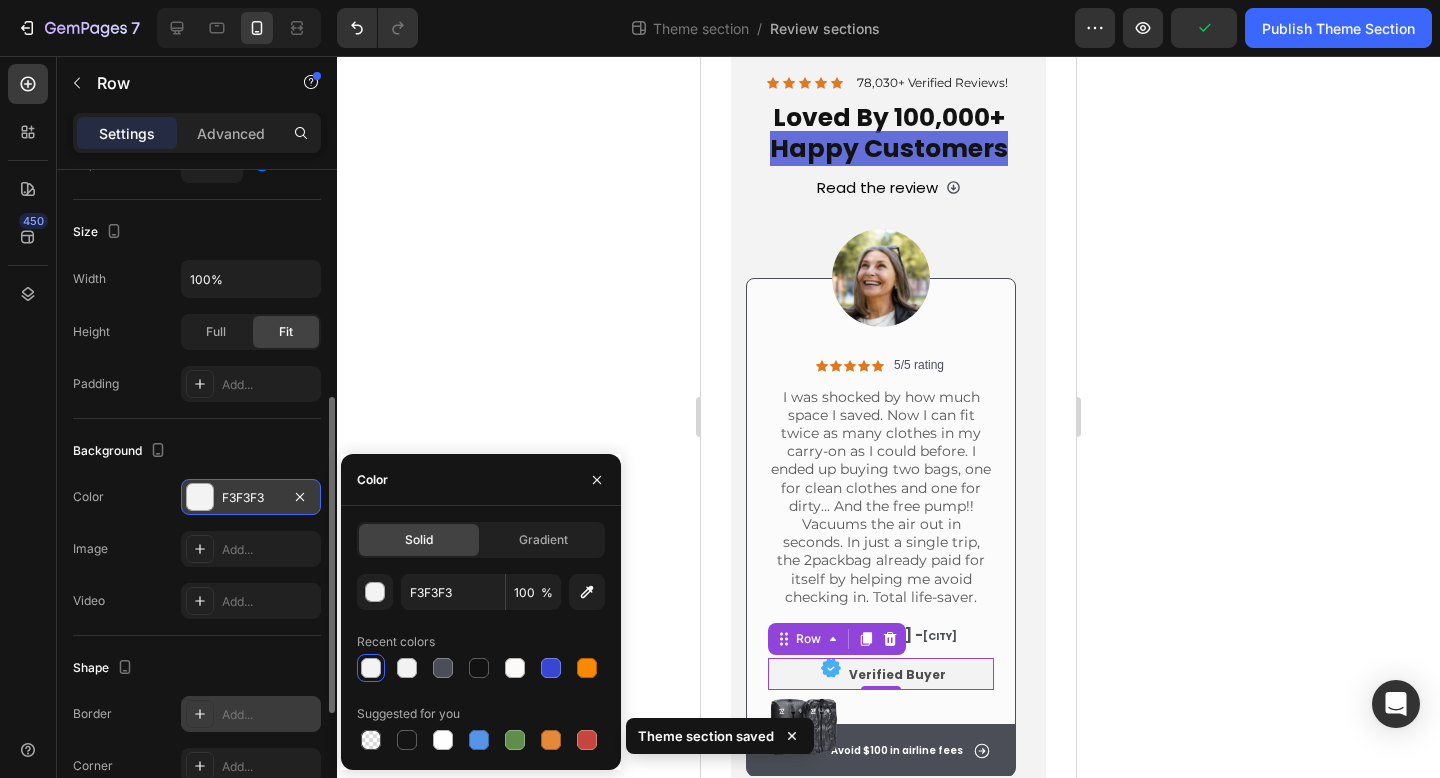 scroll, scrollTop: 497, scrollLeft: 0, axis: vertical 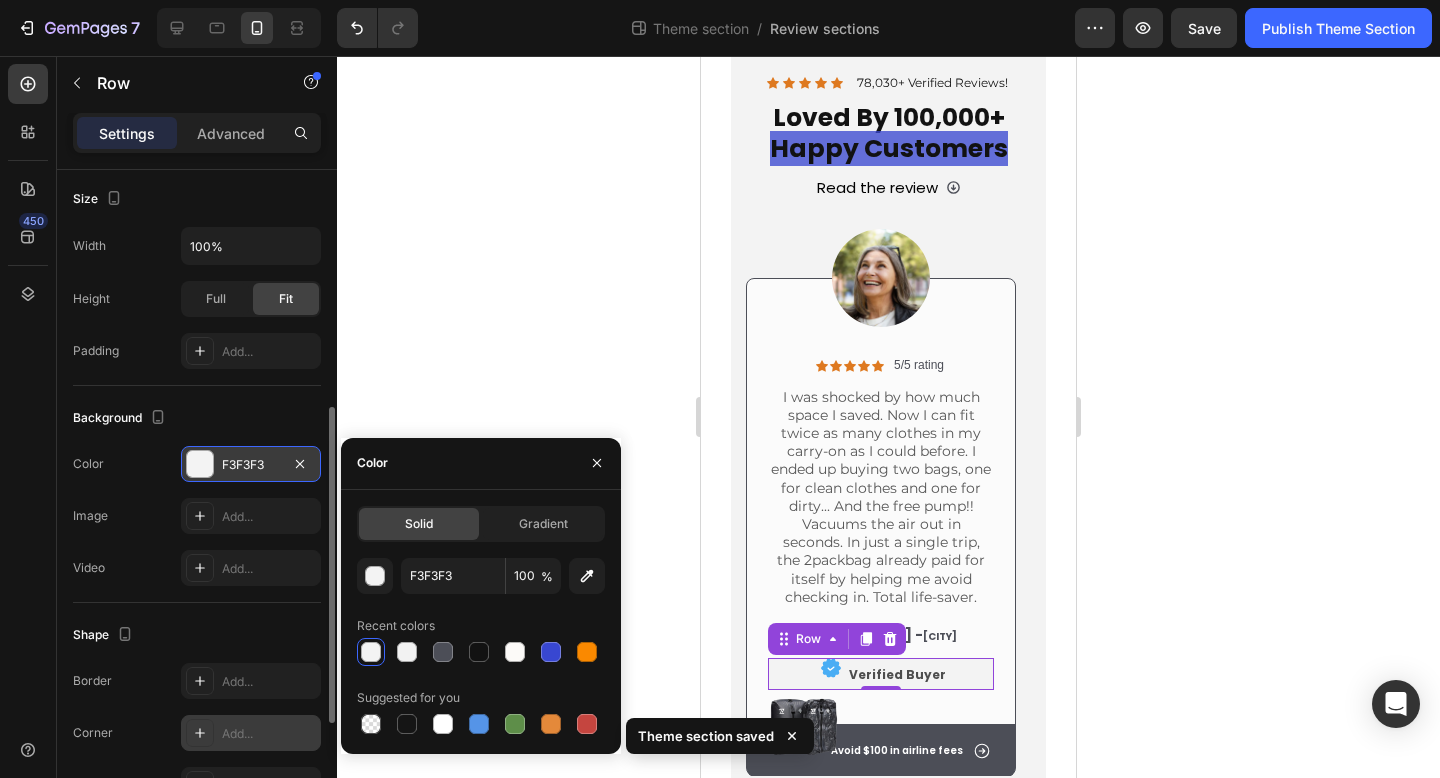 click on "Add..." at bounding box center (269, 734) 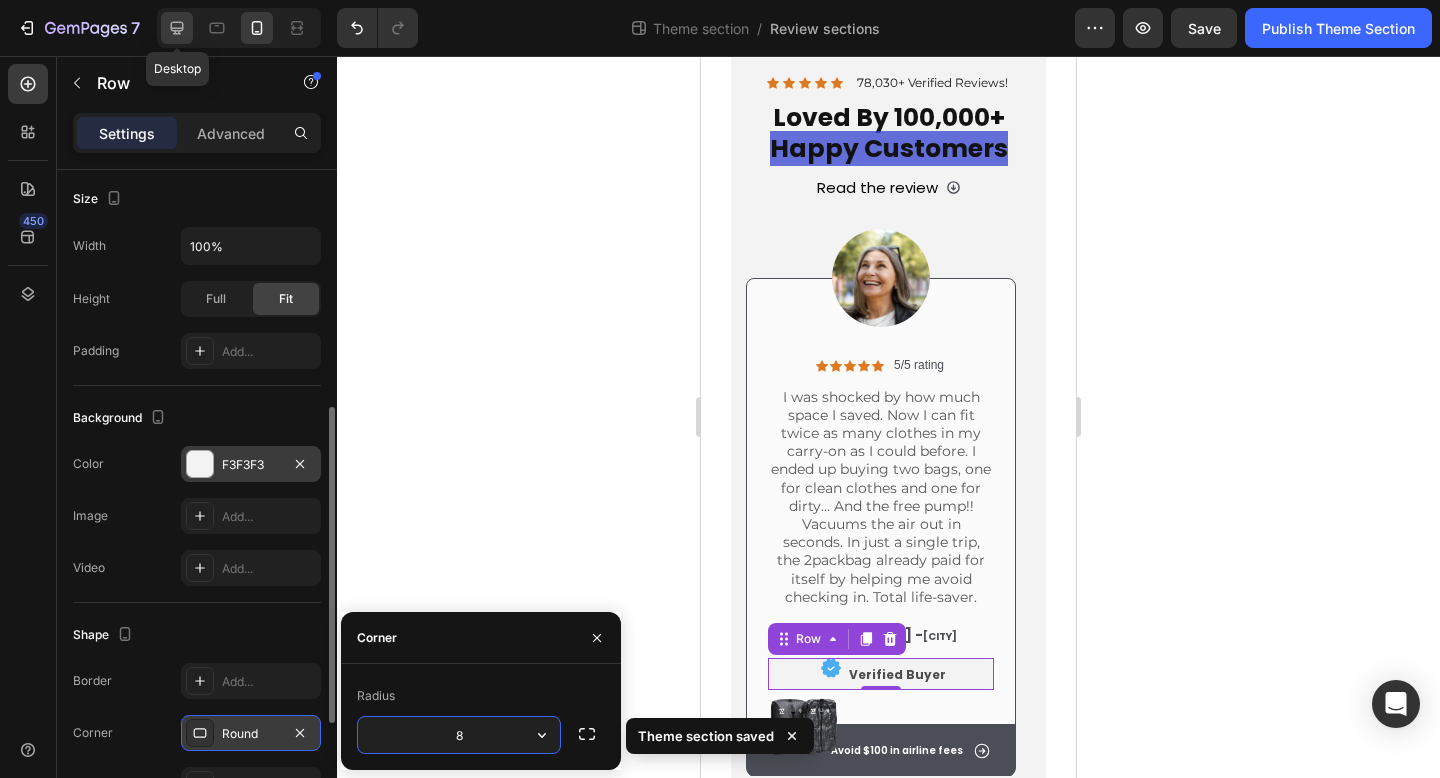 click 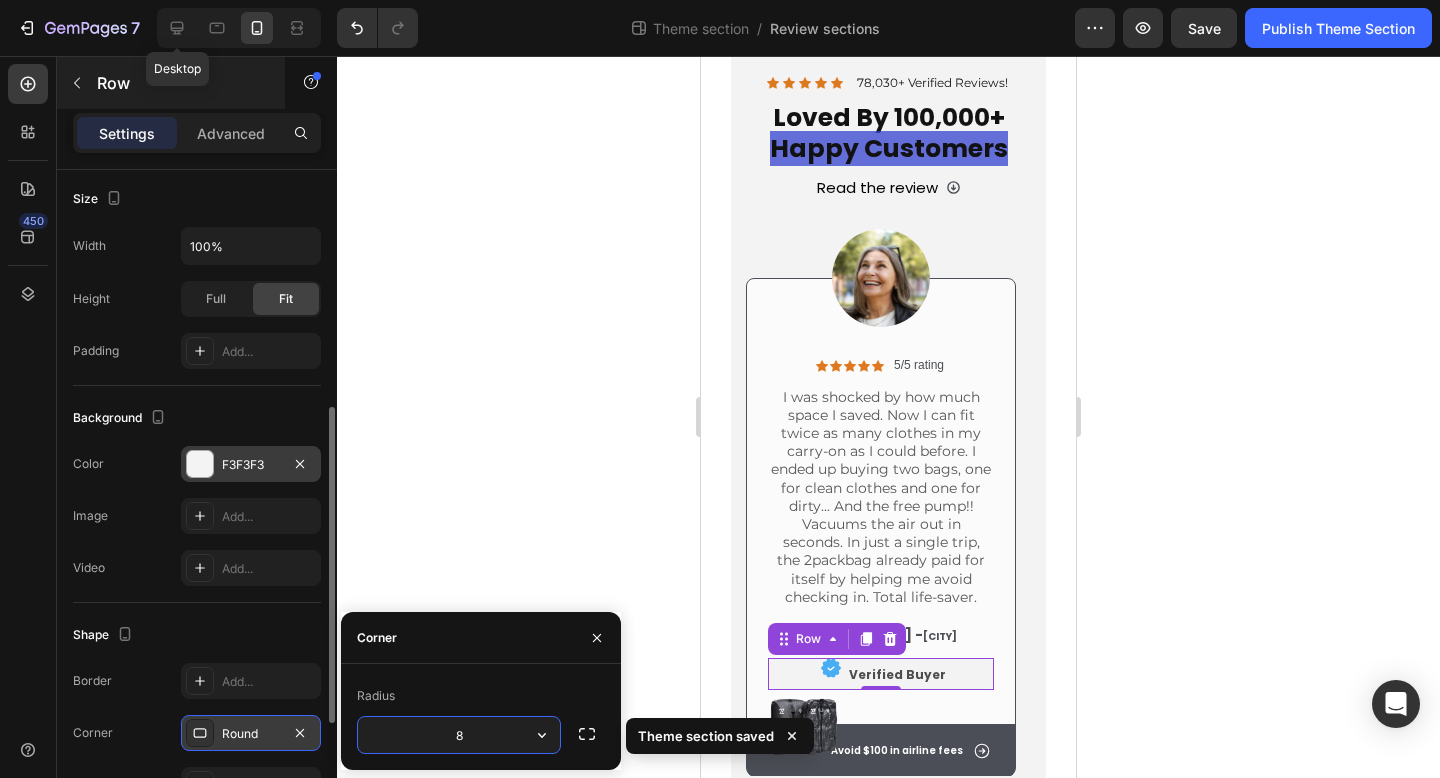 type on "16" 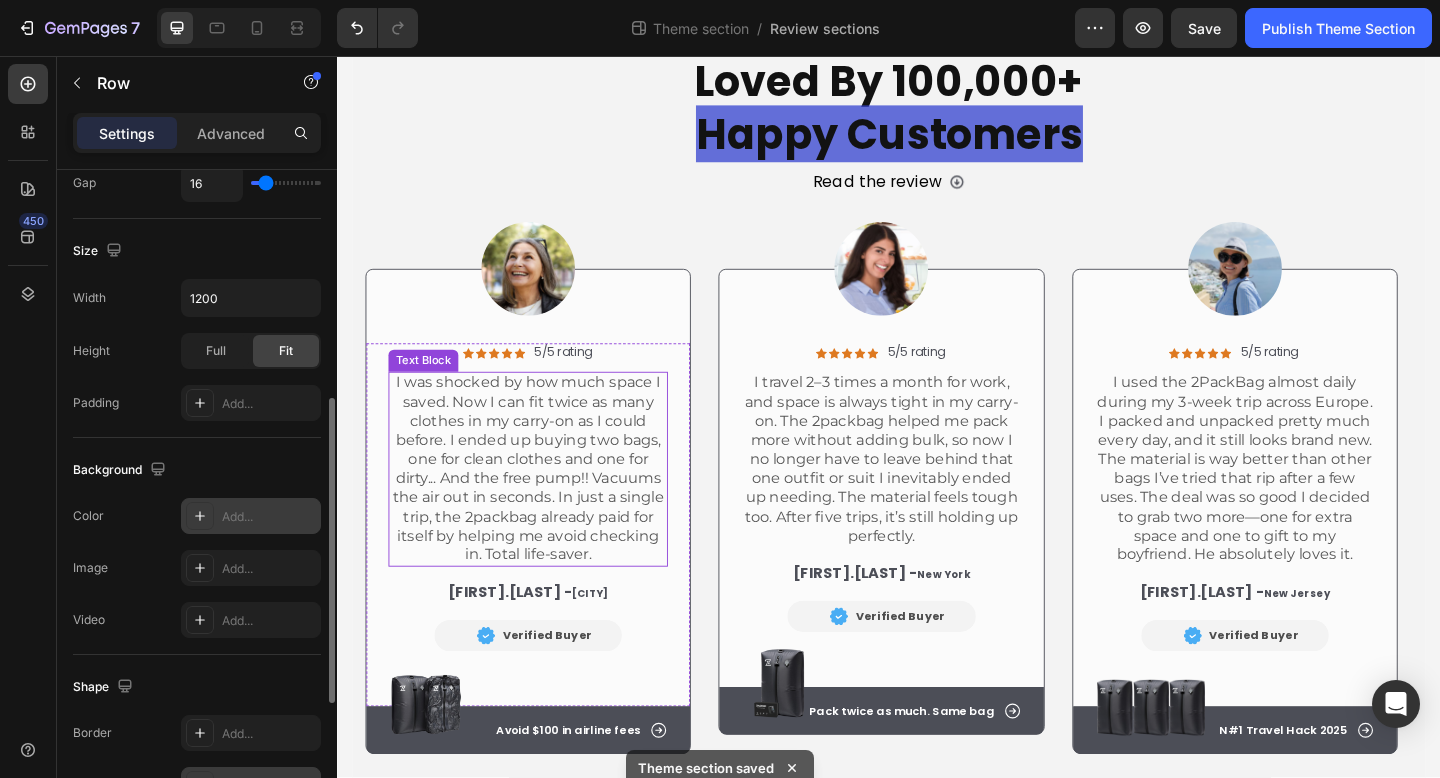 scroll, scrollTop: 193, scrollLeft: 0, axis: vertical 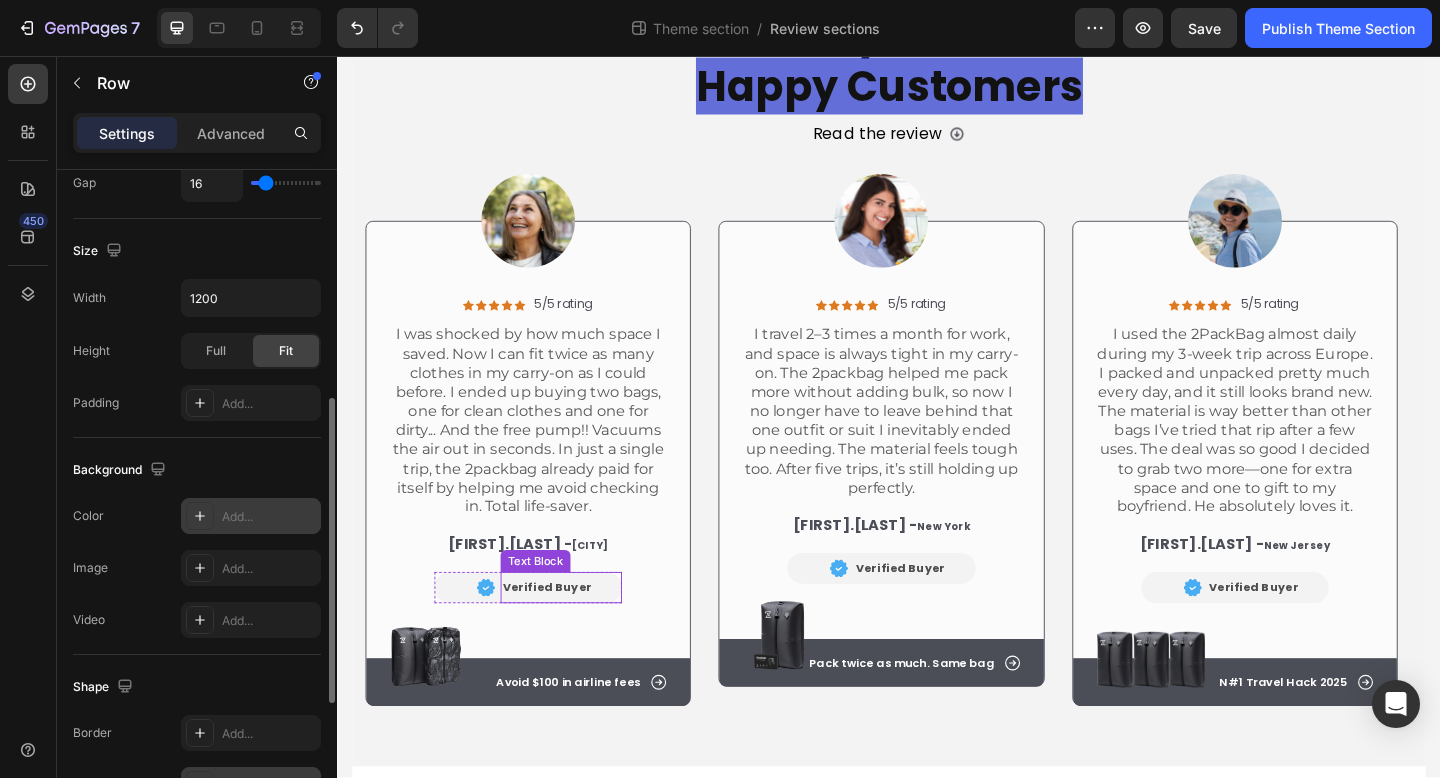 click on "Verified Buyer" at bounding box center [581, 635] 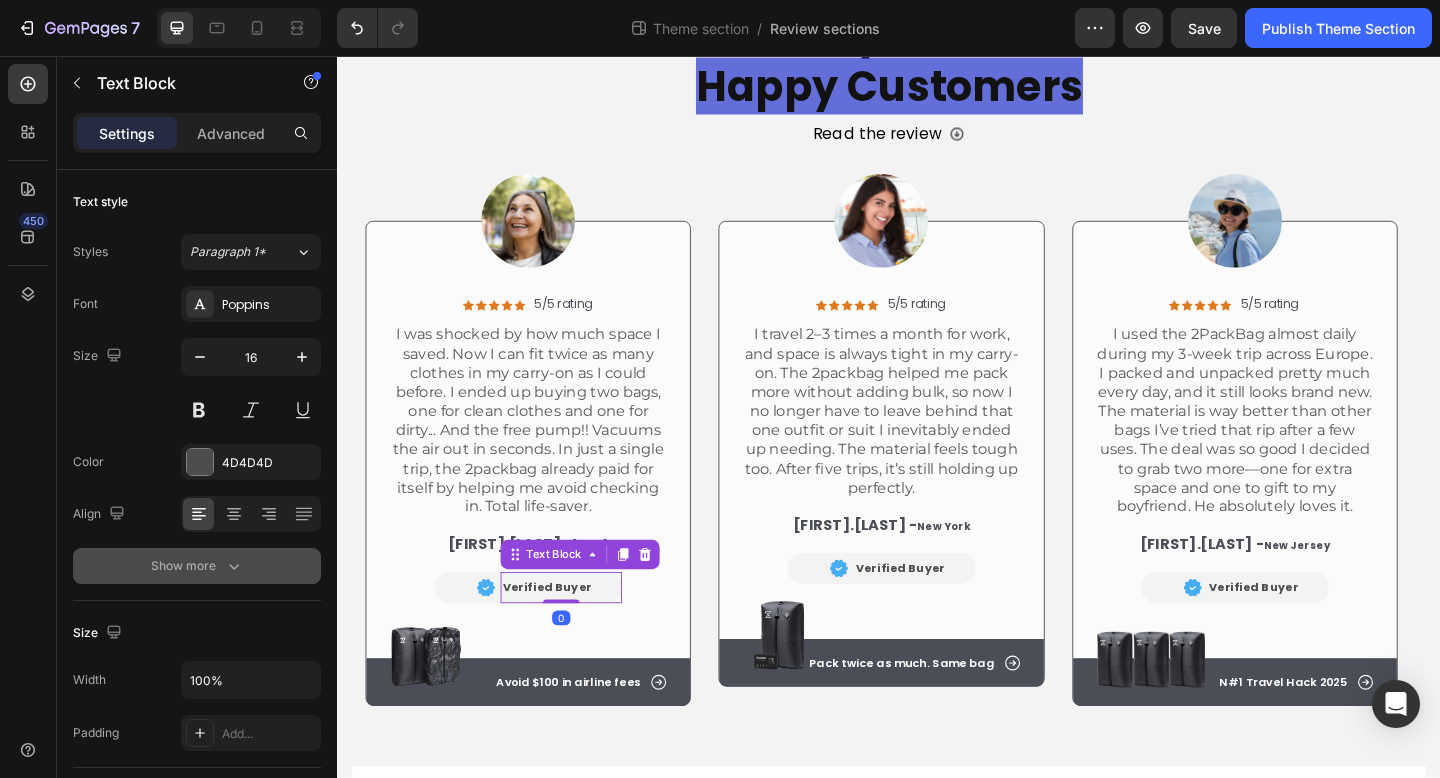 scroll, scrollTop: 411, scrollLeft: 0, axis: vertical 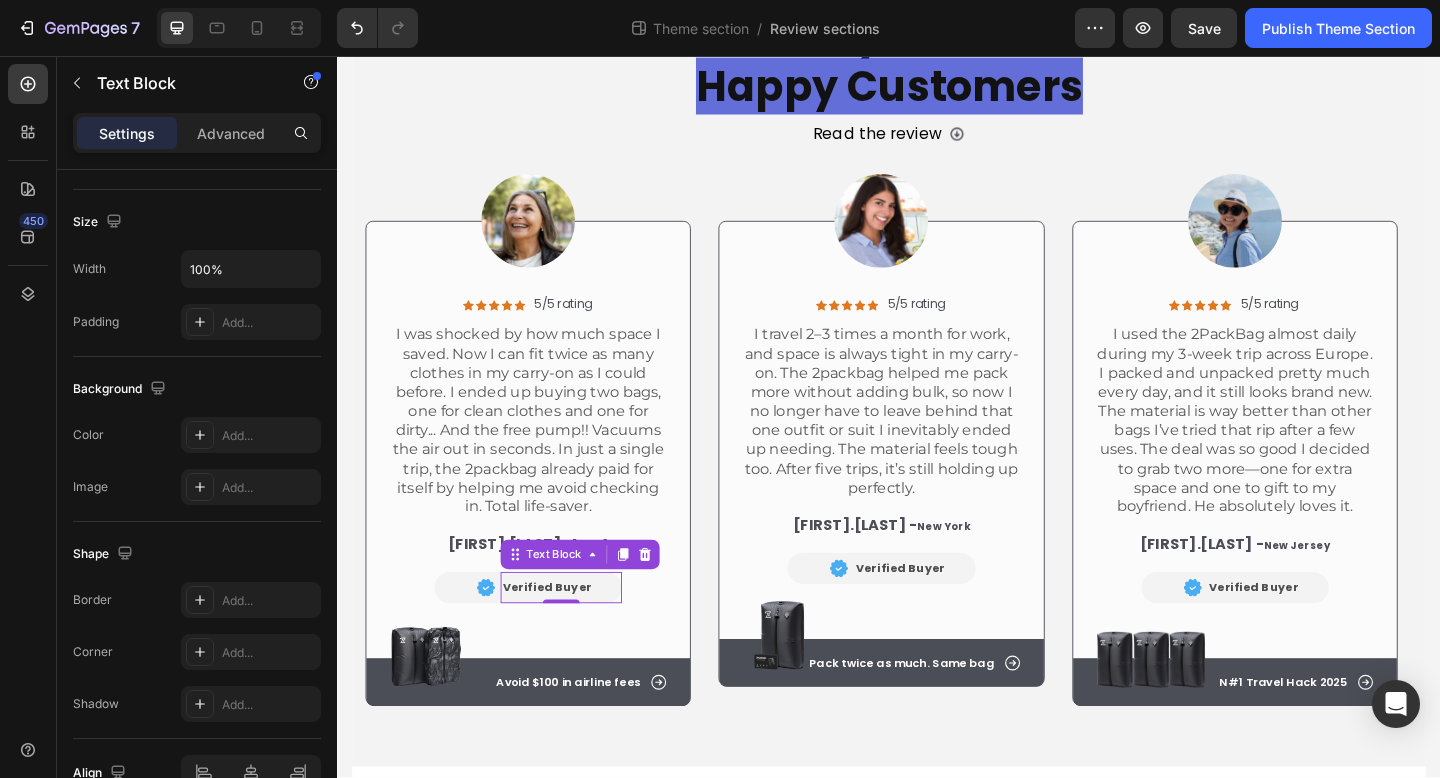 click on "Verified Buyer" at bounding box center [581, 635] 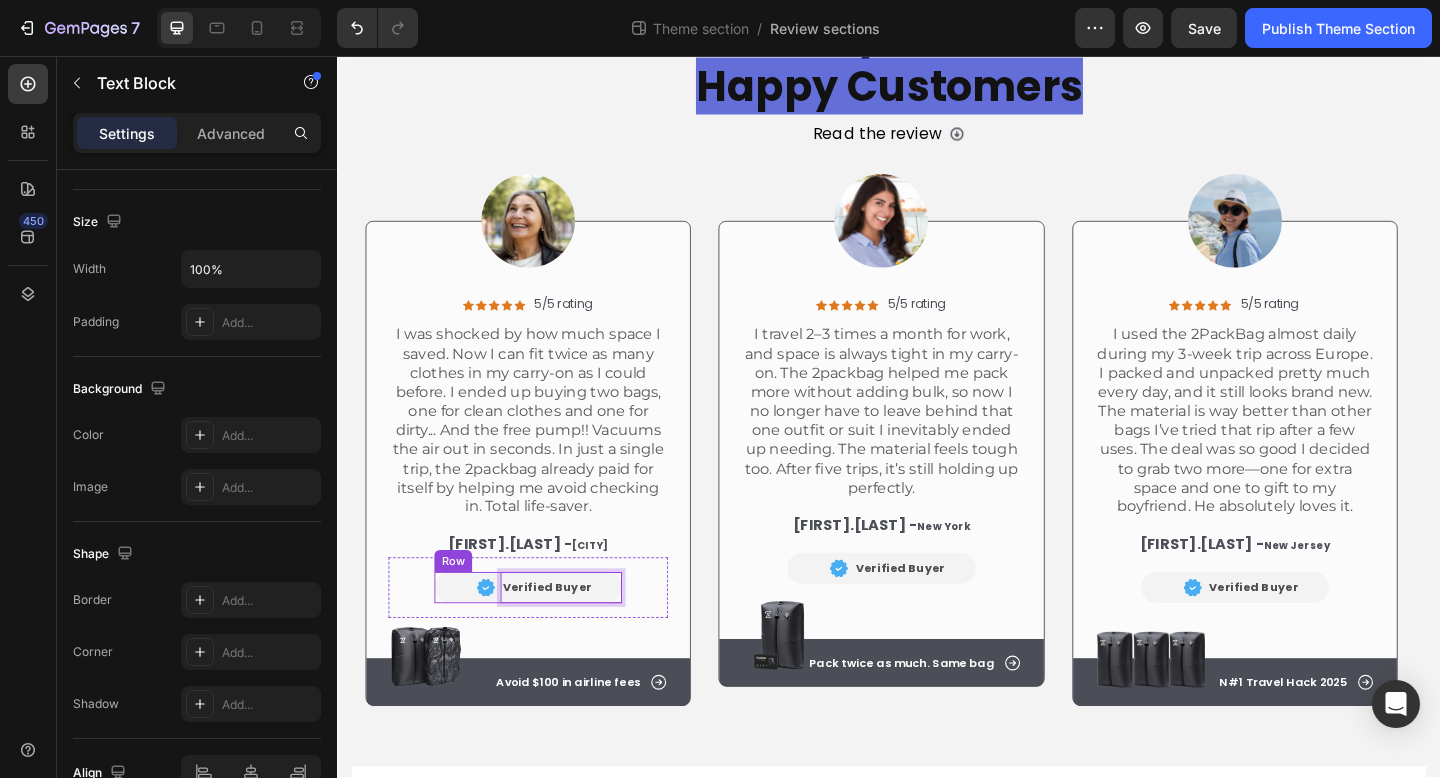 click on "Image" at bounding box center (476, 635) 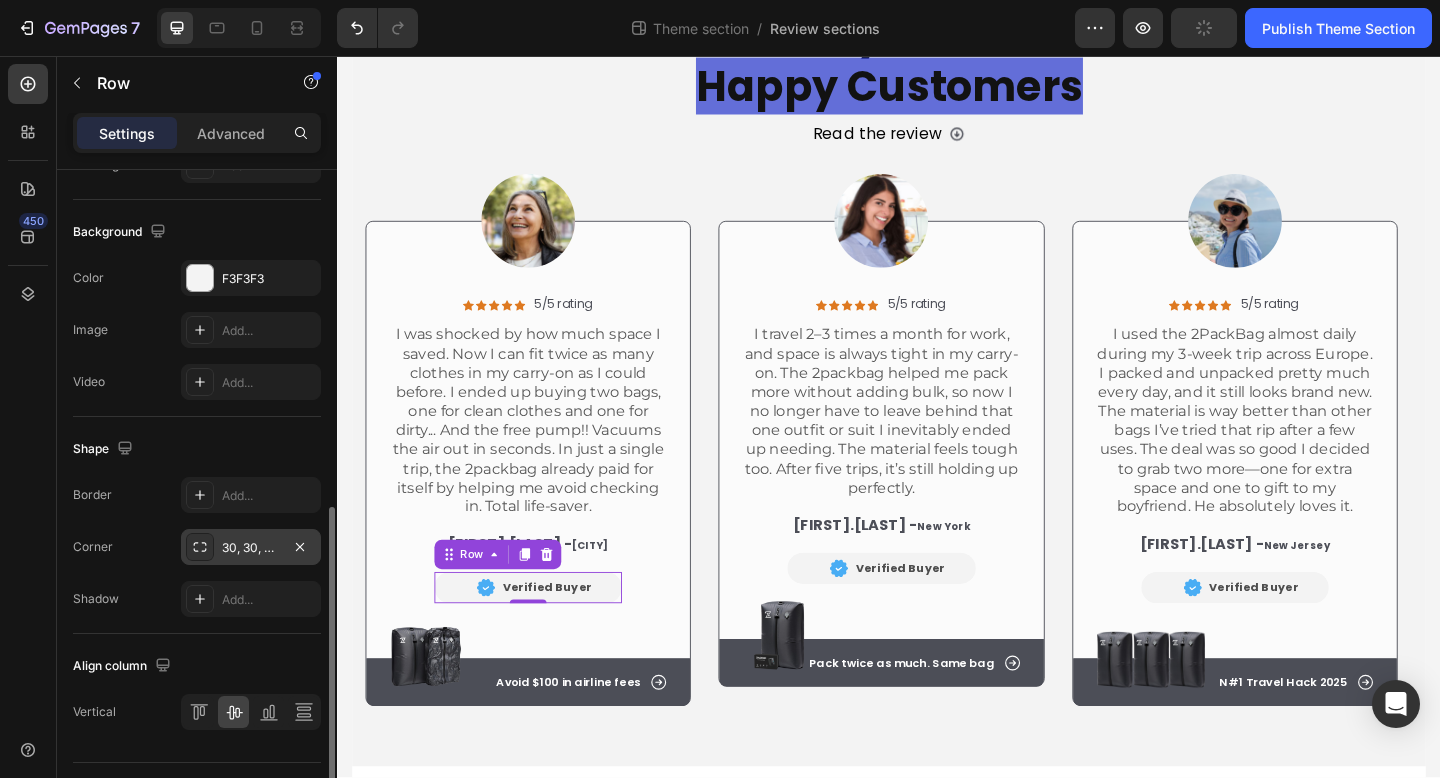 scroll, scrollTop: 783, scrollLeft: 0, axis: vertical 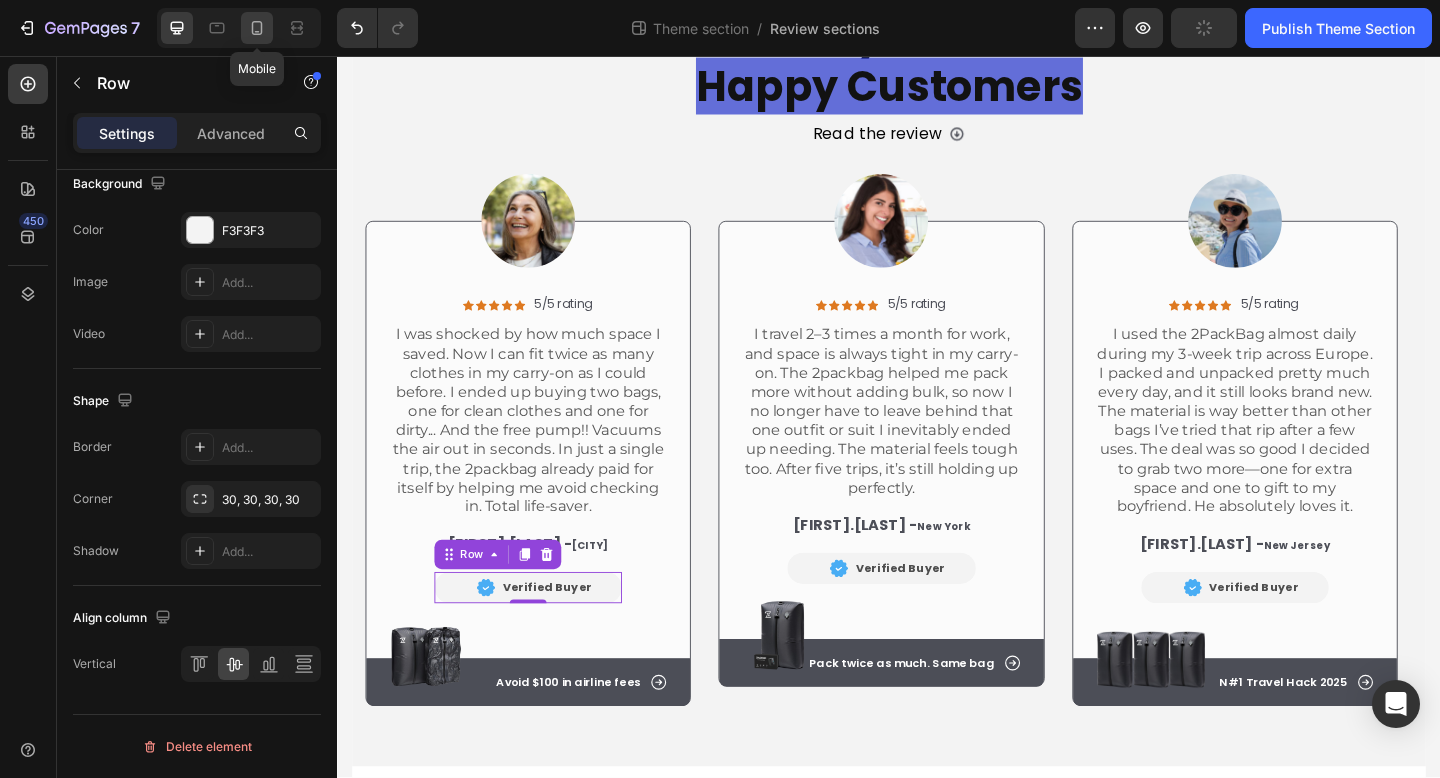 click 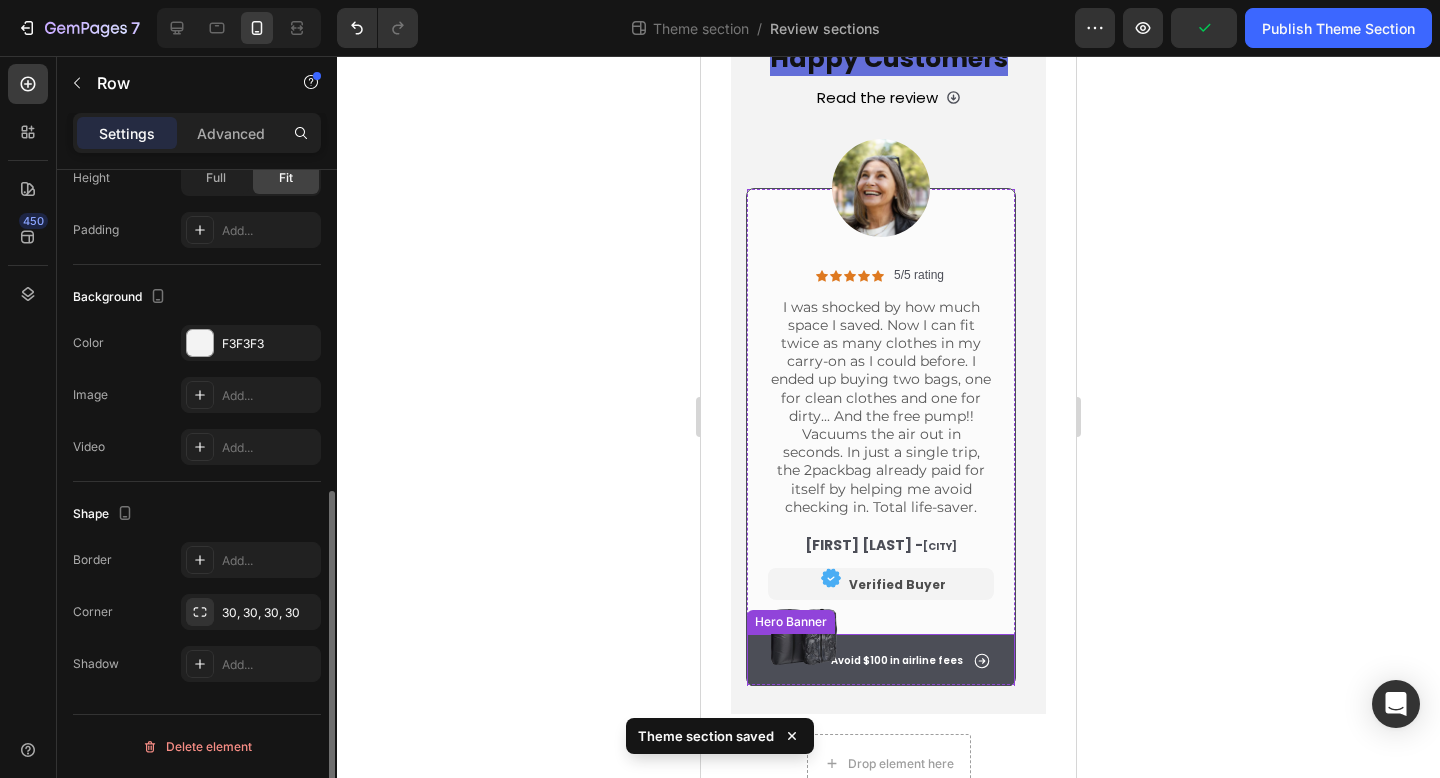 scroll, scrollTop: 618, scrollLeft: 0, axis: vertical 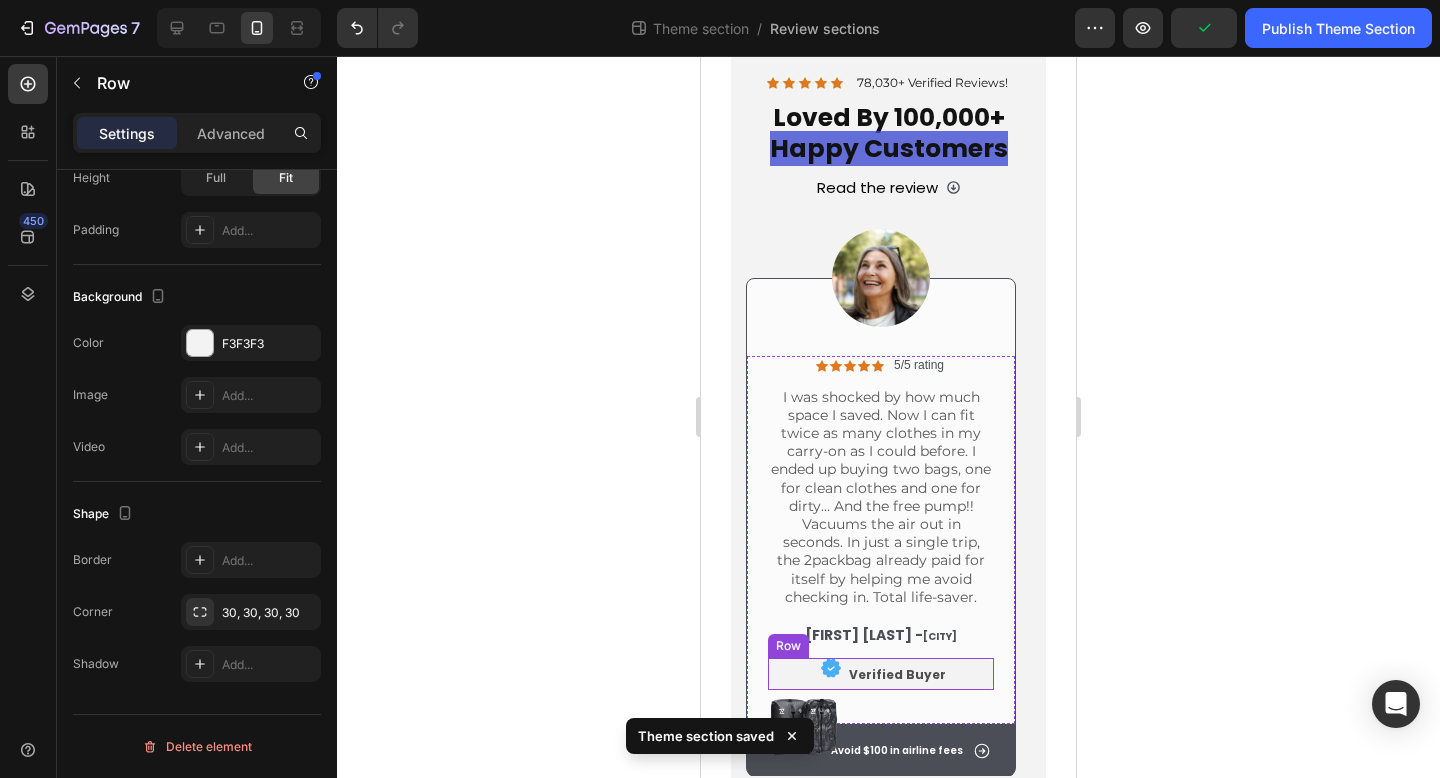 click on "Image Verified Buyer Text Block Row" at bounding box center (881, 674) 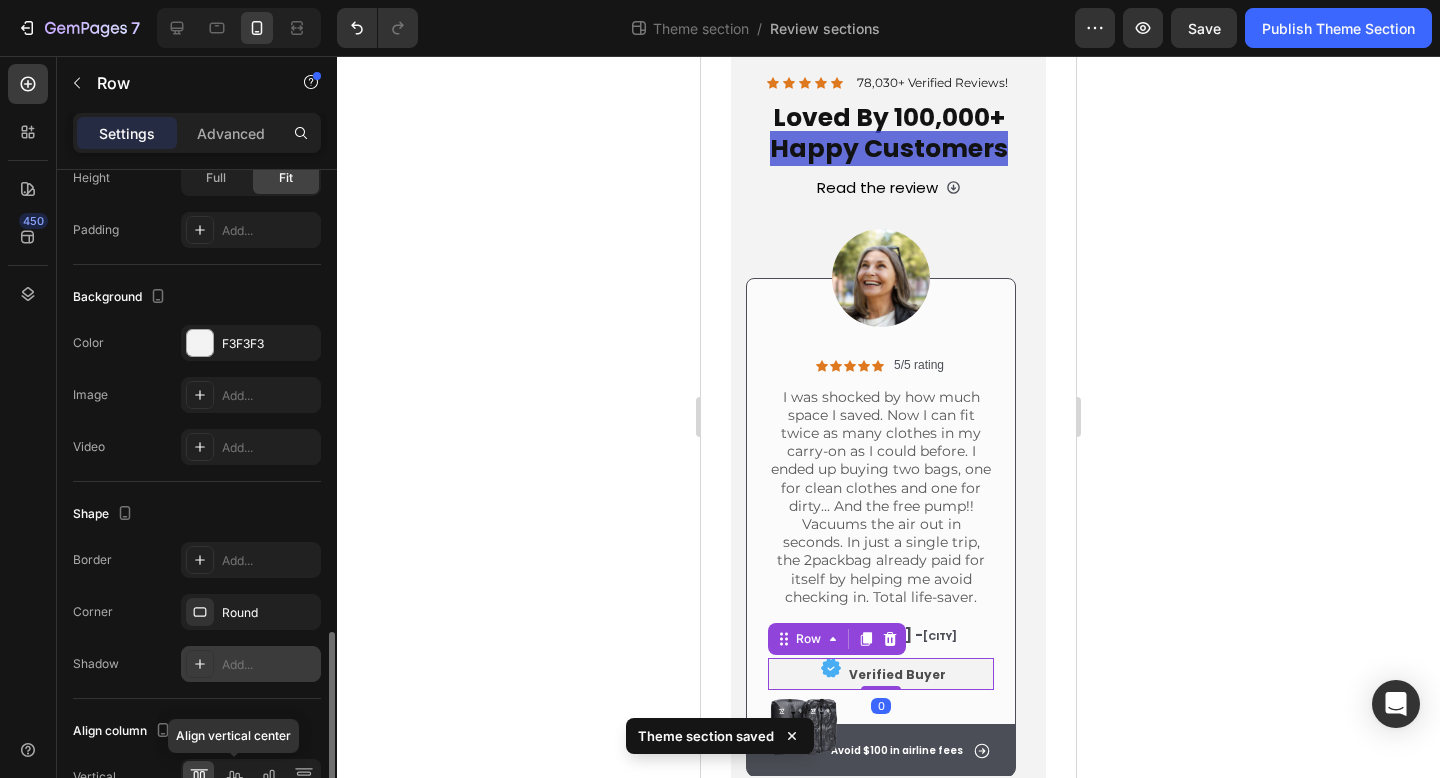 scroll, scrollTop: 731, scrollLeft: 0, axis: vertical 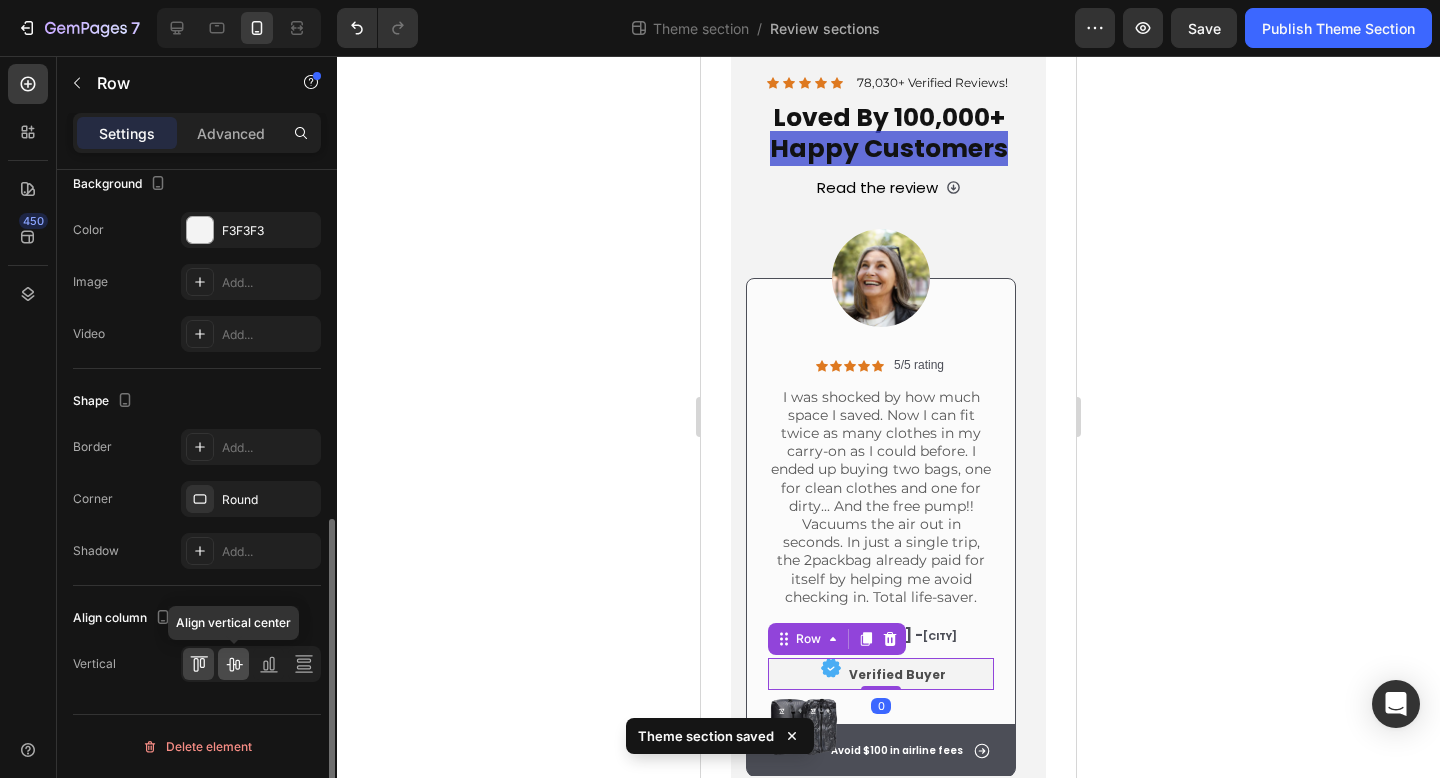 click 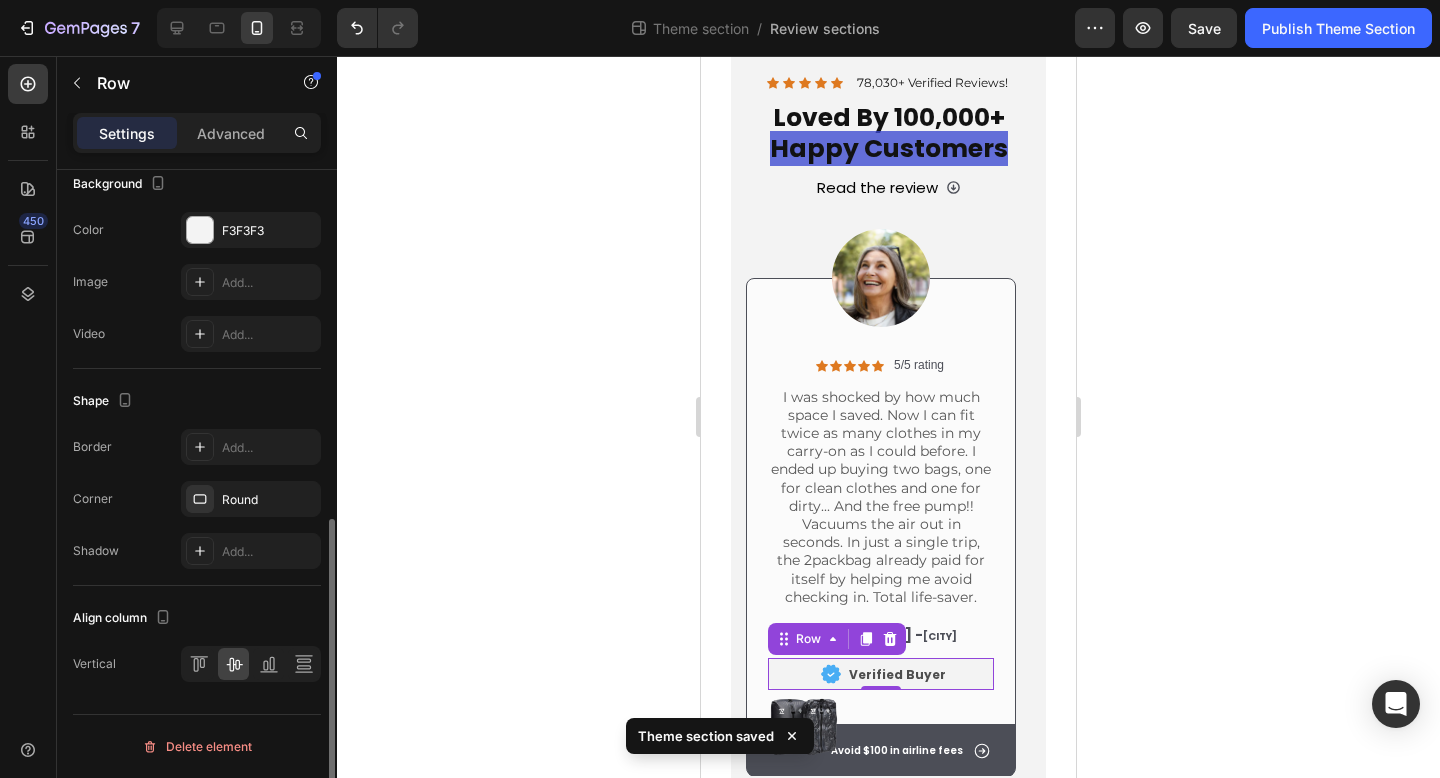 click on "Border Add... Corner Round Shadow Add..." at bounding box center [197, 499] 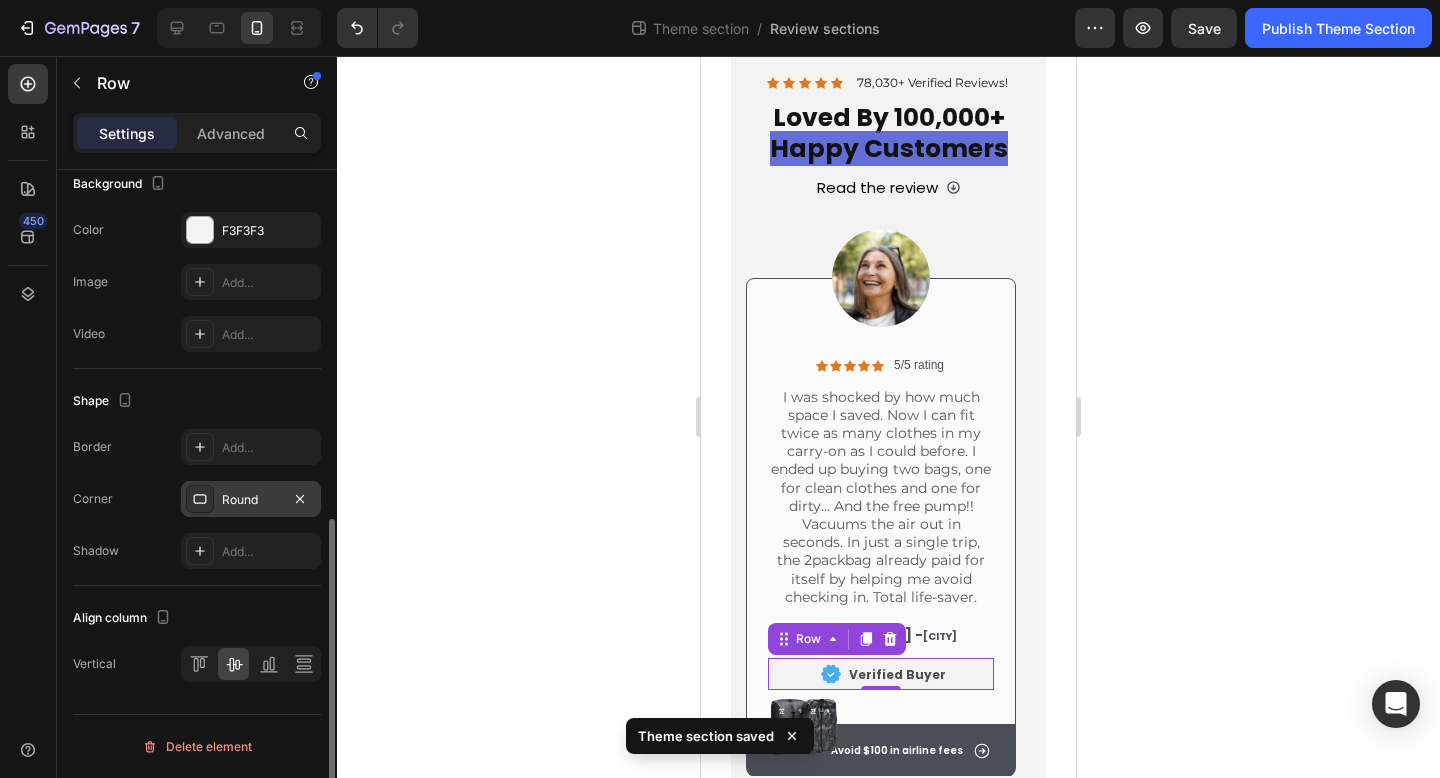 click on "Round" at bounding box center [251, 500] 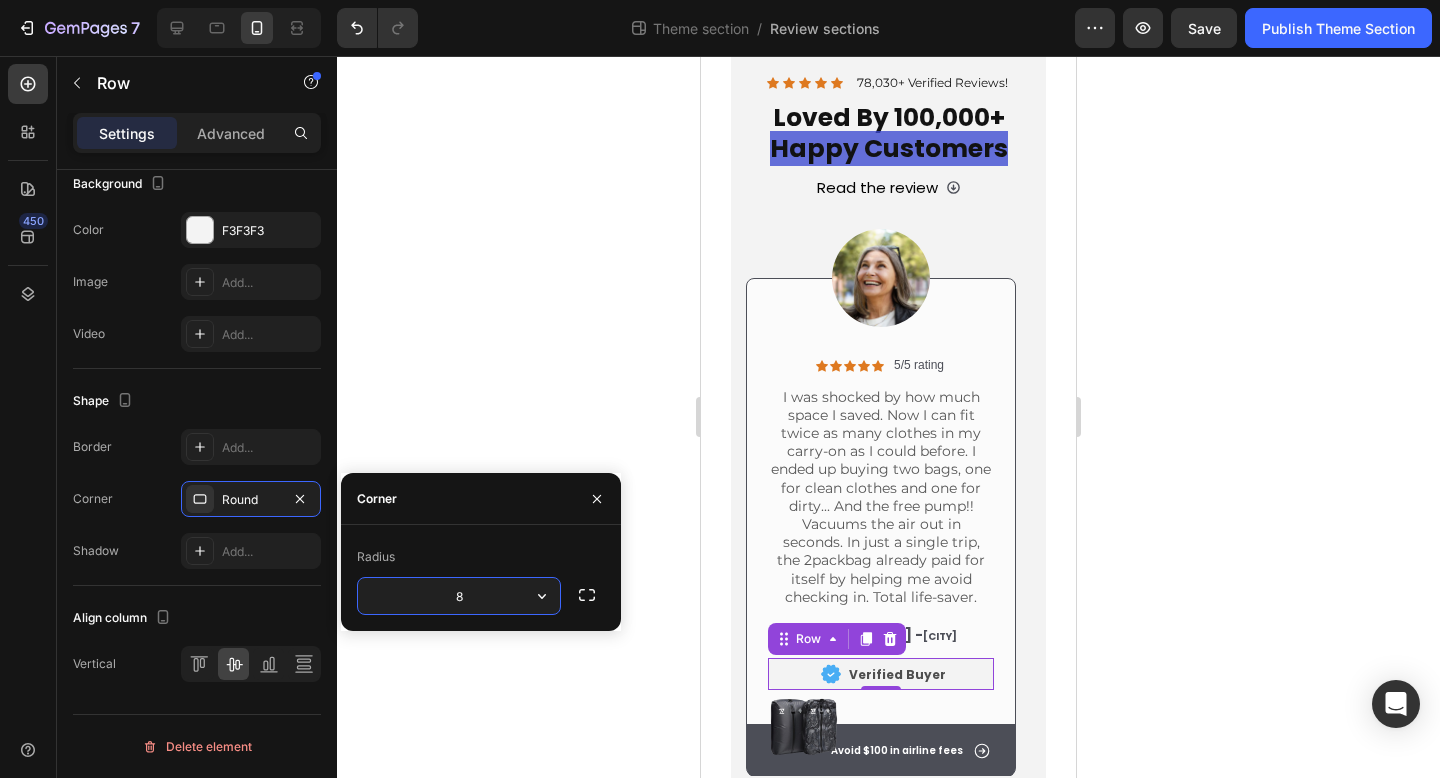 click on "8" at bounding box center [459, 596] 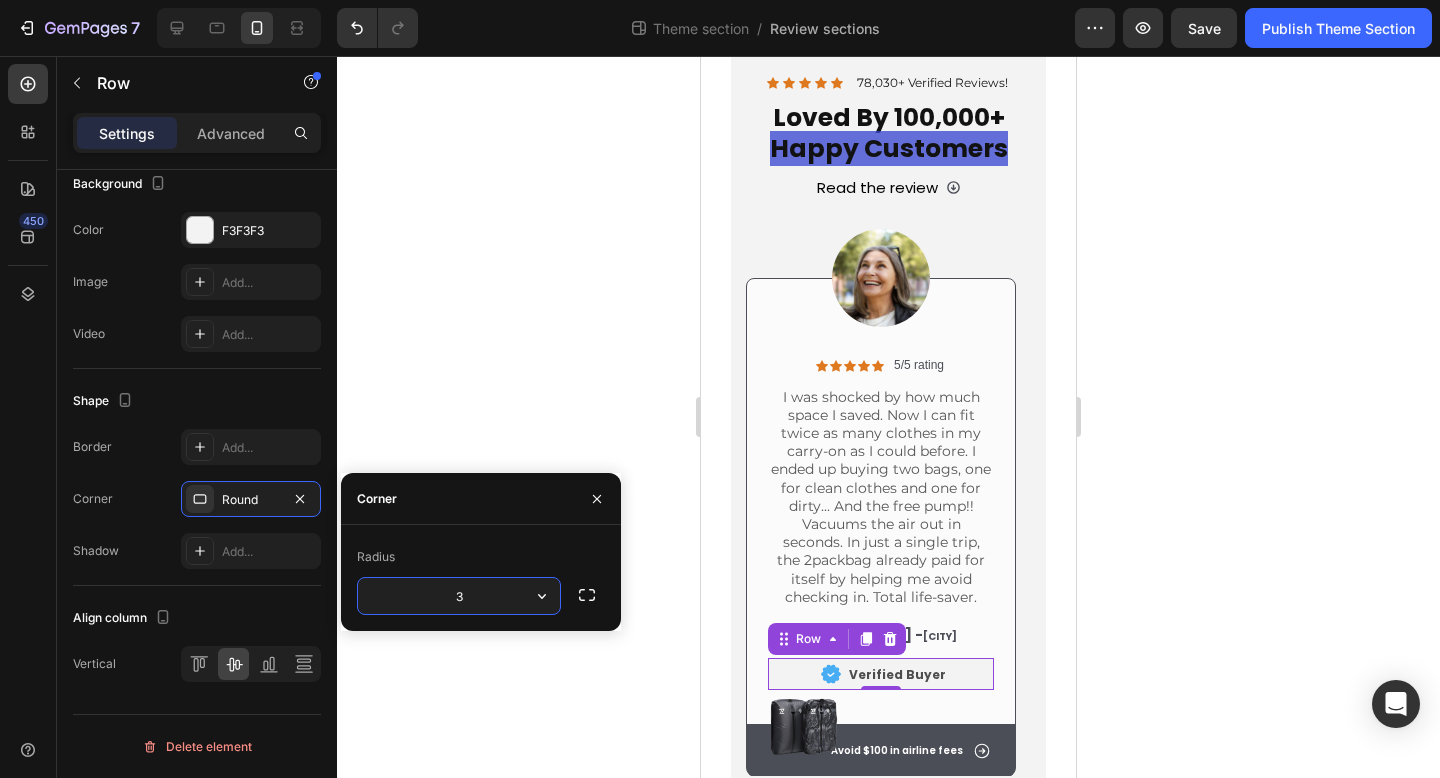 type on "30" 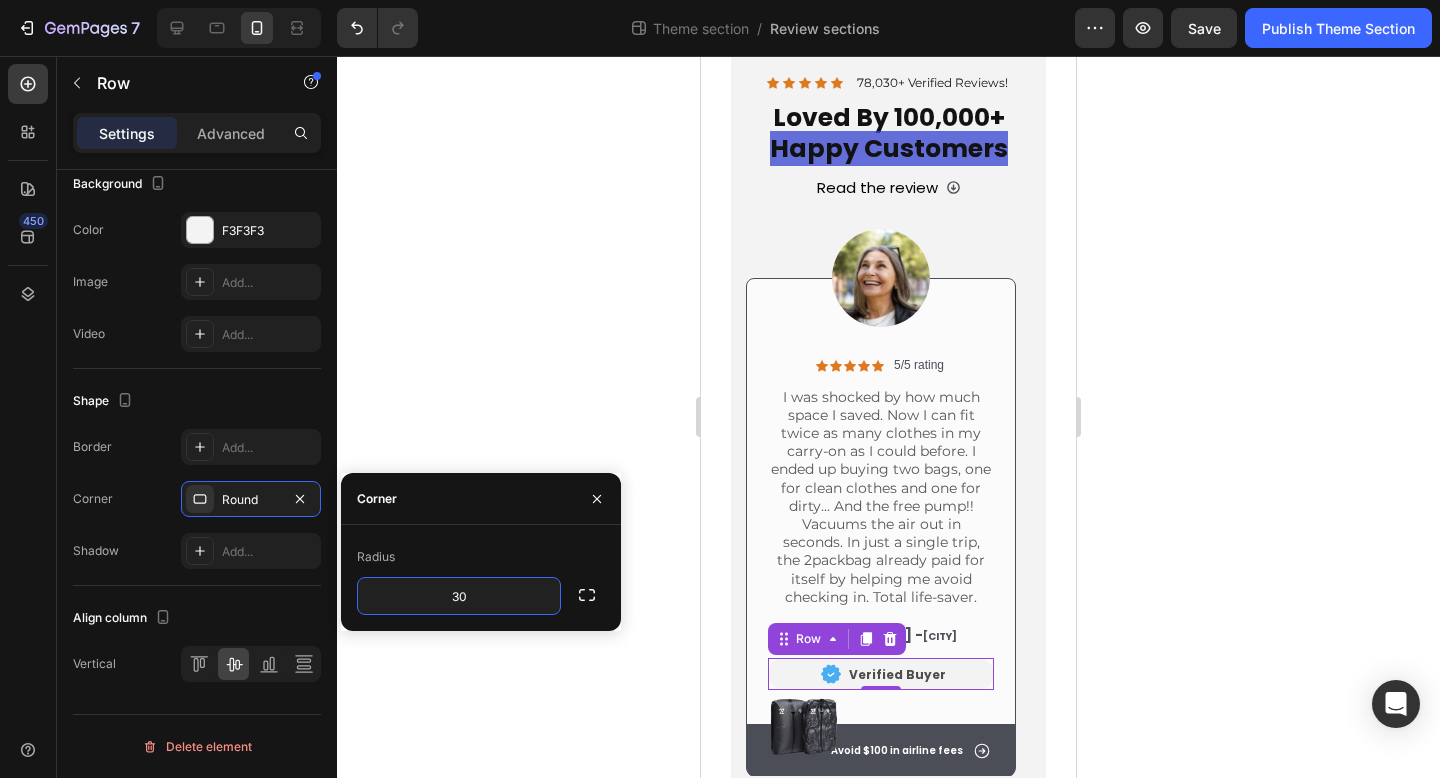 click 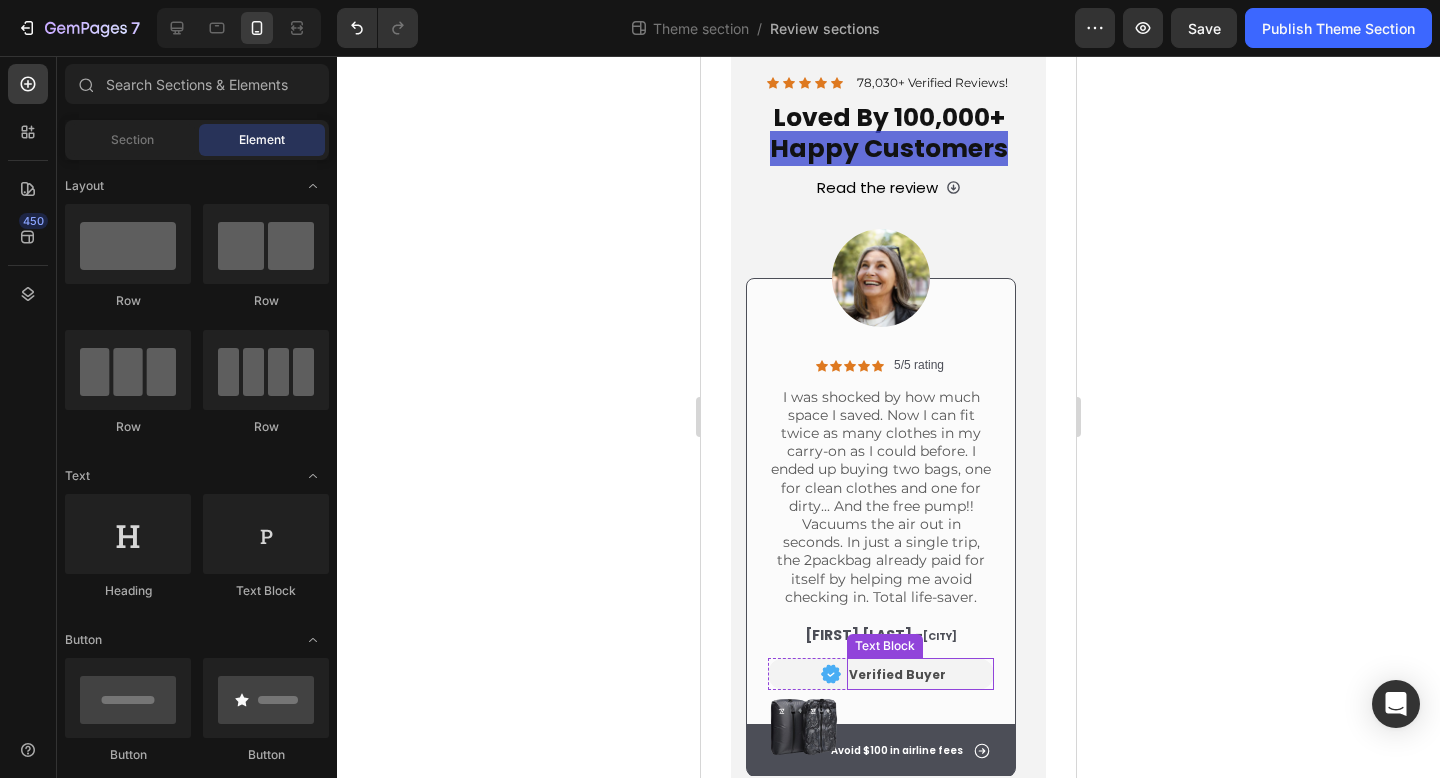 click on "Verified Buyer" at bounding box center (920, 674) 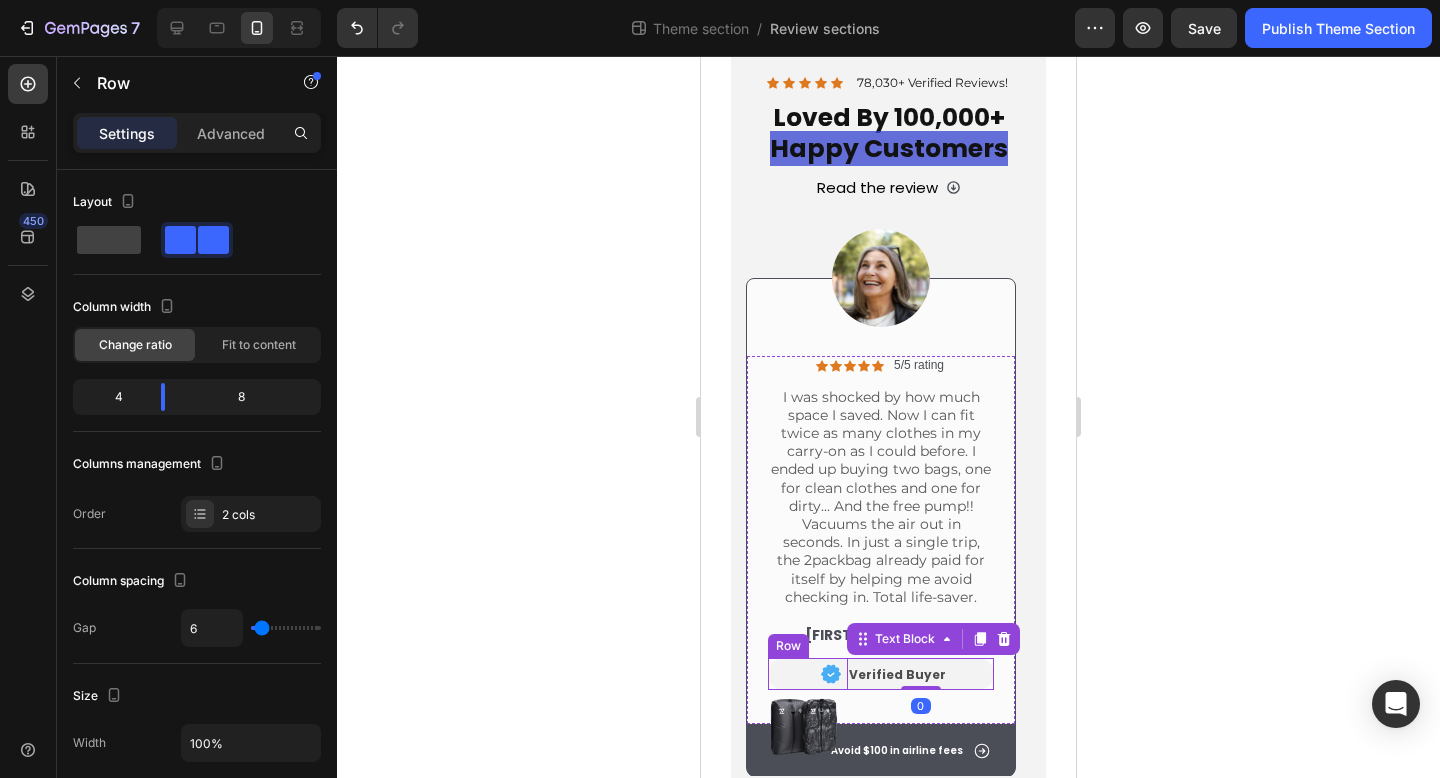 click on "Image" at bounding box center [804, 674] 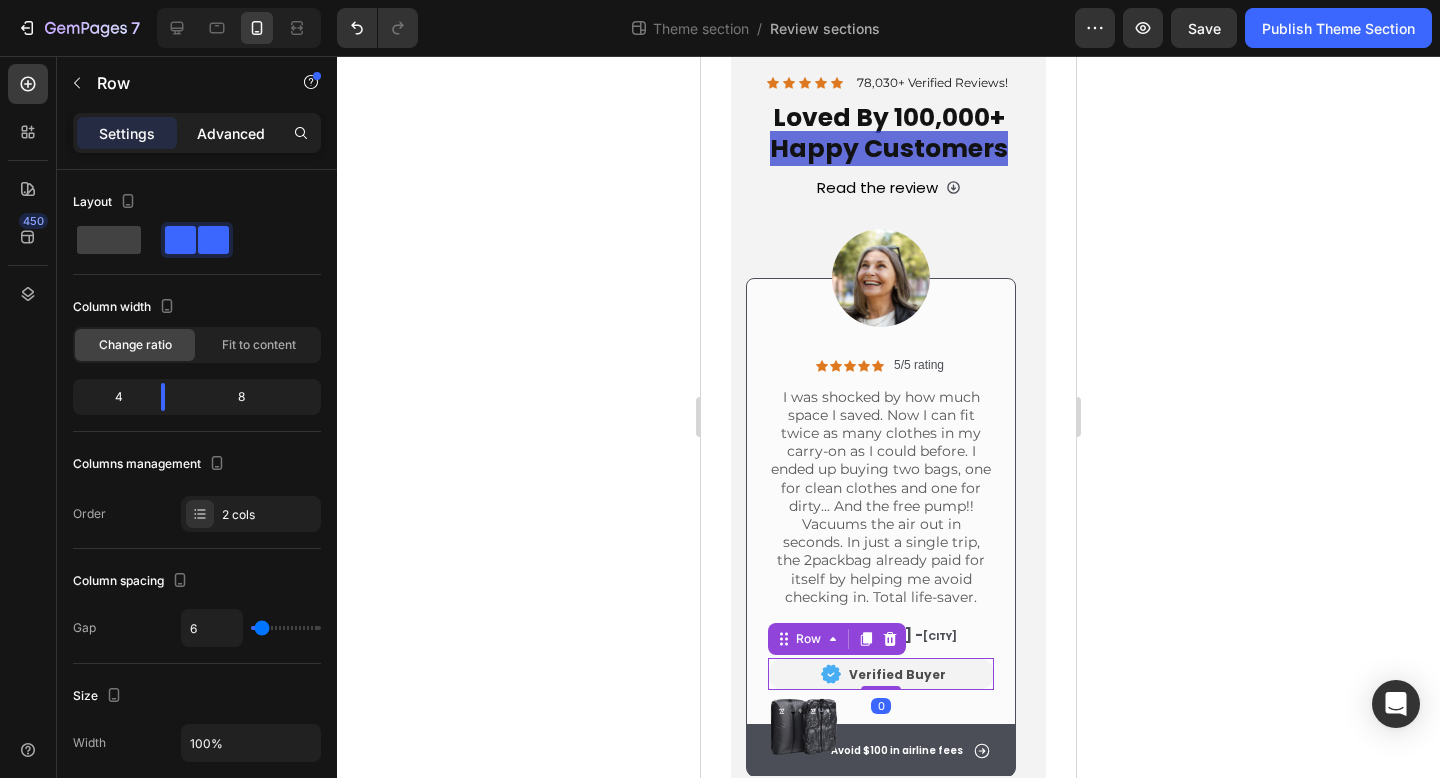 click on "Advanced" at bounding box center (231, 133) 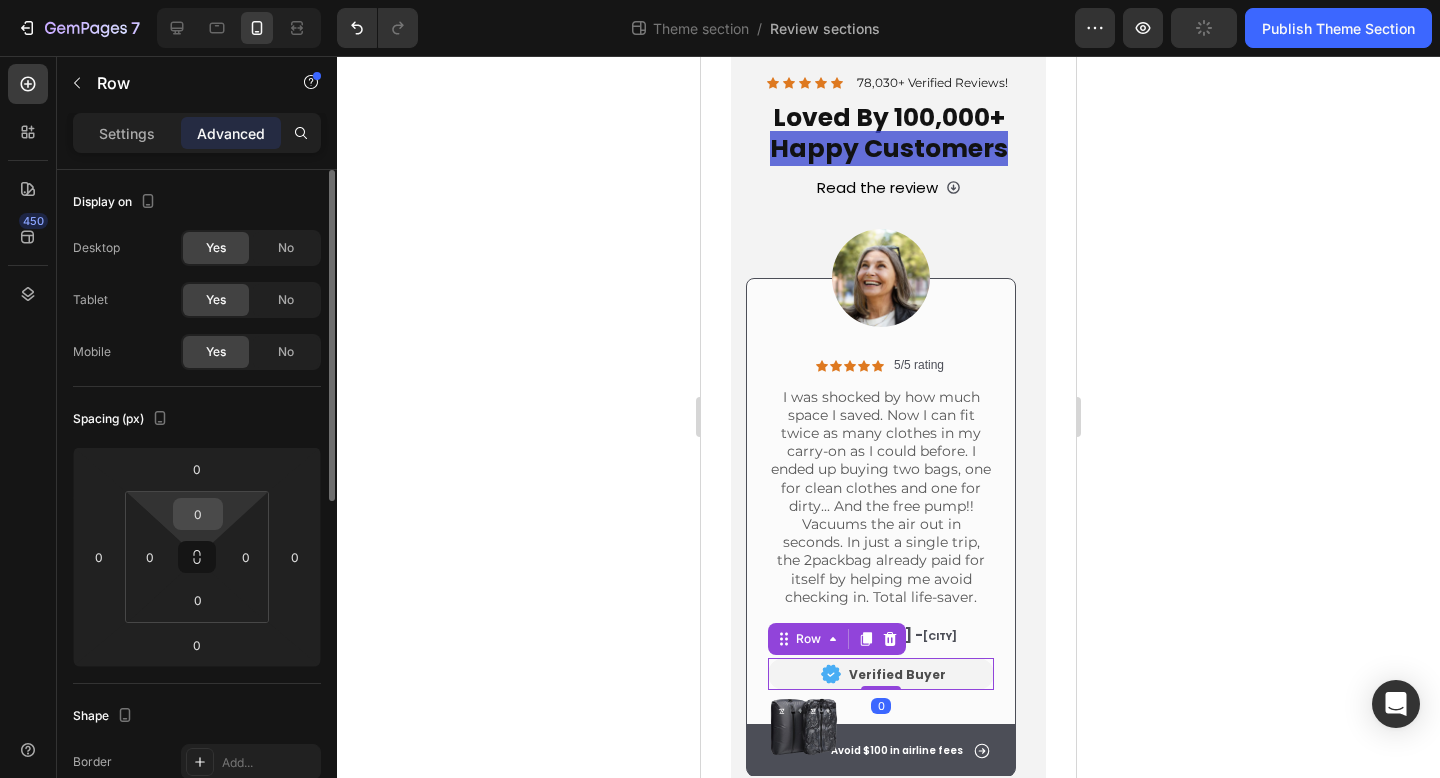 click on "0" at bounding box center (198, 514) 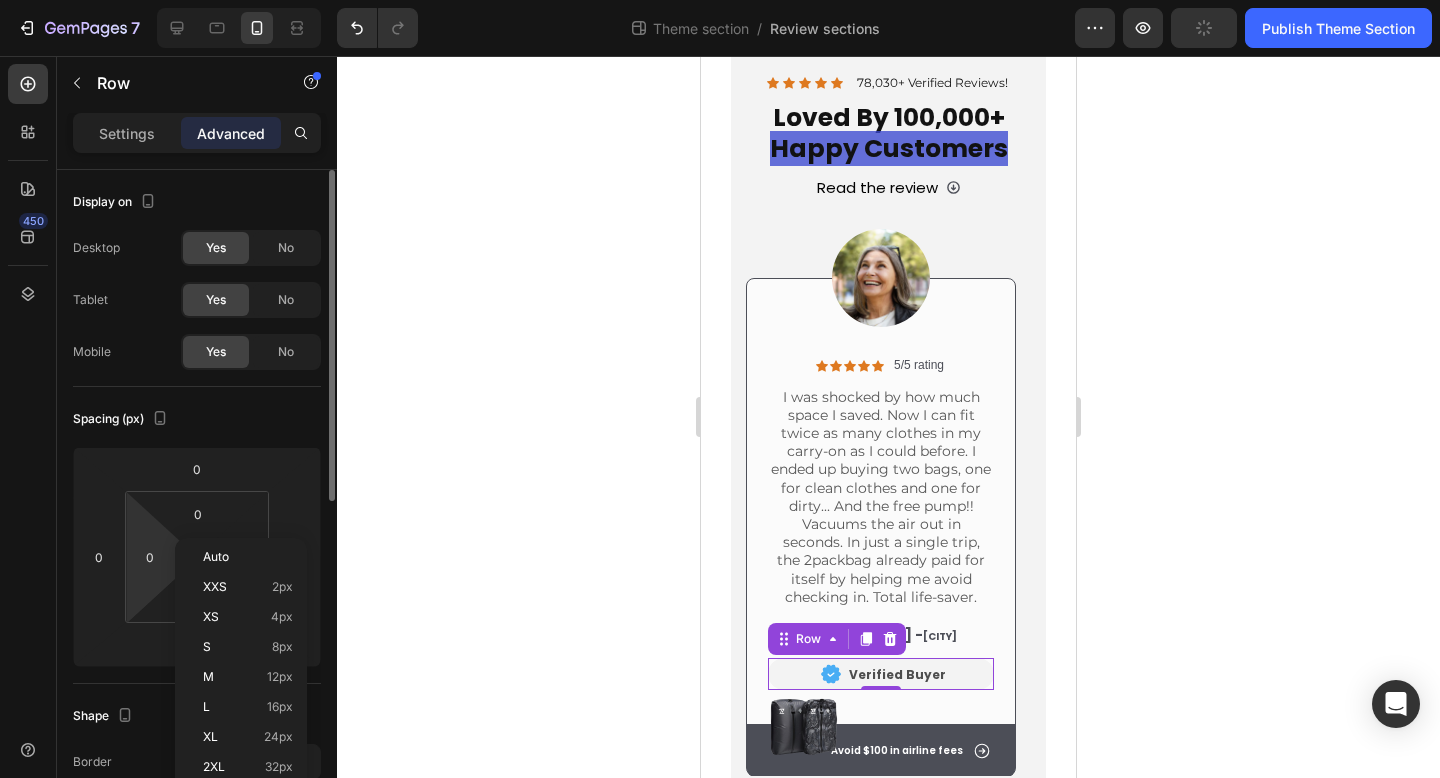 click on "7  Theme section  /  Review sections Preview  Publish Theme Section  450 Sections(18) Elements(81) Section Element Hero Section Product Detail Brands Trusted Badges Guarantee Product Breakdown How to use Testimonials Compare Bundle FAQs Social Proof Brand Story Product List Collection Blog List Contact Sticky Add to Cart Custom Footer Browse Library 450 Layout
Row
Row
Row
Row Text
Heading
Text Block Button
Button
Button Media
Image
Image
Video" at bounding box center [720, 0] 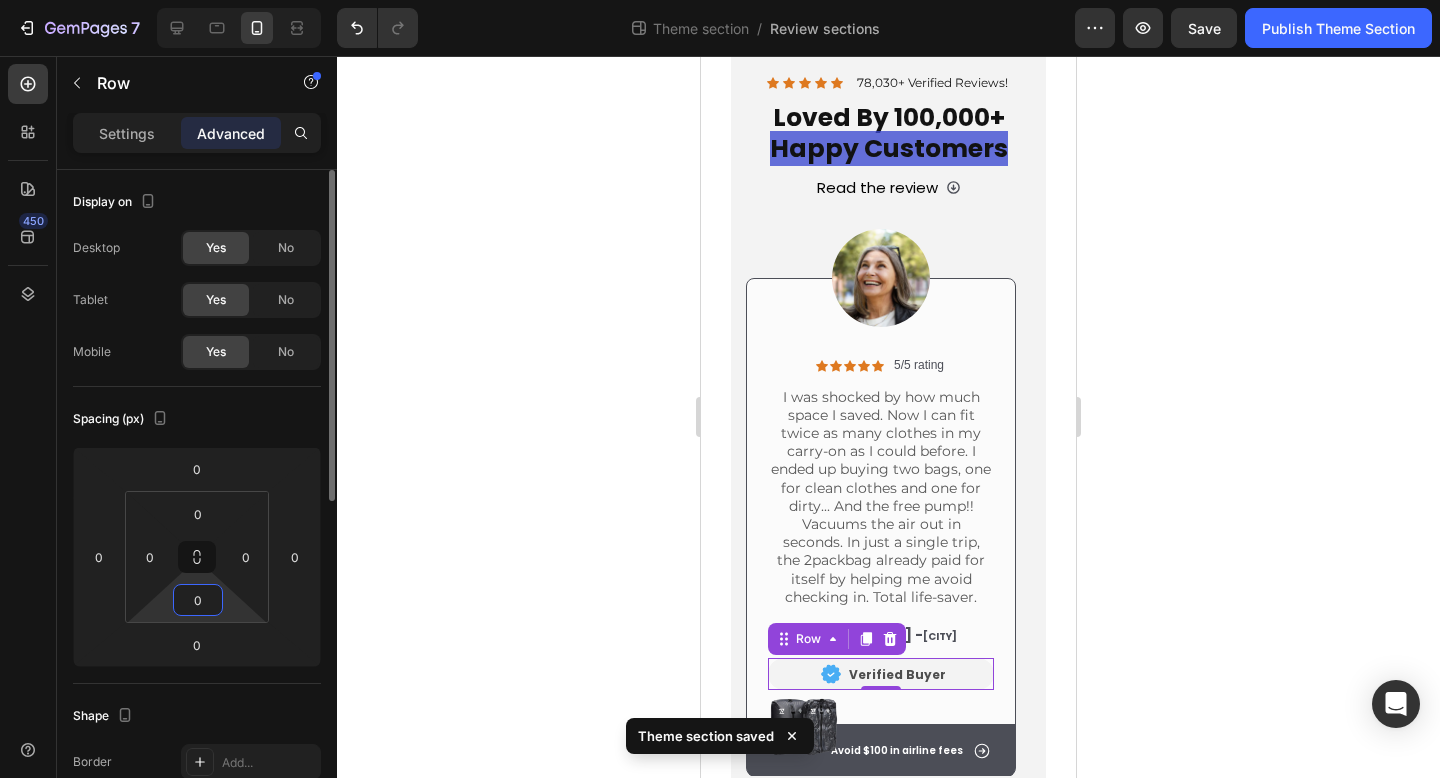 click on "0" at bounding box center (198, 600) 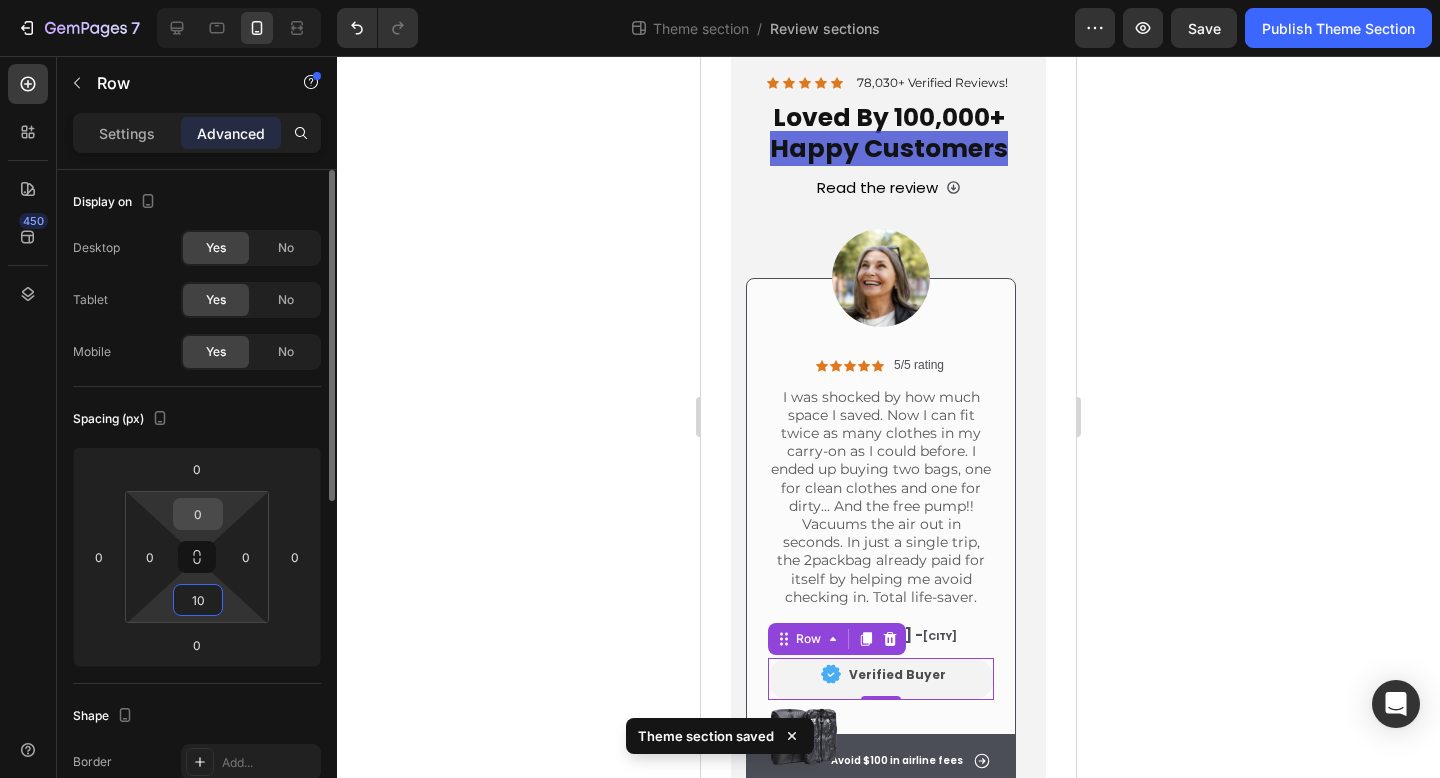 type on "10" 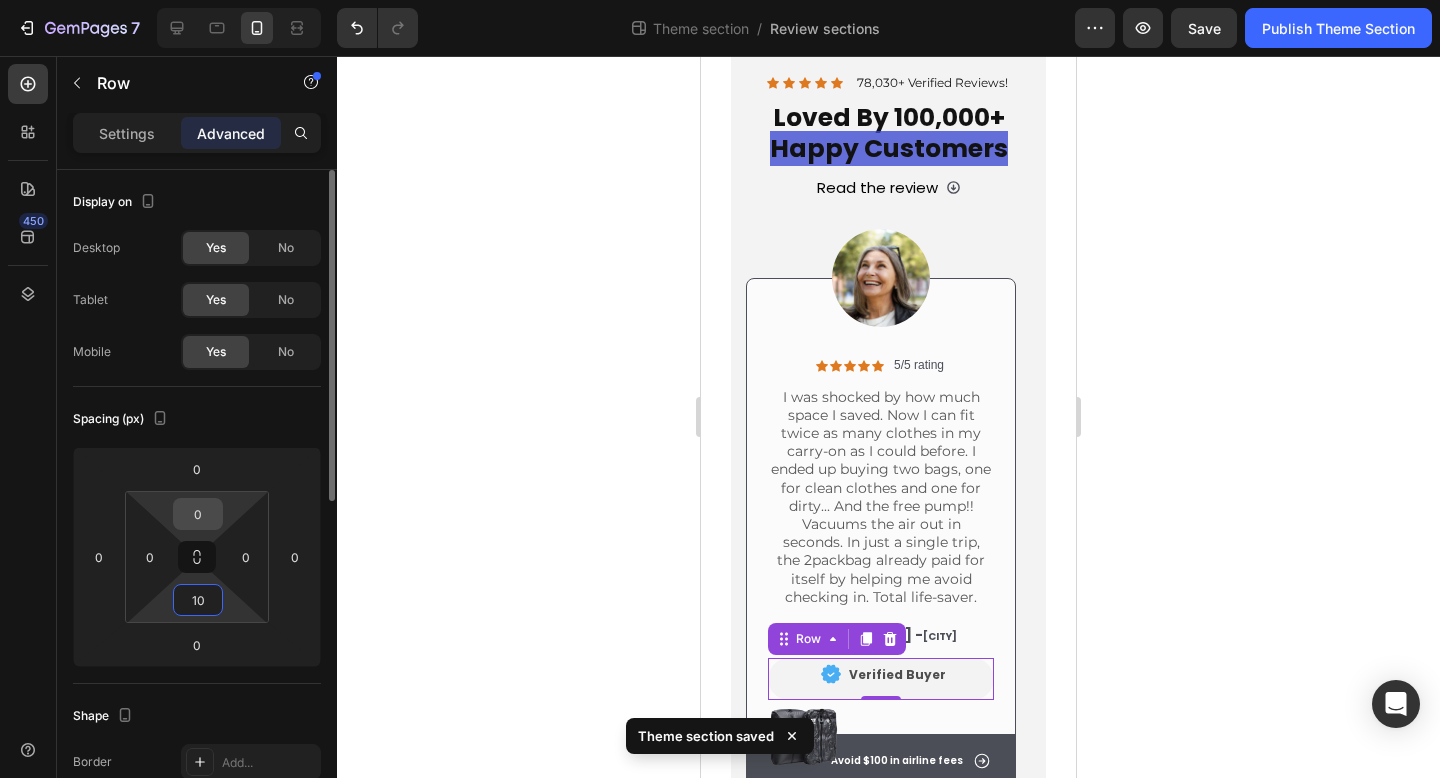 click on "450 Sections(18) Elements(81) Section Element Hero Section Product Detail Brands Trusted Badges Guarantee Product Breakdown How to use Testimonials Compare Bundle FAQs Social Proof Brand Story Product List Collection Blog List Contact Sticky Add to Cart Custom Footer Browse Library 450 Layout
Row
Row
Row
Row Text
Heading
Text Block Button
Button
Button Media
Image
Image" at bounding box center (720, 0) 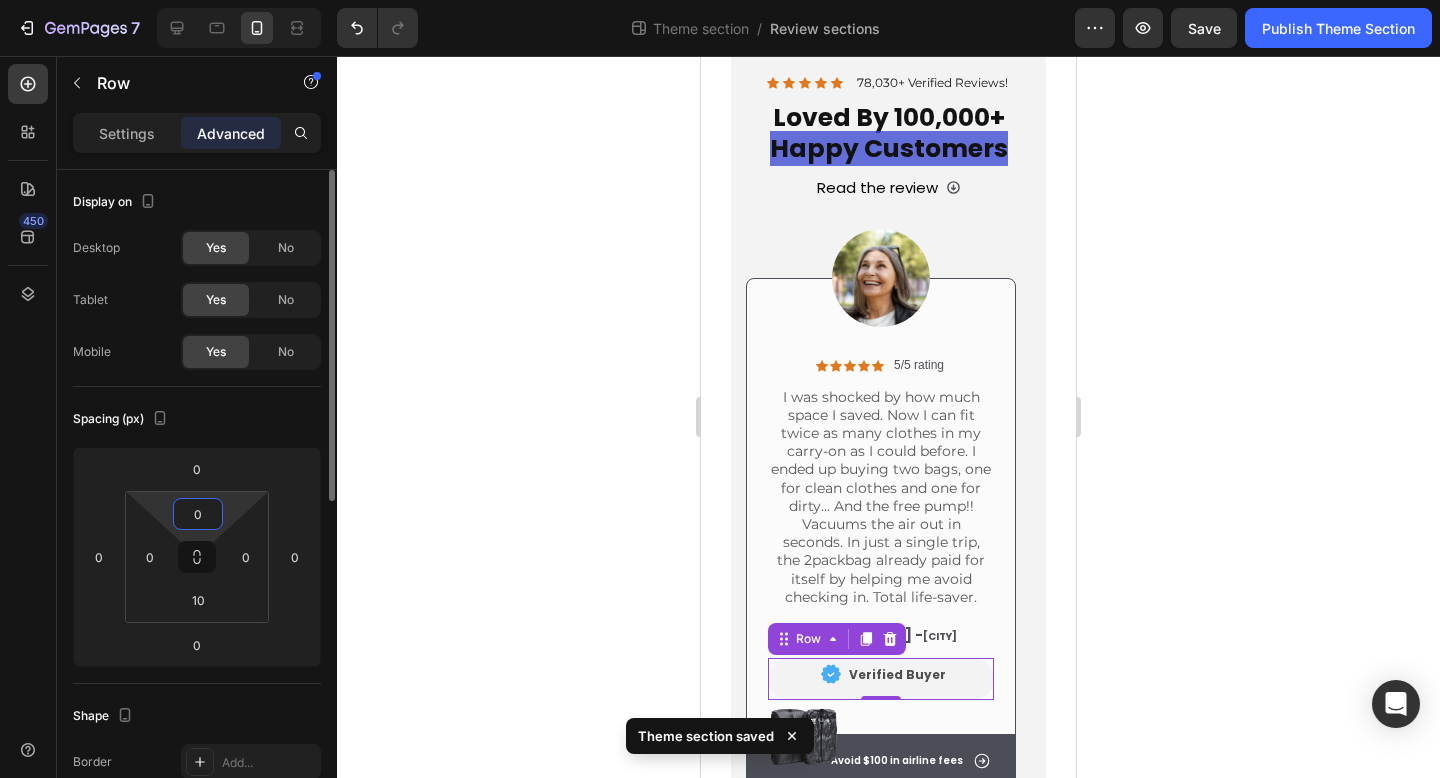 click on "0" at bounding box center (198, 514) 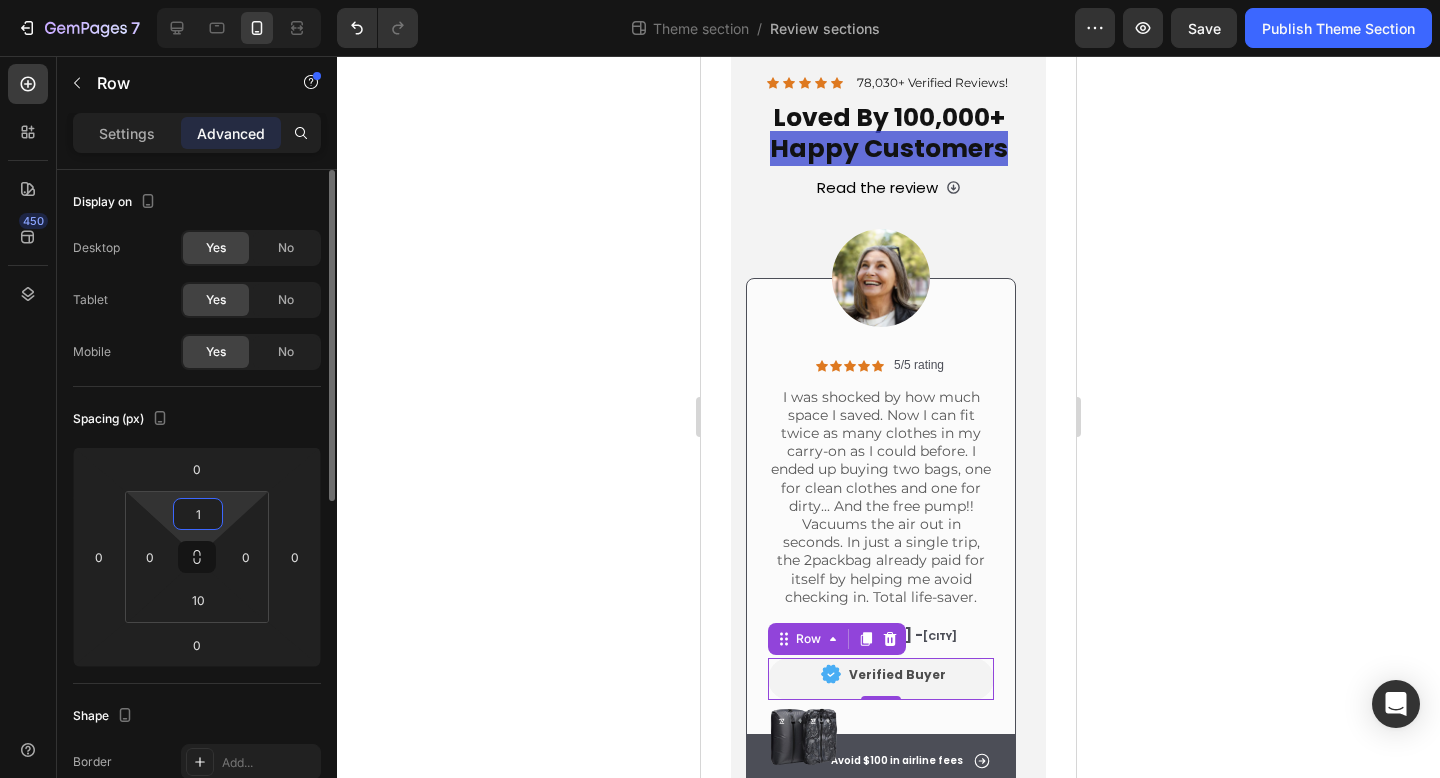 type on "10" 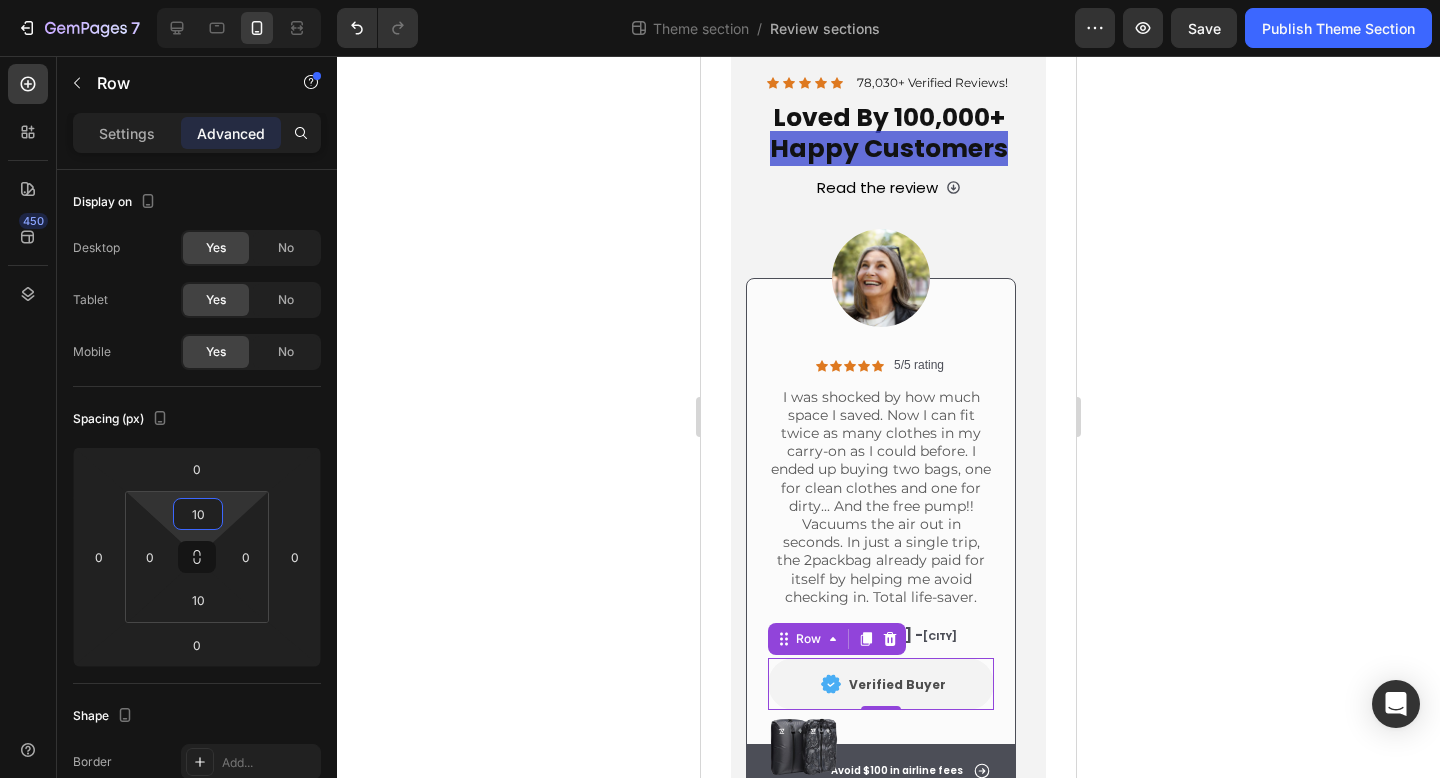 click 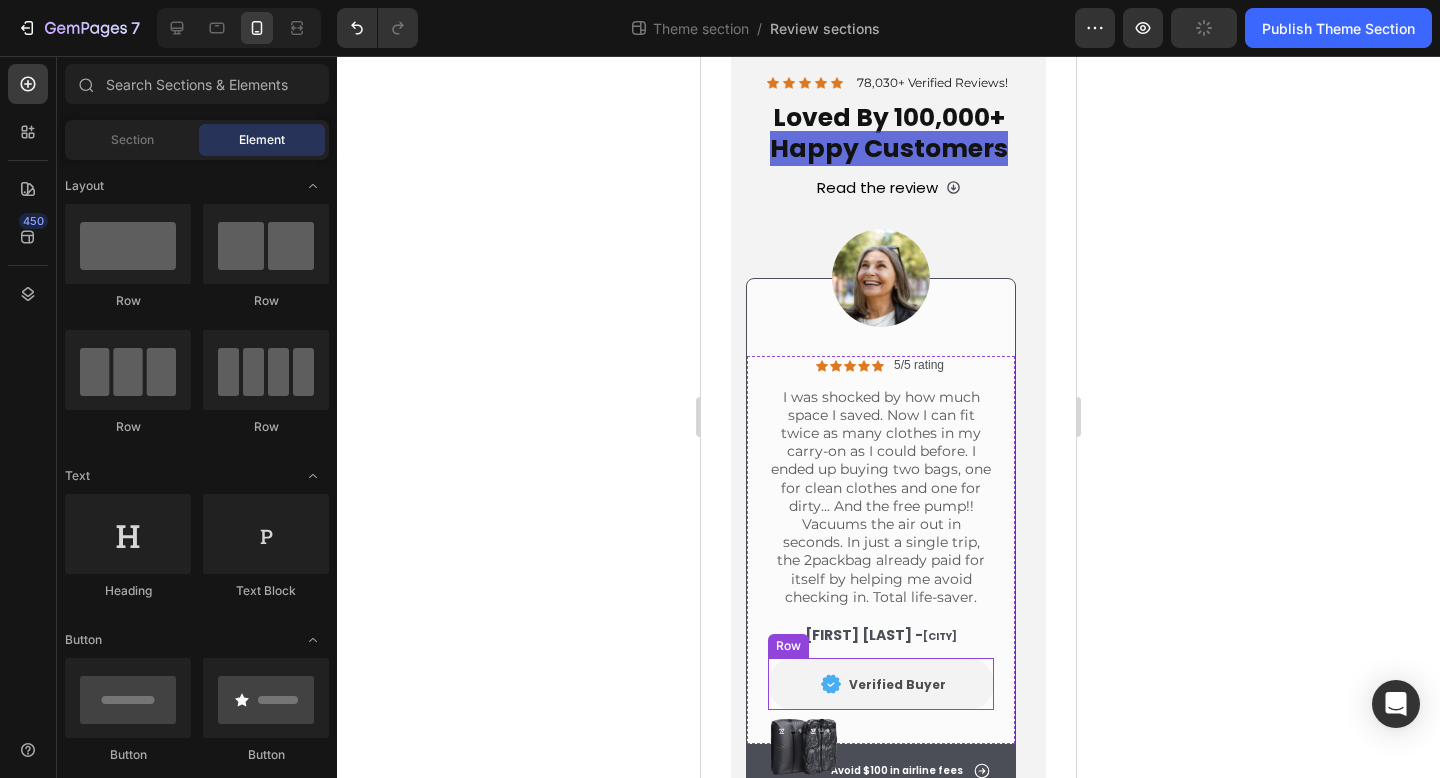 click on "Image Verified Buyer Text Block Row" at bounding box center [881, 684] 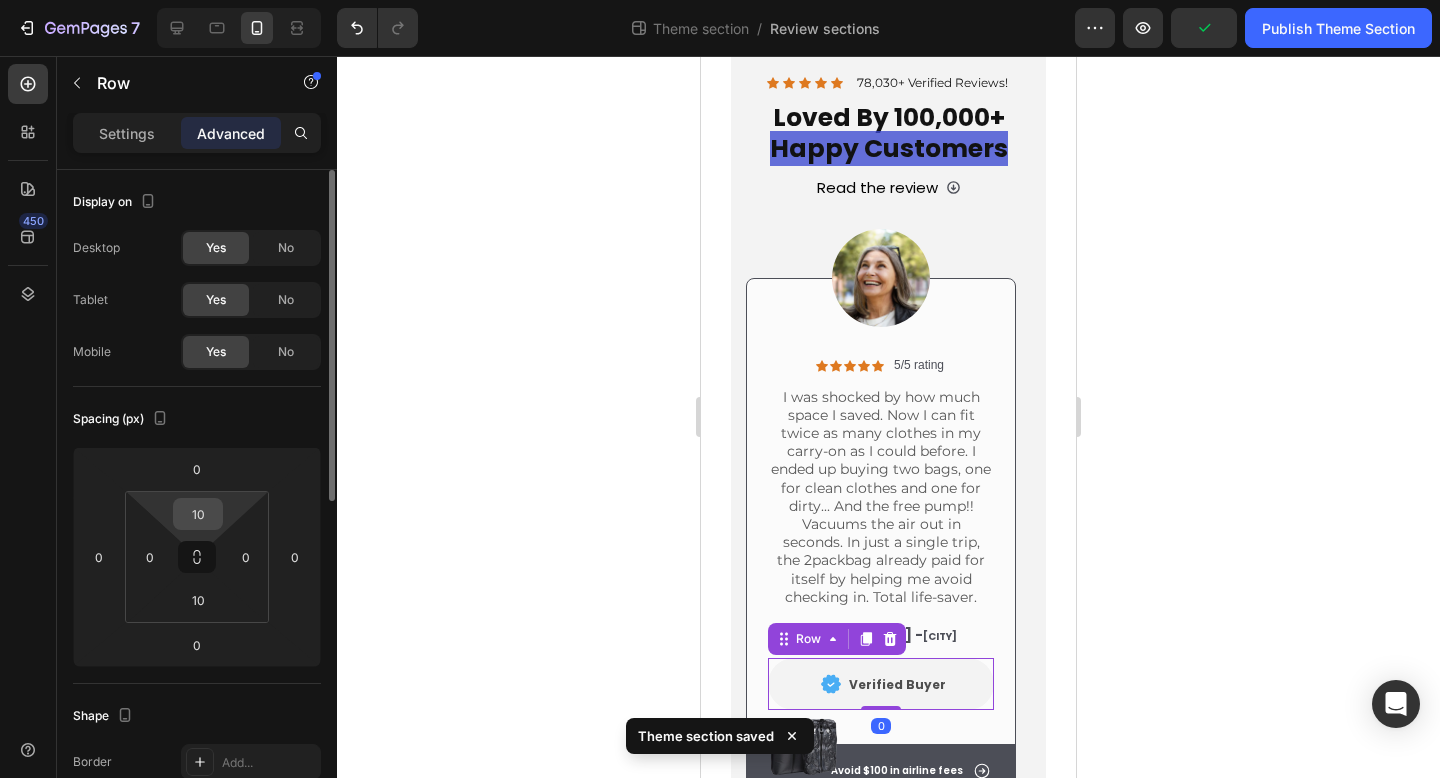 click on "10" at bounding box center [198, 514] 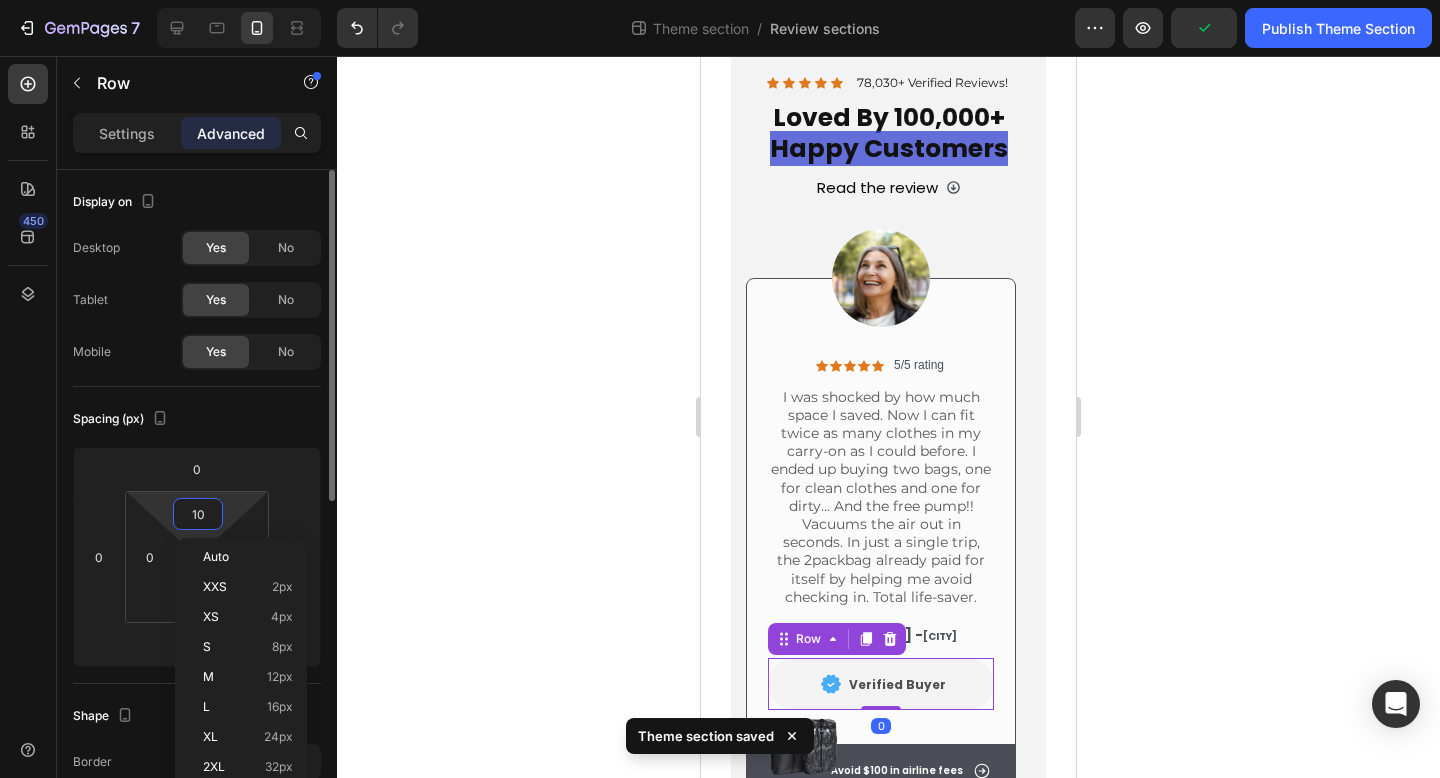 click on "10" at bounding box center (198, 514) 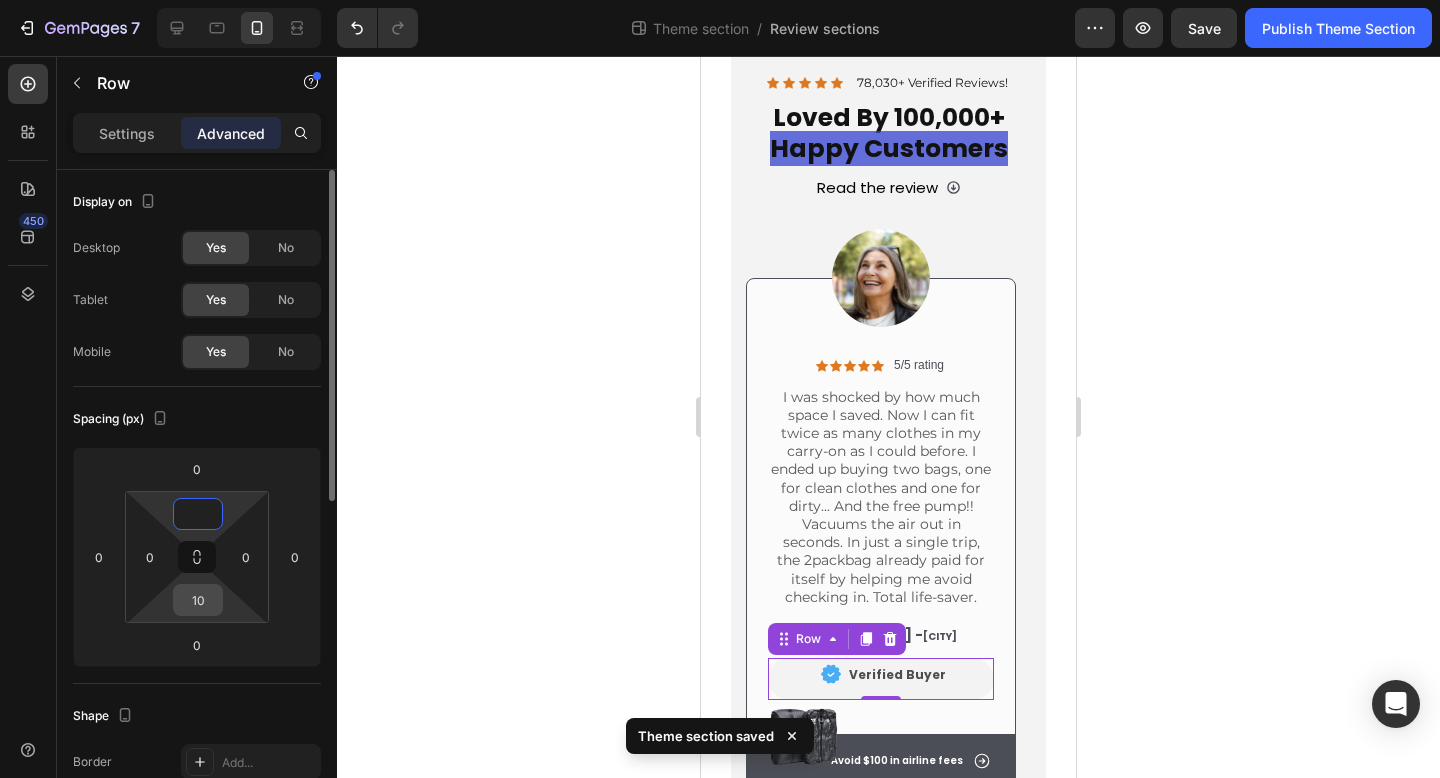 type on "0" 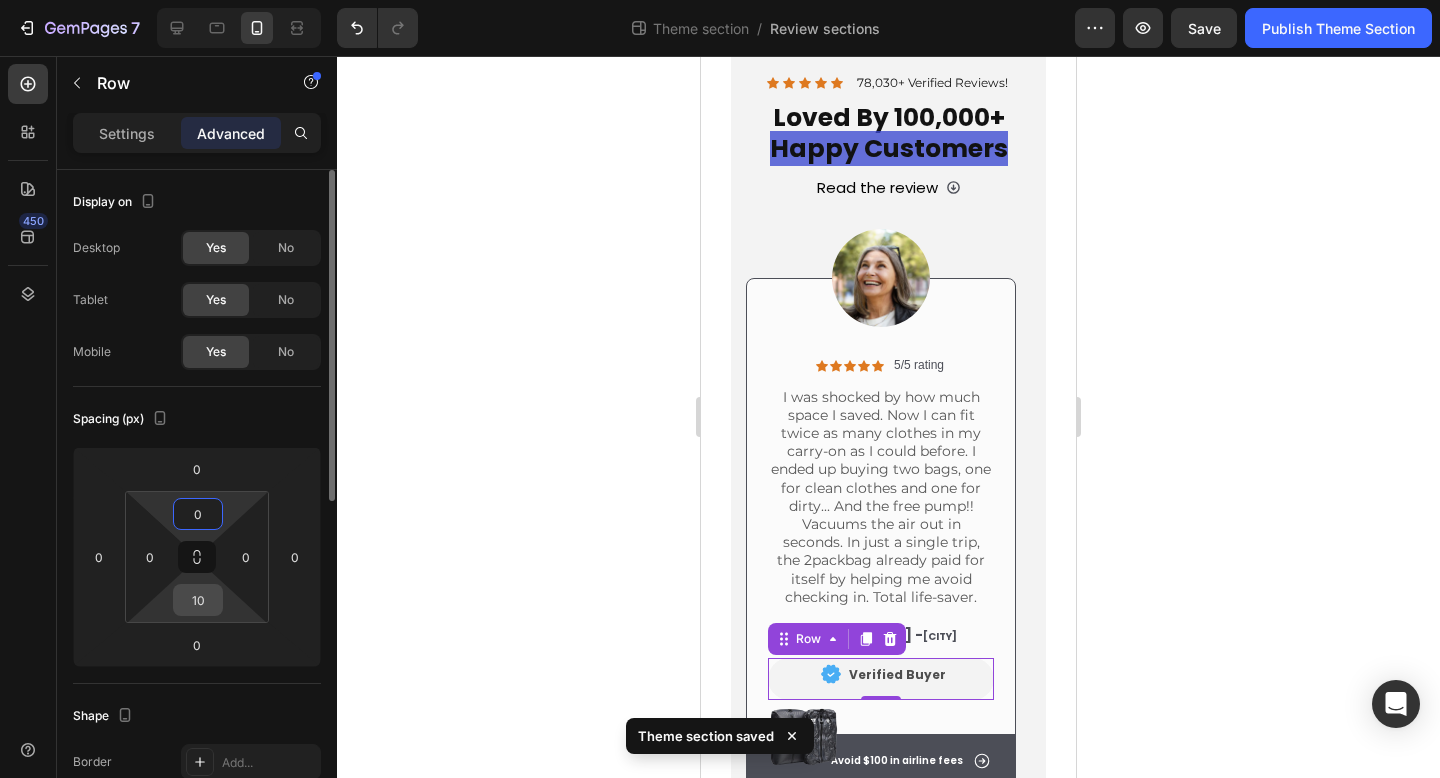 click on "10" at bounding box center (198, 600) 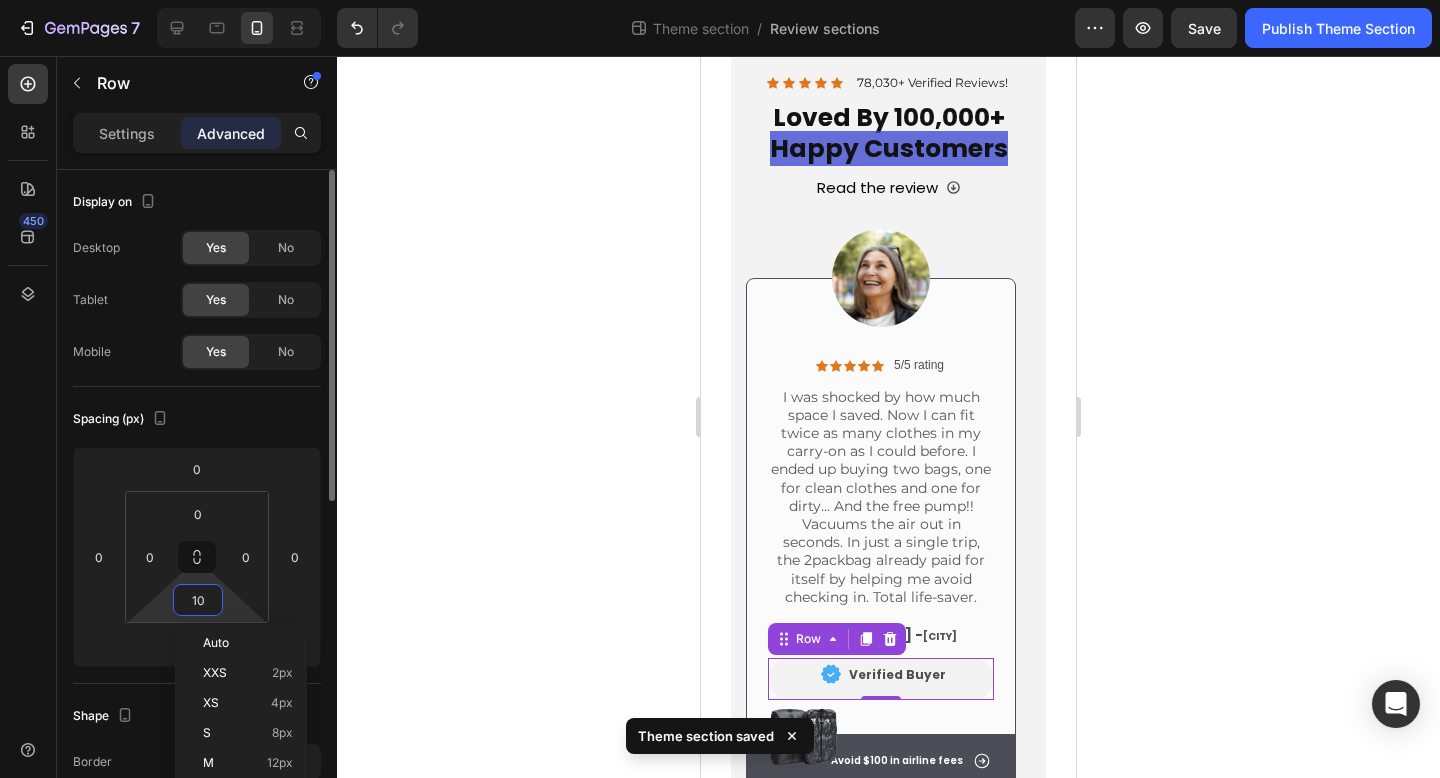 click on "10" at bounding box center (198, 600) 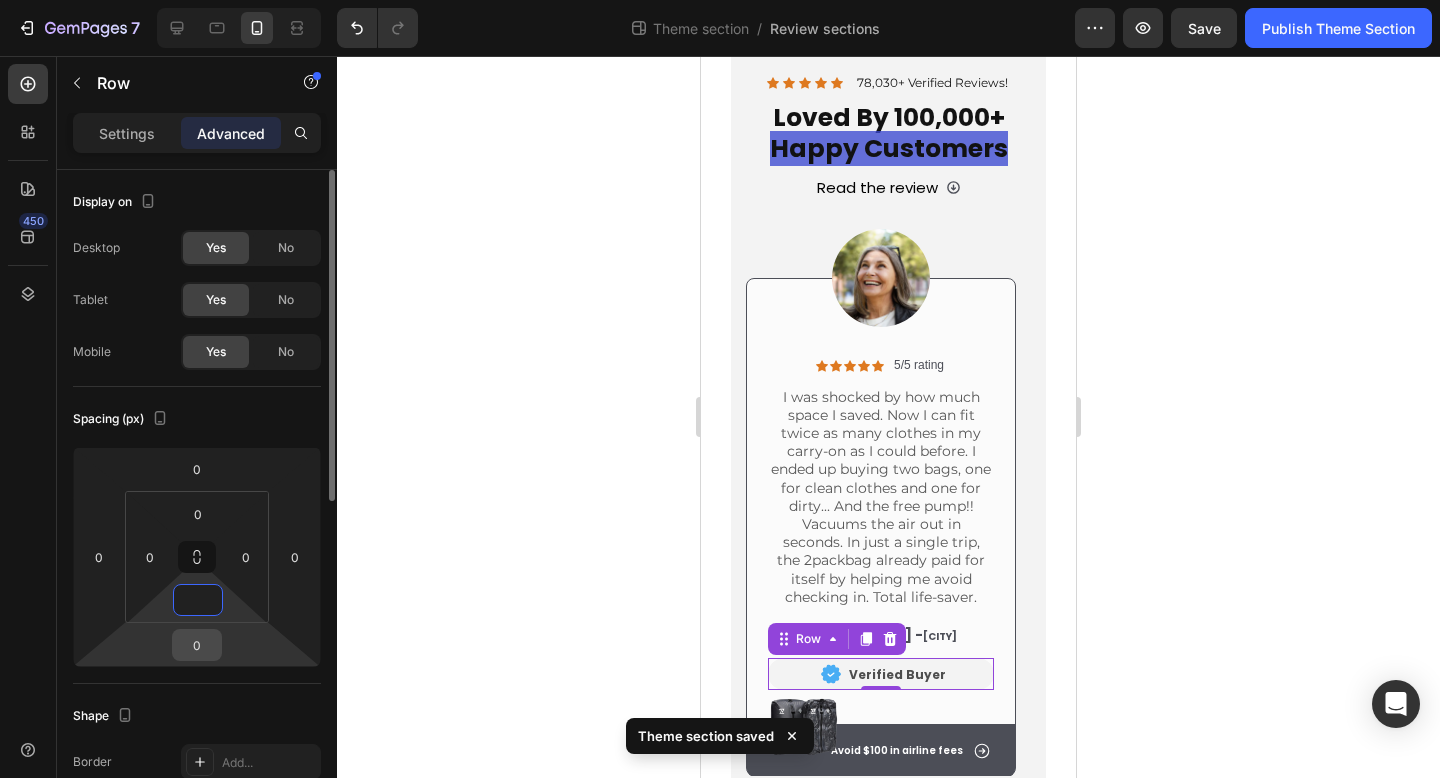 type on "0" 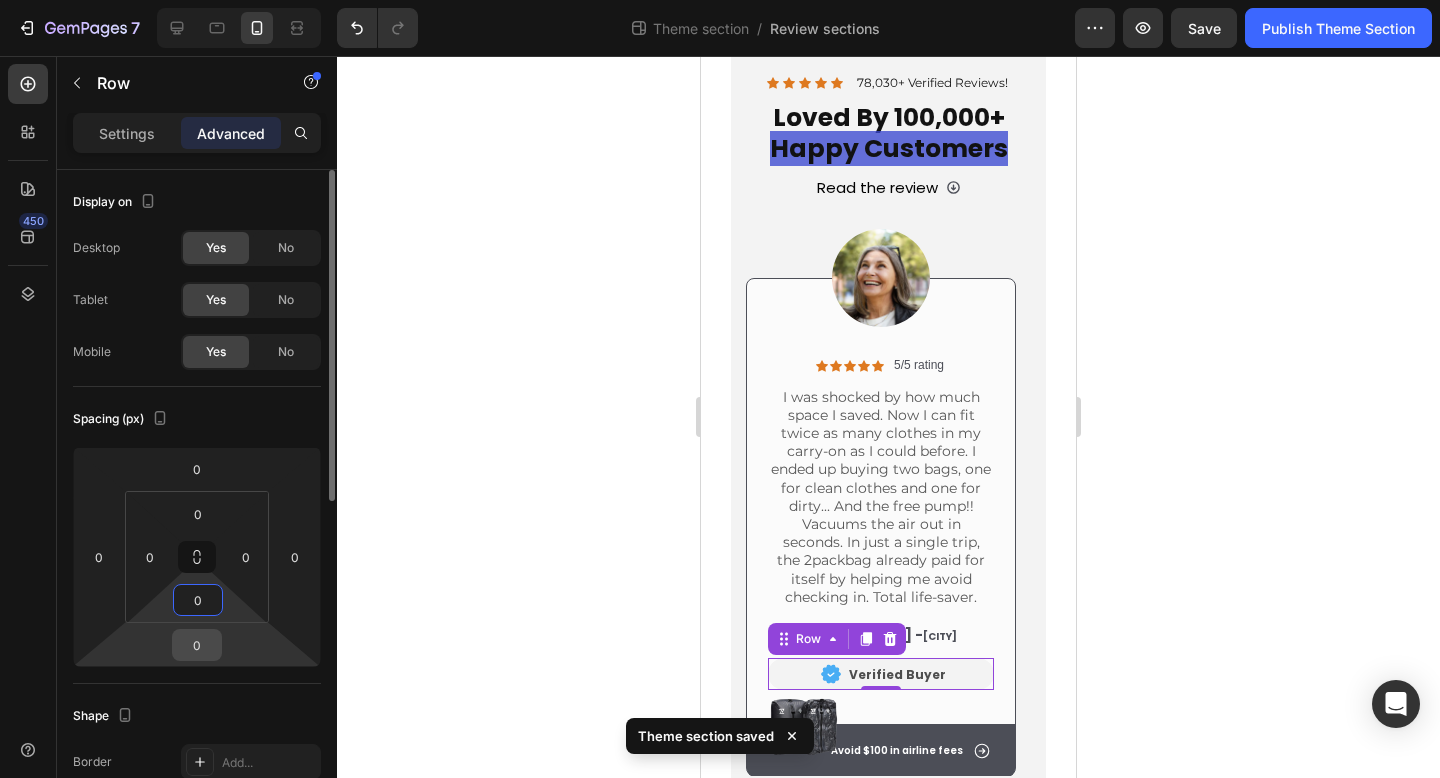 click on "0" at bounding box center [197, 645] 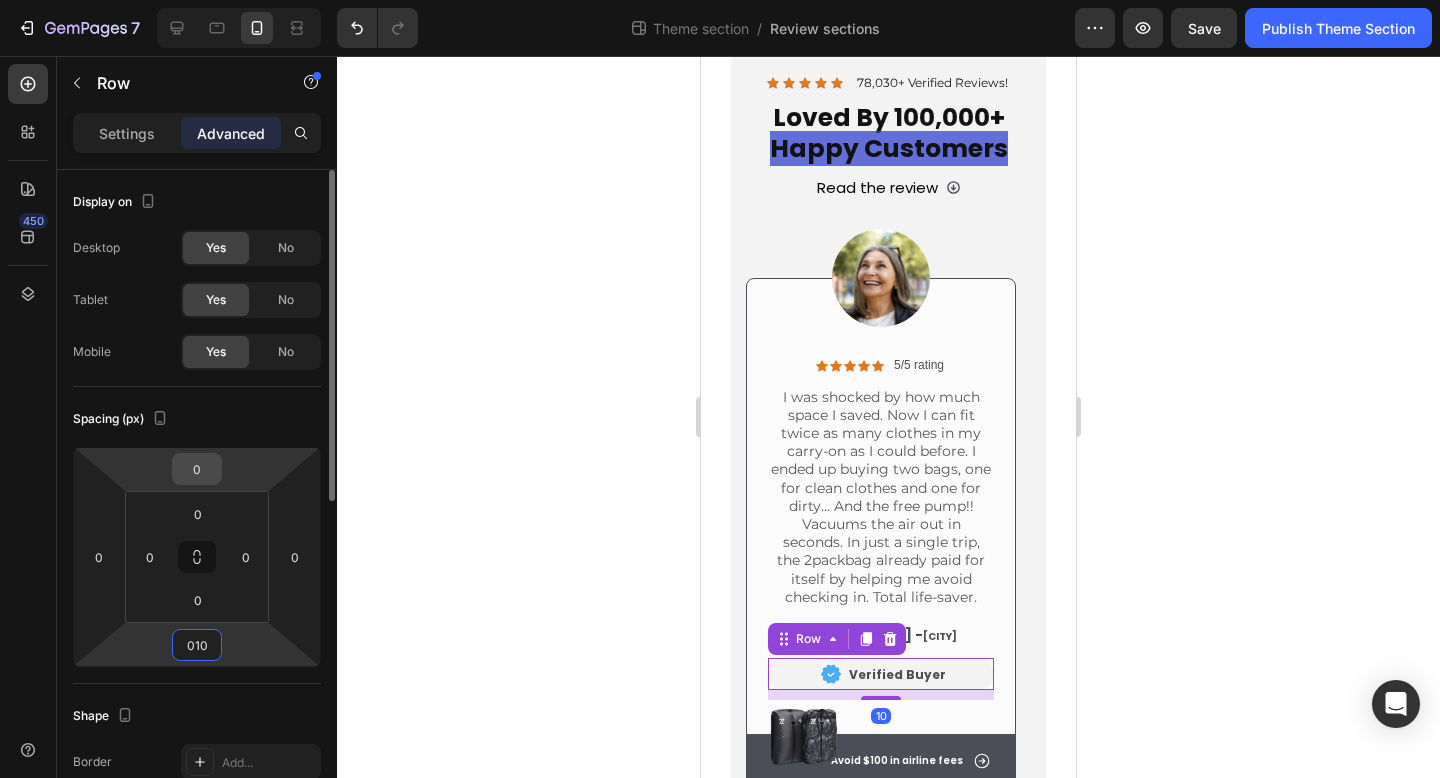 type on "10" 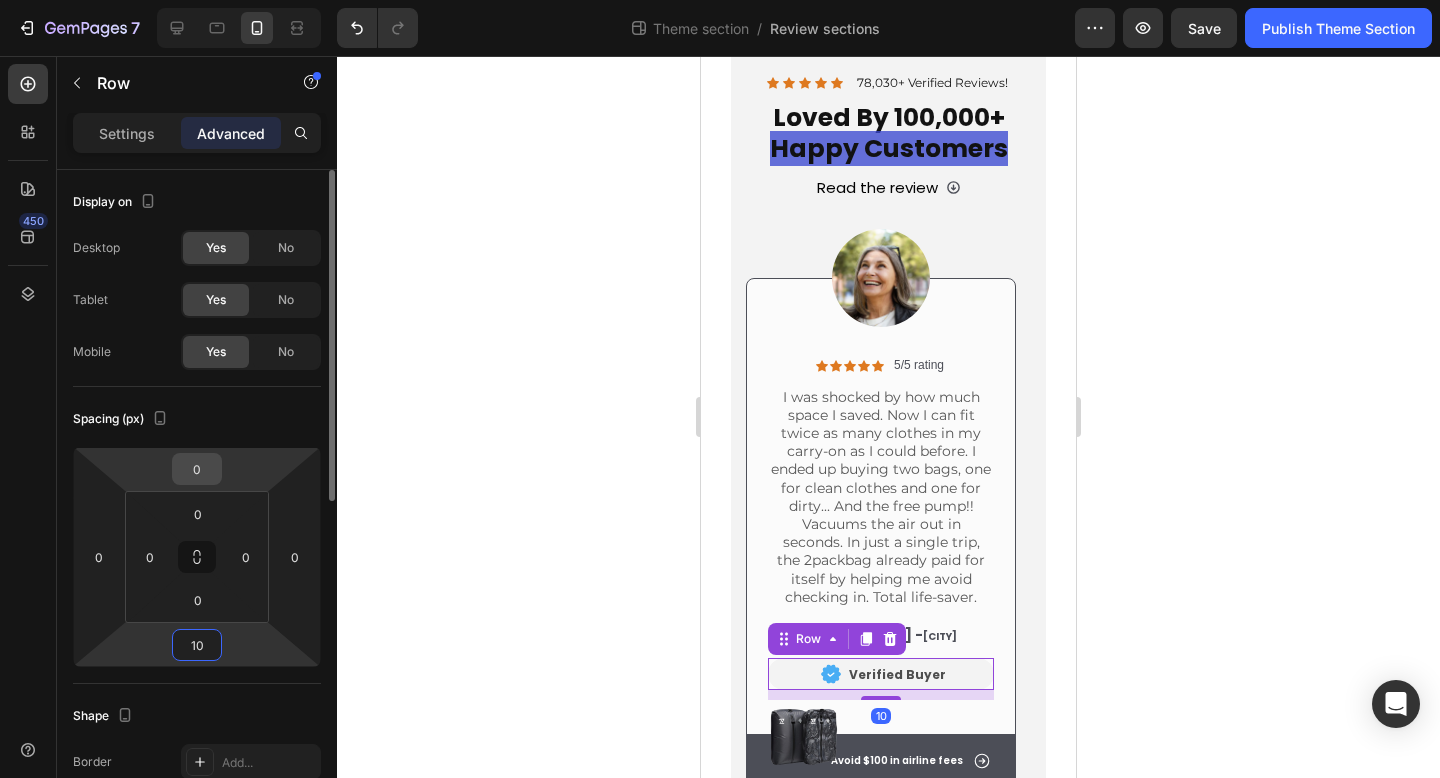 click on "0" at bounding box center [197, 469] 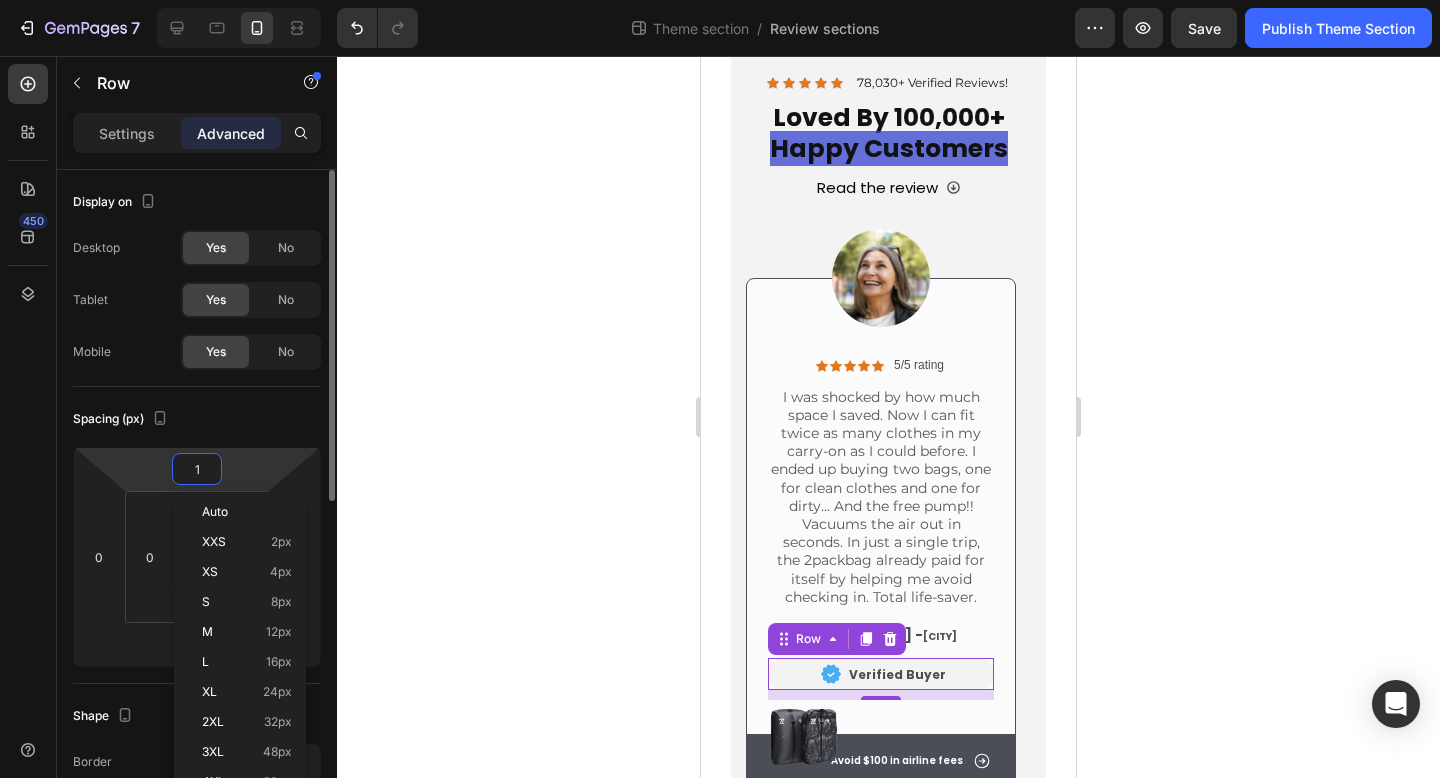 type on "10" 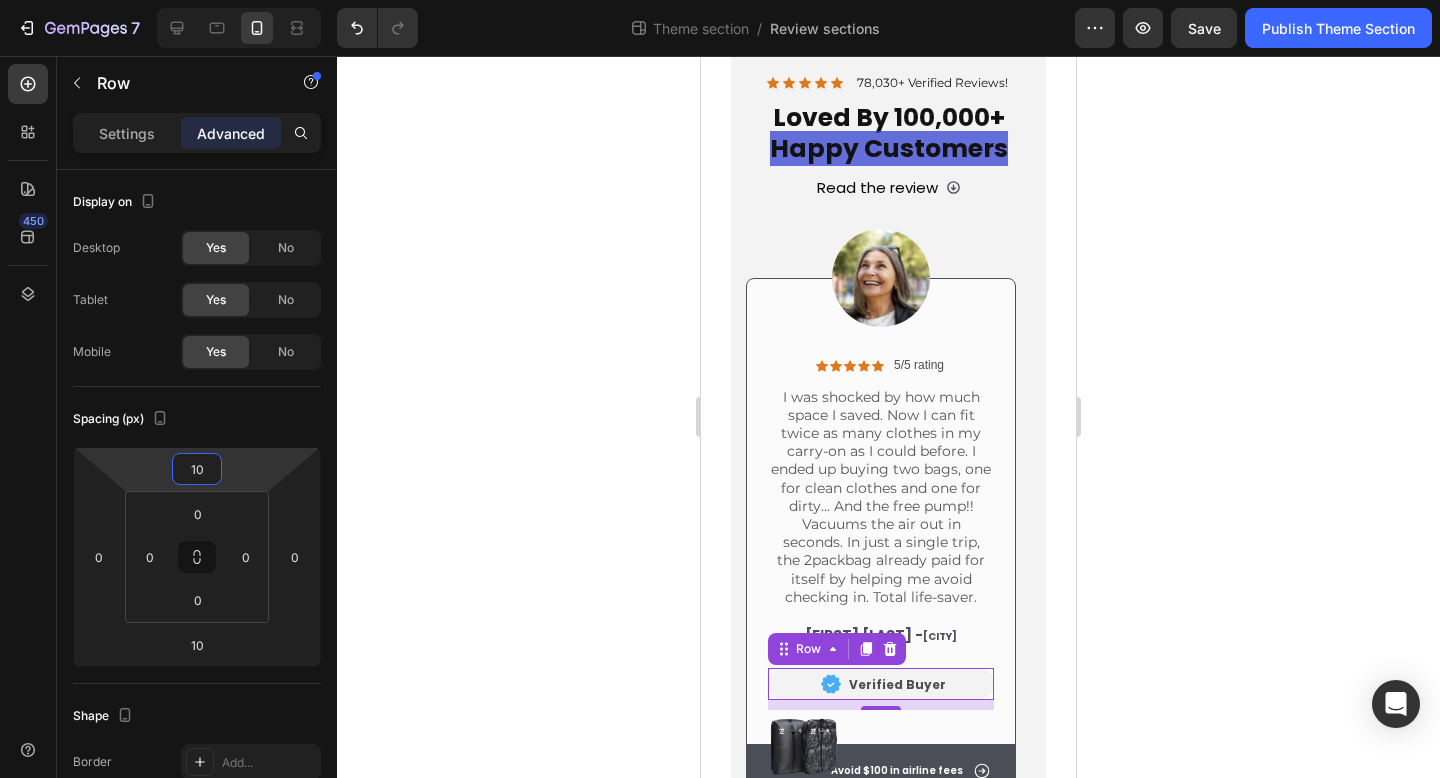 click 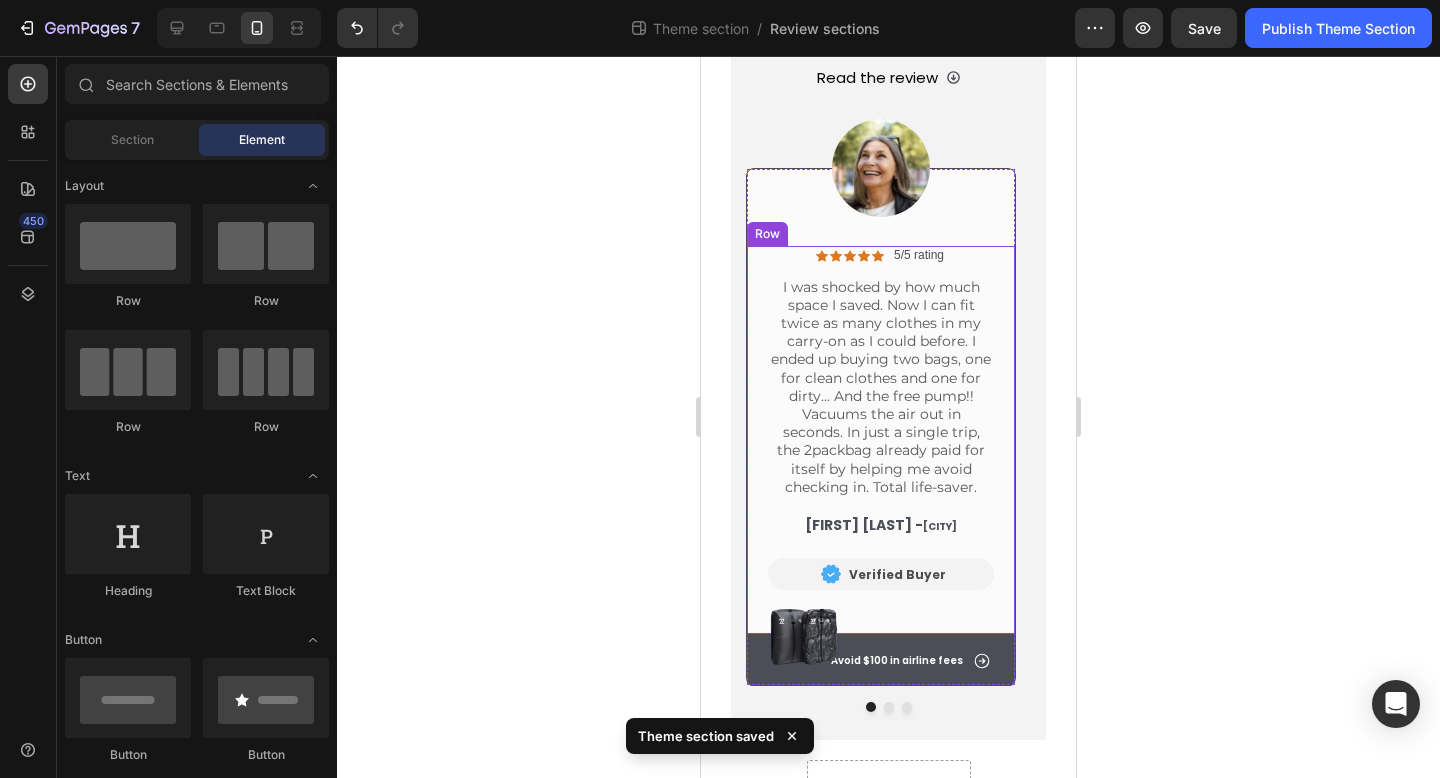 scroll, scrollTop: 276, scrollLeft: 0, axis: vertical 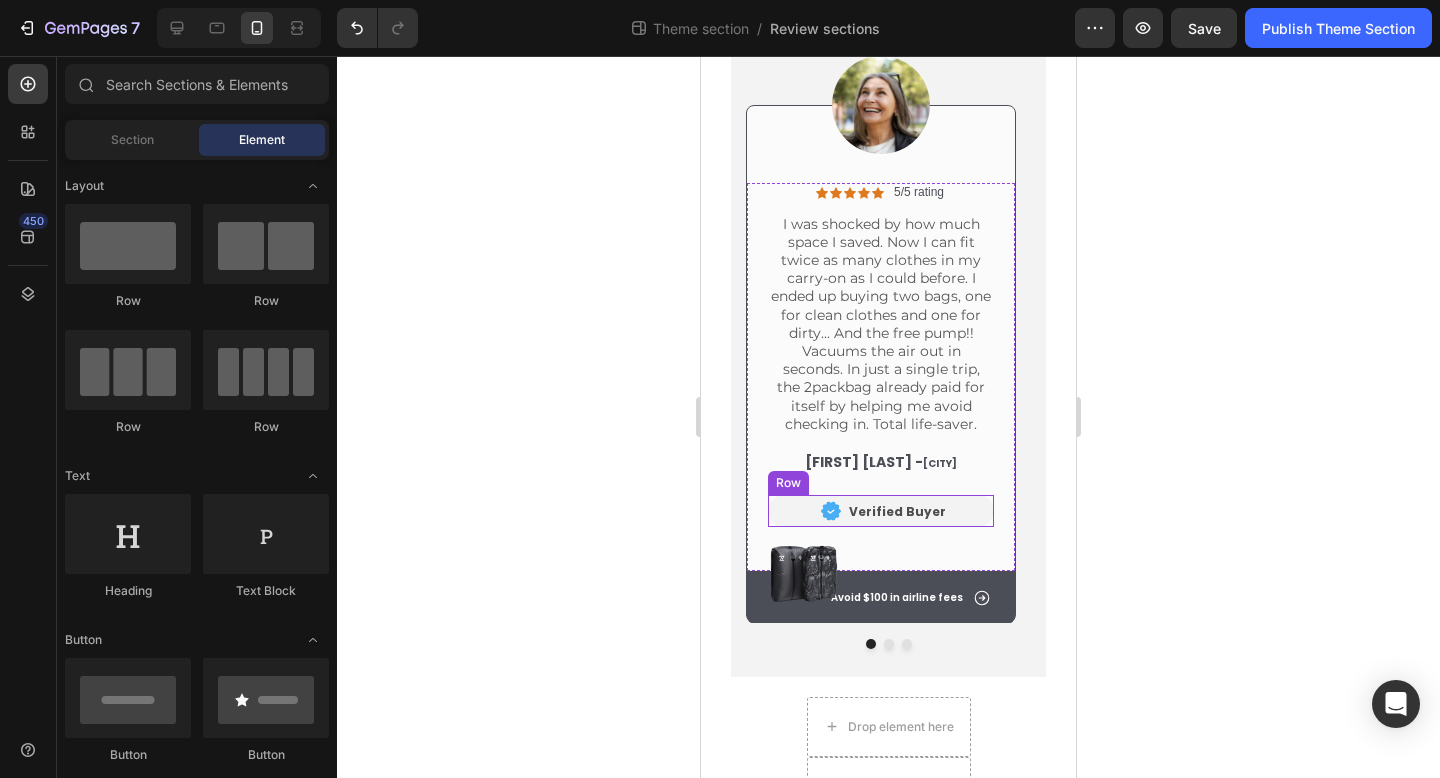 click on "Image Verified Buyer Text Block Row" at bounding box center [881, 511] 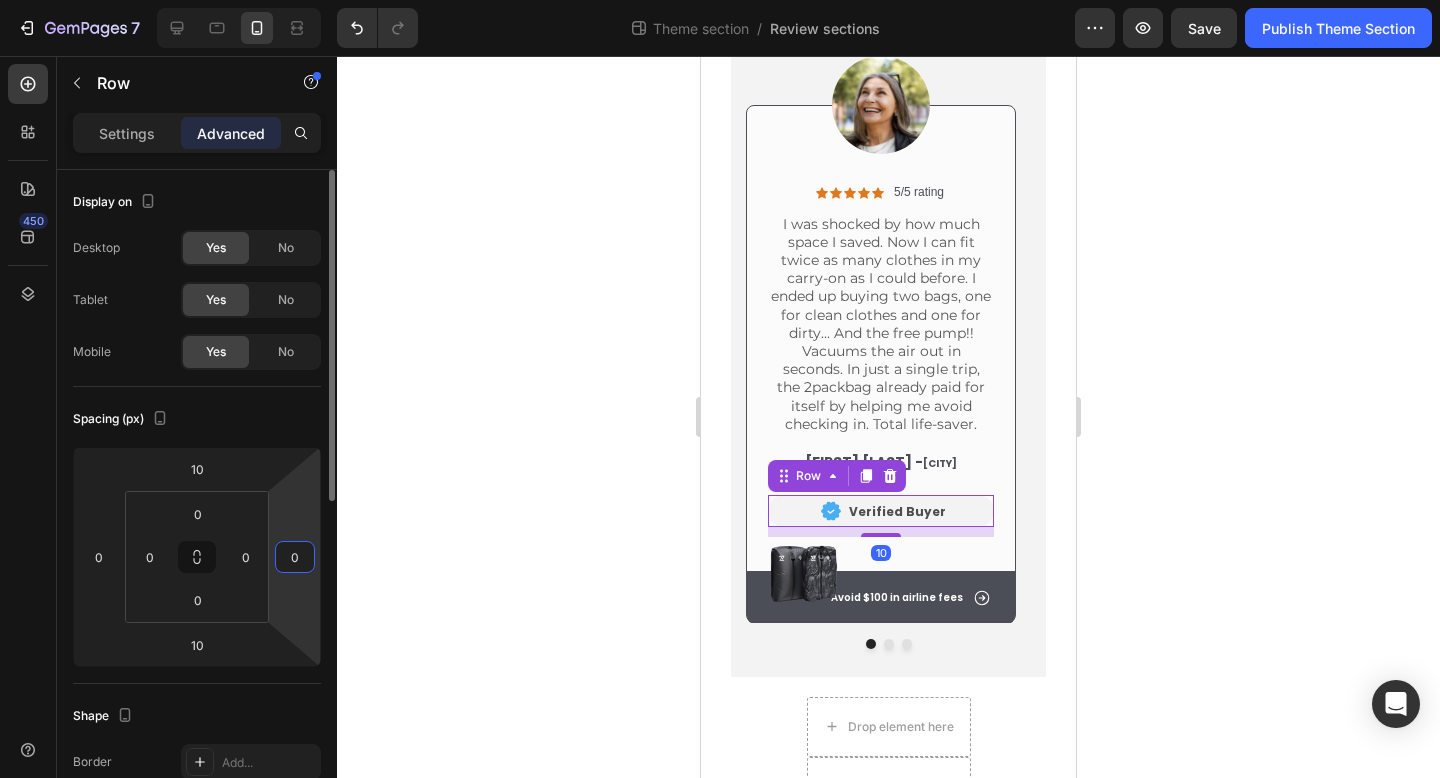 click on "0" at bounding box center (295, 557) 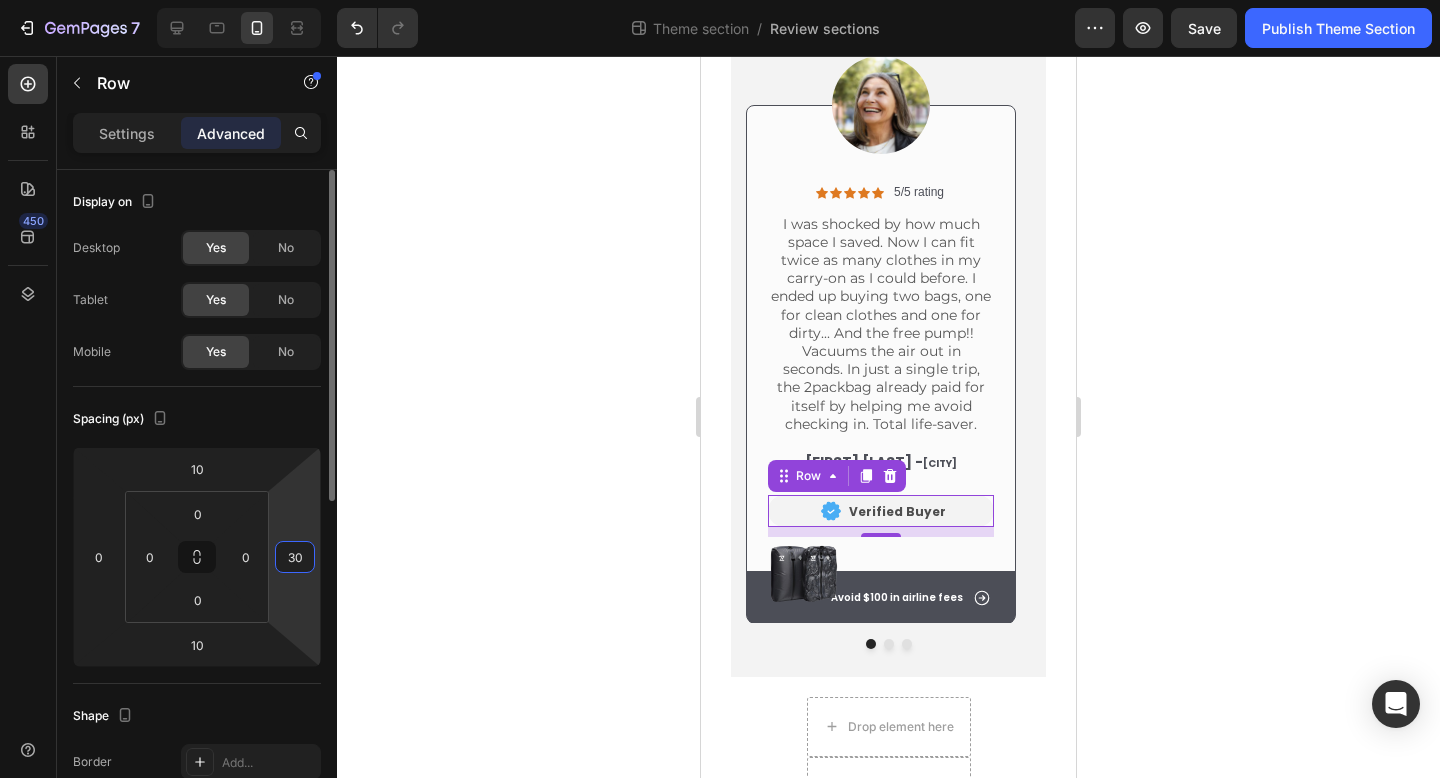 type on "3" 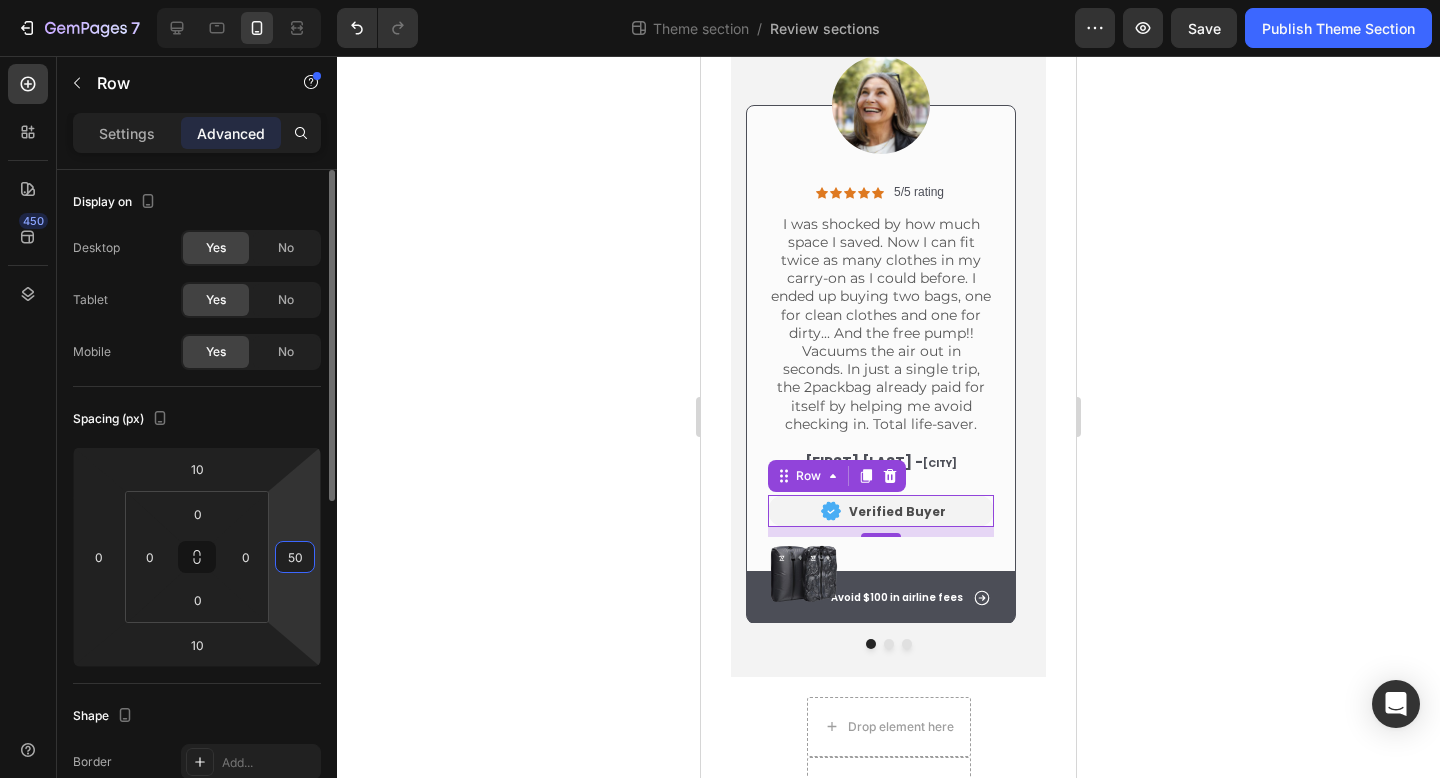 type on "5" 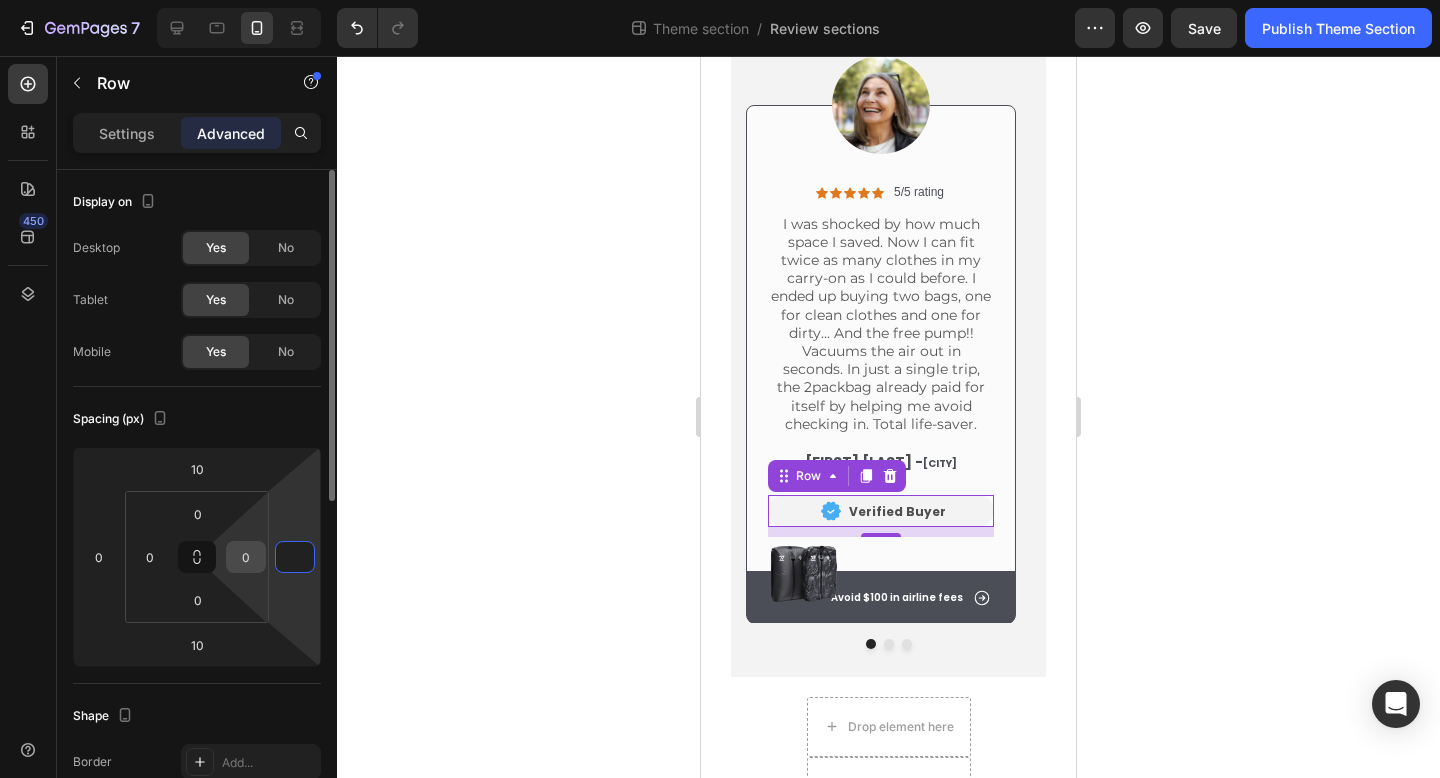 click on "450 Sections(18) Elements(81) Section Element Hero Section Product Detail Brands Trusted Badges Guarantee Product Breakdown How to use Testimonials Compare Bundle FAQs Social Proof Brand Story Product List Collection Blog List Contact Sticky Add to Cart Custom Footer Browse Library 450 Layout
Row
Row
Row
Row Text
Heading
Text Block Button
Button
Button Media
Image
Image" at bounding box center [720, 0] 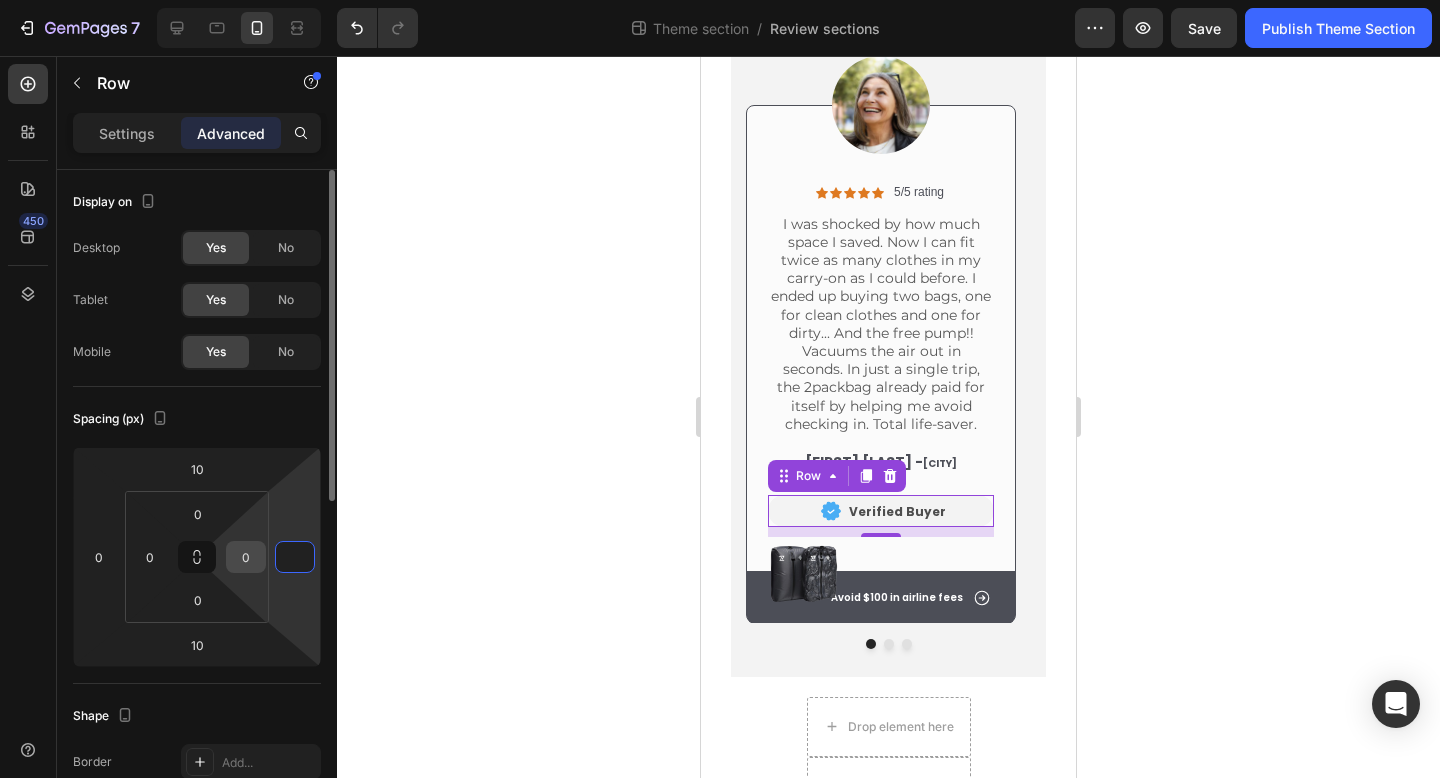 type on "0" 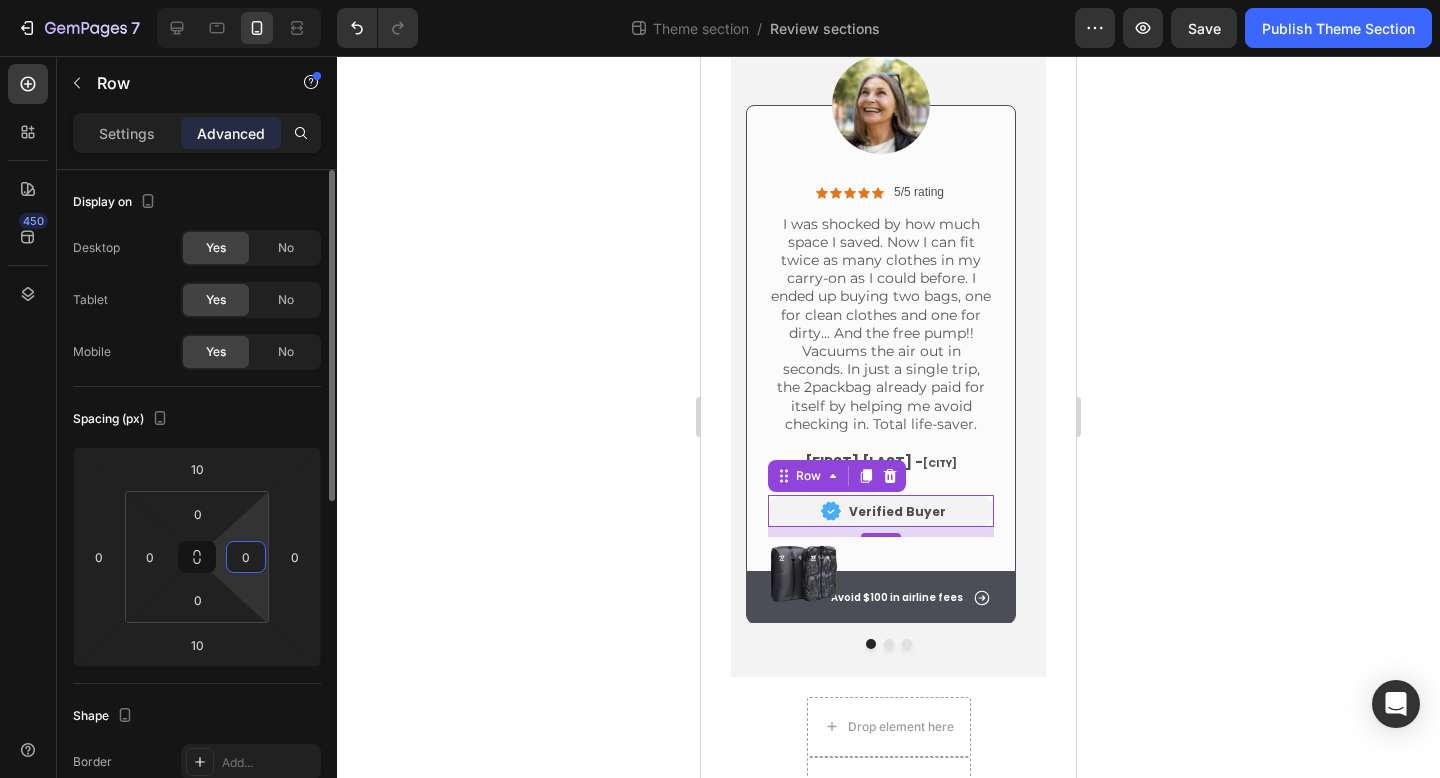 click on "0" at bounding box center [246, 557] 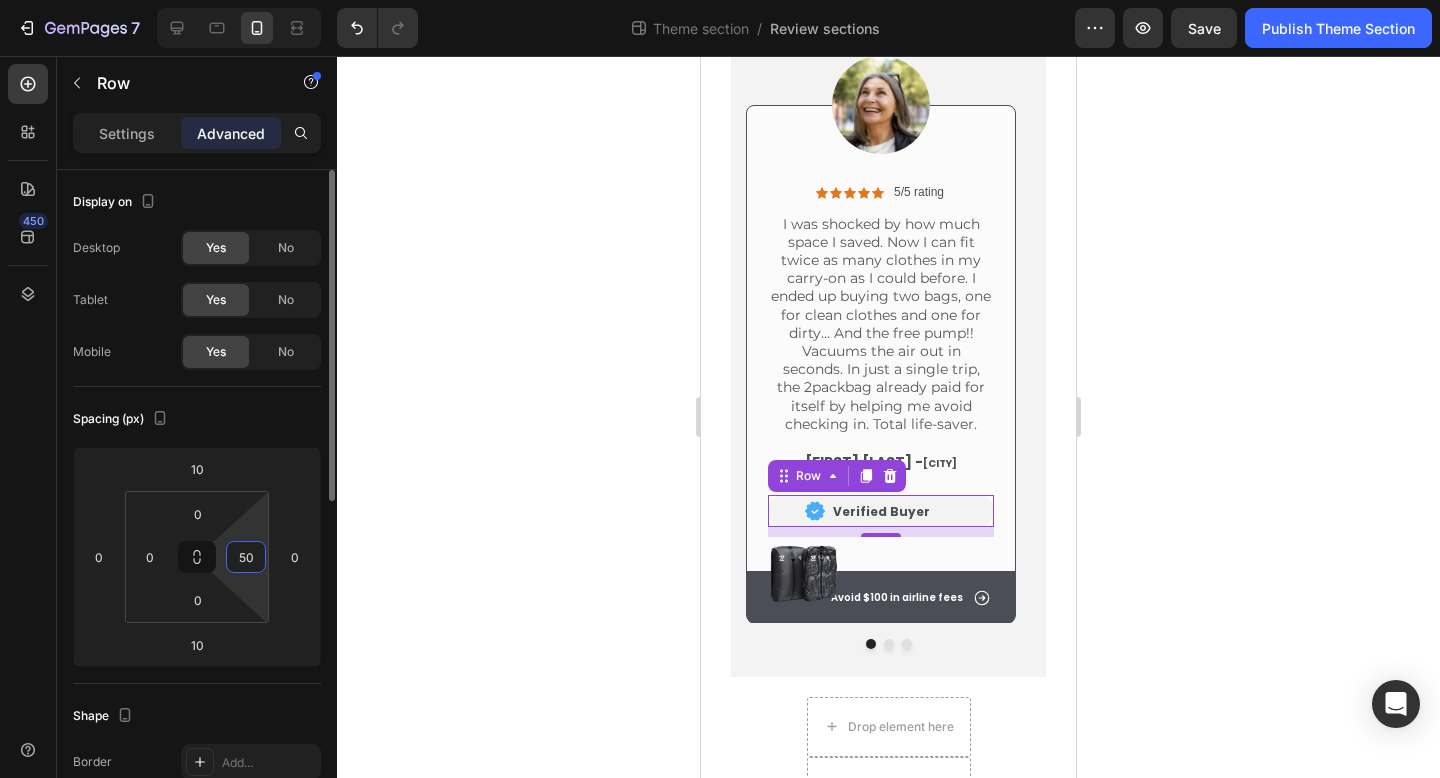 type on "5" 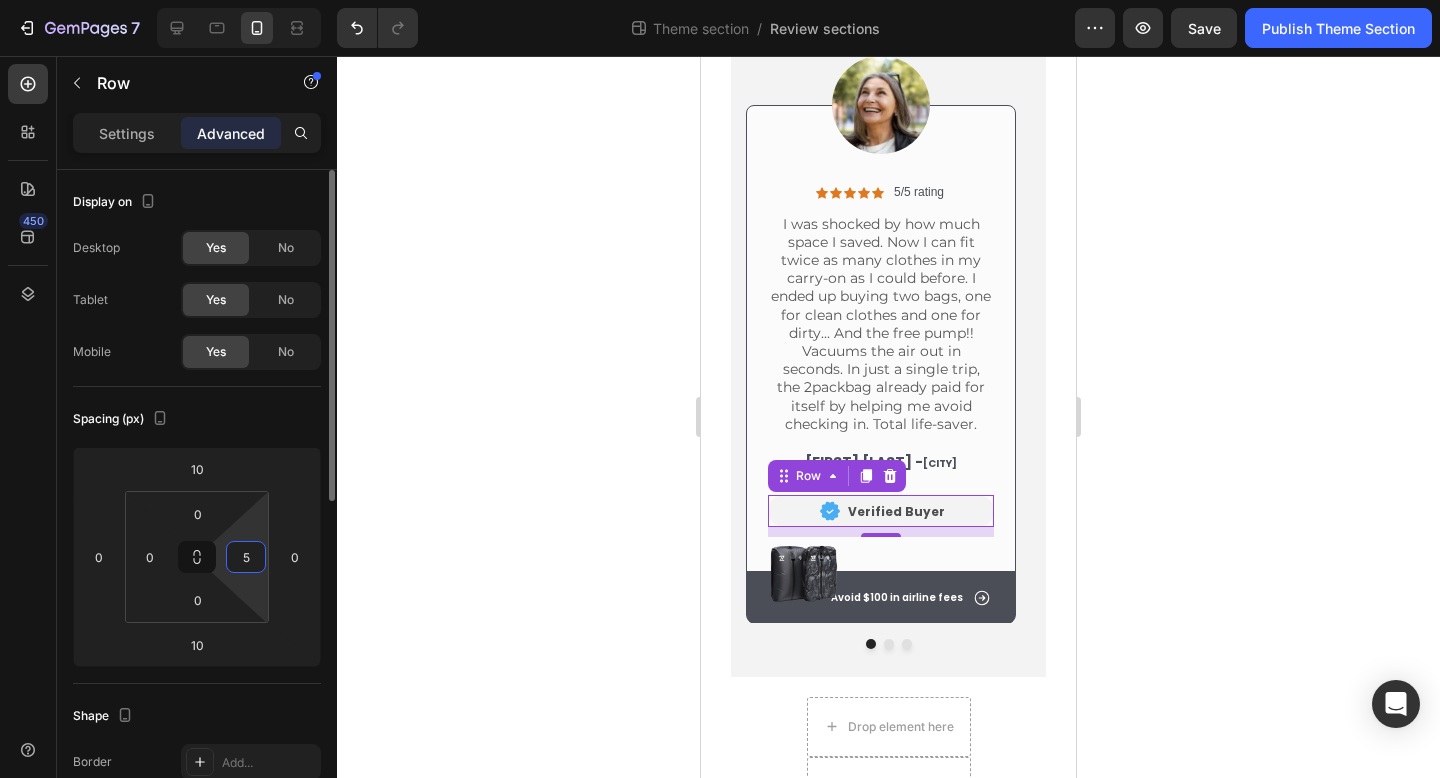 type 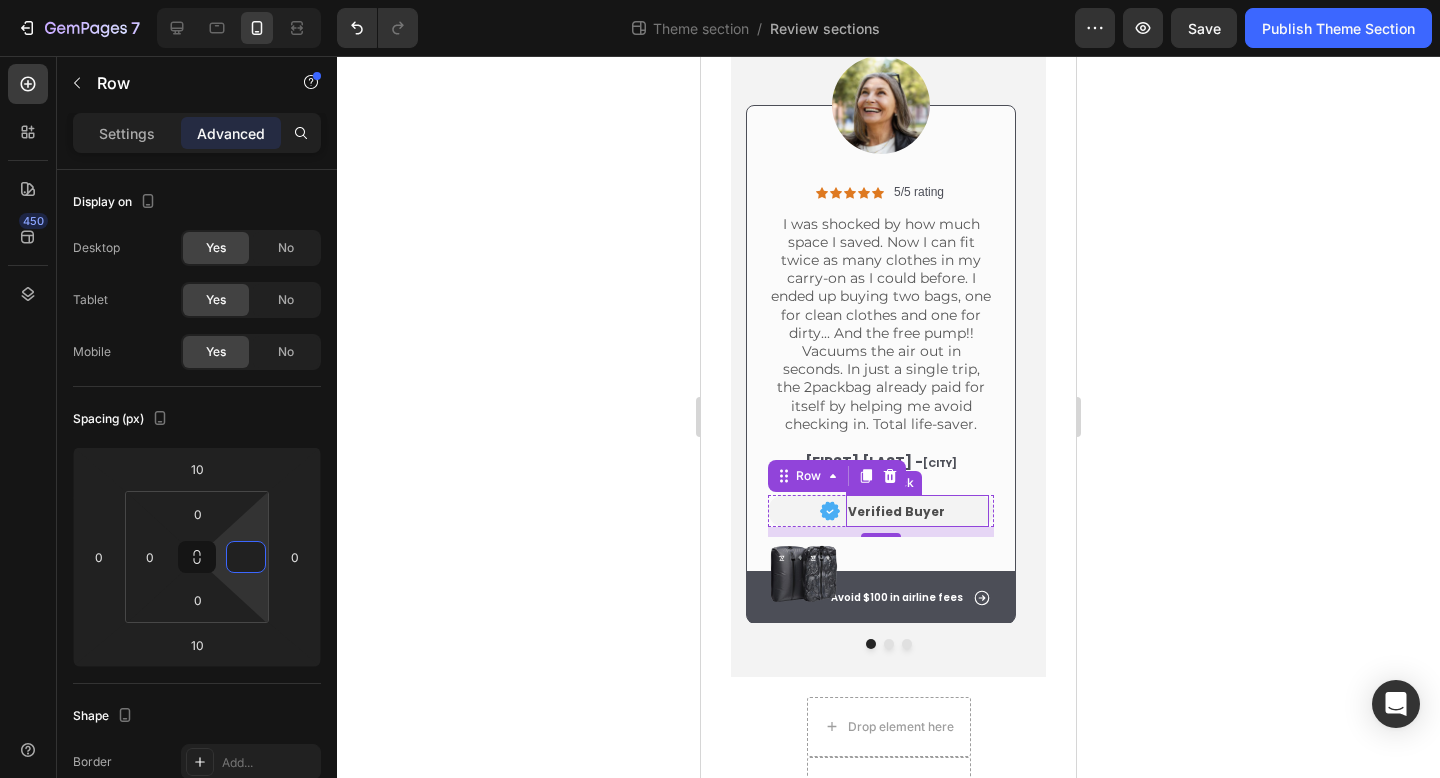 click on "Verified Buyer" at bounding box center (917, 511) 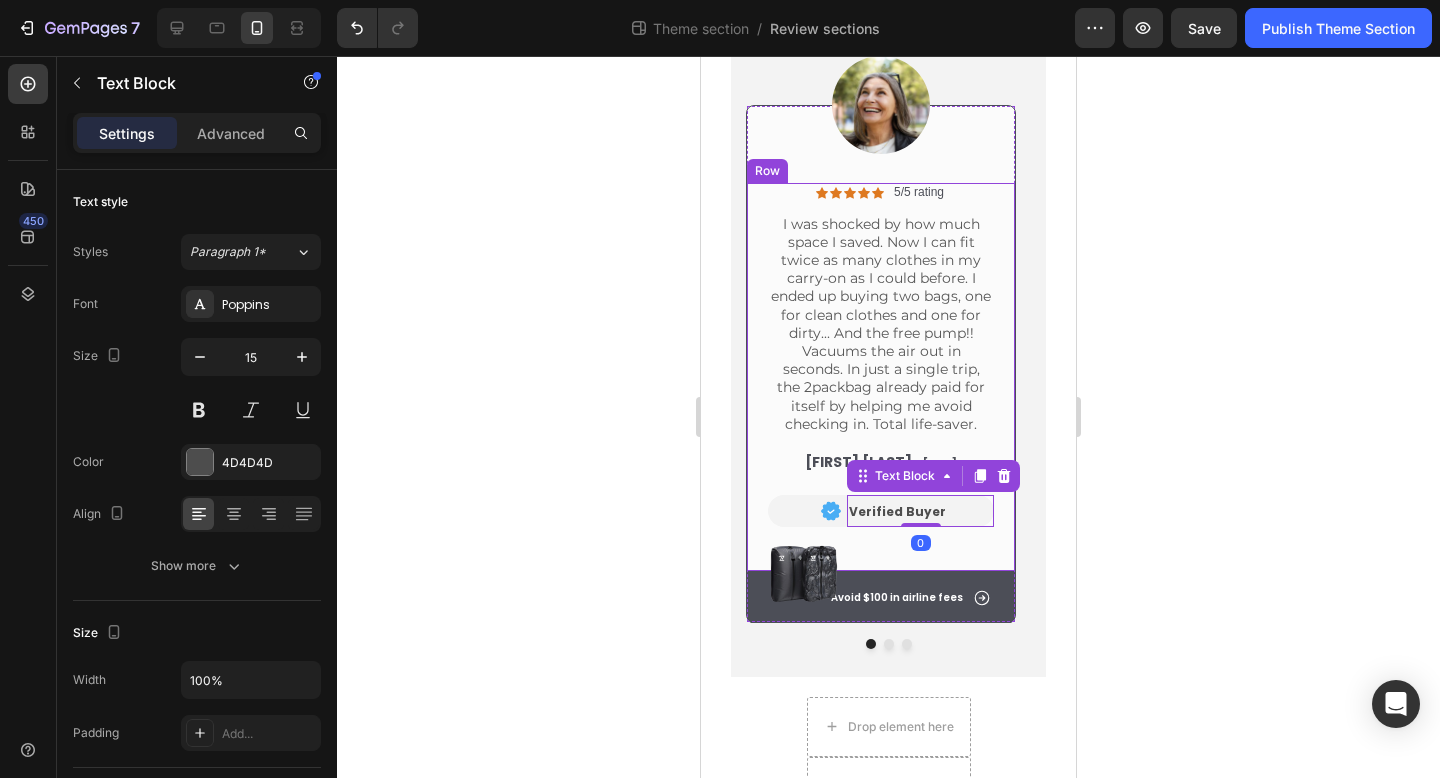 click on "Icon Icon Icon Icon Icon Icon List 5/5 rating Text Block Row I was shocked by how much space I saved. Now I can fit twice as many clothes in my carry-on as I could before. I ended up buying two bags, one for clean clothes and one for dirty... And the free pump!! Vacuums the air out in seconds. In just a single trip, the 2packbag already paid for itself by helping me avoid checking in. Total life-saver. Text Block Rita Carroll -  San Francisco Text Block Image Verified Buyer  Text Block   0 Row Image Row Row" at bounding box center (881, 377) 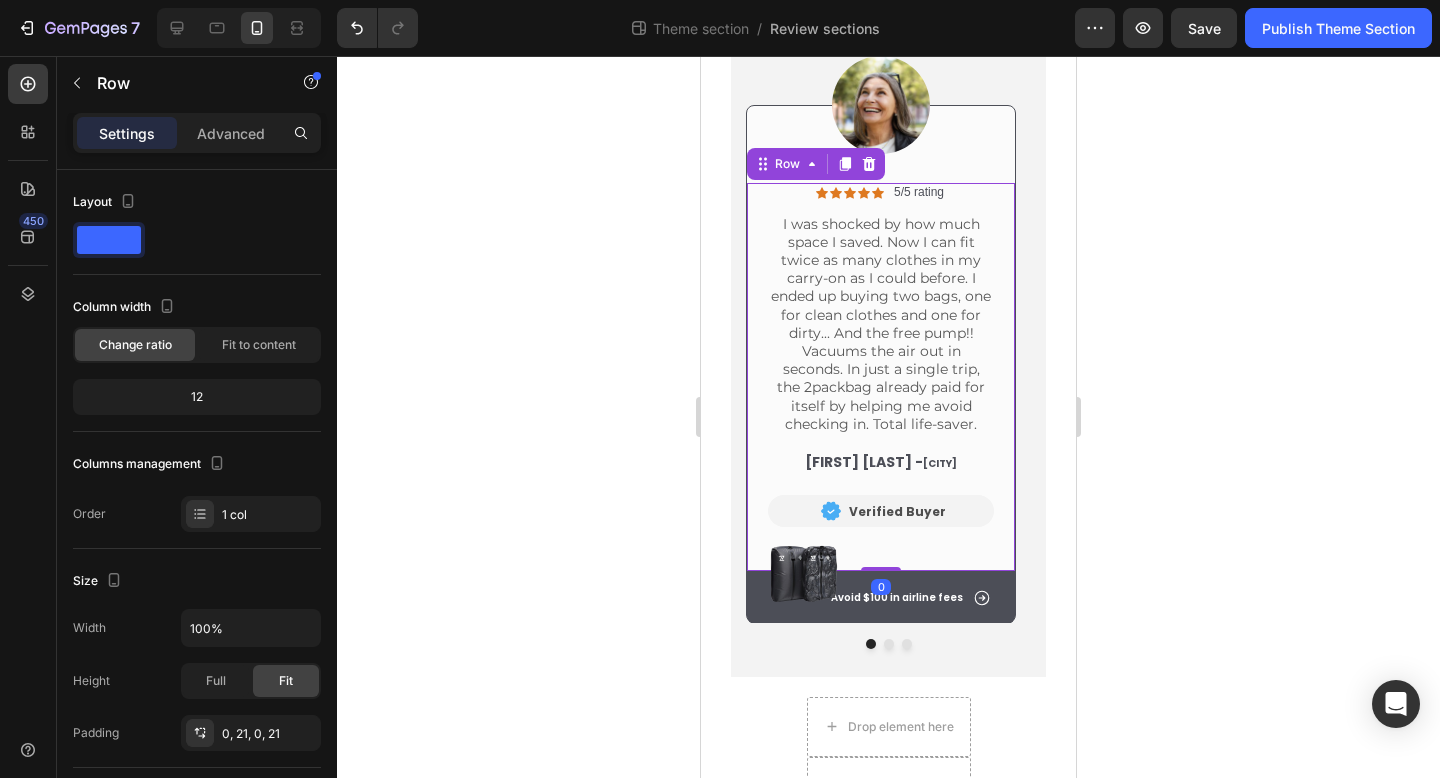 click on "Icon Icon Icon Icon Icon Icon List 5/5 rating Text Block Row I was shocked by how much space I saved. Now I can fit twice as many clothes in my carry-on as I could before. I ended up buying two bags, one for clean clothes and one for dirty... And the free pump!! Vacuums the air out in seconds. In just a single trip, the 2packbag already paid for itself by helping me avoid checking in. Total life-saver. Text Block Rita Carroll -  San Francisco Text Block Image Verified Buyer  Text Block Row Image Row" at bounding box center (881, 377) 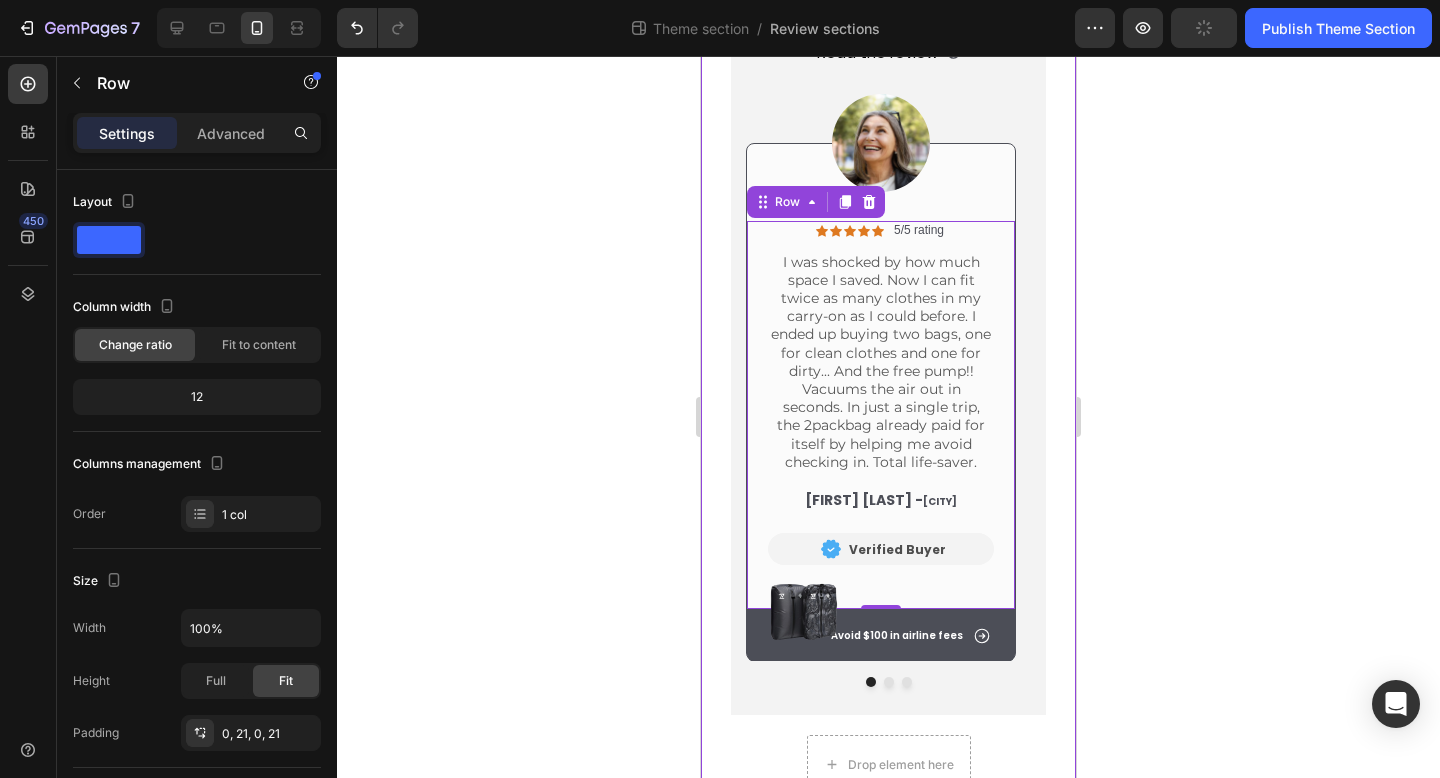 scroll, scrollTop: 347, scrollLeft: 0, axis: vertical 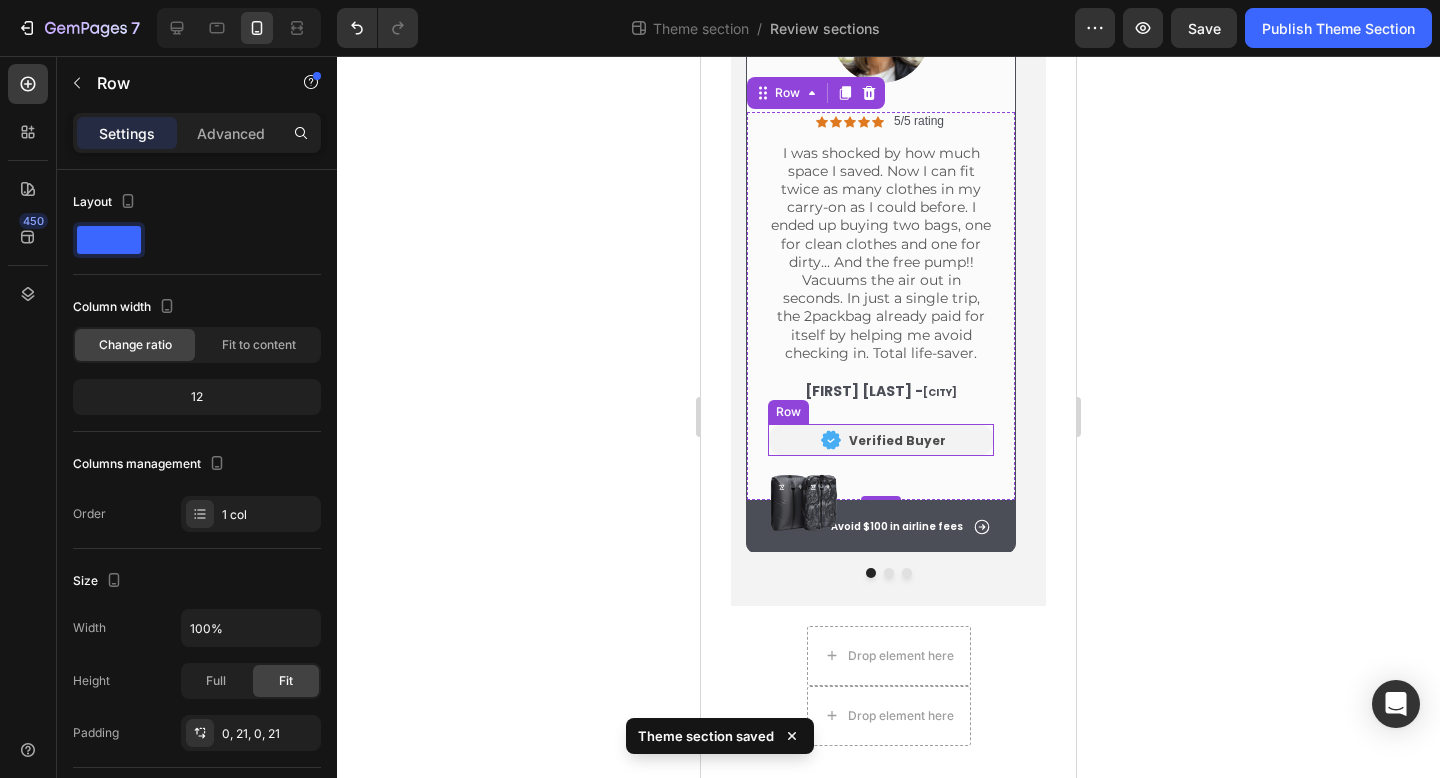 click on "Image" at bounding box center [804, 440] 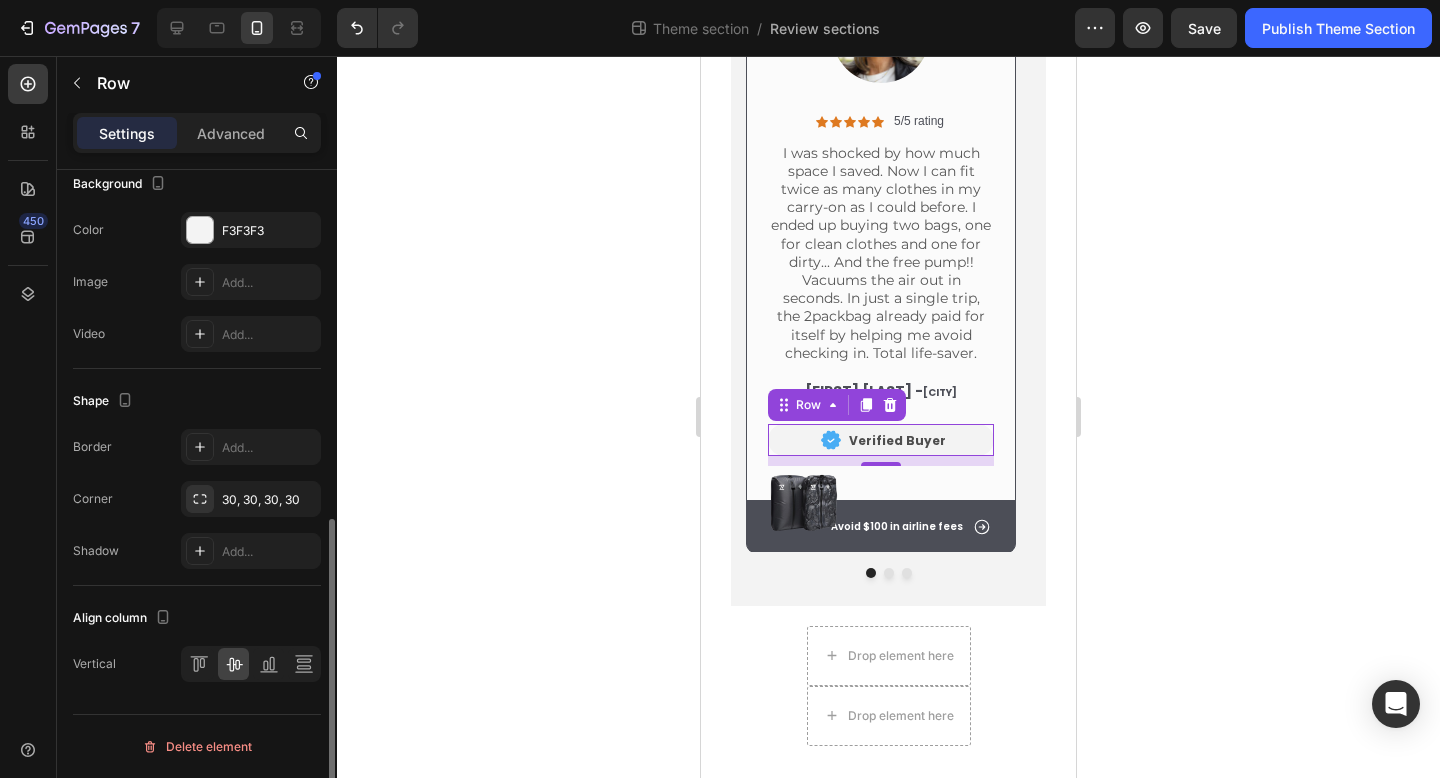 scroll, scrollTop: 55, scrollLeft: 0, axis: vertical 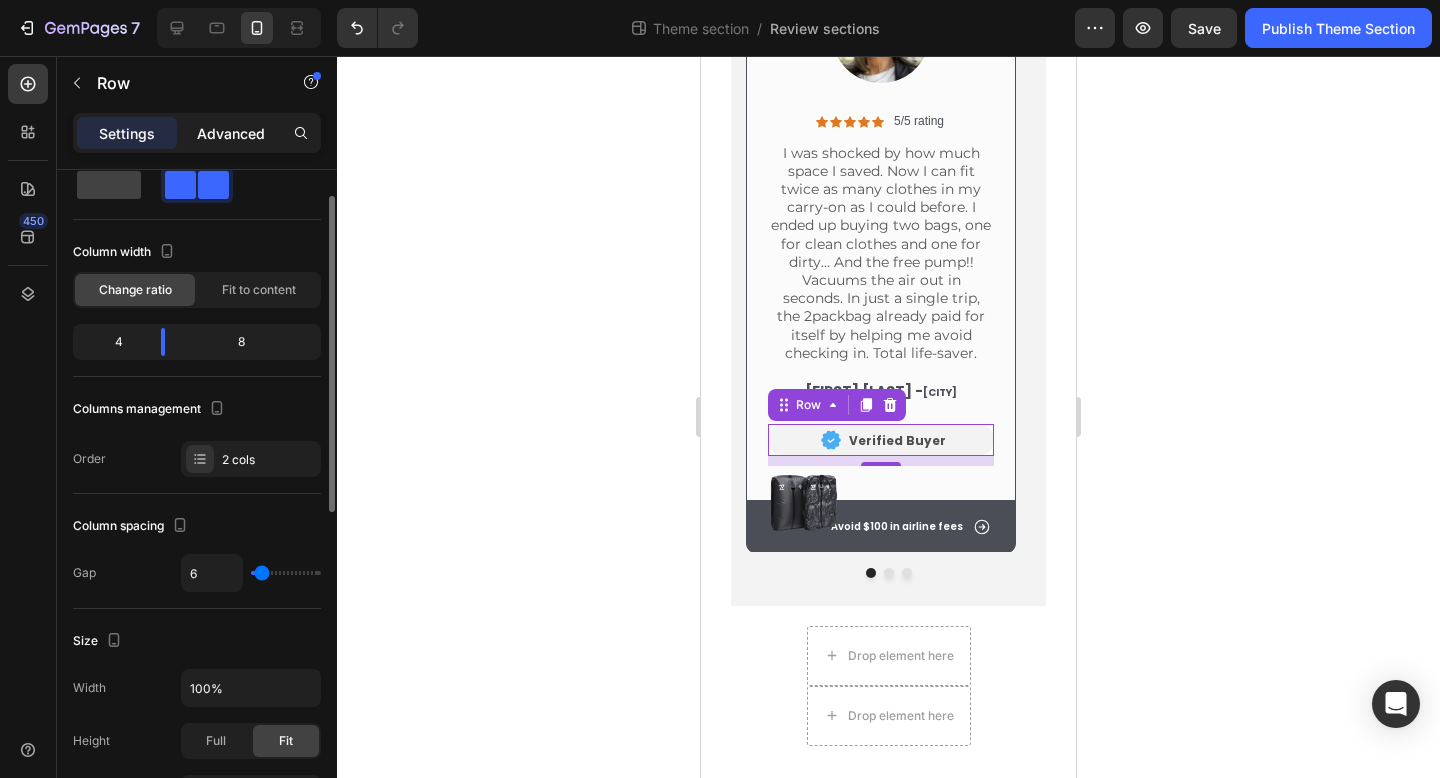click on "Advanced" at bounding box center (231, 133) 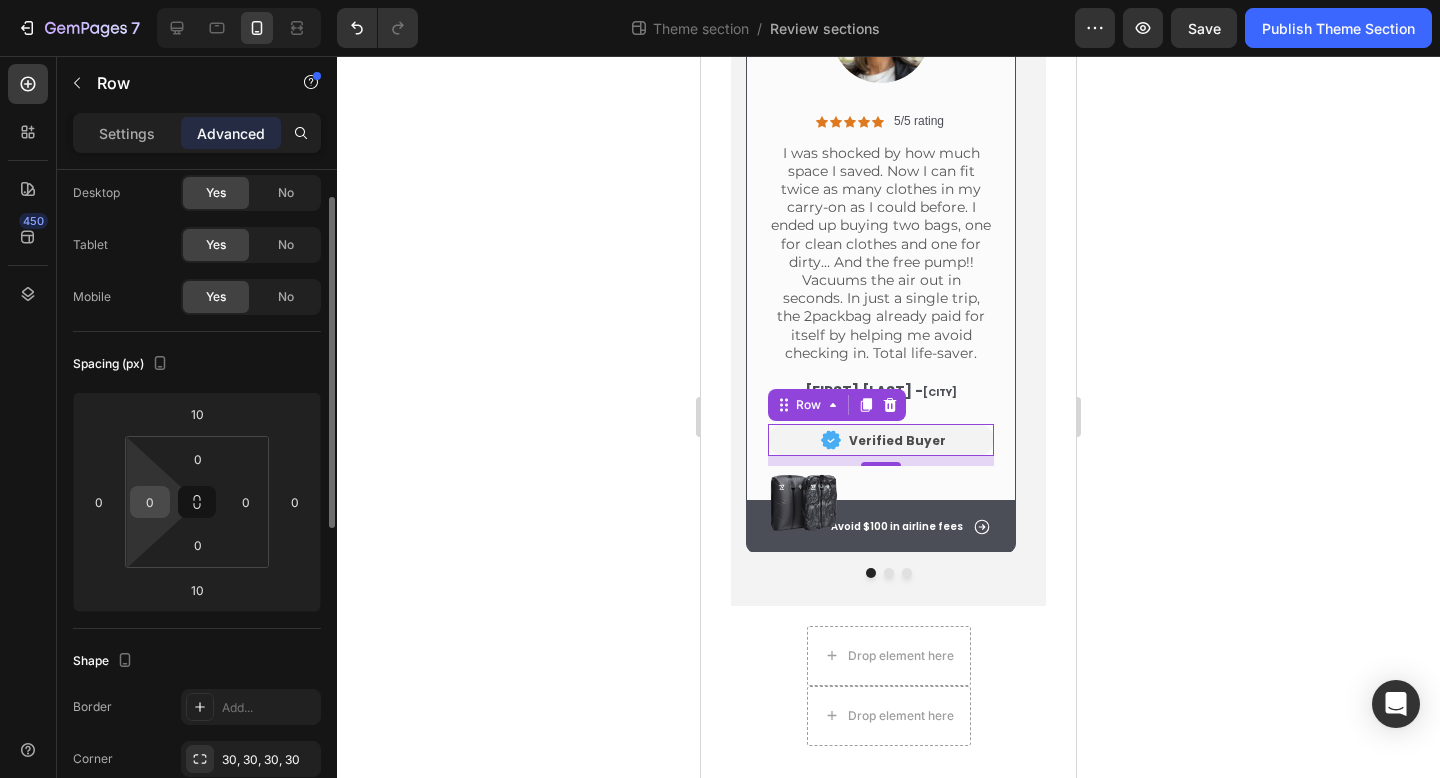 click on "0" at bounding box center (150, 502) 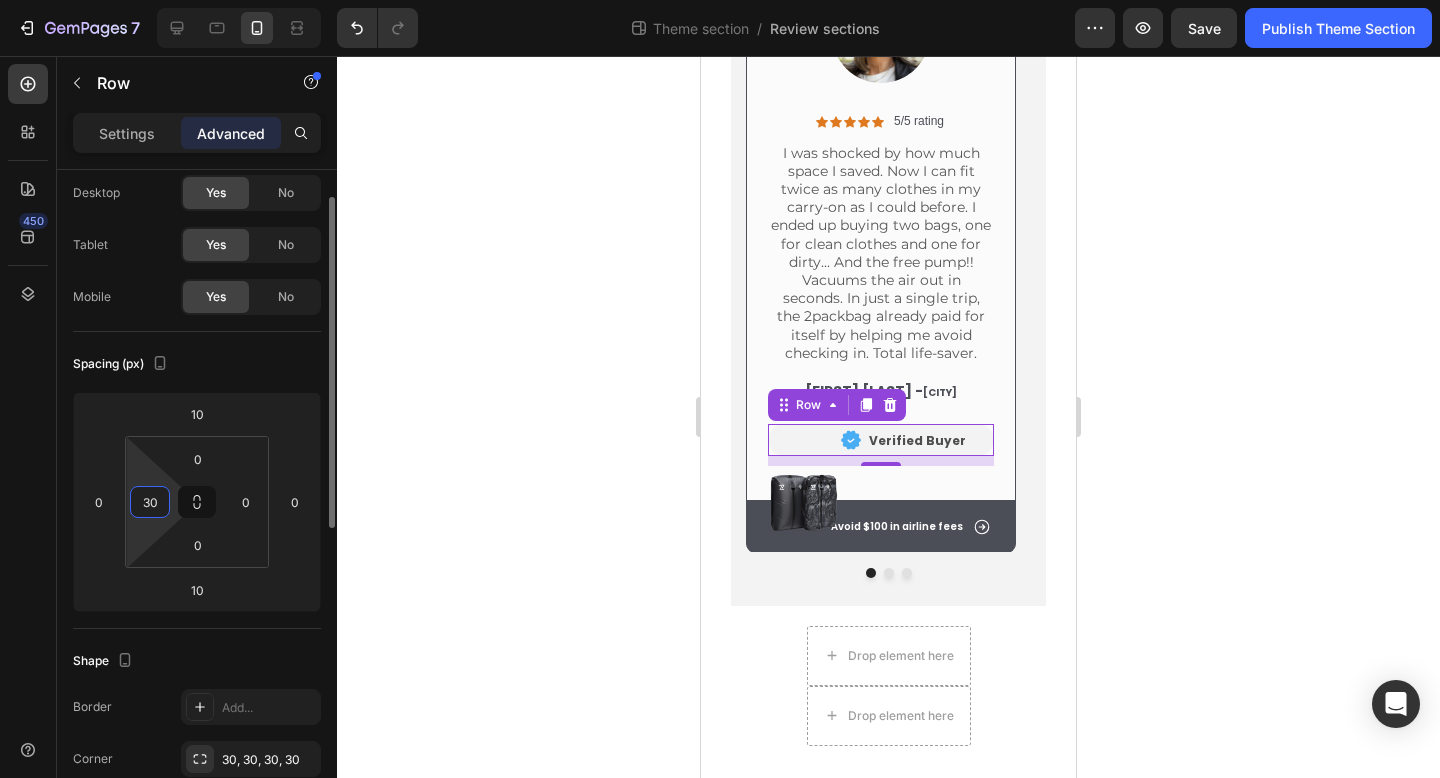 type on "3" 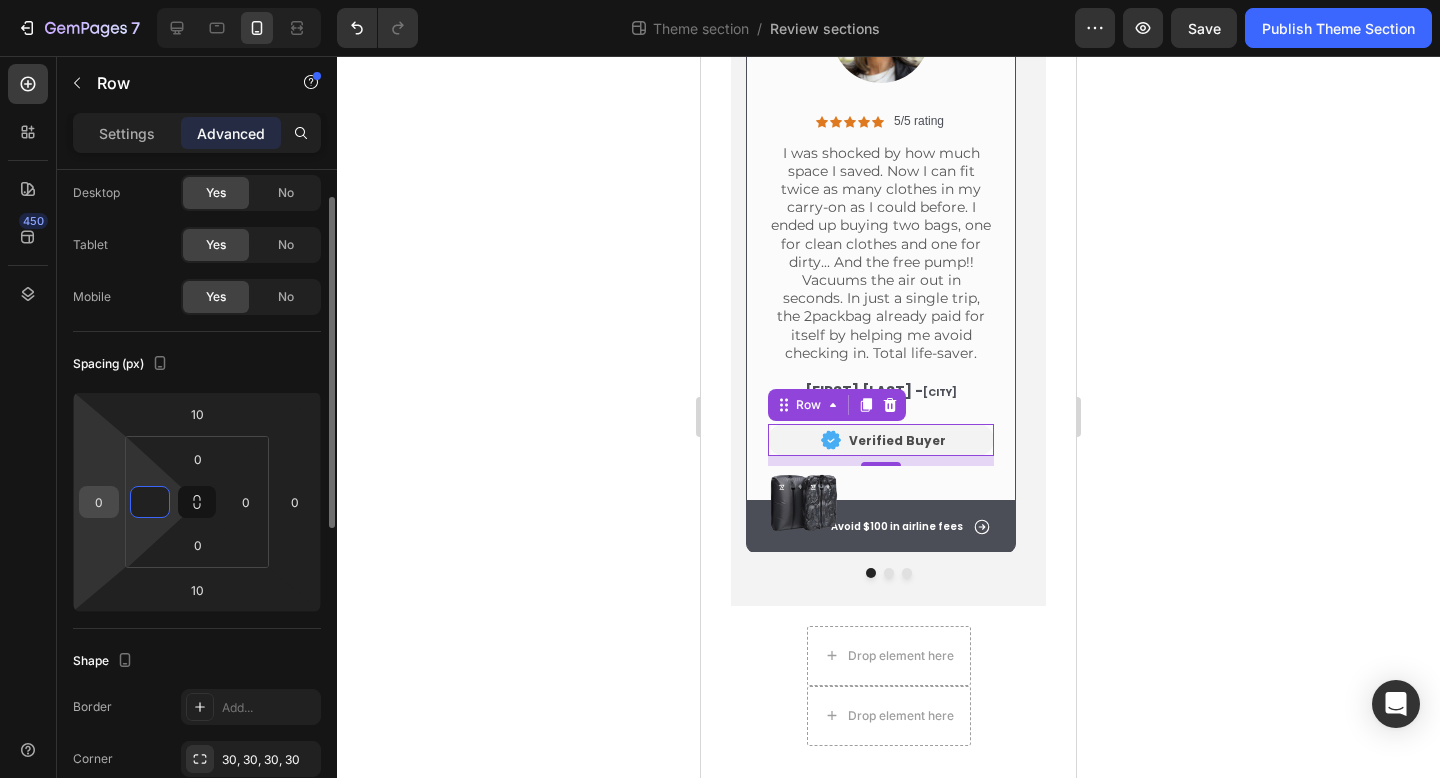 click on "0" at bounding box center [99, 502] 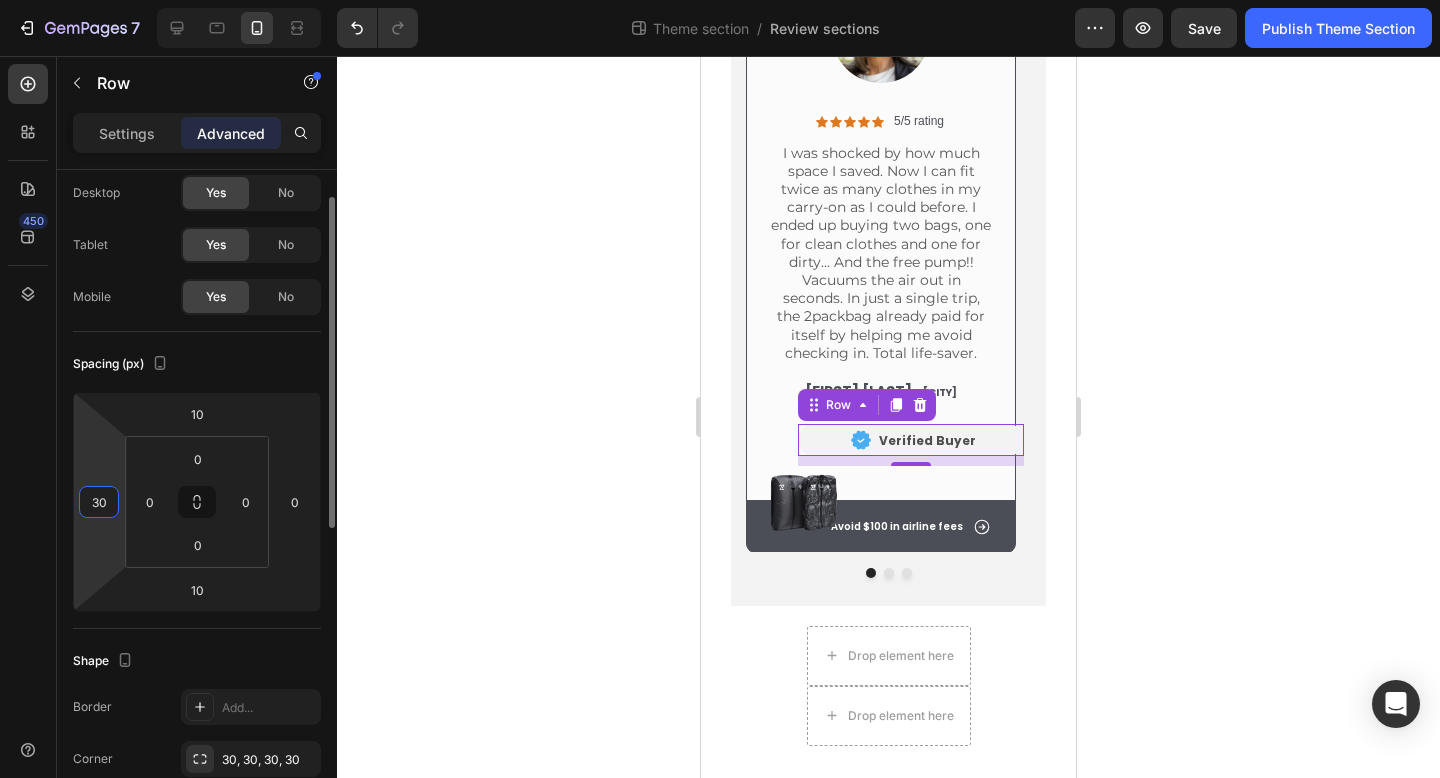 type on "3" 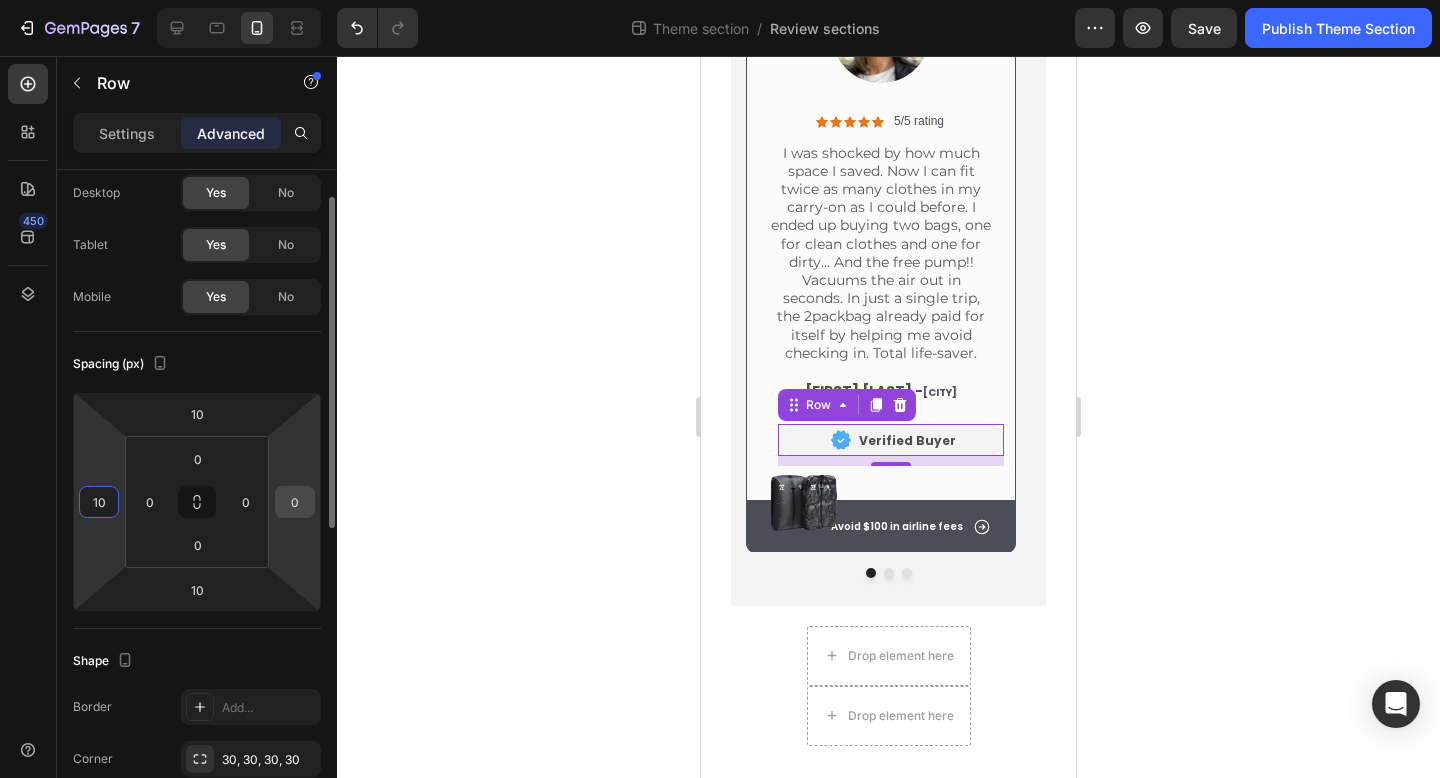 type on "10" 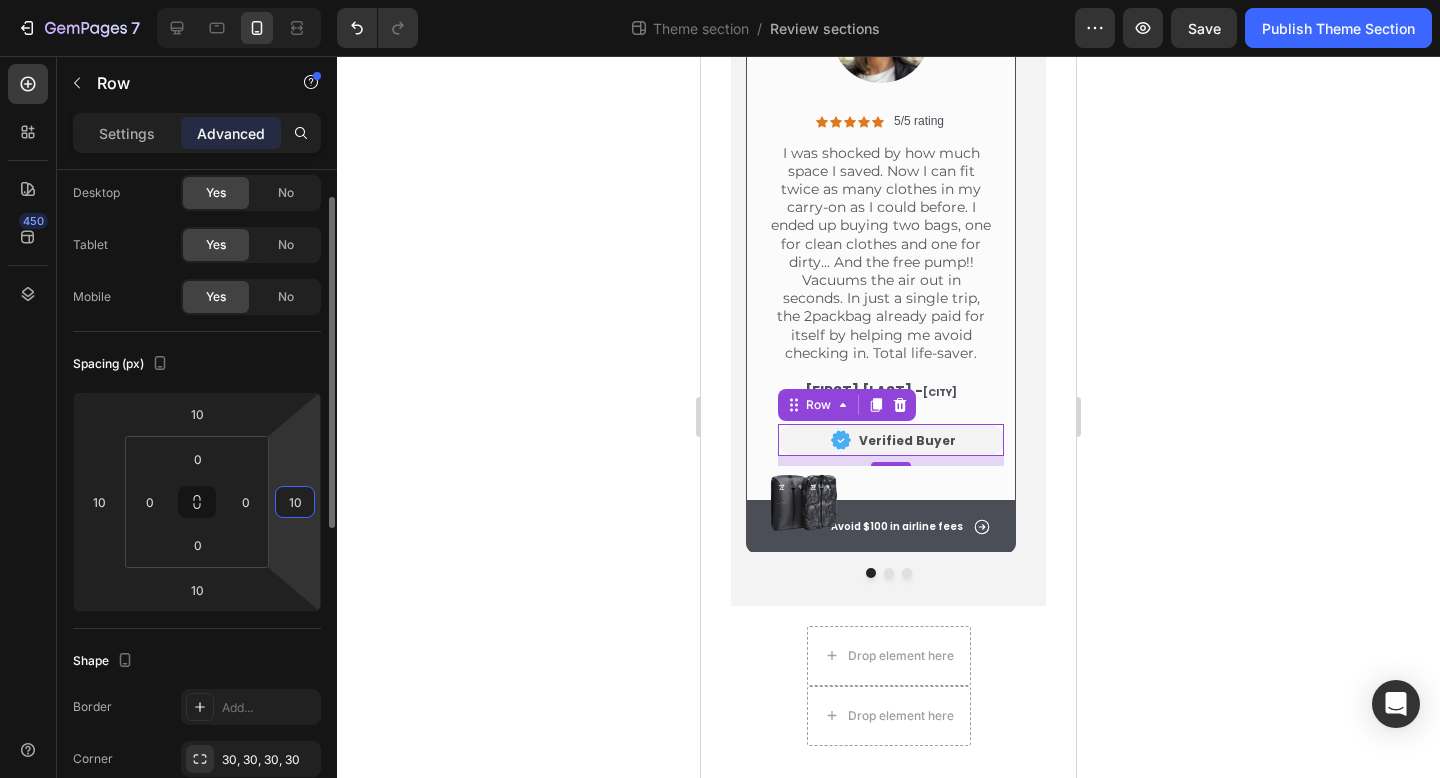 type on "10" 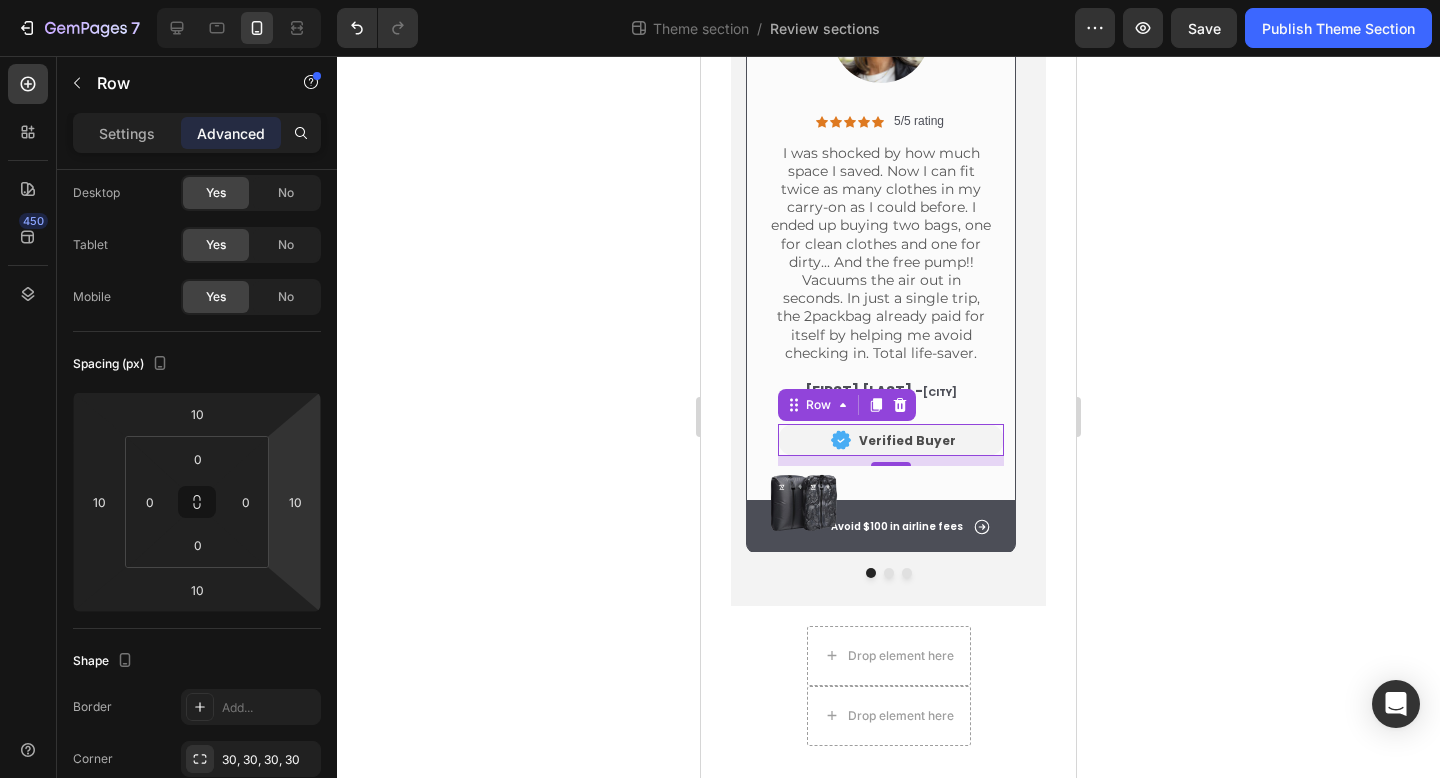 click 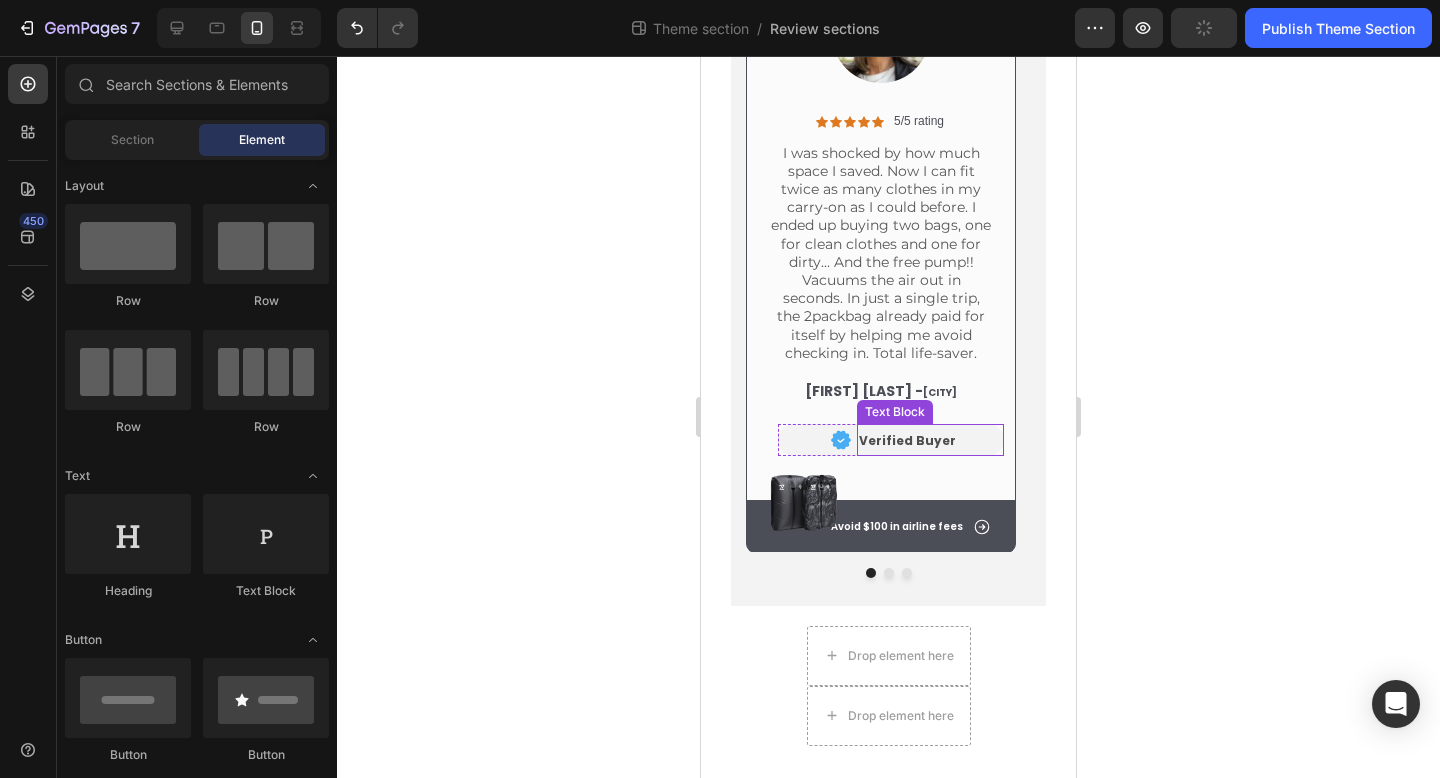 click on "Verified Buyer" at bounding box center [930, 440] 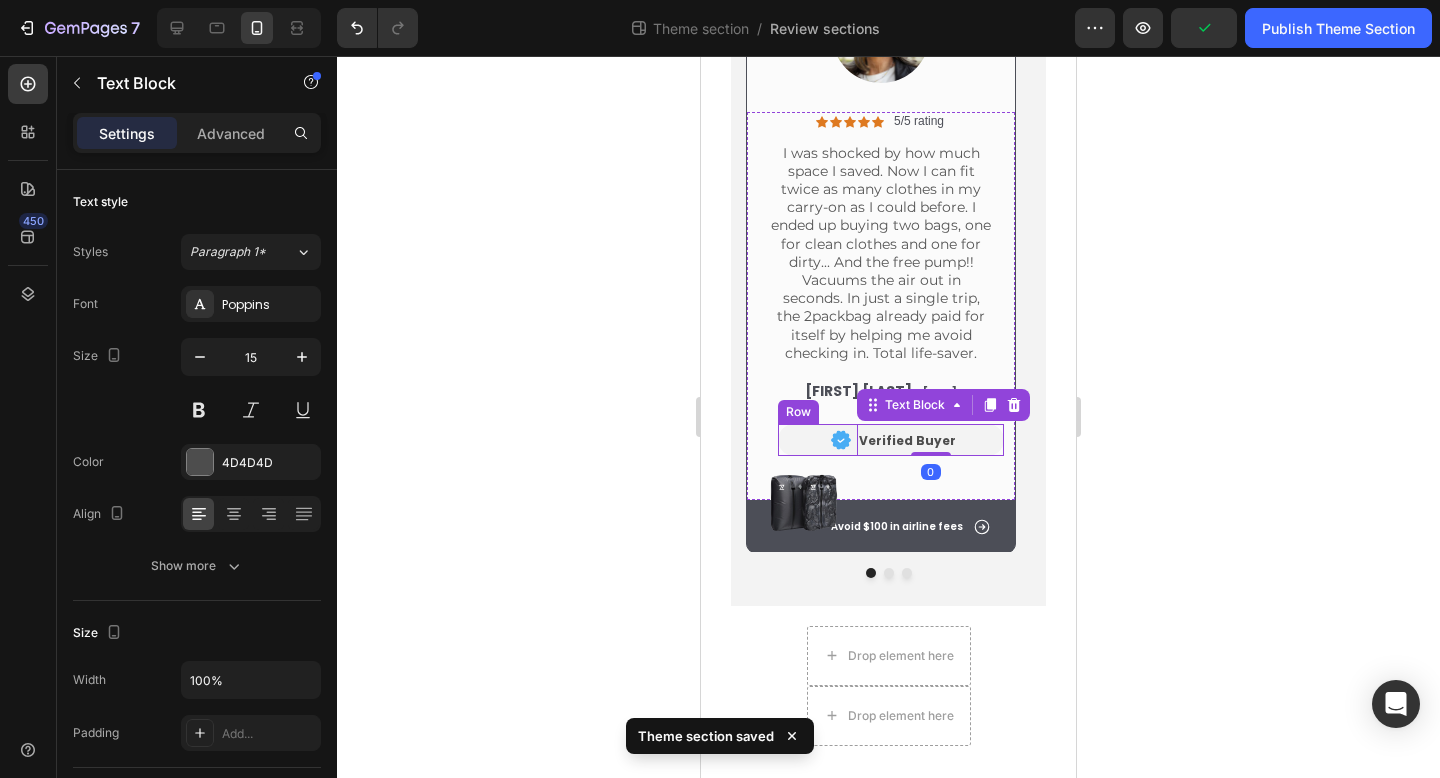 click on "Image" at bounding box center (814, 440) 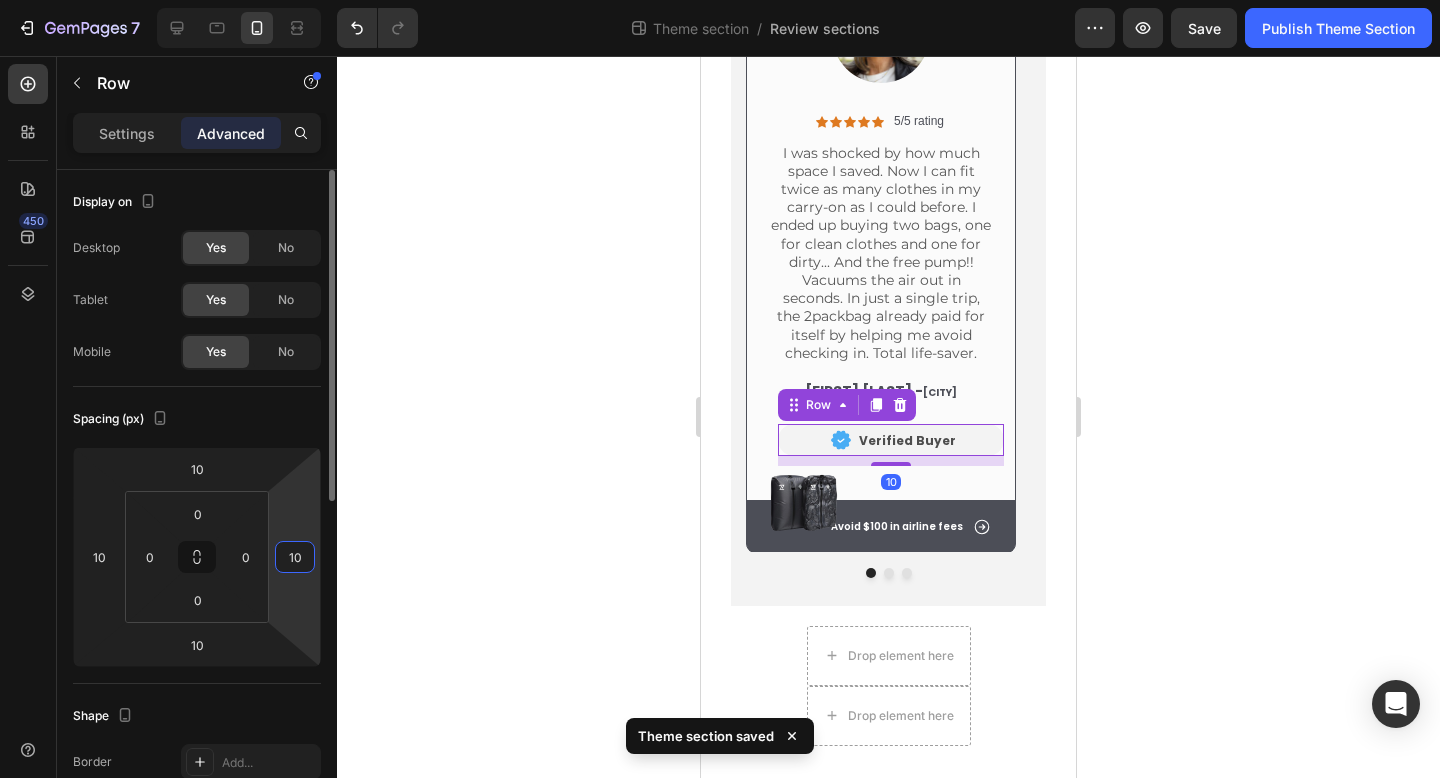 click on "10" at bounding box center [295, 557] 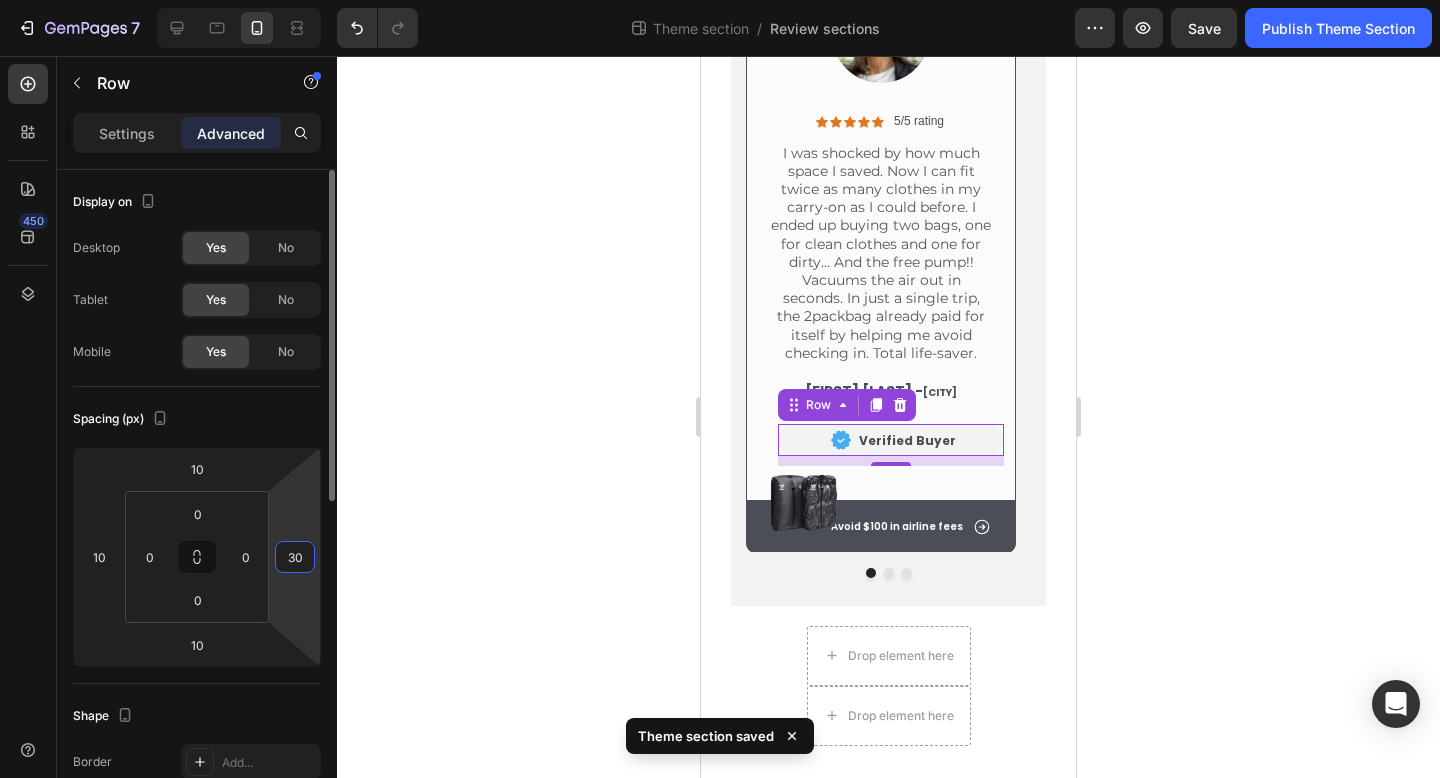 type on "3" 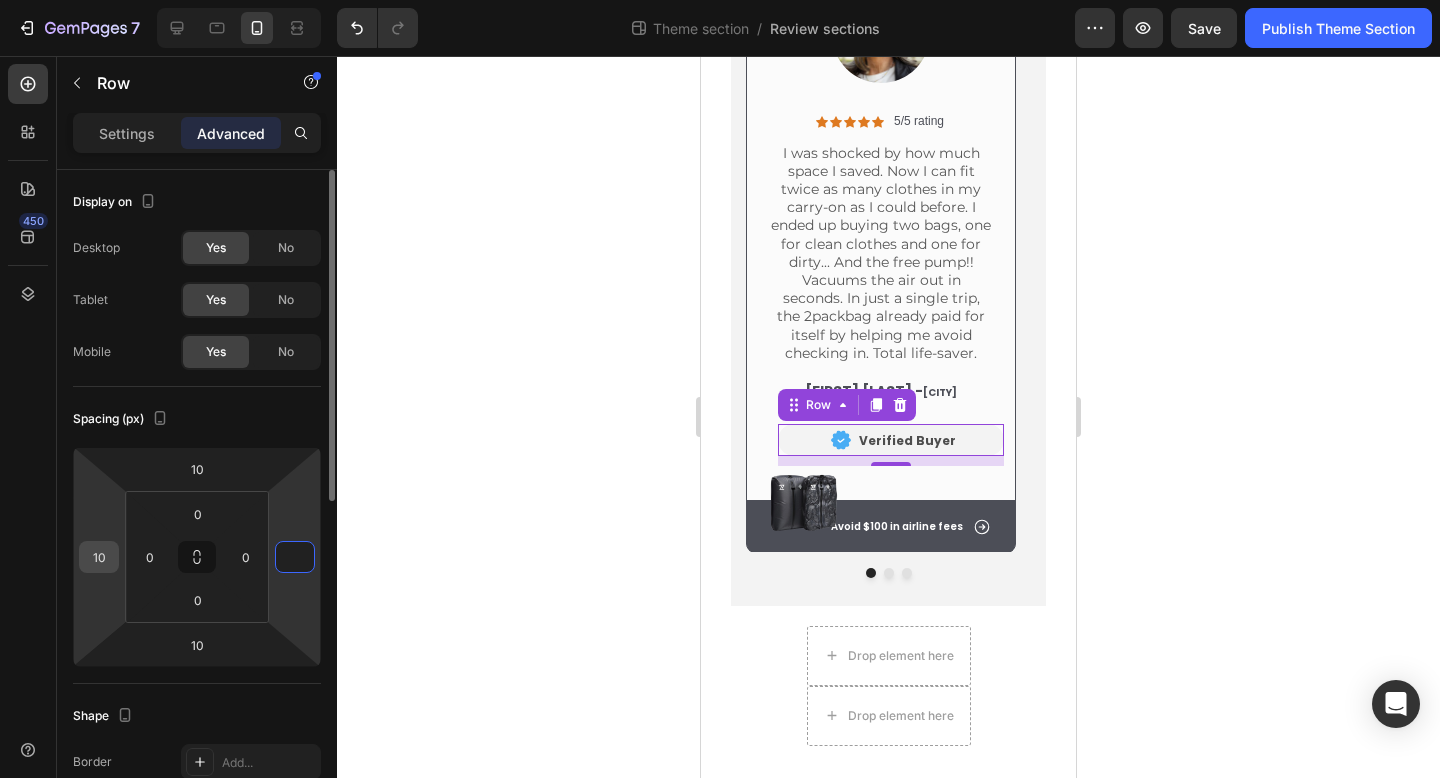 type on "0" 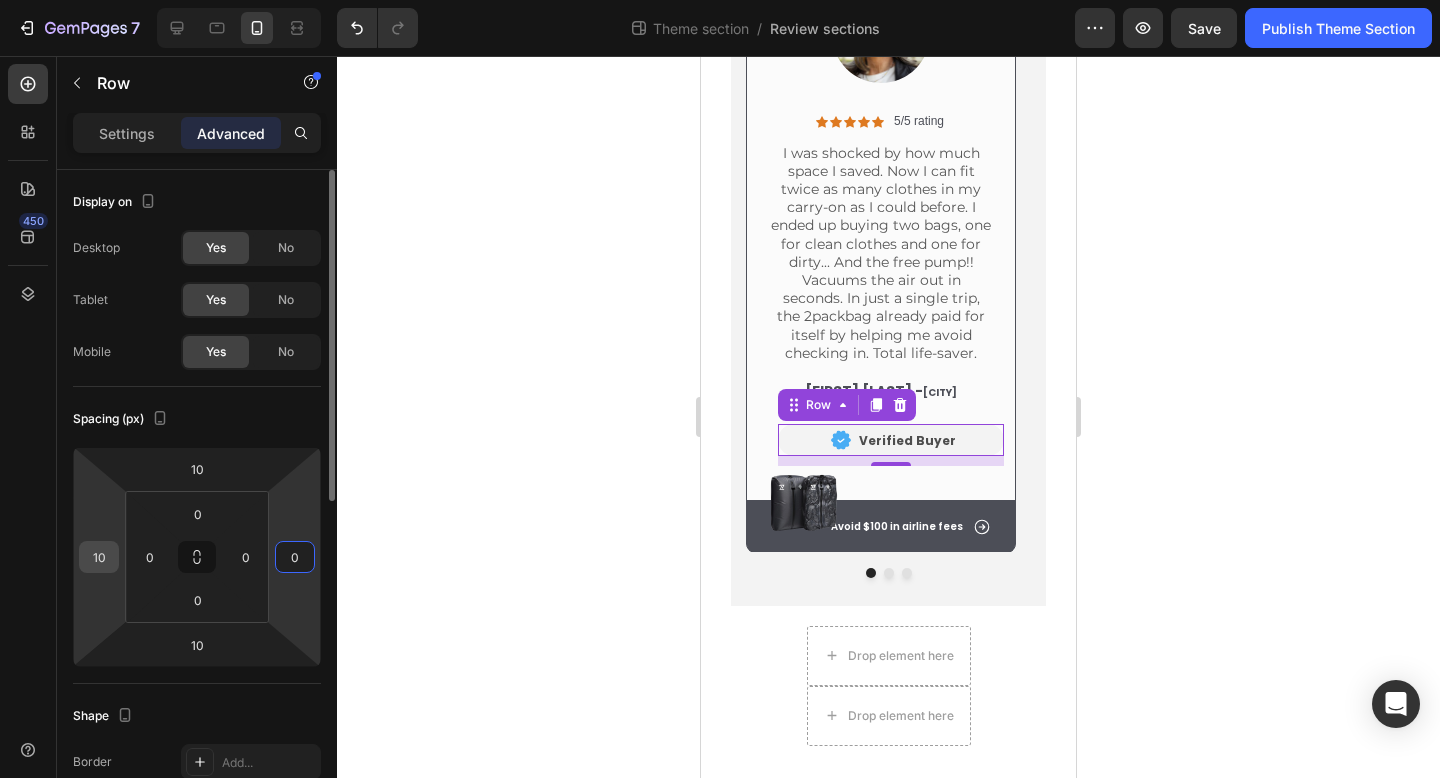 click on "10" at bounding box center [99, 557] 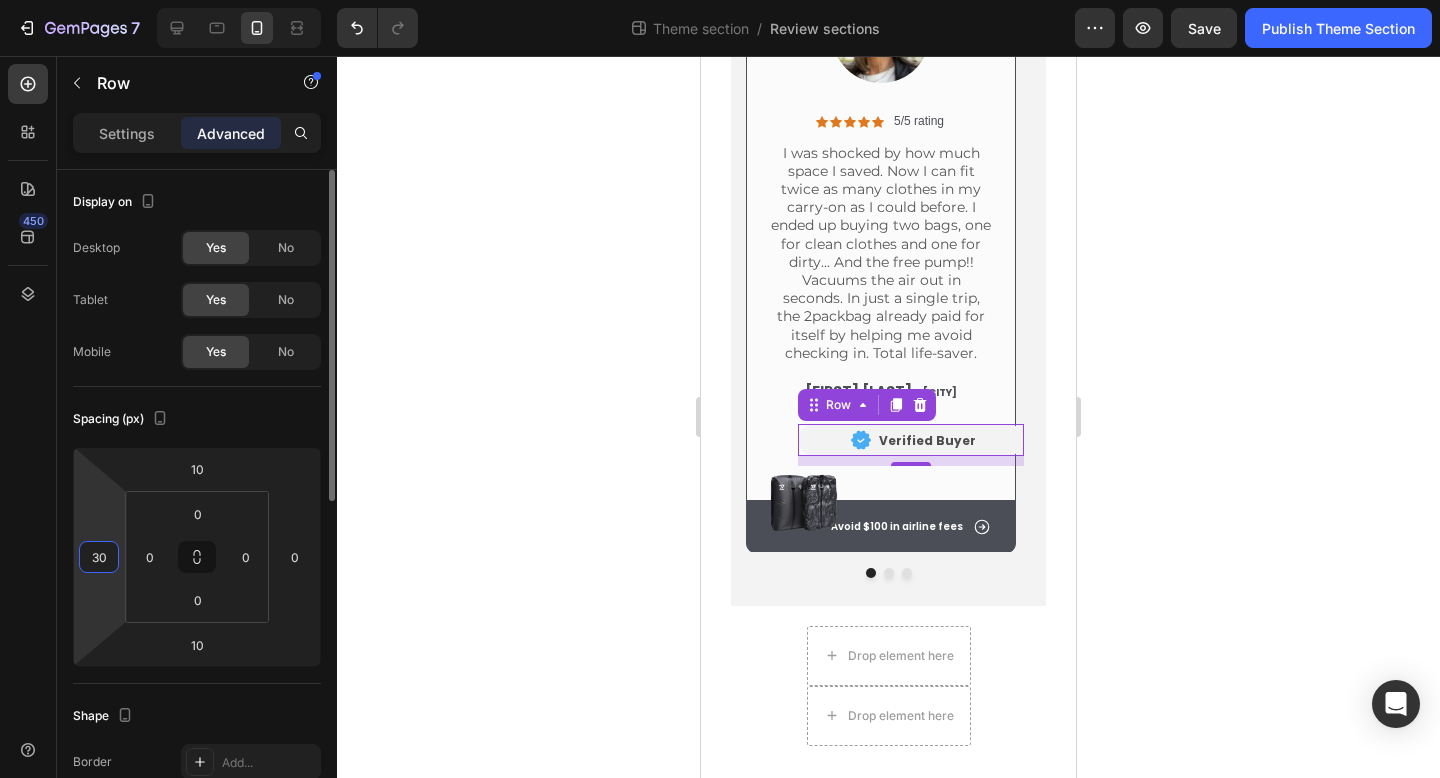 type on "3" 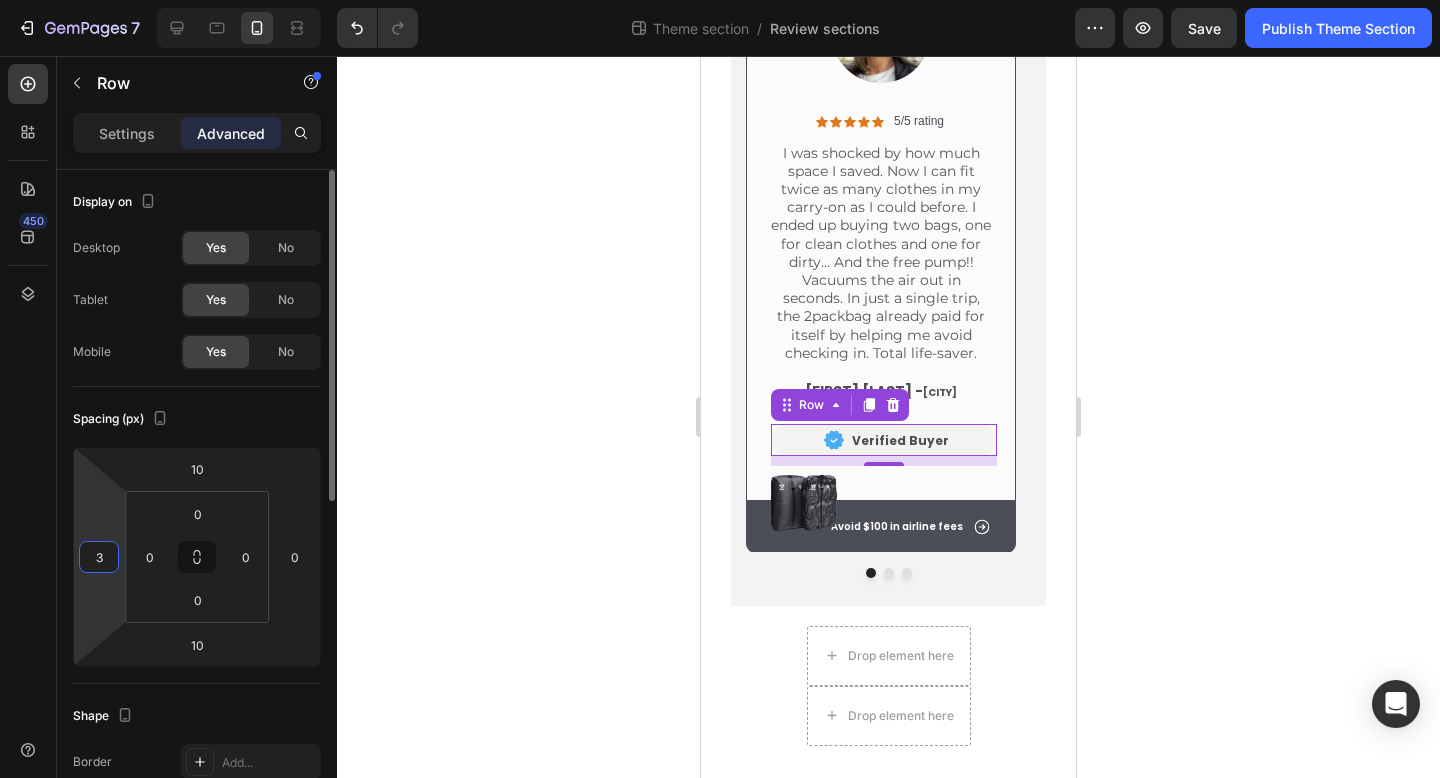 type 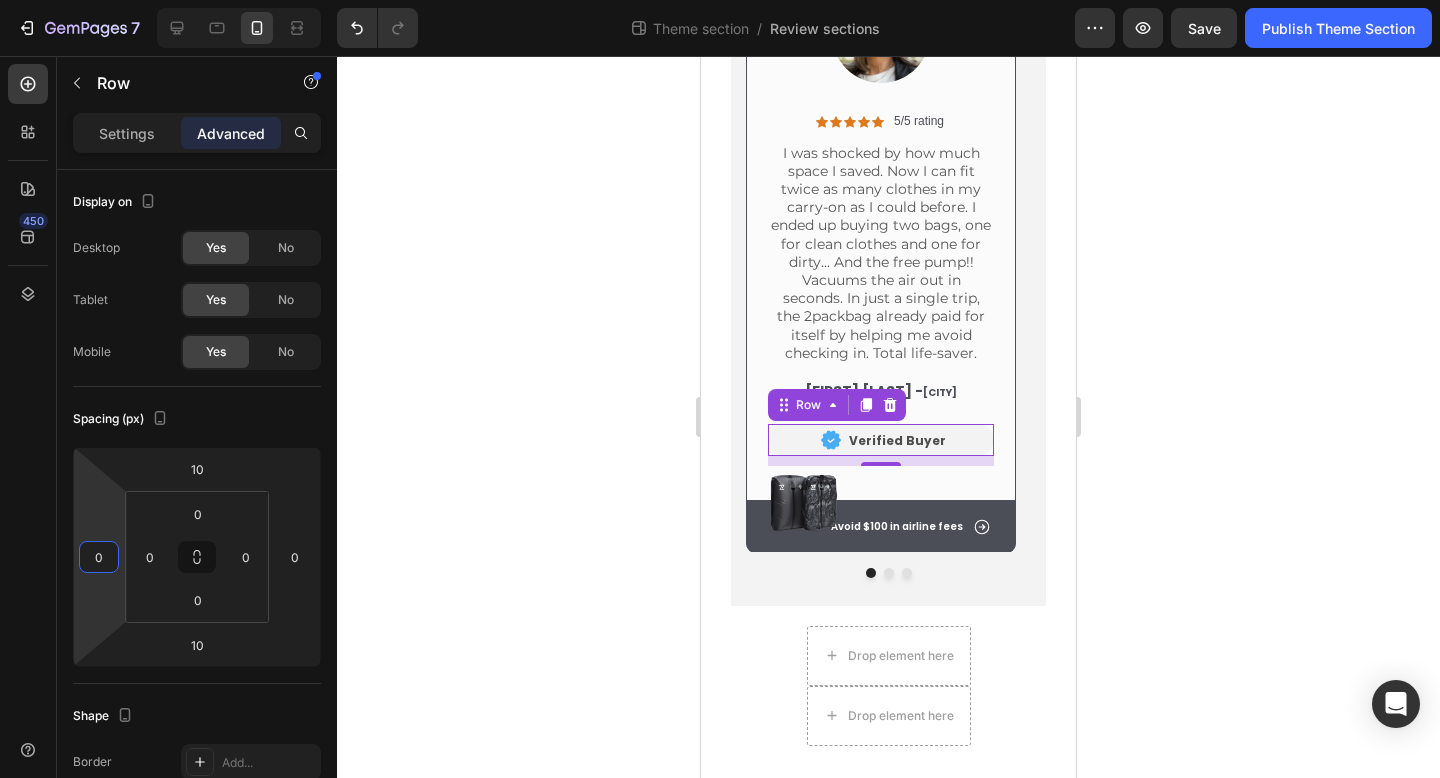 click 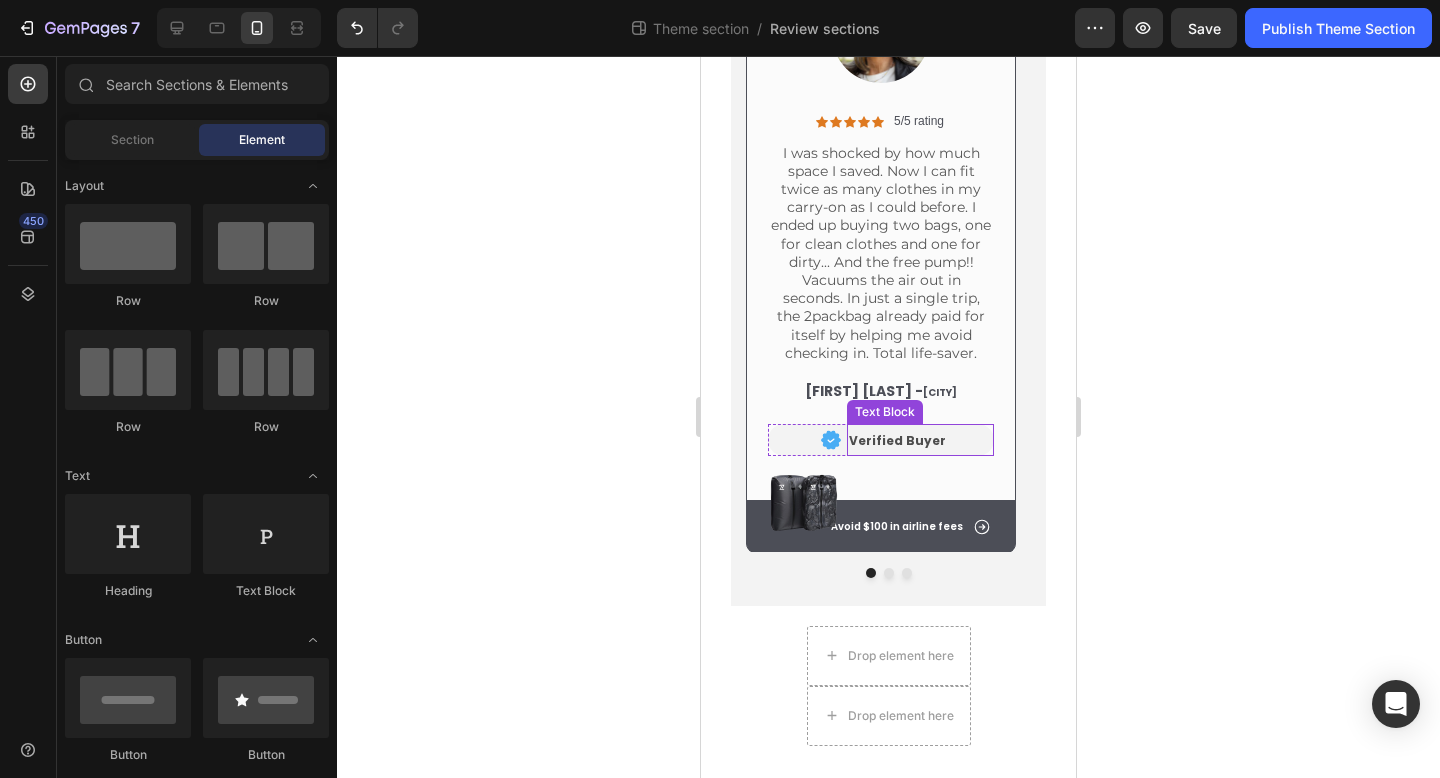 click on "Verified Buyer" at bounding box center [920, 440] 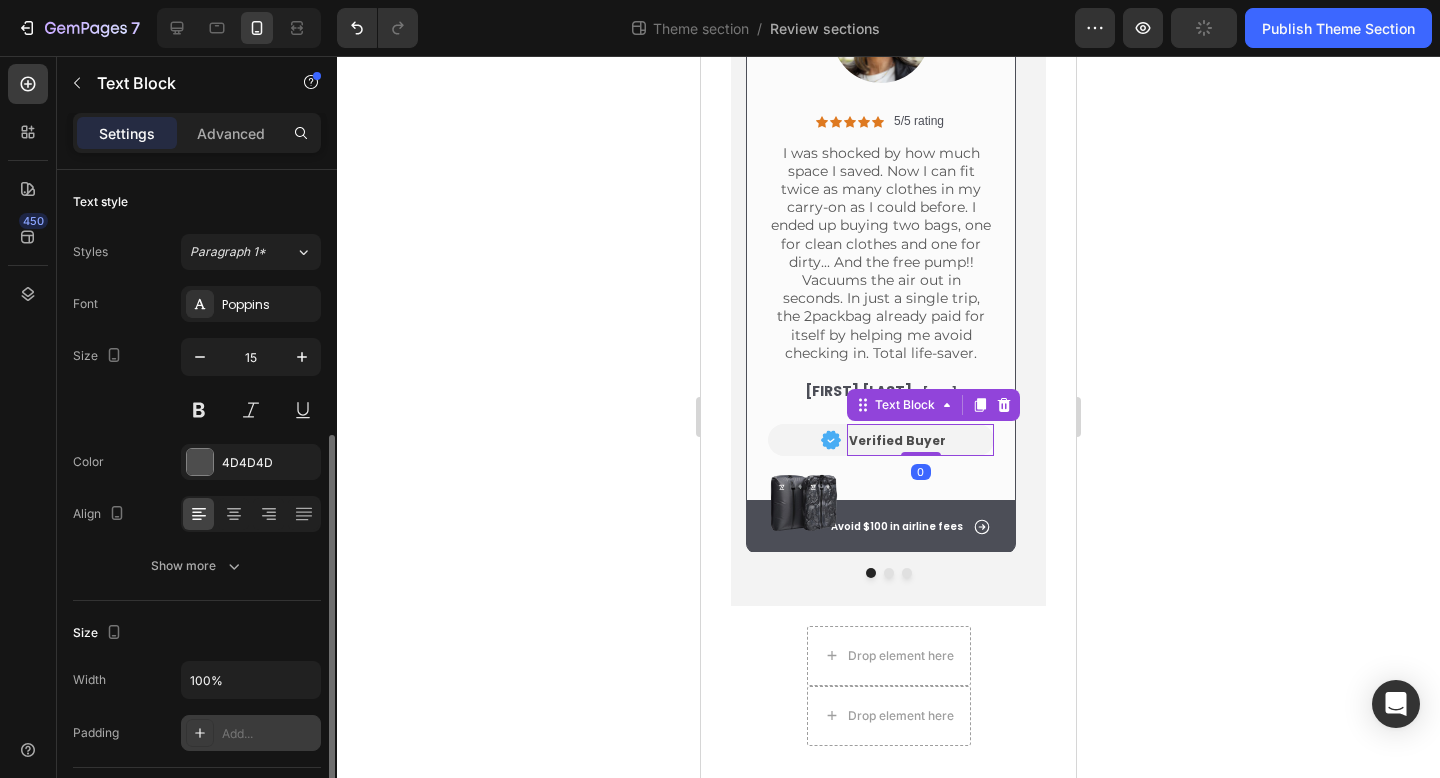 scroll, scrollTop: 170, scrollLeft: 0, axis: vertical 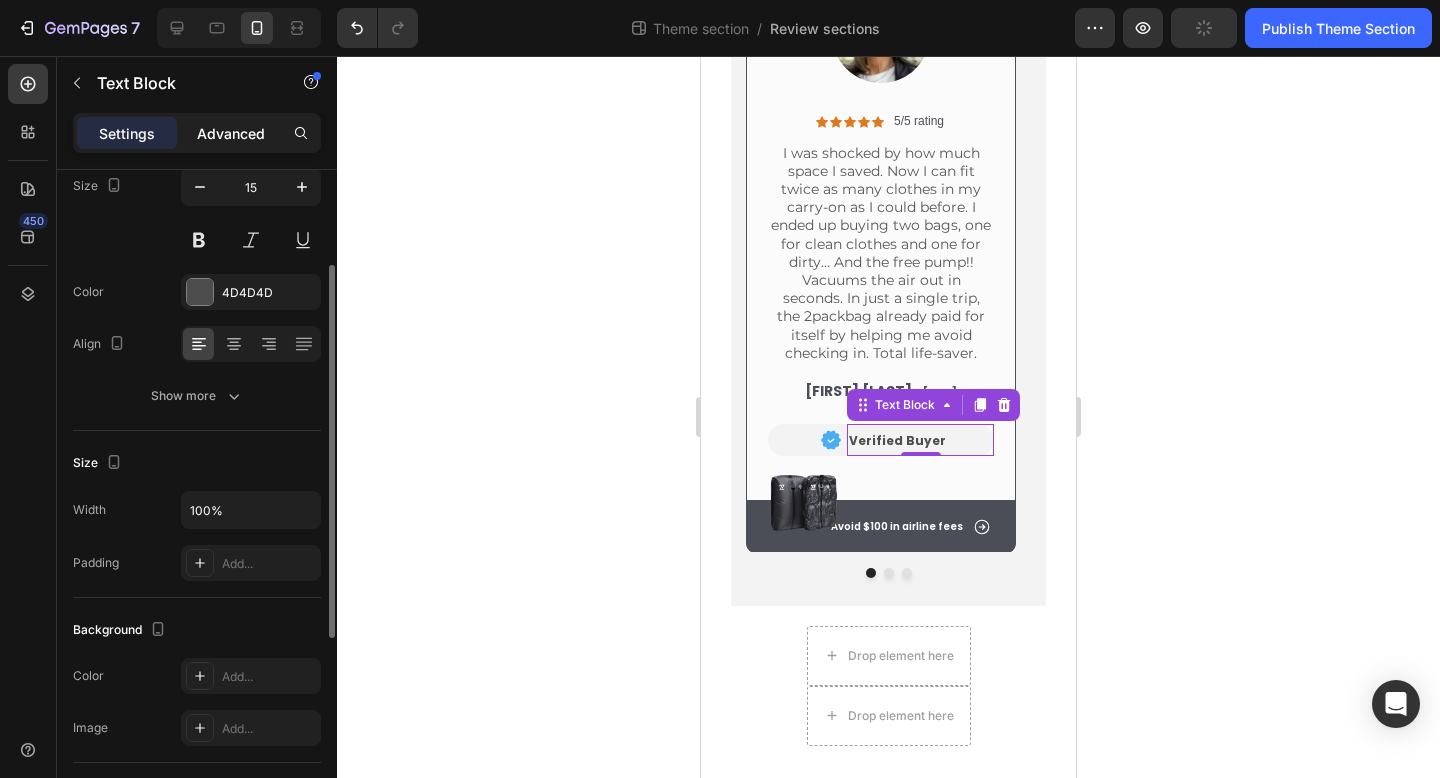 click on "Advanced" at bounding box center (231, 133) 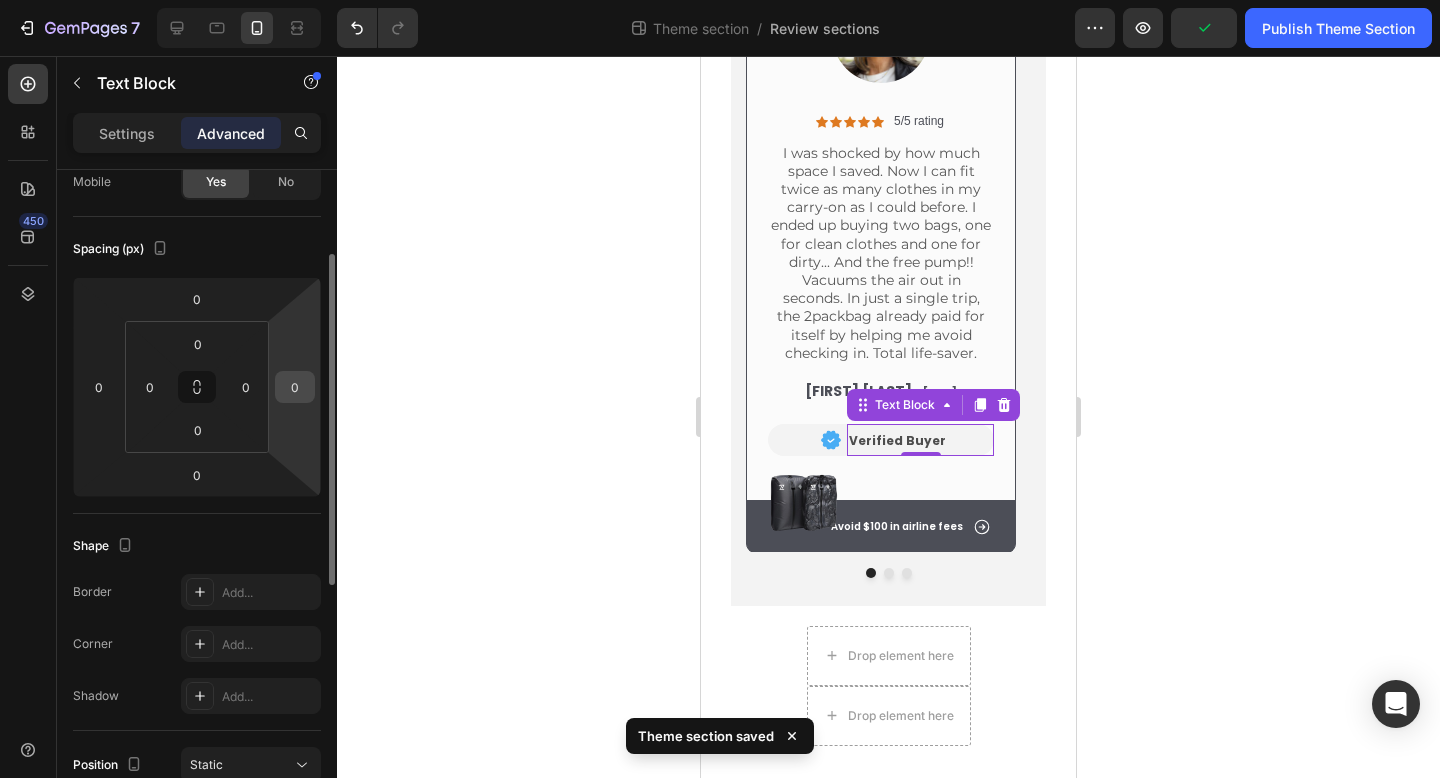 click on "0" at bounding box center [295, 387] 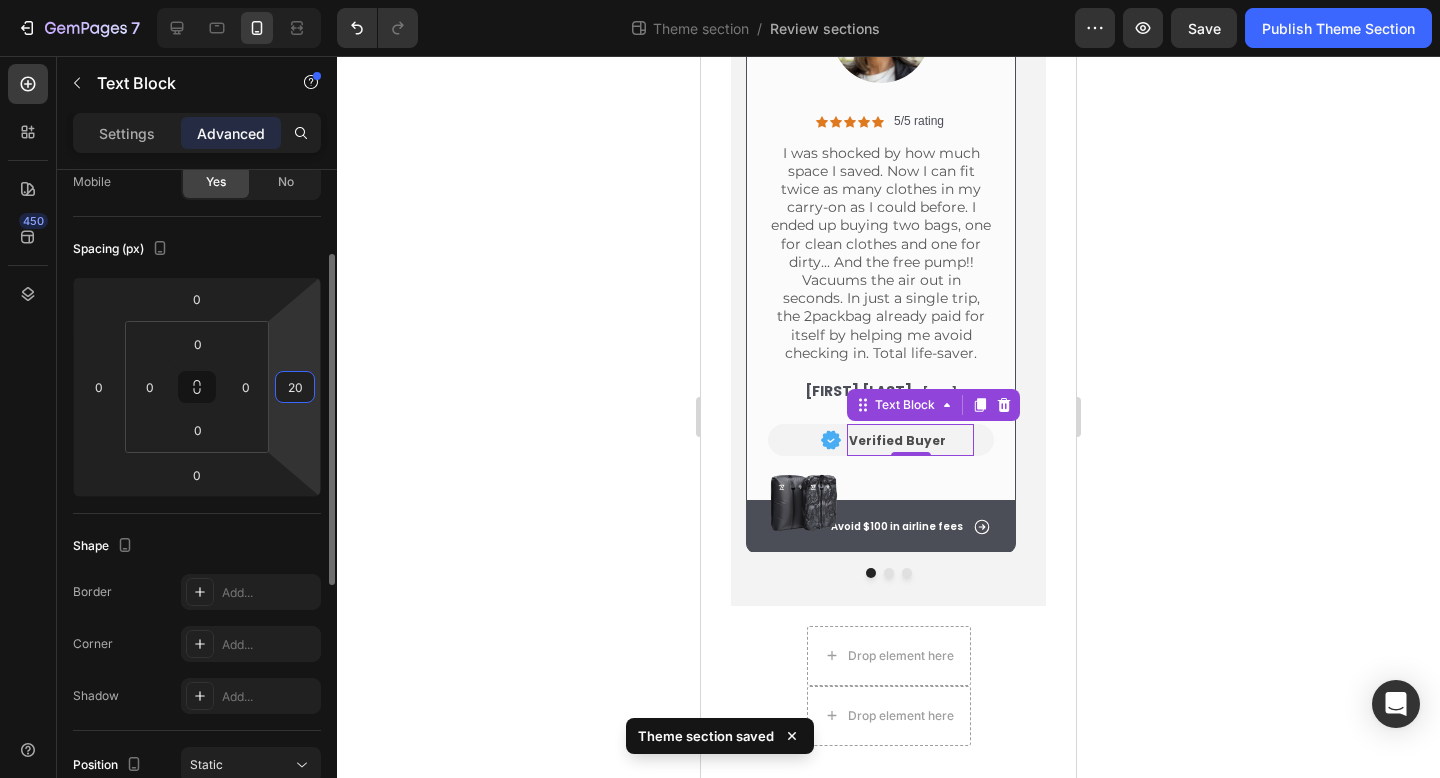 type on "2" 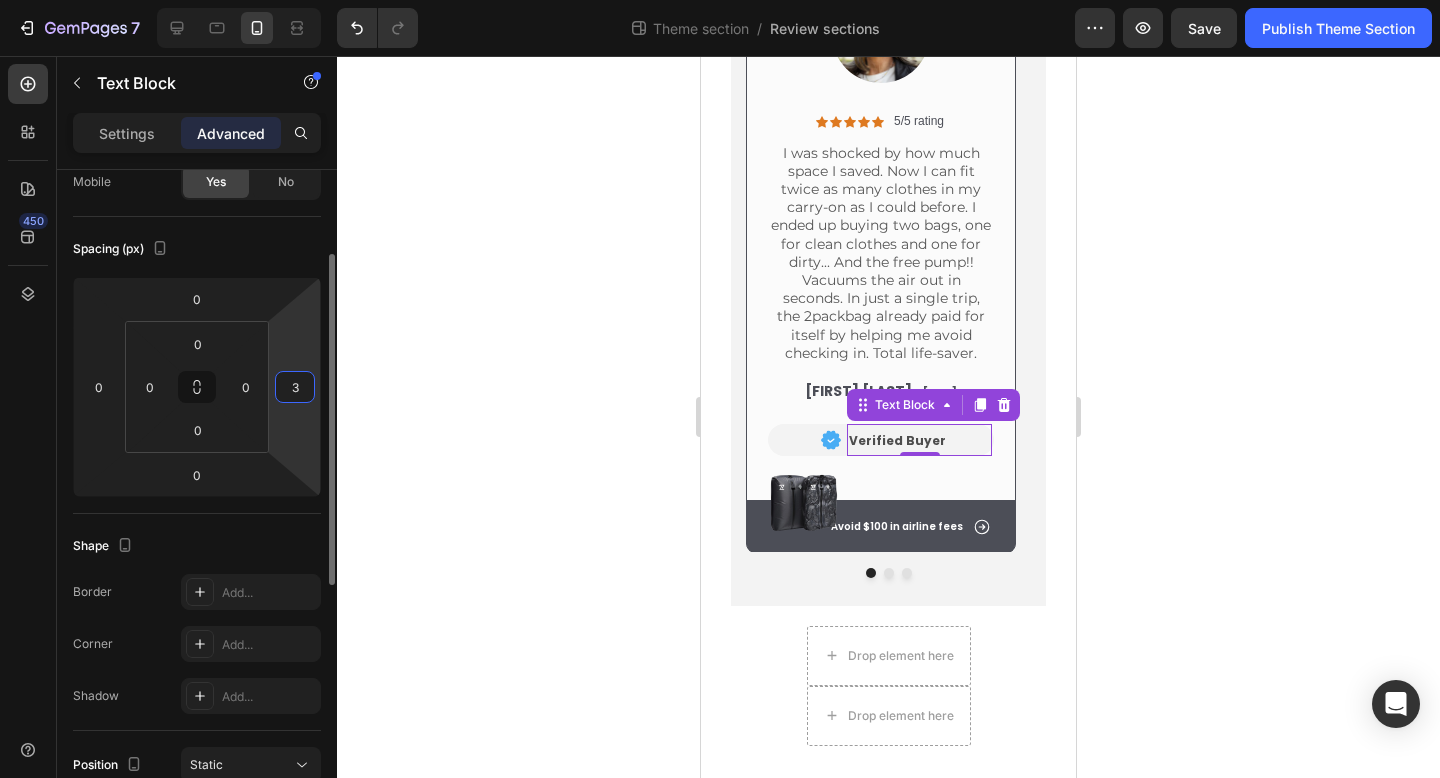 type on "30" 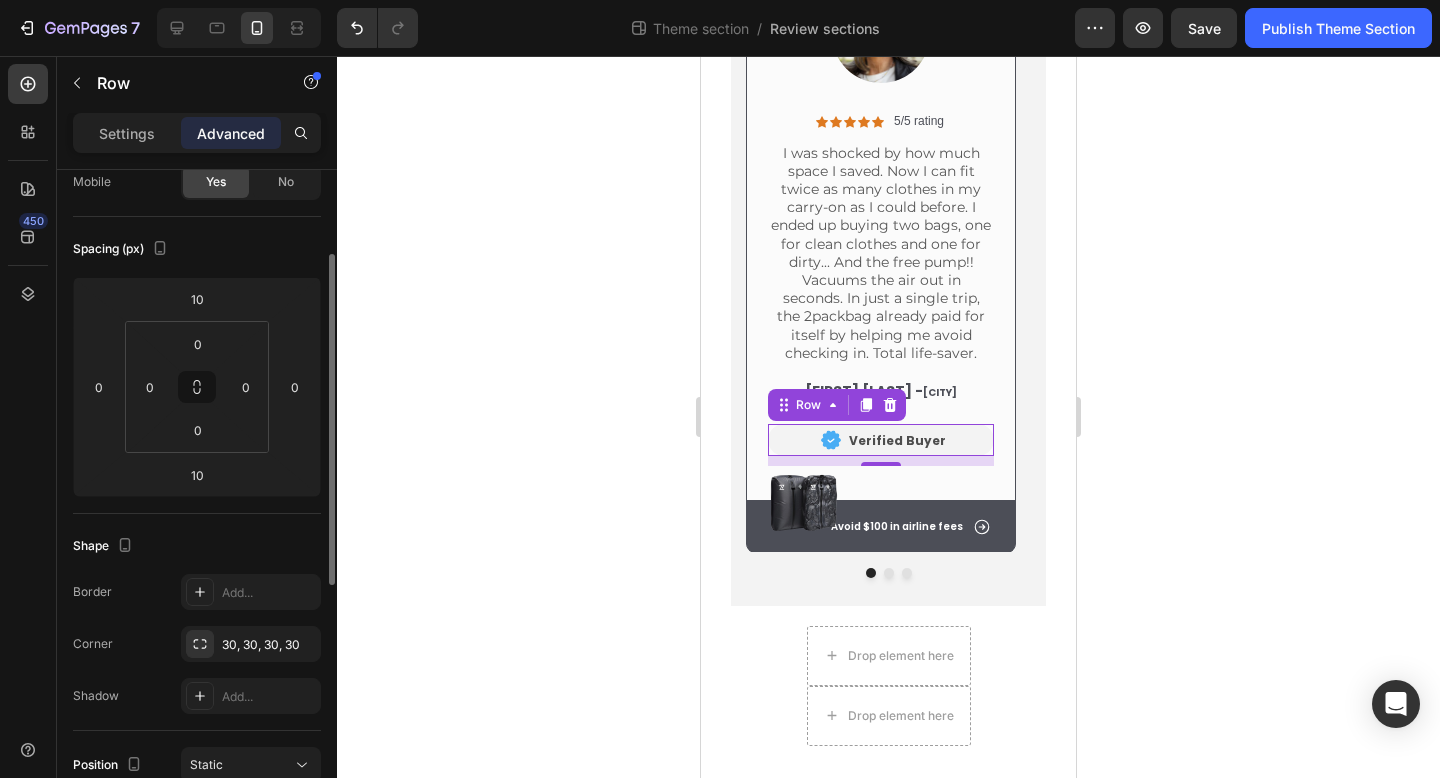 click on "Image" at bounding box center (804, 440) 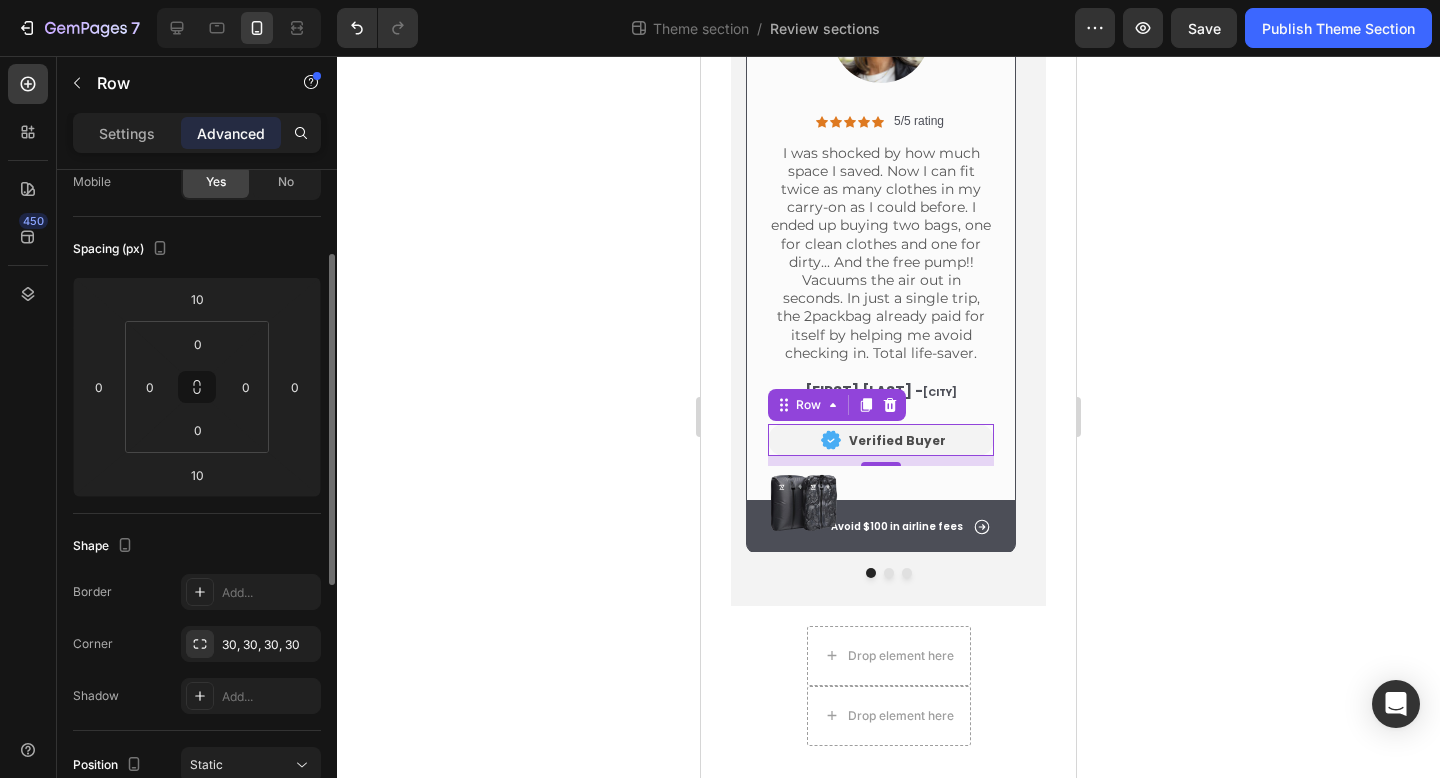 scroll, scrollTop: 0, scrollLeft: 0, axis: both 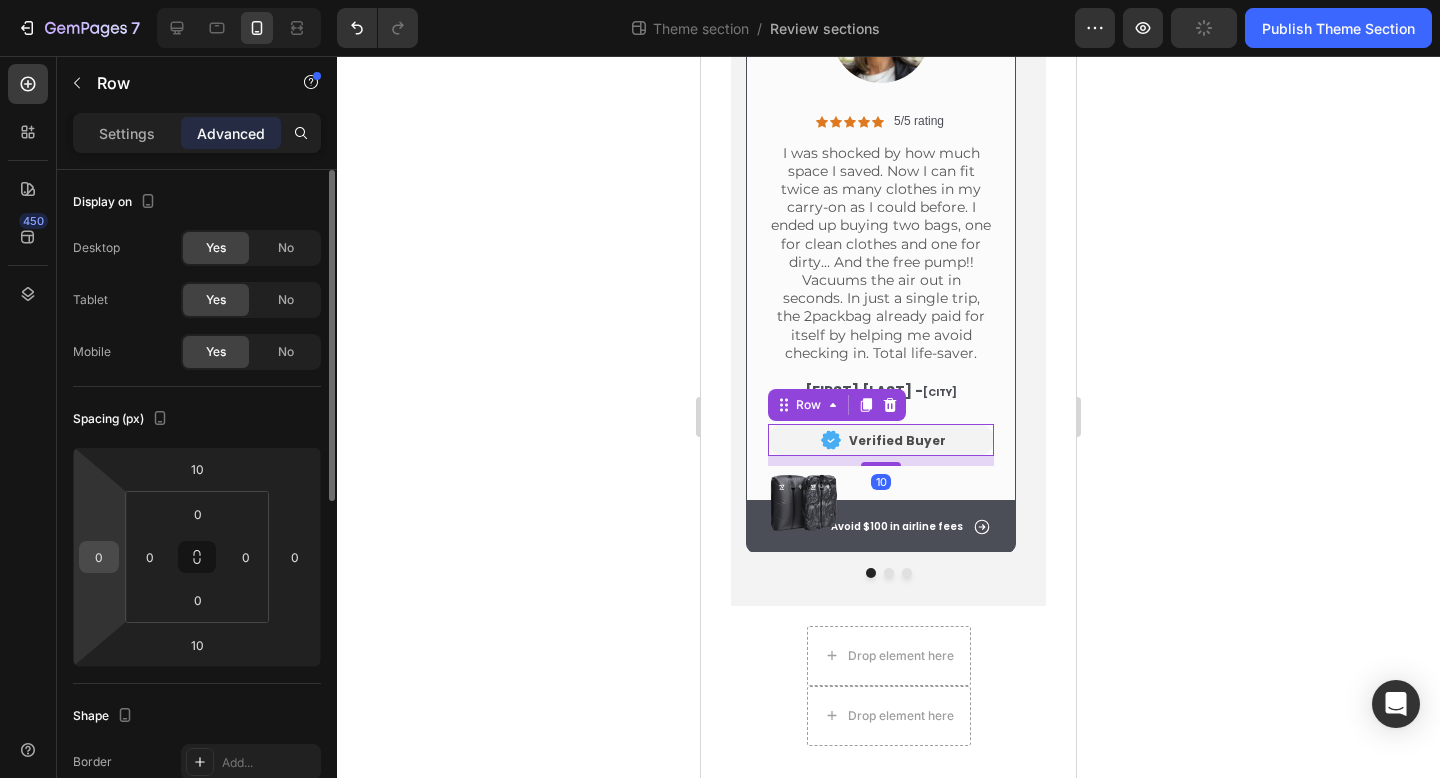 click on "0" at bounding box center [99, 557] 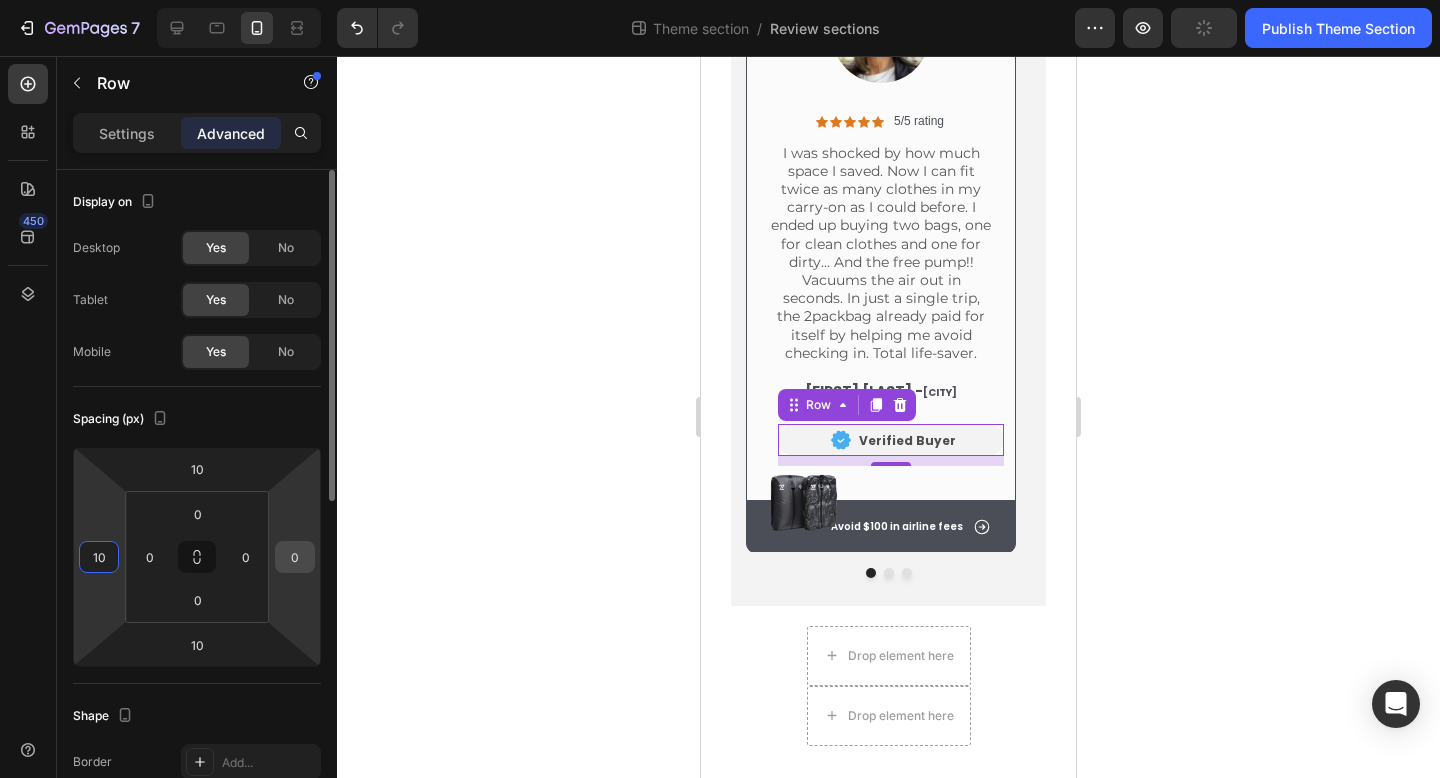type on "10" 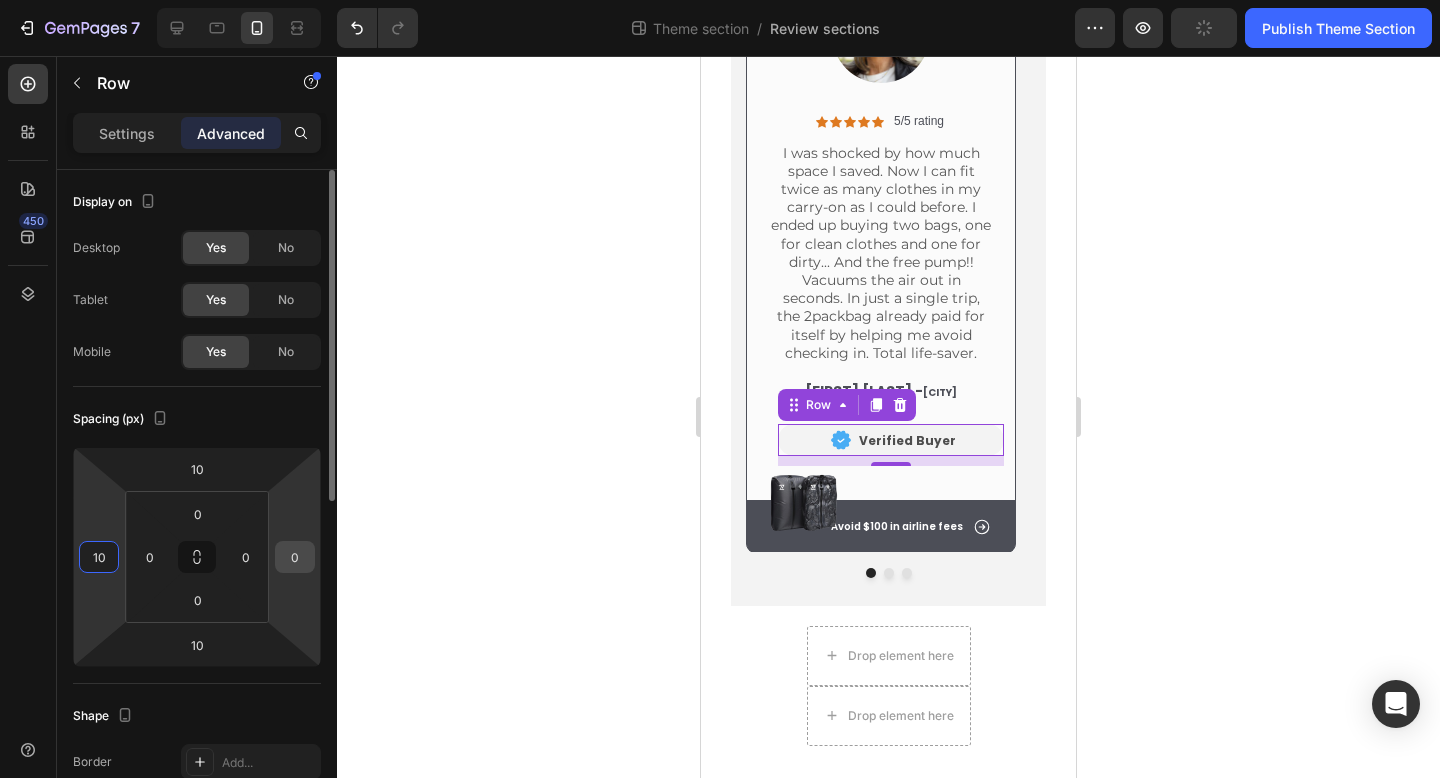 click on "0" at bounding box center (295, 557) 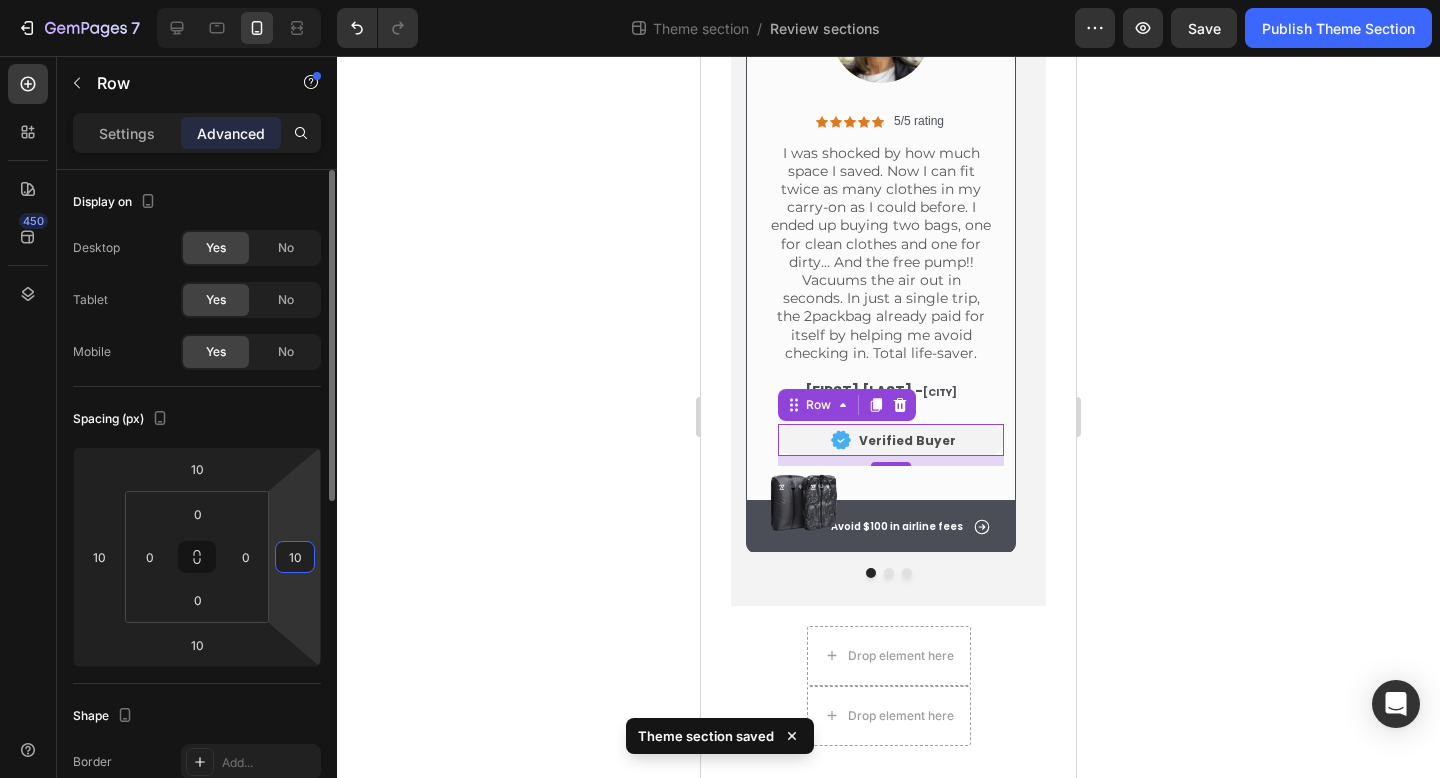 type on "1" 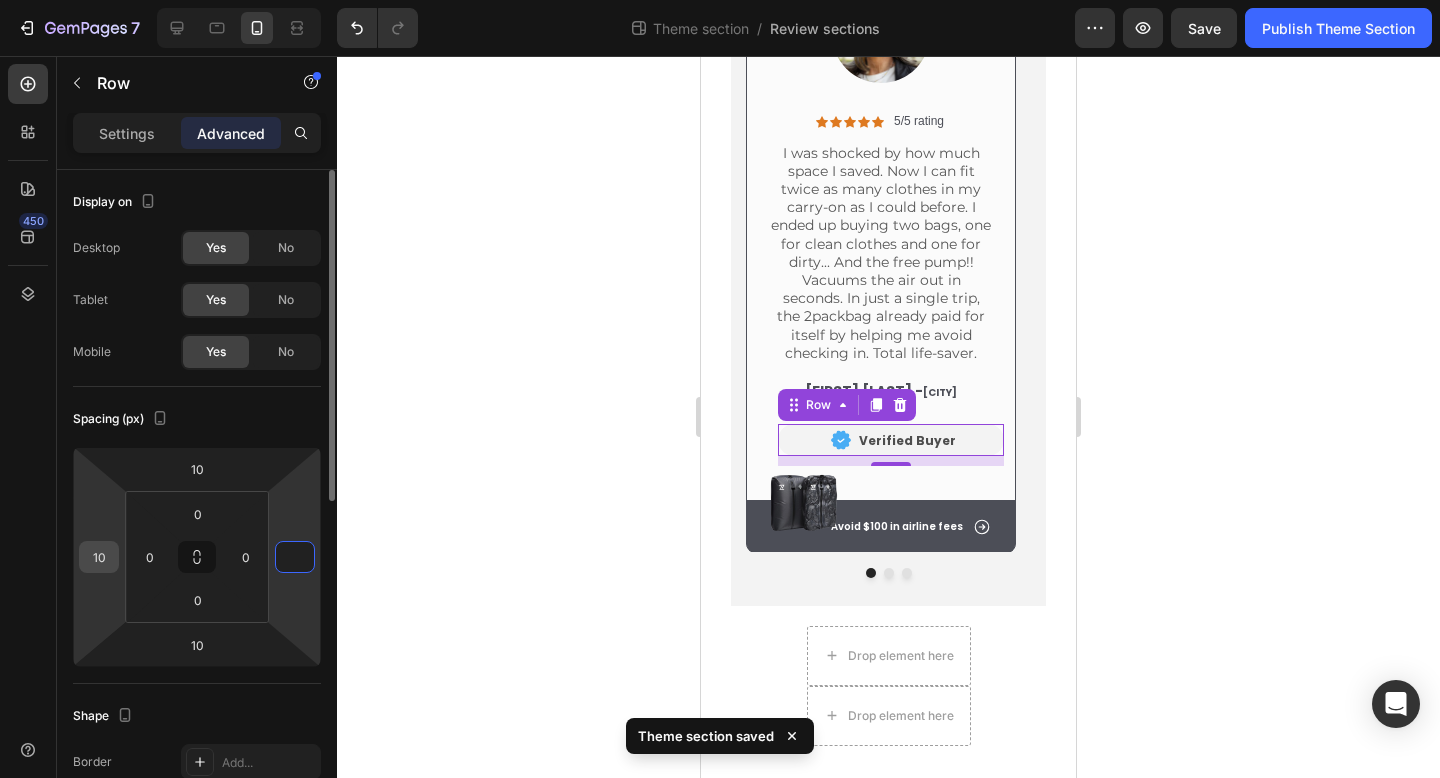 click on "10" at bounding box center (99, 557) 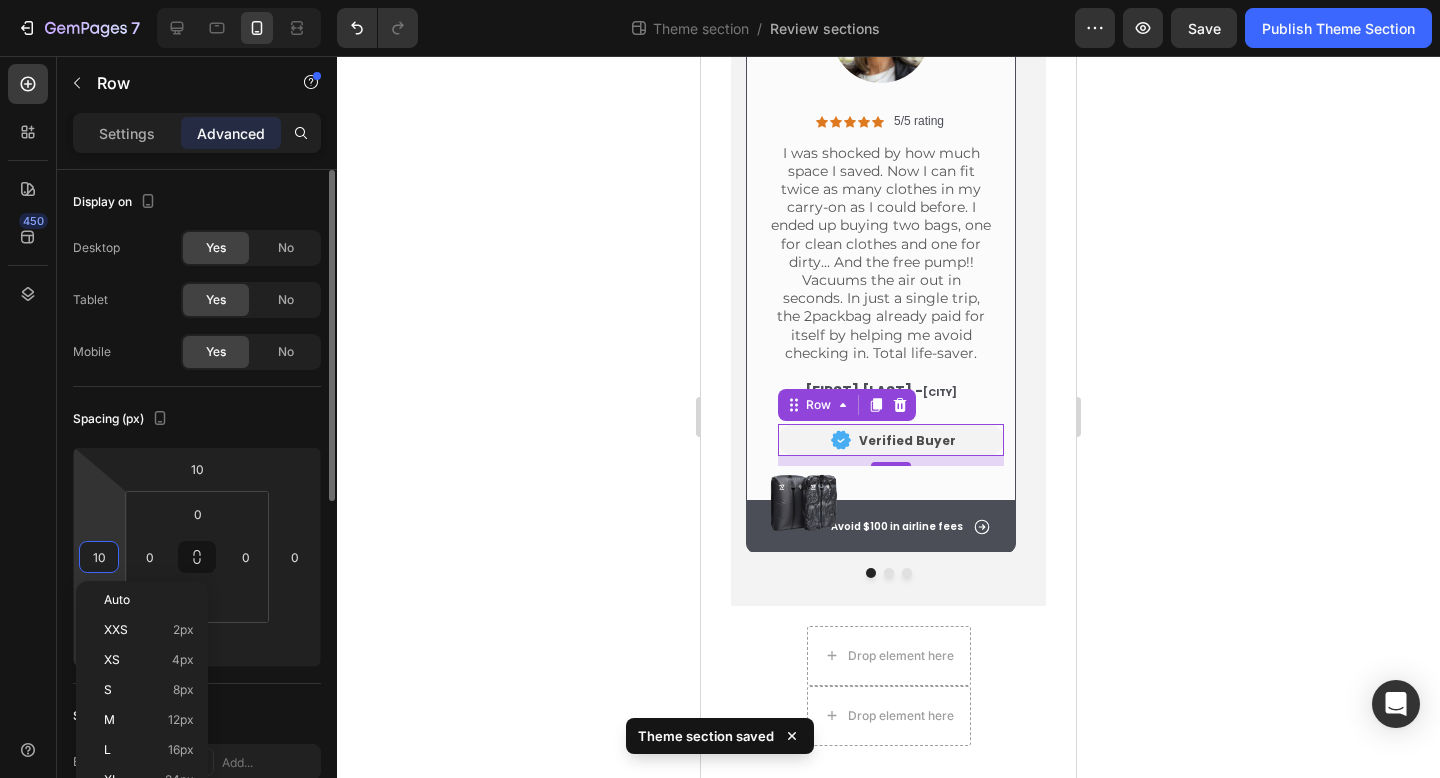 click on "10" at bounding box center (99, 557) 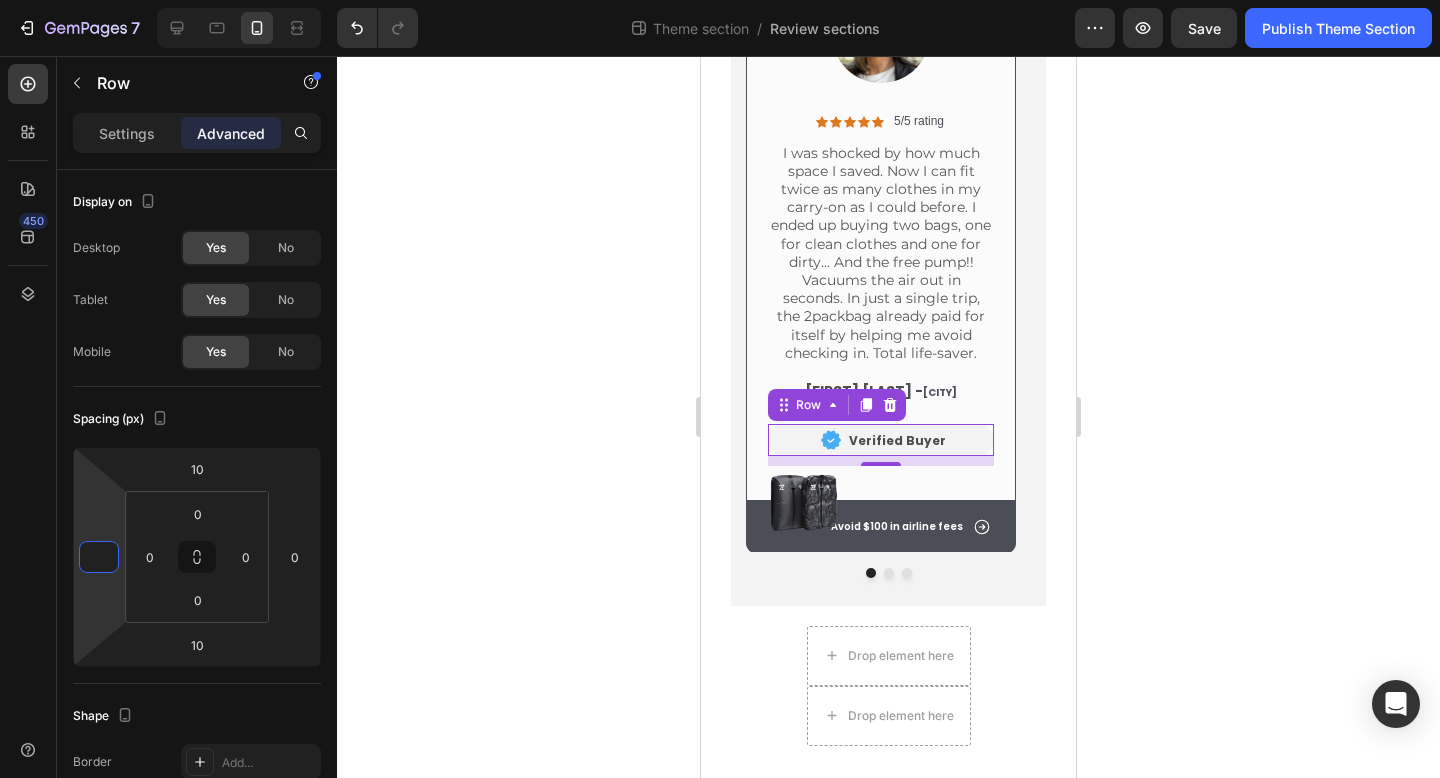 click on "Verified Buyer  Text Block" at bounding box center [920, 440] 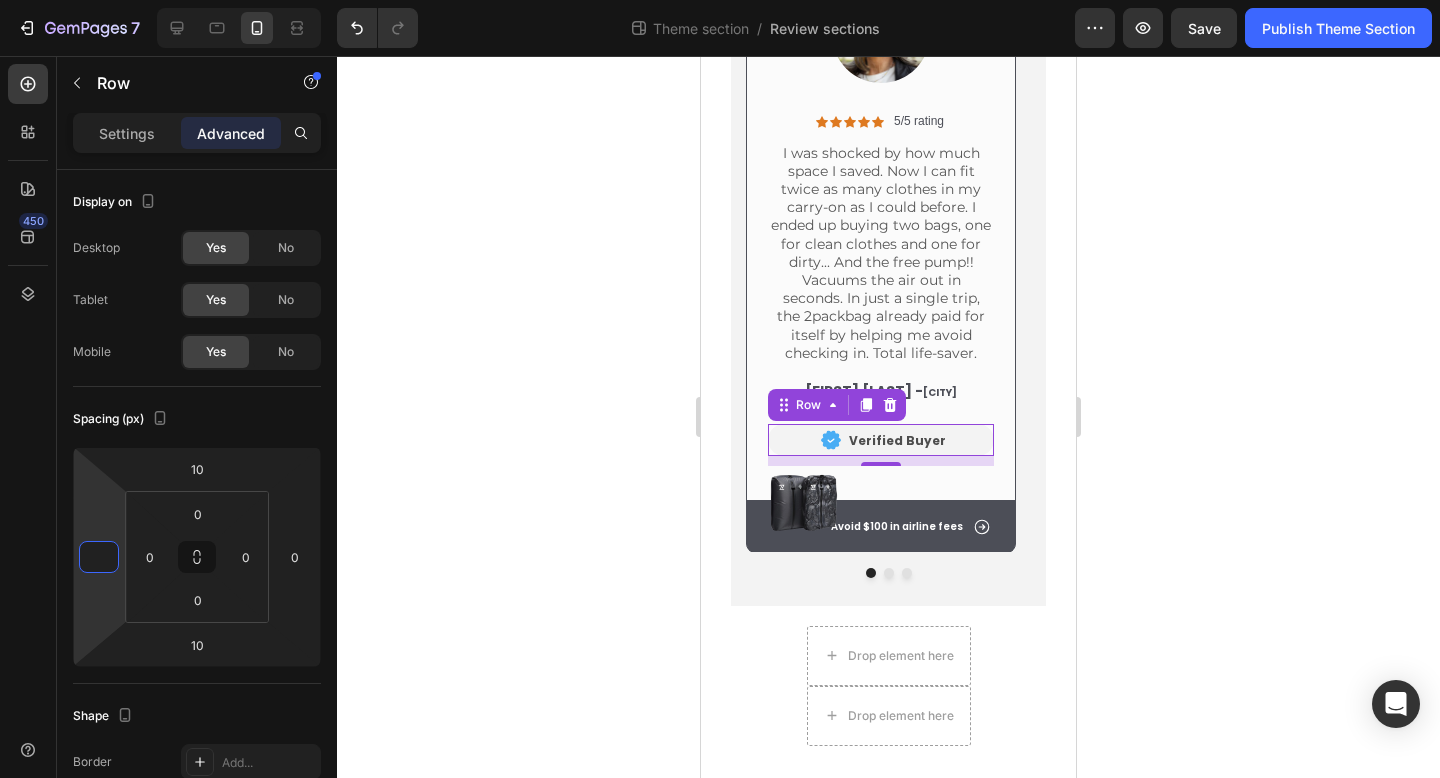 type on "0" 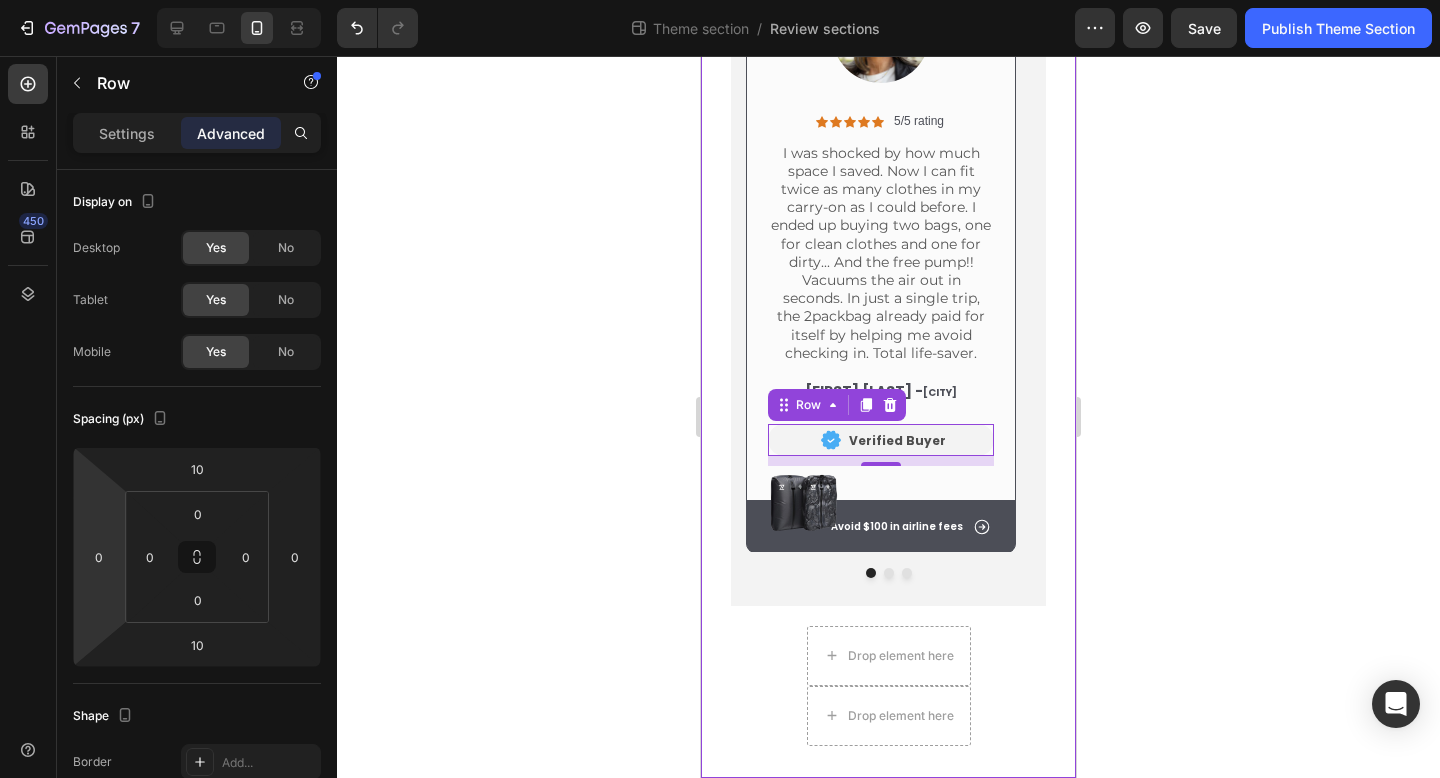 click 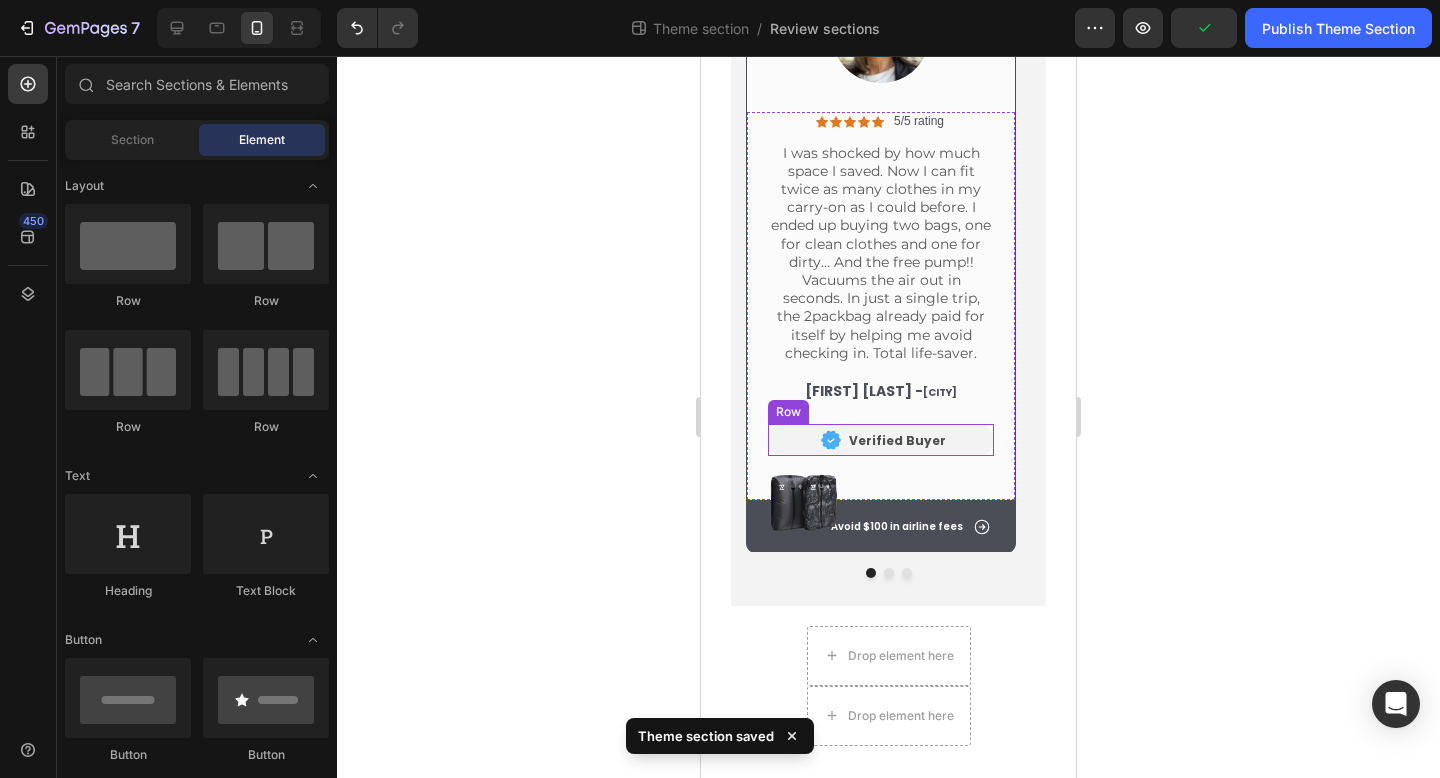 click on "Verified Buyer  Text Block" at bounding box center [920, 440] 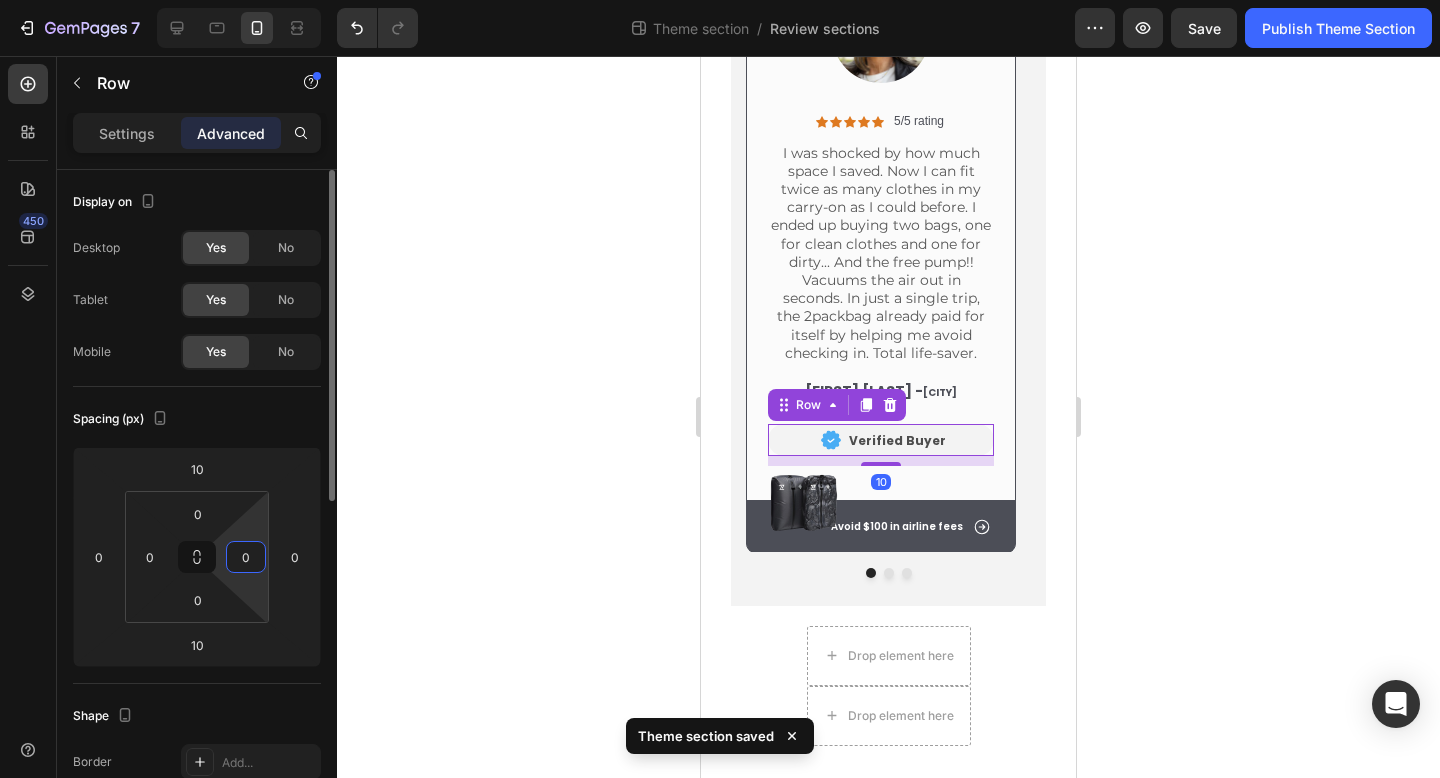 click on "0" at bounding box center [246, 557] 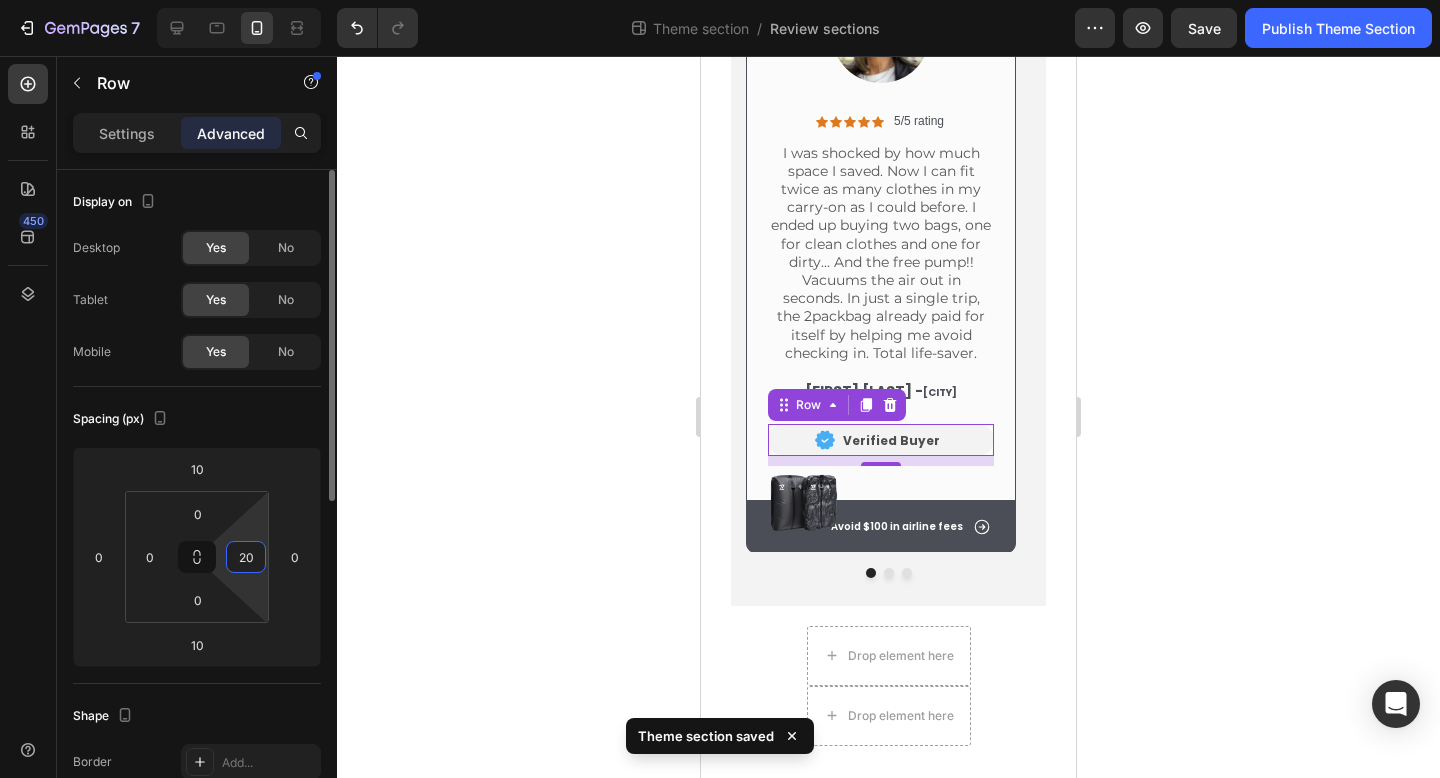 type on "2" 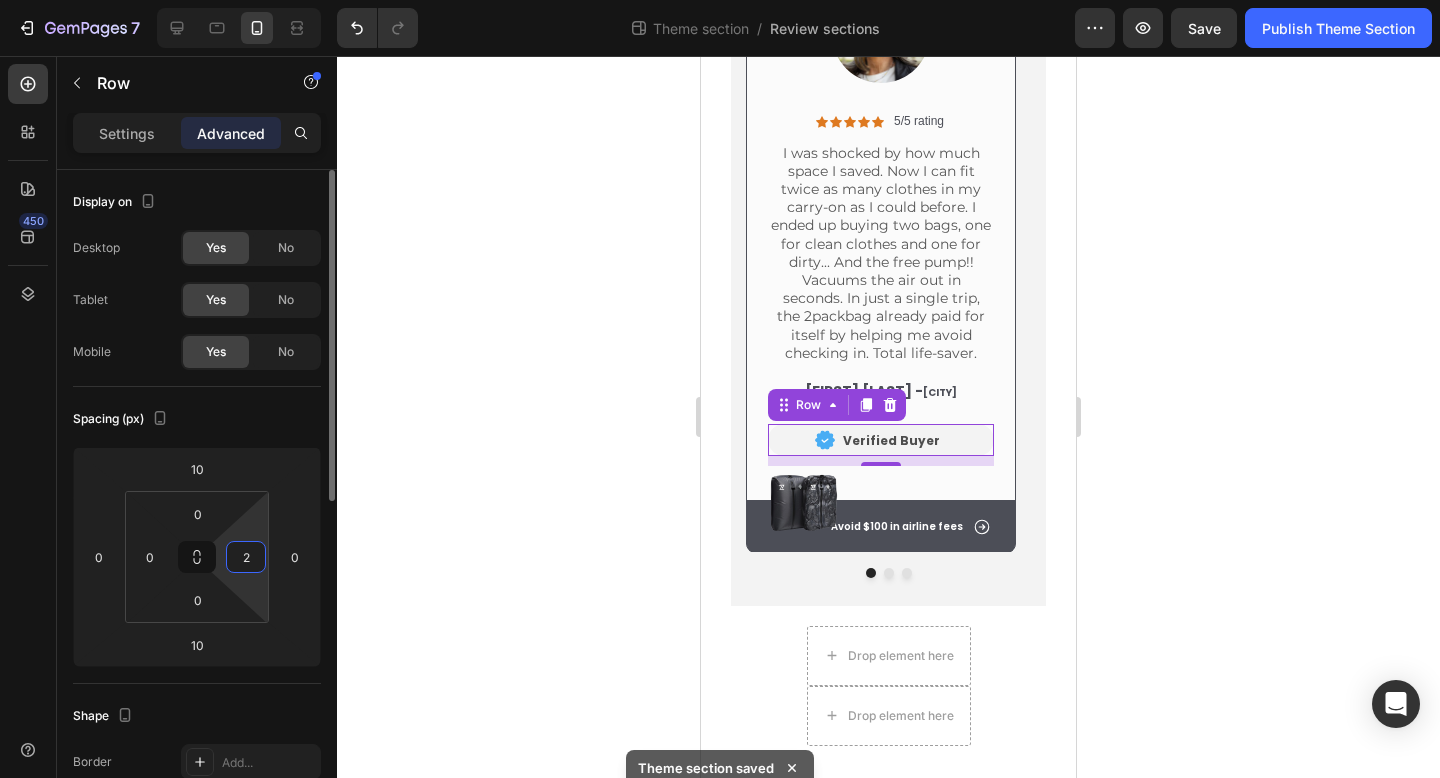type 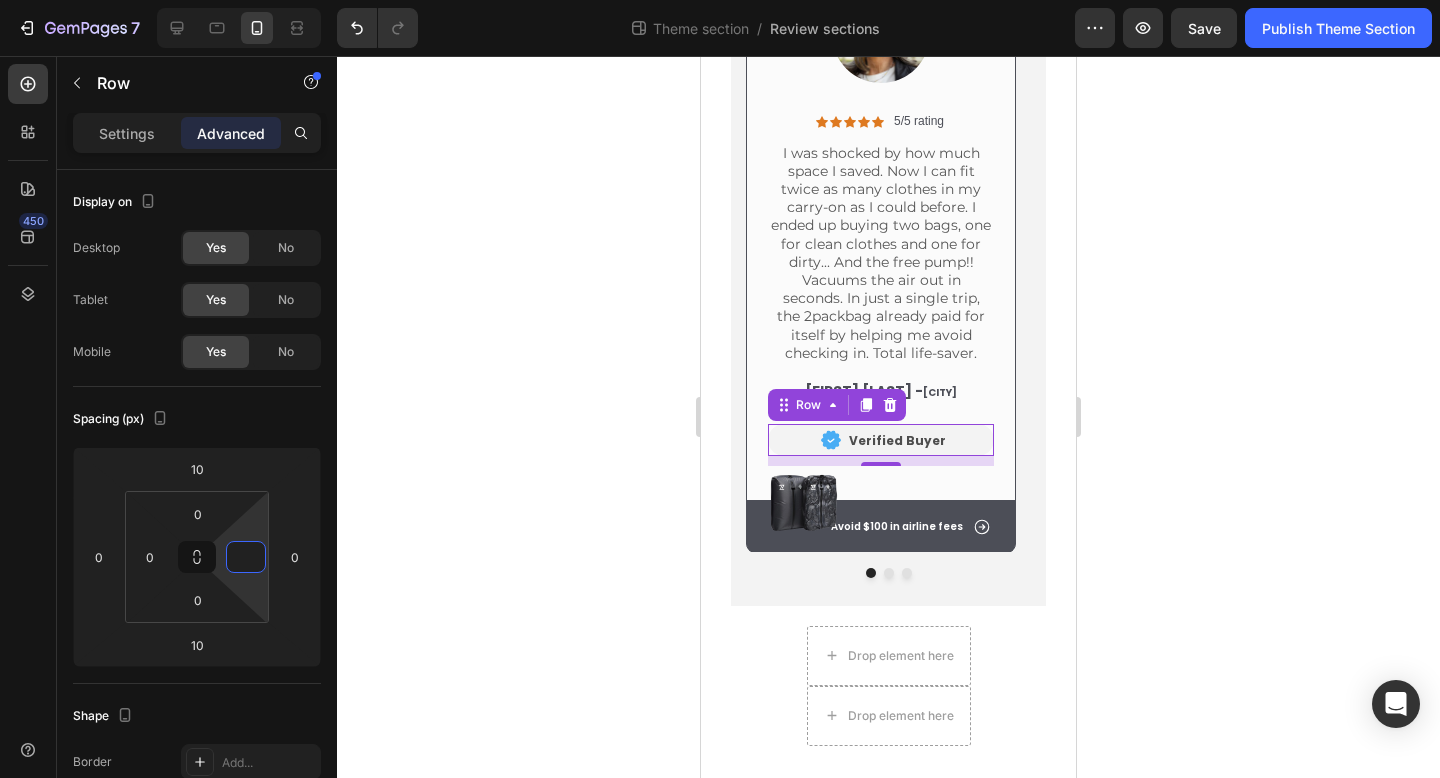 click 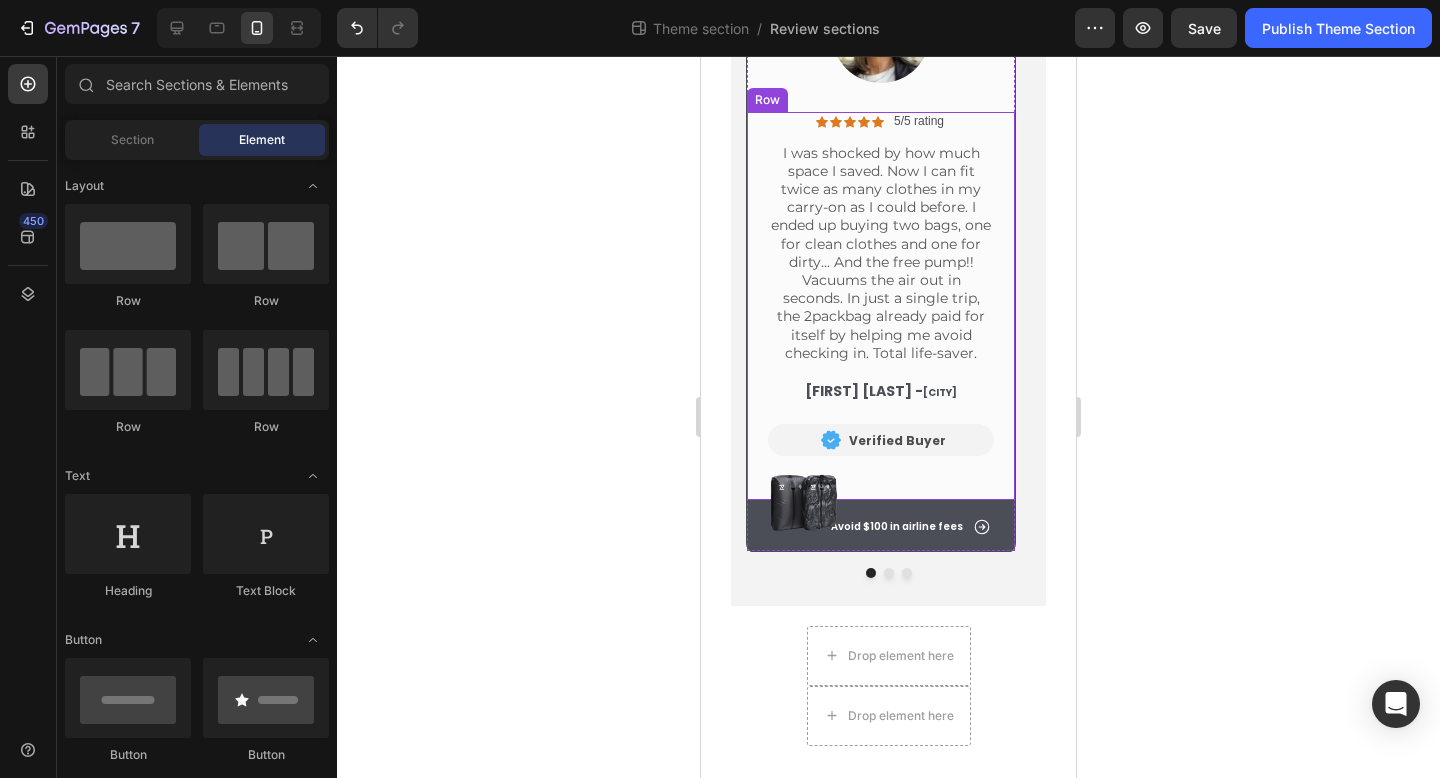 scroll, scrollTop: 184, scrollLeft: 0, axis: vertical 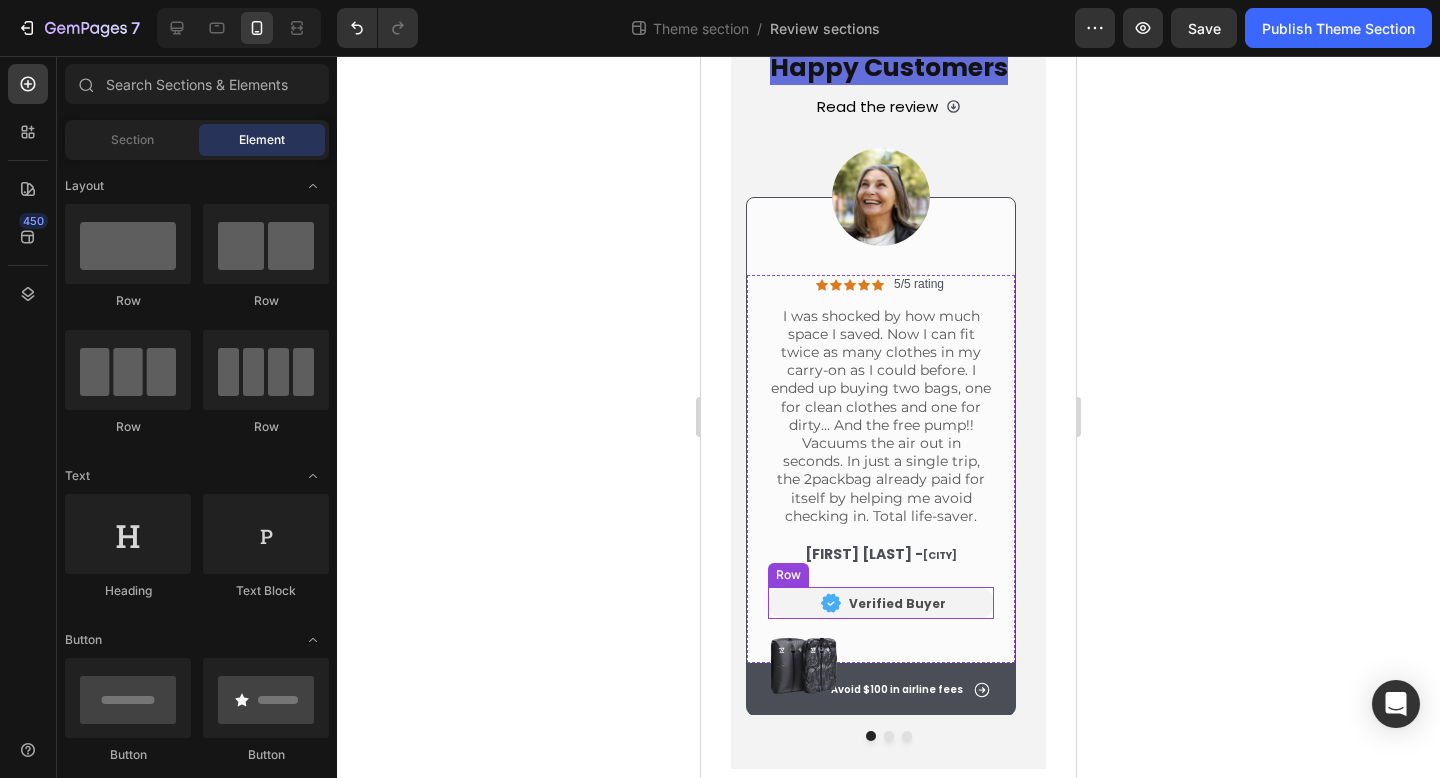 click on "Image" at bounding box center [804, 603] 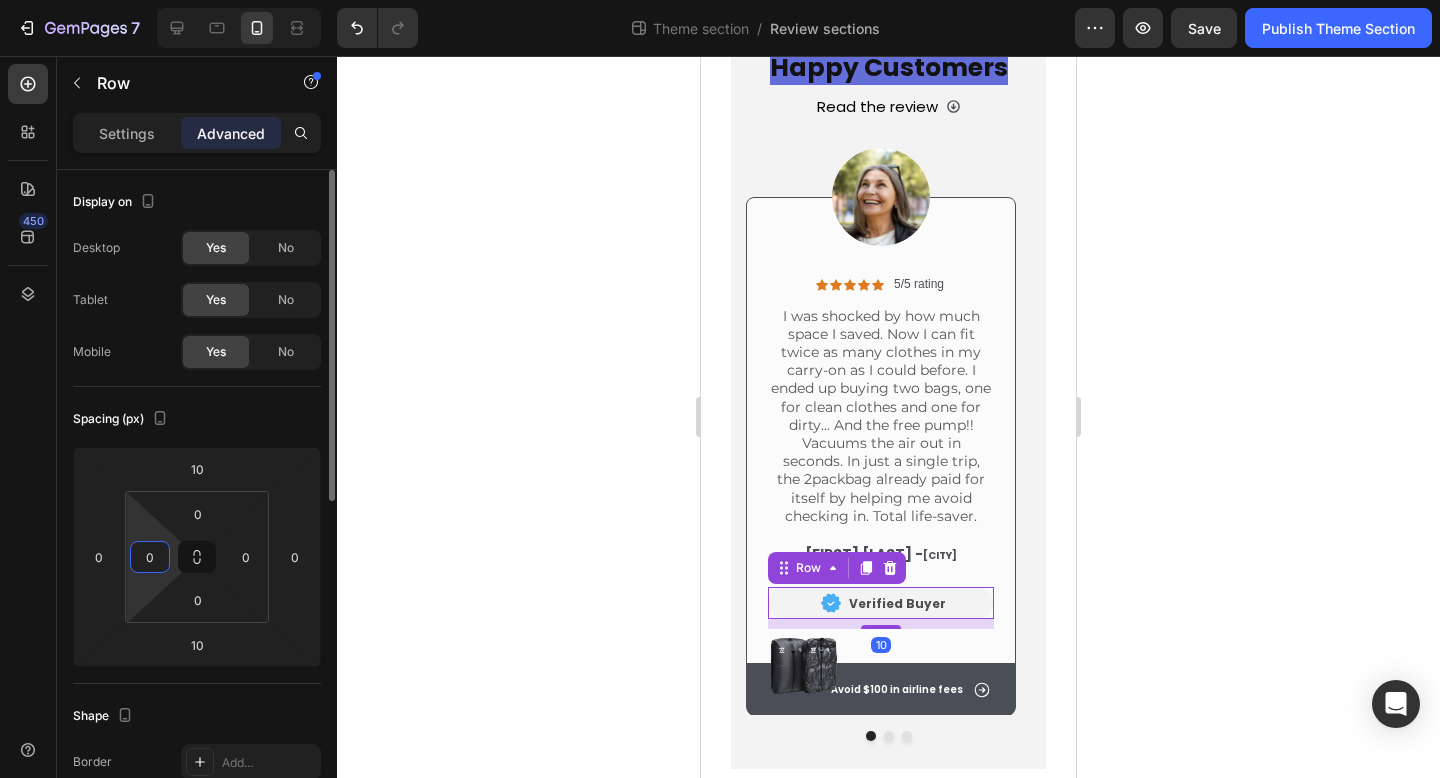 click on "0" at bounding box center (150, 557) 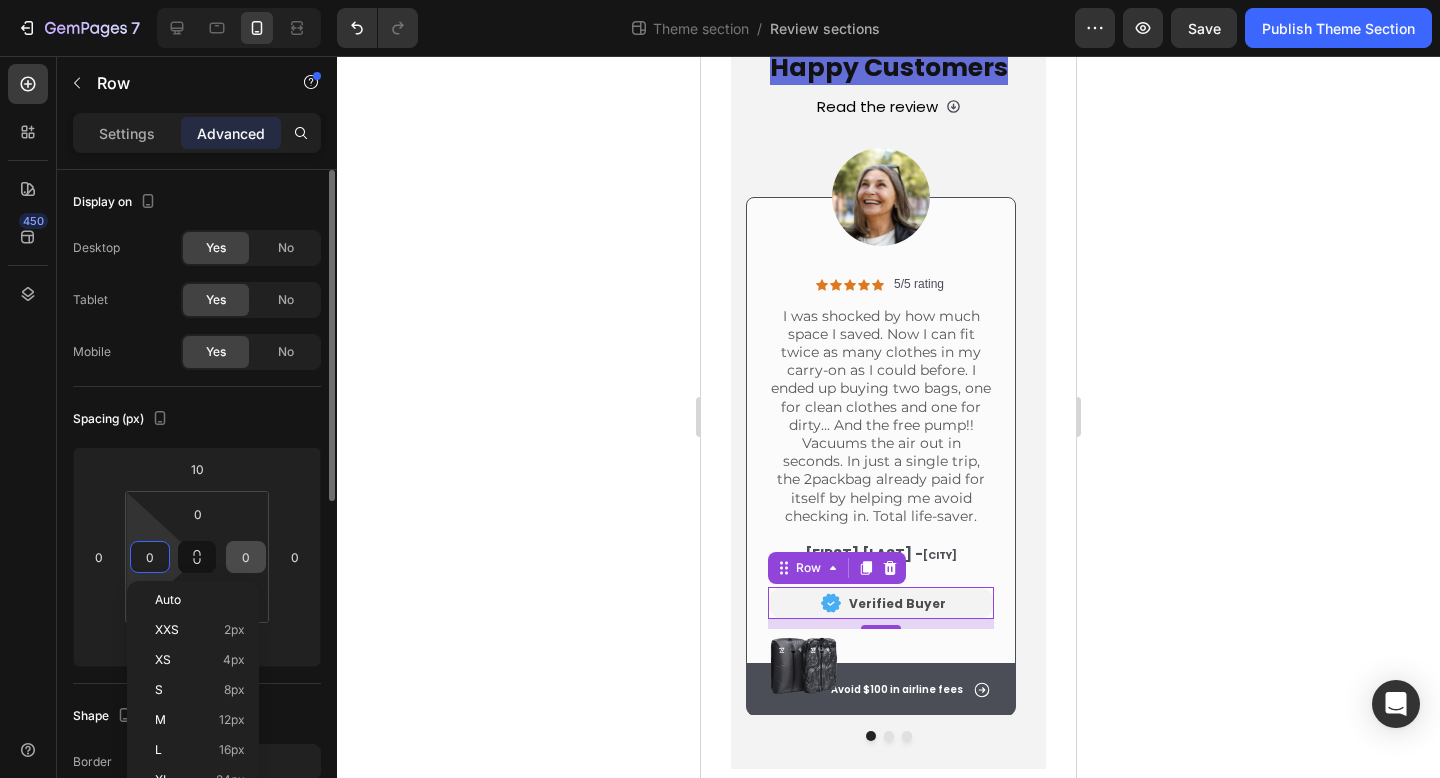 click on "0" at bounding box center [246, 557] 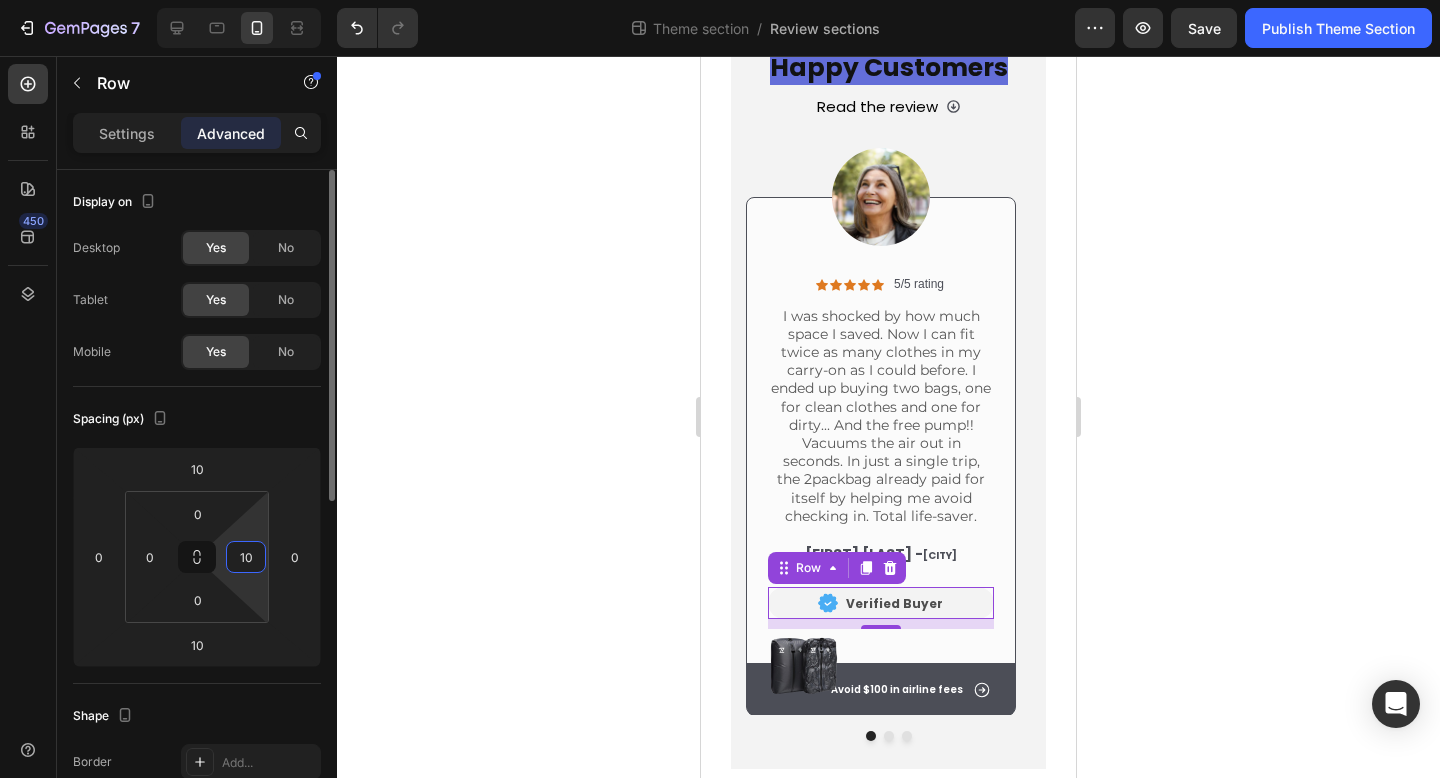 type on "1" 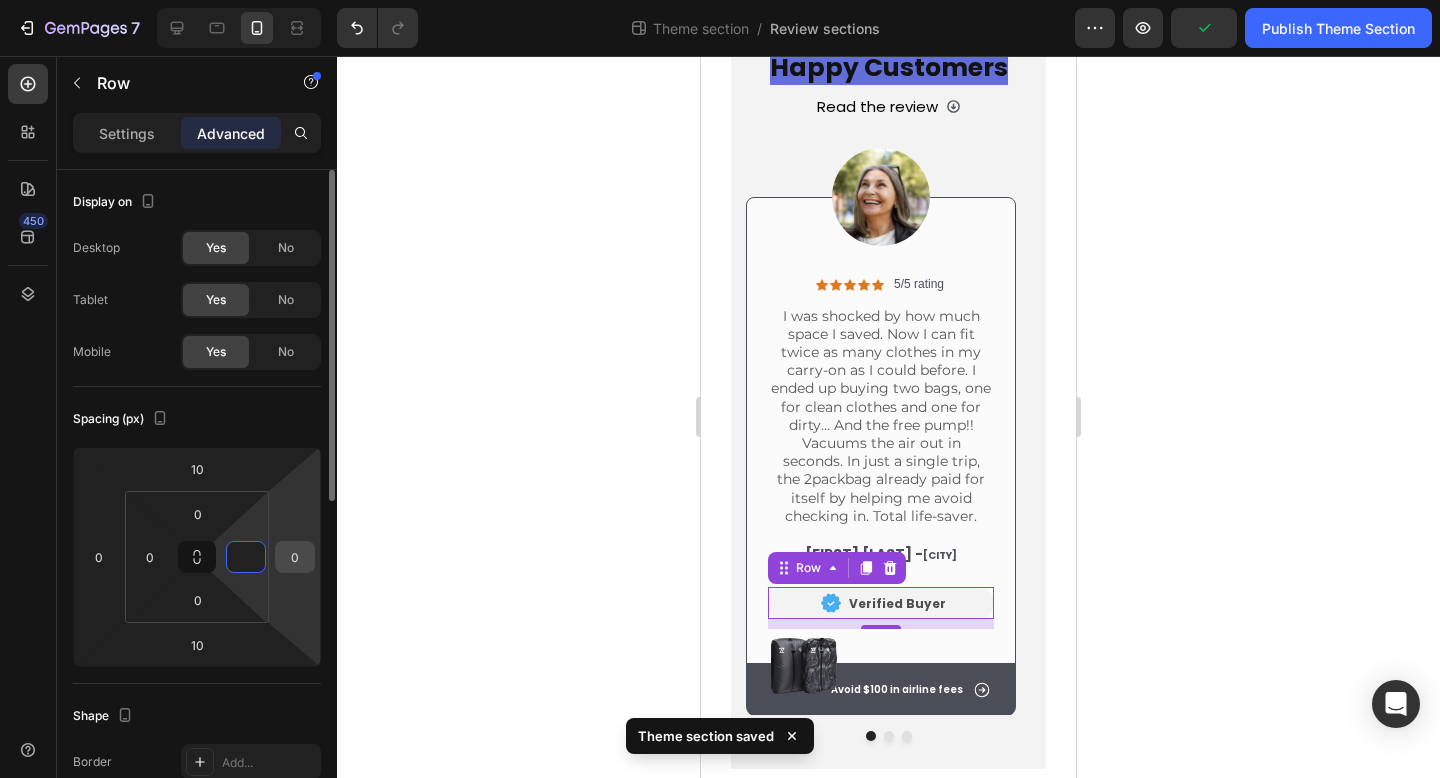 click on "0" at bounding box center [295, 557] 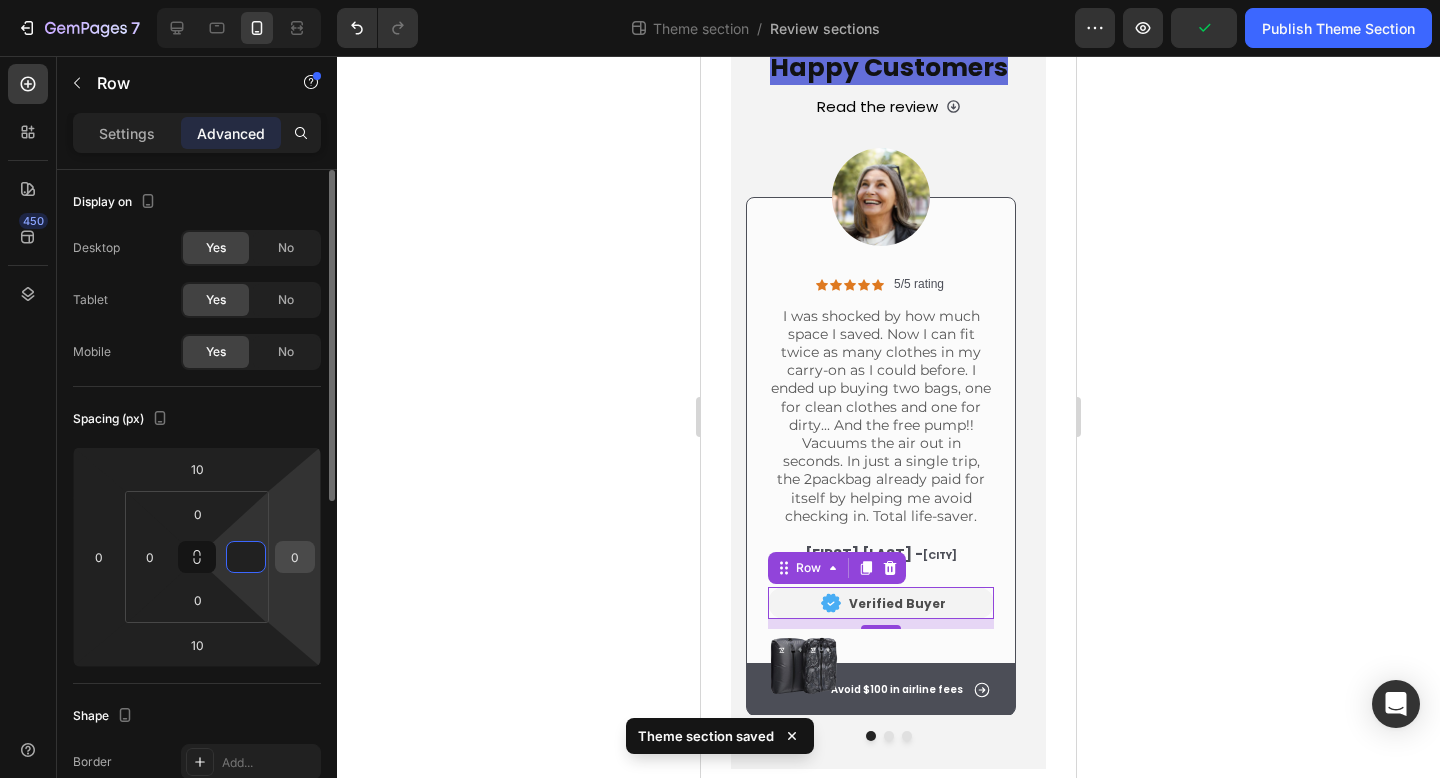 type on "0" 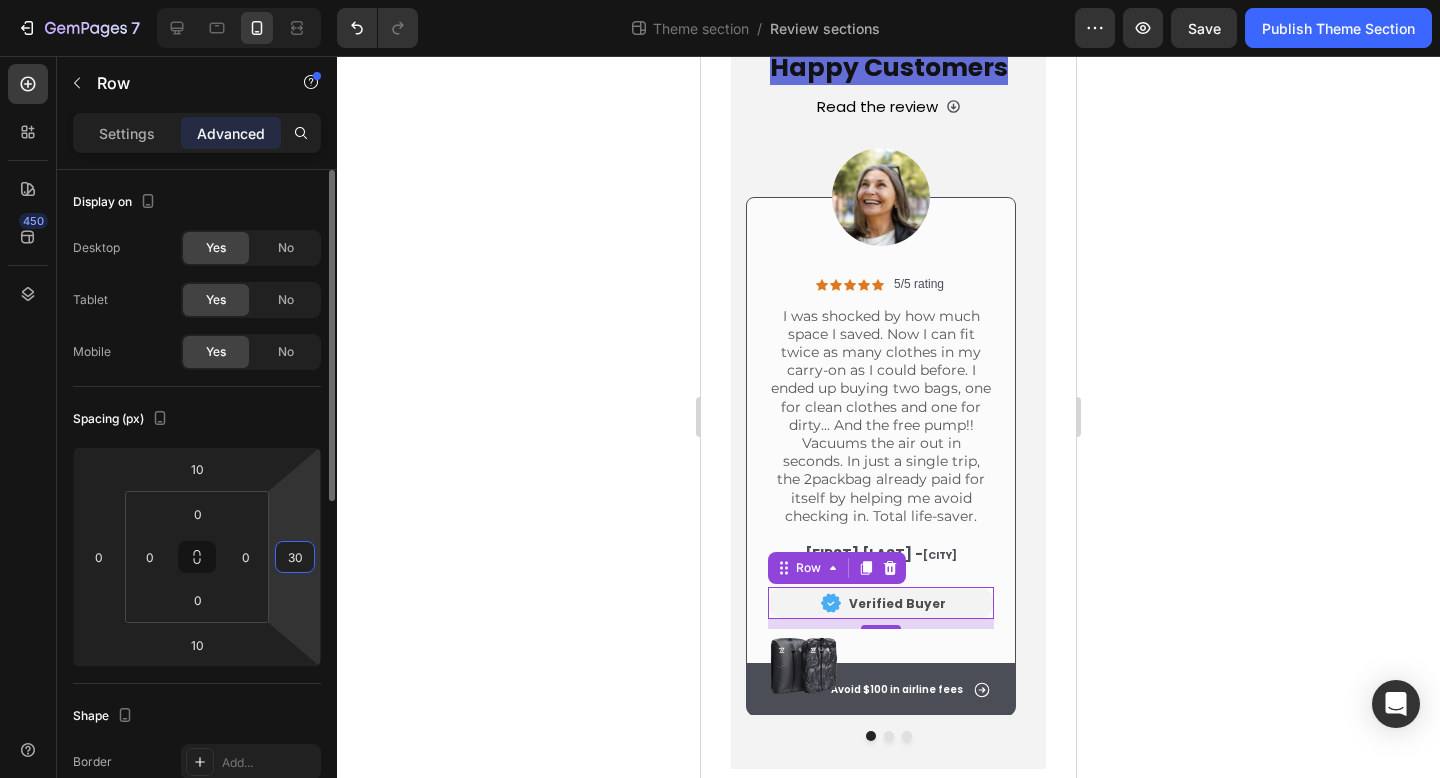 type on "3" 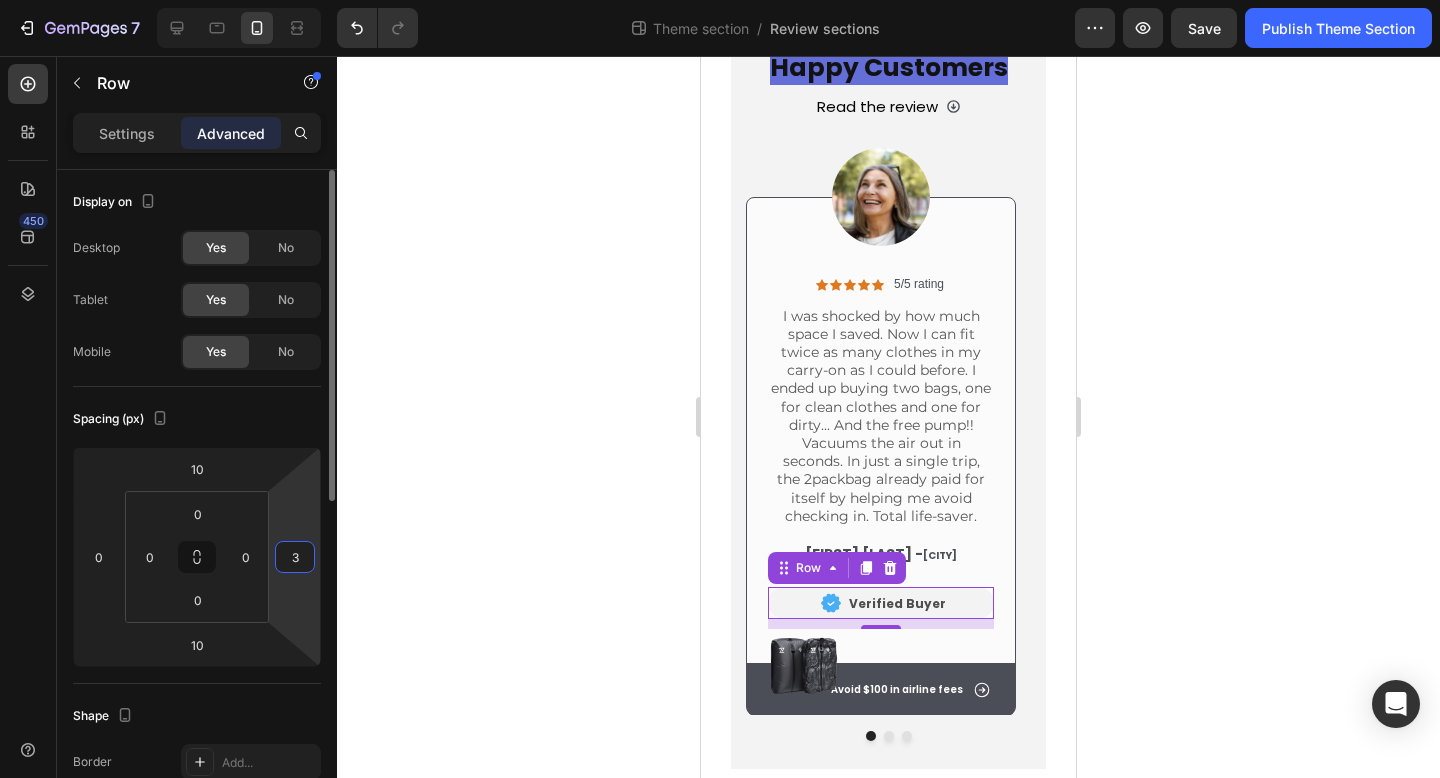 type 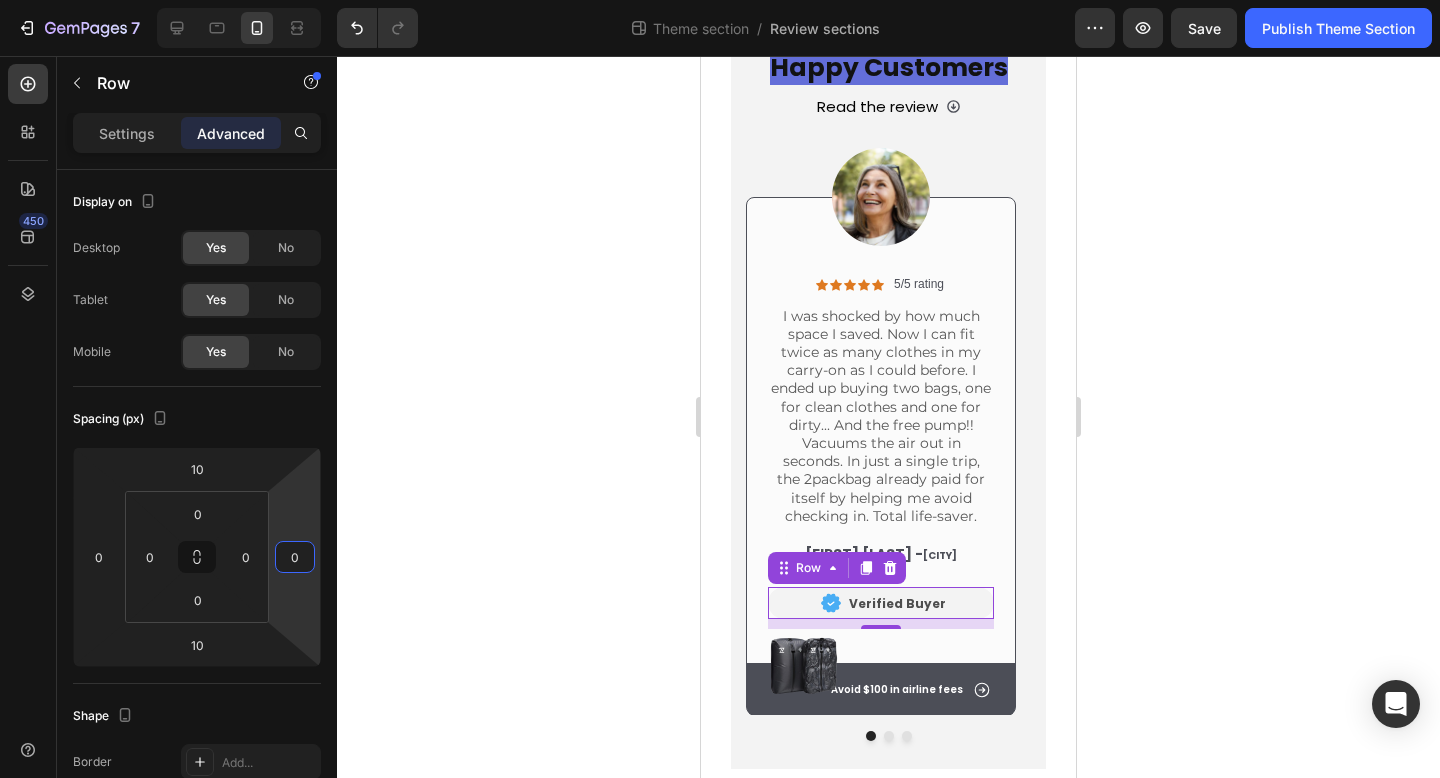 click 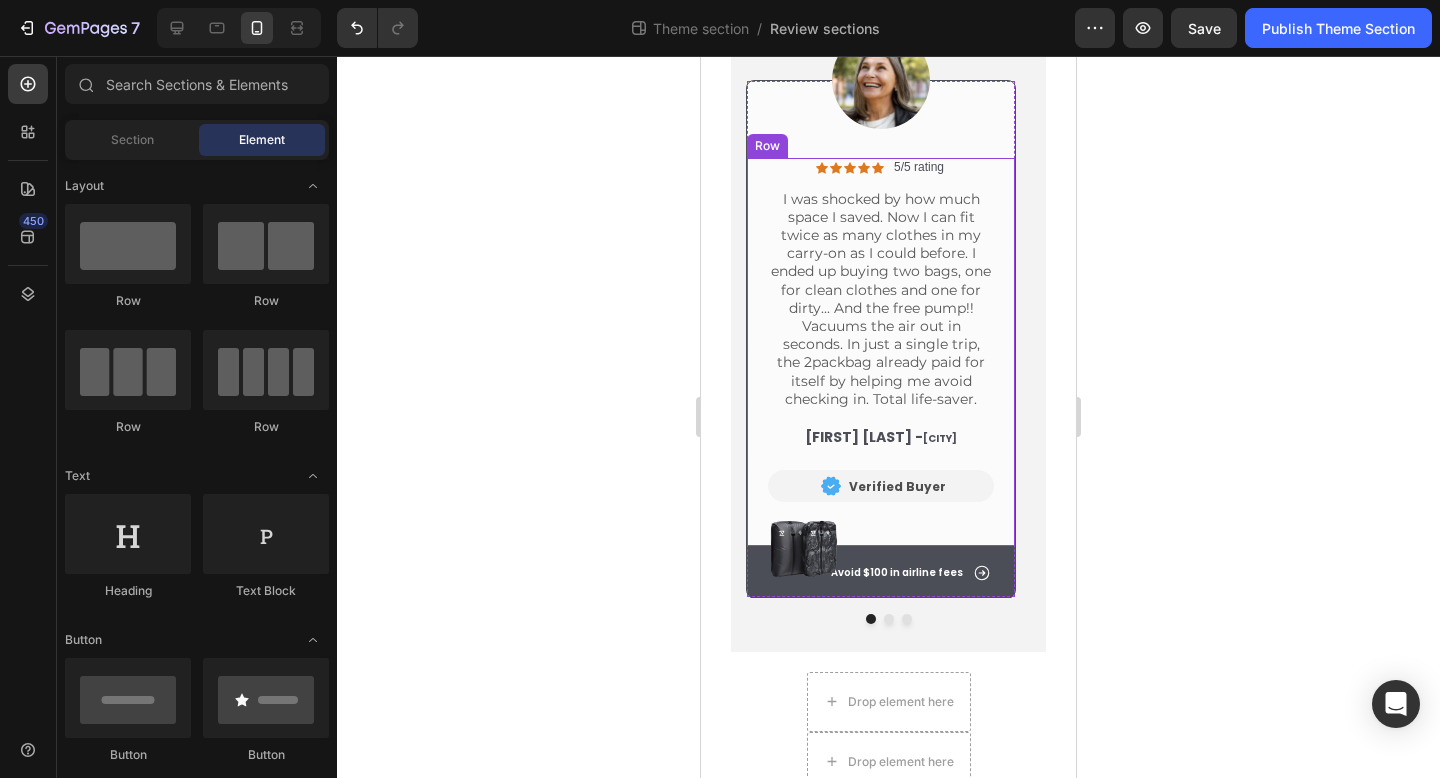 scroll, scrollTop: 303, scrollLeft: 0, axis: vertical 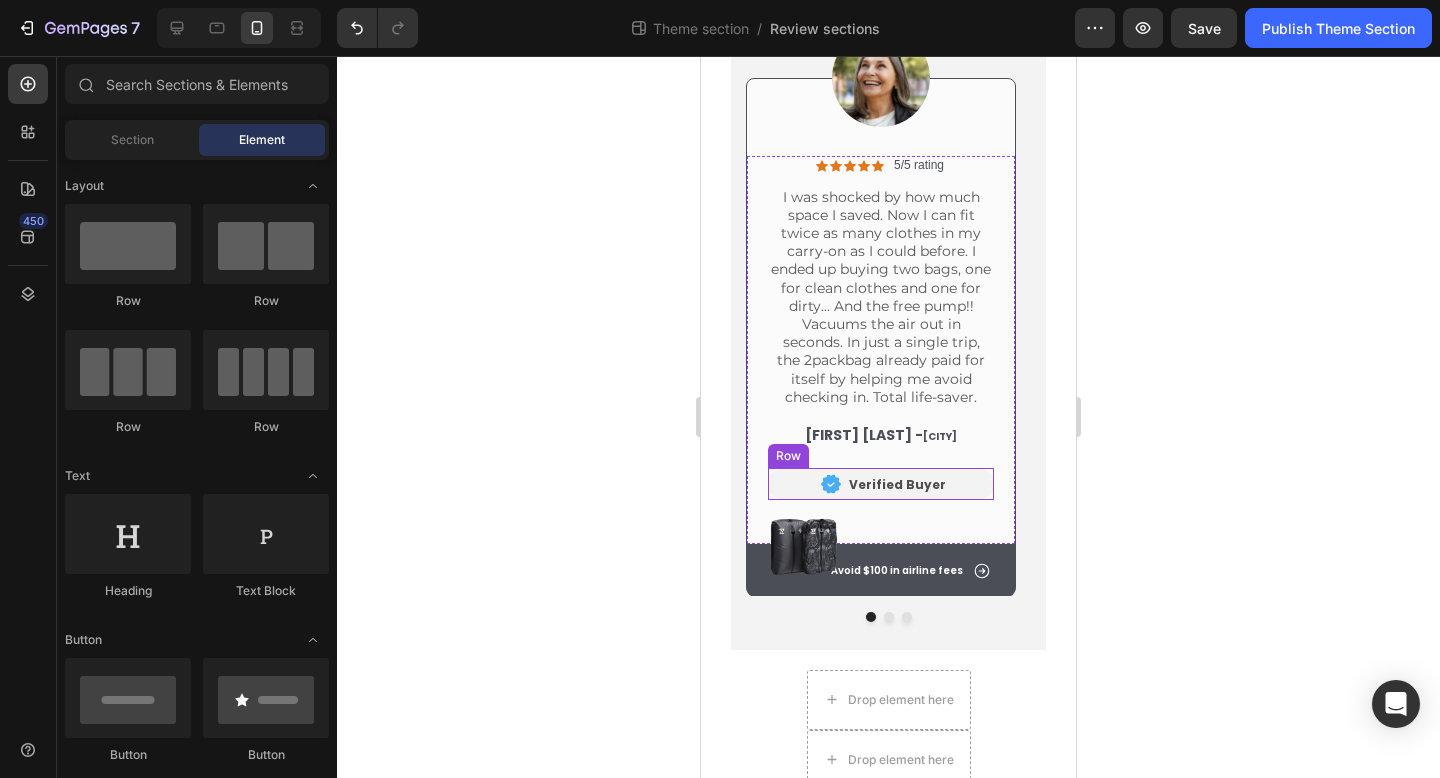 click on "Verified Buyer  Text Block" at bounding box center [920, 484] 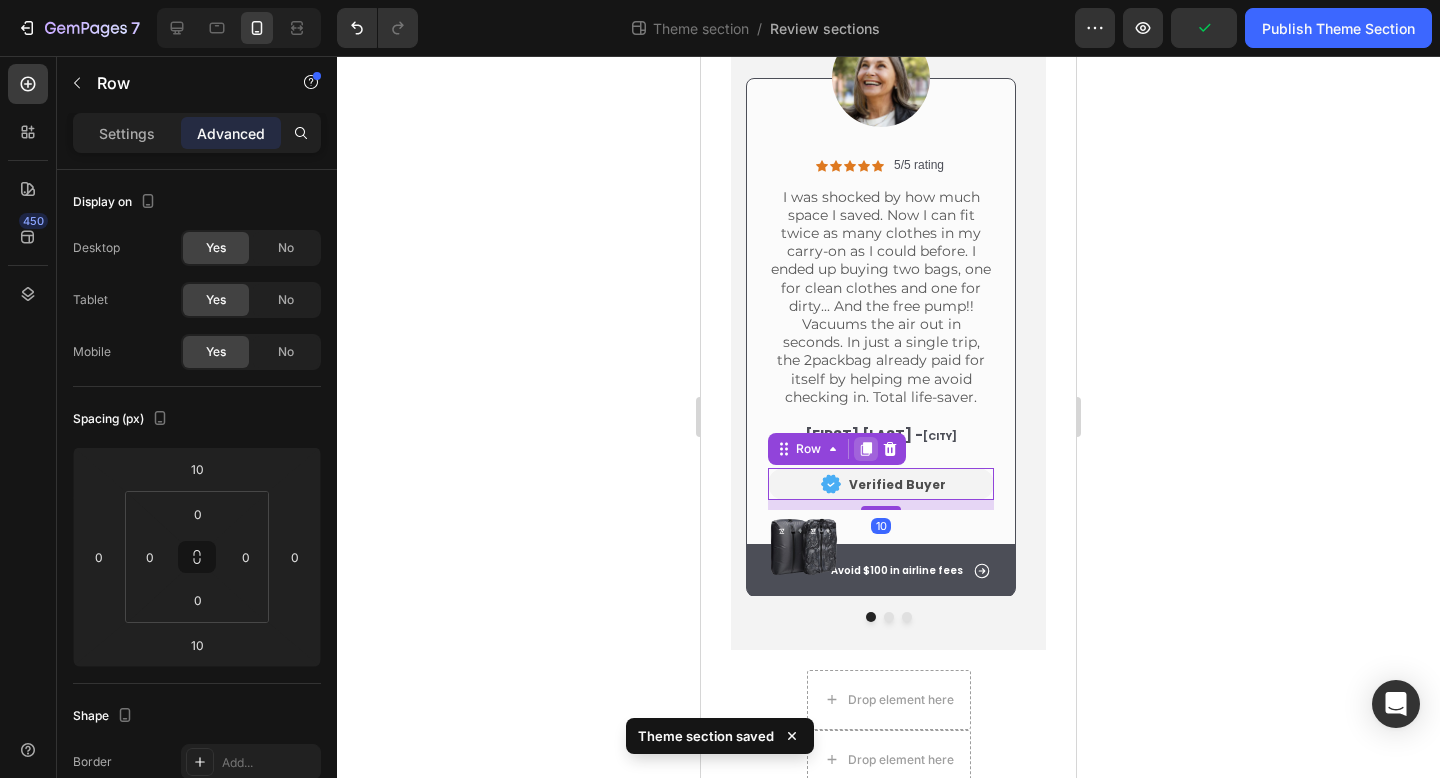 click 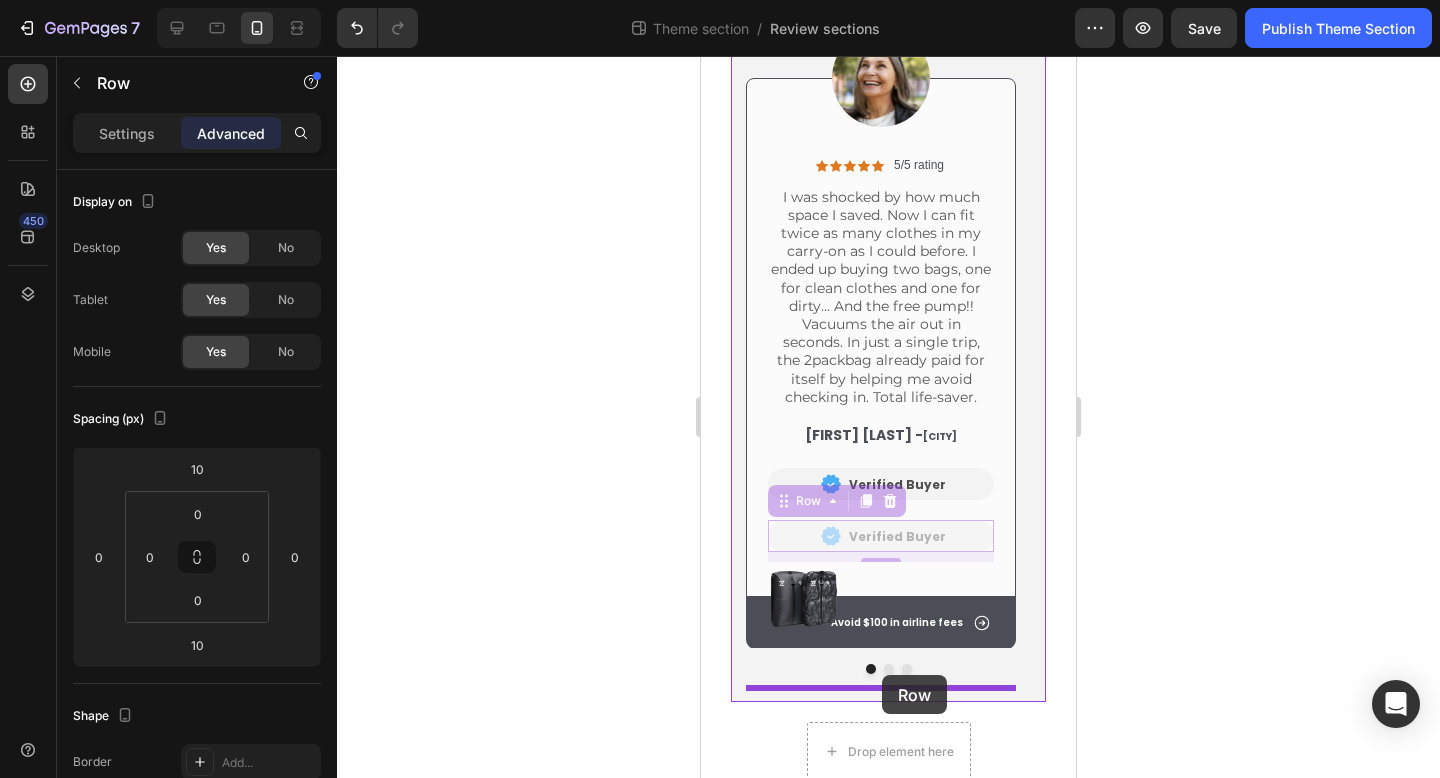 drag, startPoint x: 986, startPoint y: 542, endPoint x: 882, endPoint y: 675, distance: 168.83424 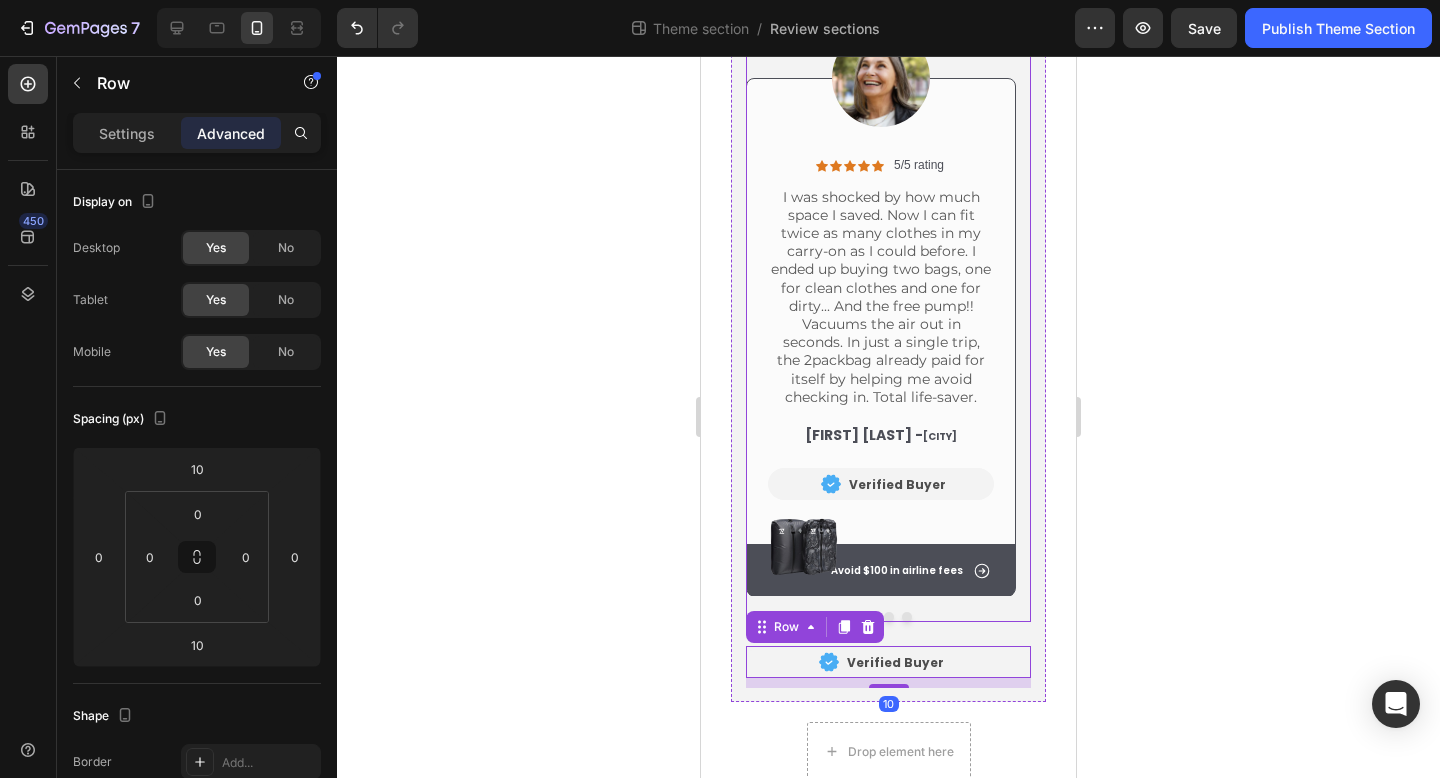 click at bounding box center [907, 617] 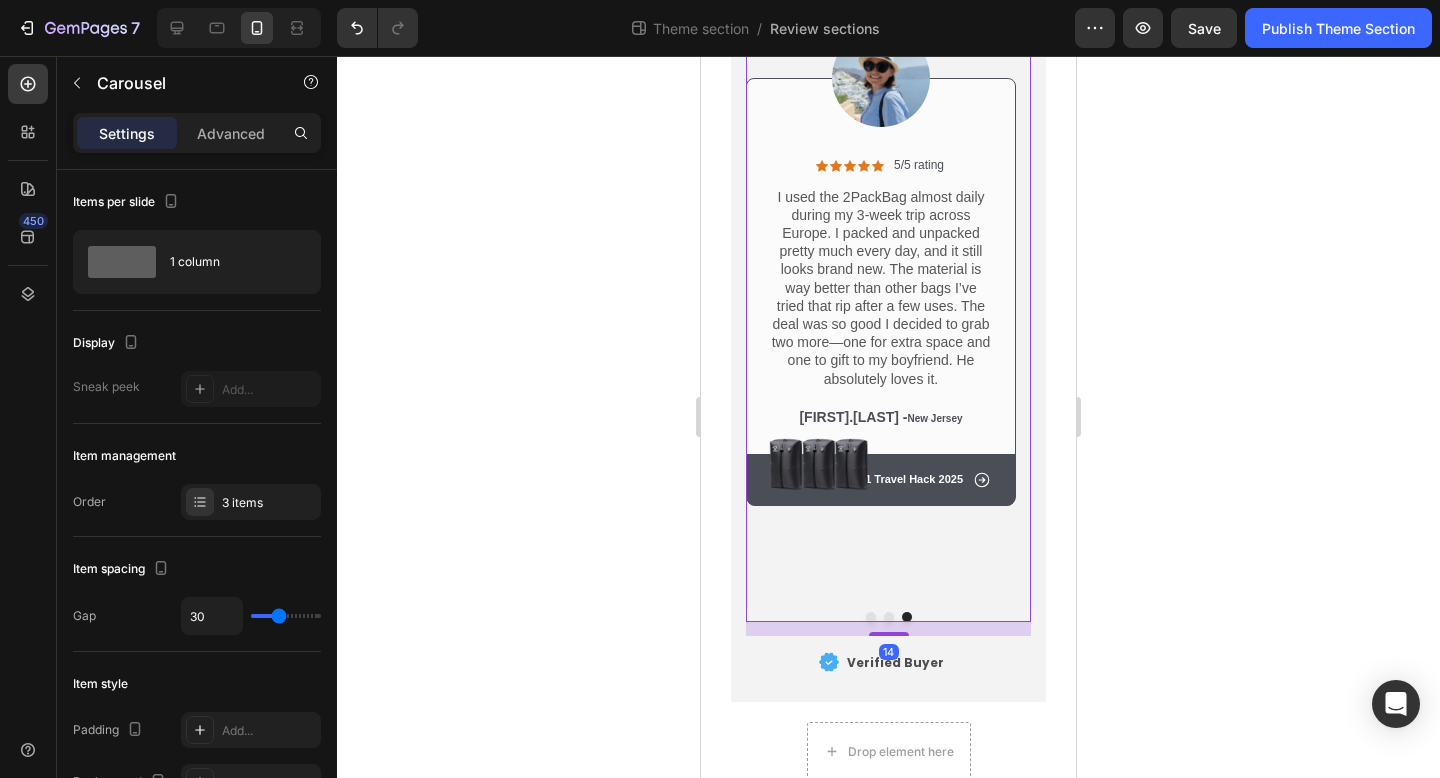 click at bounding box center (889, 617) 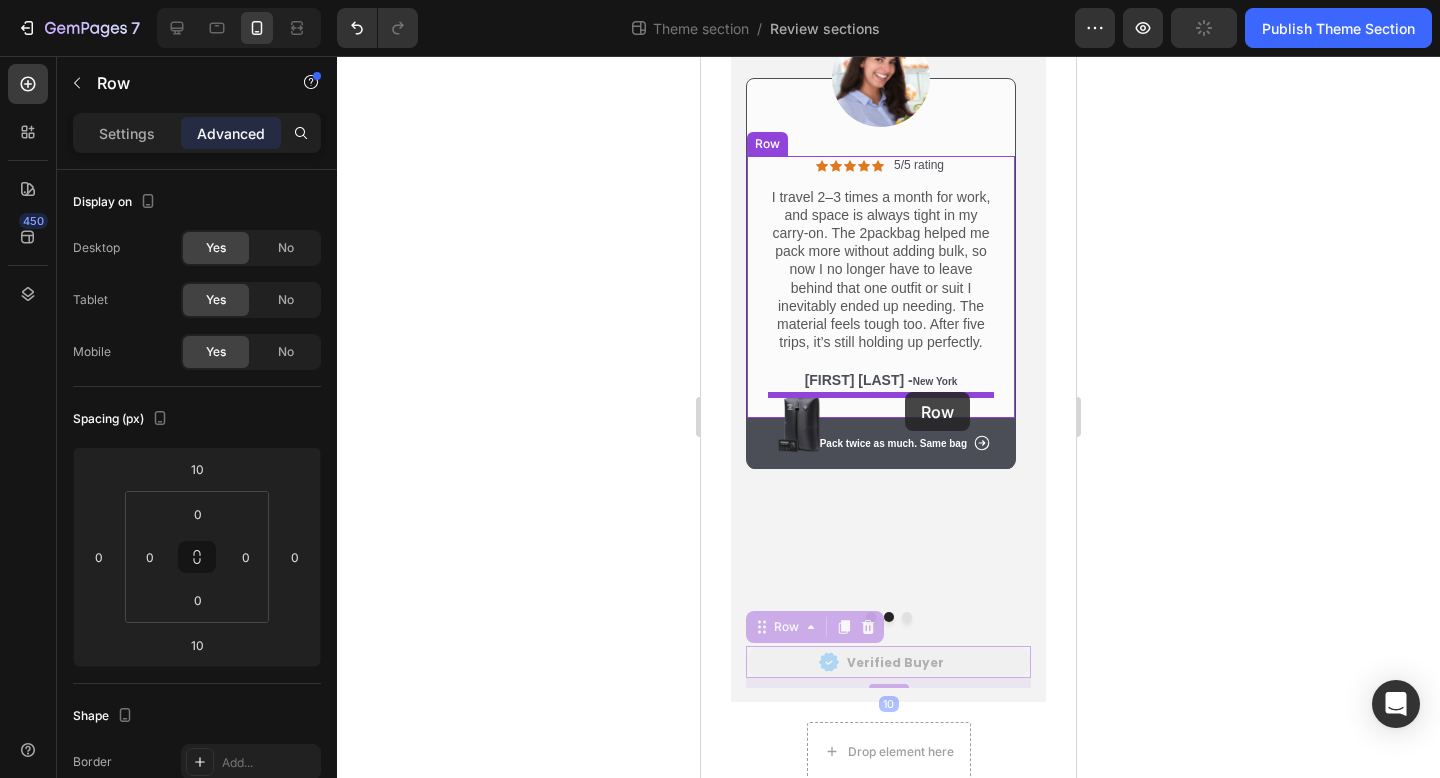 drag, startPoint x: 998, startPoint y: 667, endPoint x: 905, endPoint y: 392, distance: 290.29984 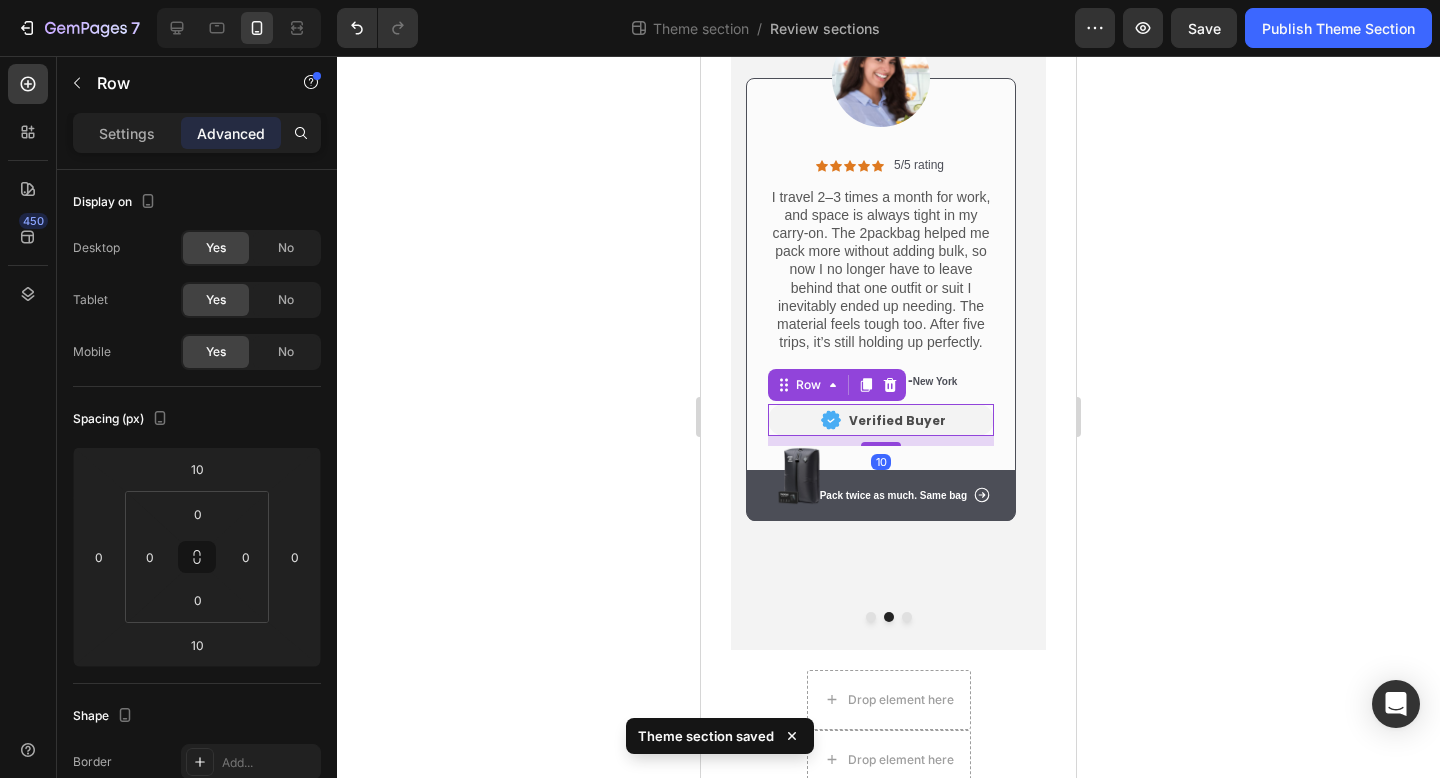 click 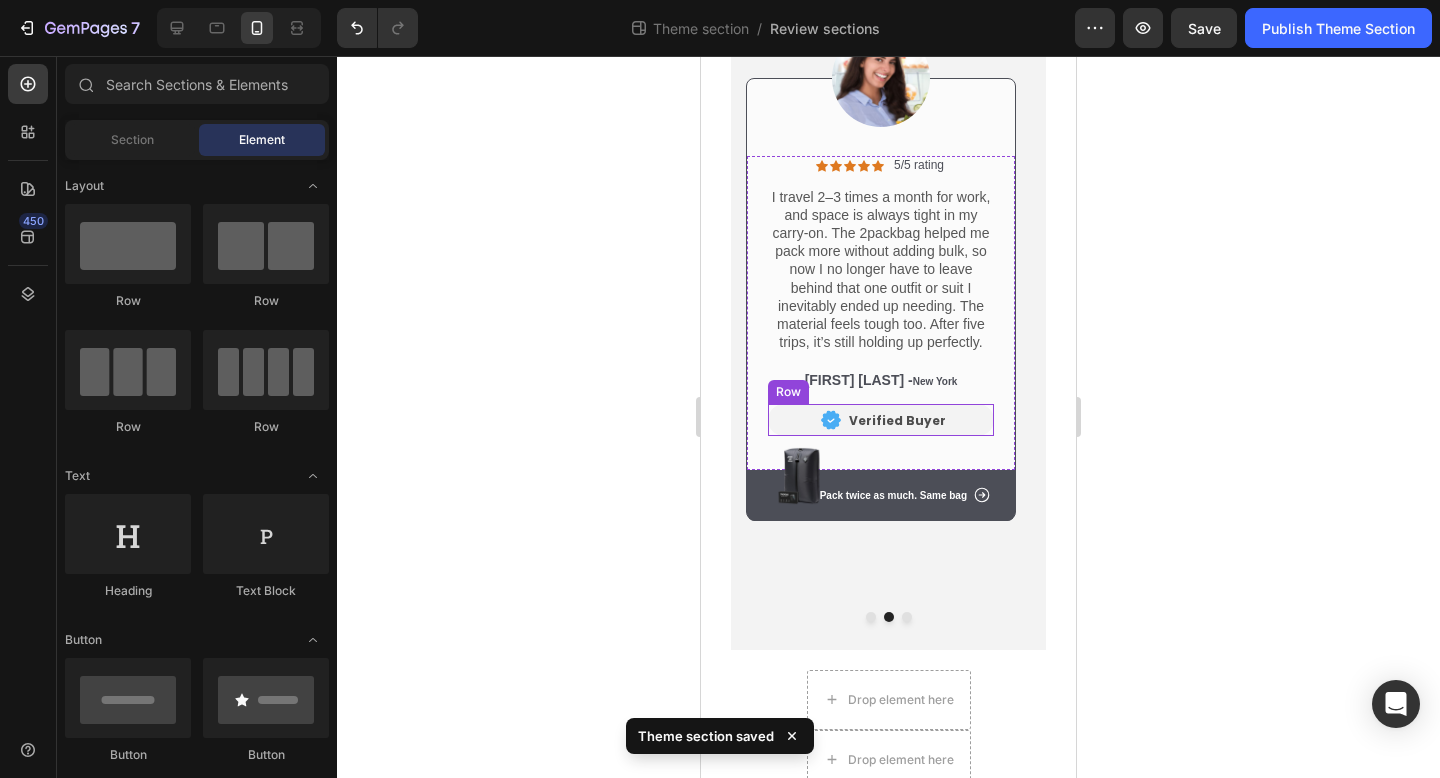 click on "Verified Buyer  Text Block" at bounding box center (920, 420) 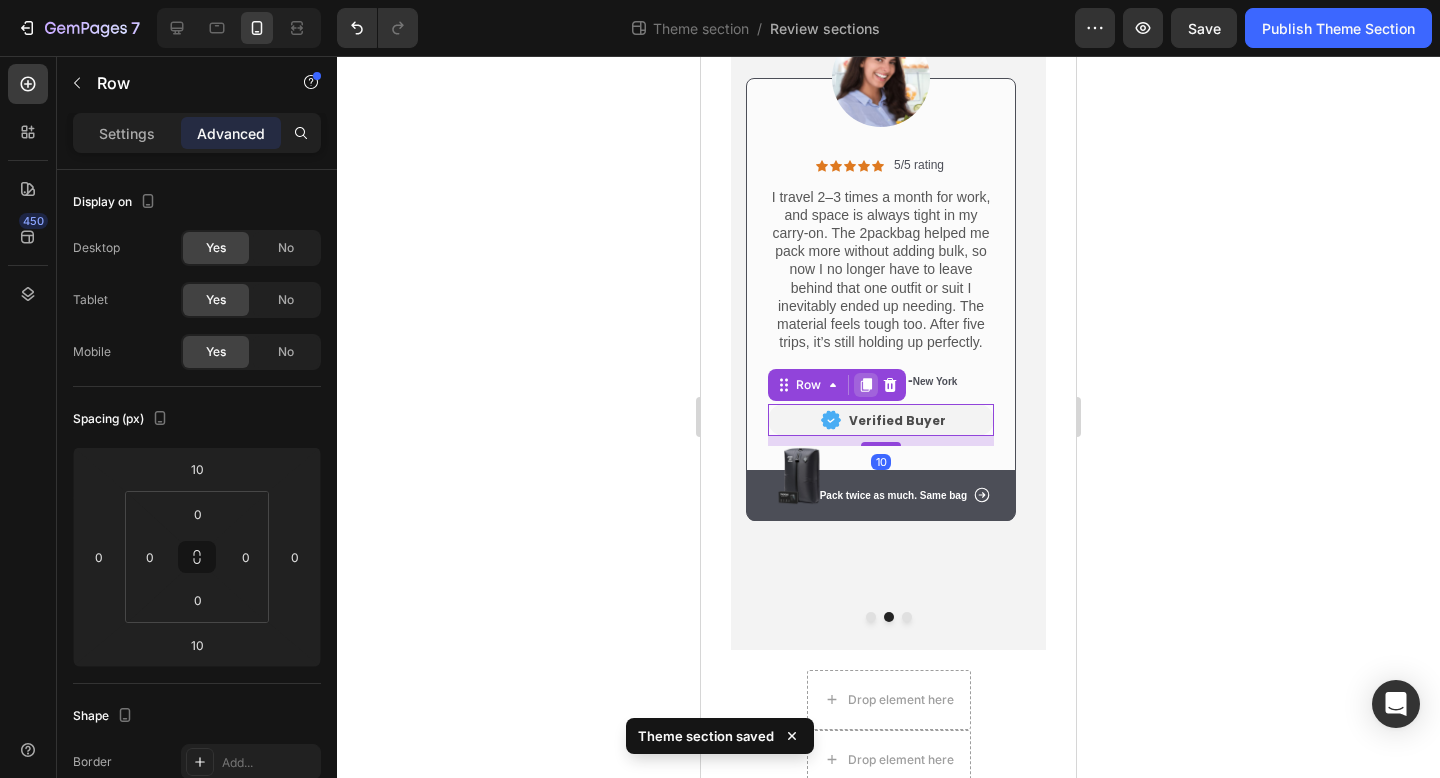 click 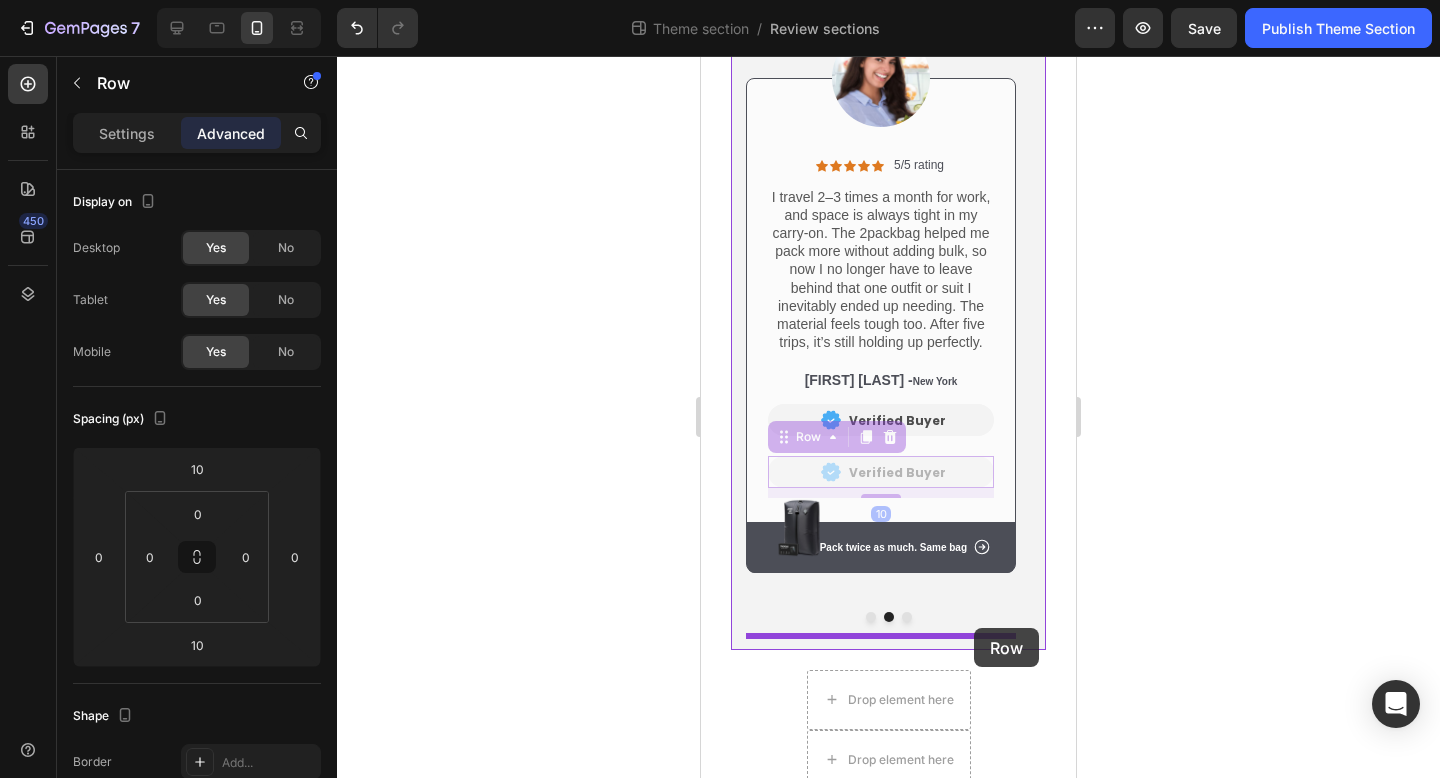 drag, startPoint x: 981, startPoint y: 476, endPoint x: 974, endPoint y: 628, distance: 152.1611 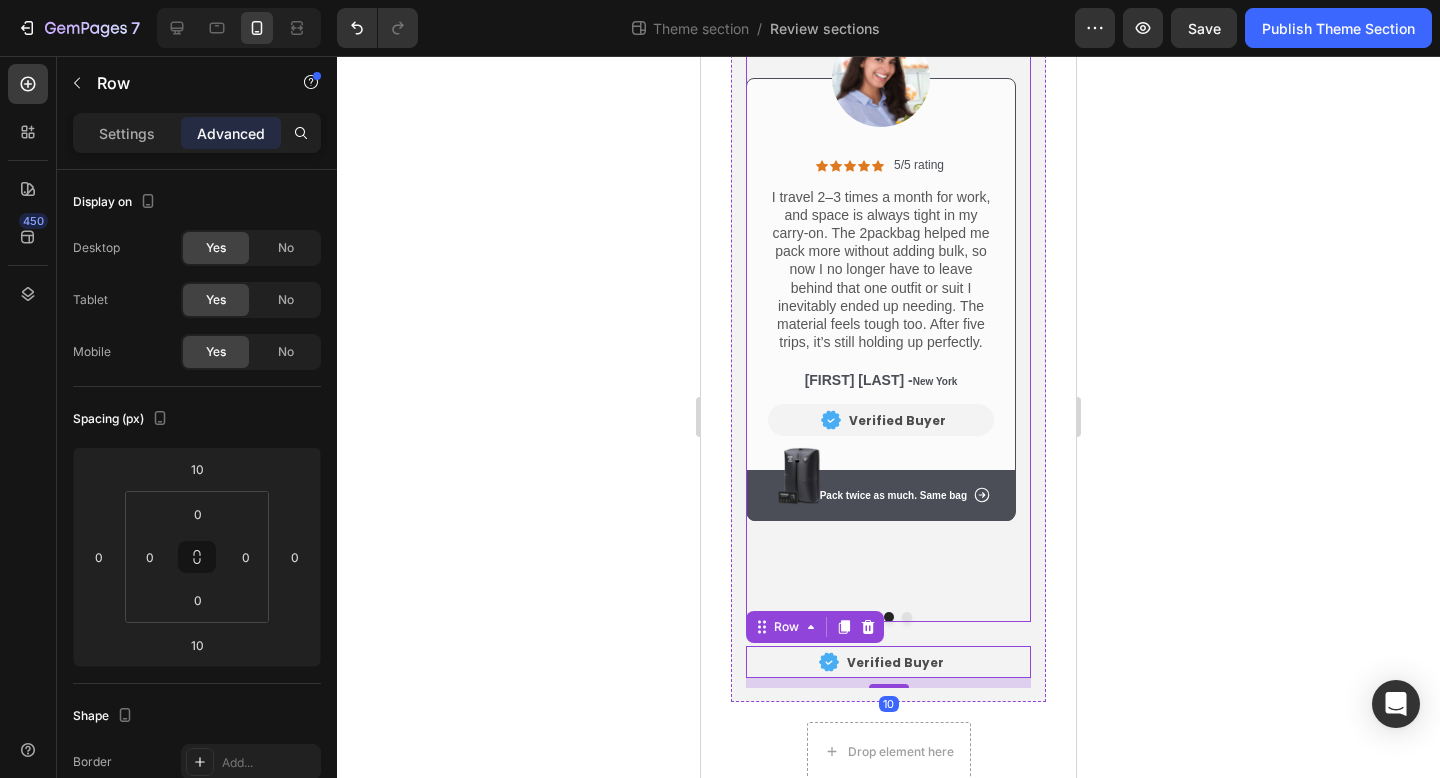 click at bounding box center [907, 617] 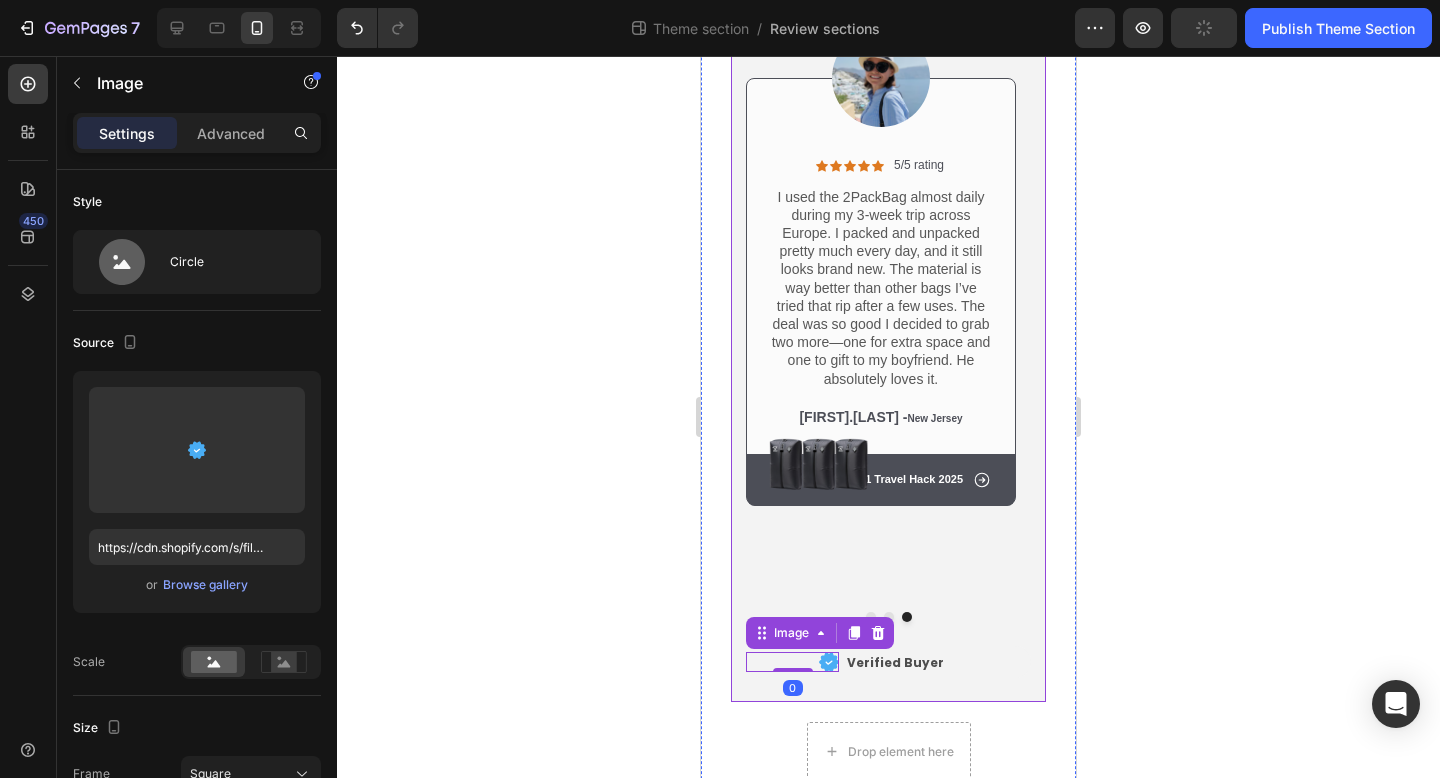 click on "Icon Icon Icon Icon Icon Icon List 78,030+ Verified Reviews! Text Block Row Loved By 100,000+  Happy Customers Heading Loved By 100,000+  Happy Customers Heading
Read the review Button Row Image Icon Icon Icon Icon Icon Icon List 5/5 rating Text Block Row I was shocked by how much space I saved. Now I can fit twice as many clothes in my carry-on as I could before. I ended up buying two bags, one for clean clothes and one for dirty... And the free pump!! Vacuums the air out in seconds. In just a single trip, the 2packbag already paid for itself by helping me avoid checking in. Total life-saver. Text Block Rita Carroll -  San Francisco Text Block Image Verified Buyer  Text Block Row Image Row Row
Icon Avoid $100 in airline fees Text Block Row Hero Banner Row Image Icon Icon Icon Icon Icon Icon List 5/5 rating Text Block Row Text Block Dick Rey -  New York Text Block Image Verified Buyer  Text Block Row Image Row Row
Icon Pack twice as much. Same bag Text Block" at bounding box center [888, 273] 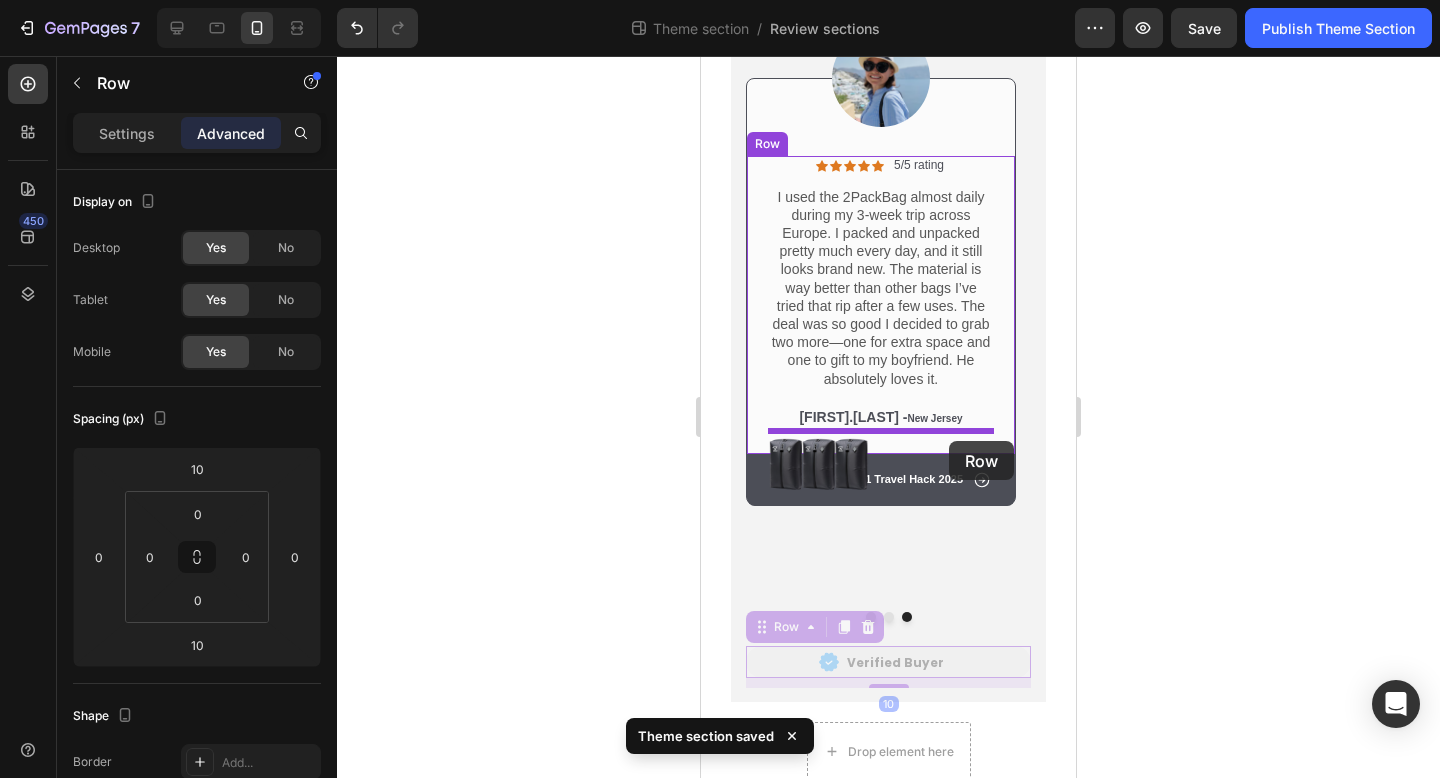 drag, startPoint x: 1004, startPoint y: 673, endPoint x: 949, endPoint y: 441, distance: 238.43028 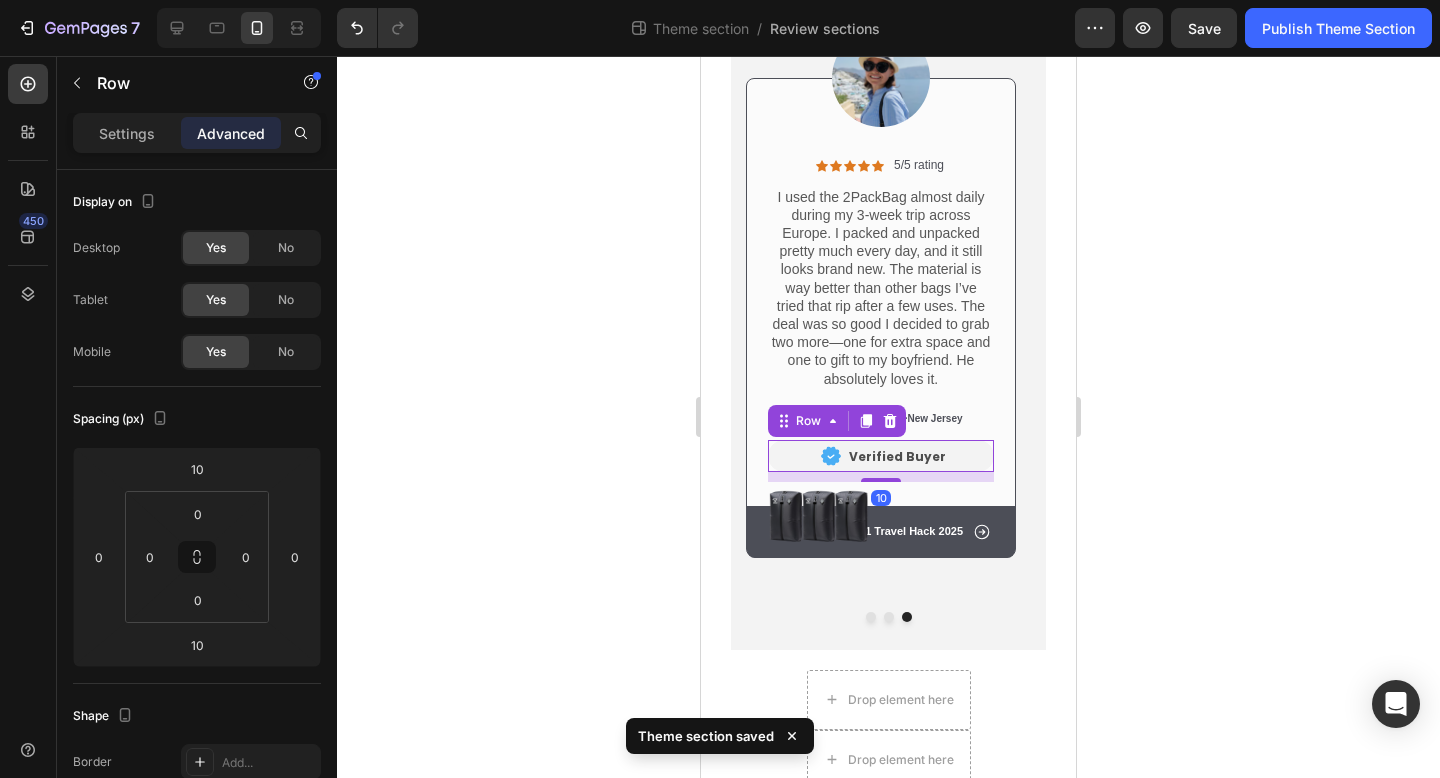 click 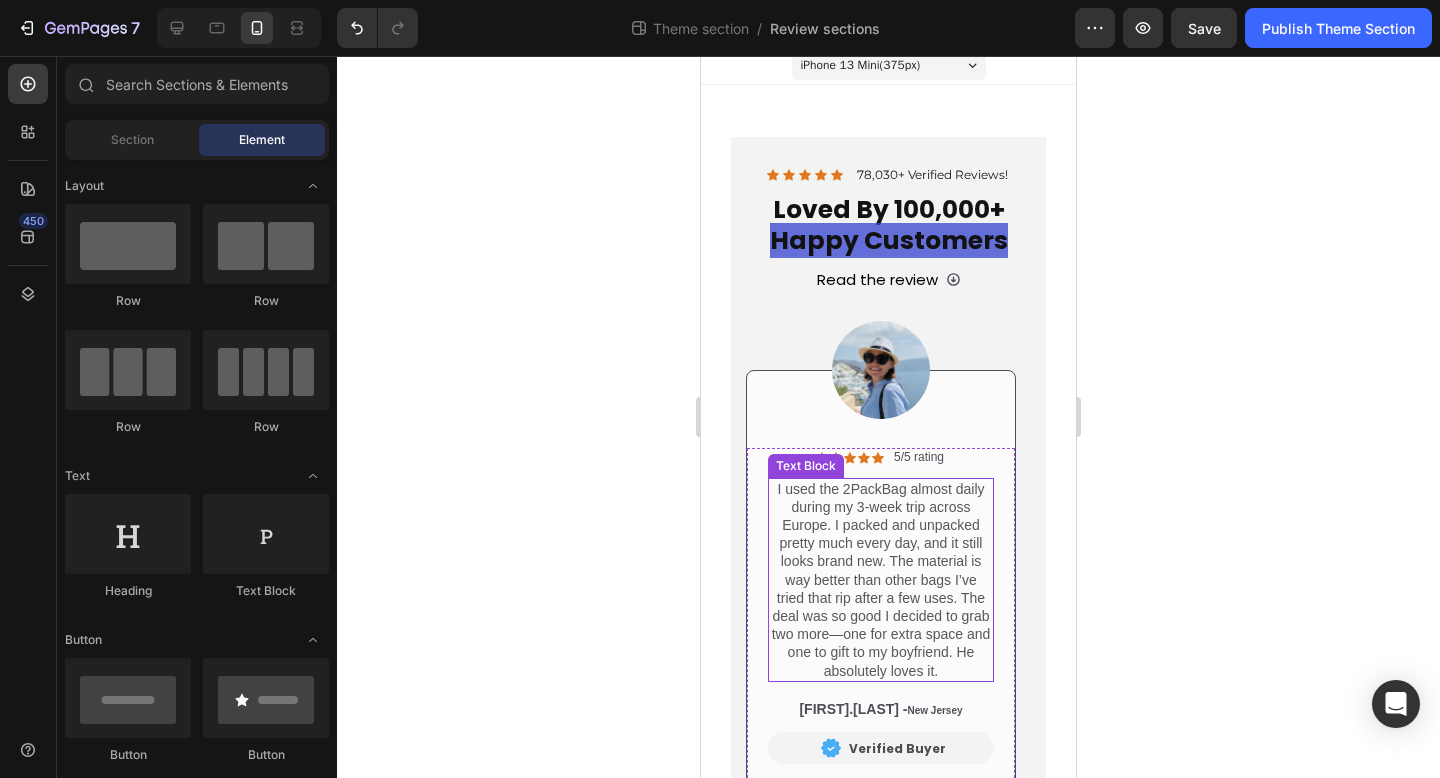 scroll, scrollTop: 0, scrollLeft: 0, axis: both 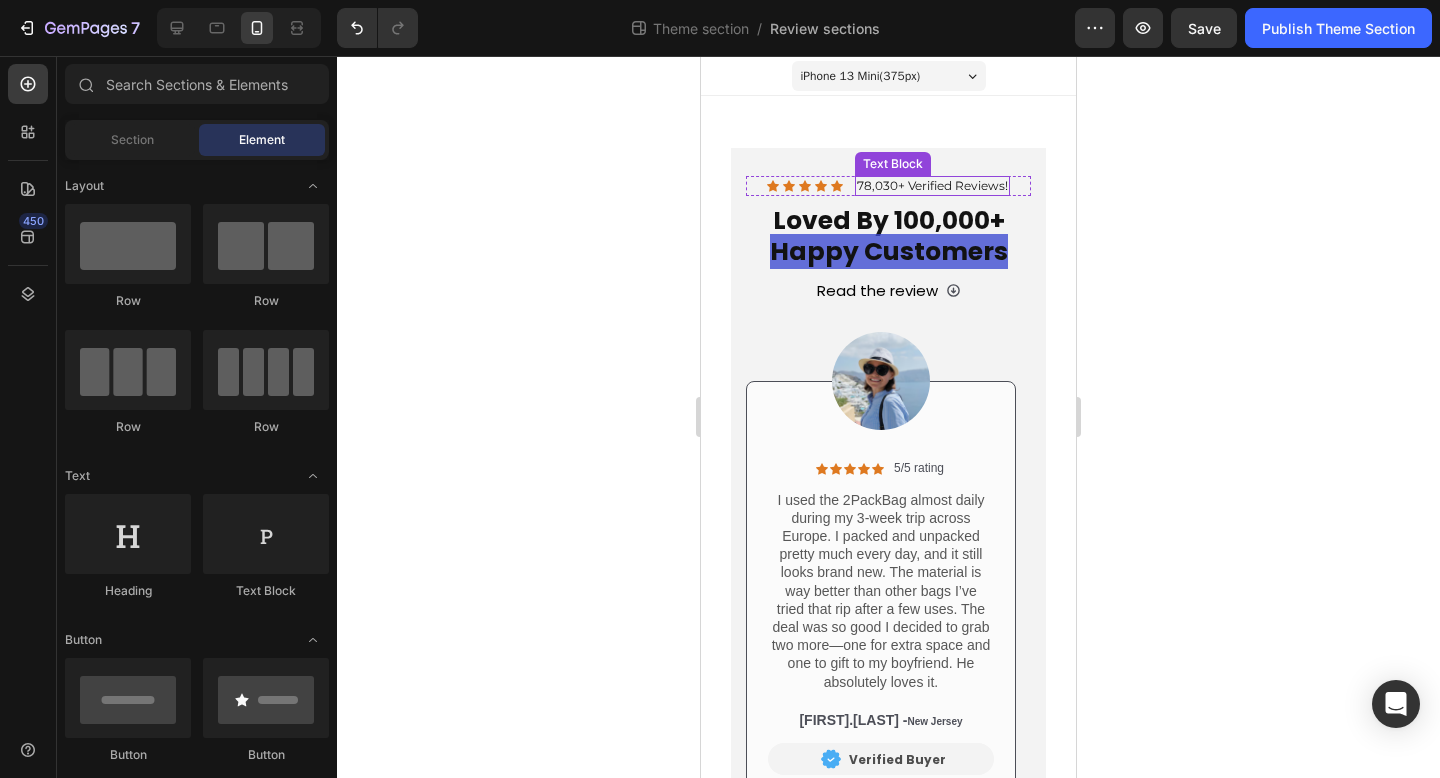 click on "78,030+ Verified Reviews!" at bounding box center (932, 186) 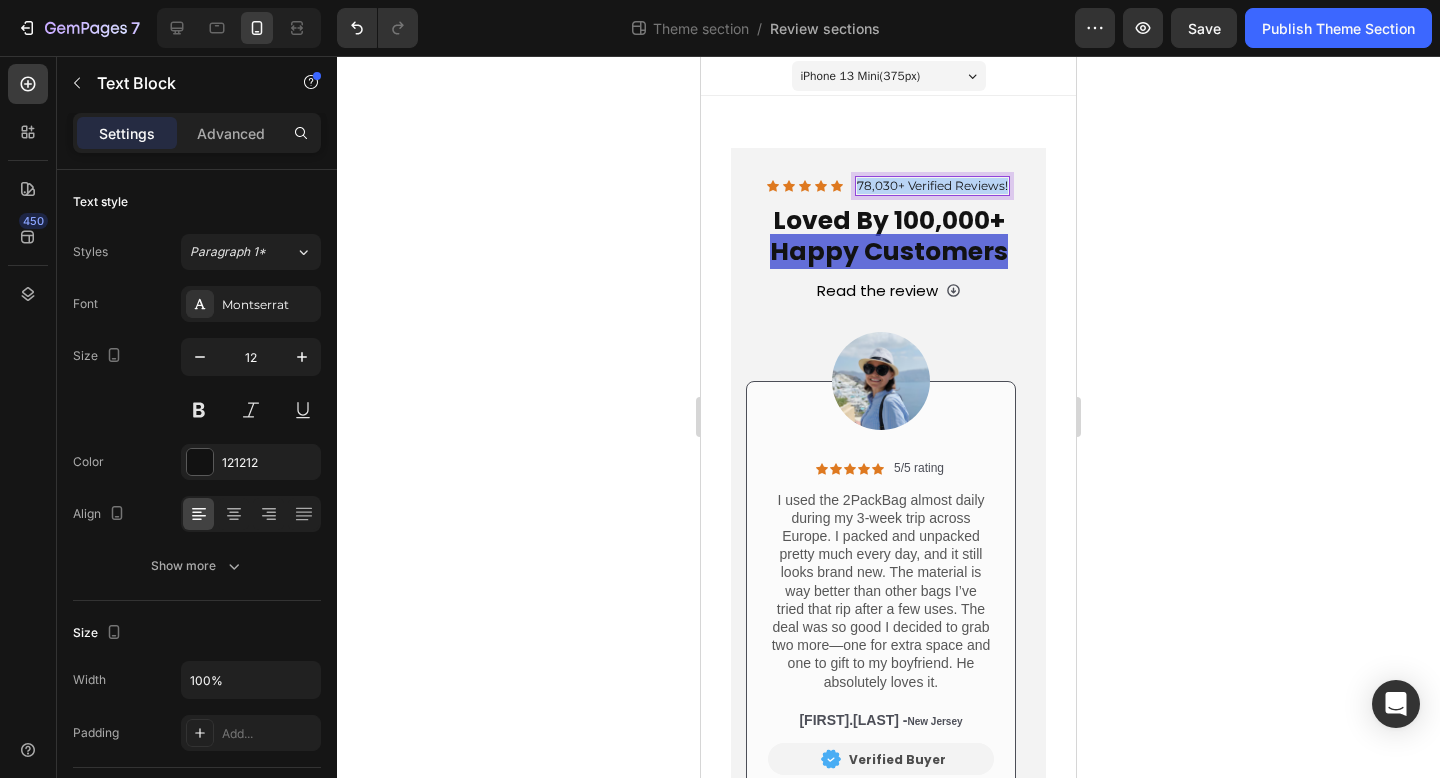 click on "78,030+ Verified Reviews!" at bounding box center [932, 186] 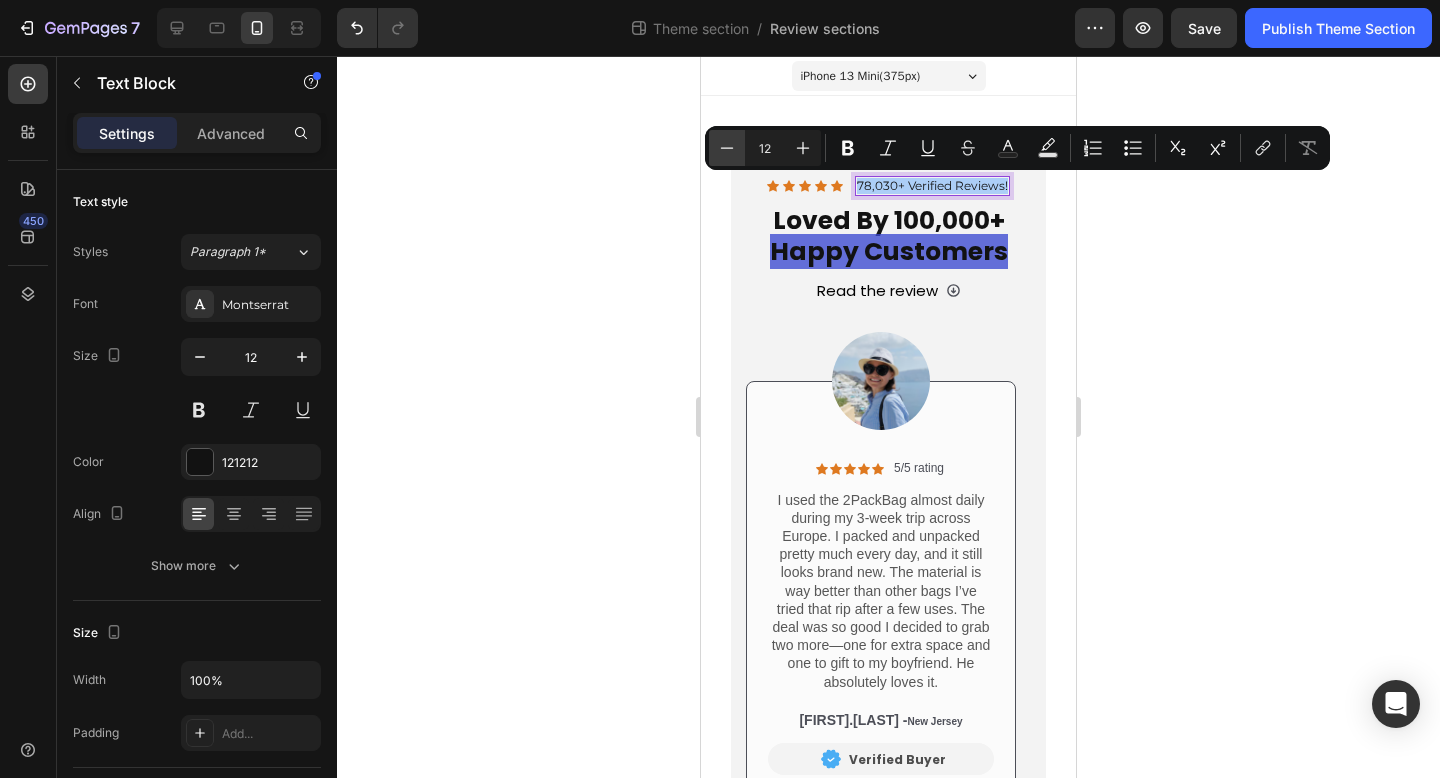 click 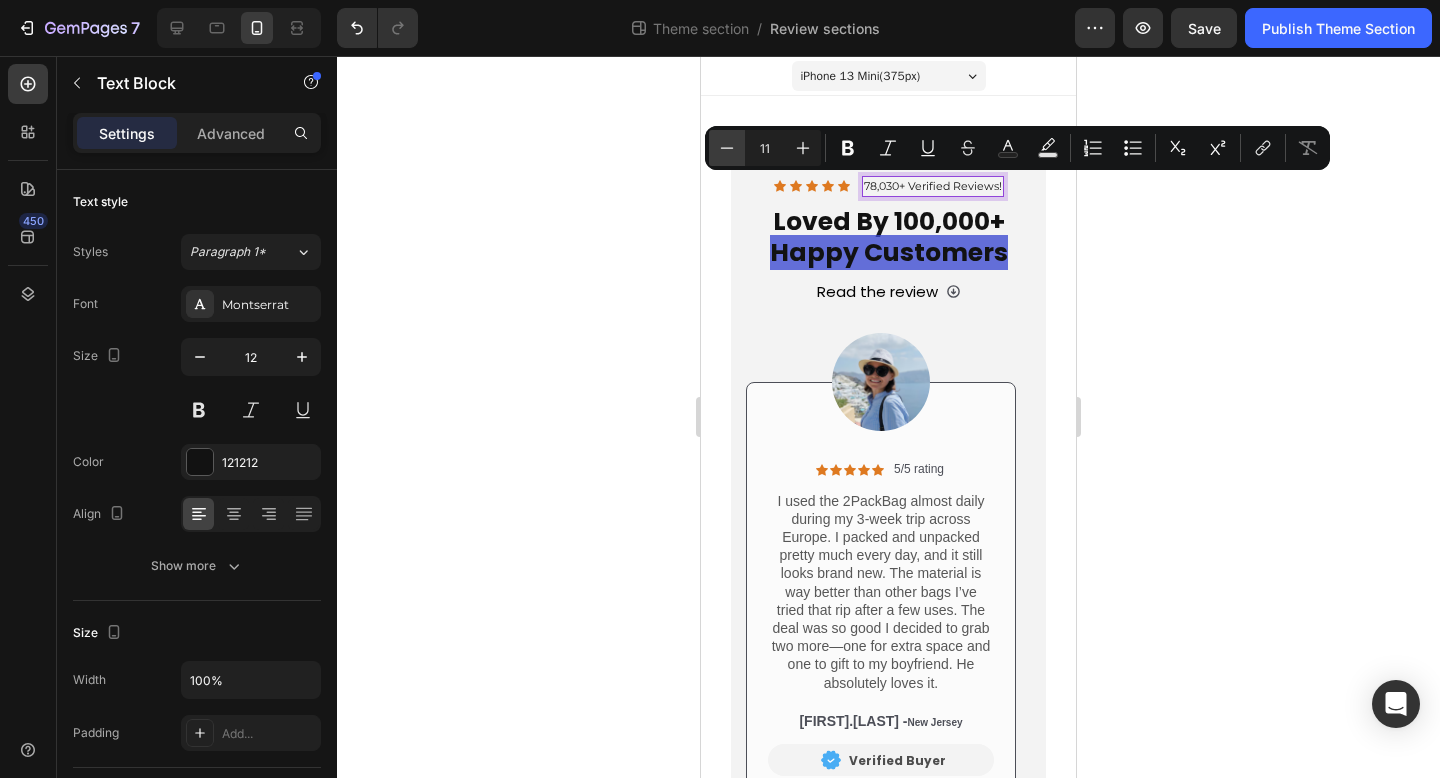 click 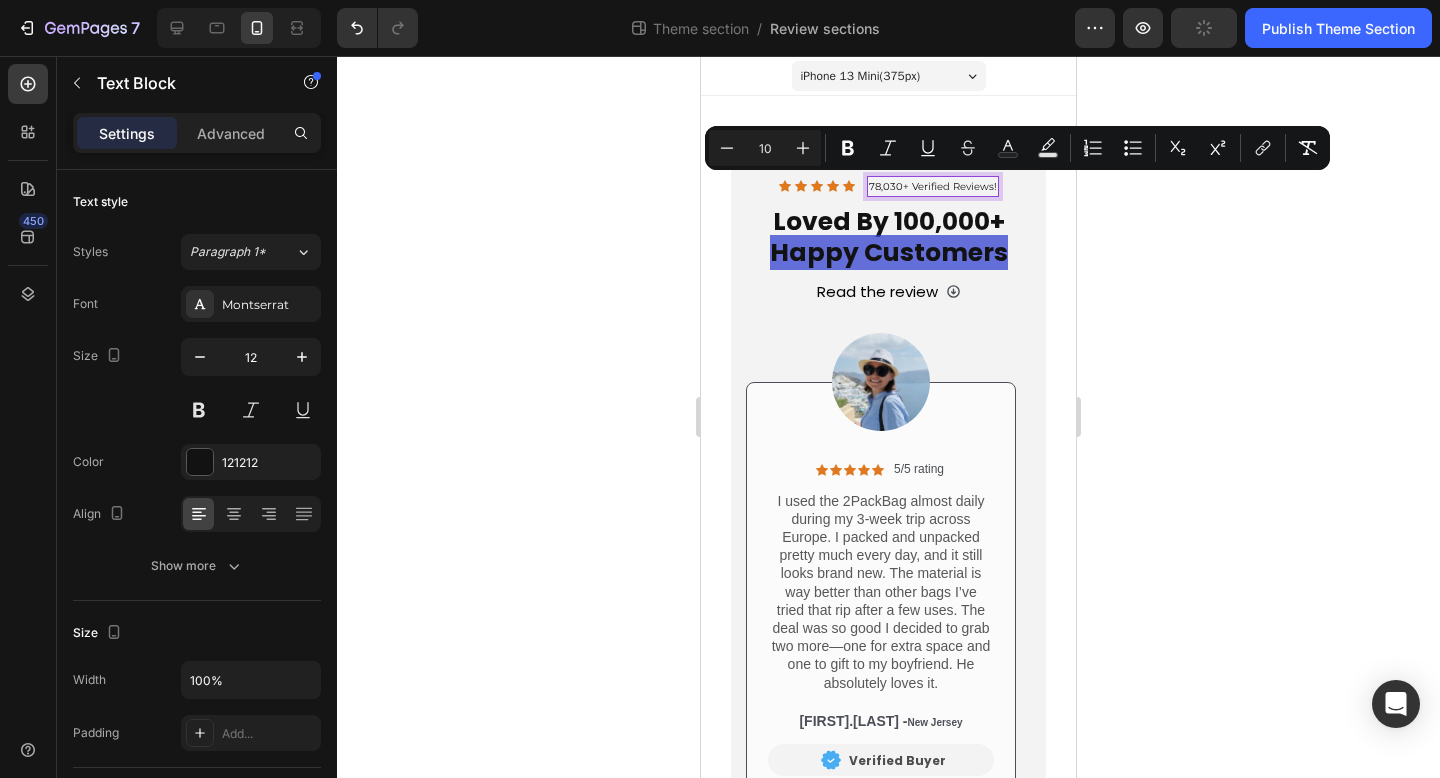 click 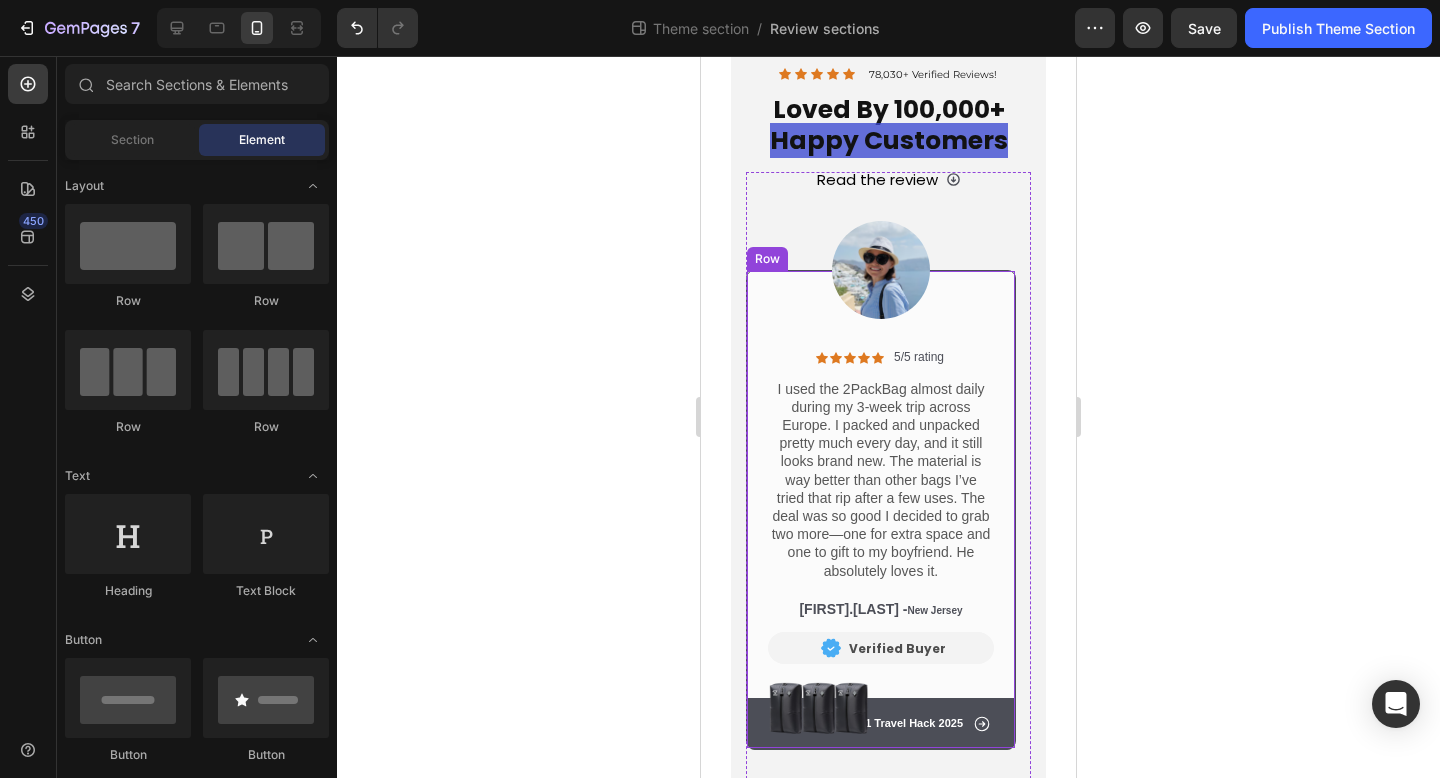 scroll, scrollTop: 120, scrollLeft: 0, axis: vertical 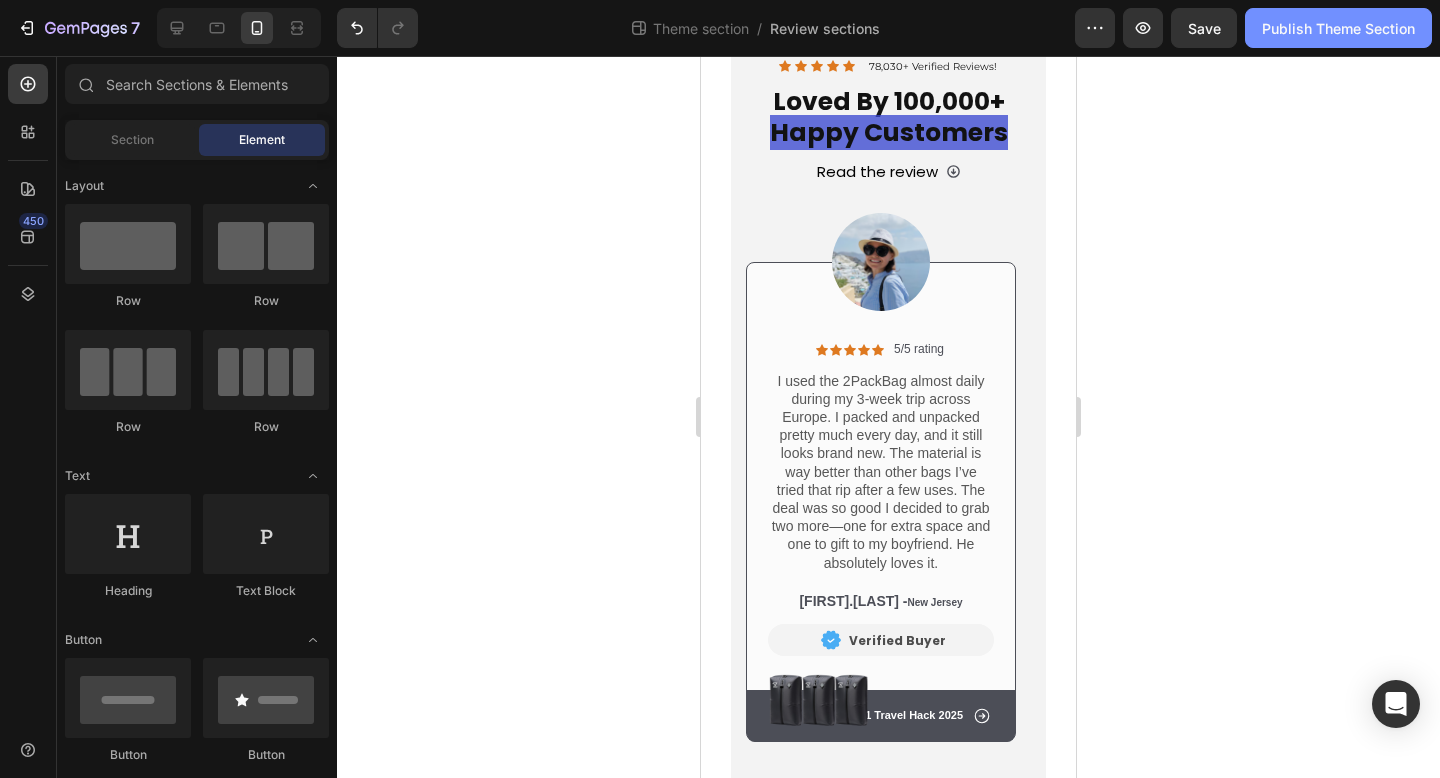 click on "Publish Theme Section" 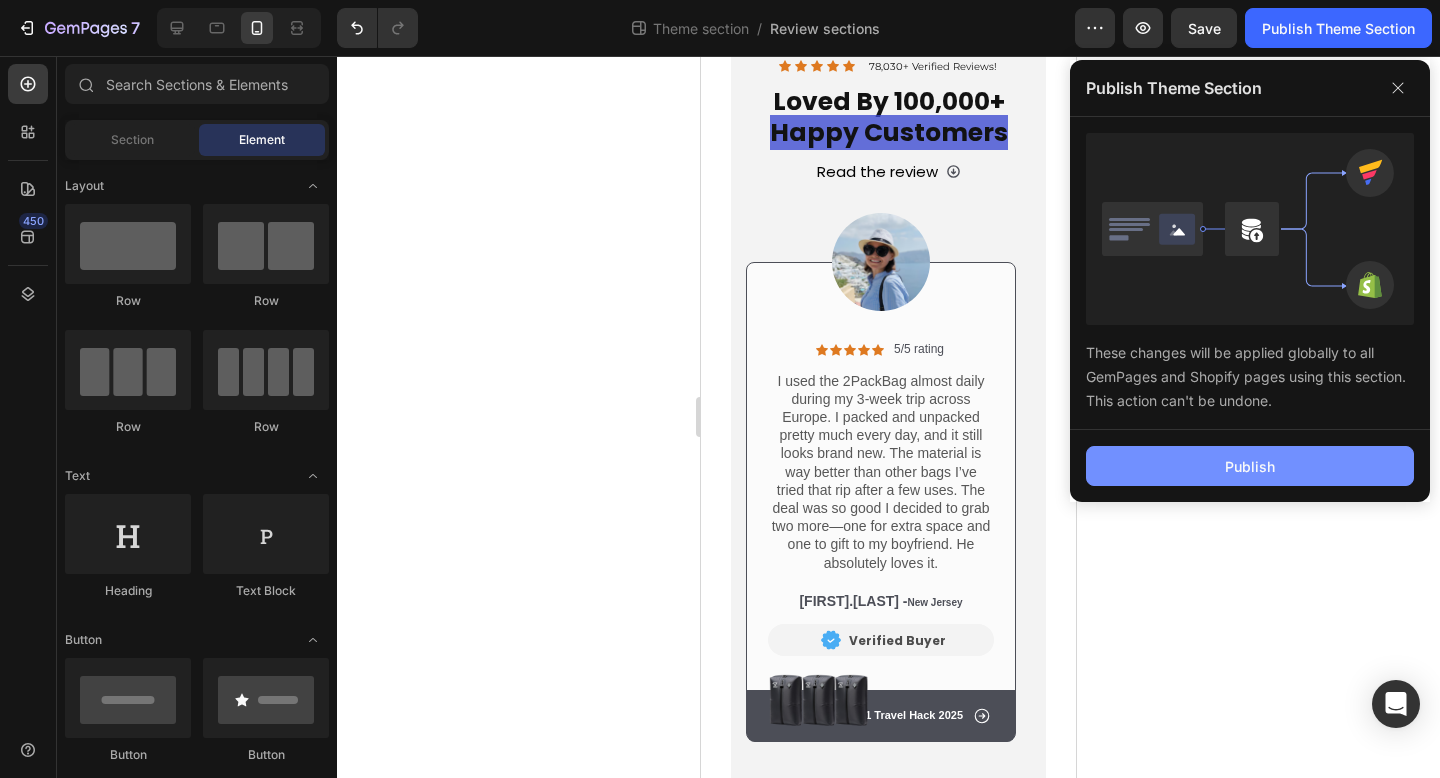 click on "Publish" at bounding box center (1250, 466) 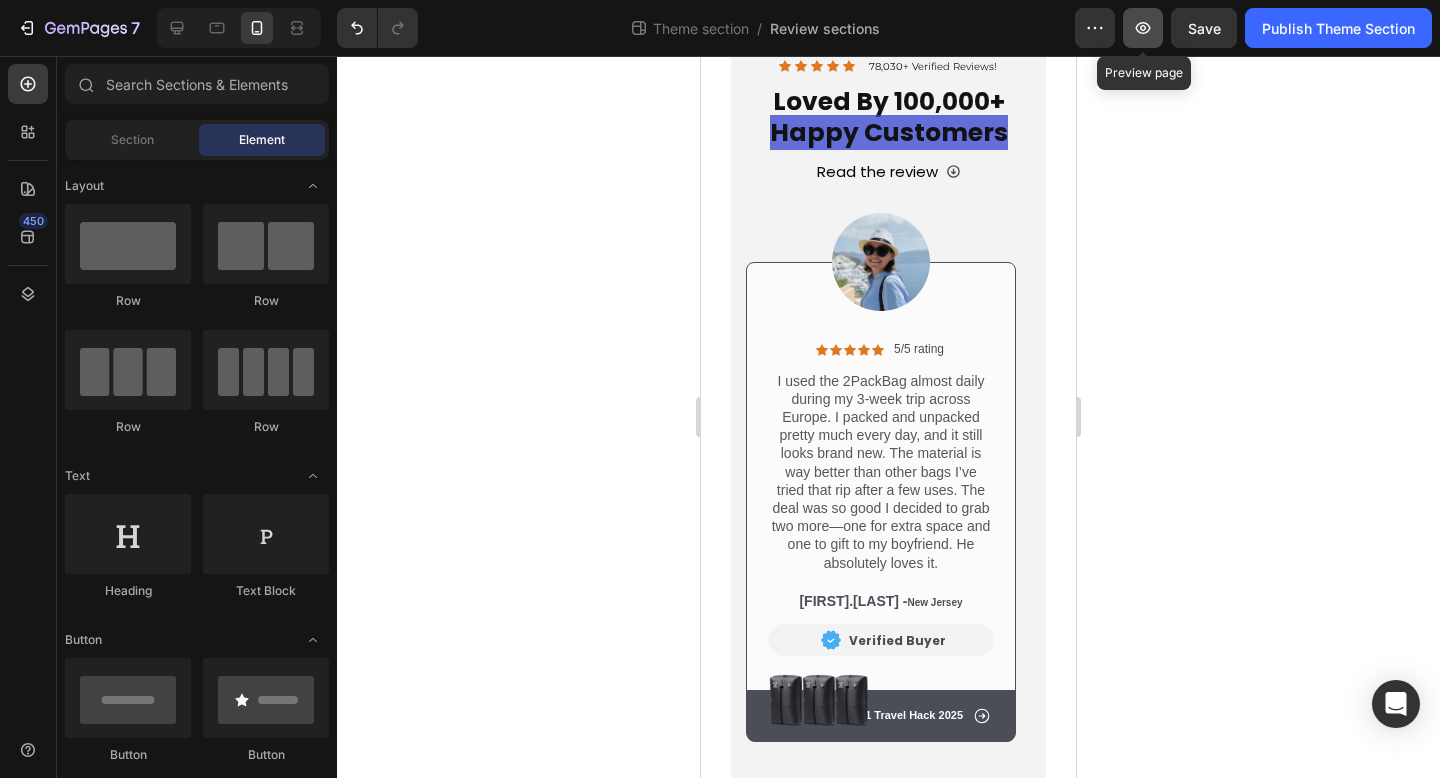 click 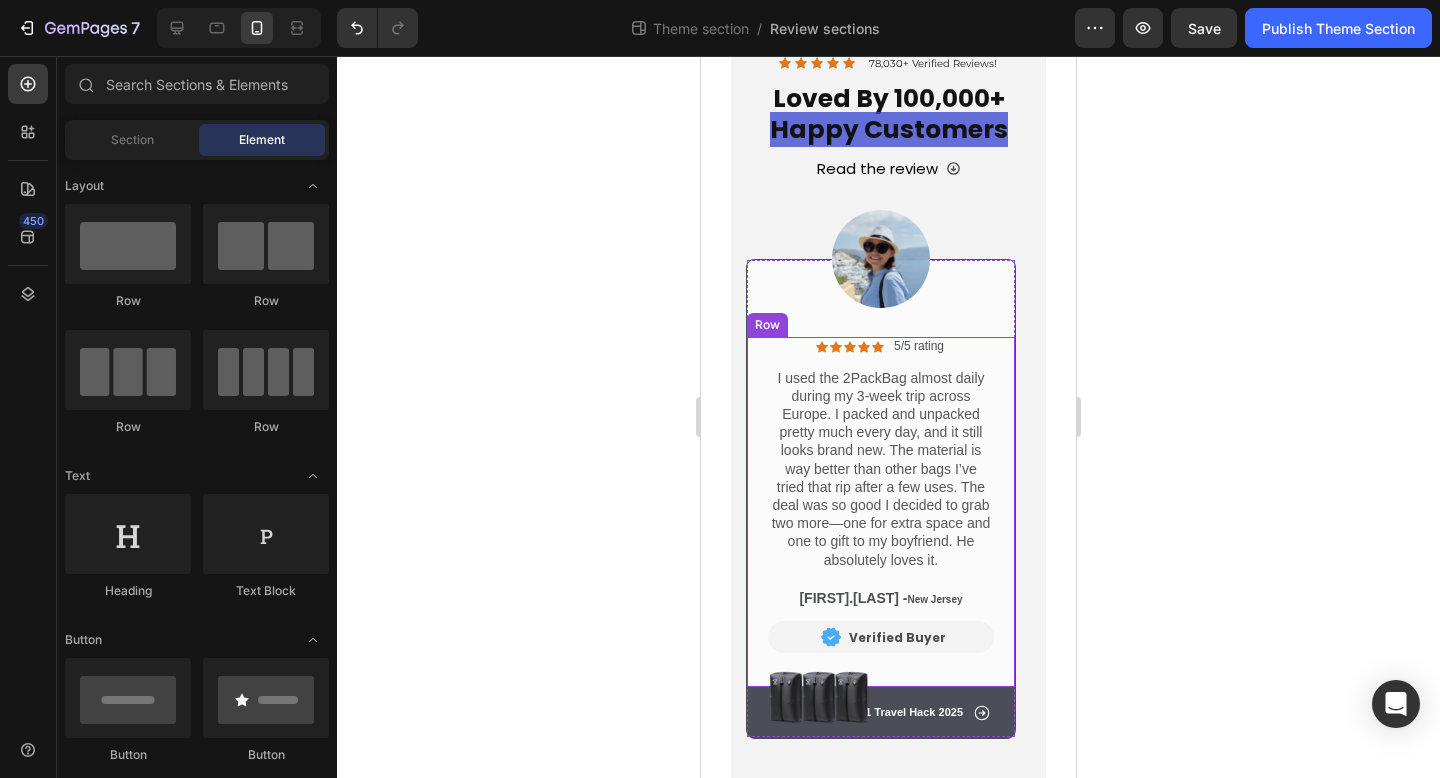 scroll, scrollTop: 0, scrollLeft: 0, axis: both 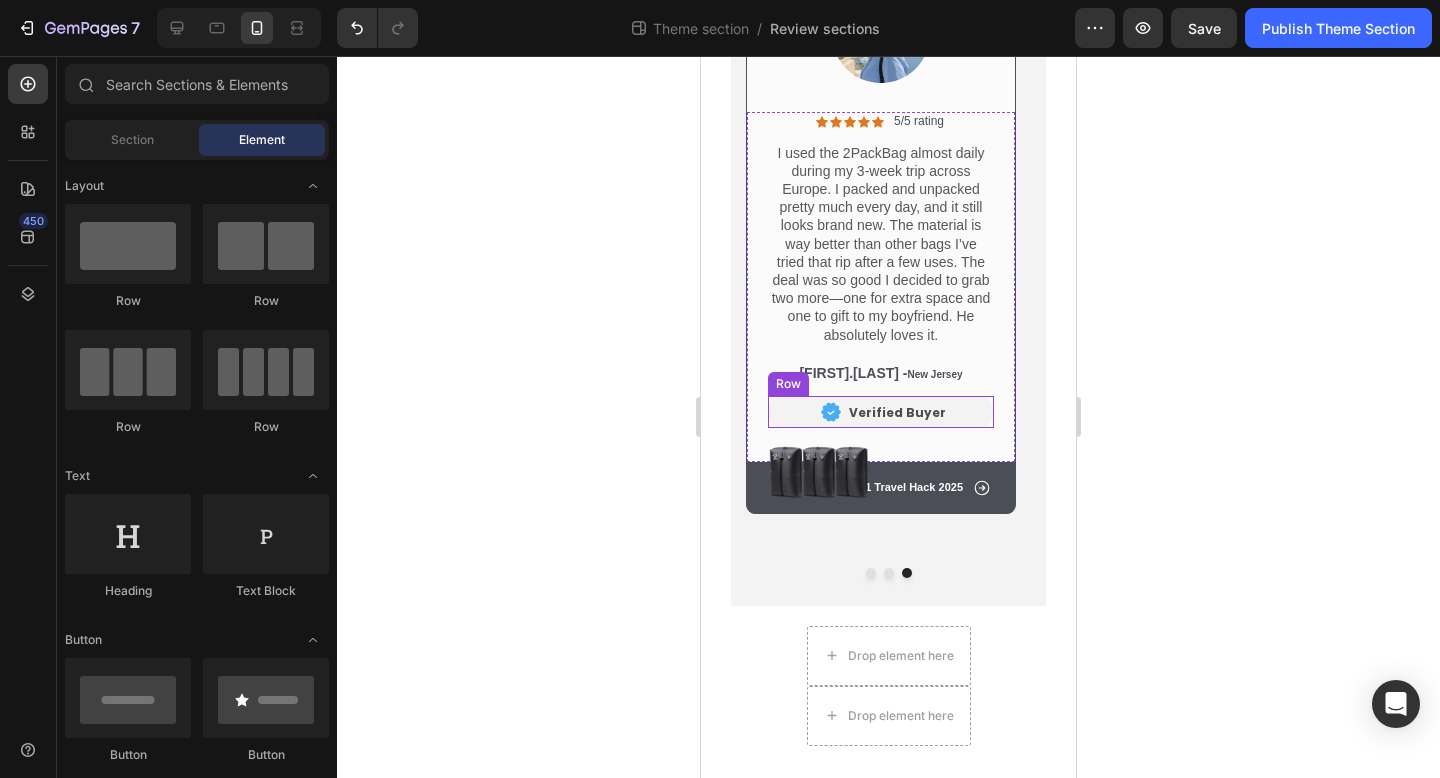 click on "Image" at bounding box center (804, 412) 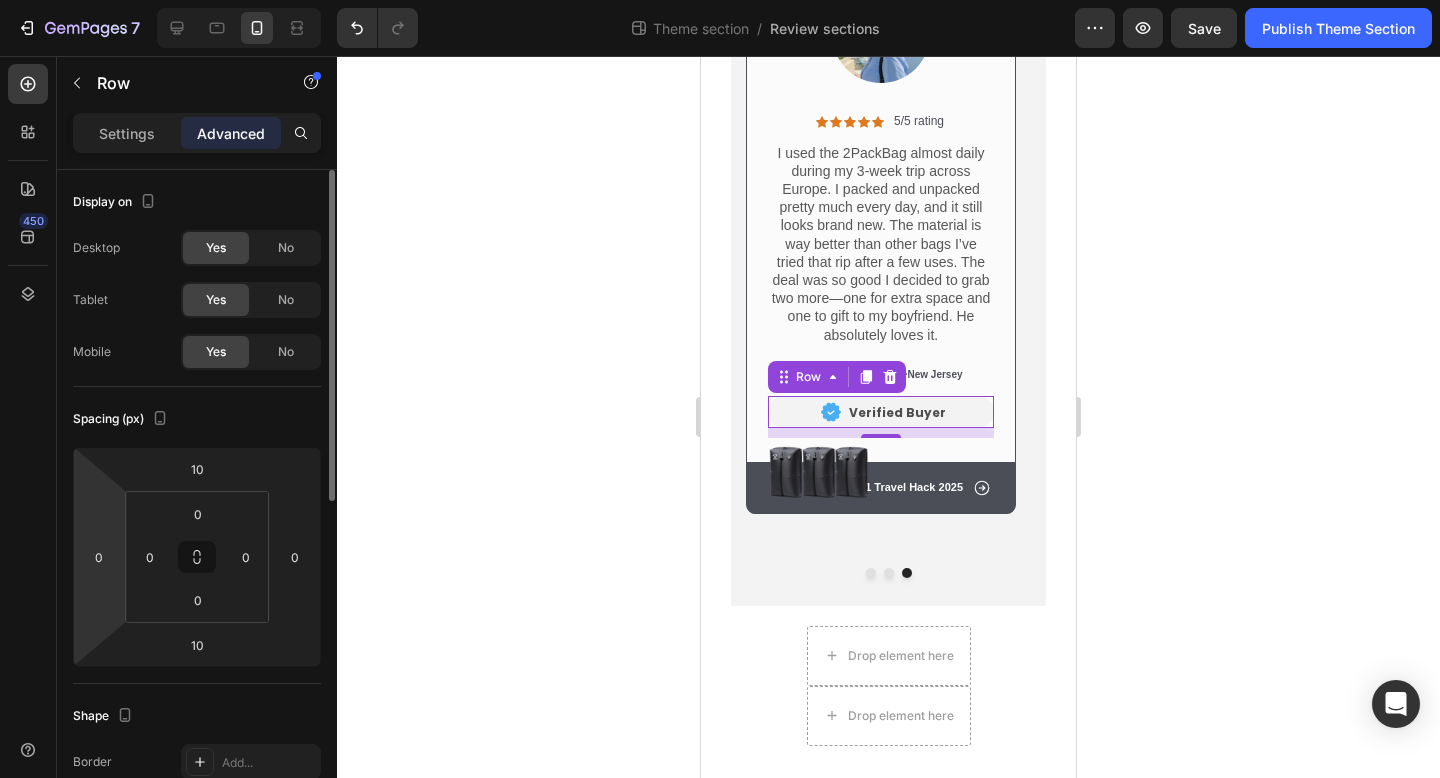 click on "450 Sections(18) Elements(81) Section Element Hero Section Product Detail Brands Trusted Badges Guarantee Product Breakdown How to use Testimonials Compare Bundle FAQs Social Proof Brand Story Product List Collection Blog List Contact Sticky Add to Cart Custom Footer Browse Library 450 Layout
Row
Row
Row
Row Text
Heading
Text Block Button
Button
Button Media
Image
Image" at bounding box center [720, 0] 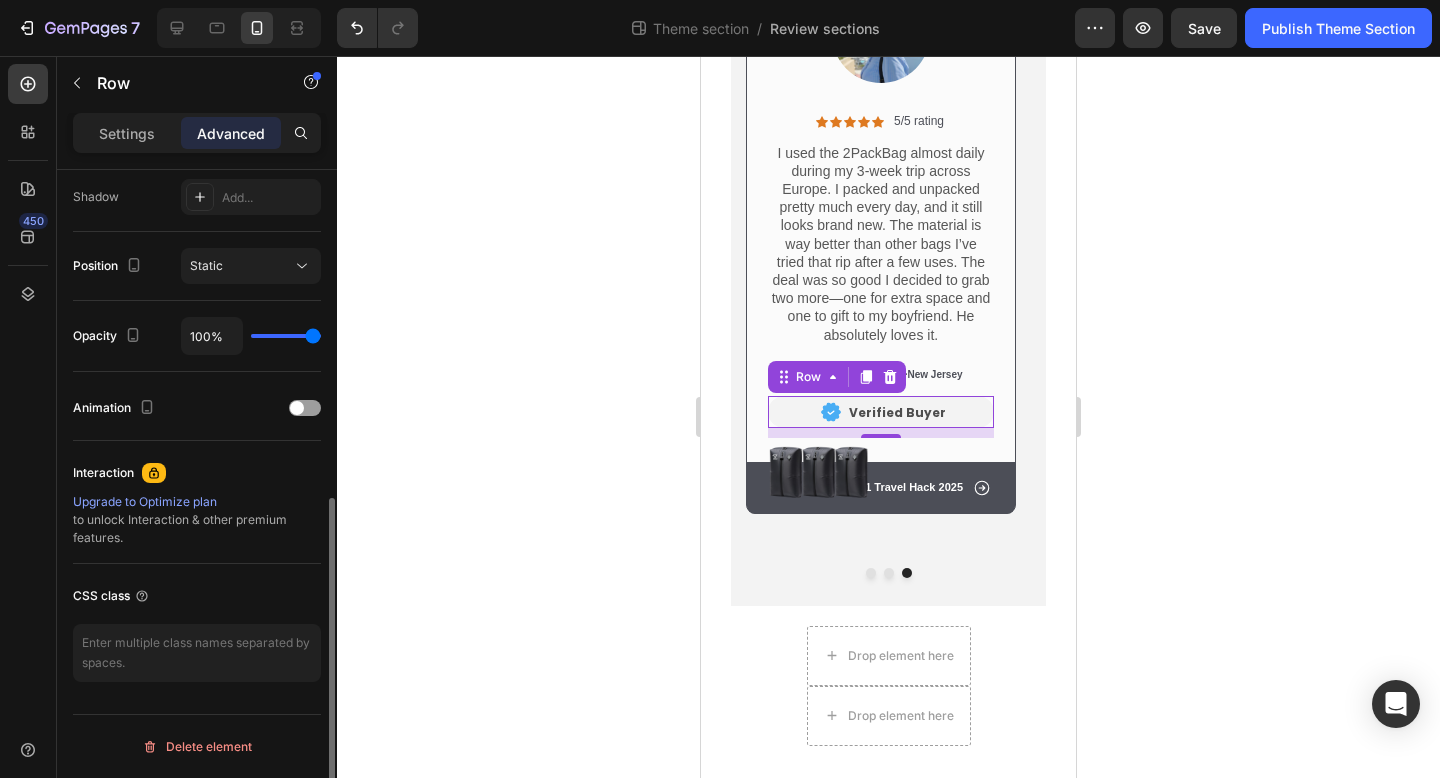 scroll, scrollTop: 23, scrollLeft: 0, axis: vertical 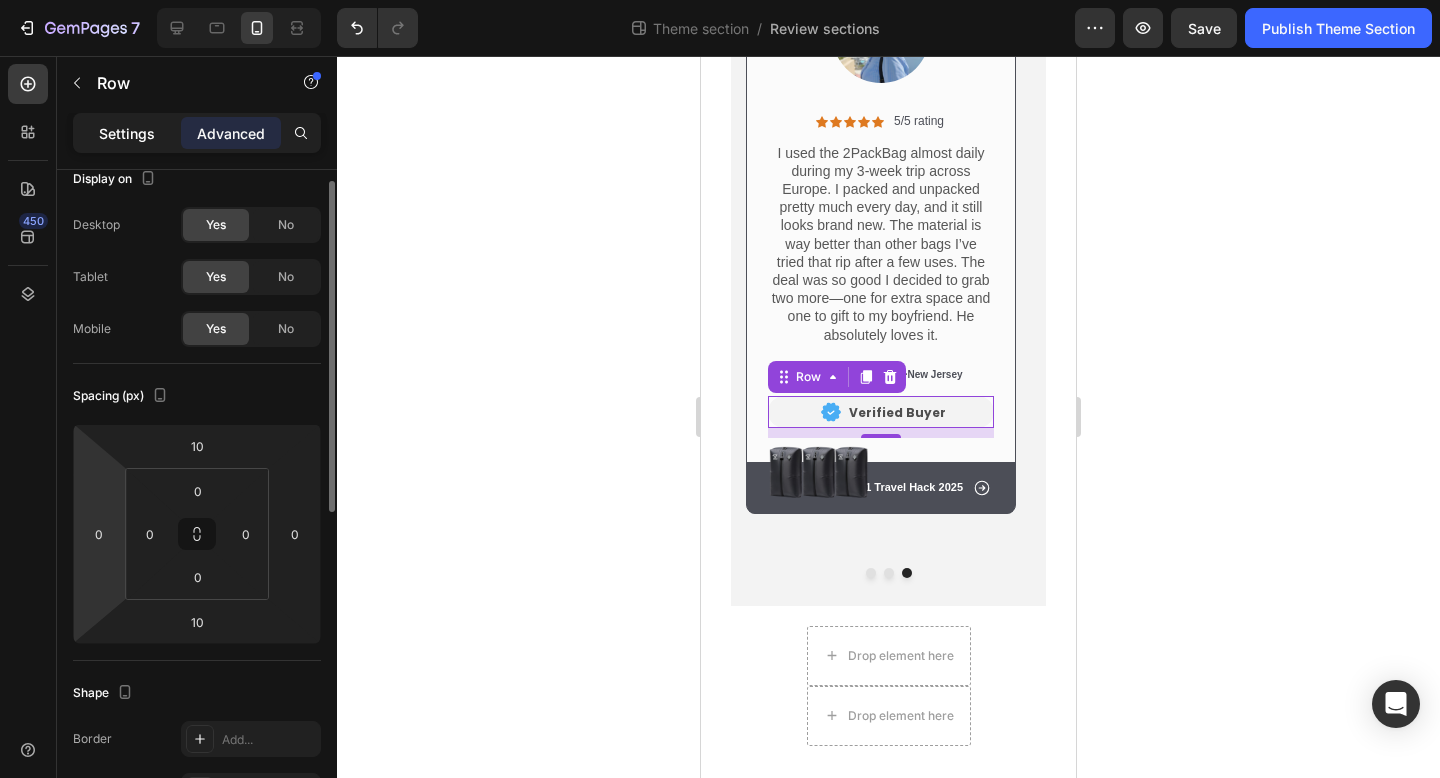 click on "Settings" at bounding box center (127, 133) 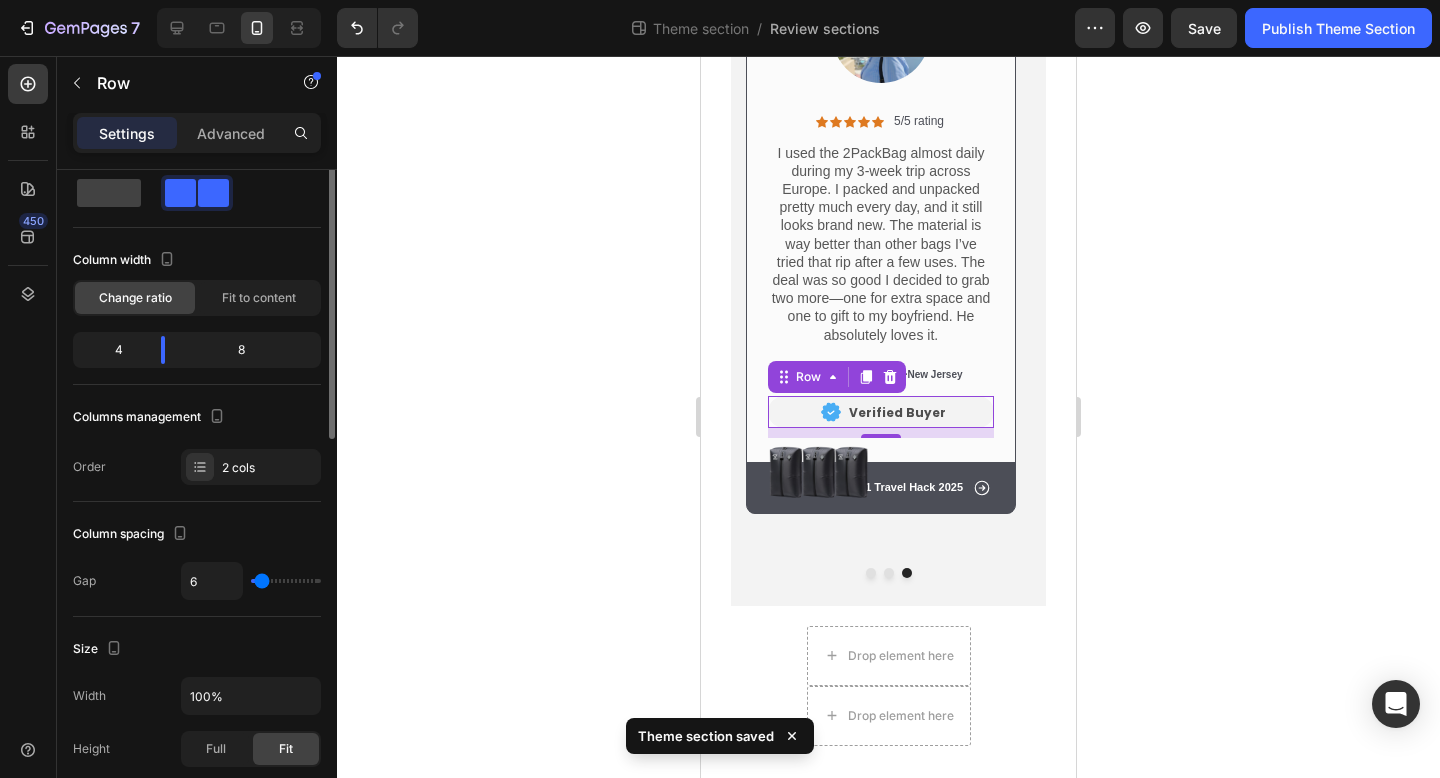 scroll, scrollTop: 0, scrollLeft: 0, axis: both 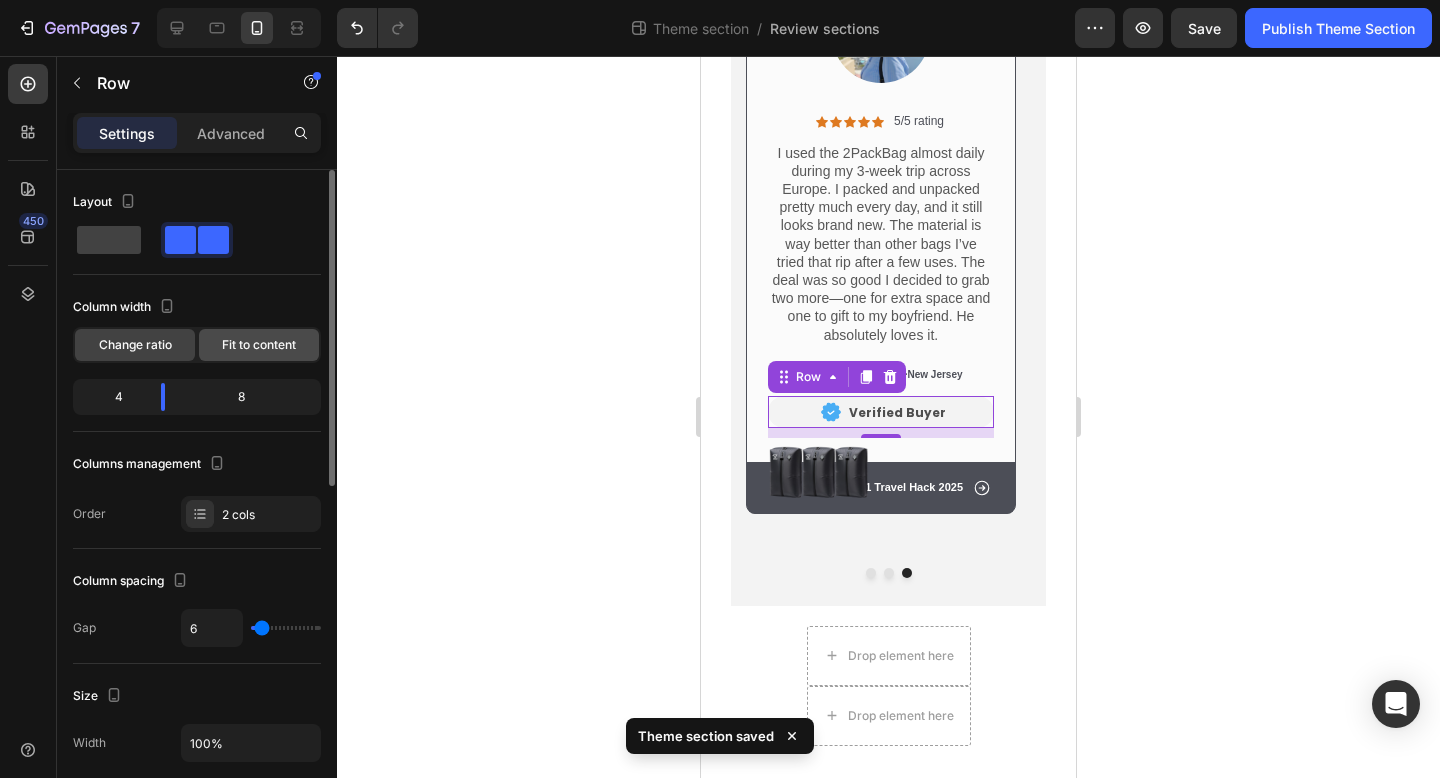 click on "Fit to content" 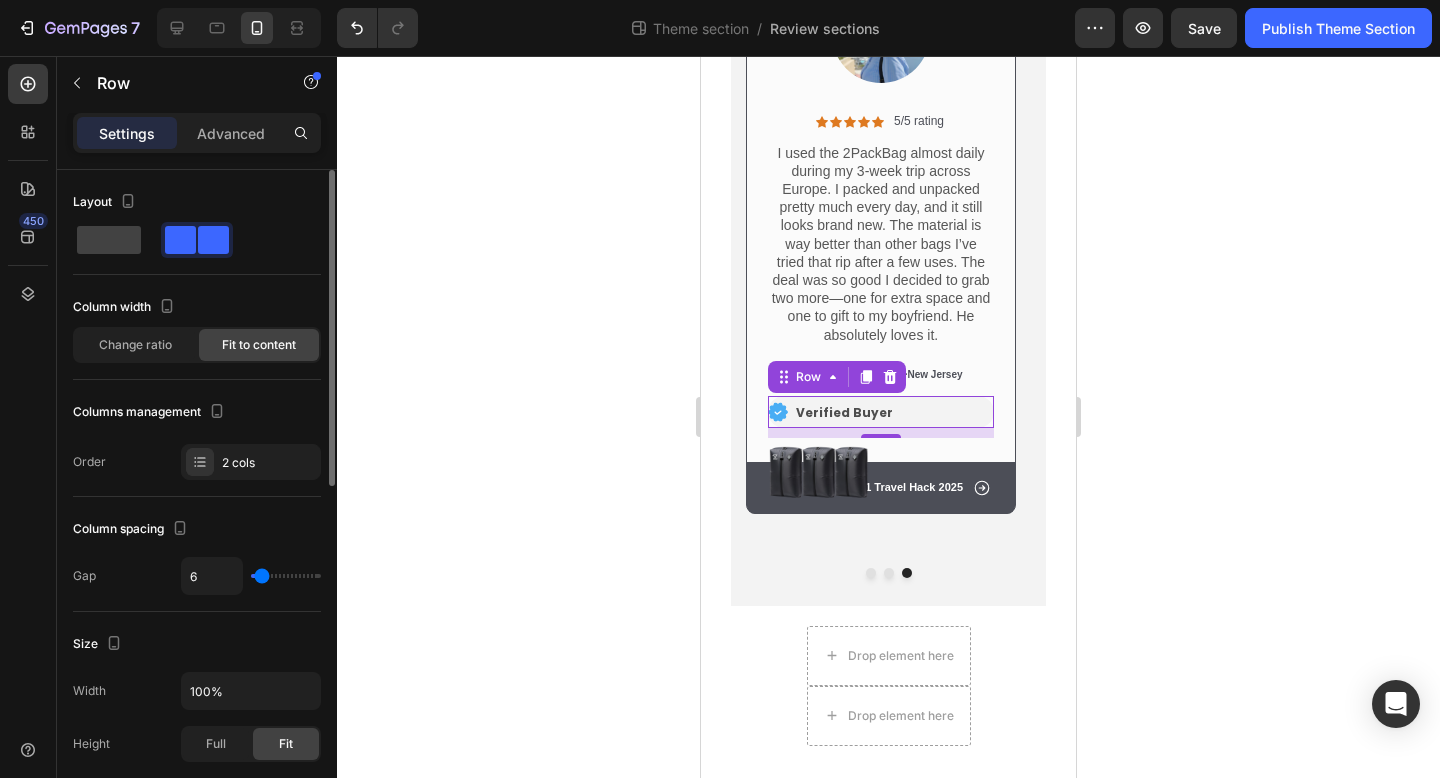 scroll, scrollTop: 731, scrollLeft: 0, axis: vertical 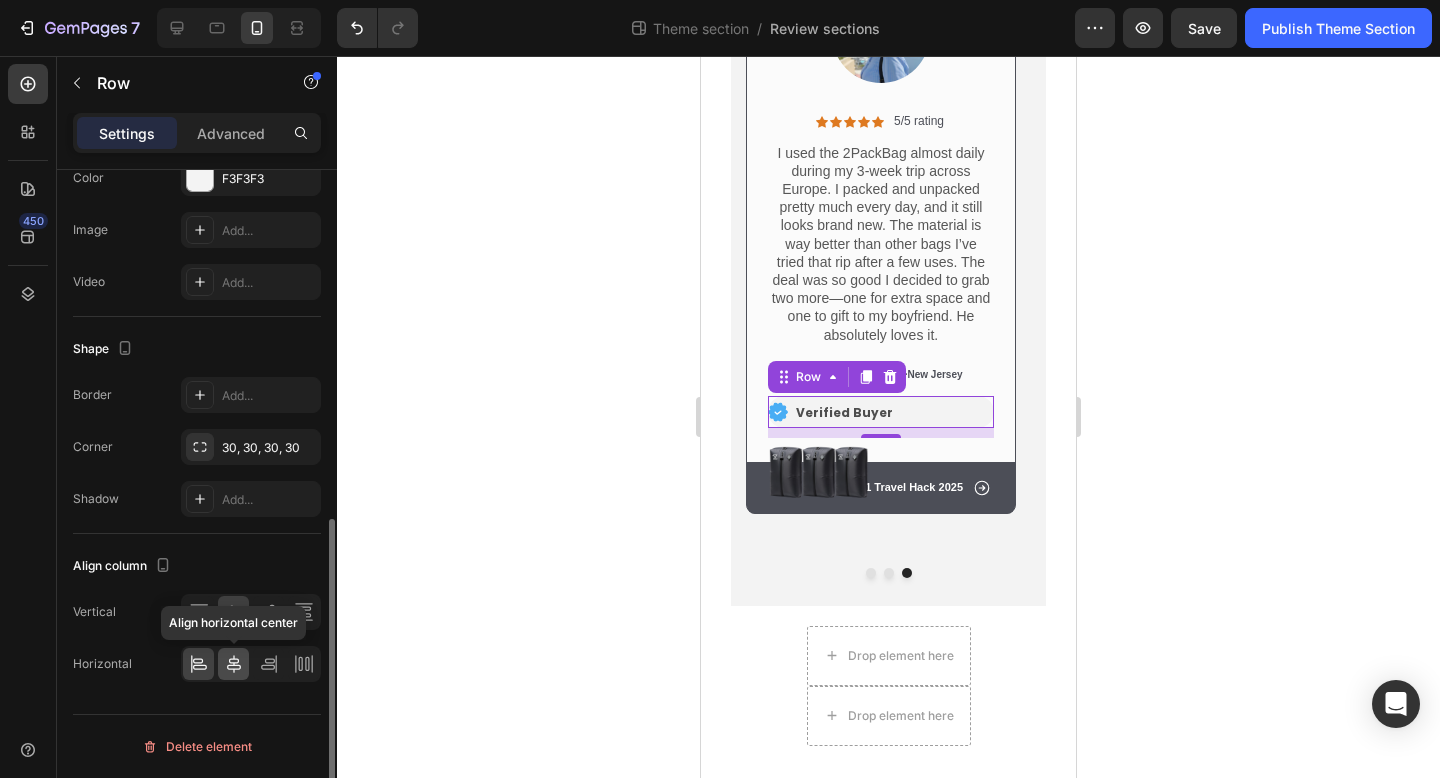 click 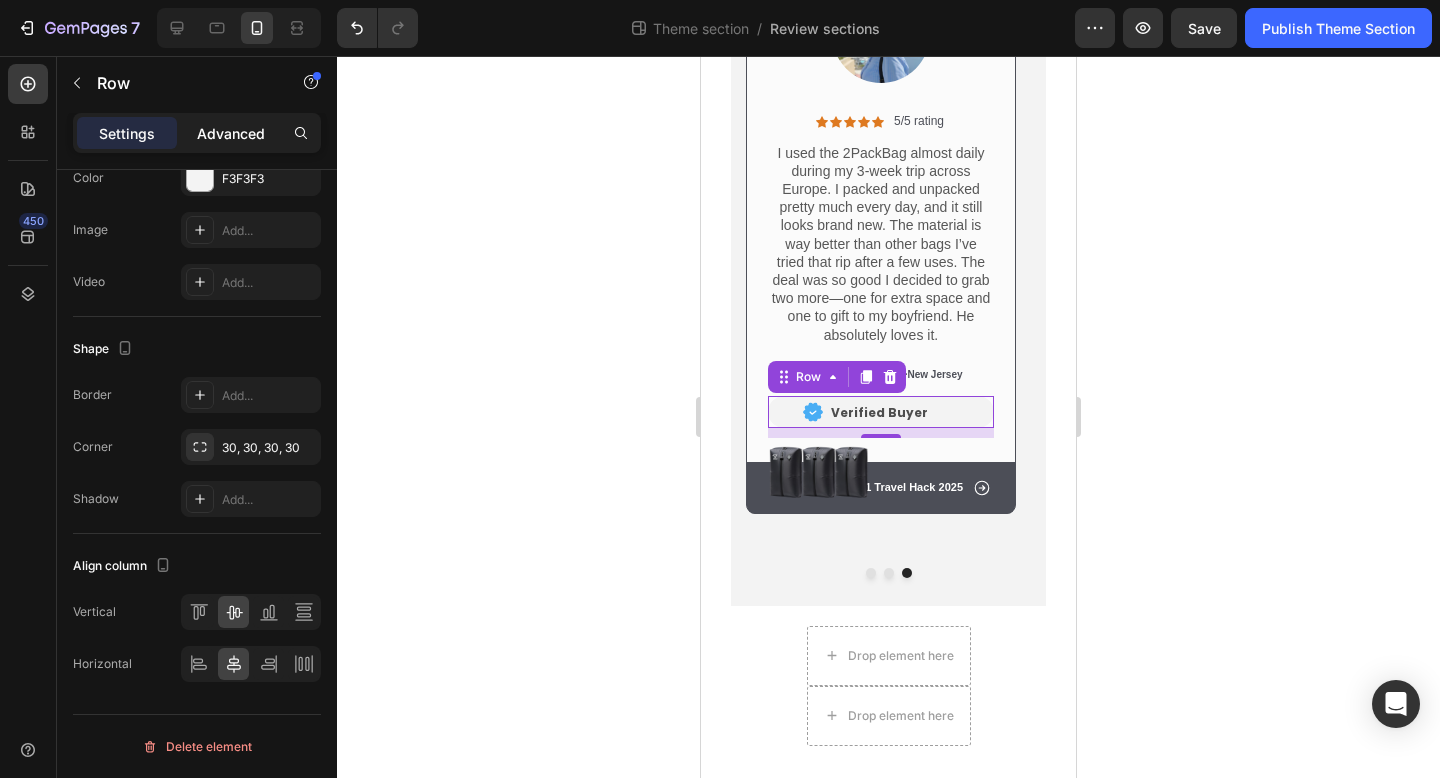 click on "Advanced" at bounding box center [231, 133] 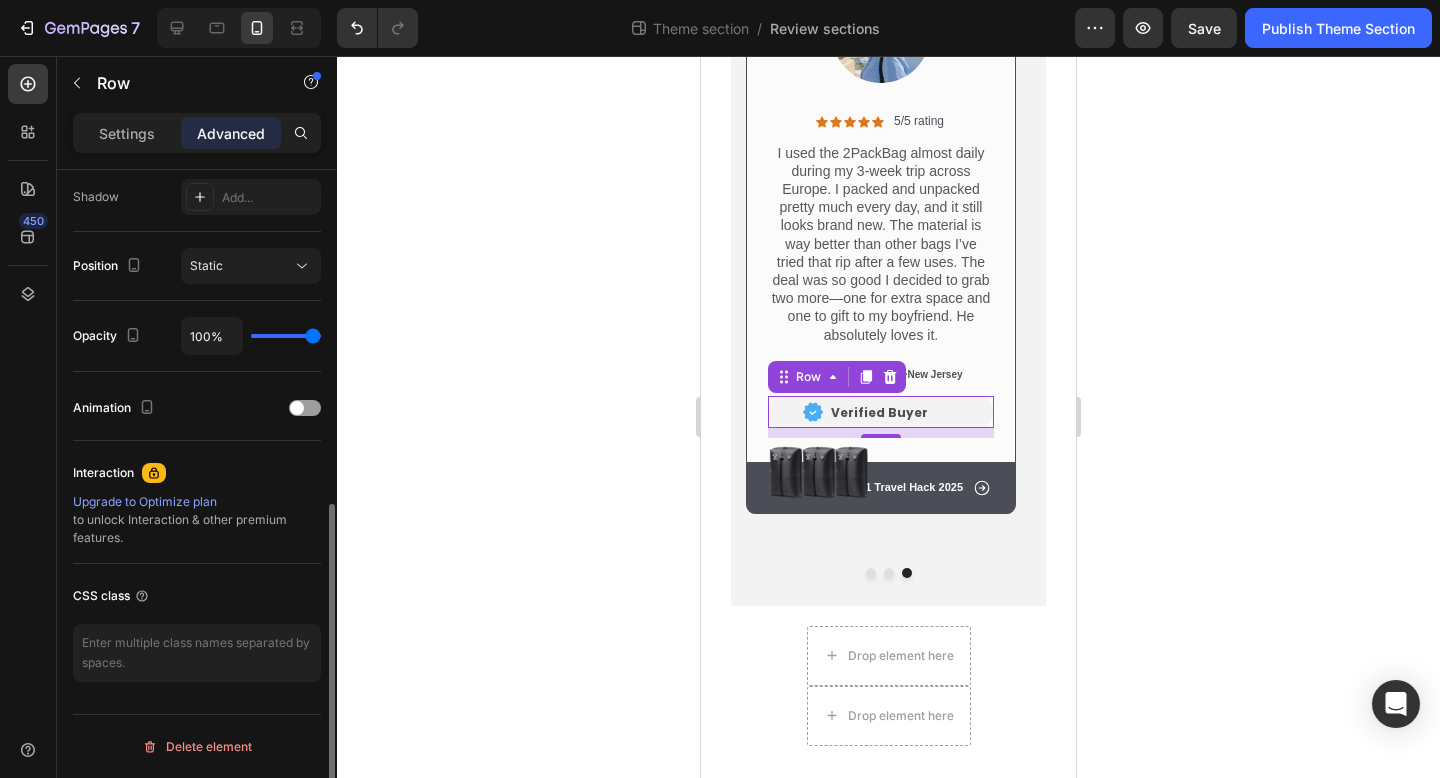 scroll, scrollTop: 0, scrollLeft: 0, axis: both 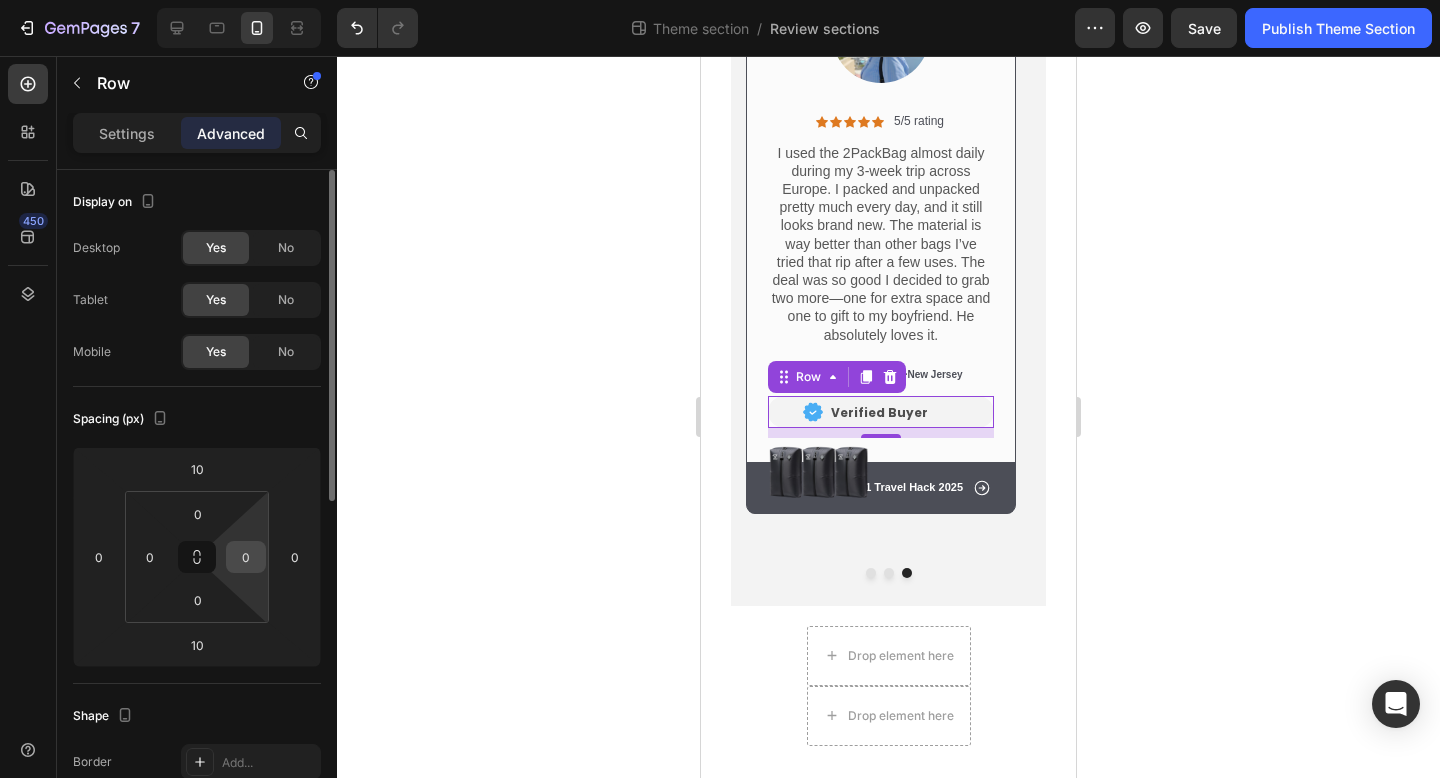 click on "0" at bounding box center (246, 557) 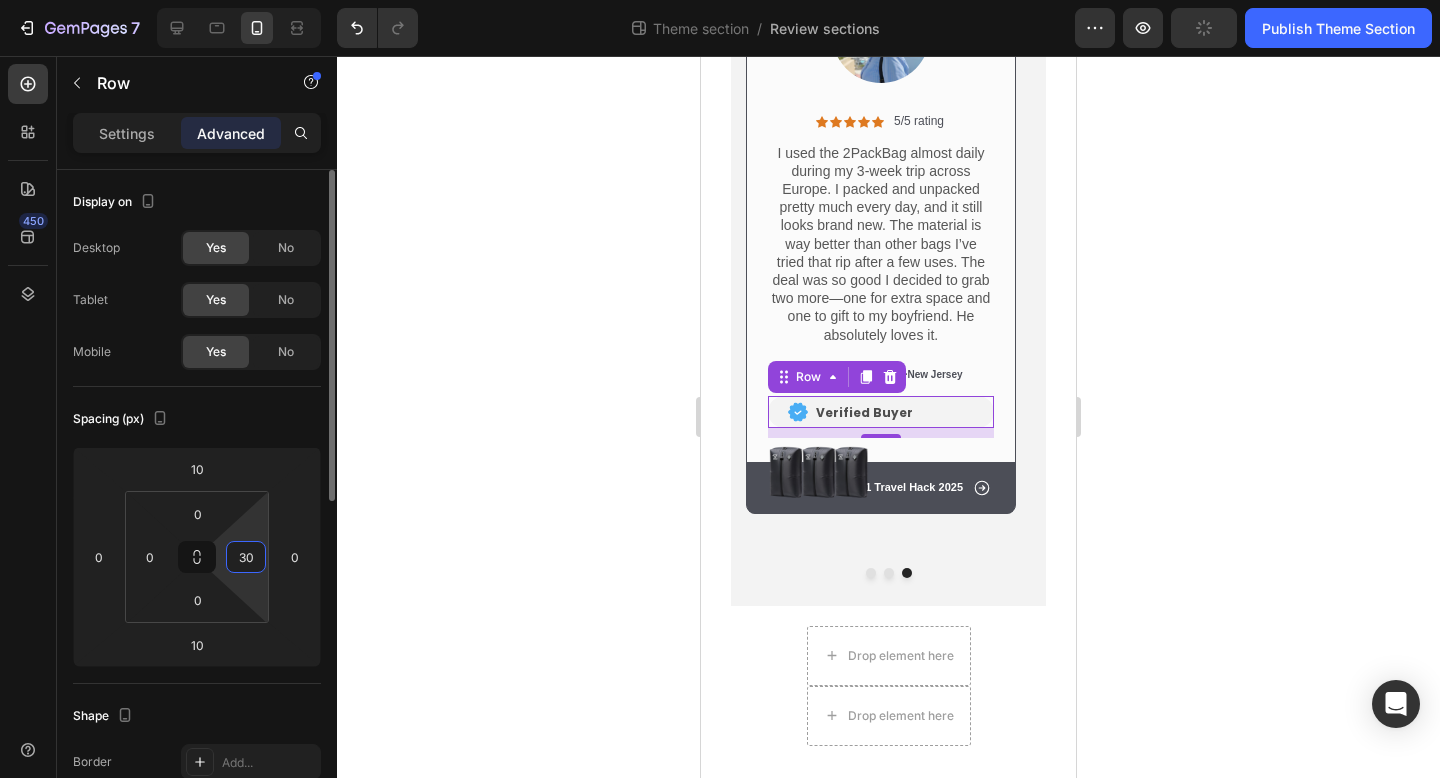 type on "3" 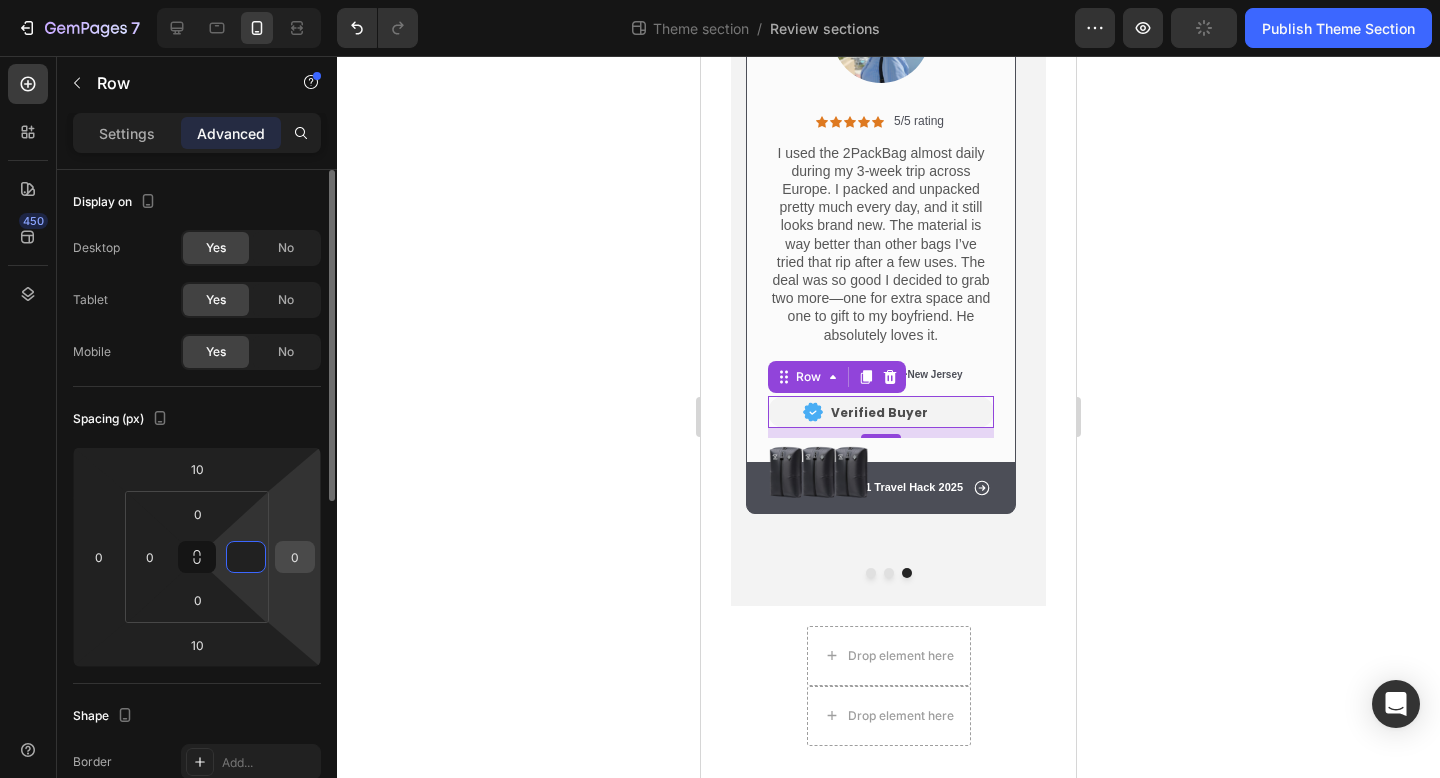 click on "0" at bounding box center (295, 557) 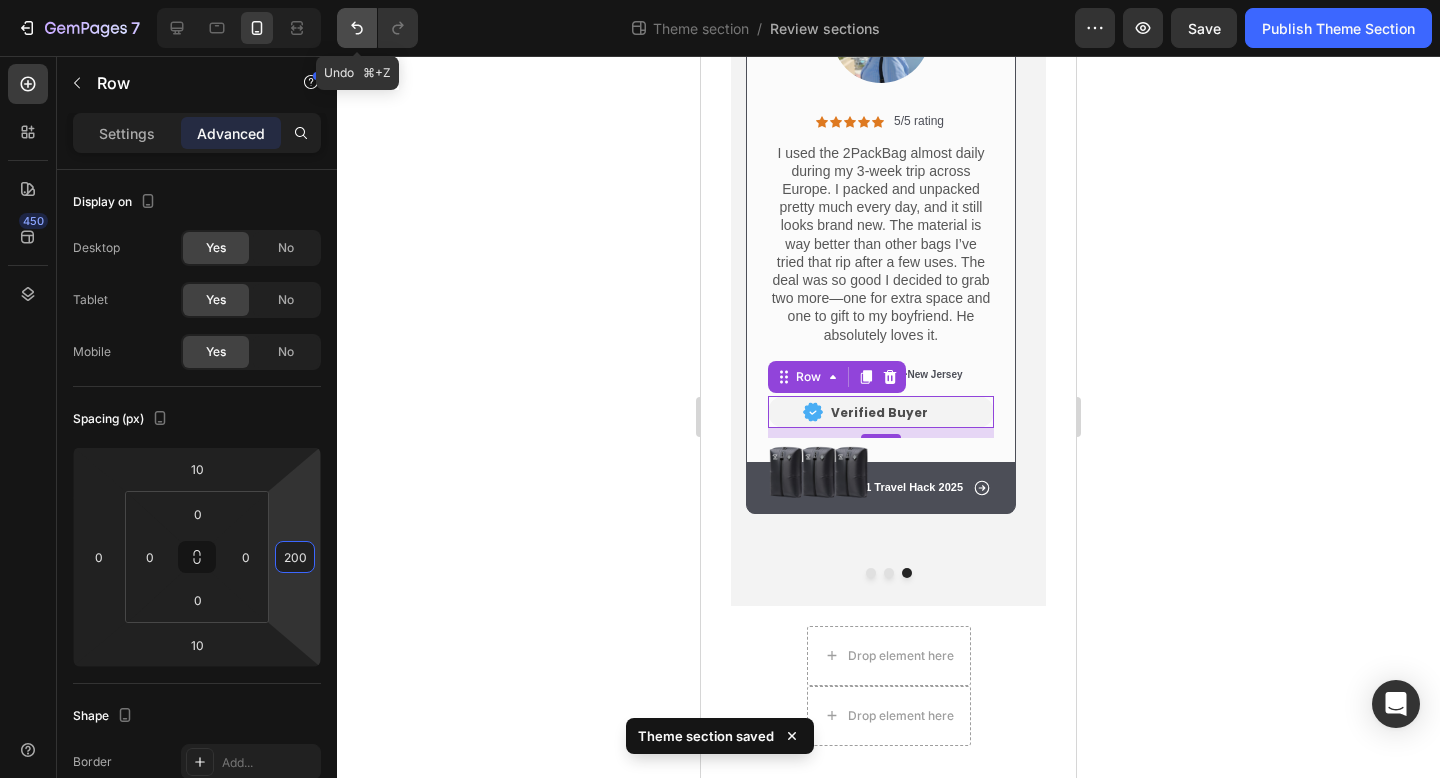 click 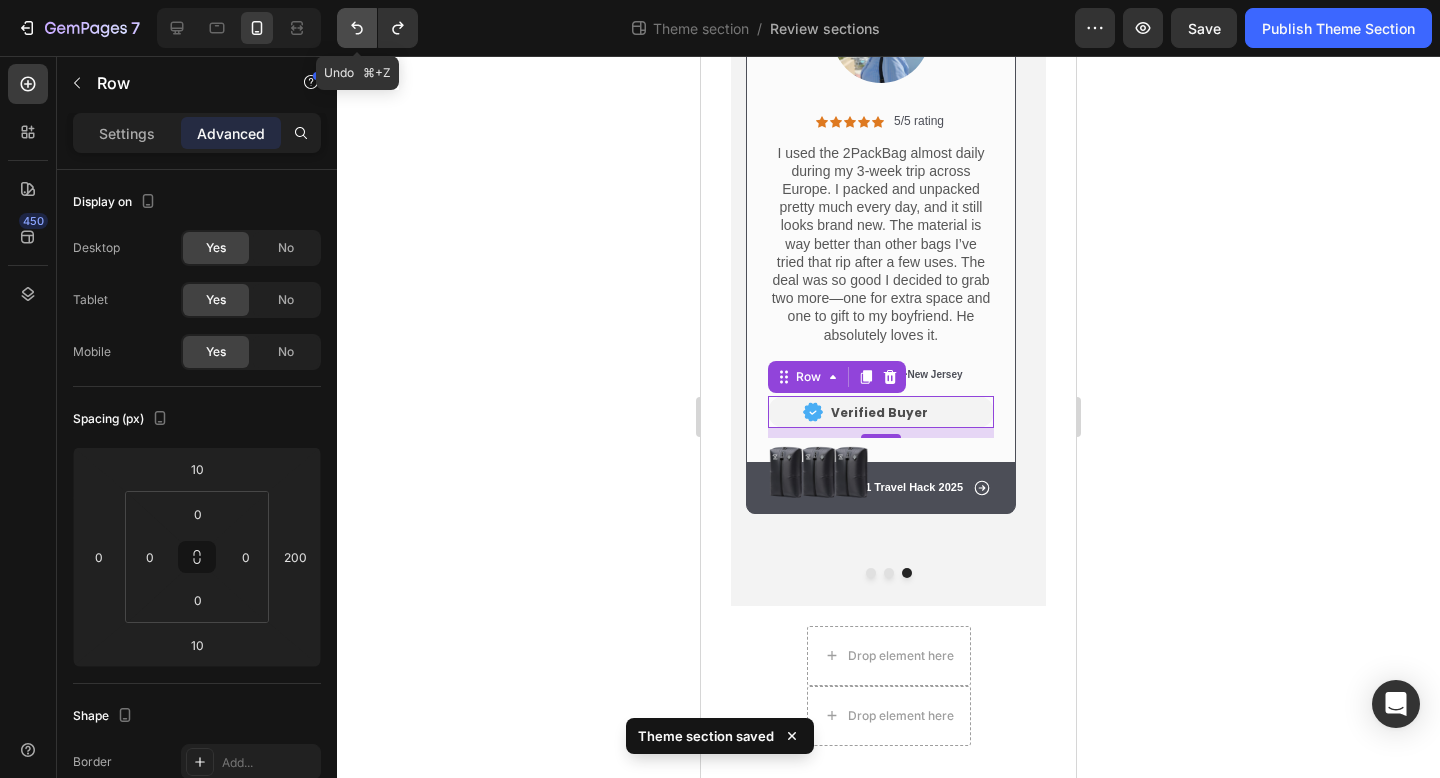 type on "0" 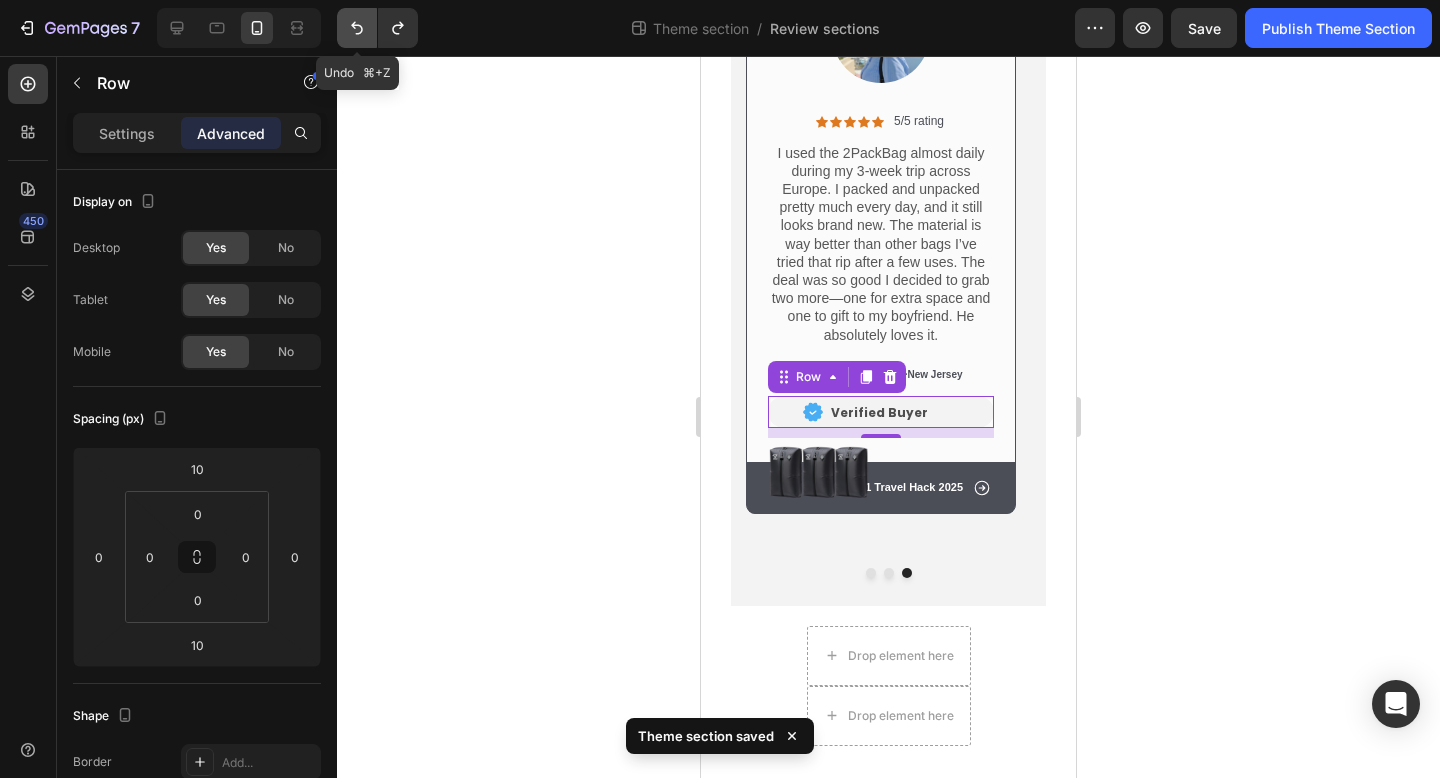 click 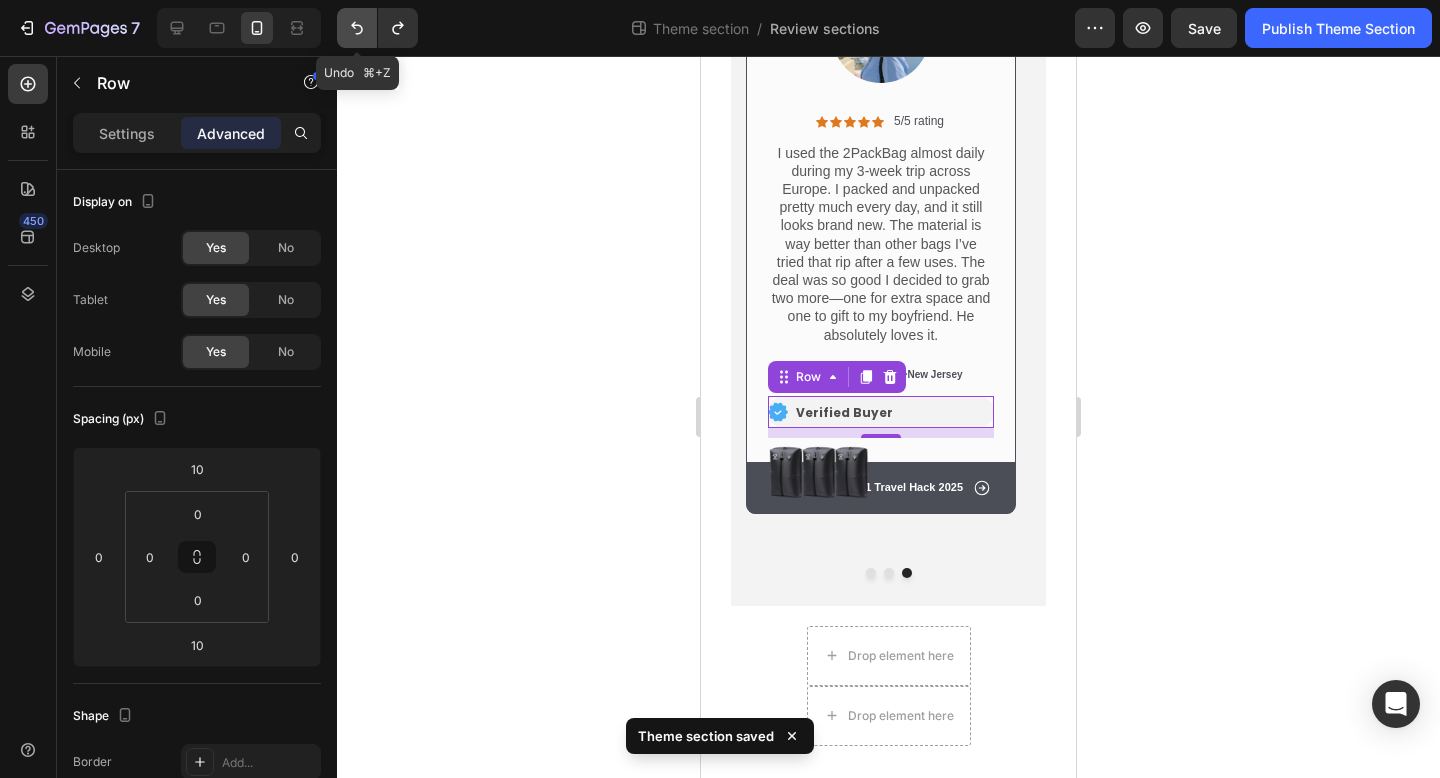click 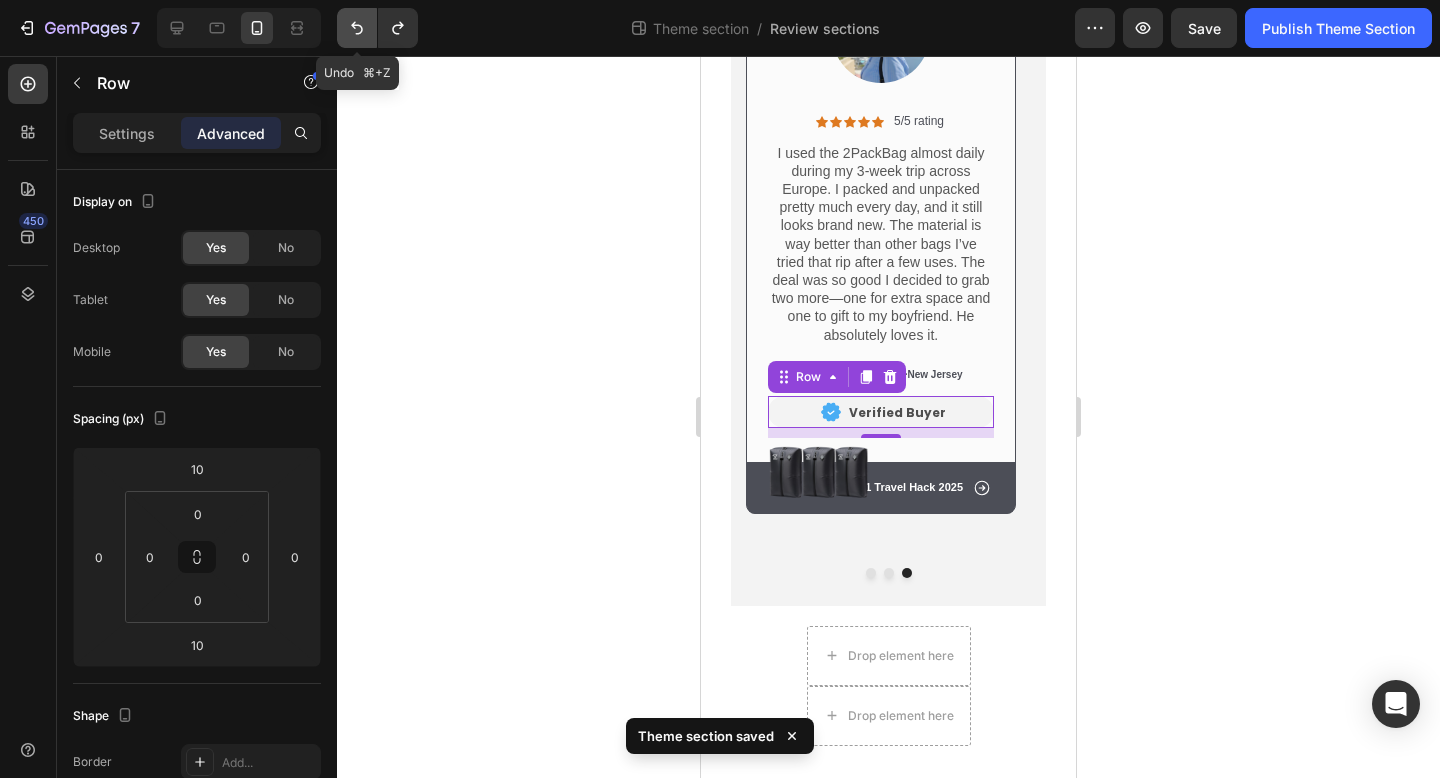 click 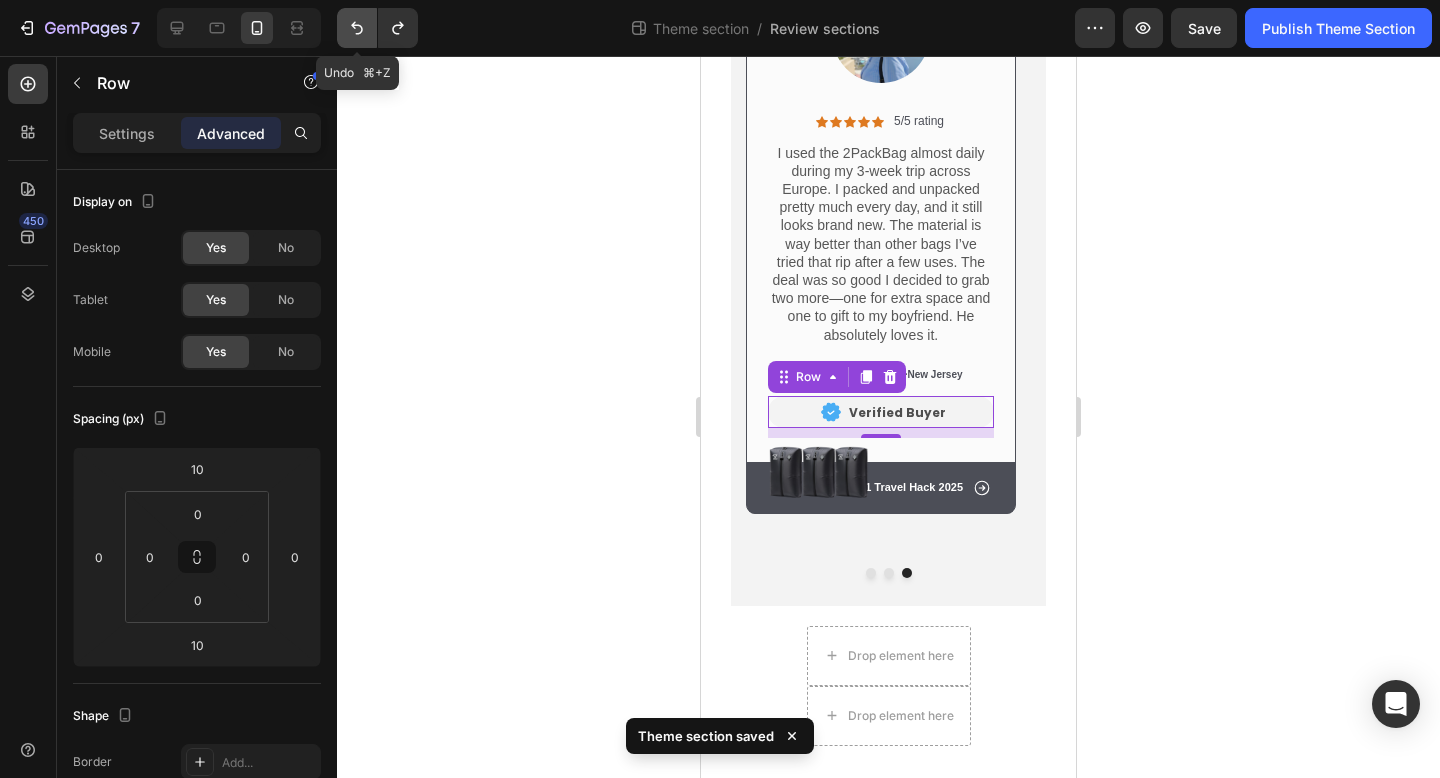 click 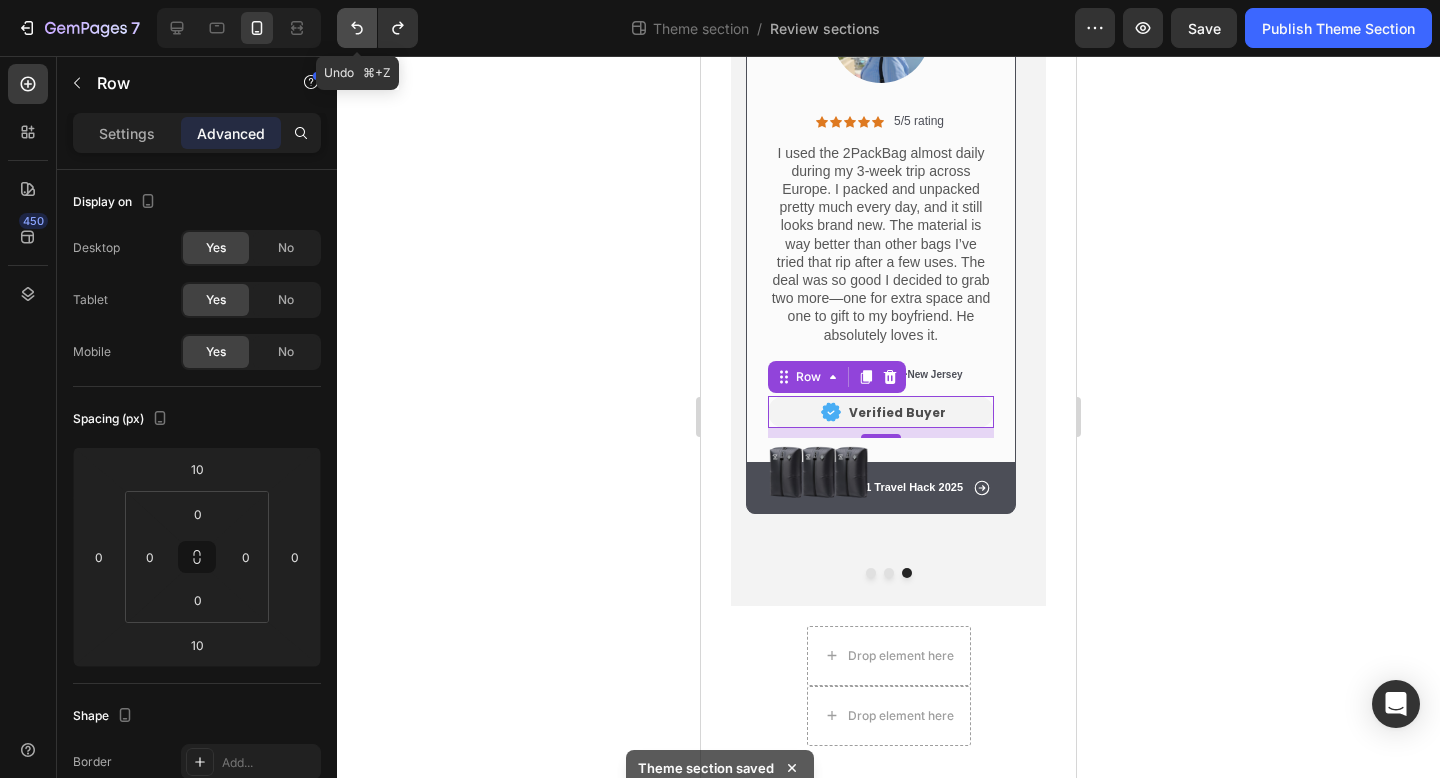 scroll, scrollTop: 347, scrollLeft: 0, axis: vertical 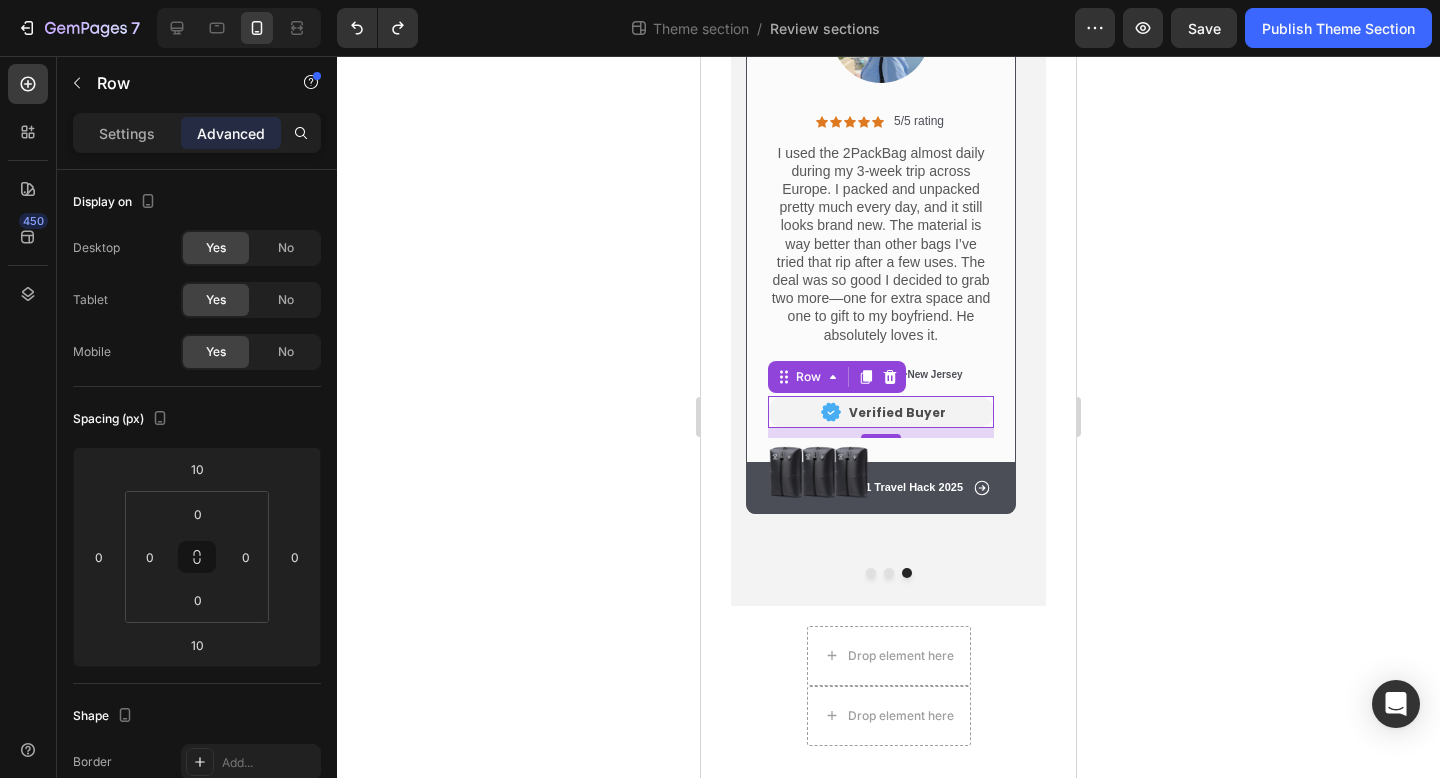click 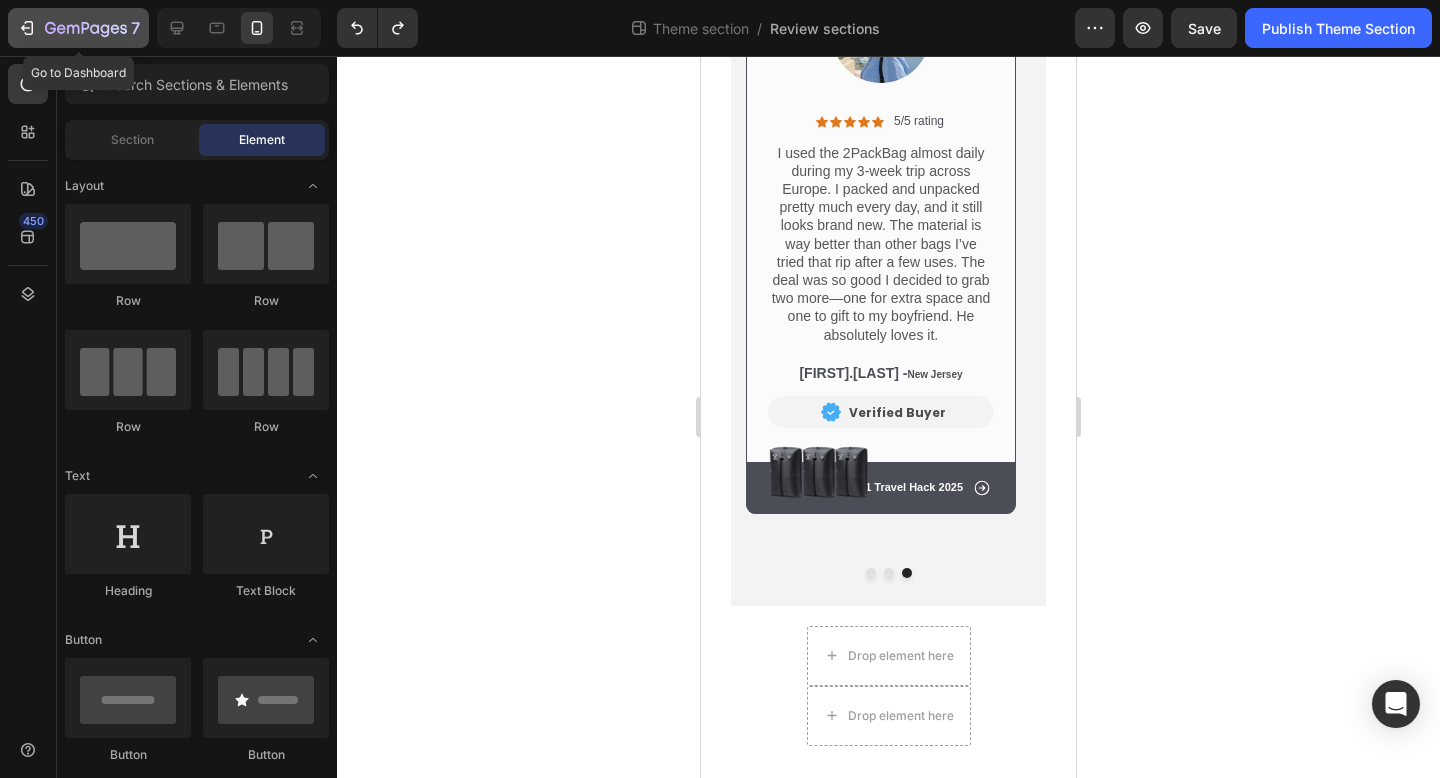 click 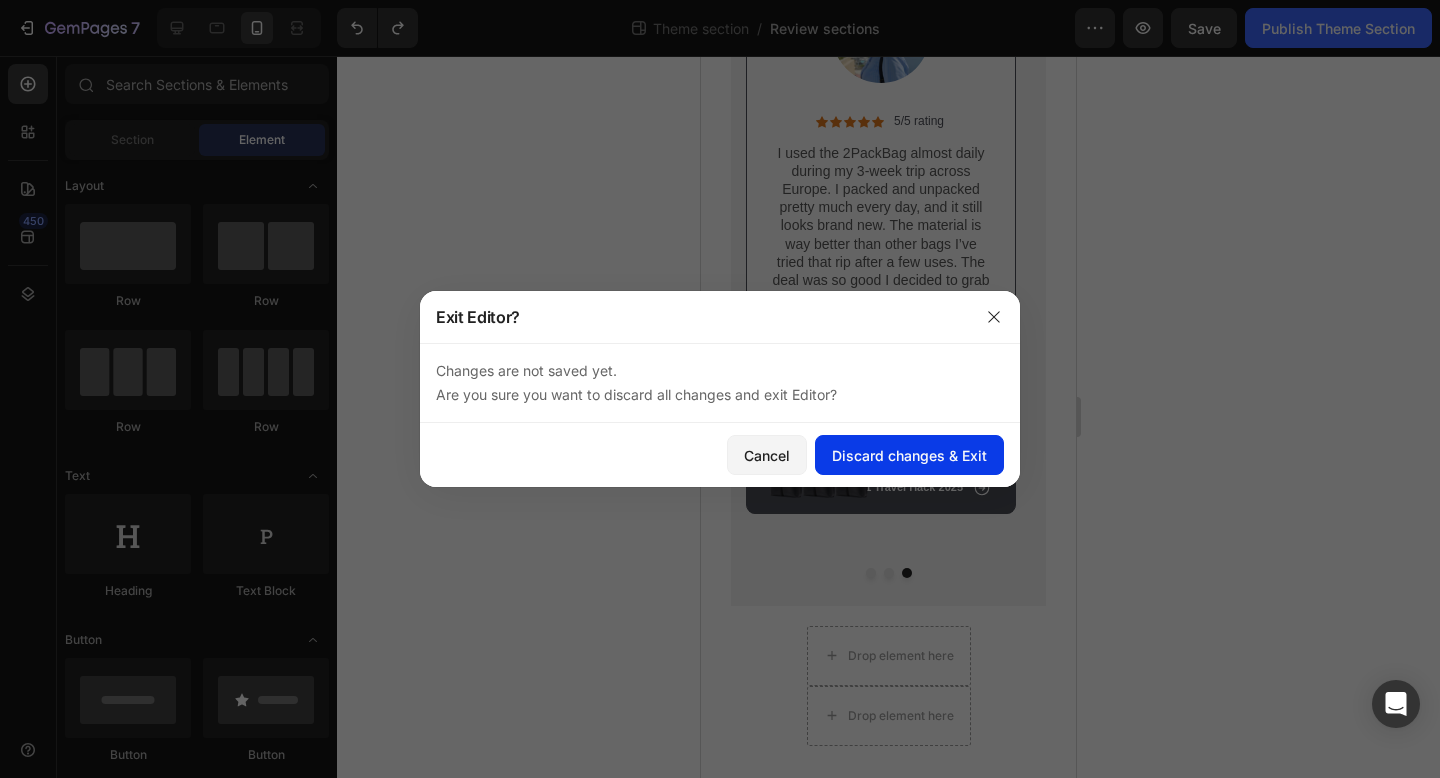 click on "Discard changes & Exit" 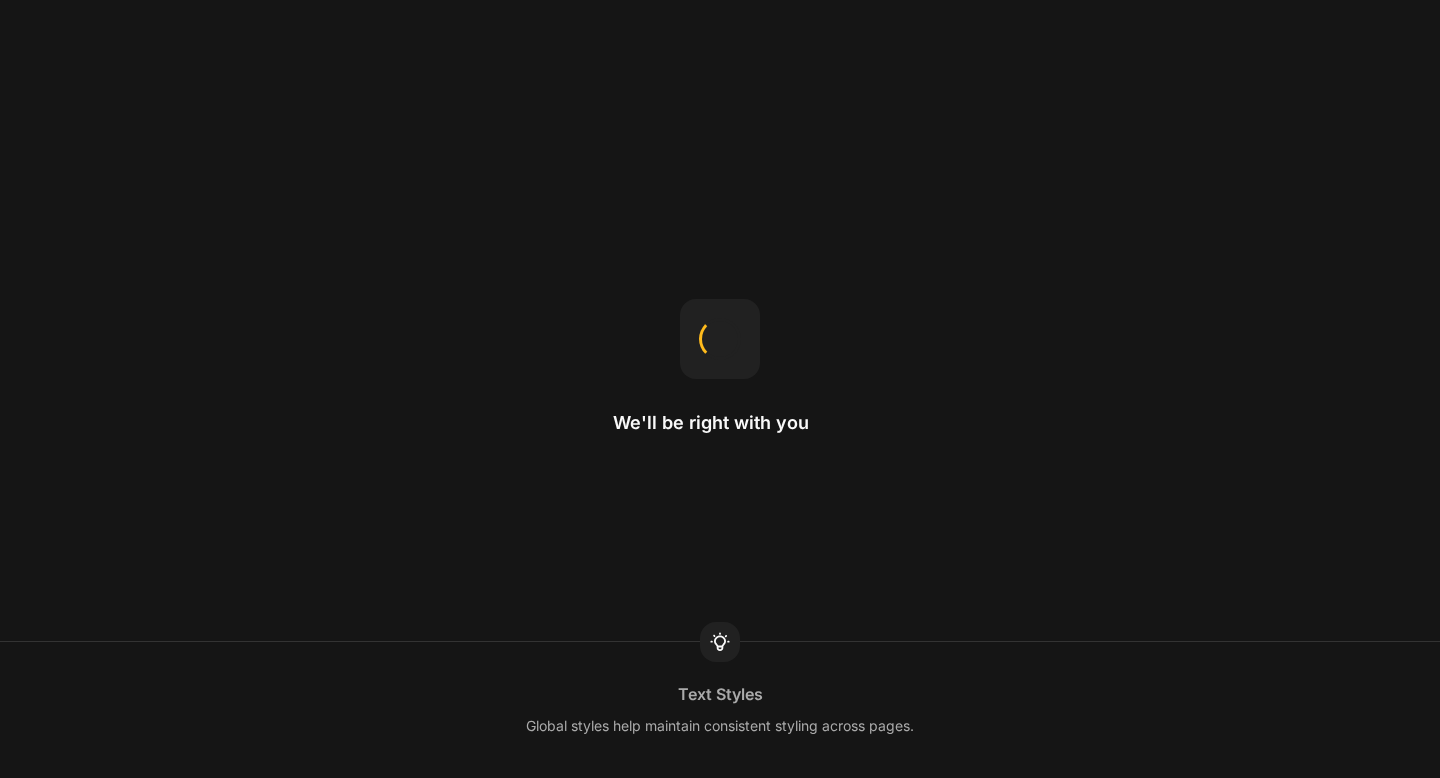scroll, scrollTop: 0, scrollLeft: 0, axis: both 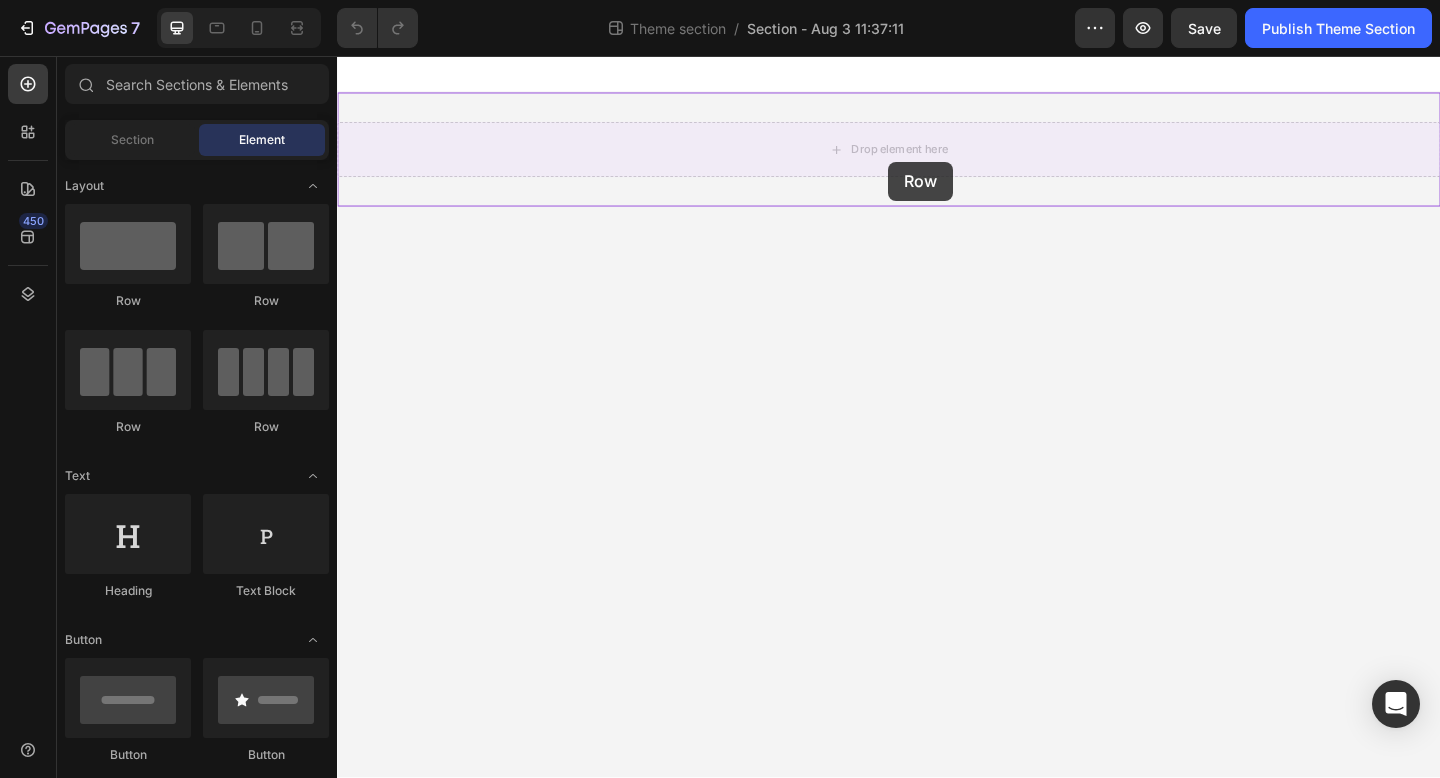 drag, startPoint x: 463, startPoint y: 316, endPoint x: 936, endPoint y: 171, distance: 494.7262 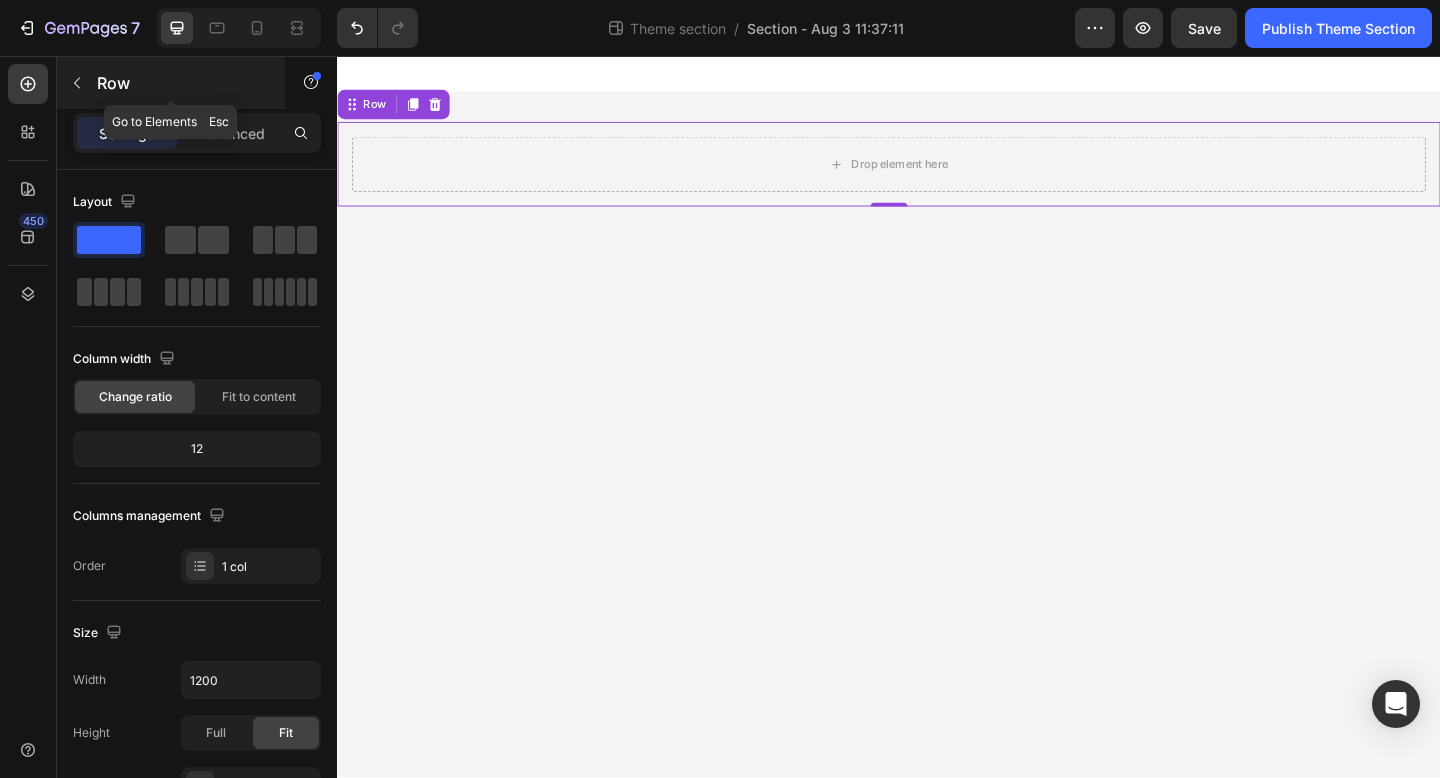 click 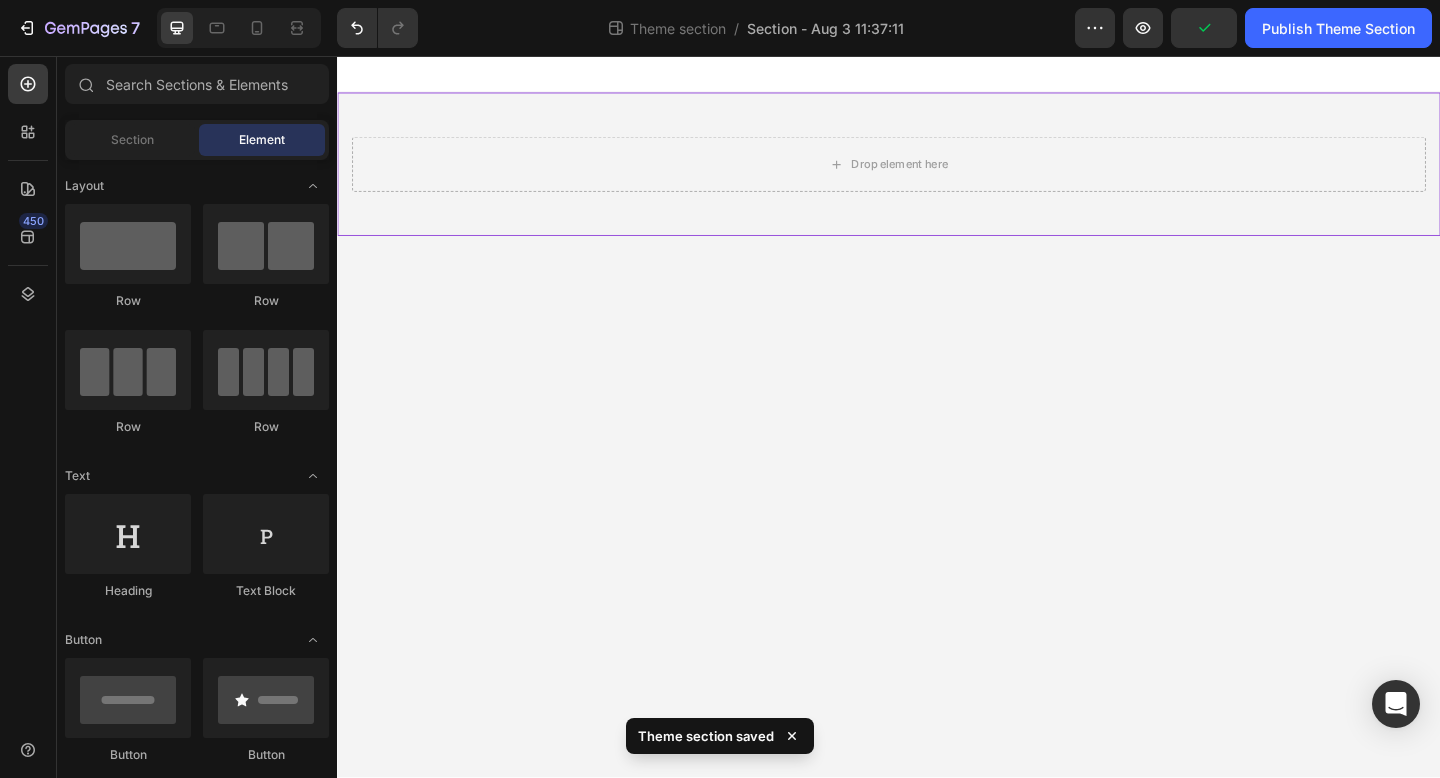 click on "Drop element here Row" at bounding box center [937, 174] 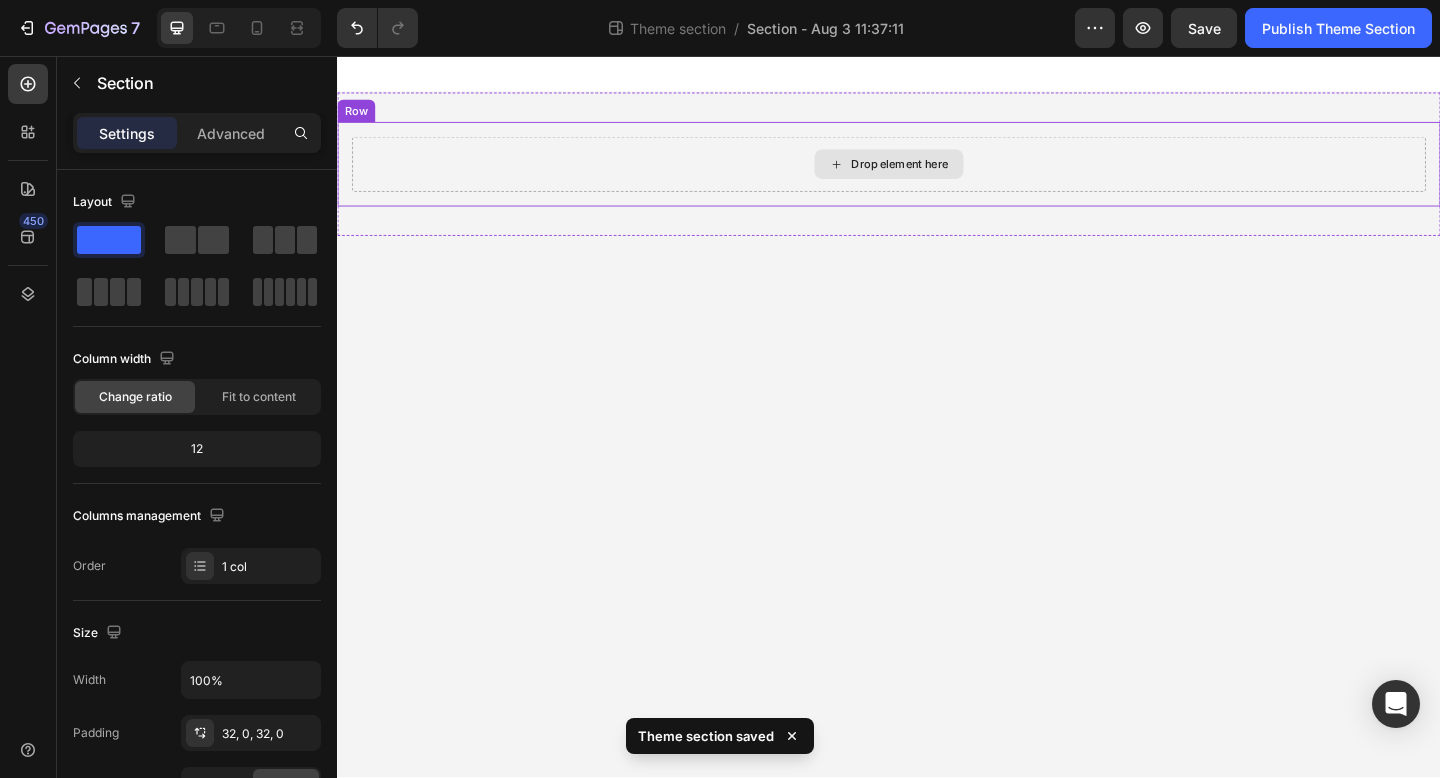 click on "Drop element here" at bounding box center (937, 174) 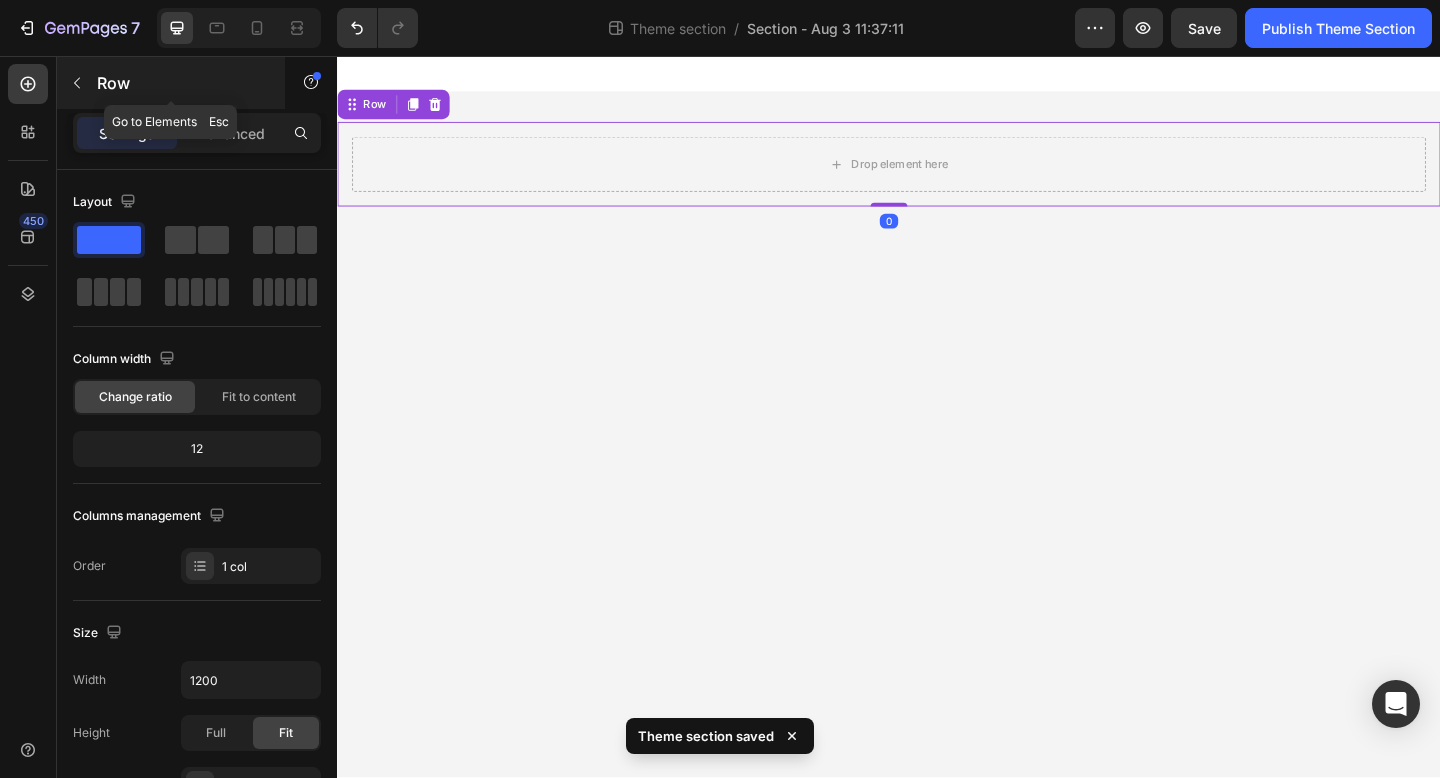 click 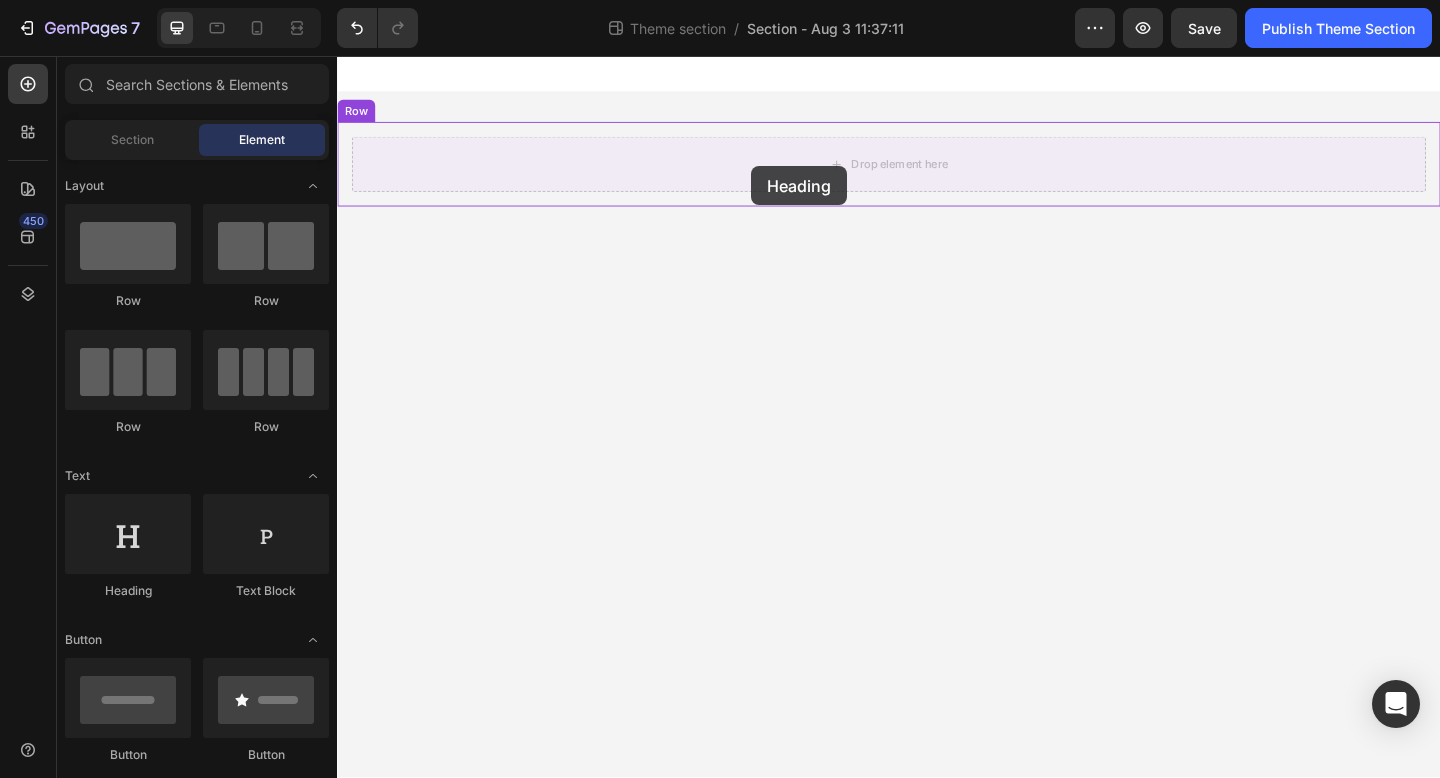 drag, startPoint x: 496, startPoint y: 586, endPoint x: 787, endPoint y: 176, distance: 502.77332 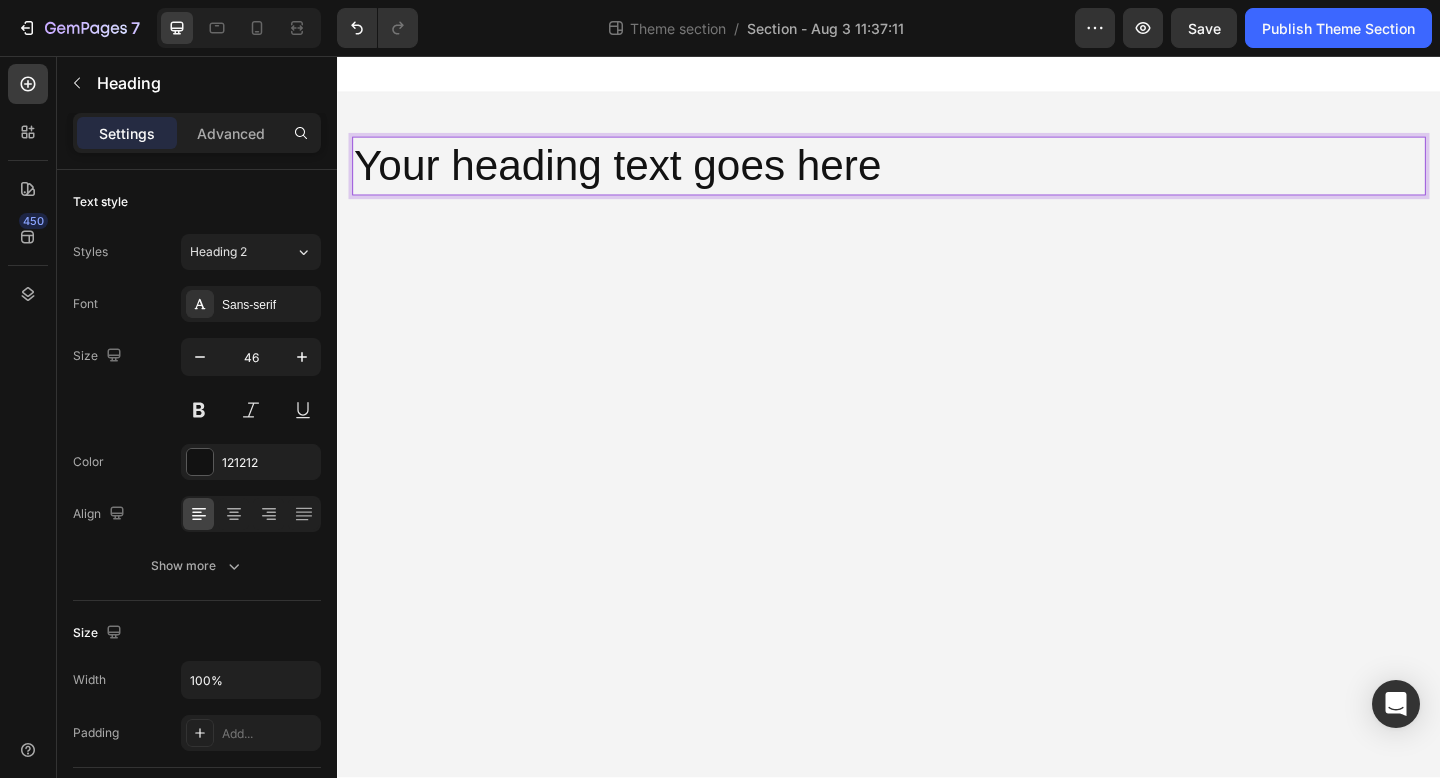 click on "Your heading text goes here" at bounding box center [937, 176] 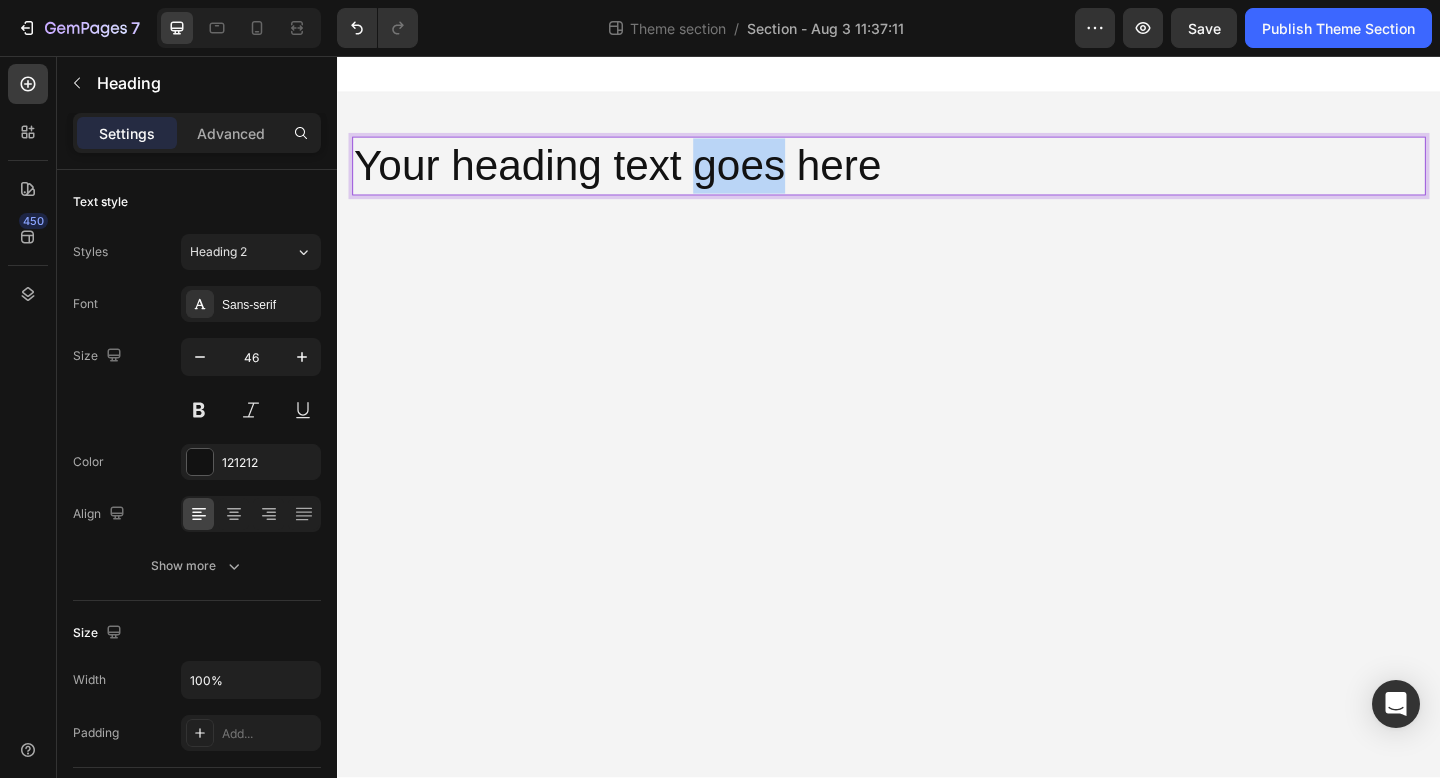 click on "Your heading text goes here" at bounding box center (937, 176) 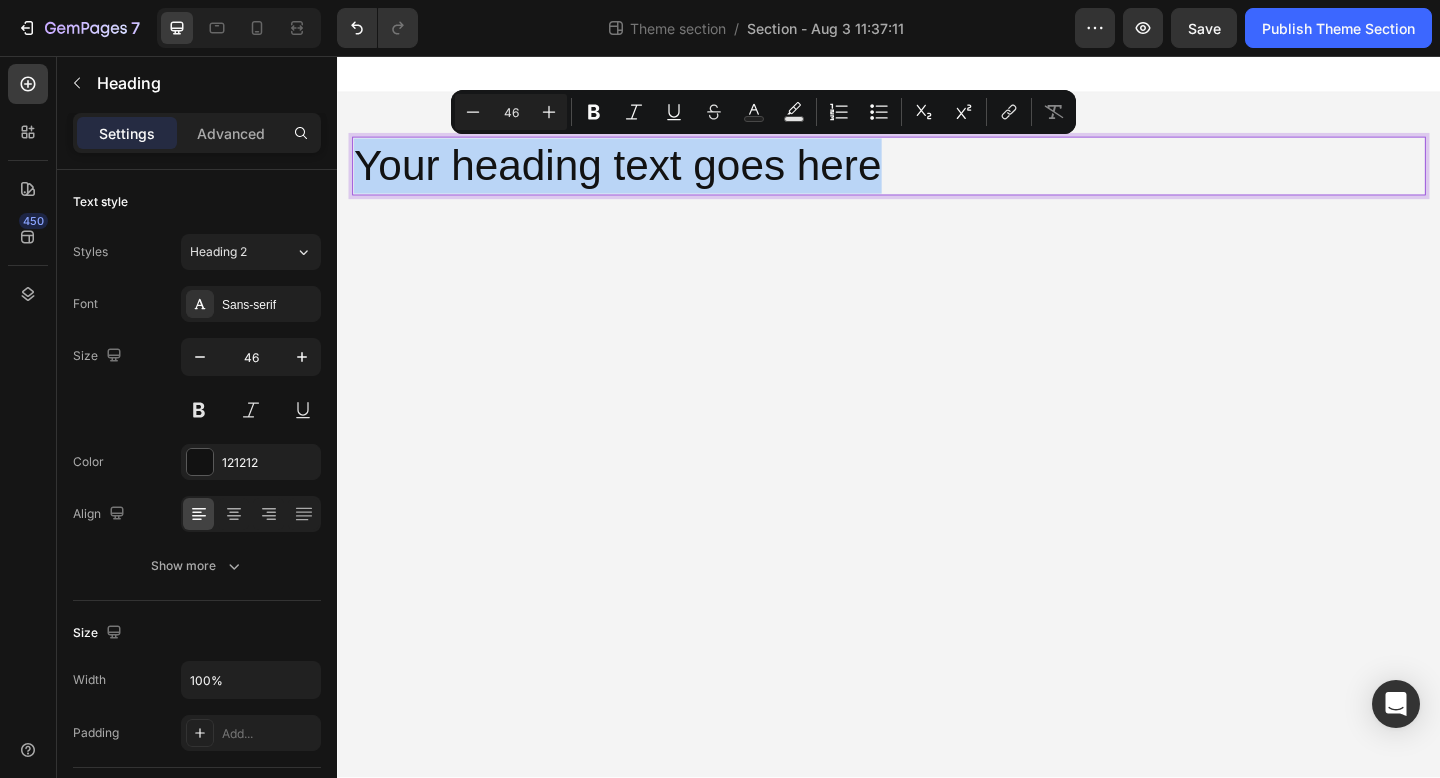 click on "Your heading text goes here" at bounding box center [937, 176] 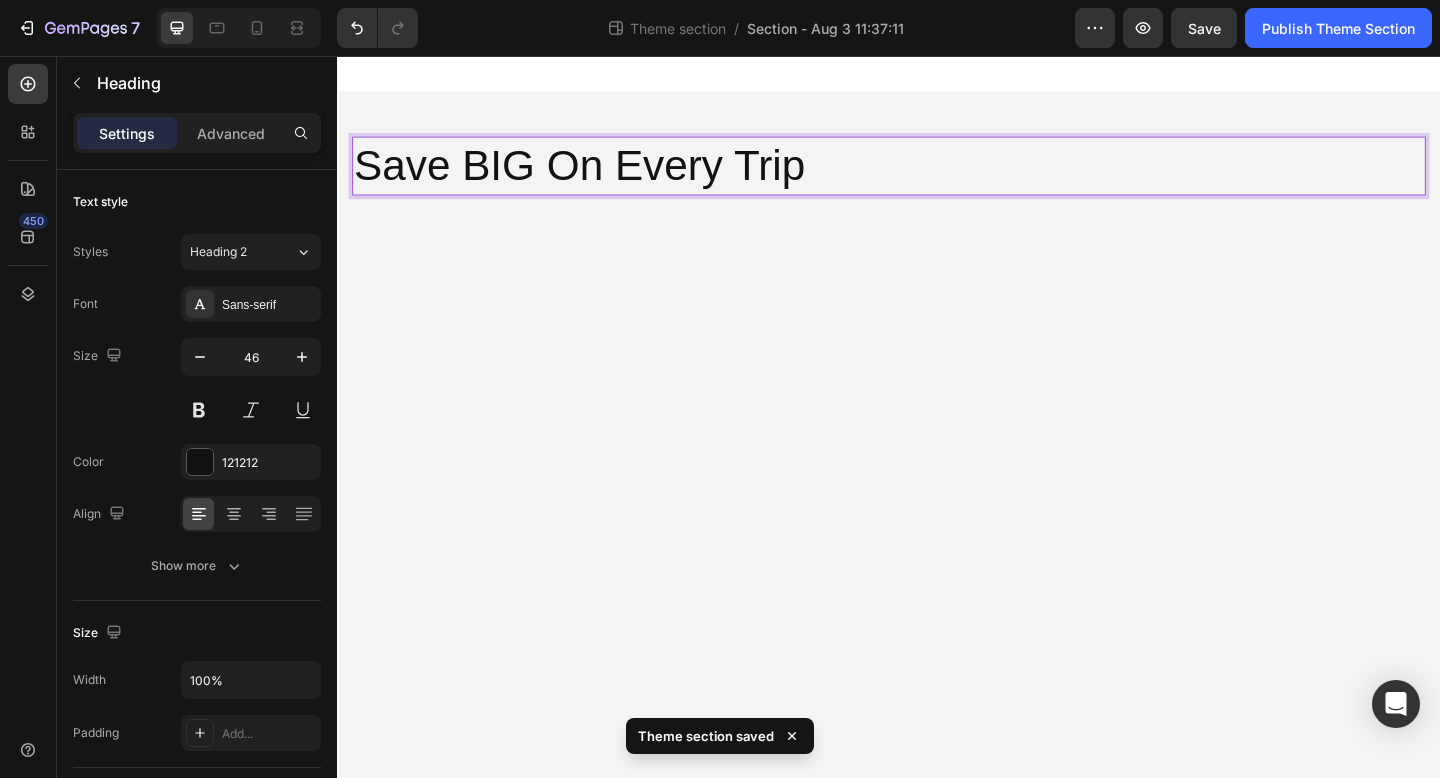 click on "Save BIG On Every Trip" at bounding box center (937, 176) 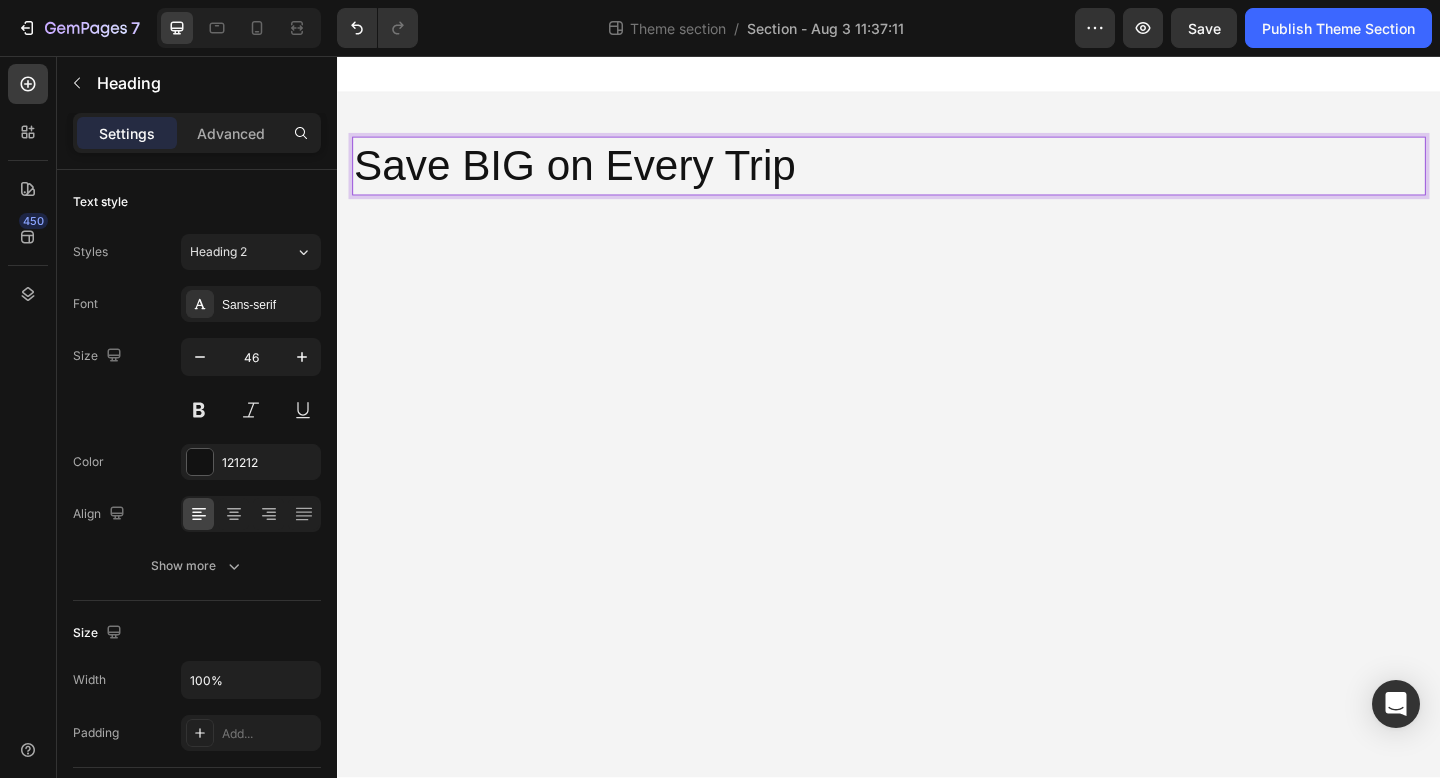 click on "Save BIG on Every Trip" at bounding box center (937, 176) 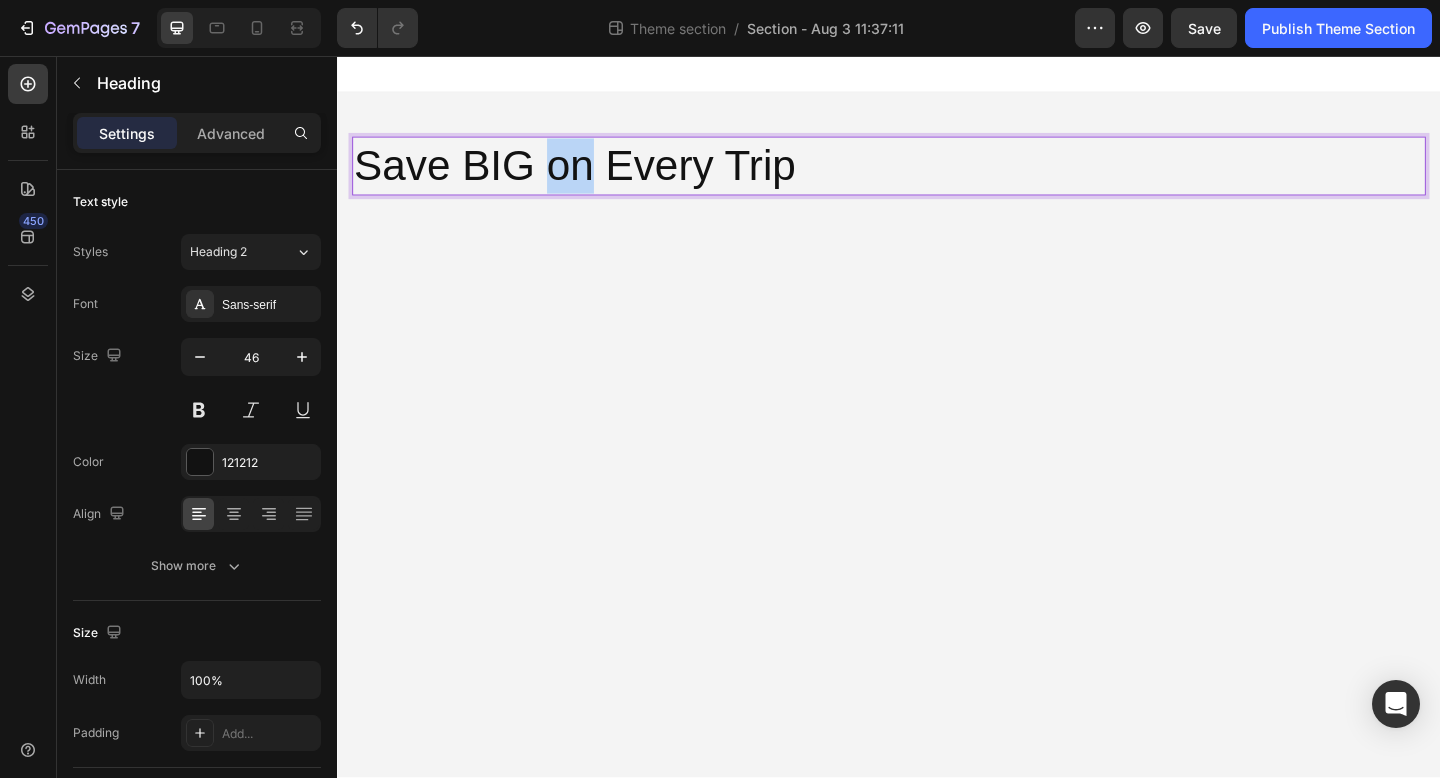 click on "Save BIG on Every Trip" at bounding box center [937, 176] 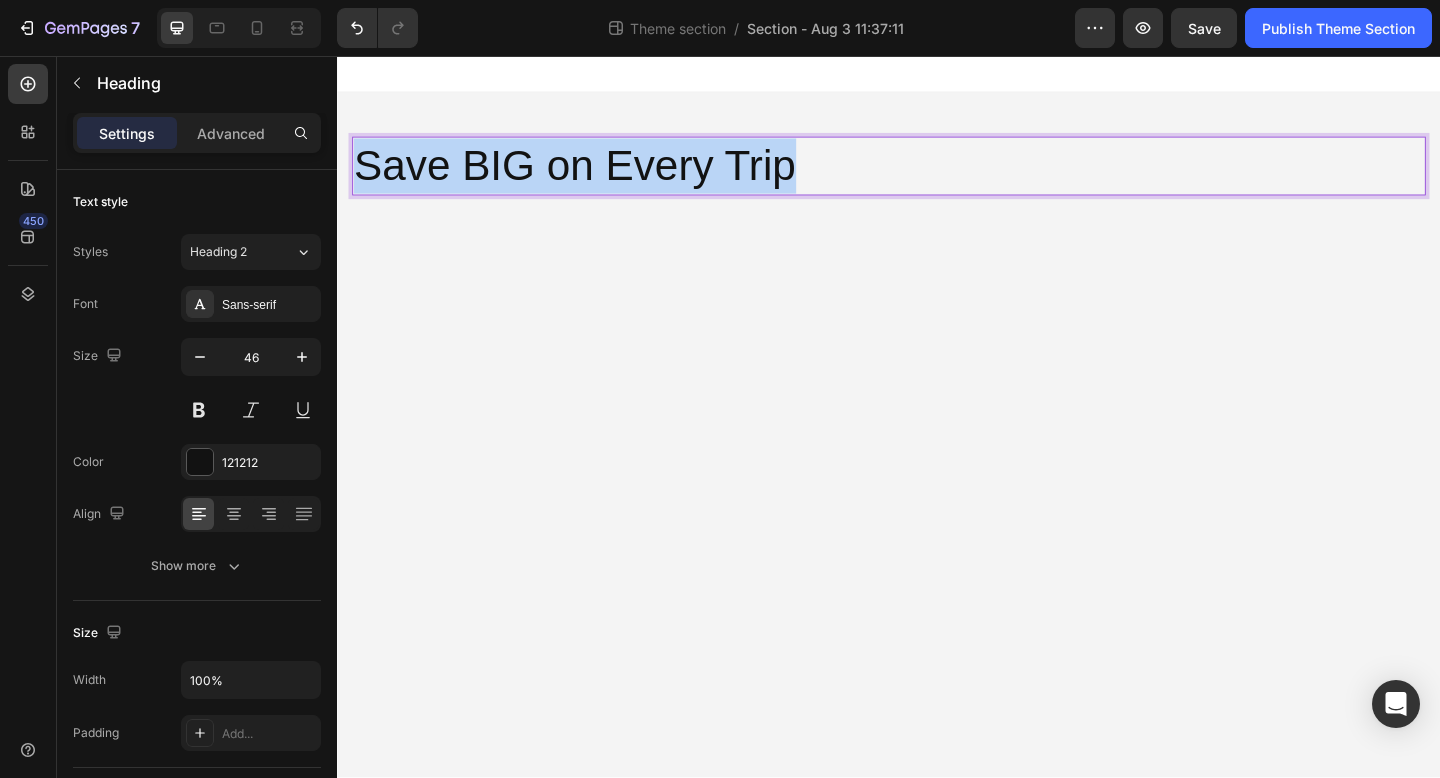 click on "Save BIG on Every Trip" at bounding box center [937, 176] 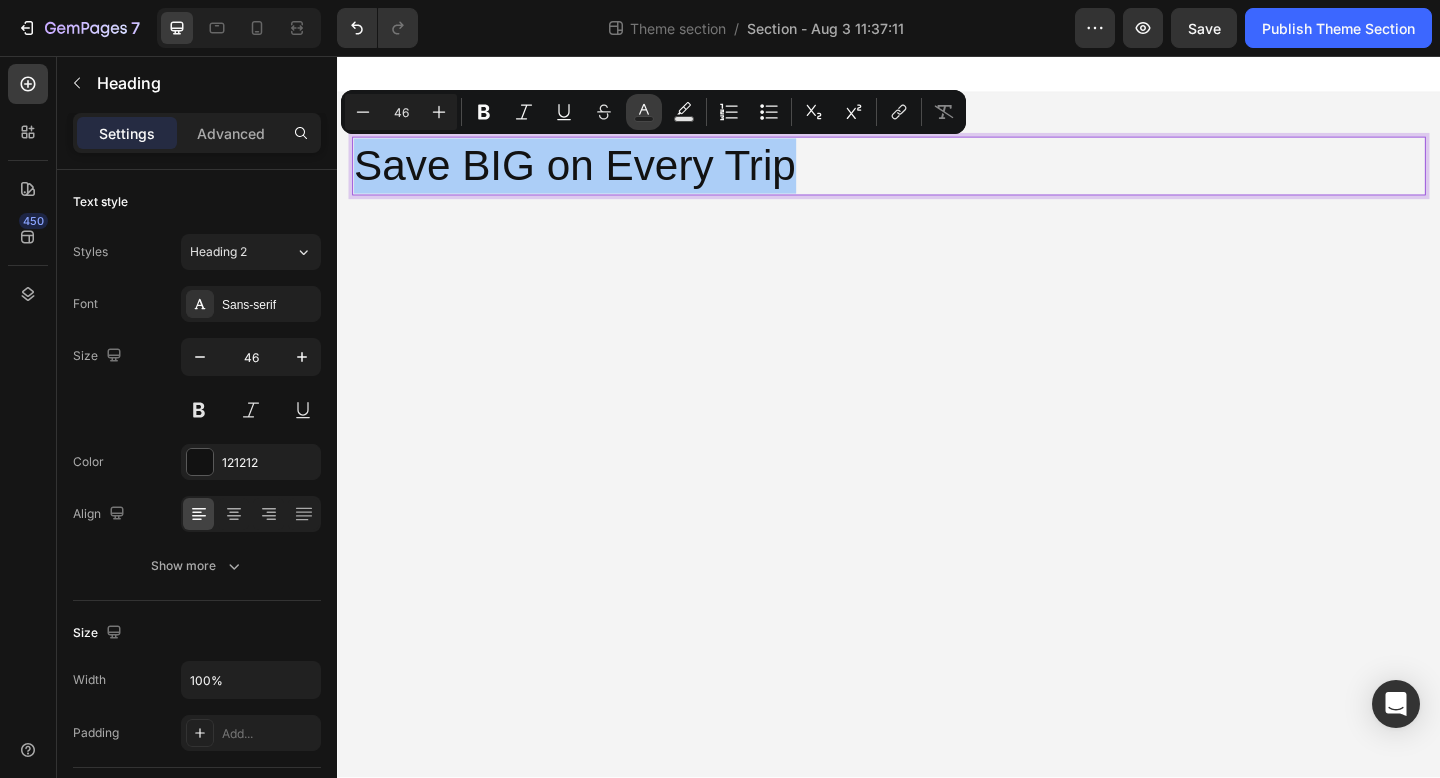 click 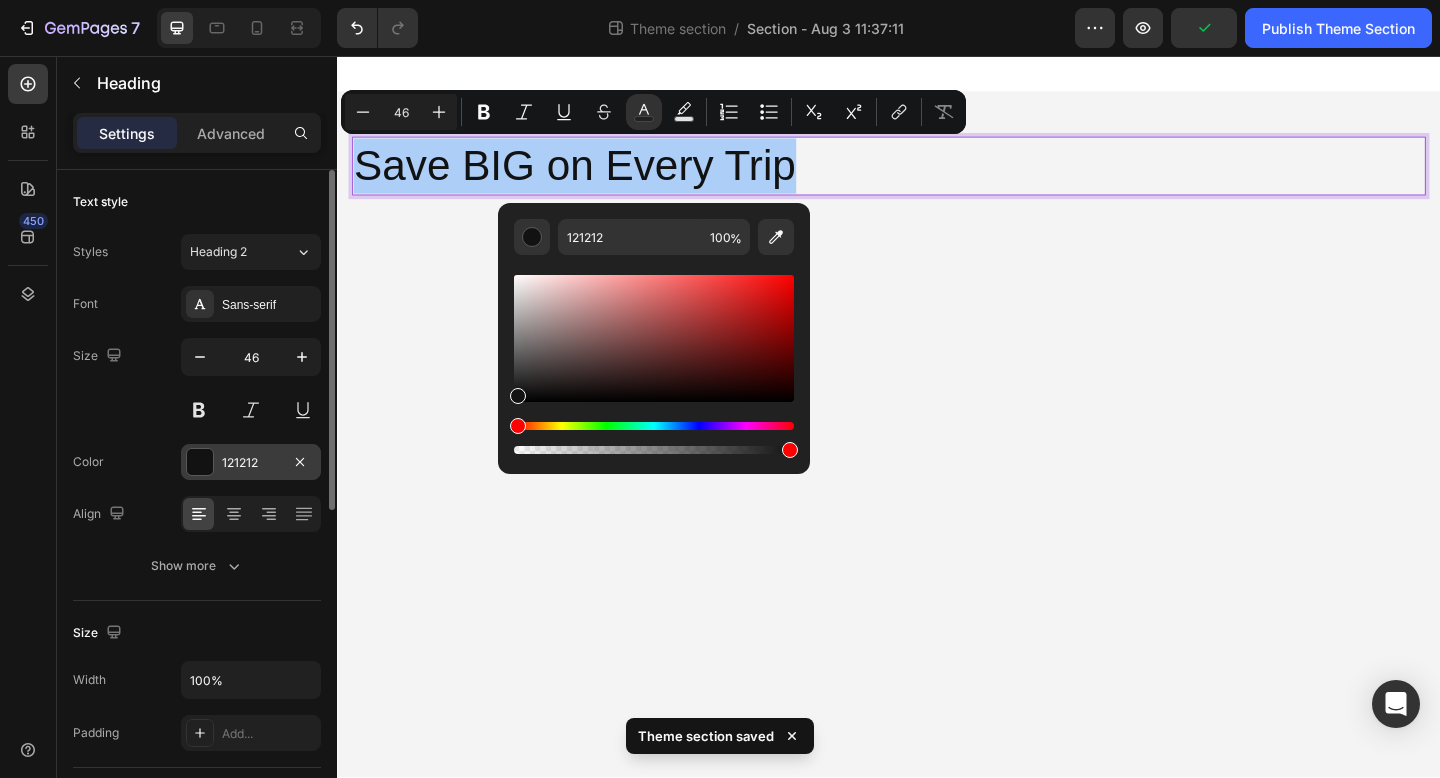 click at bounding box center (200, 462) 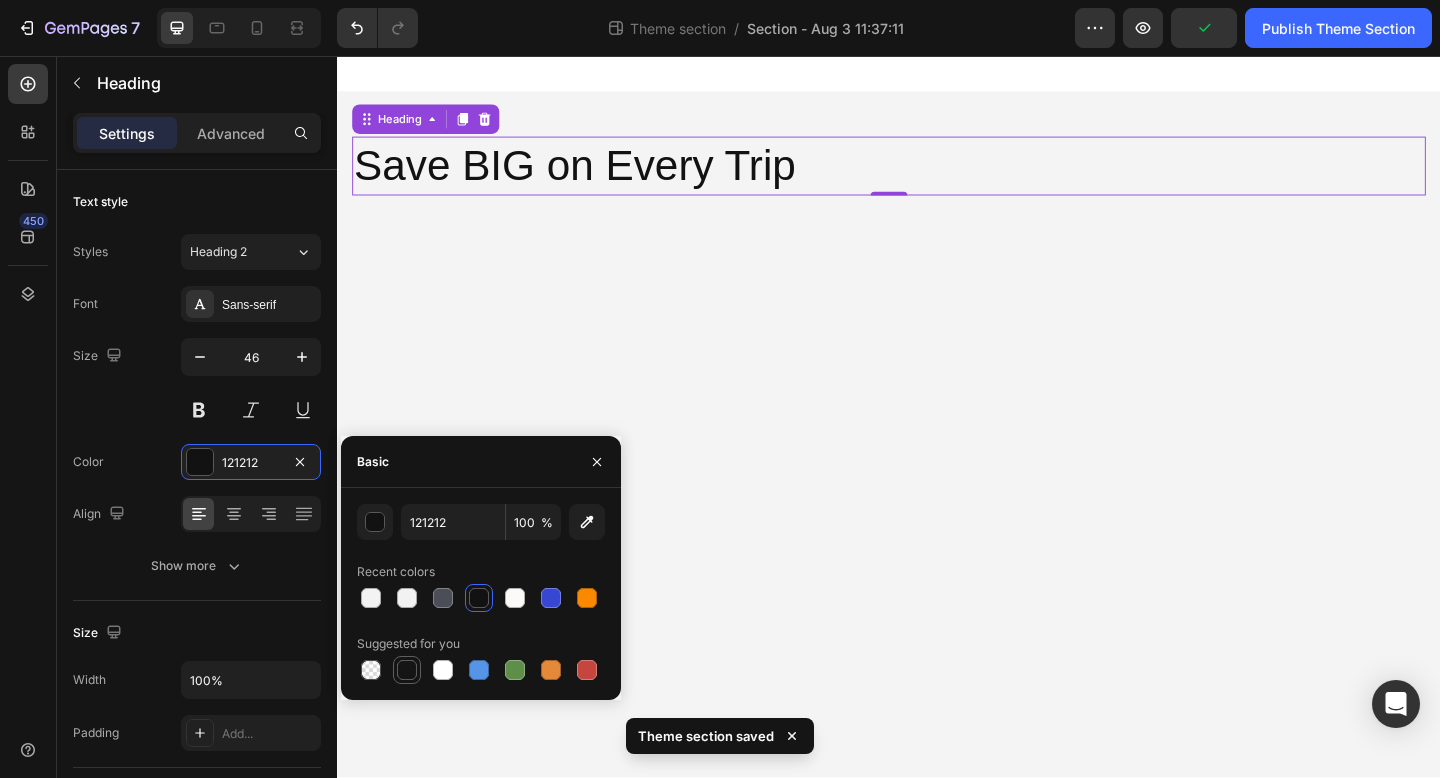 click at bounding box center [407, 670] 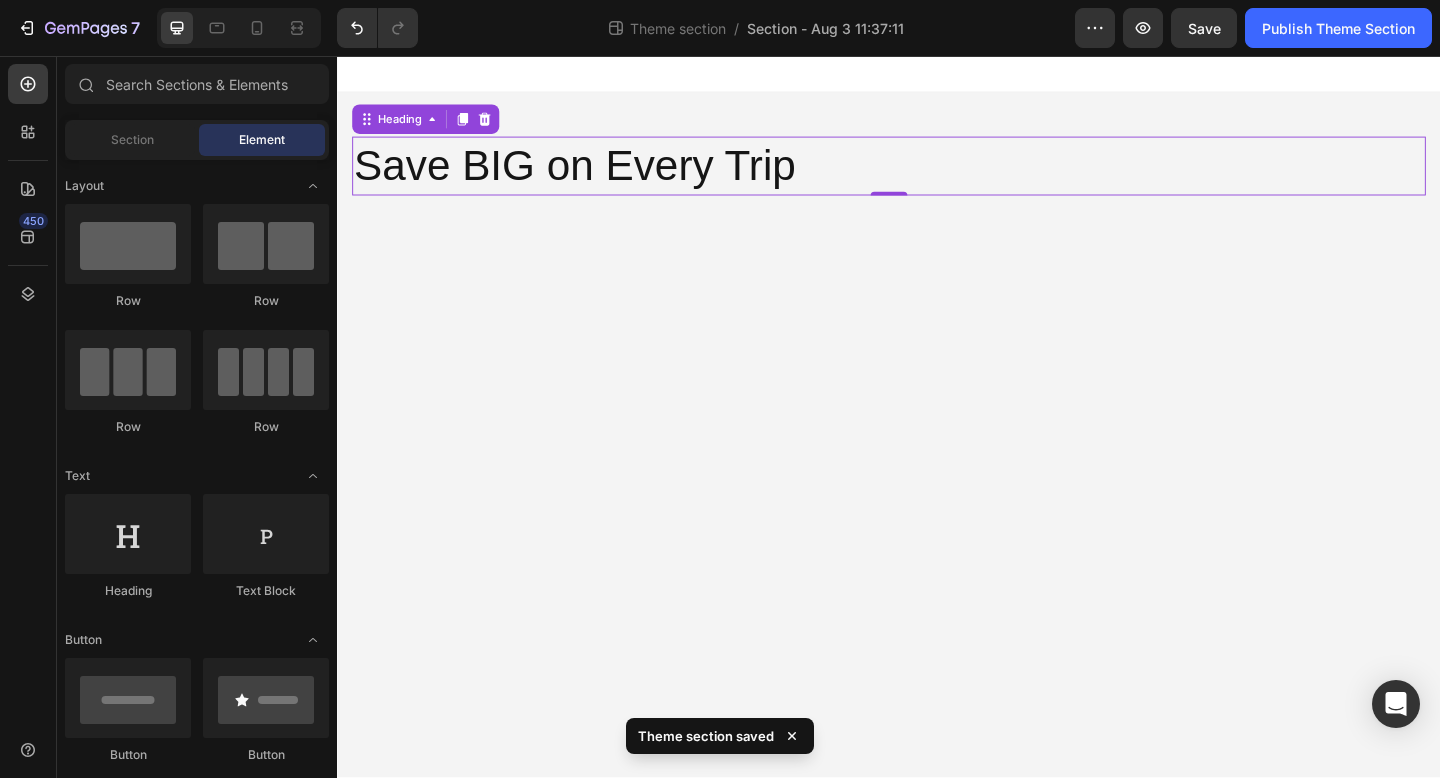 click on "Save BIG on Every Trip Heading   0 Row Root
Drag & drop element from sidebar or
Explore Library
Add section Choose templates inspired by CRO experts Generate layout from URL or image Add blank section then drag & drop elements" at bounding box center (937, 448) 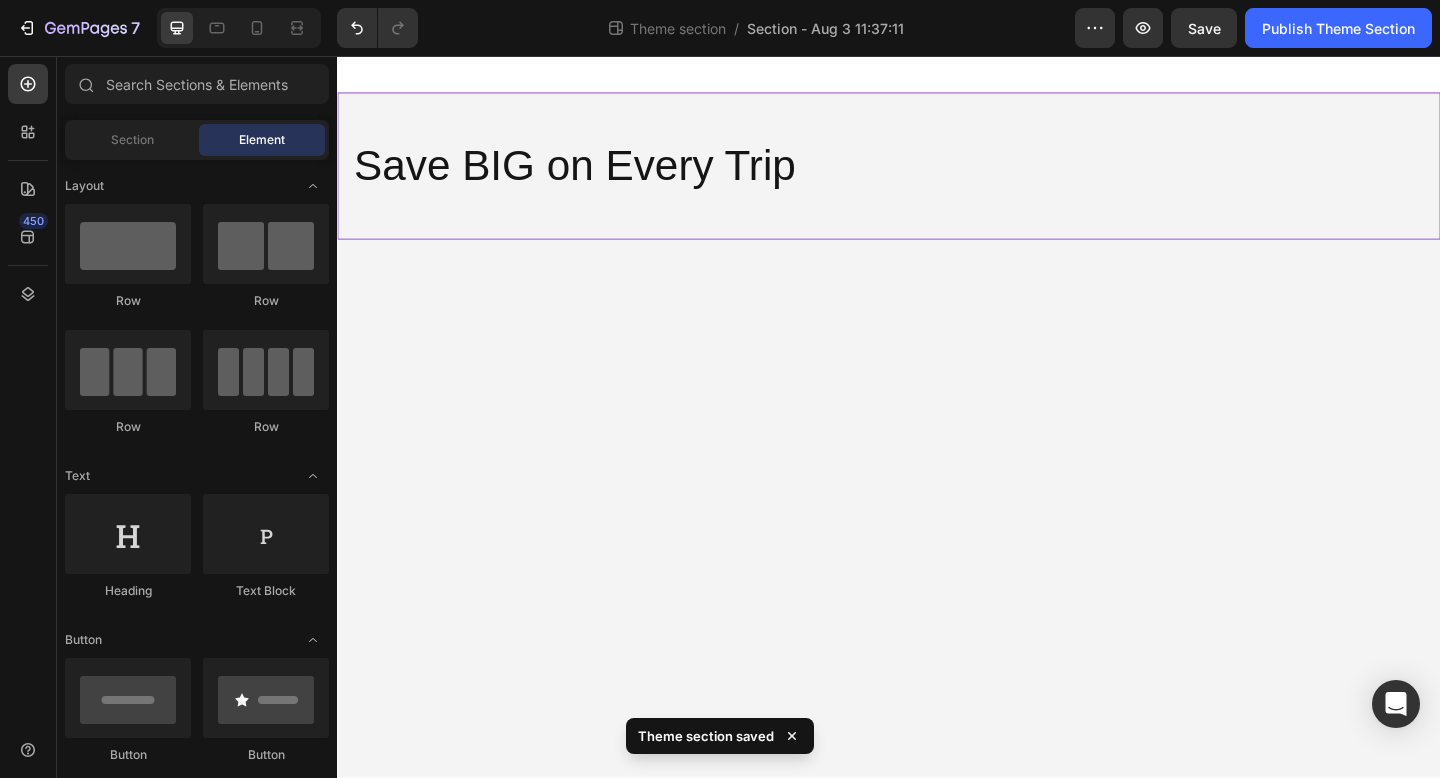 click on "Save BIG on Every Trip Heading Row" at bounding box center [937, 176] 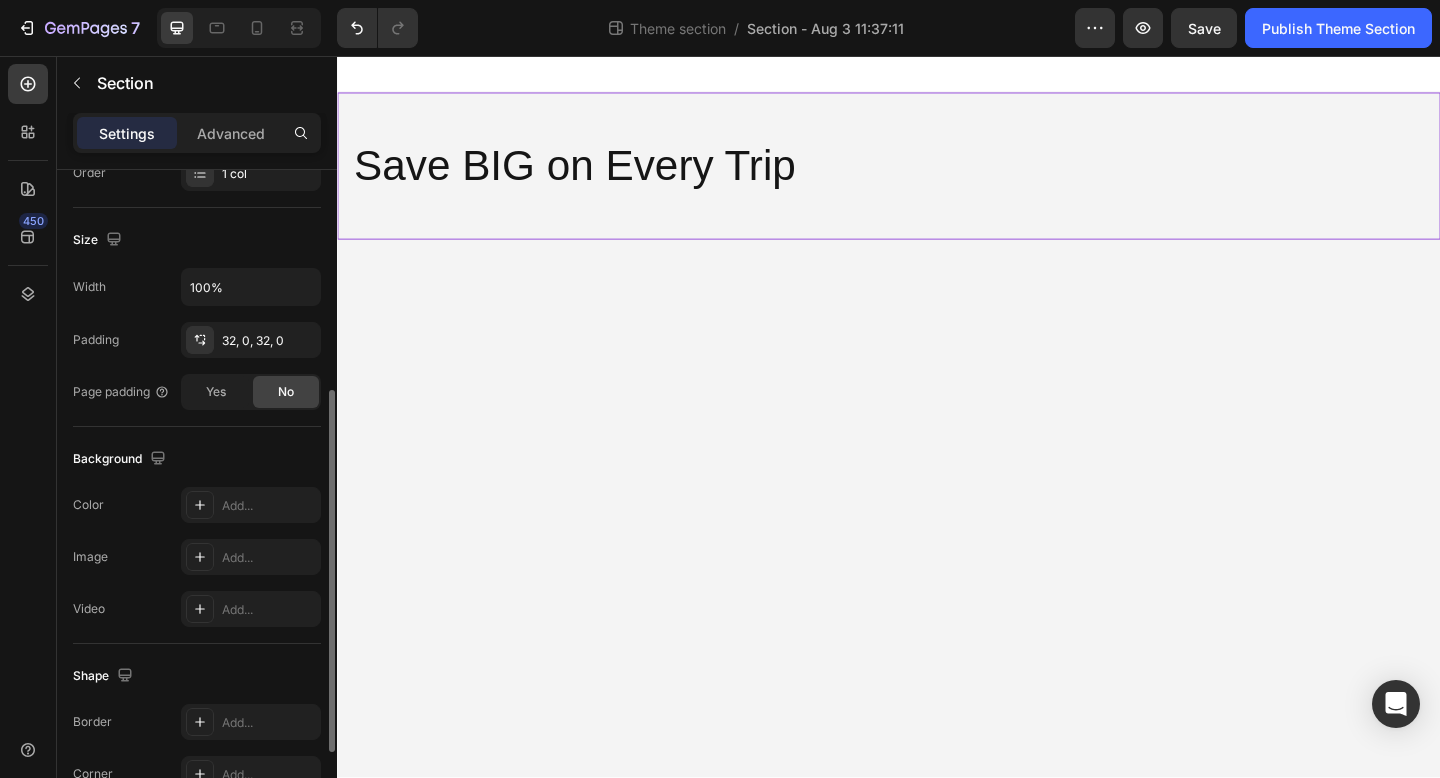 scroll, scrollTop: 555, scrollLeft: 0, axis: vertical 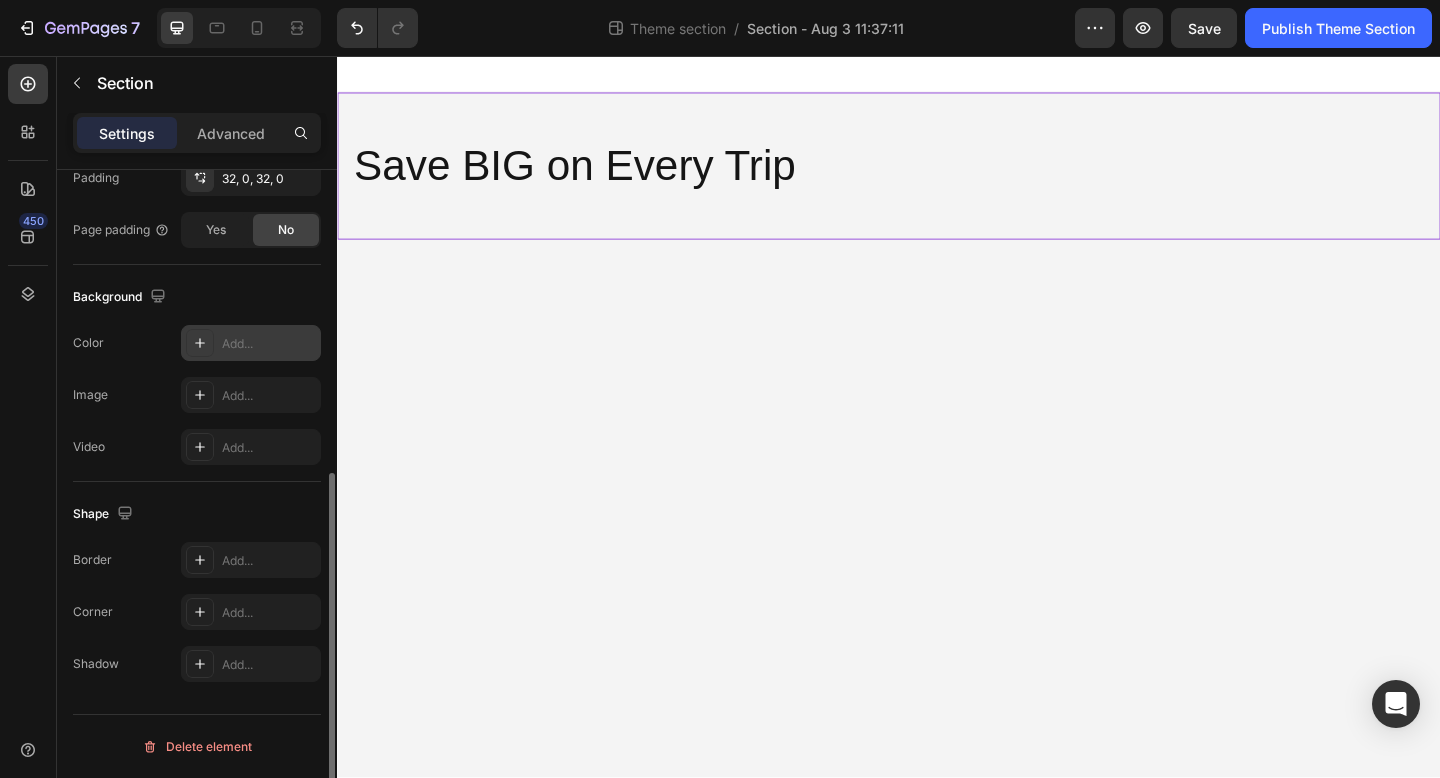 click at bounding box center [200, 343] 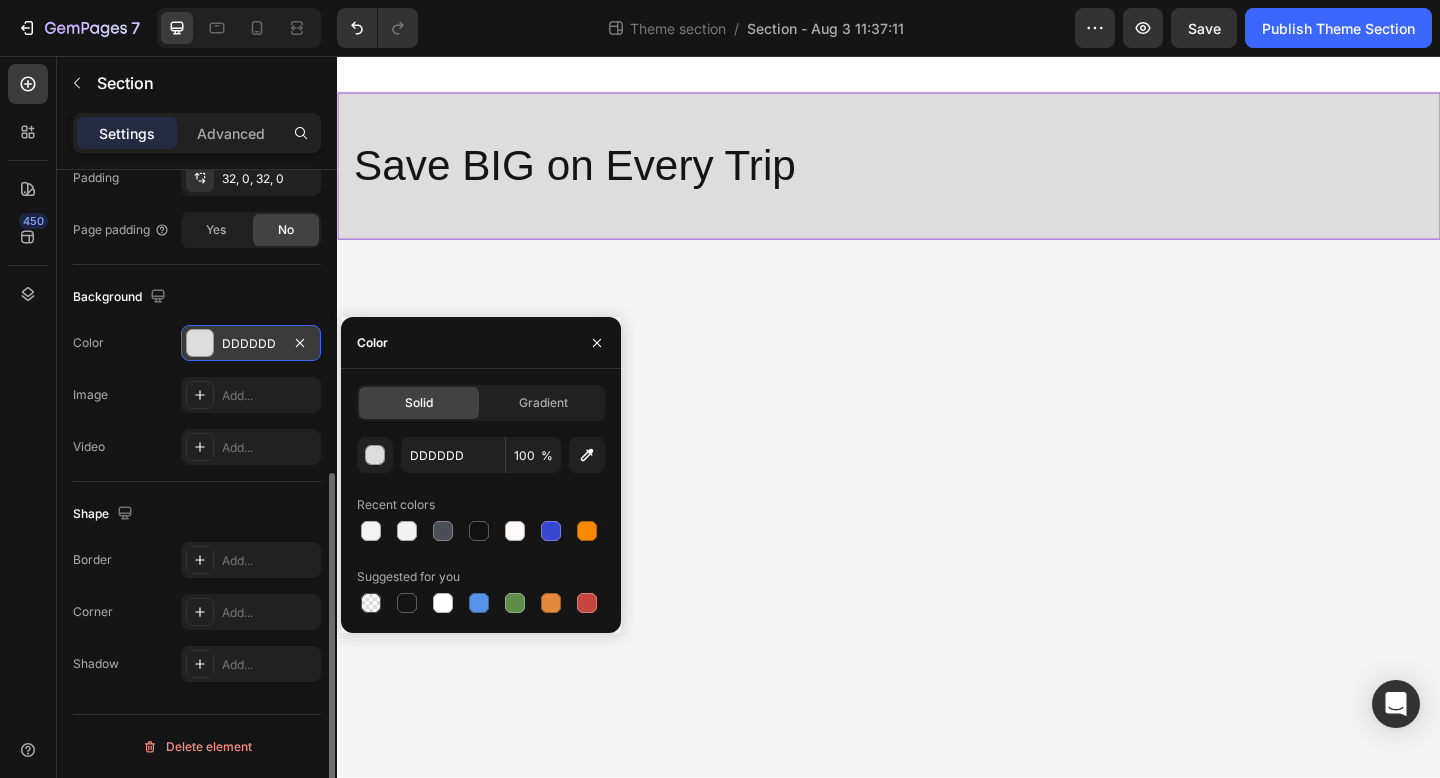 click on "Solid Gradient DDDDDD 100 % Recent colors Suggested for you" at bounding box center [481, 501] 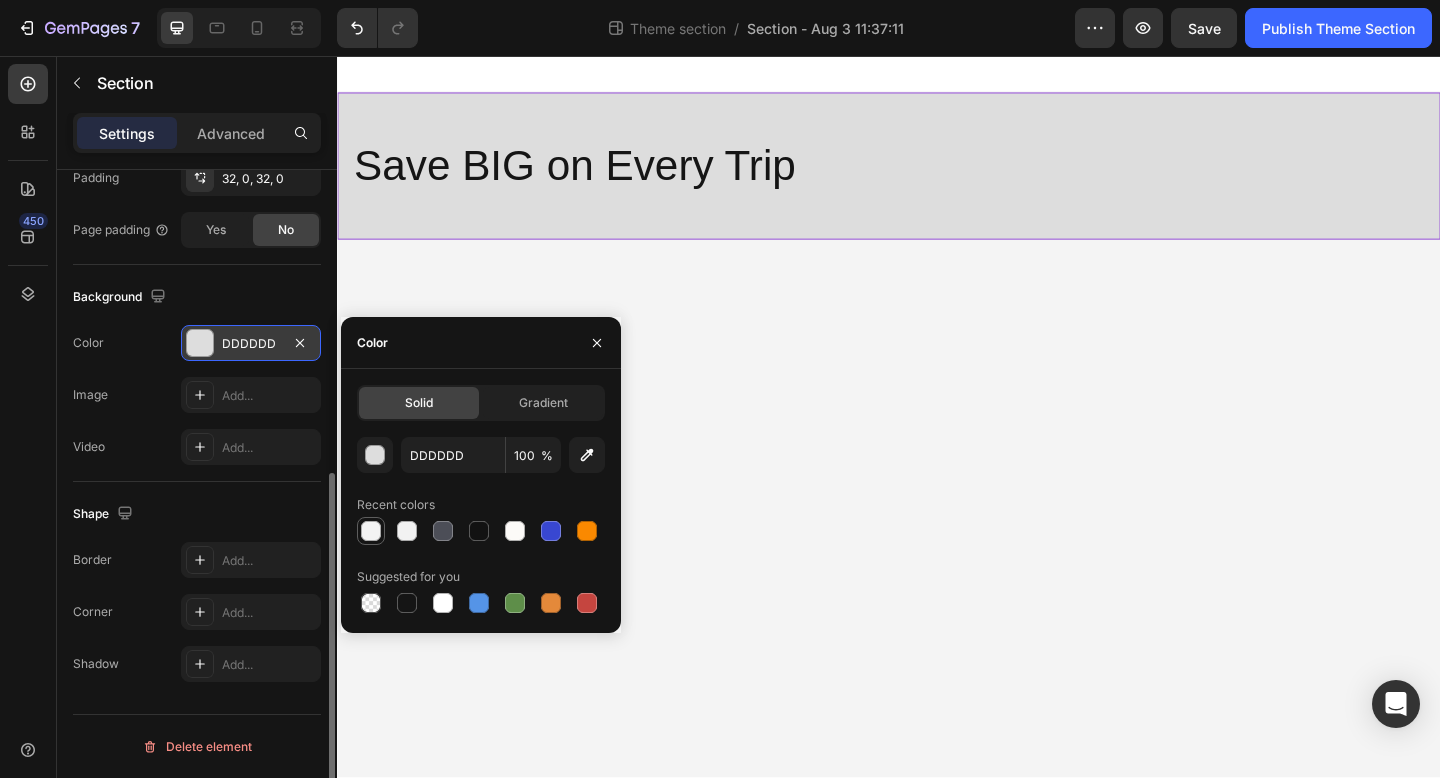 click at bounding box center [371, 531] 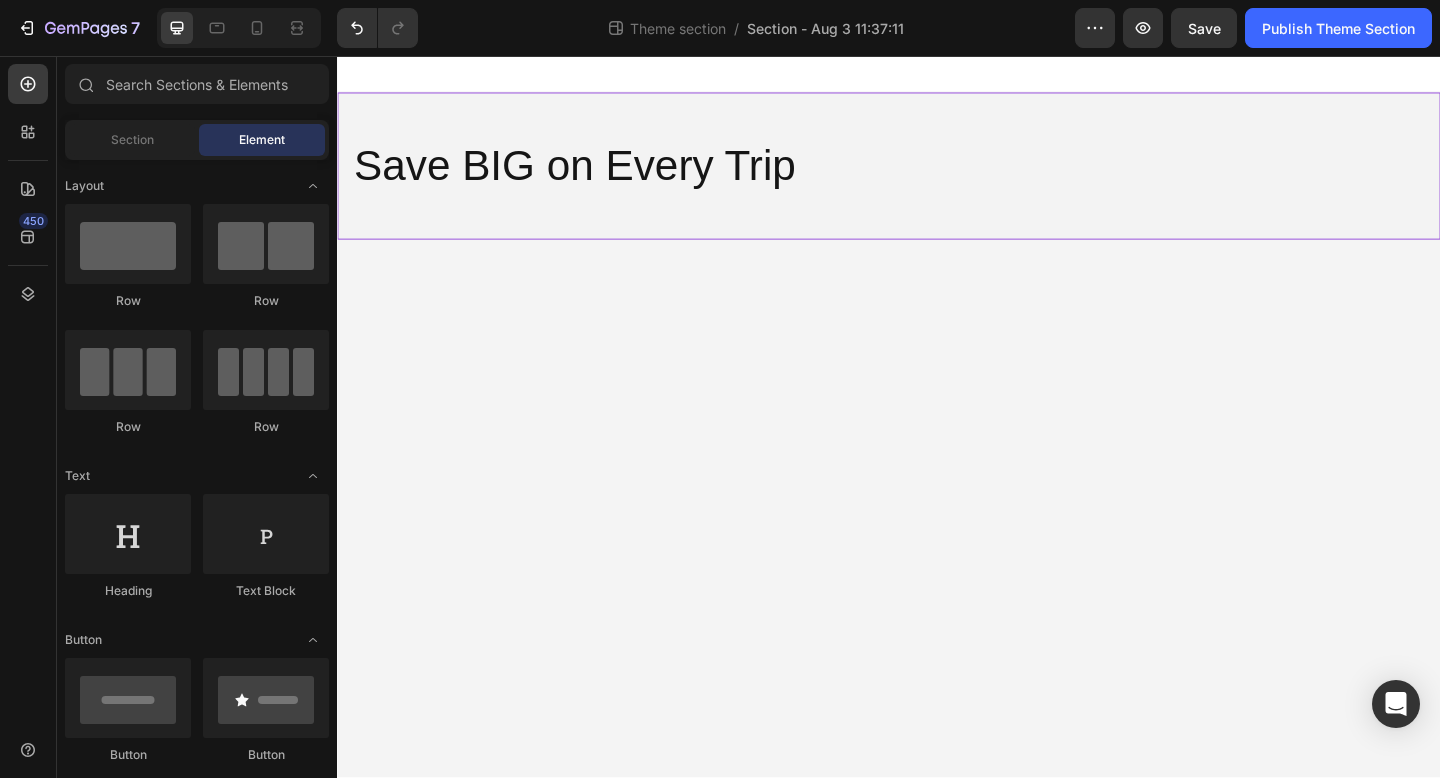 click on "Save BIG on Every Trip Heading Row Root
Drag & drop element from sidebar or
Explore Library
Add section Choose templates inspired by CRO experts Generate layout from URL or image Add blank section then drag & drop elements" at bounding box center (937, 448) 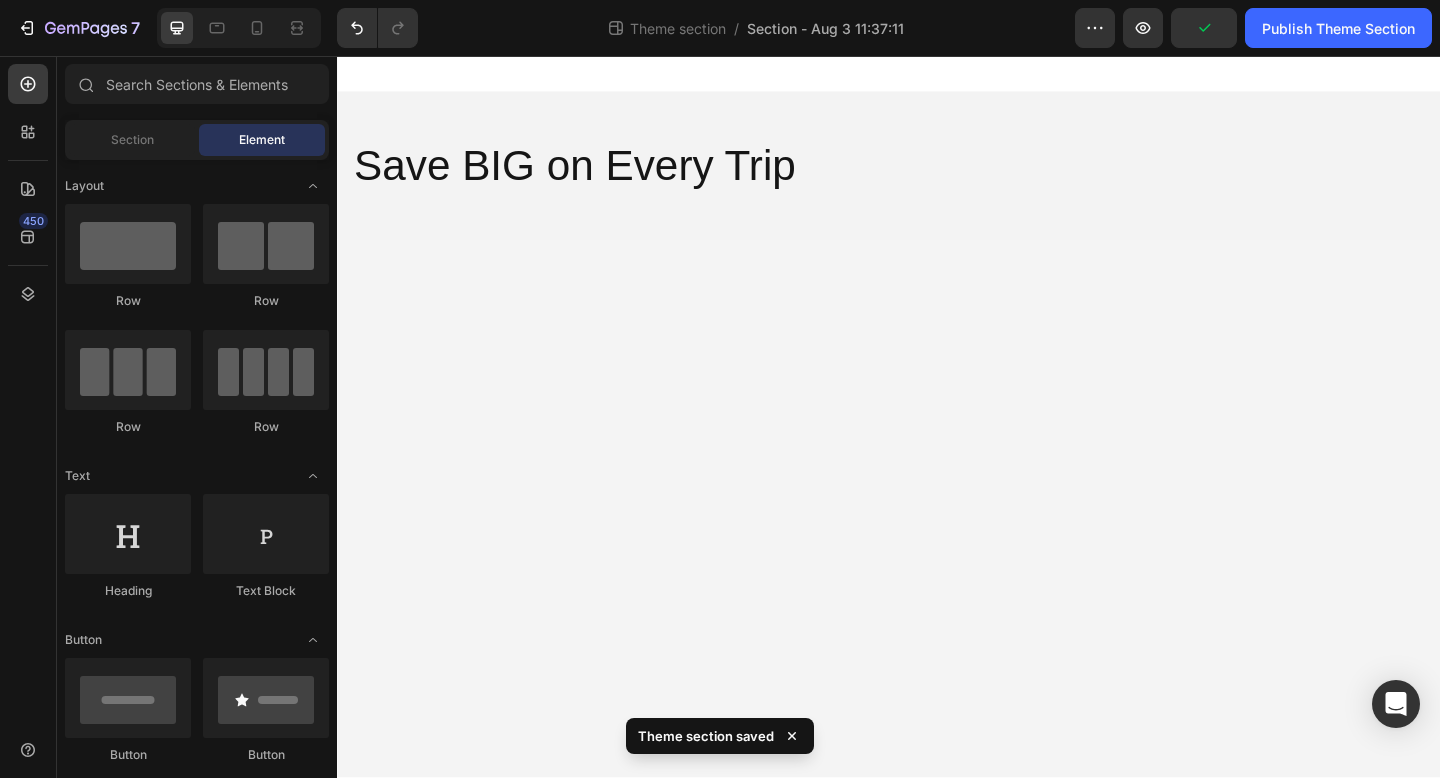click at bounding box center (937, 76) 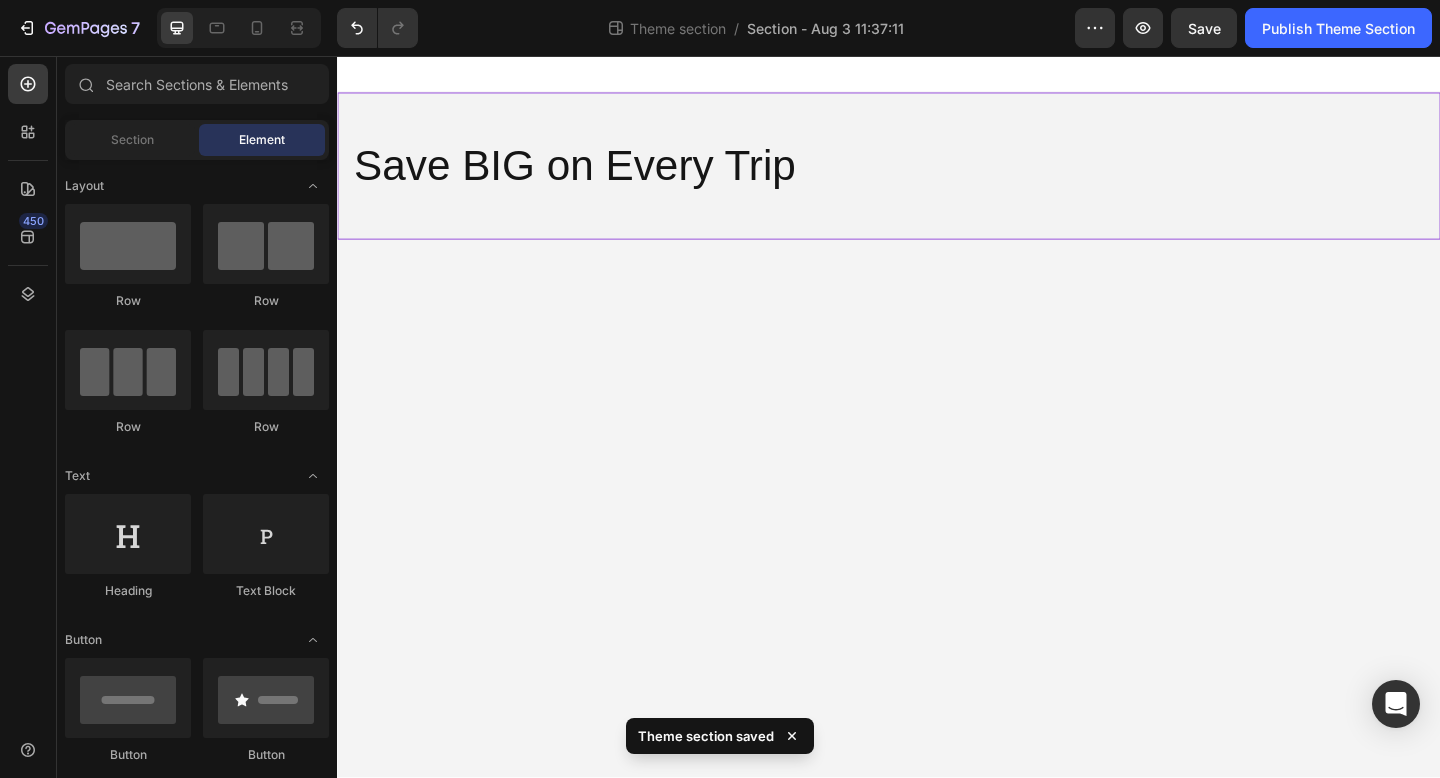 click on "Save BIG on Every Trip Heading Row" at bounding box center [937, 176] 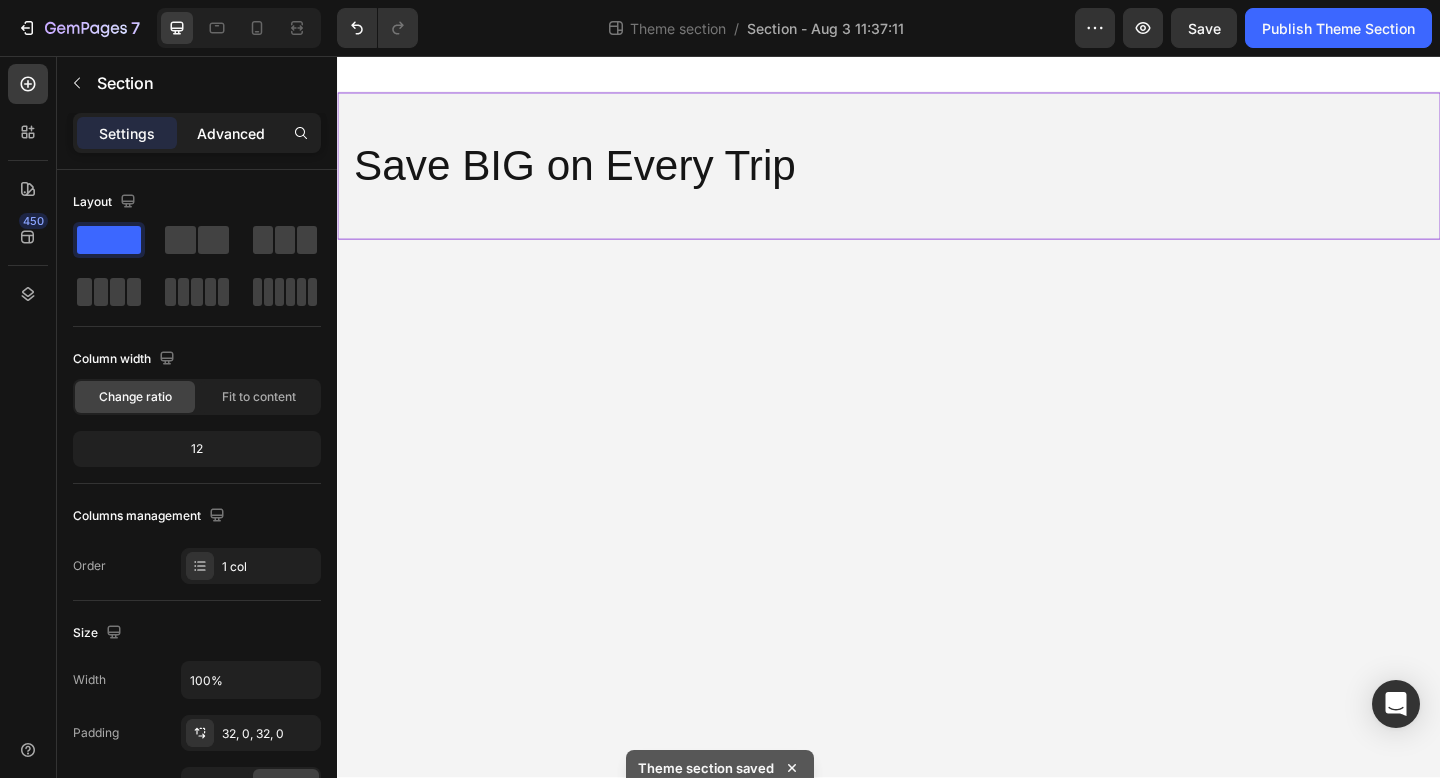 click on "Advanced" at bounding box center (231, 133) 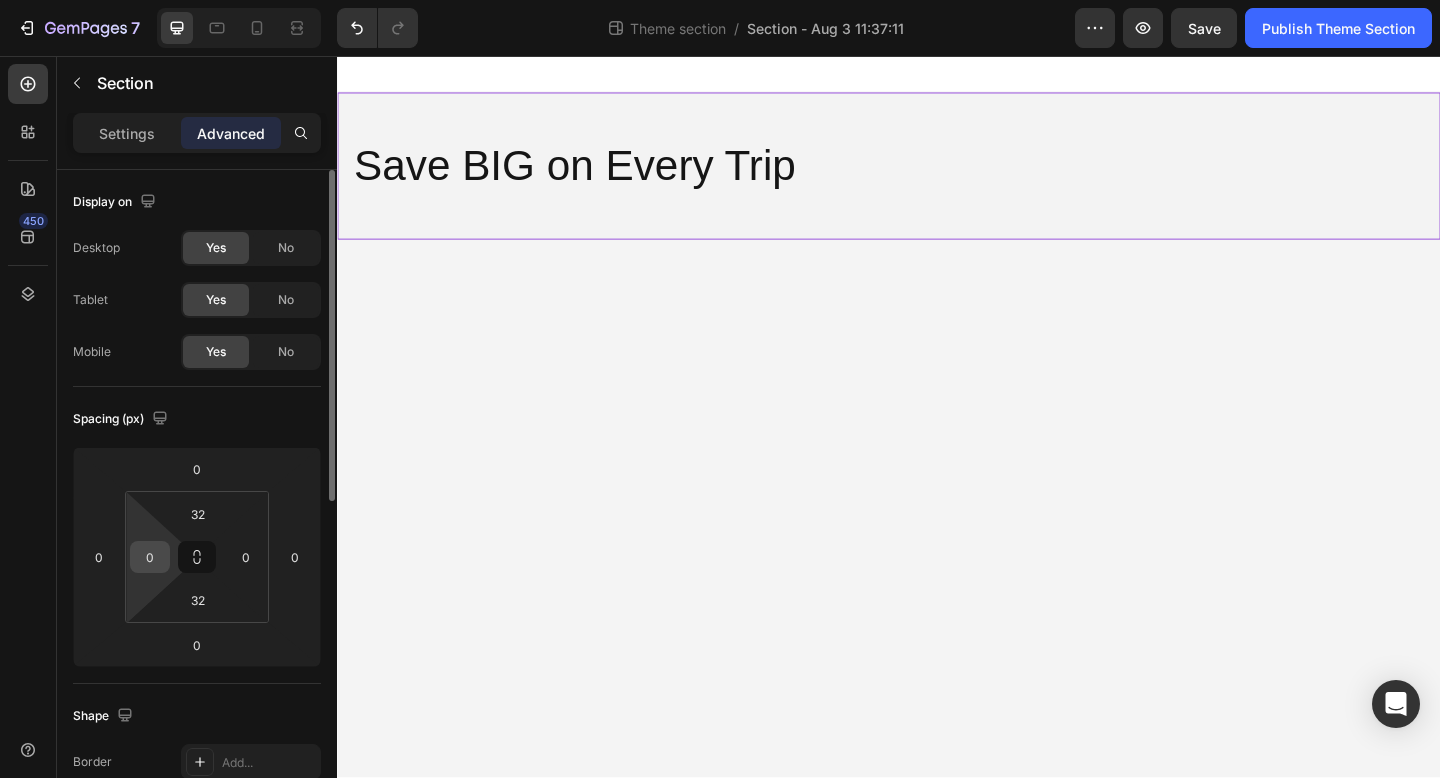 click on "0" at bounding box center [150, 557] 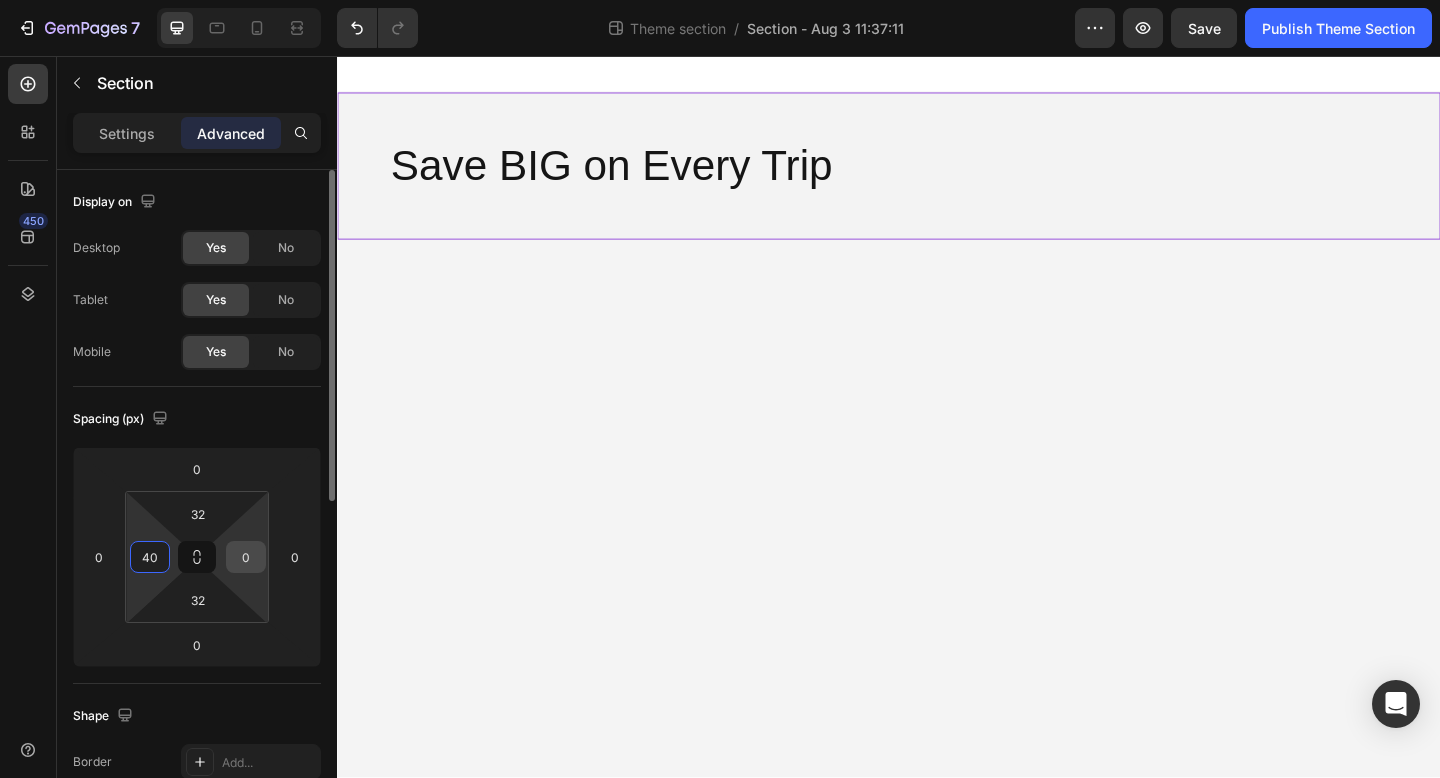 type on "40" 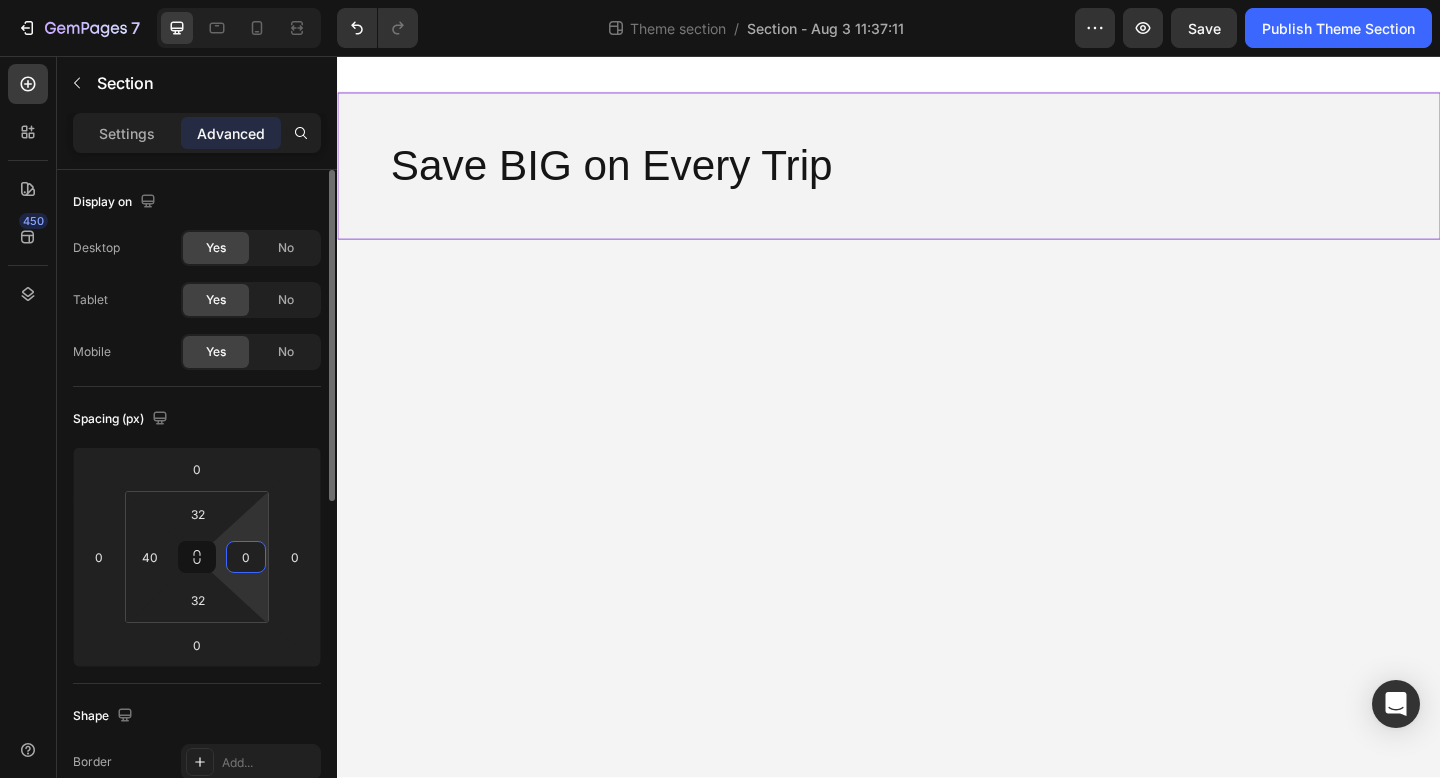 click on "0" at bounding box center (246, 557) 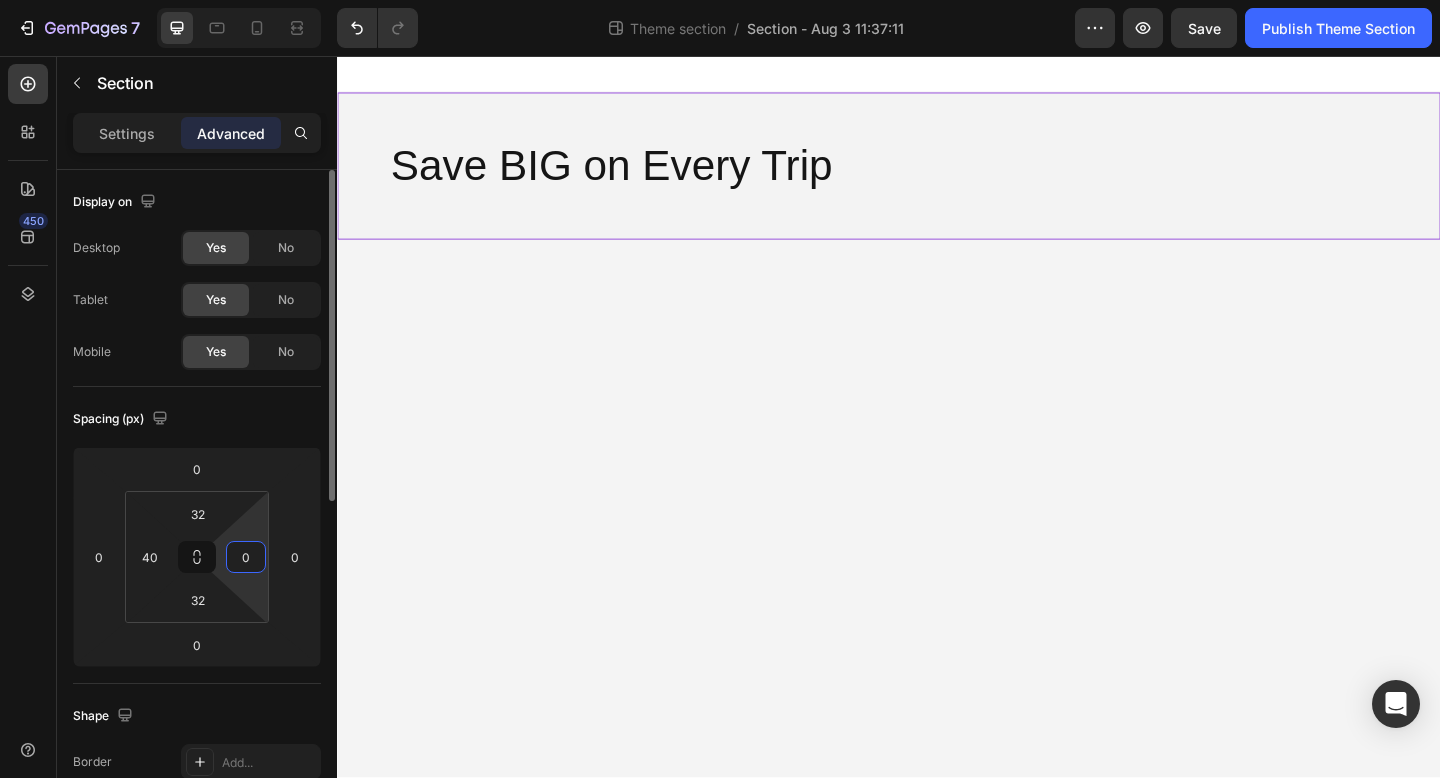click on "0" at bounding box center (246, 557) 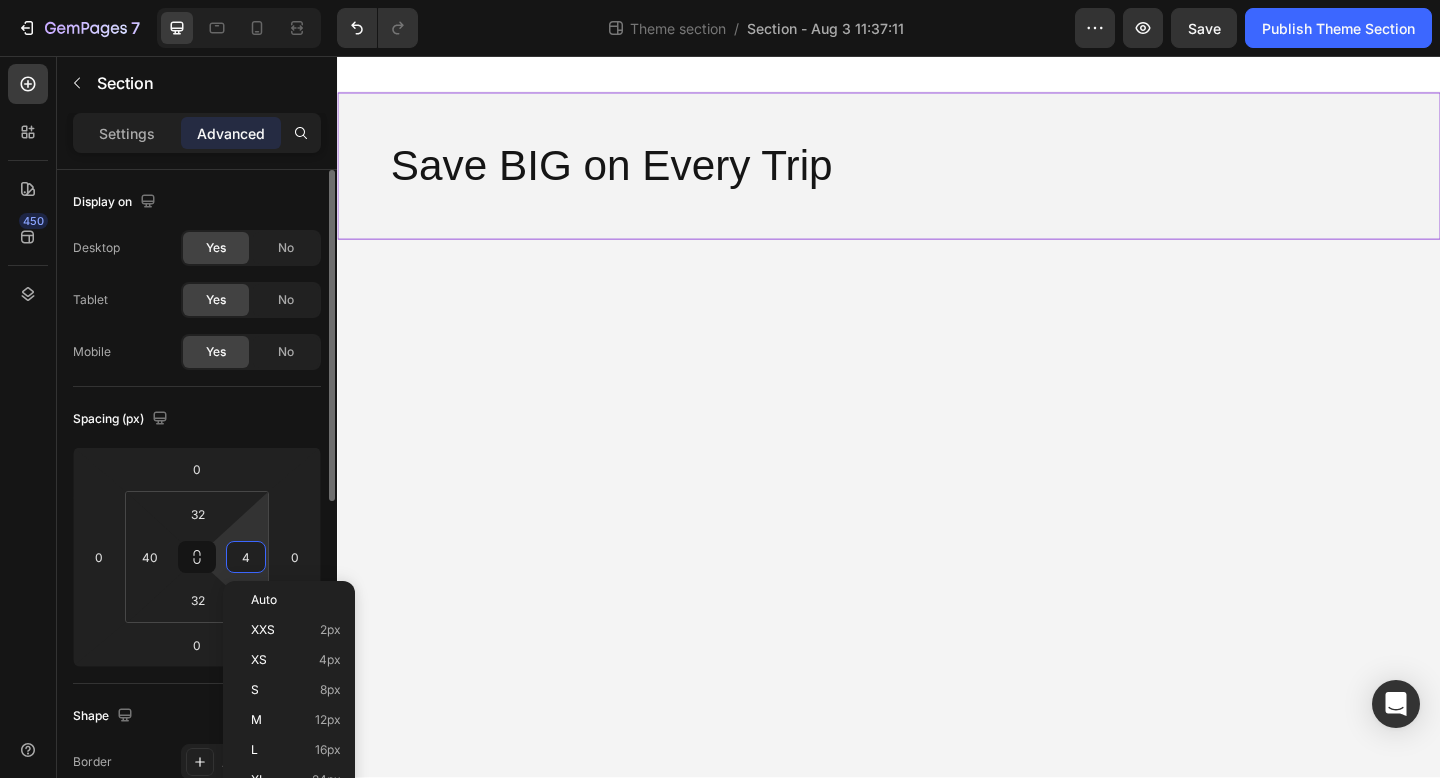 type on "40" 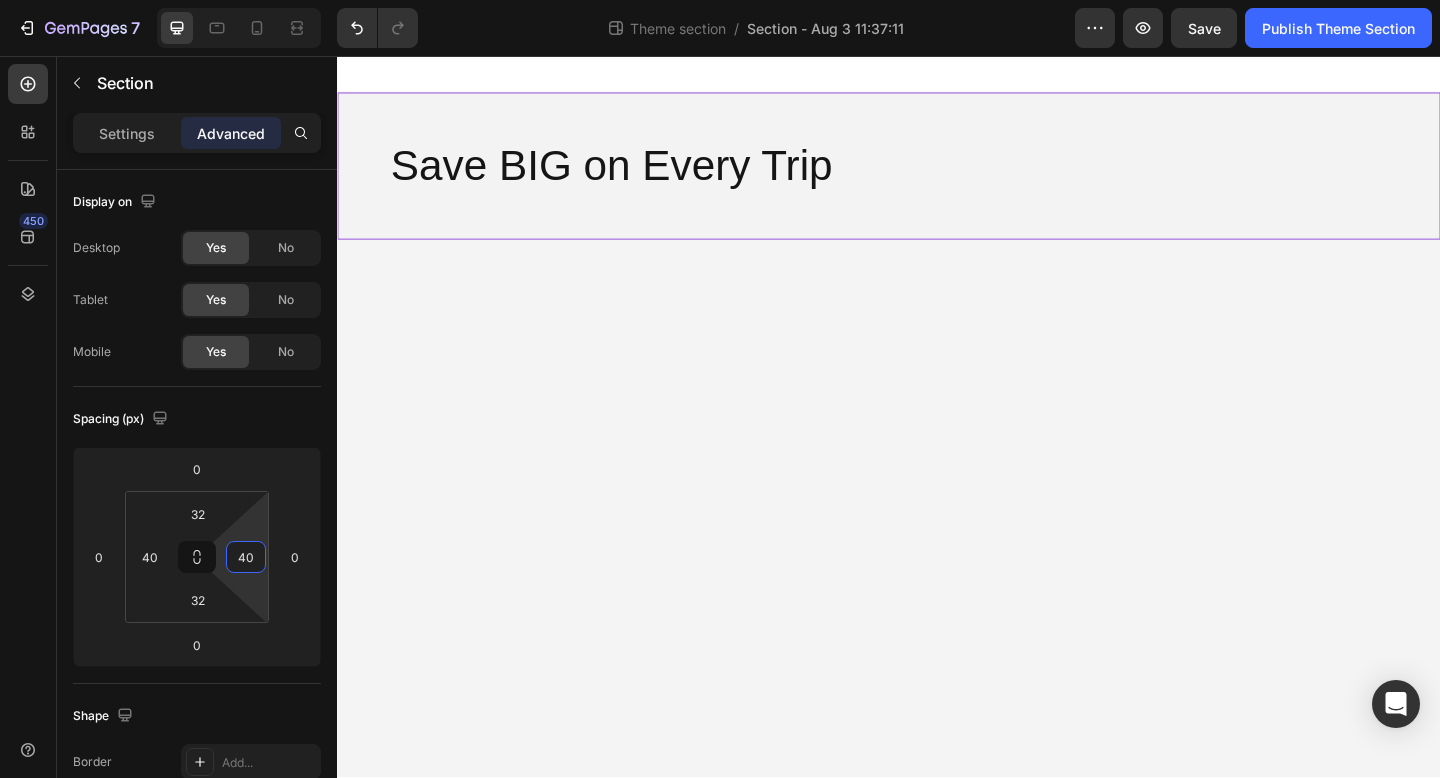 click on "Save BIG on Every Trip Heading Row Root
Drag & drop element from sidebar or
Explore Library
Add section Choose templates inspired by CRO experts Generate layout from URL or image Add blank section then drag & drop elements" at bounding box center [937, 448] 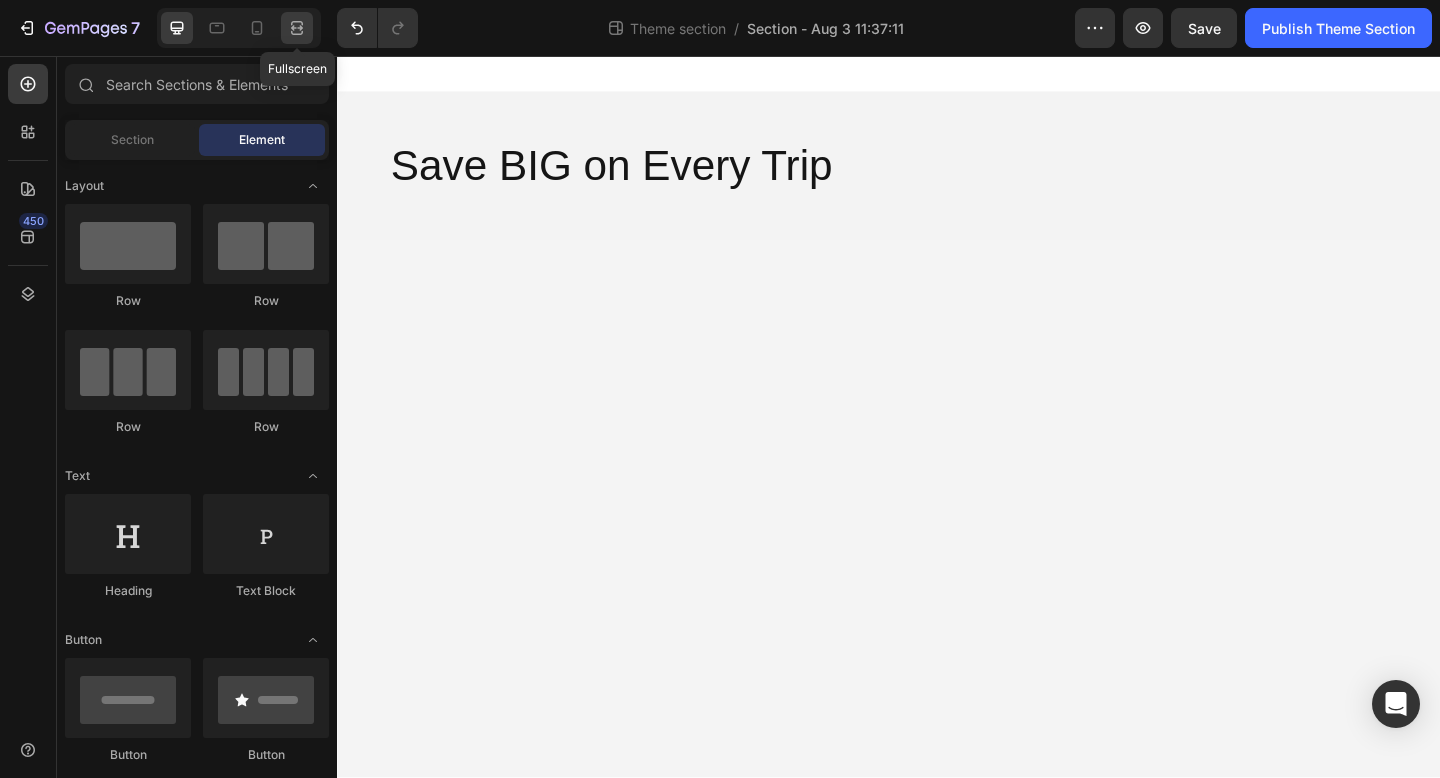 click 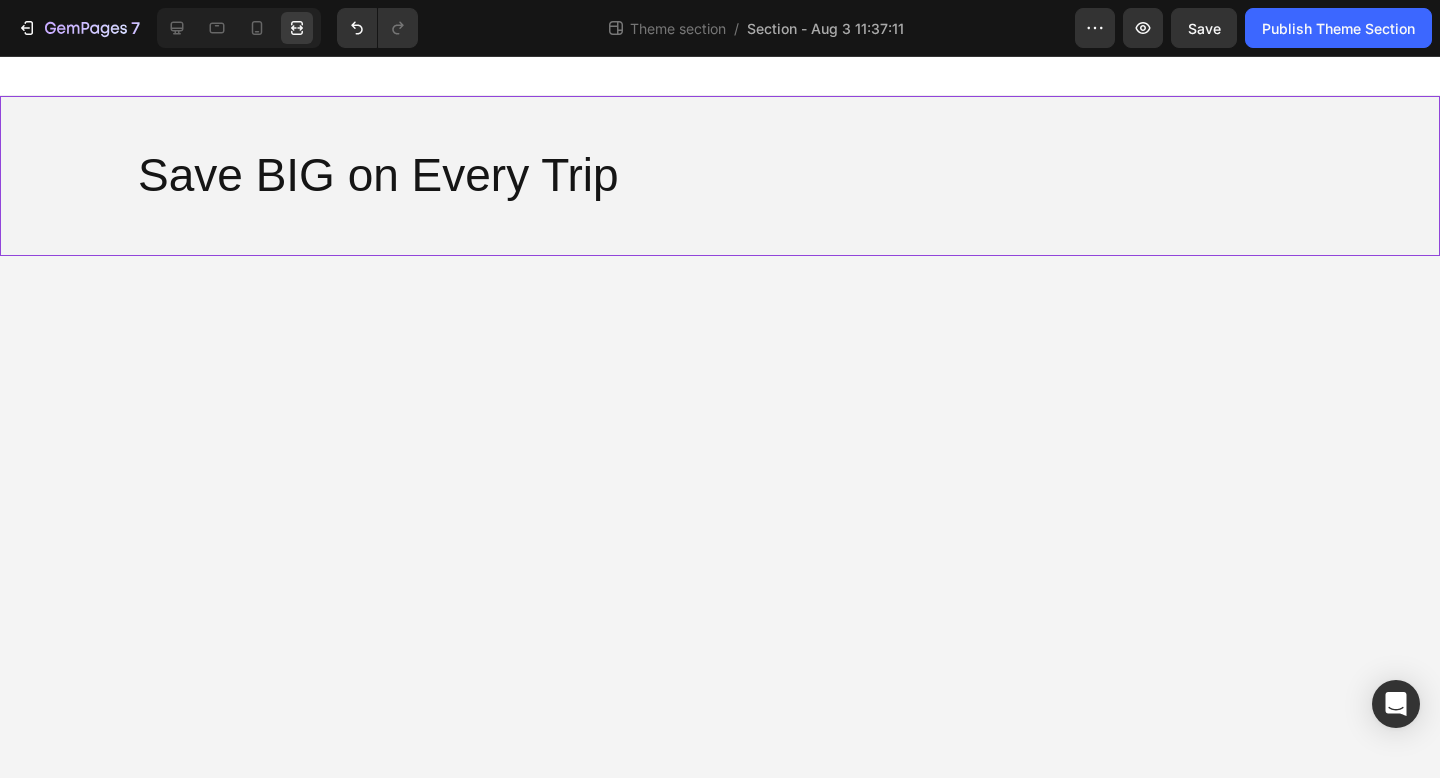 click on "Save BIG on Every Trip Heading Row" at bounding box center [720, 176] 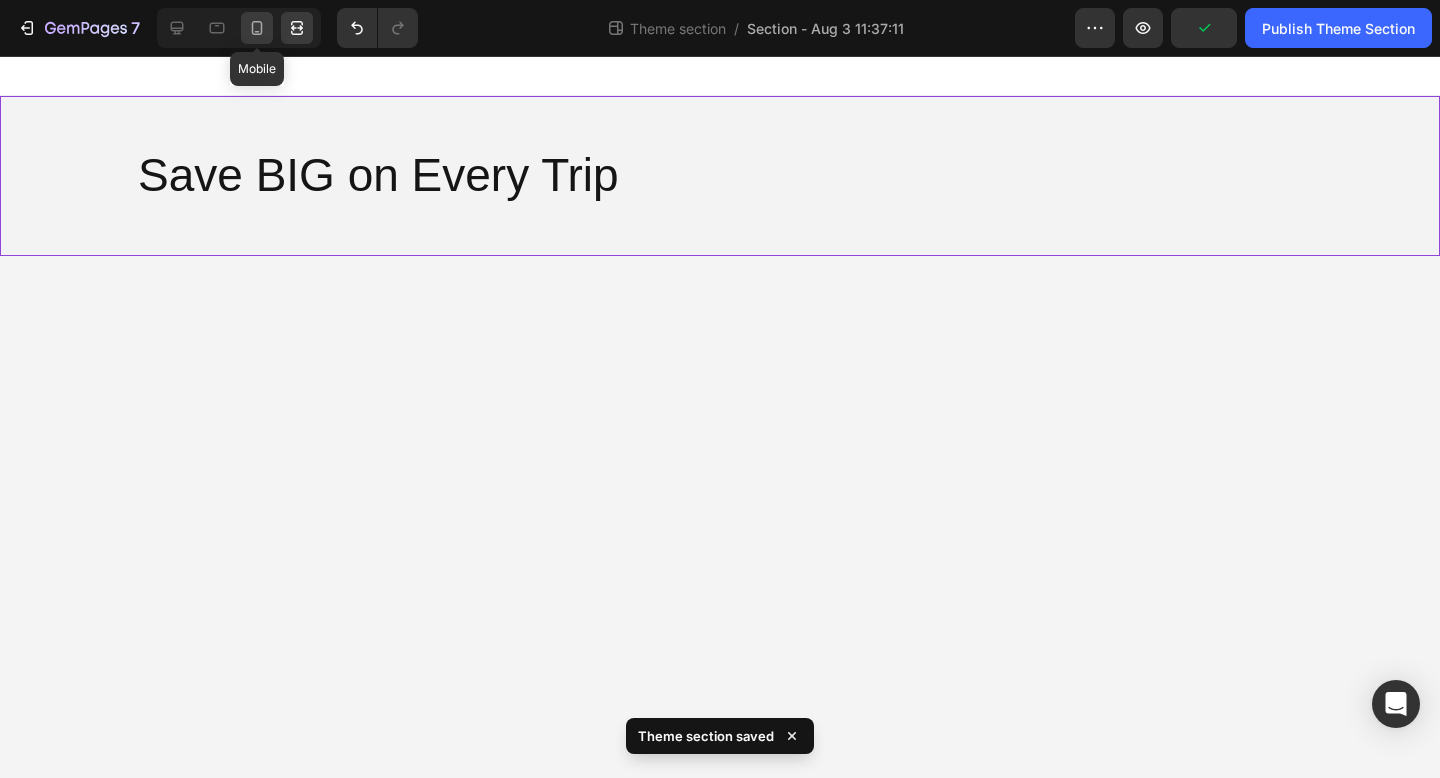 click 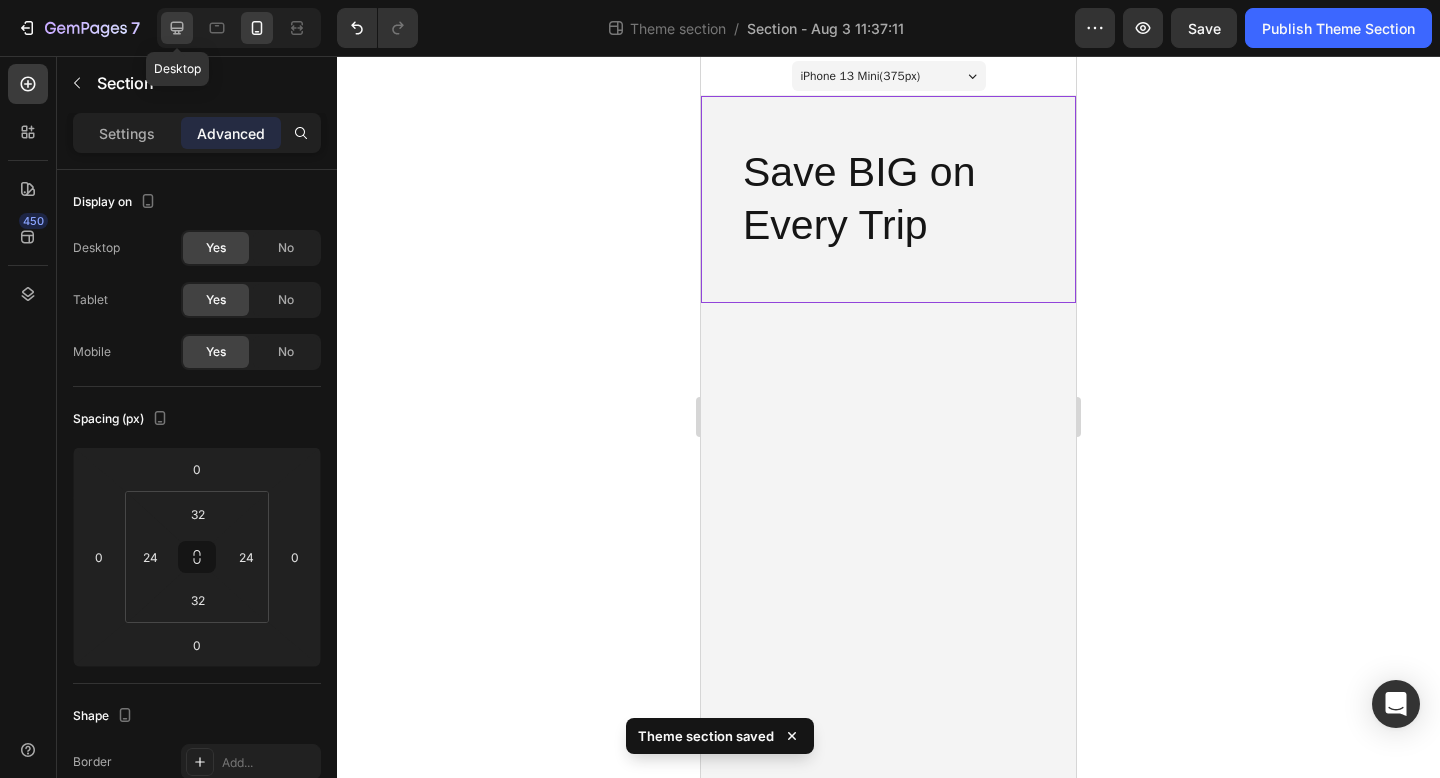 click 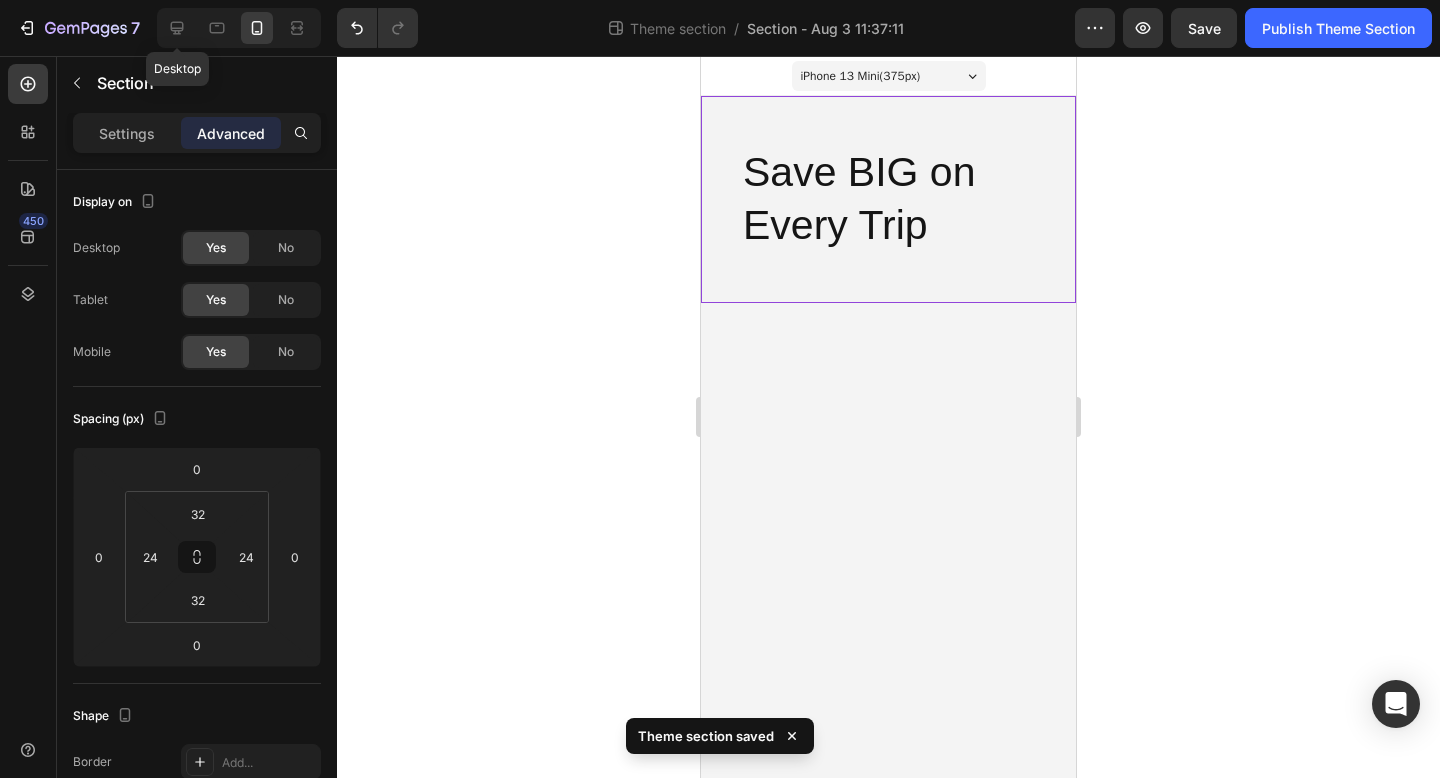 type on "40" 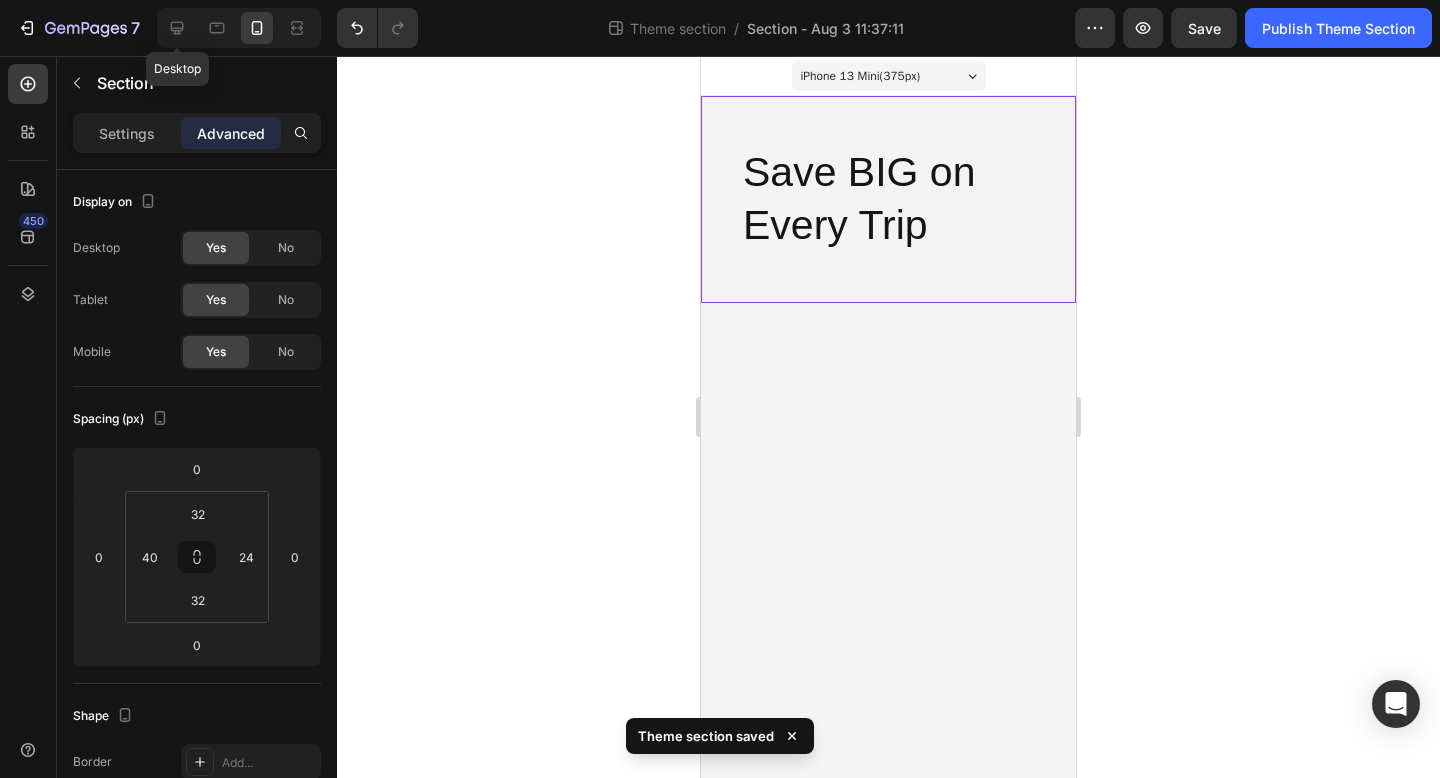 type on "40" 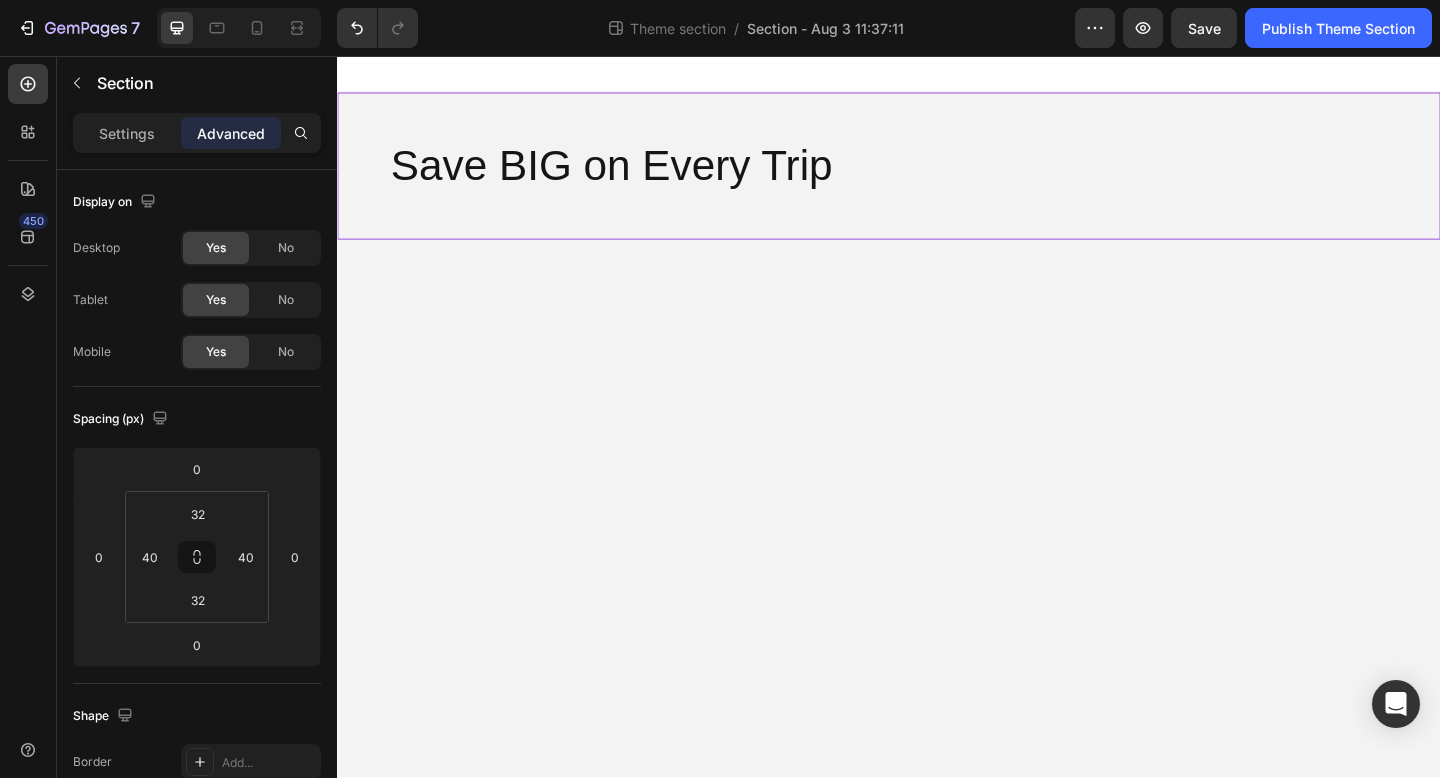 click at bounding box center (937, 76) 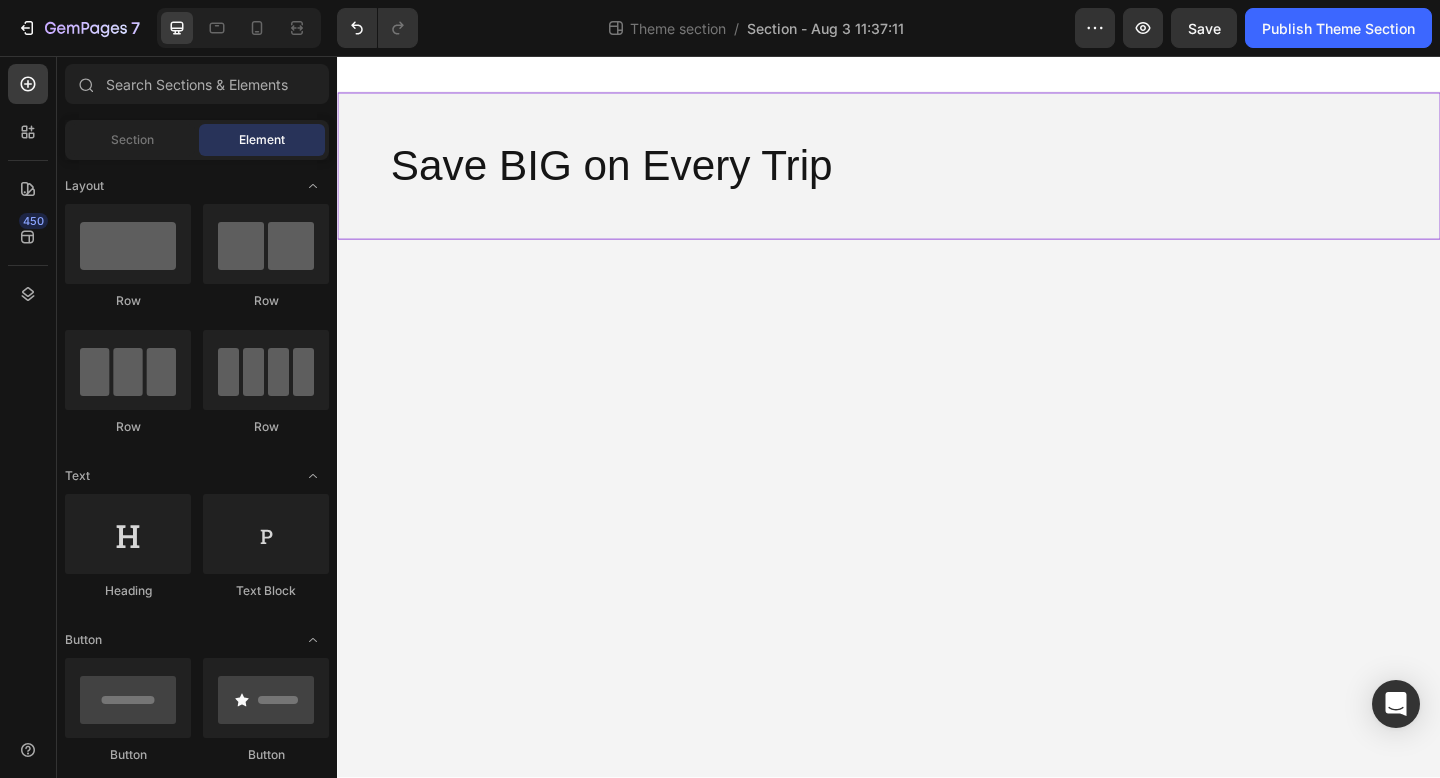 click on "Save BIG on Every Trip Heading Row" at bounding box center (937, 176) 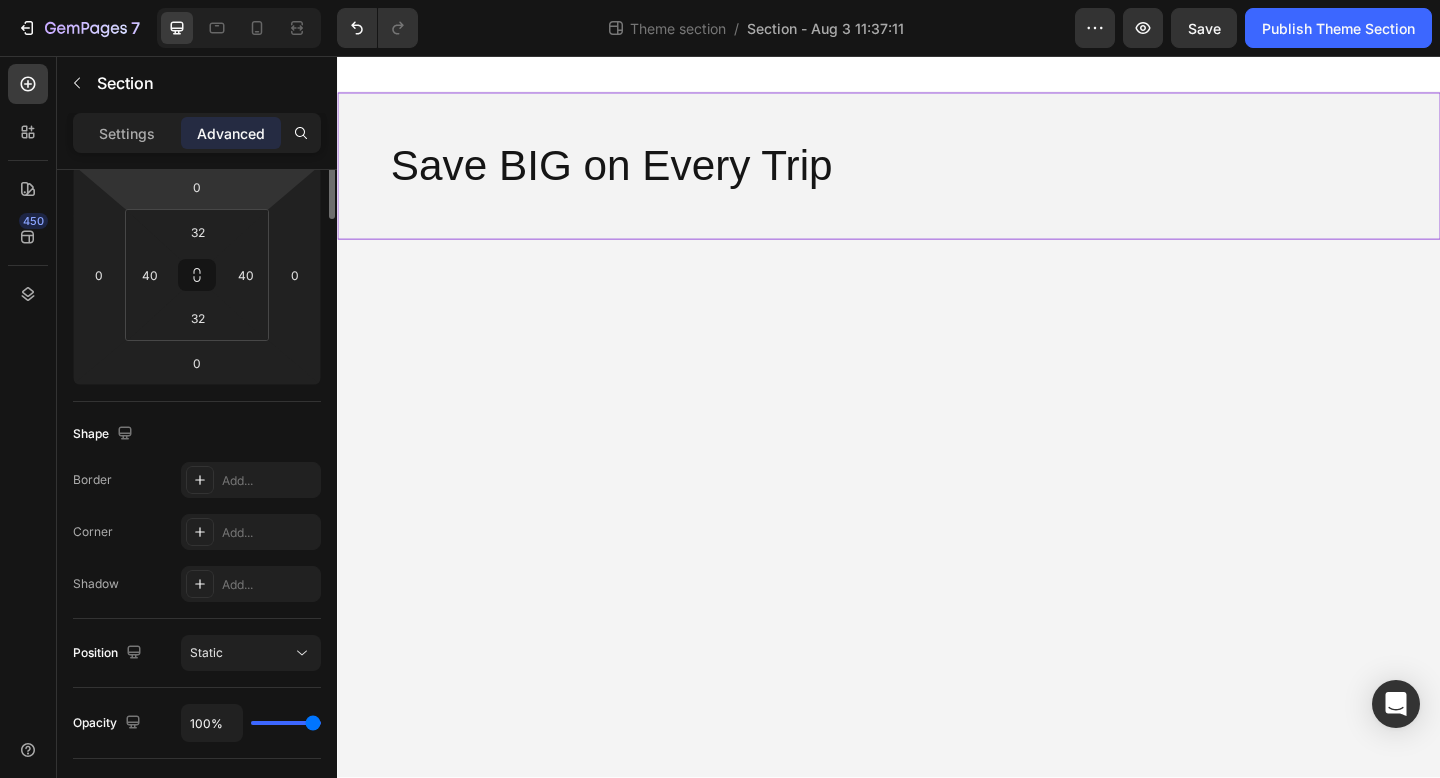 scroll, scrollTop: 0, scrollLeft: 0, axis: both 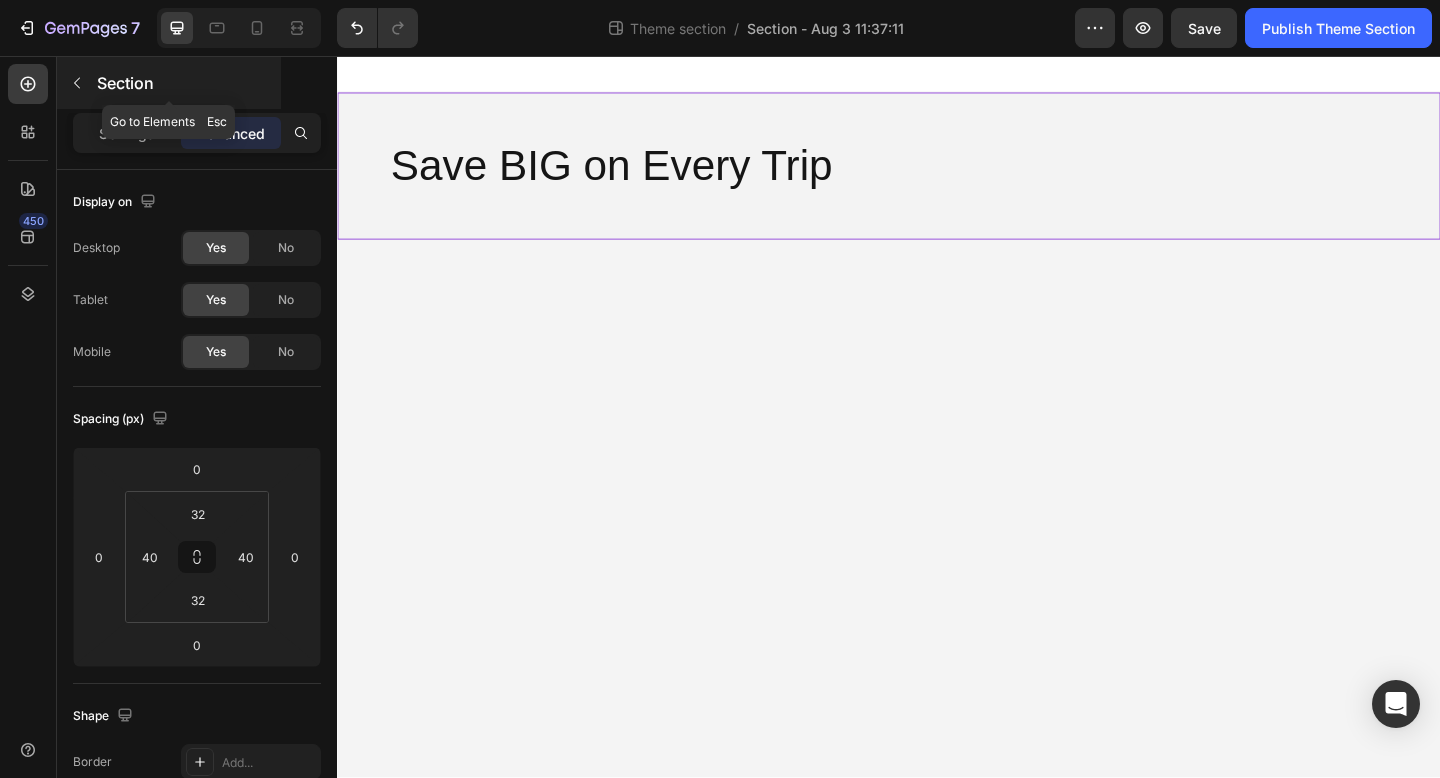 click 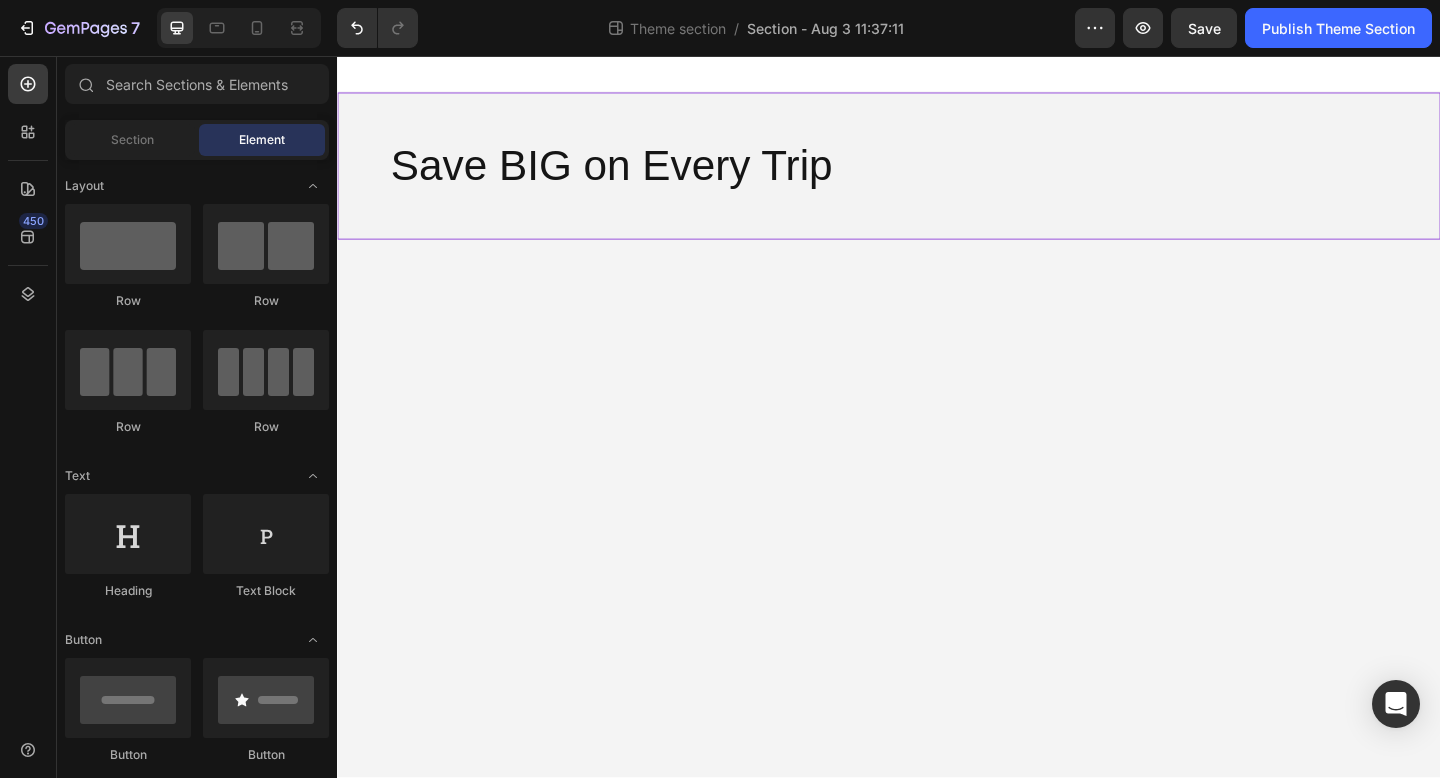 click on "Save BIG on Every Trip Heading Row" at bounding box center [937, 176] 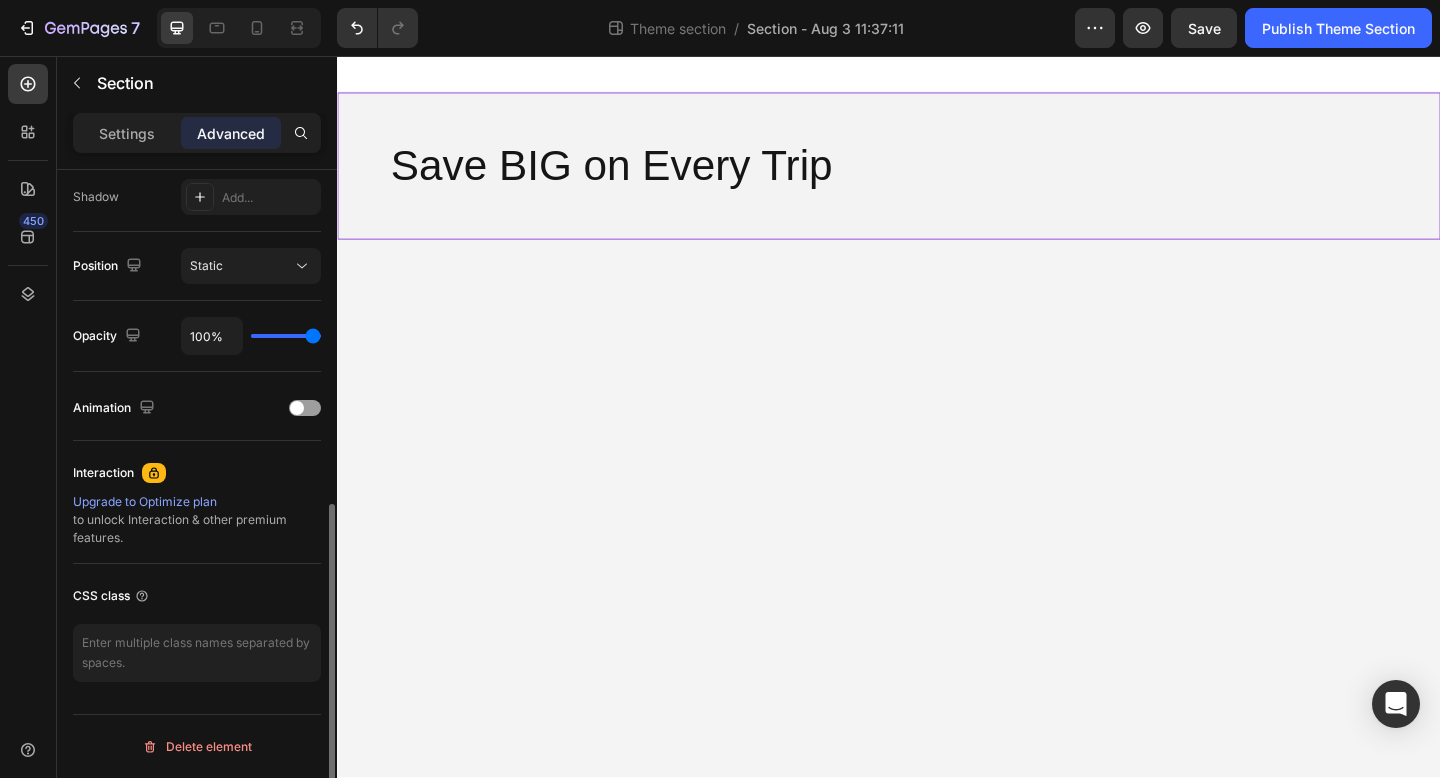 scroll, scrollTop: 0, scrollLeft: 0, axis: both 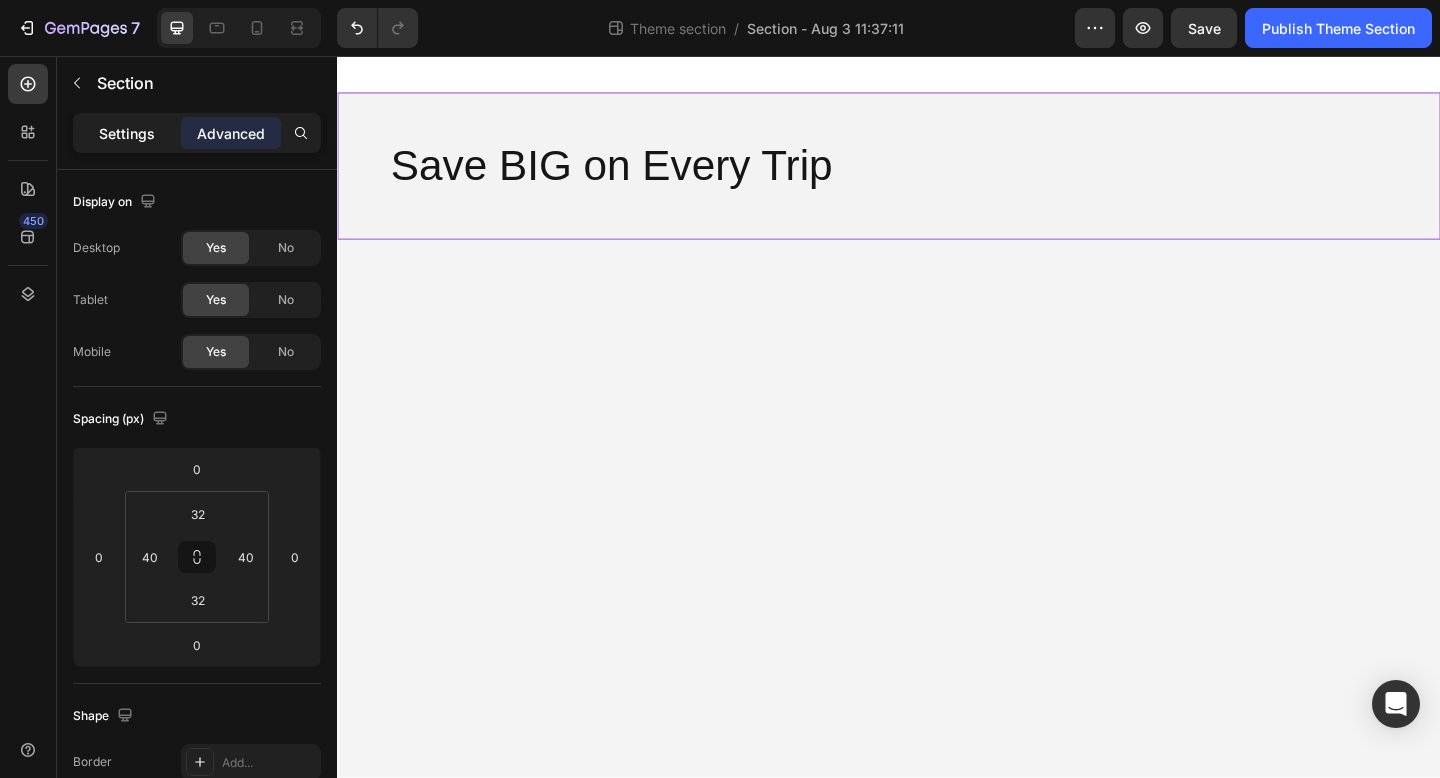 click on "Settings" at bounding box center [127, 133] 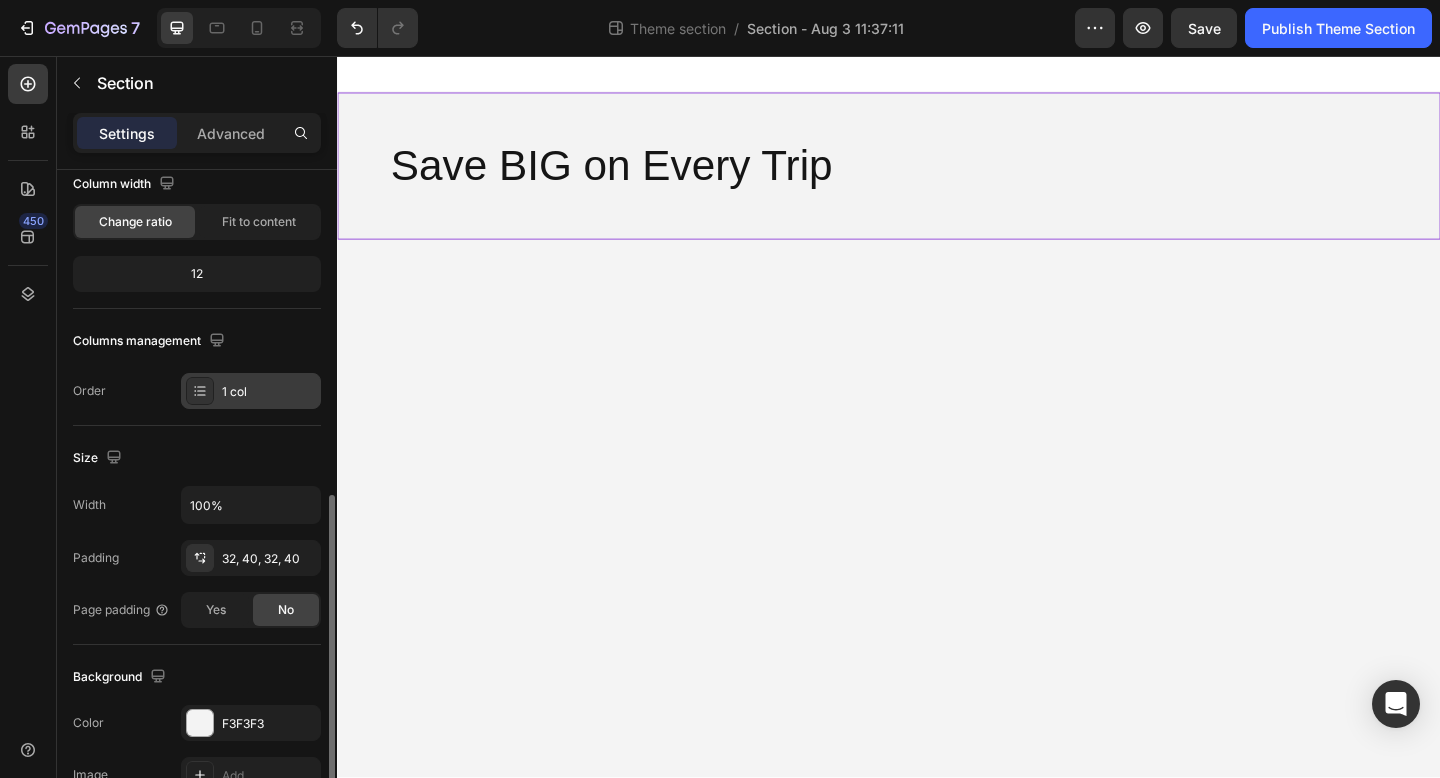 scroll, scrollTop: 324, scrollLeft: 0, axis: vertical 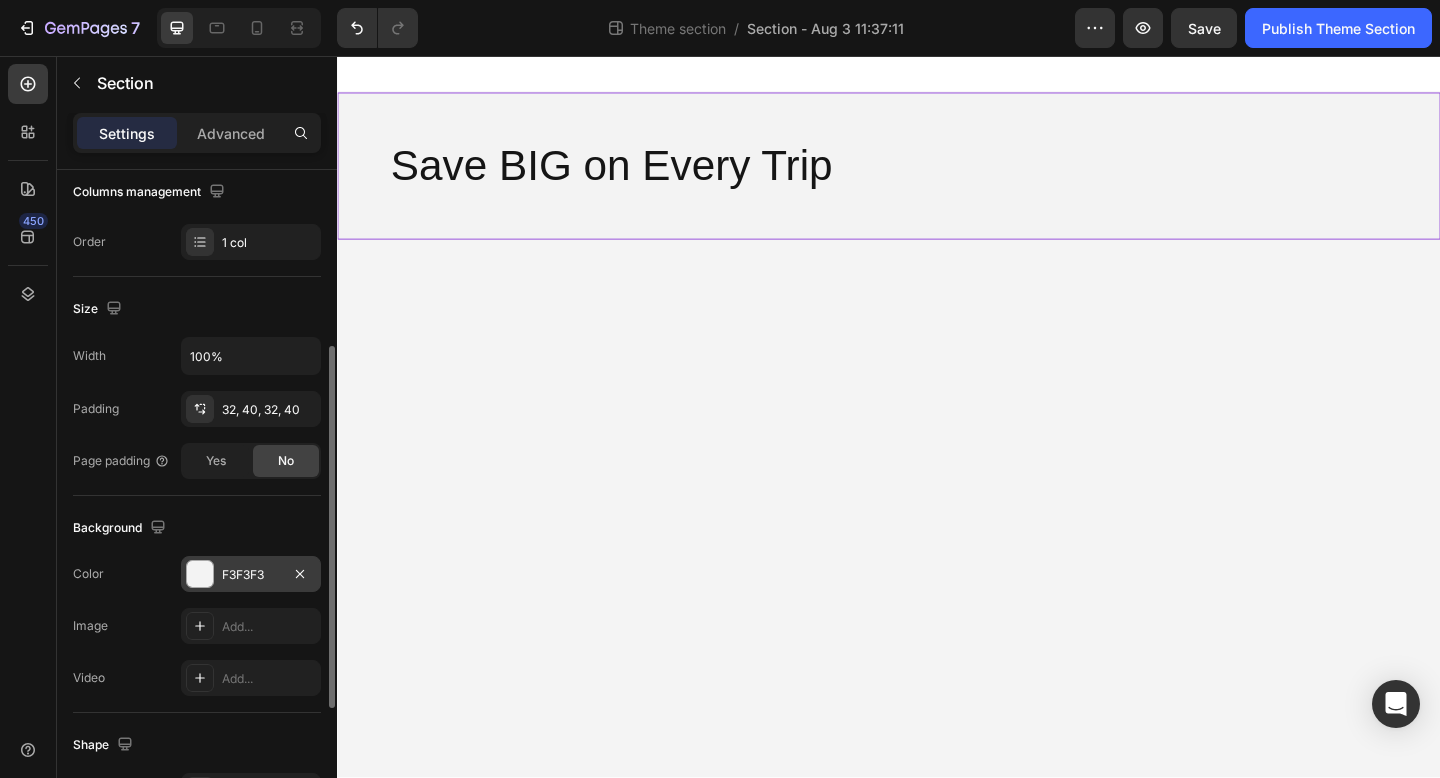 click on "F3F3F3" at bounding box center (251, 575) 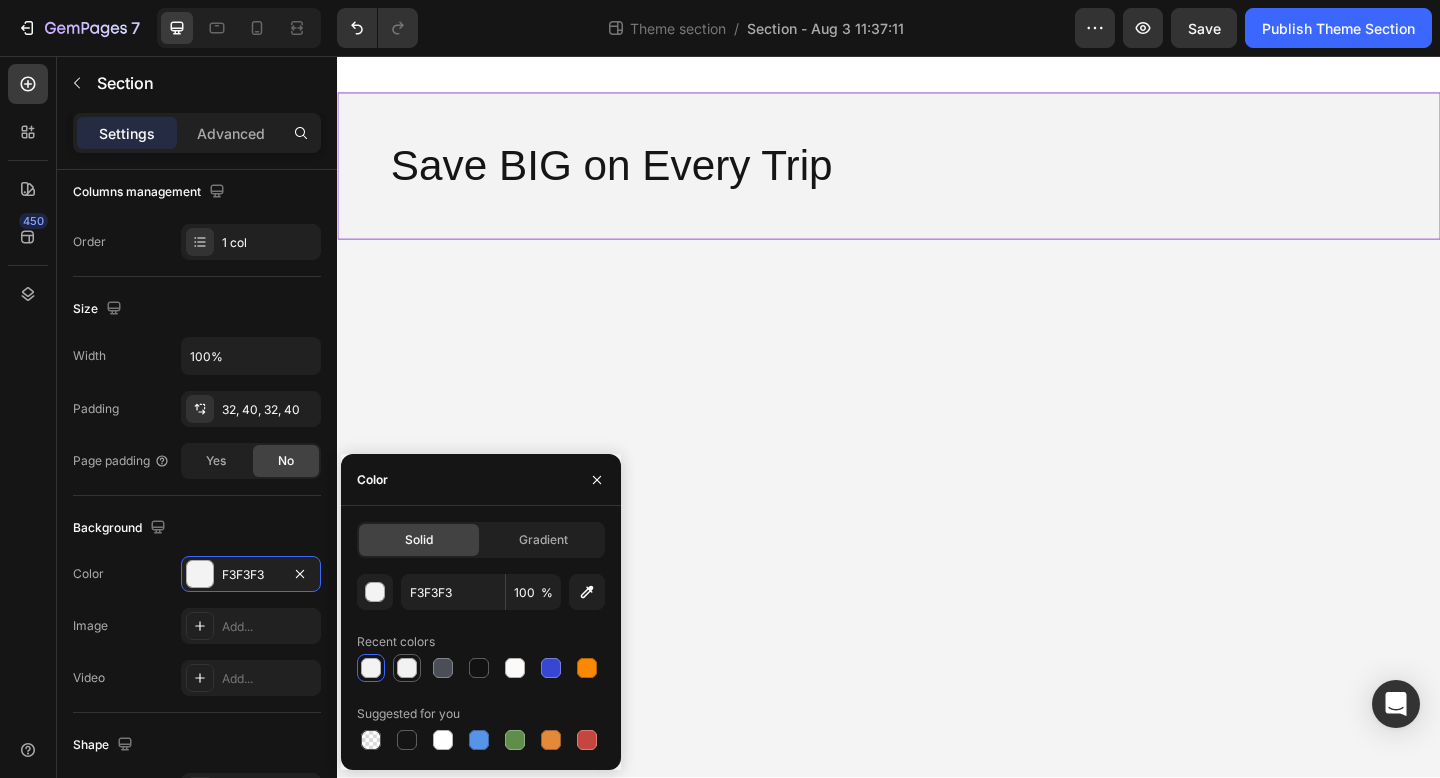 click at bounding box center [407, 668] 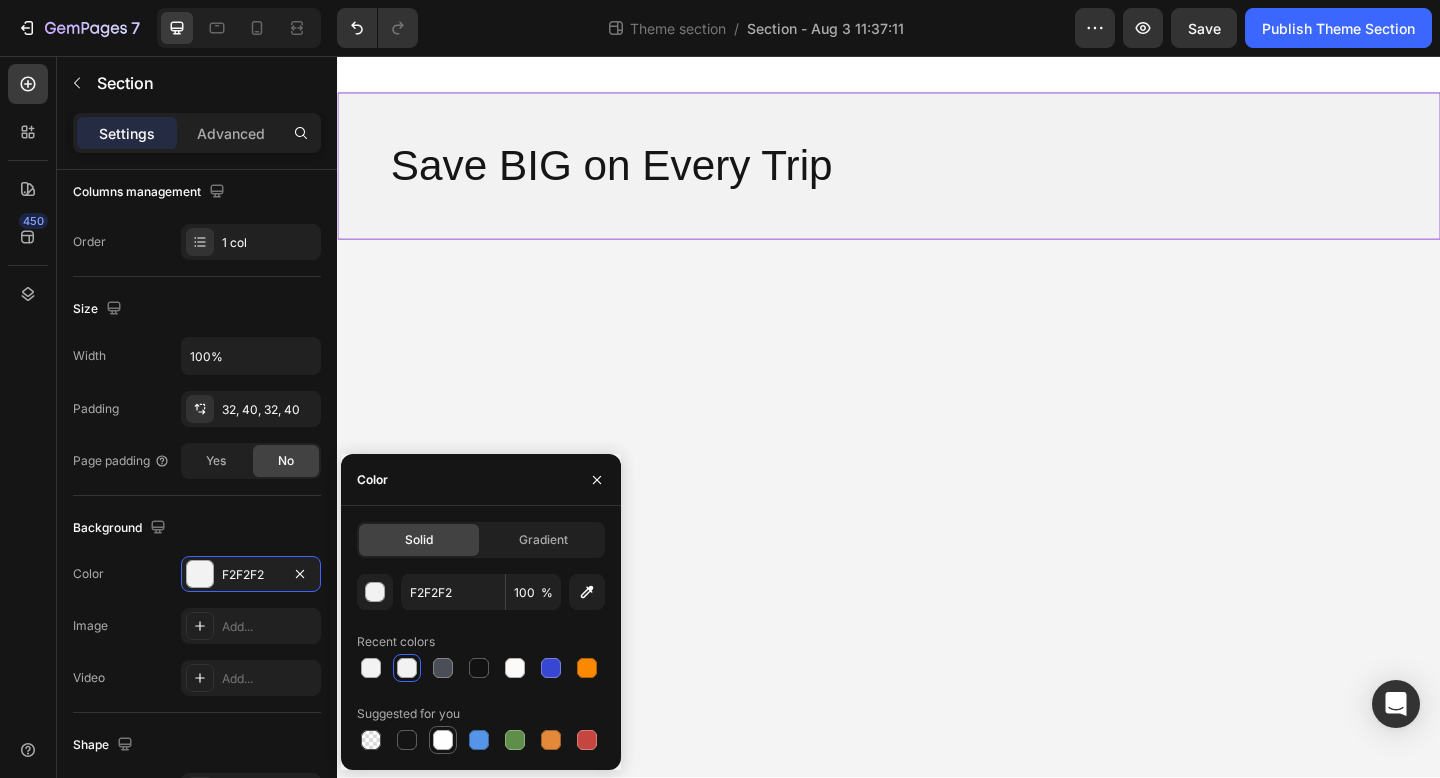 click at bounding box center [443, 740] 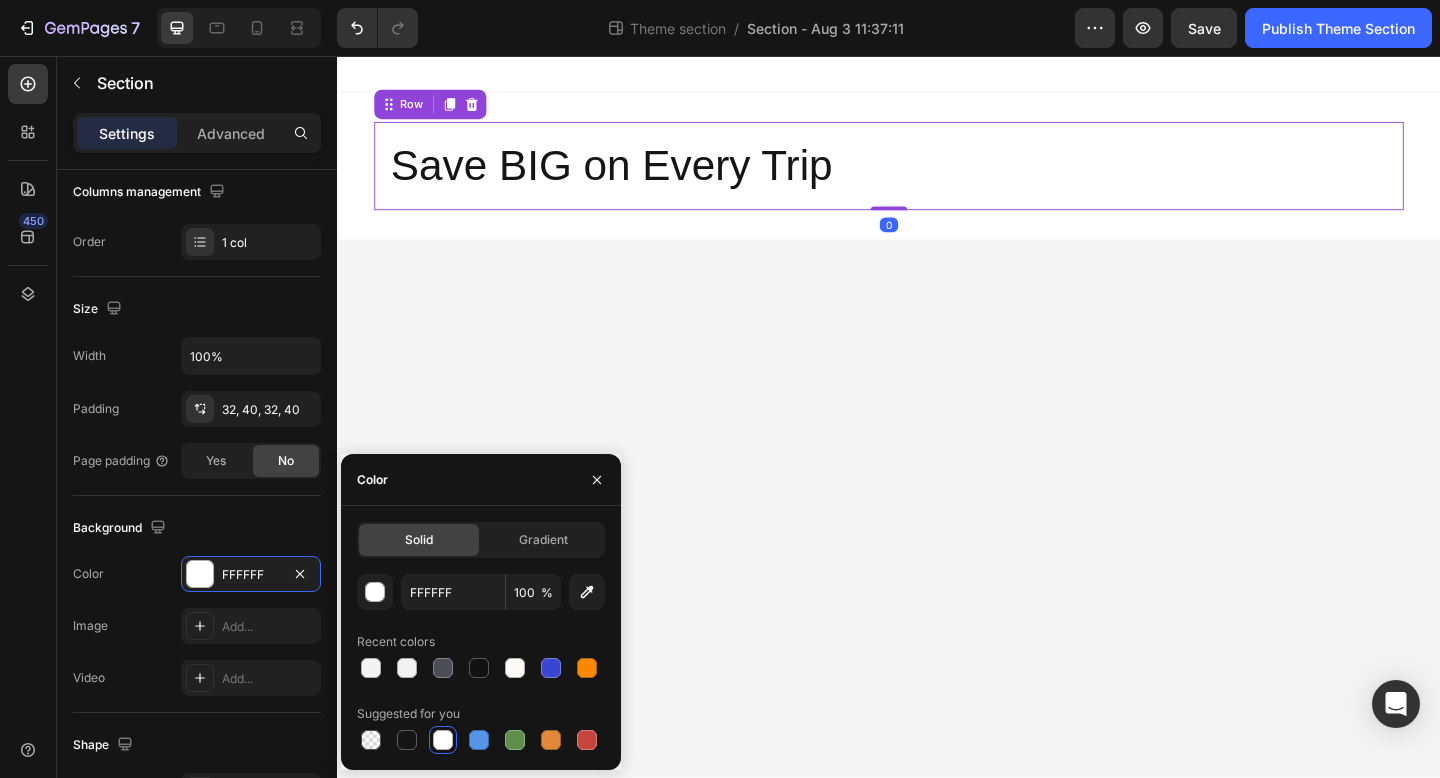 click on "Save BIG on Every Trip Heading Row   0" at bounding box center [937, 176] 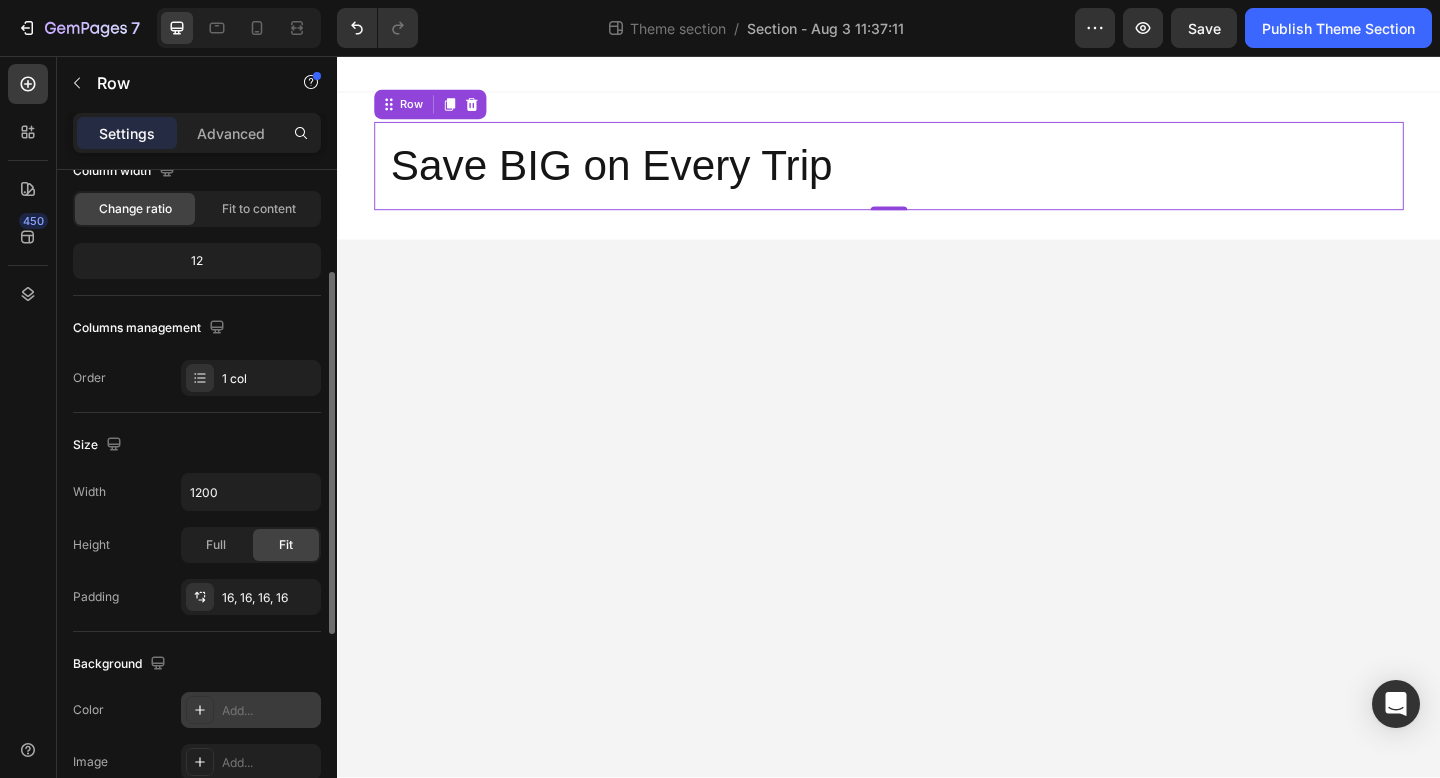 scroll, scrollTop: 555, scrollLeft: 0, axis: vertical 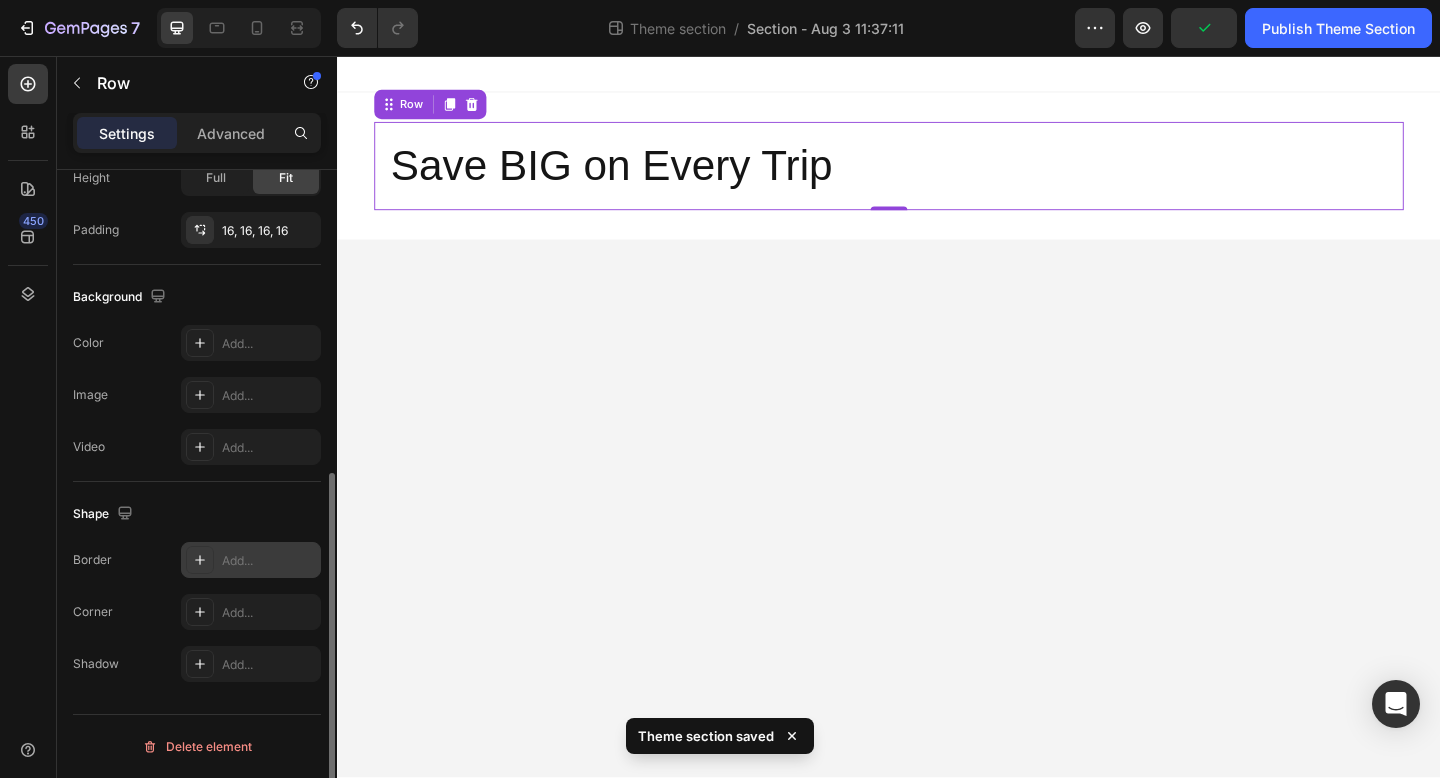 click on "Add..." at bounding box center (269, 561) 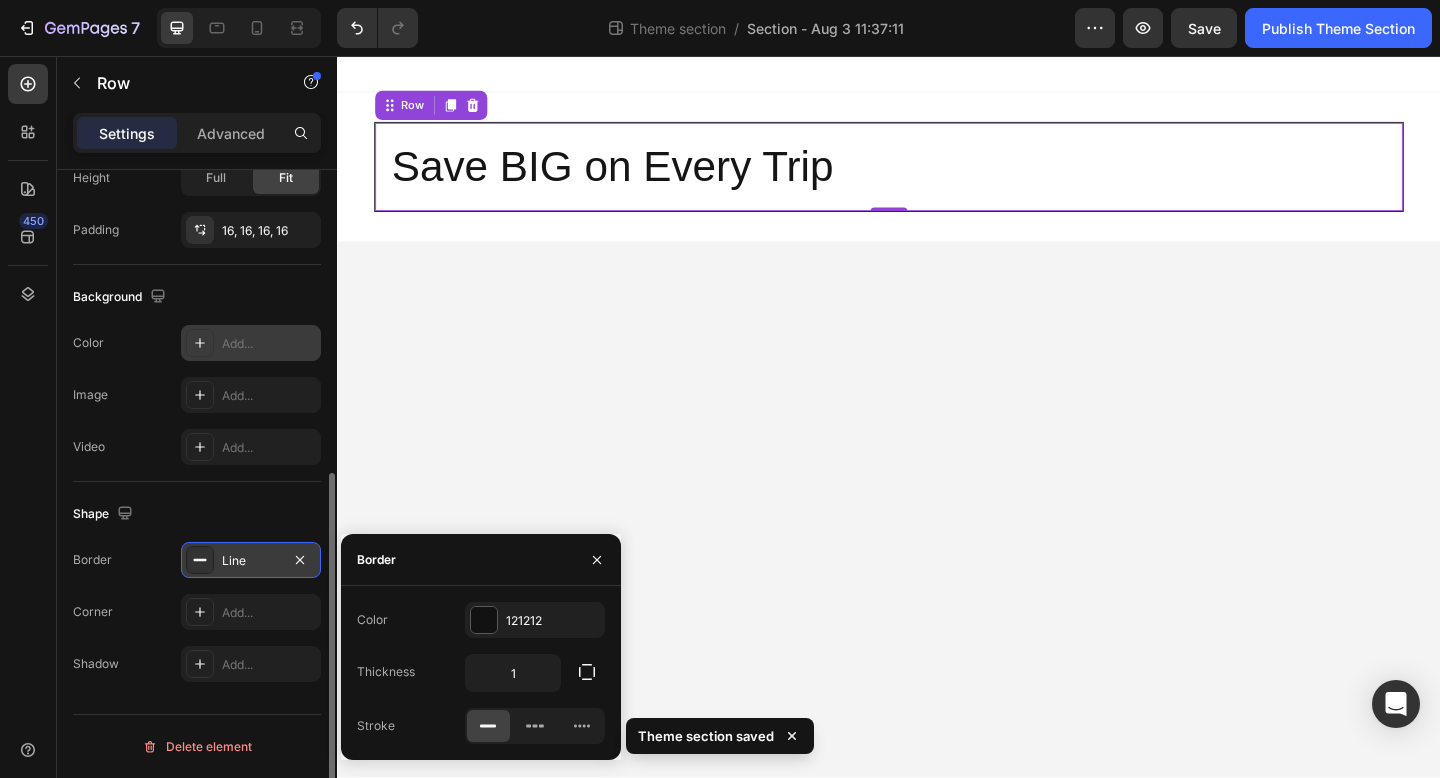 click on "Add..." at bounding box center [269, 344] 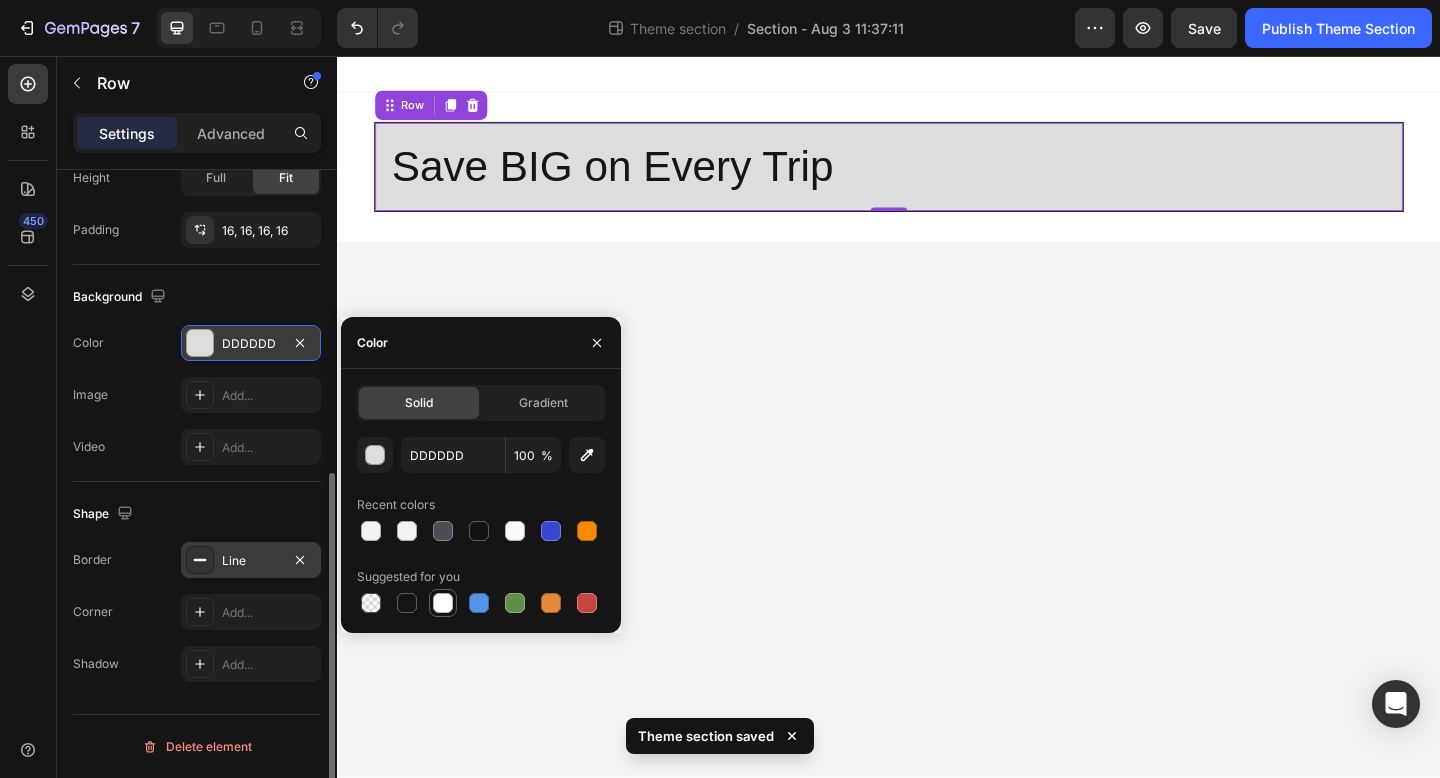 click at bounding box center [443, 603] 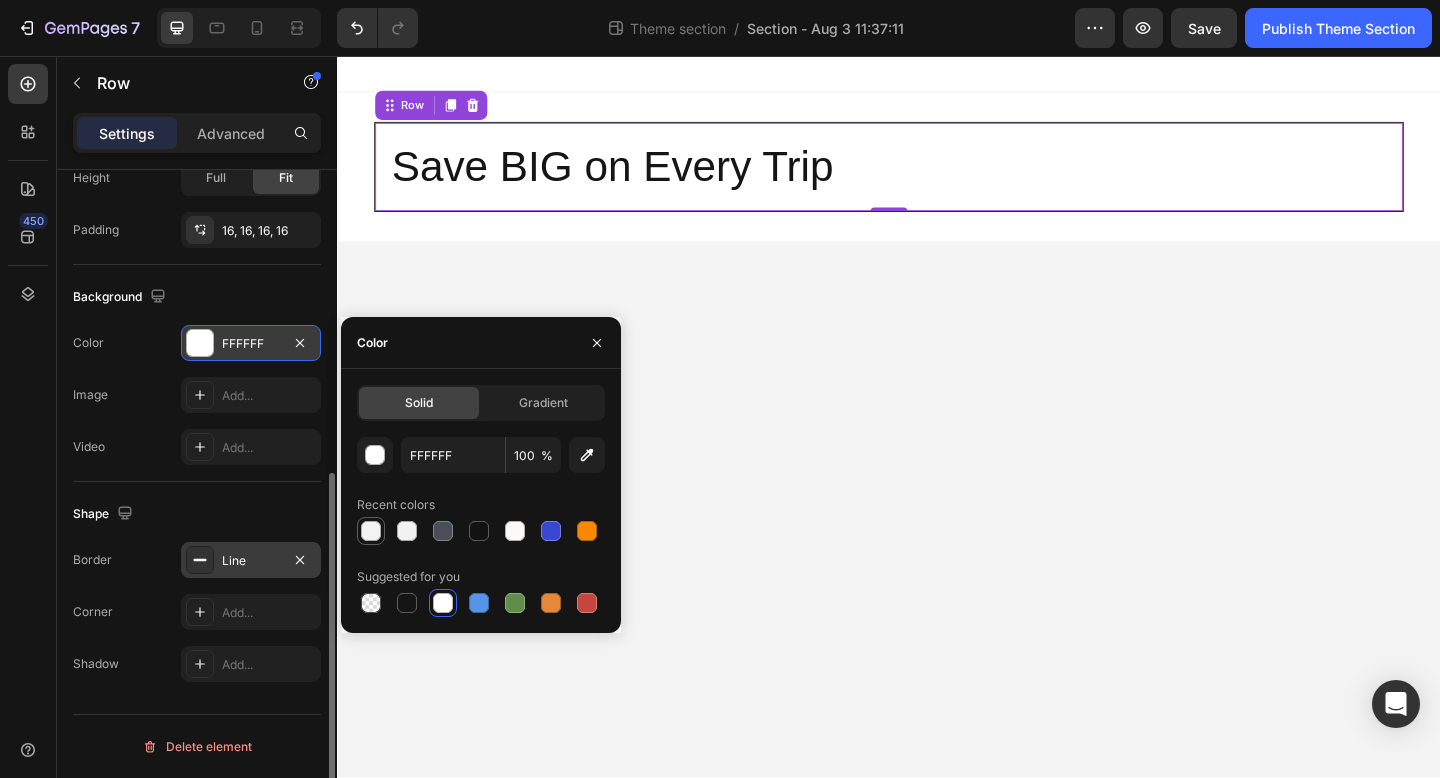 click at bounding box center (371, 531) 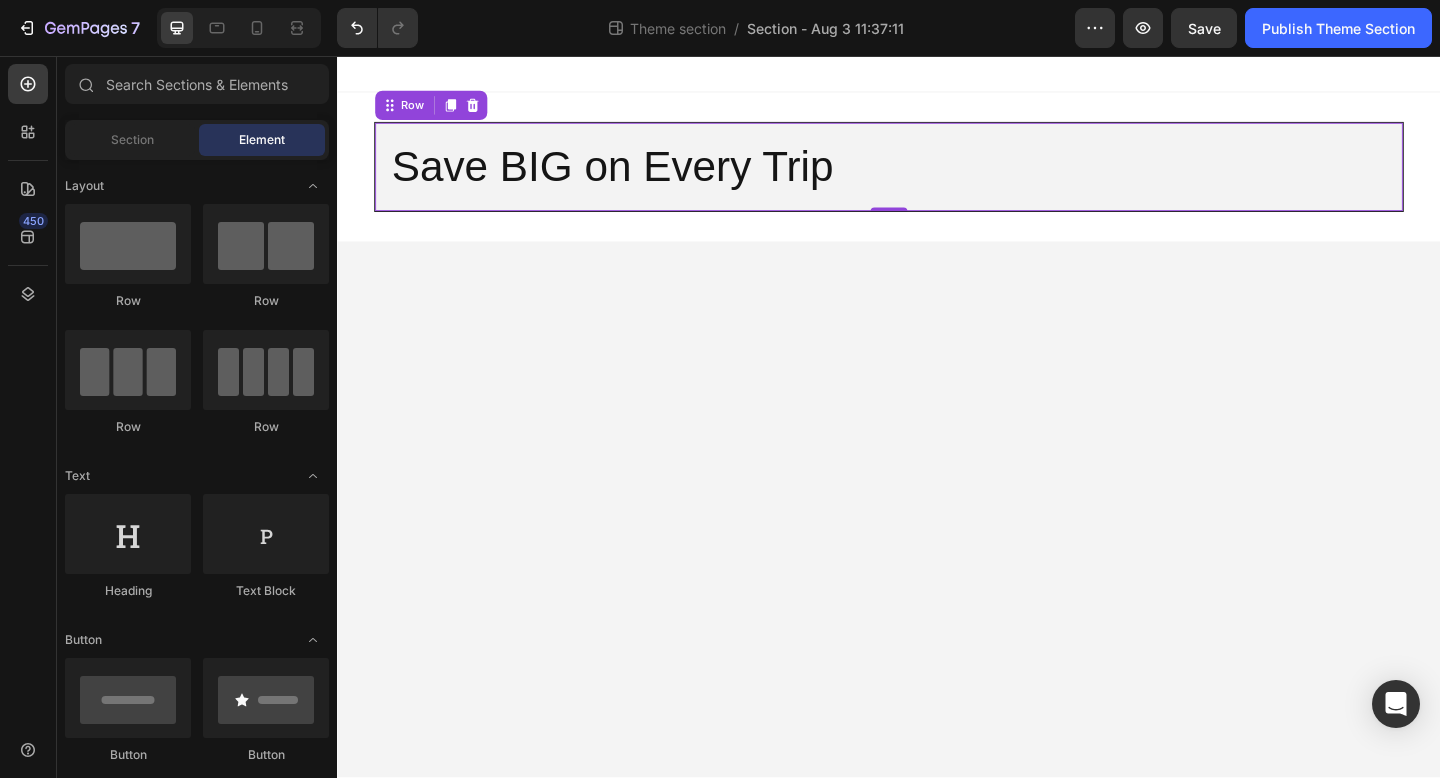 click on "Save BIG on Every Trip Heading Row   0 Root
Drag & drop element from sidebar or
Explore Library
Add section Choose templates inspired by CRO experts Generate layout from URL or image Add blank section then drag & drop elements" at bounding box center [937, 448] 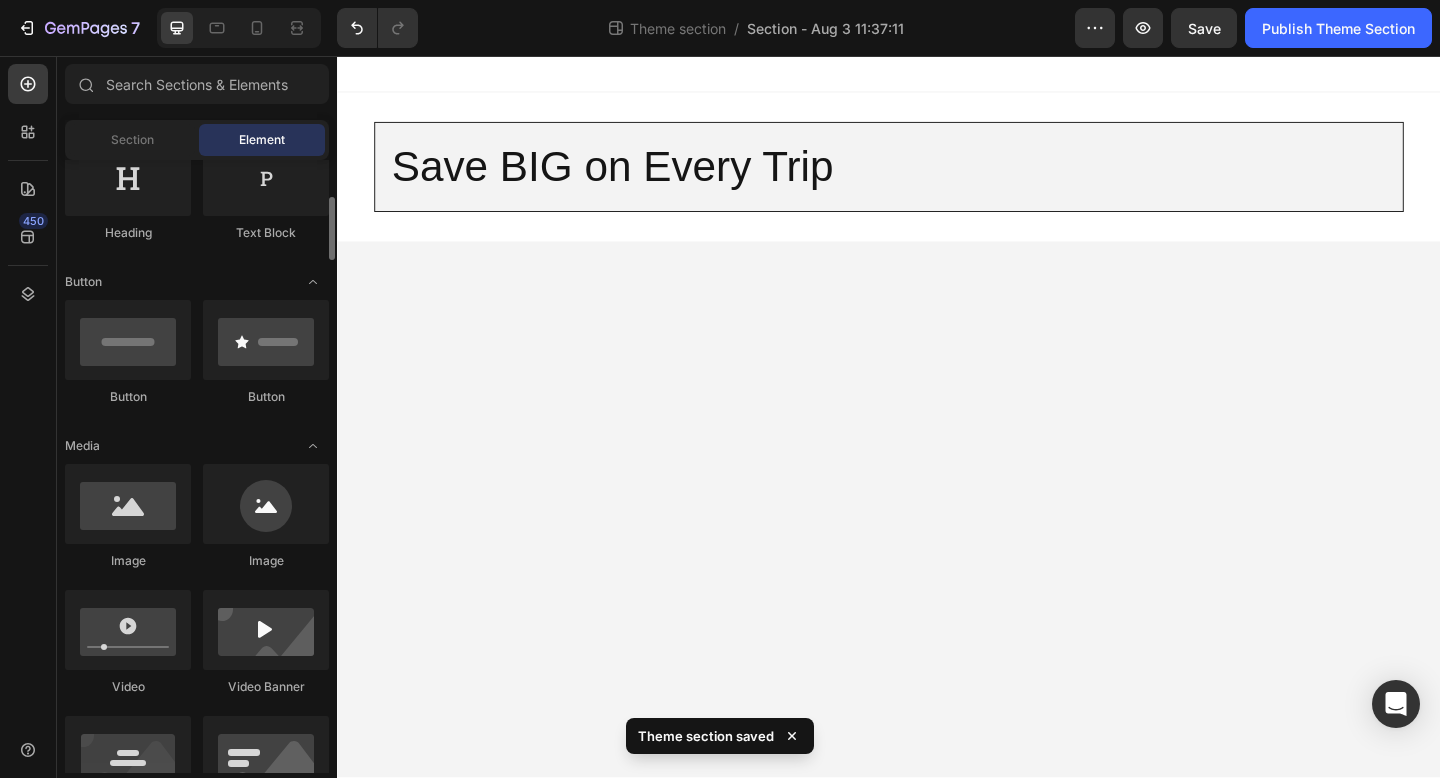 scroll, scrollTop: 0, scrollLeft: 0, axis: both 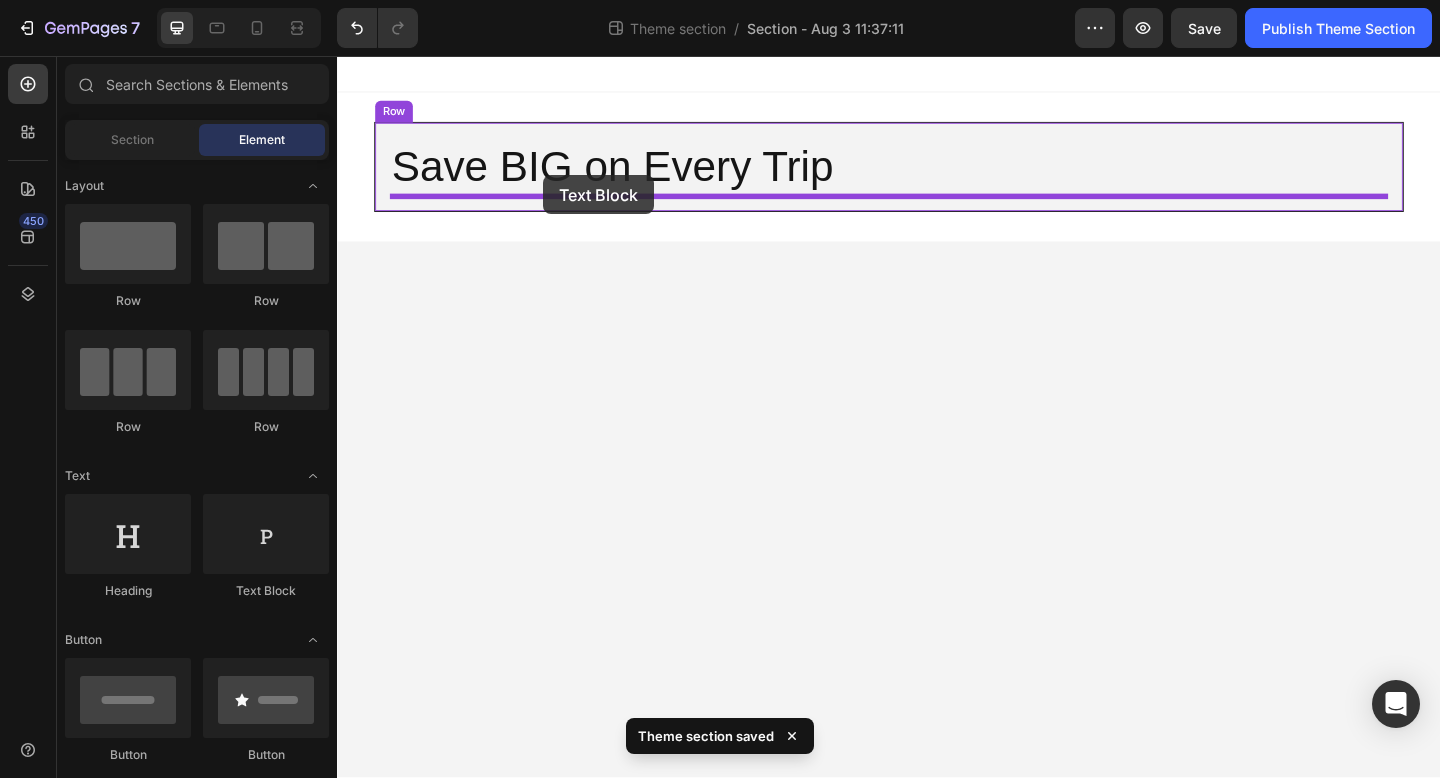 drag, startPoint x: 604, startPoint y: 619, endPoint x: 561, endPoint y: 186, distance: 435.12985 